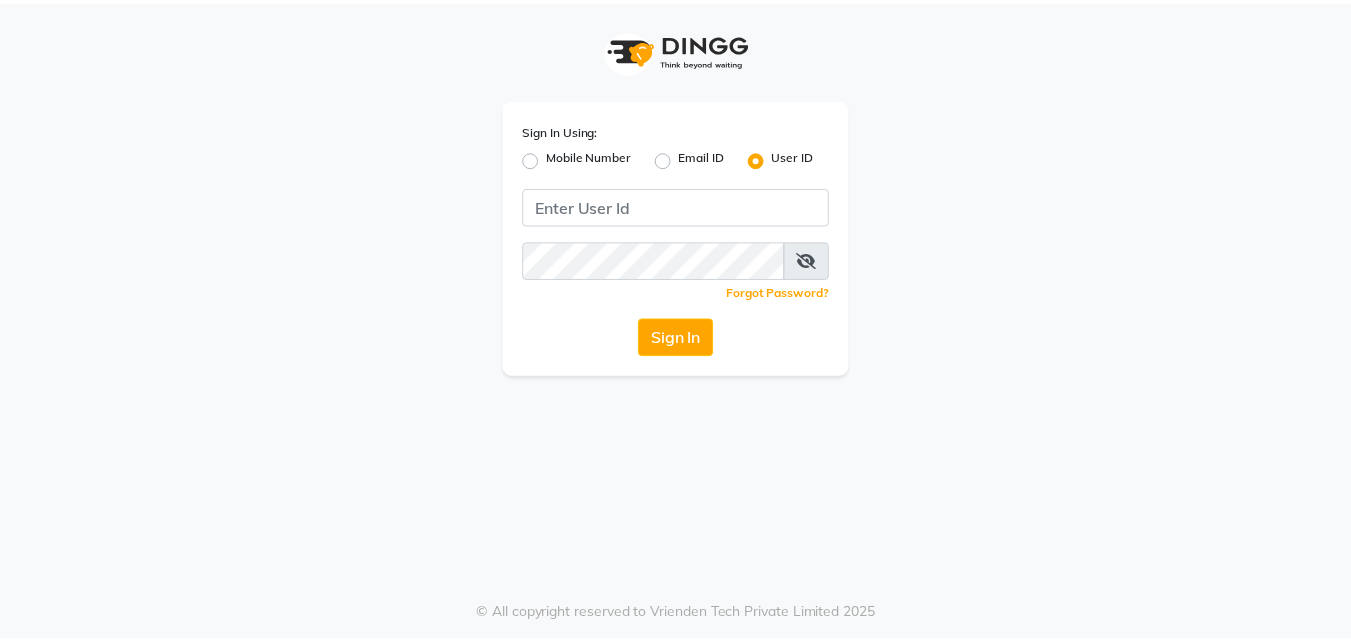 scroll, scrollTop: 0, scrollLeft: 0, axis: both 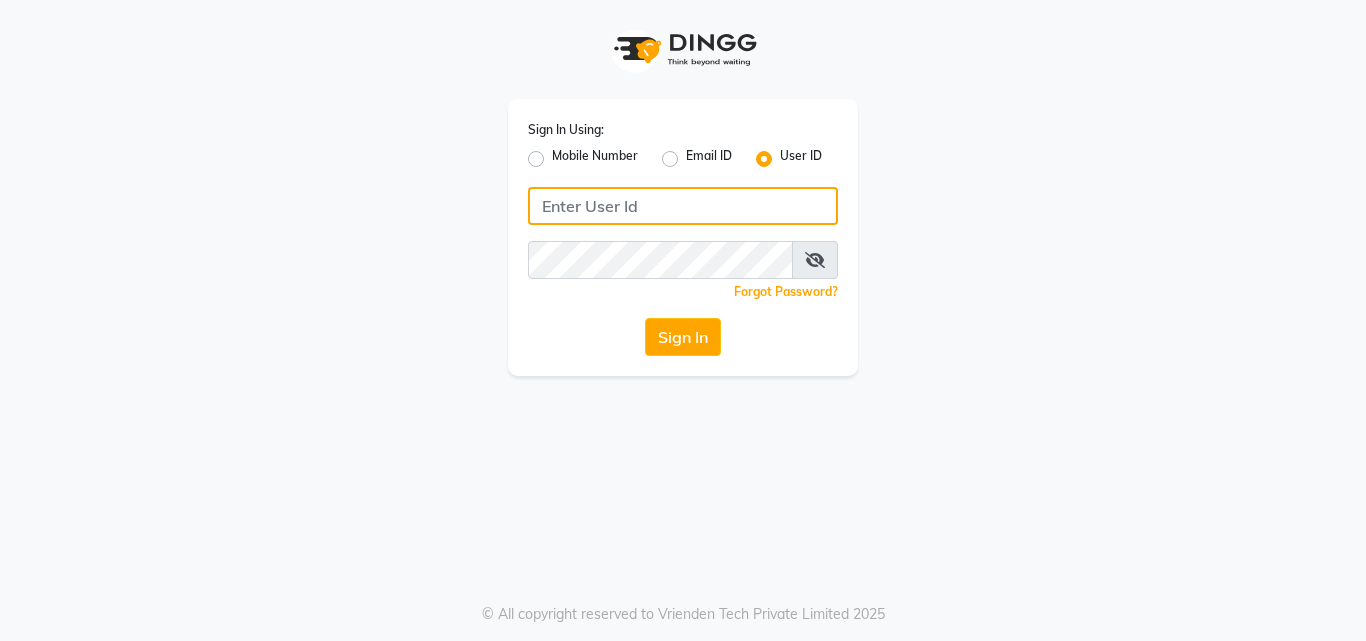 type on "[EMAIL_ADDRESS][DOMAIN_NAME]" 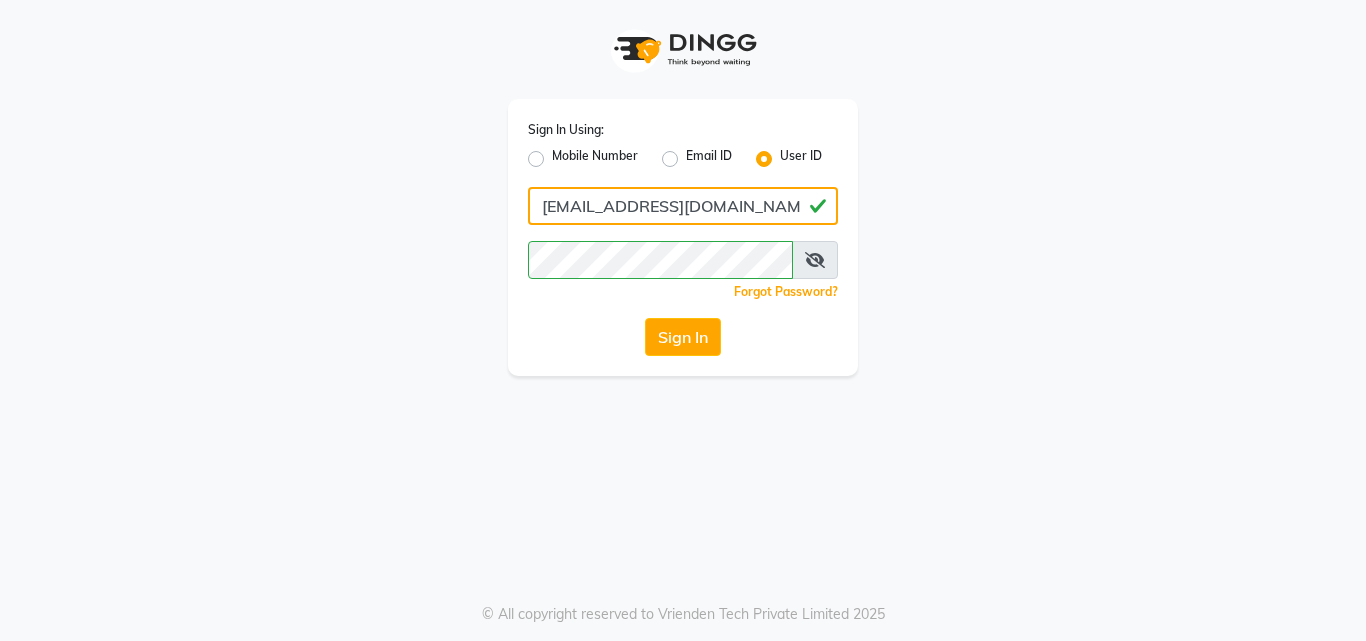 click on "theglamh.2024@gmail.com" 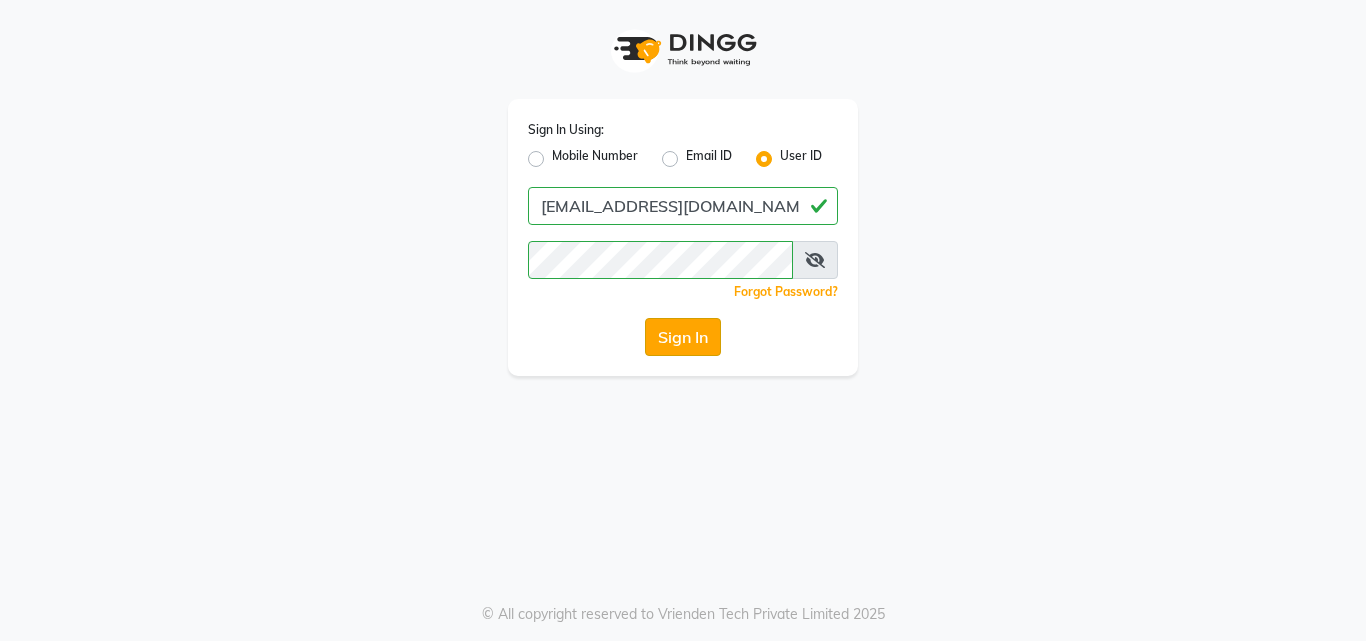 click on "Sign In" 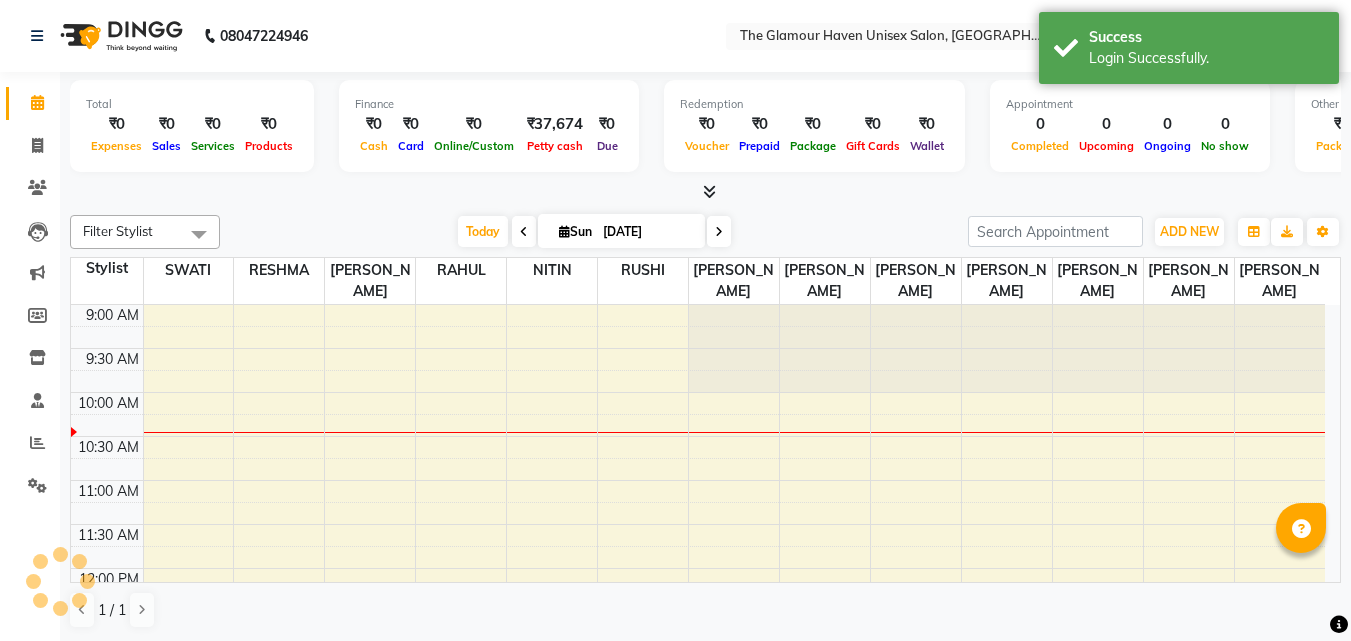 scroll, scrollTop: 0, scrollLeft: 0, axis: both 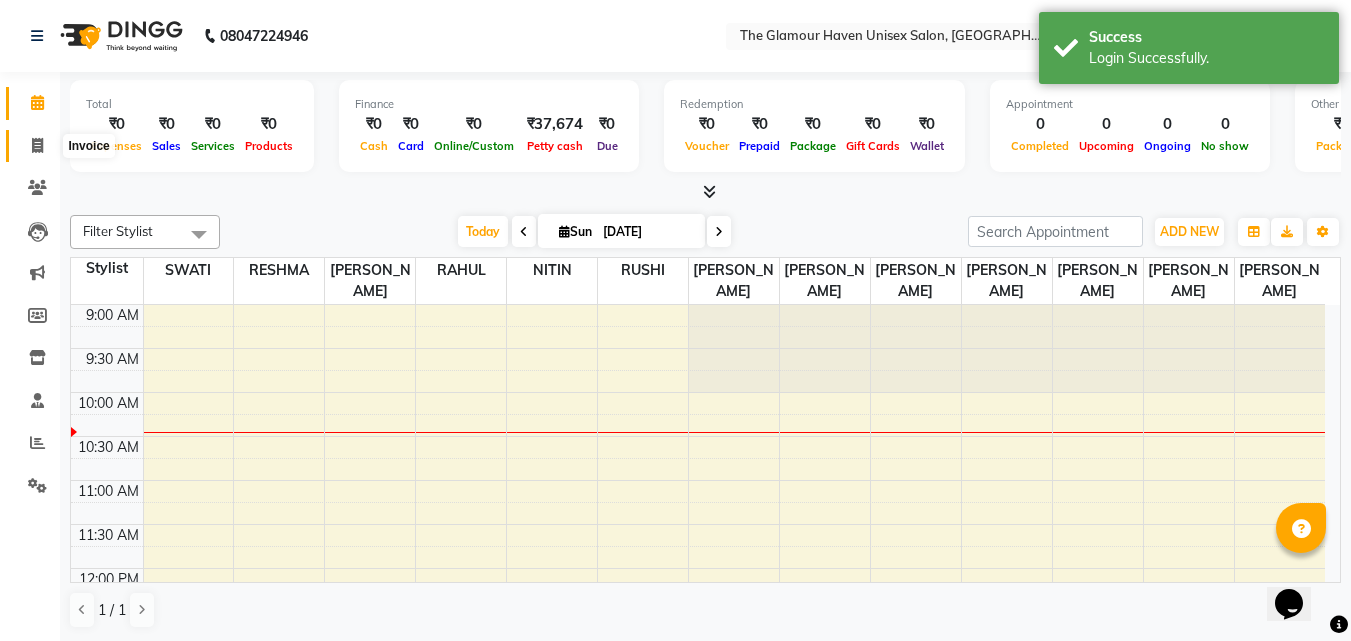 click 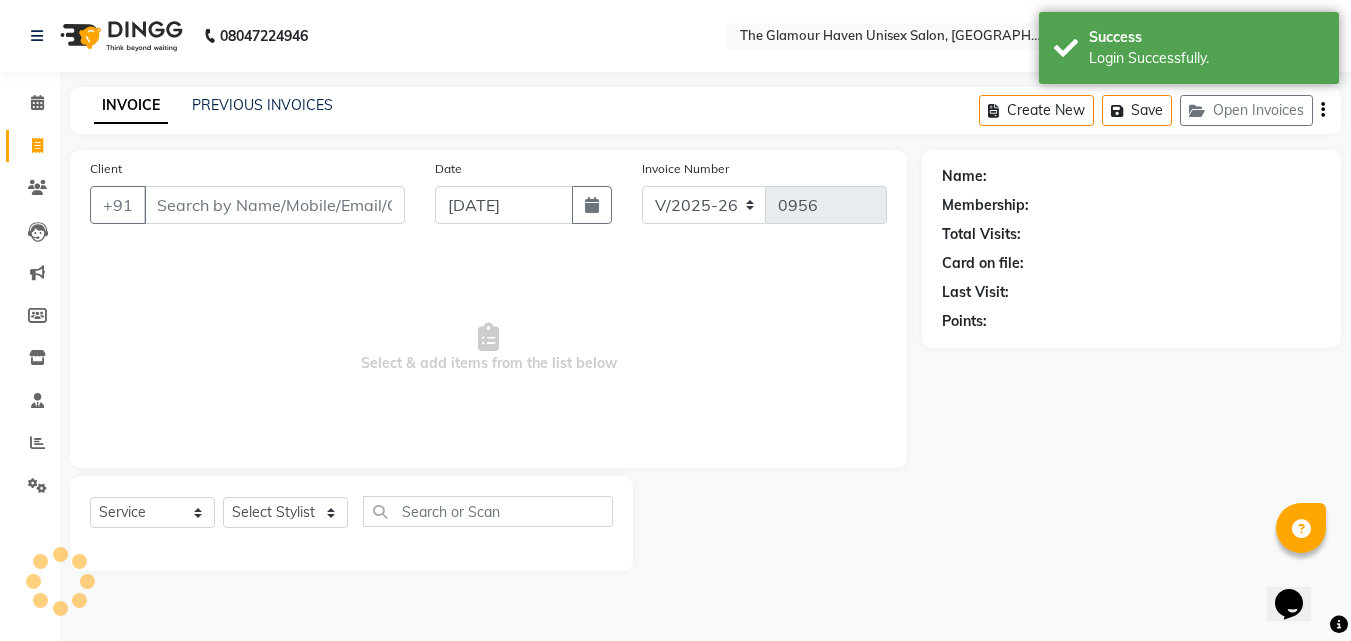 scroll, scrollTop: 0, scrollLeft: 0, axis: both 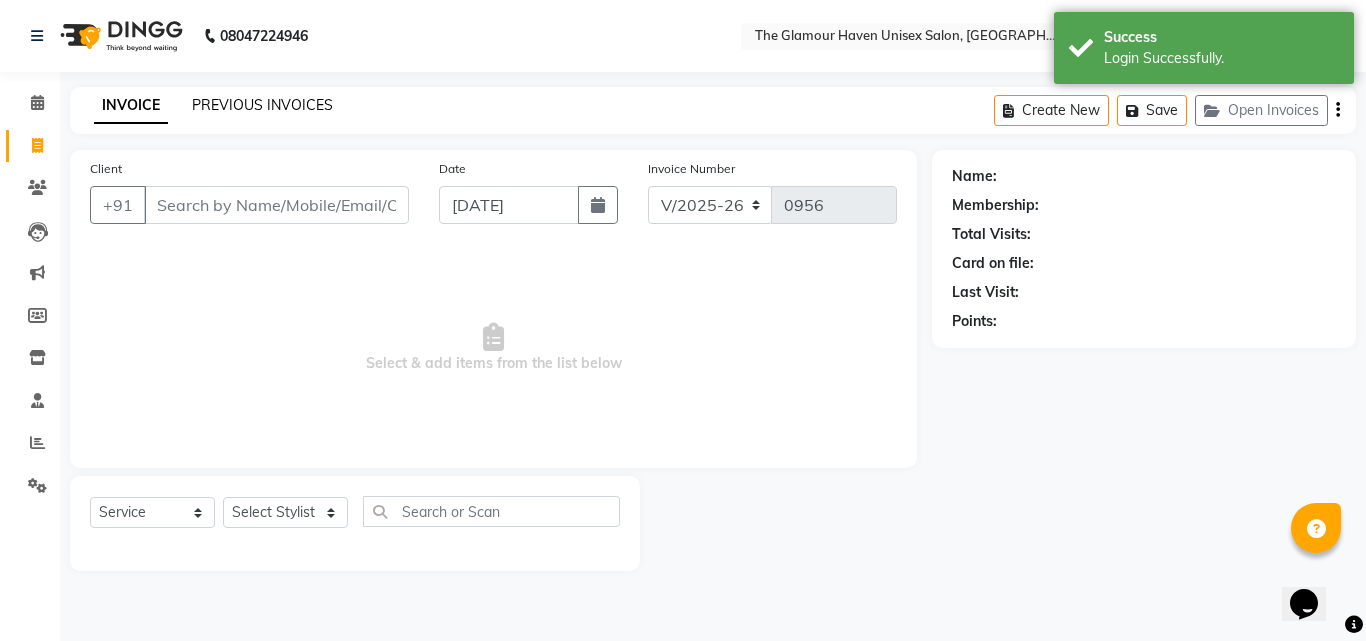 click on "PREVIOUS INVOICES" 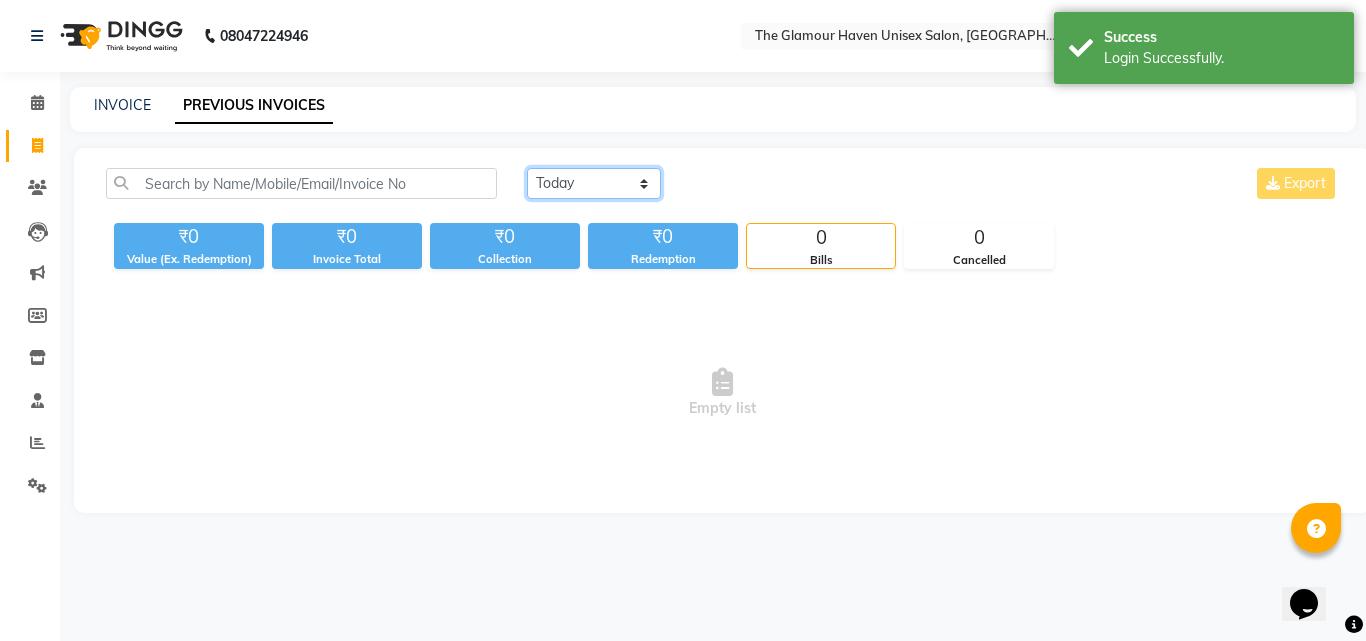 click on "Today Yesterday Custom Range" 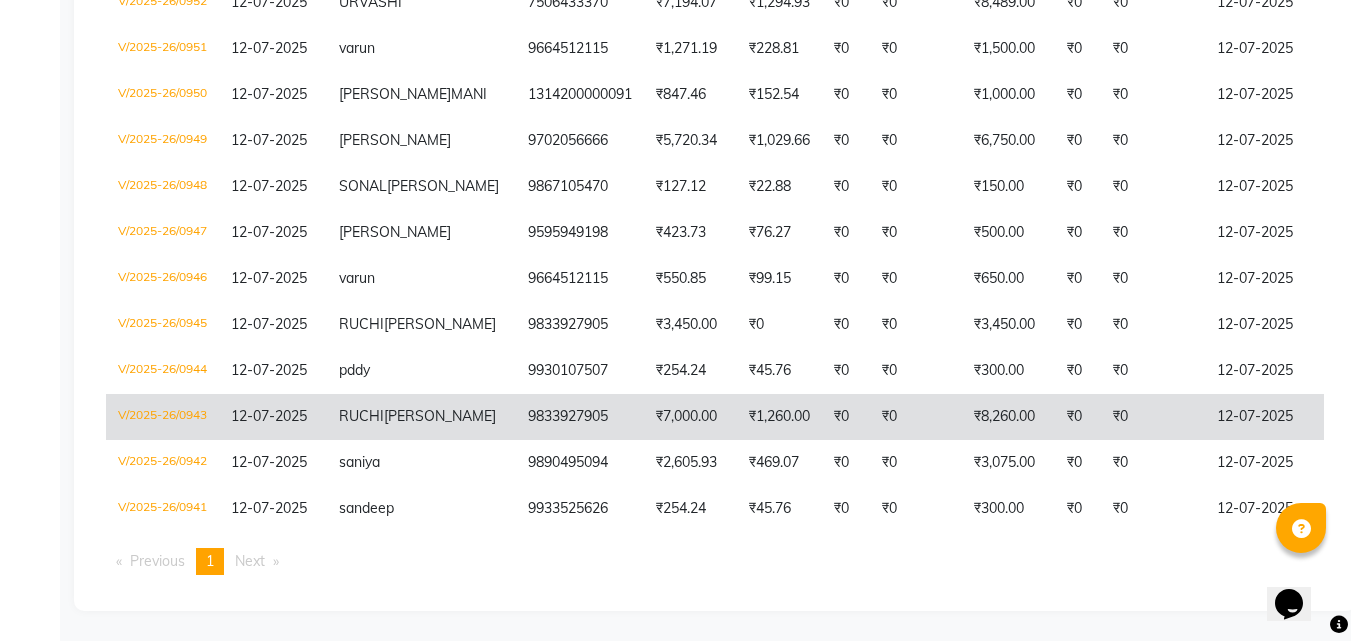 scroll, scrollTop: 687, scrollLeft: 0, axis: vertical 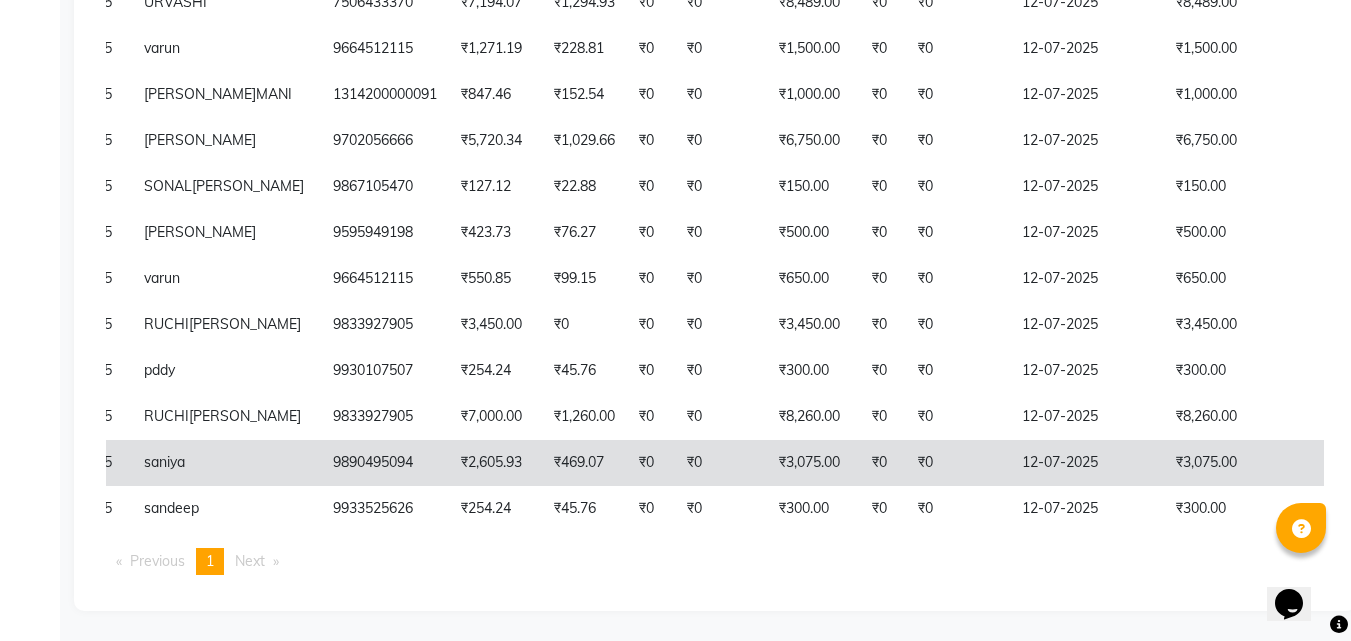 click on "₹2,605.93" 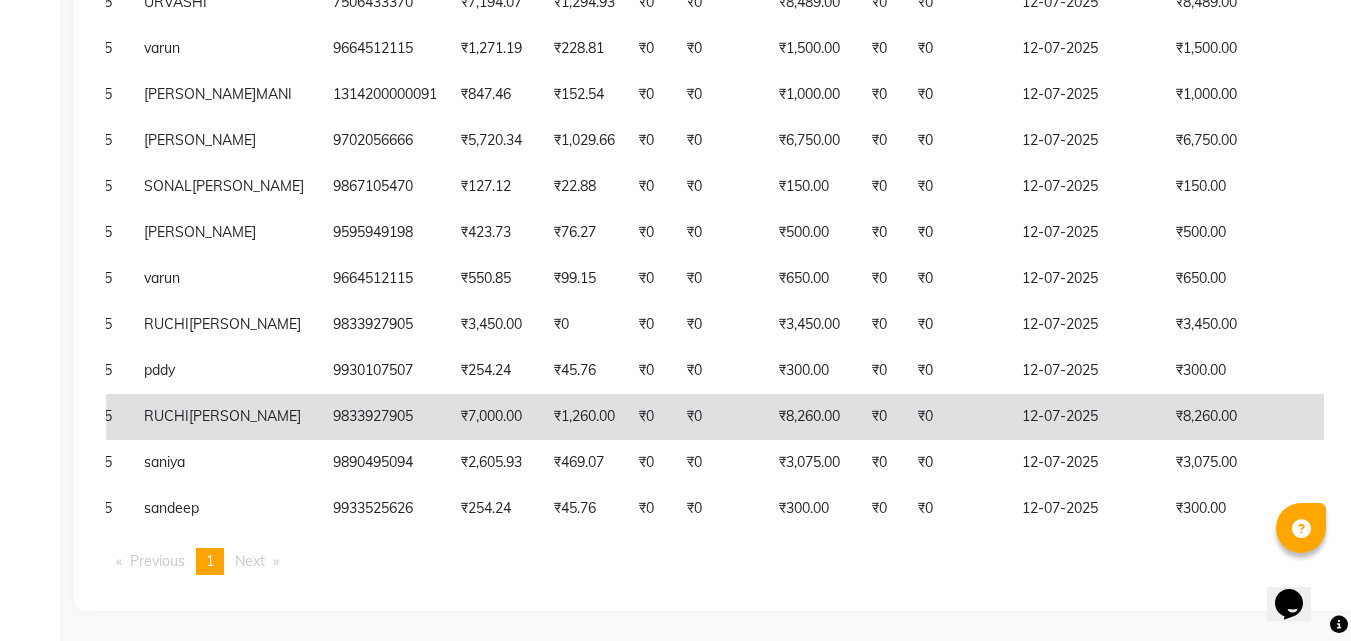 click on "₹7,000.00" 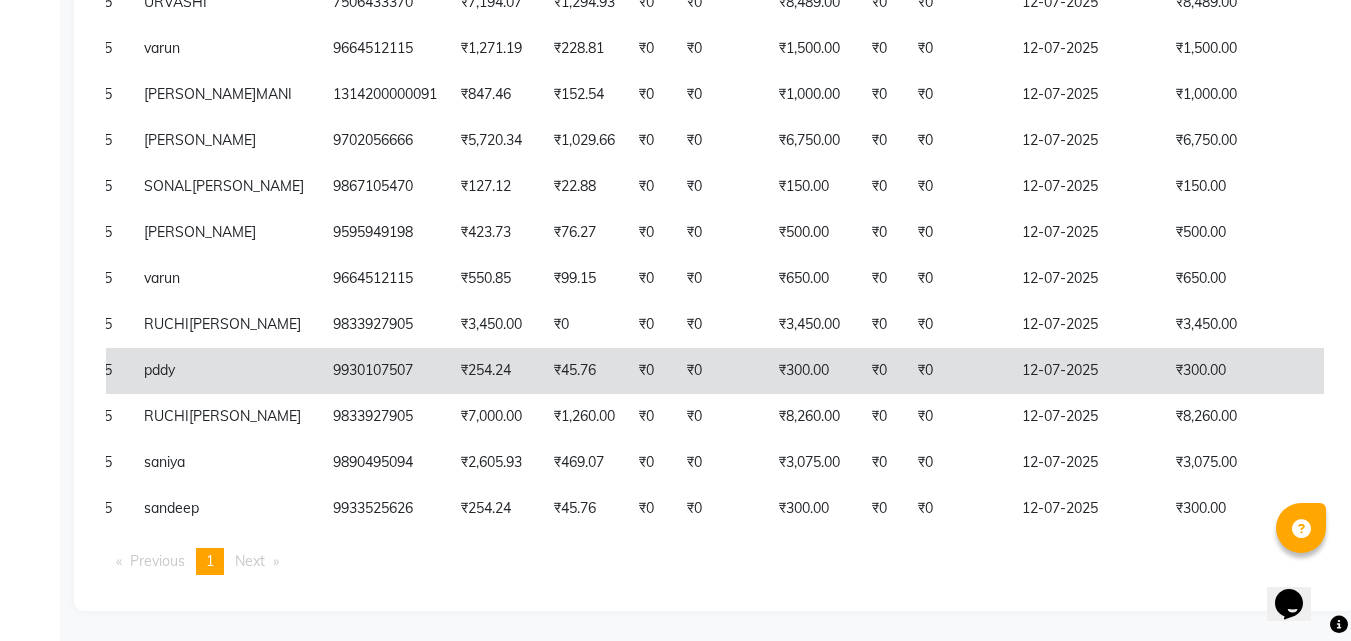 click on "₹254.24" 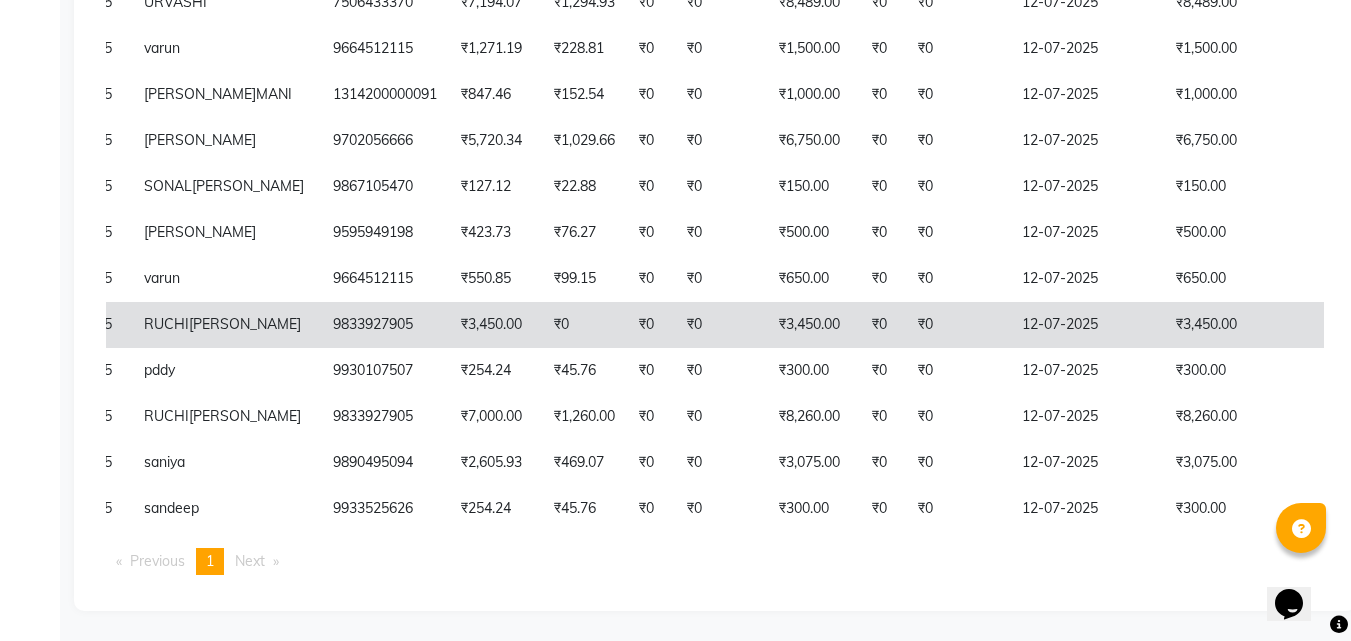 click on "₹0" 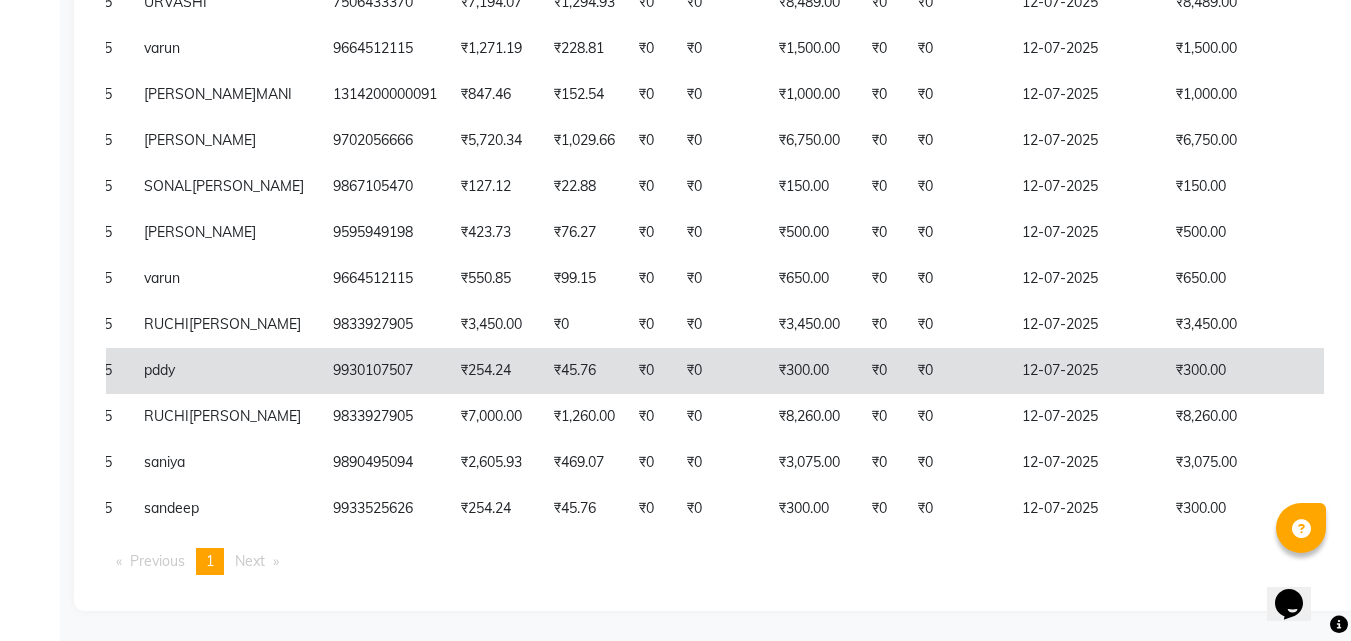 scroll, scrollTop: 487, scrollLeft: 0, axis: vertical 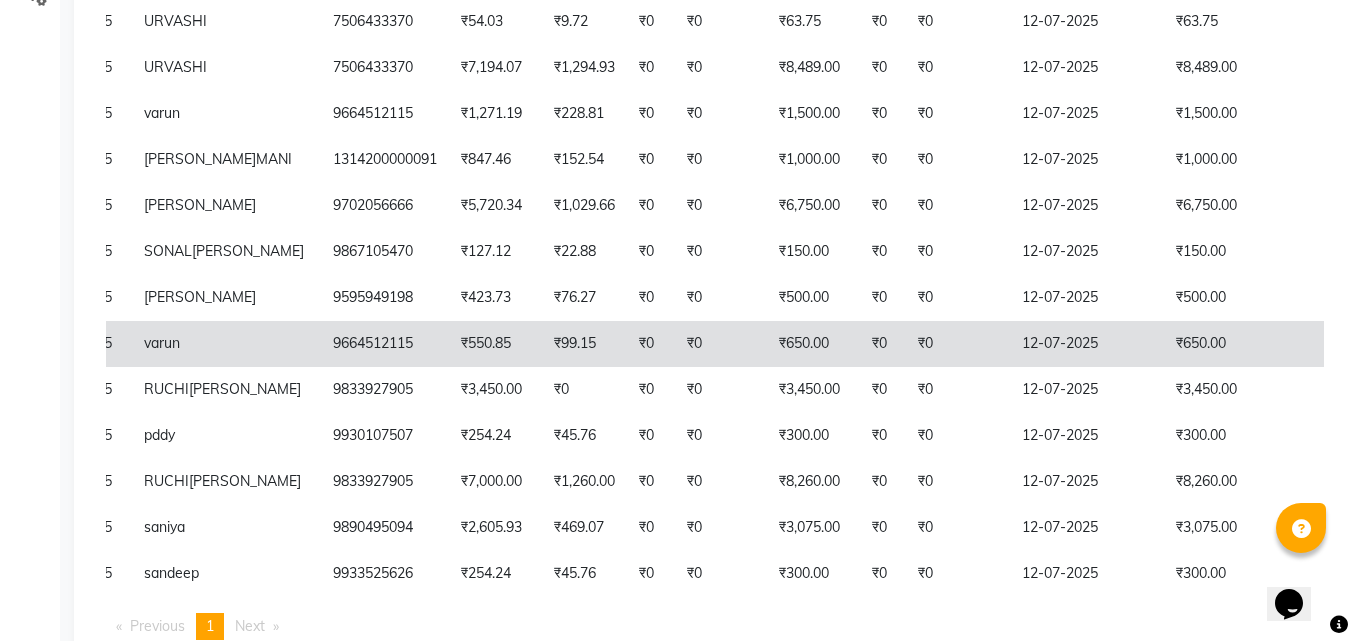 click on "9664512115" 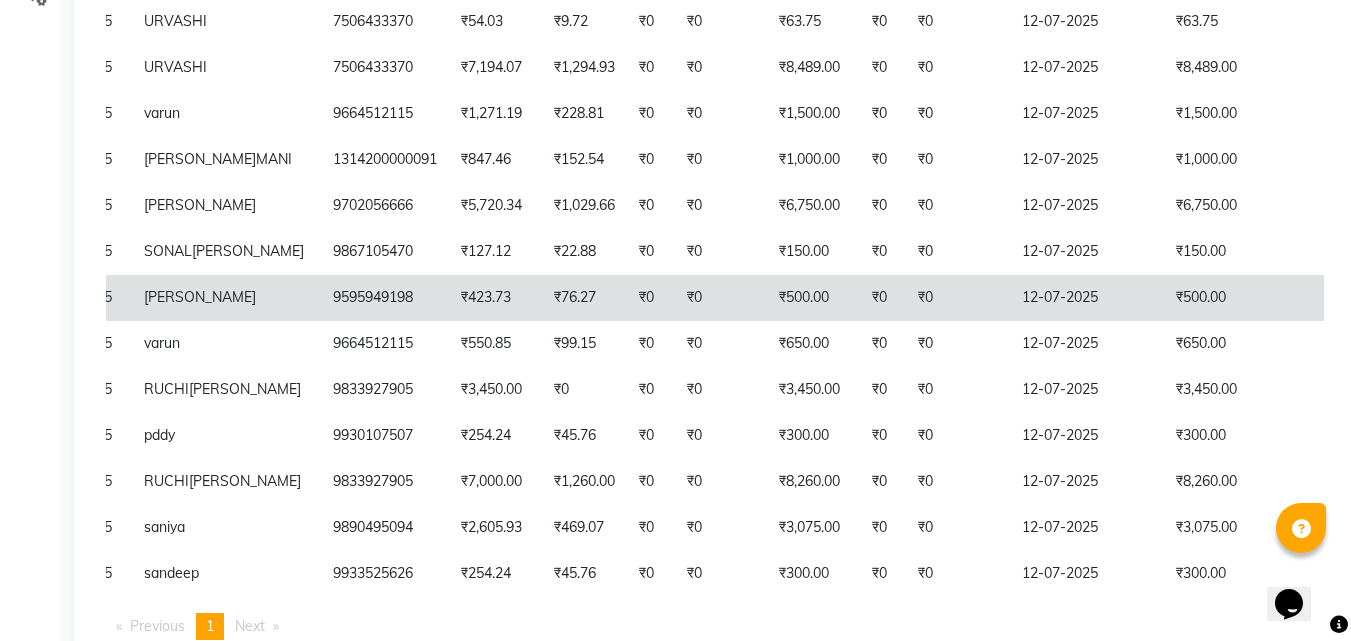 click on "9595949198" 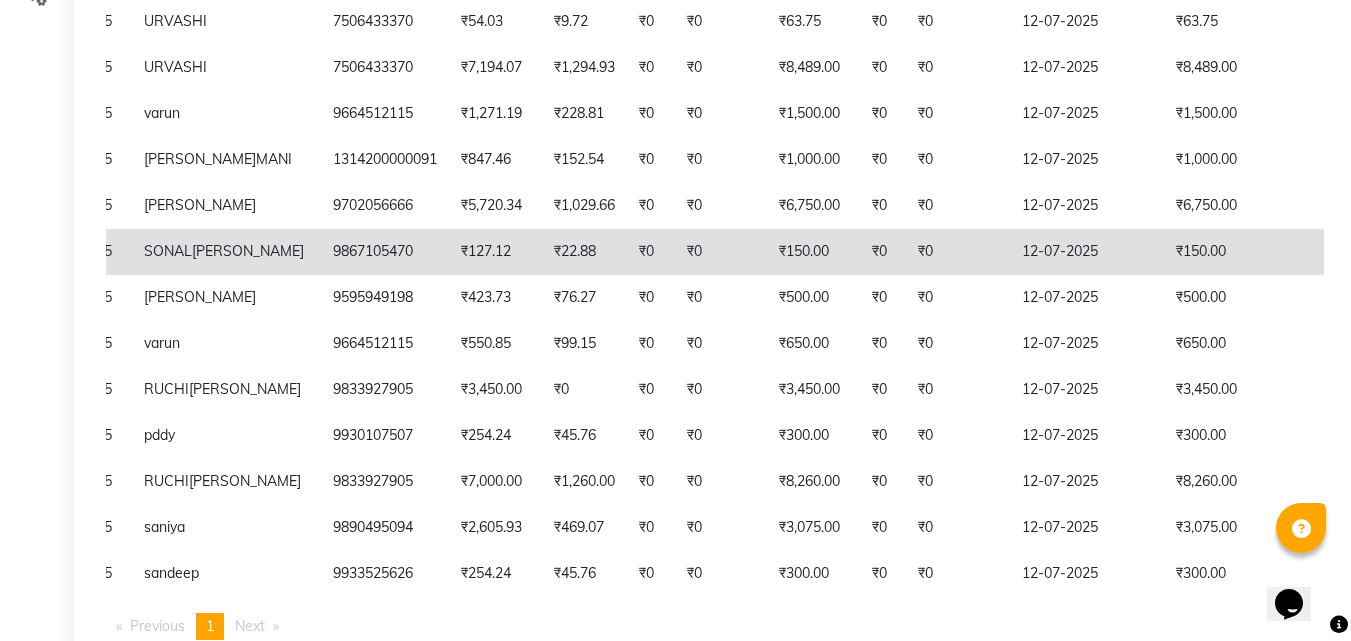click on "₹0" 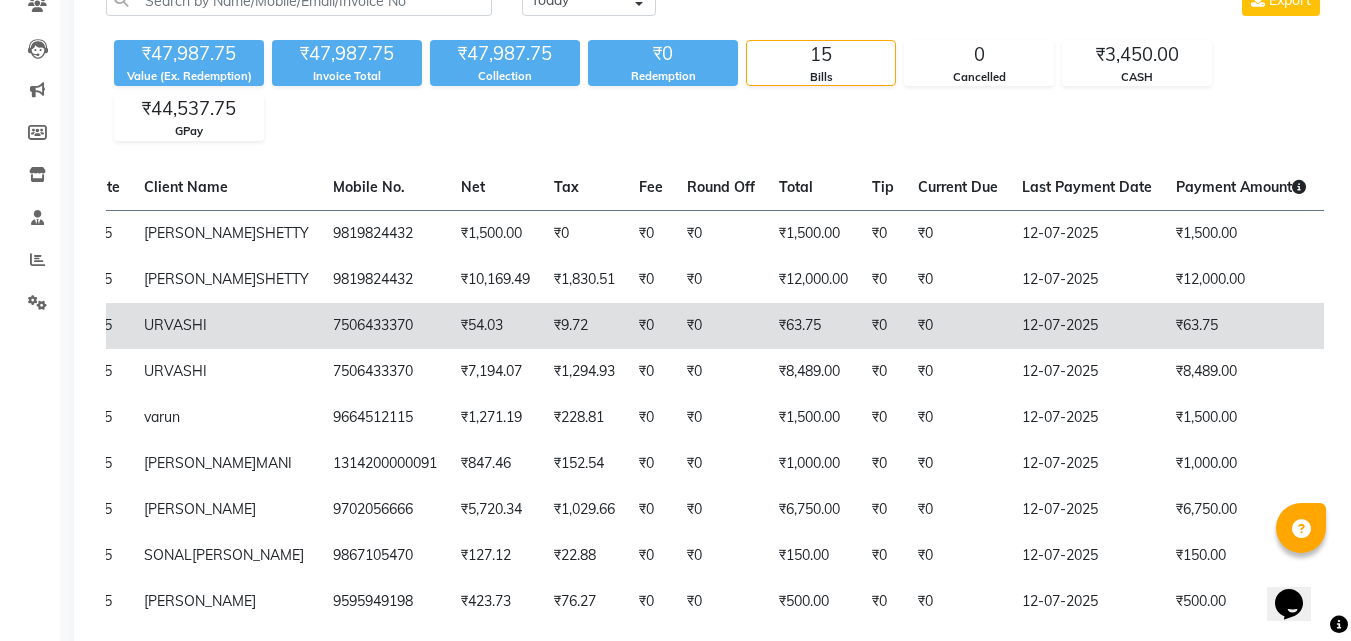 scroll, scrollTop: 400, scrollLeft: 0, axis: vertical 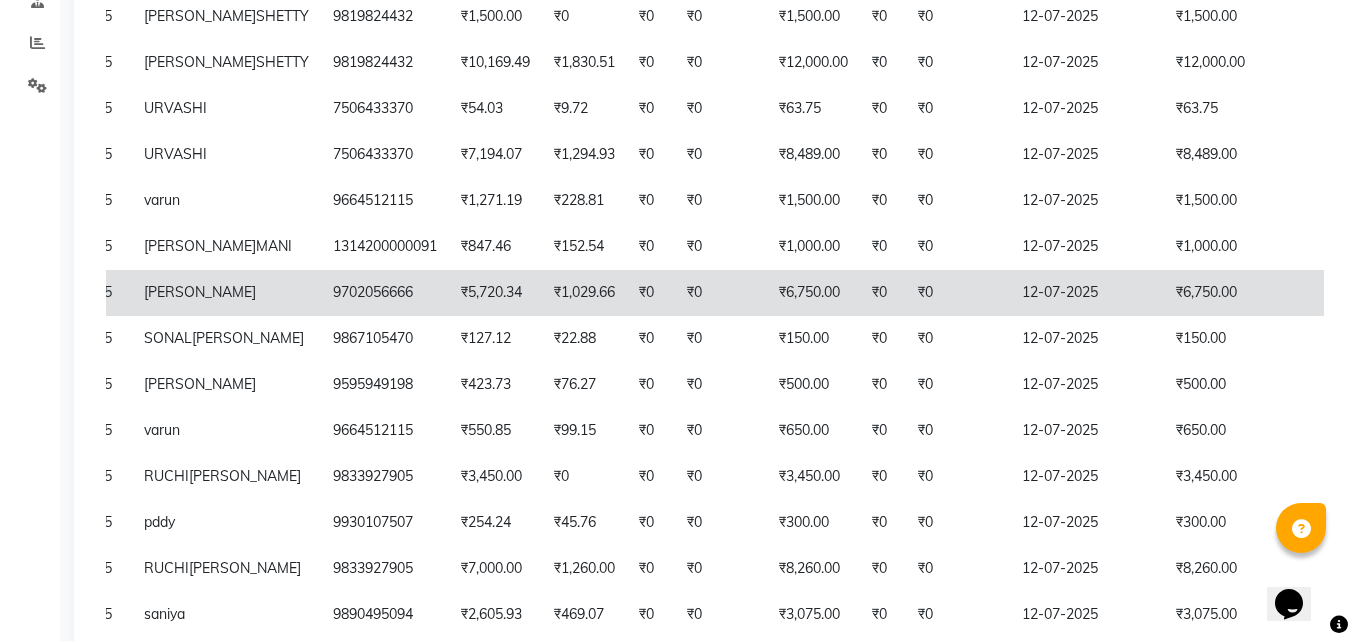 click on "₹5,720.34" 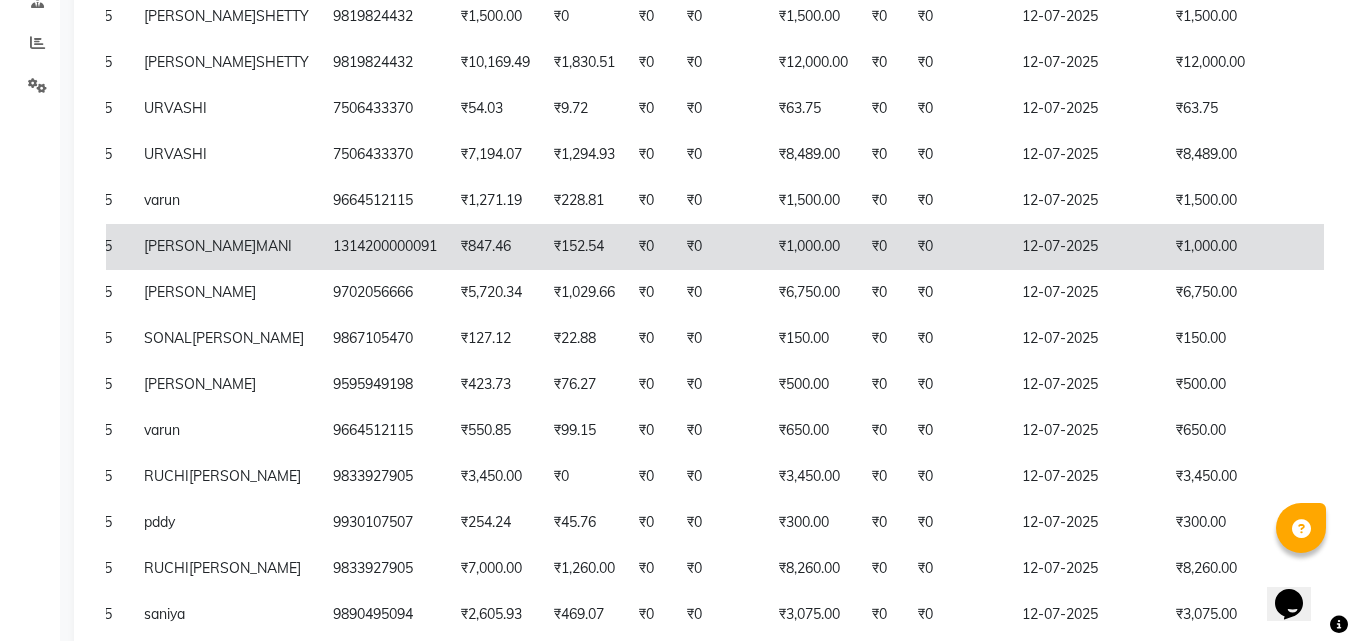 click on "₹0" 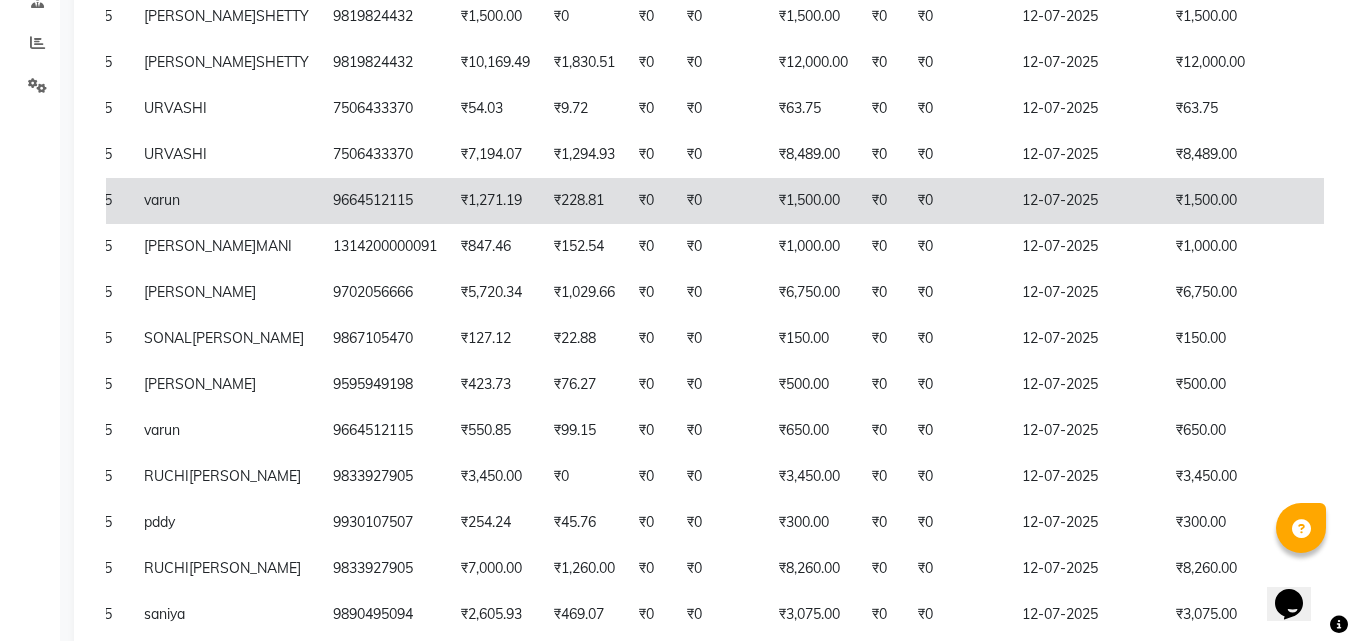 click on "9664512115" 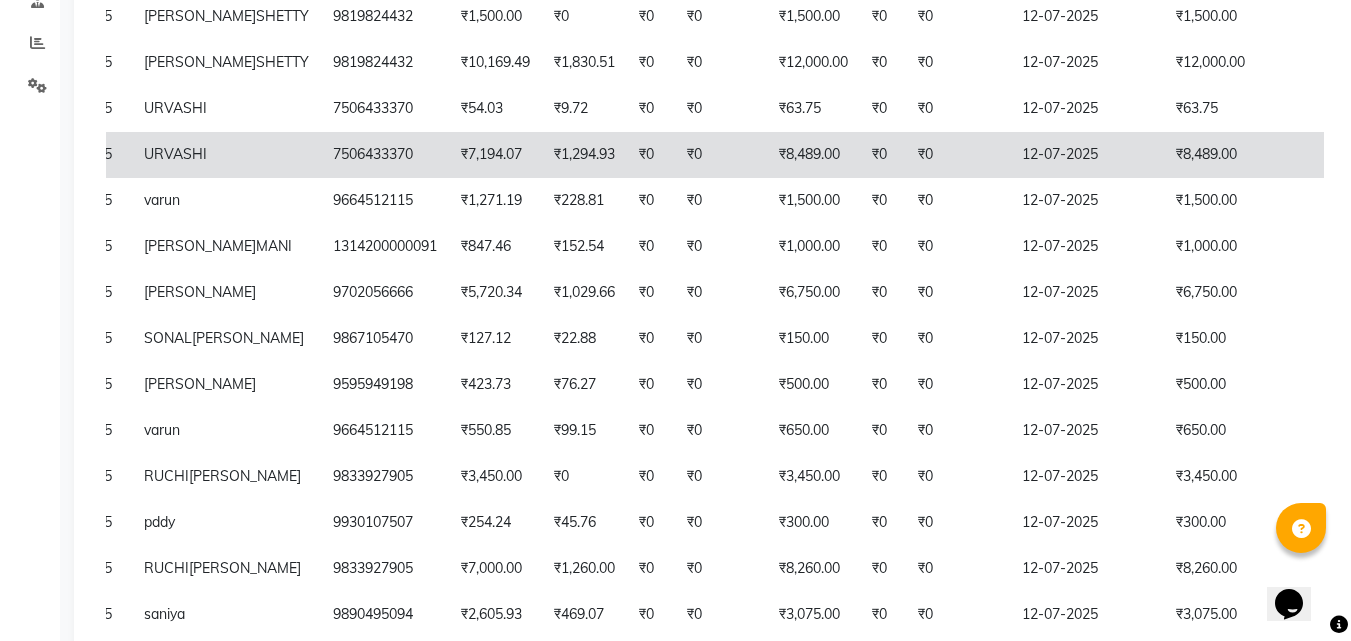 click on "₹7,194.07" 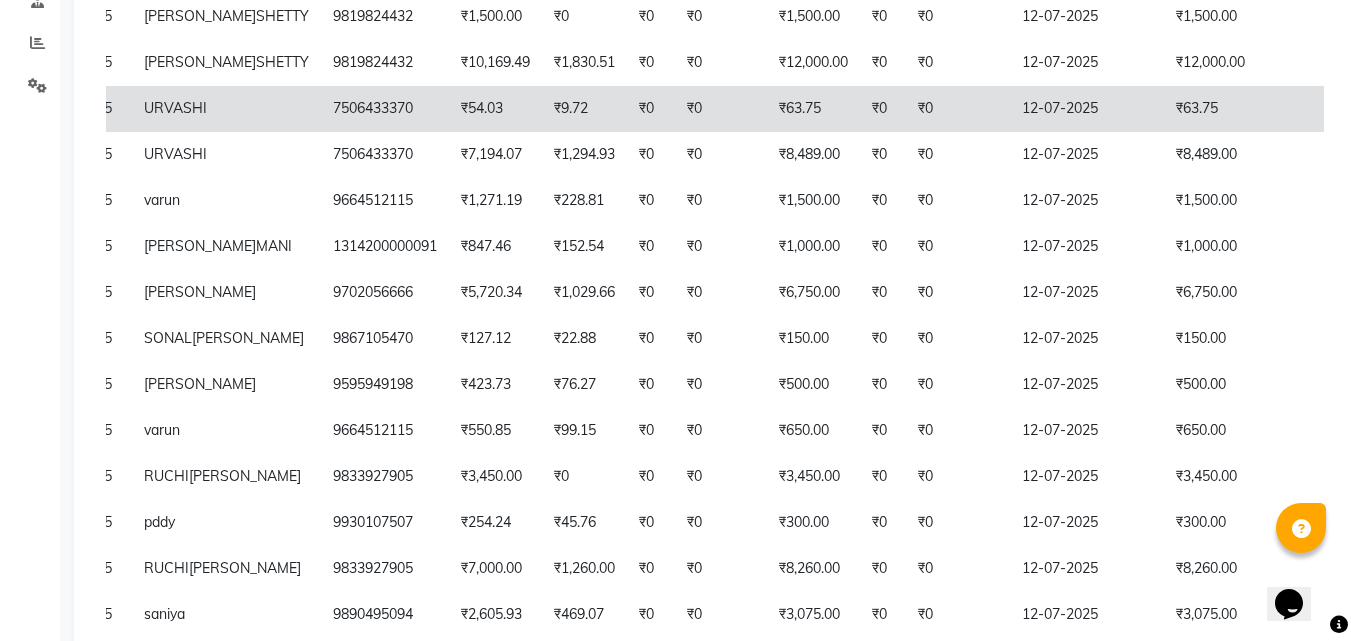 click on "₹9.72" 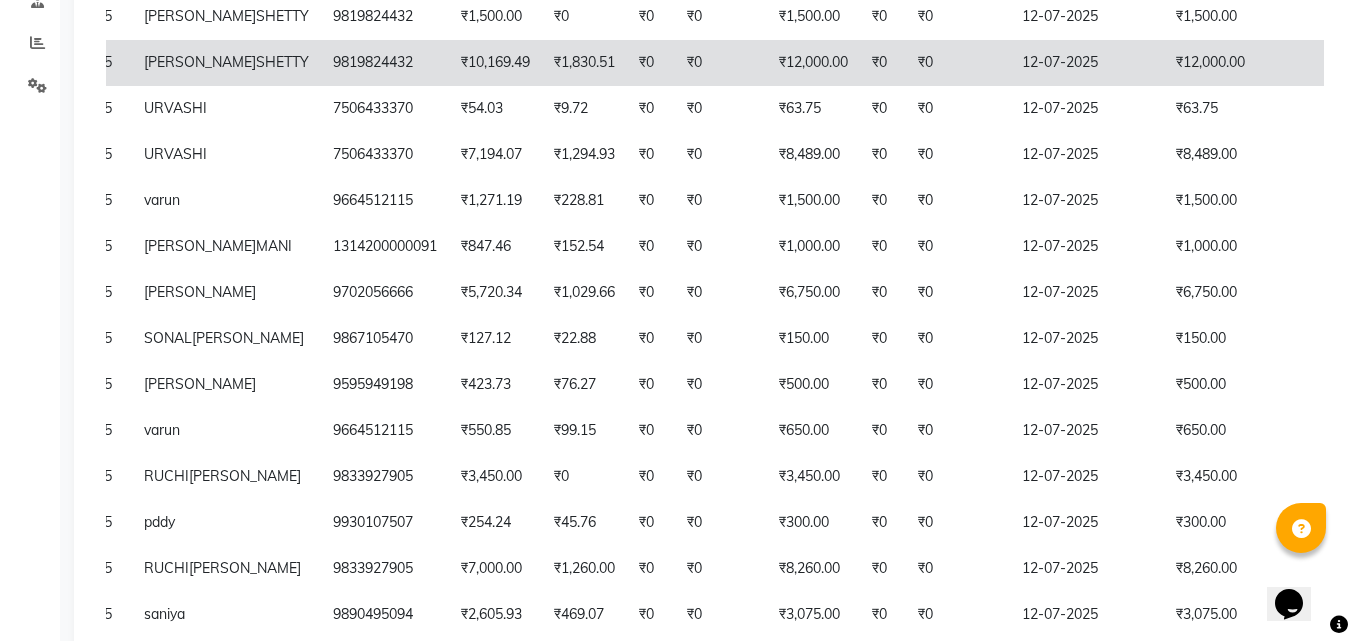 click on "₹1,830.51" 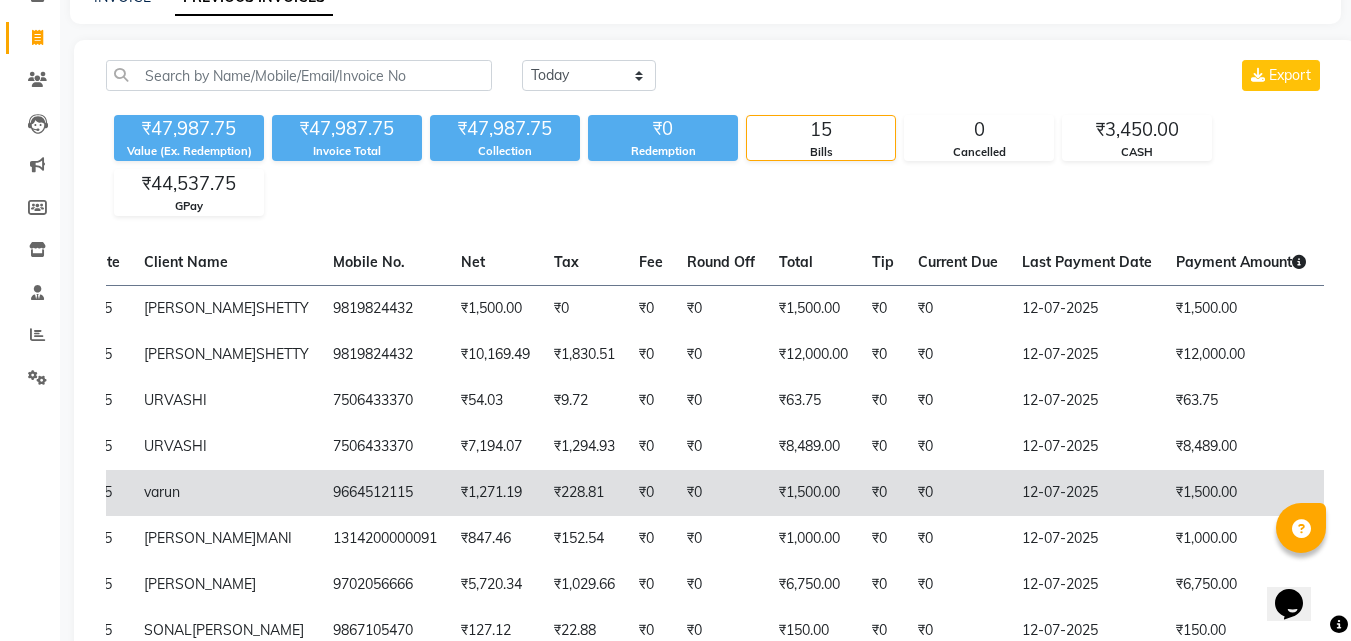 scroll, scrollTop: 100, scrollLeft: 0, axis: vertical 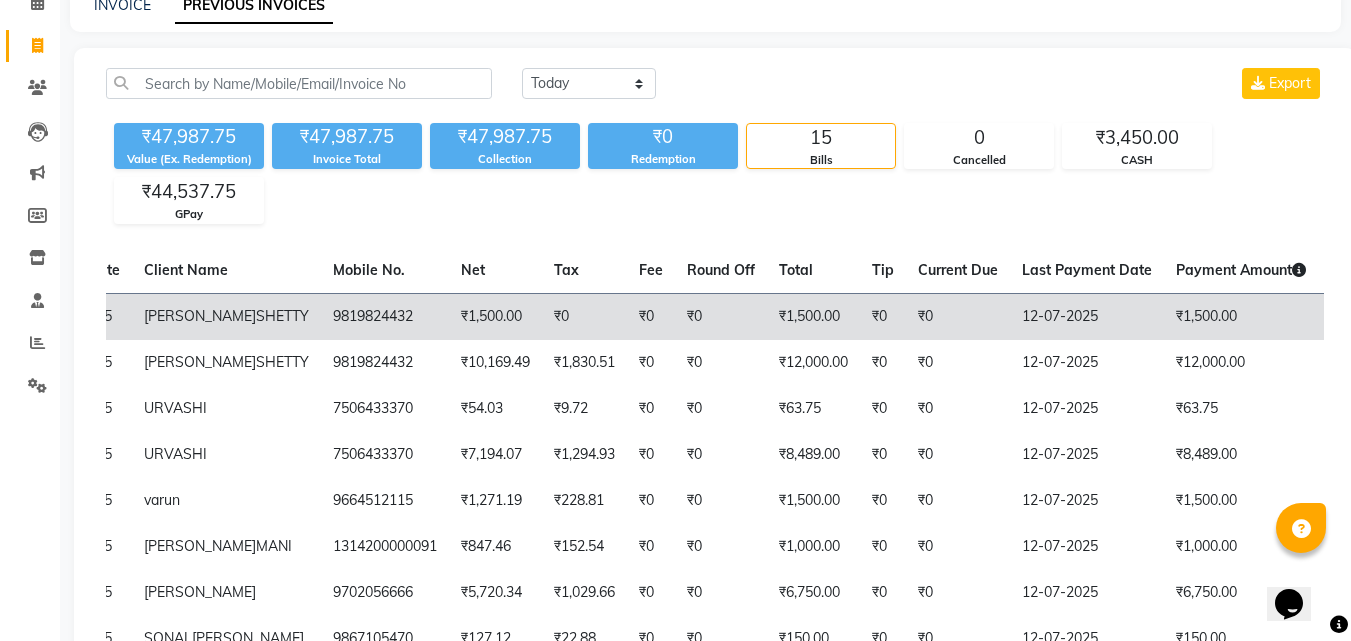 click on "9819824432" 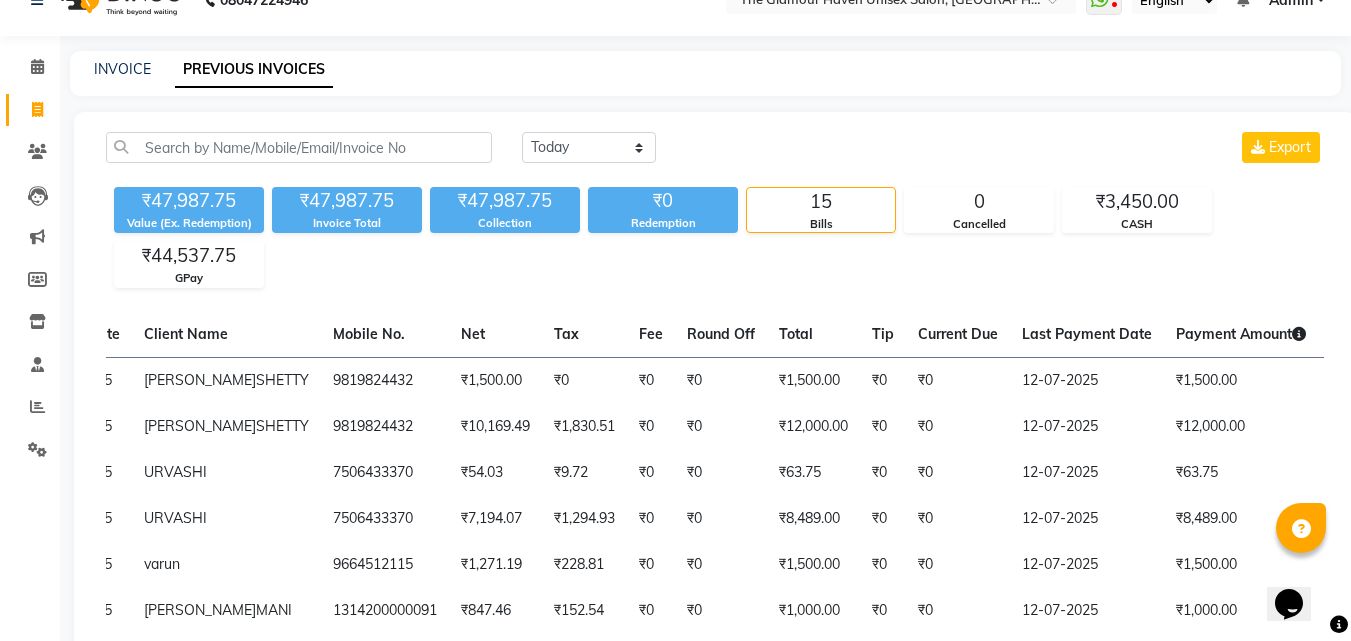 scroll, scrollTop: 0, scrollLeft: 0, axis: both 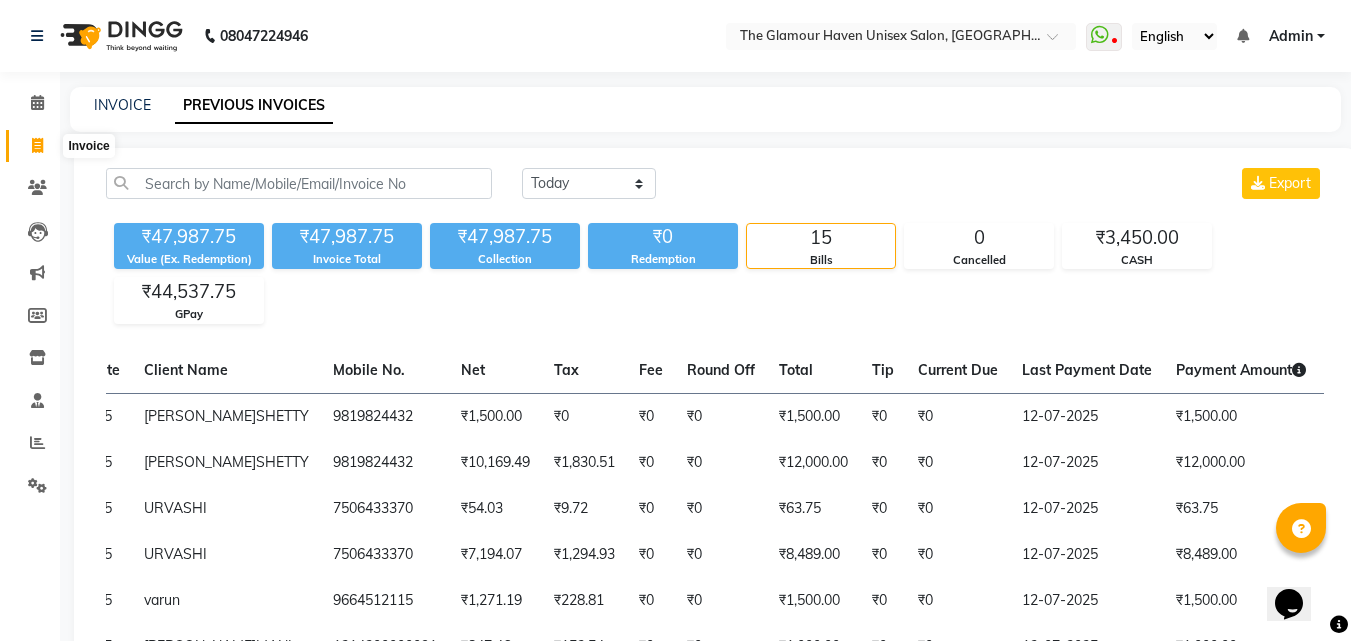 click 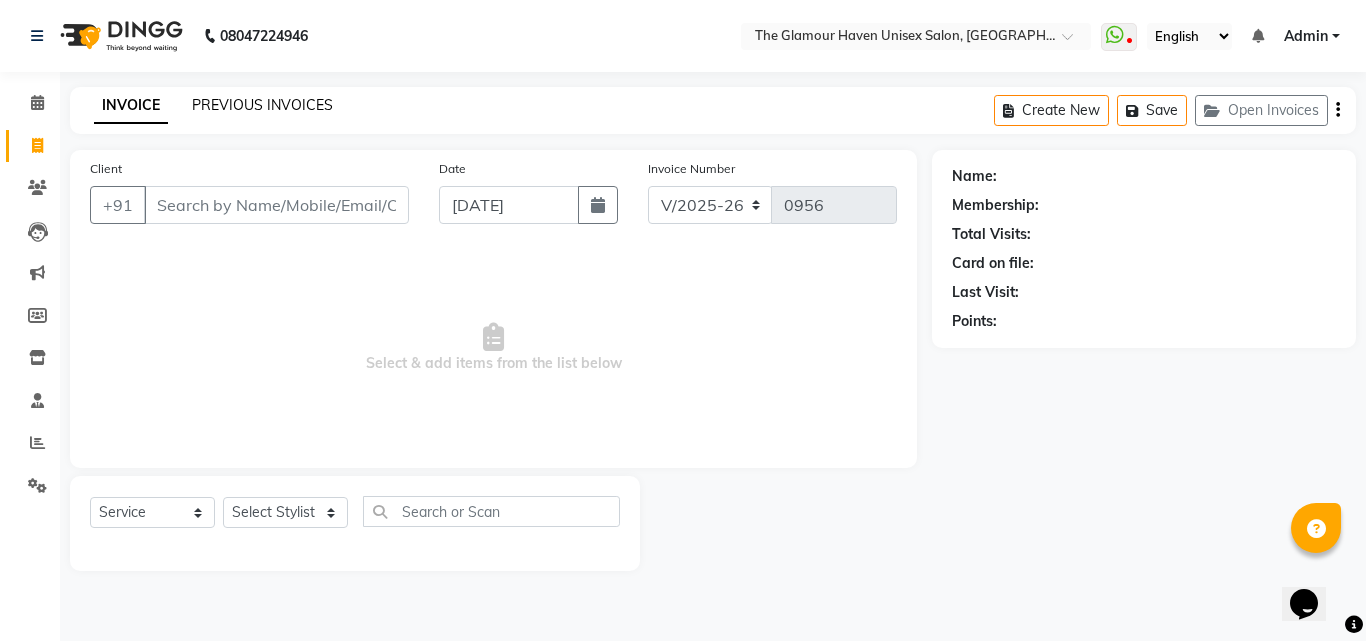 click on "PREVIOUS INVOICES" 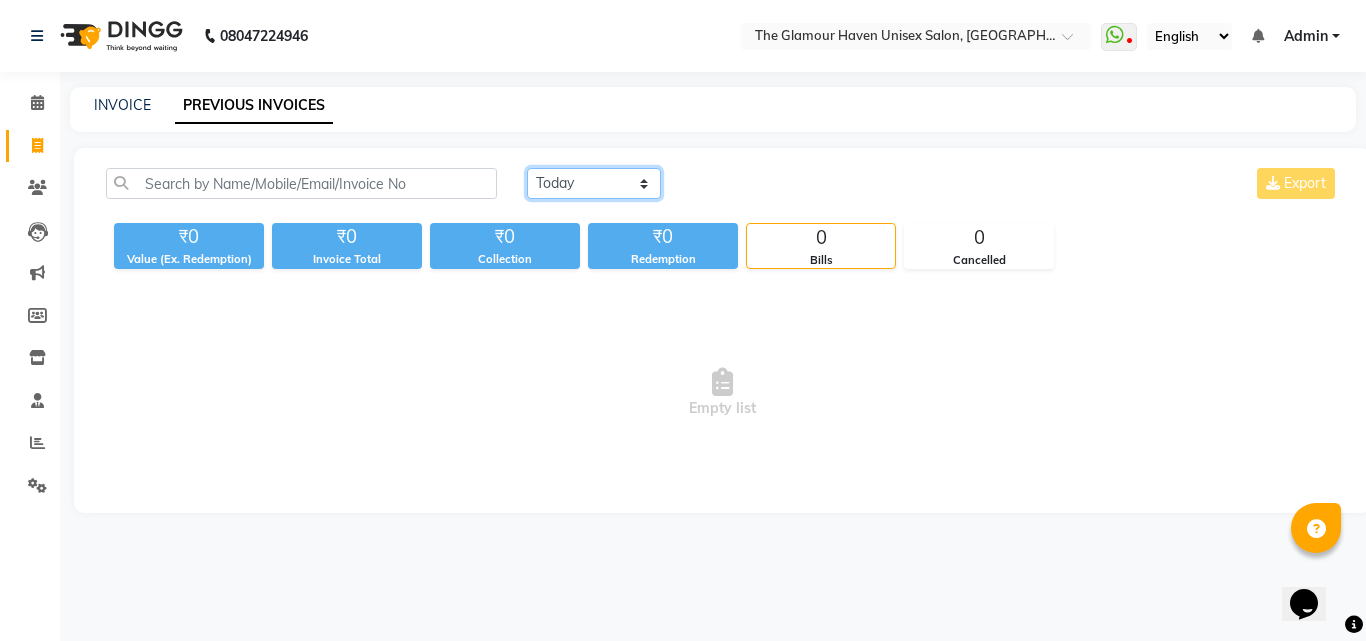 click on "Today Yesterday Custom Range" 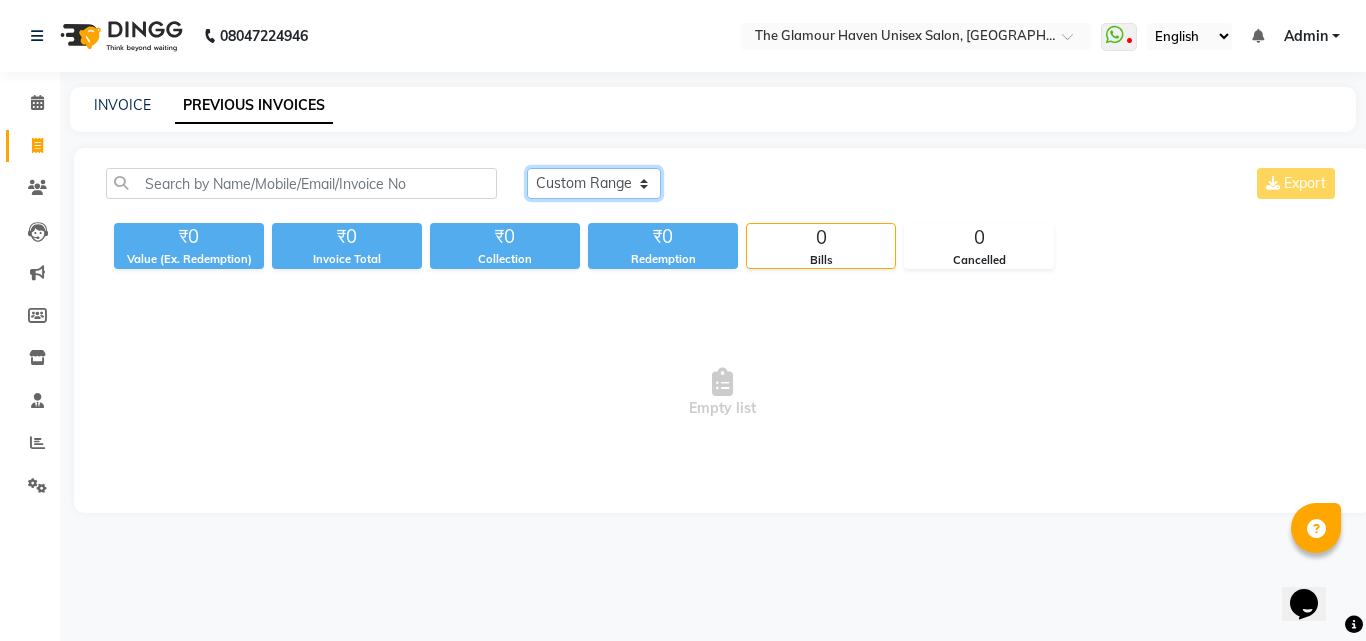 click on "Today Yesterday Custom Range" 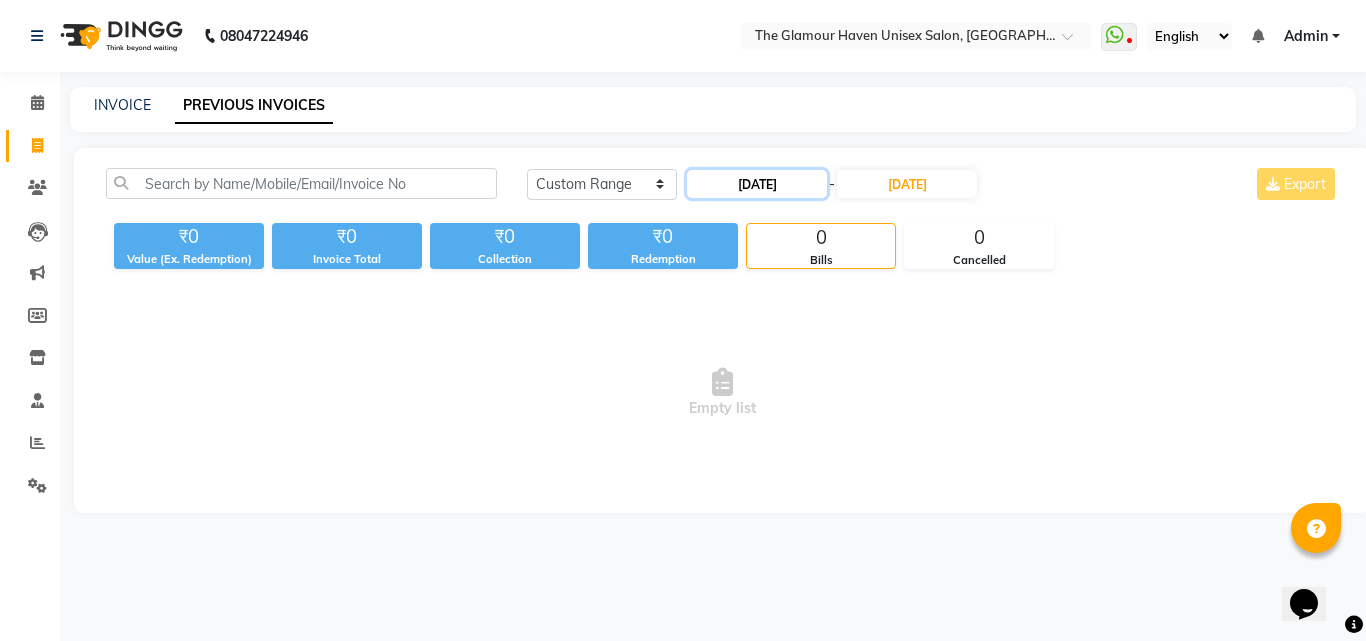 click on "13-07-2025" 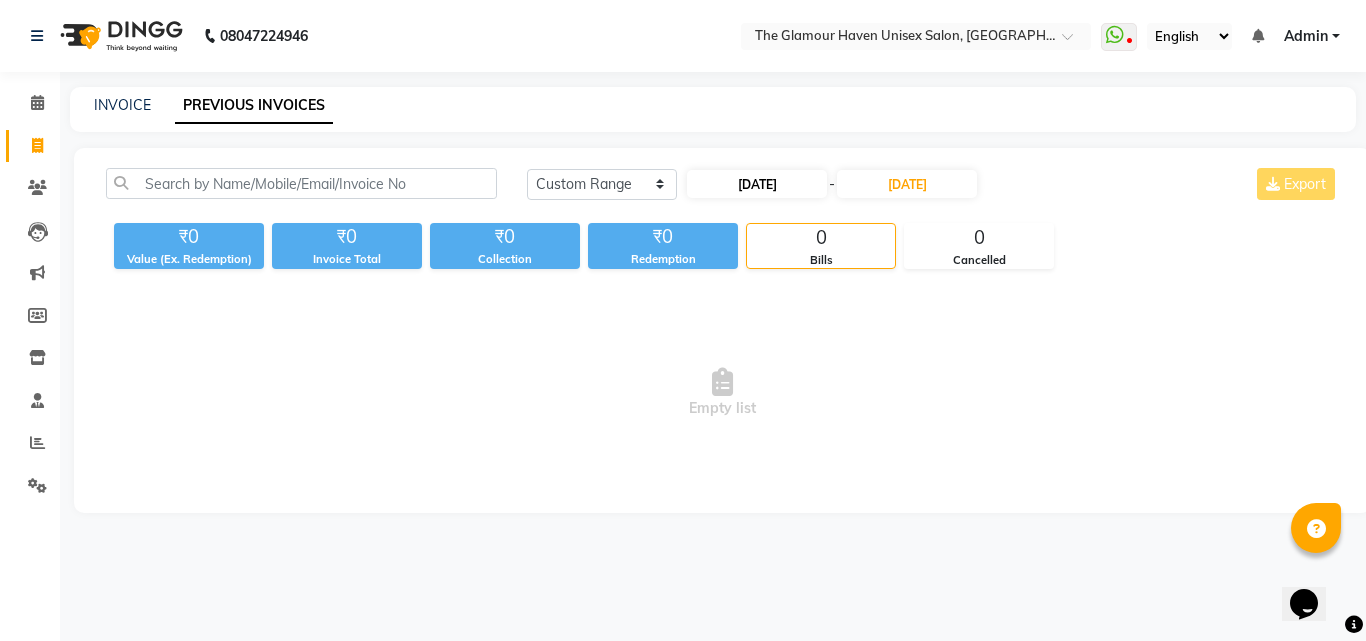 select on "7" 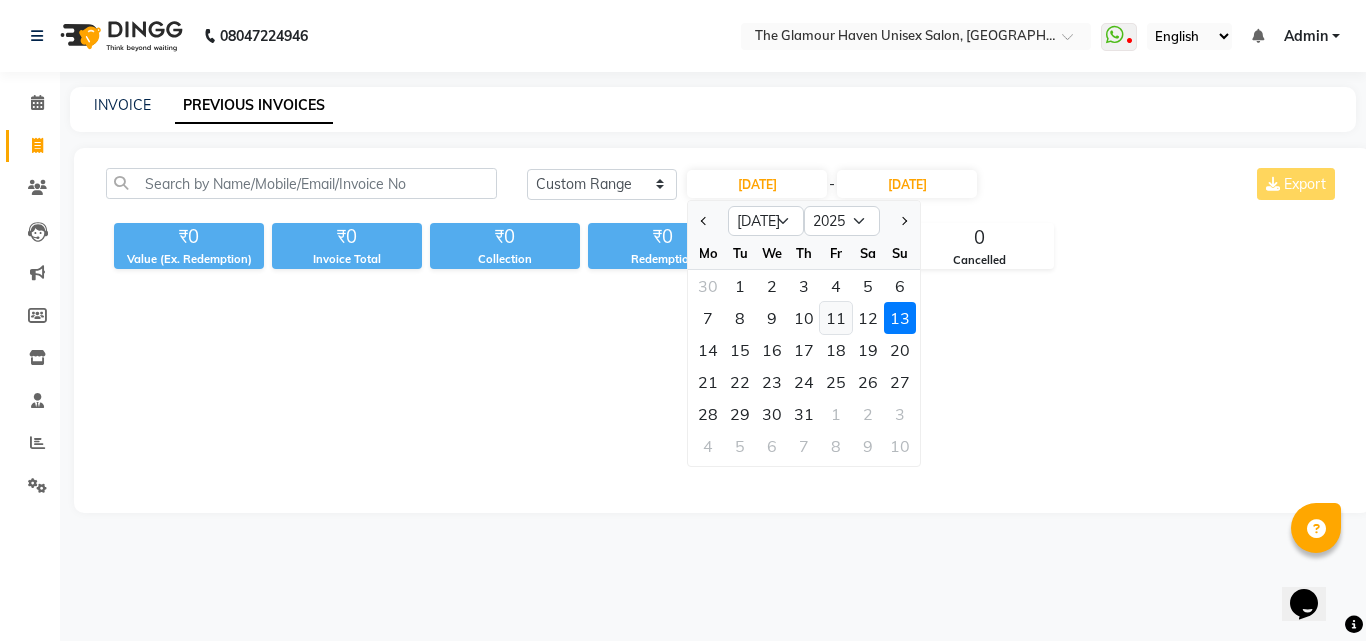 click on "11" 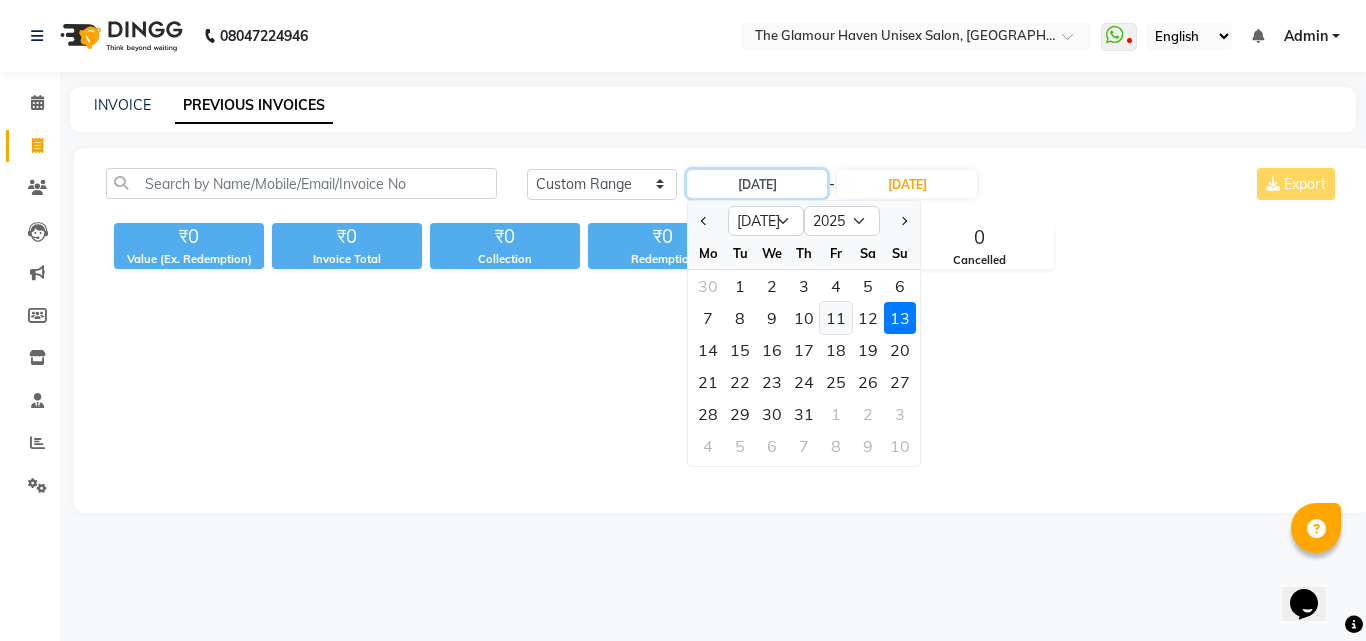 type on "[DATE]" 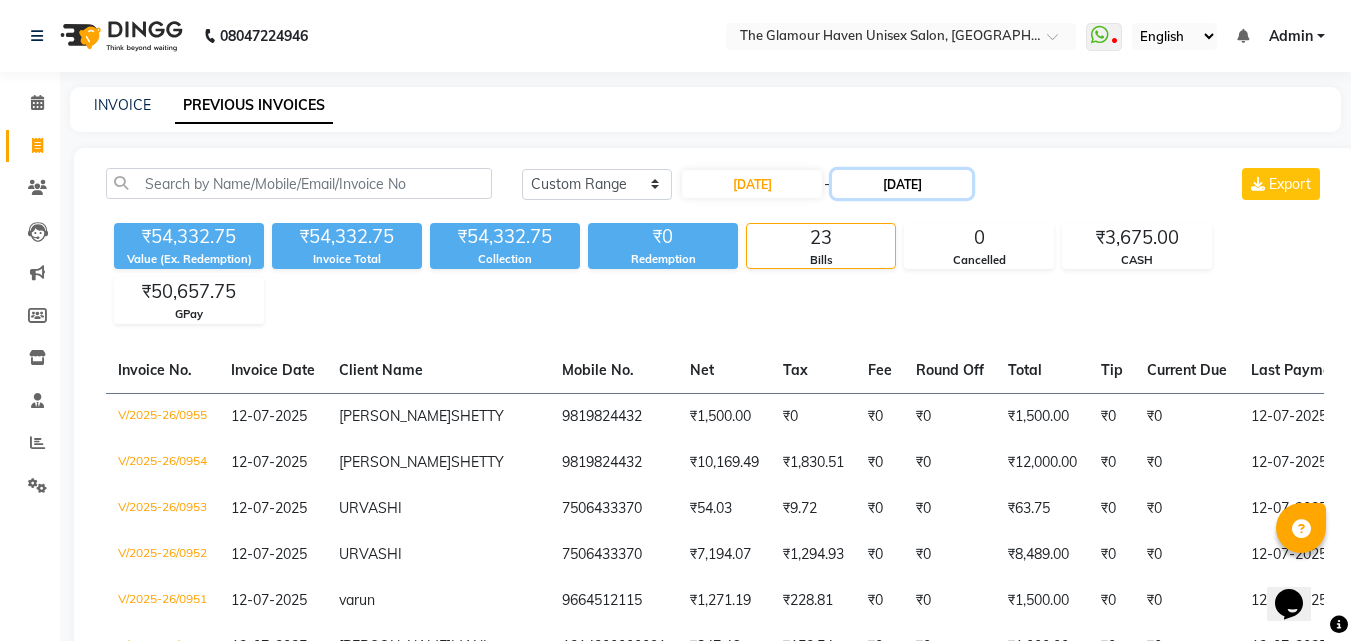 click on "13-07-2025" 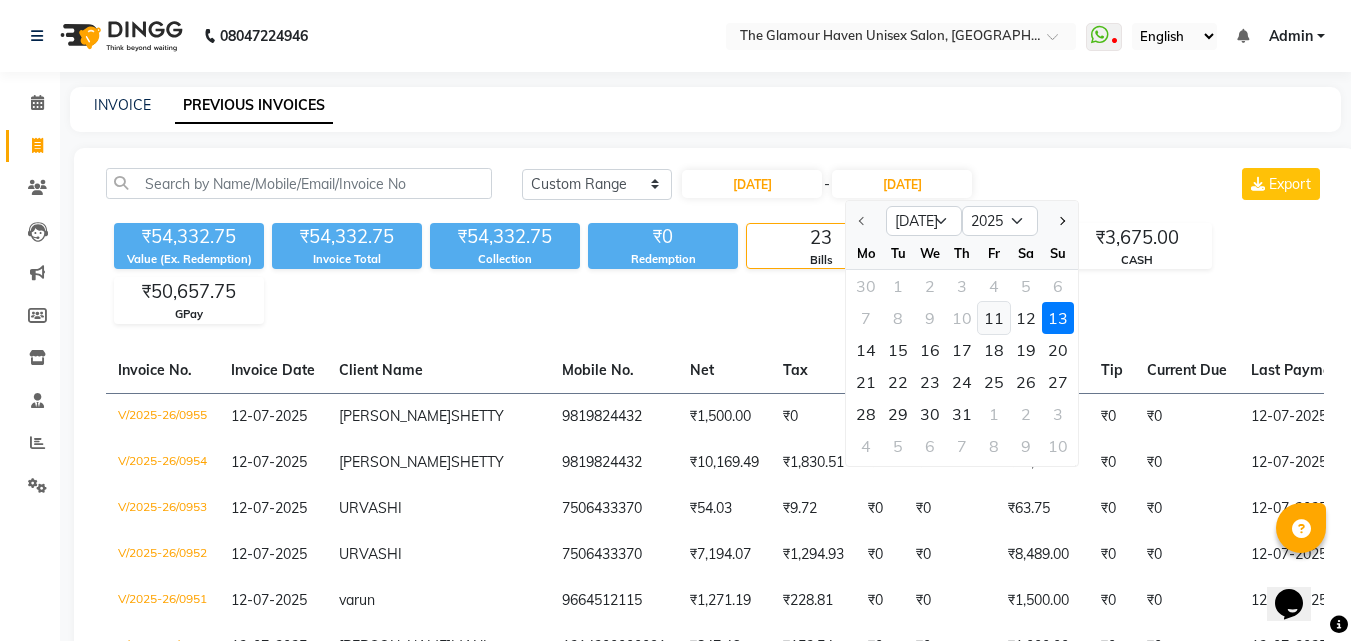 click on "11" 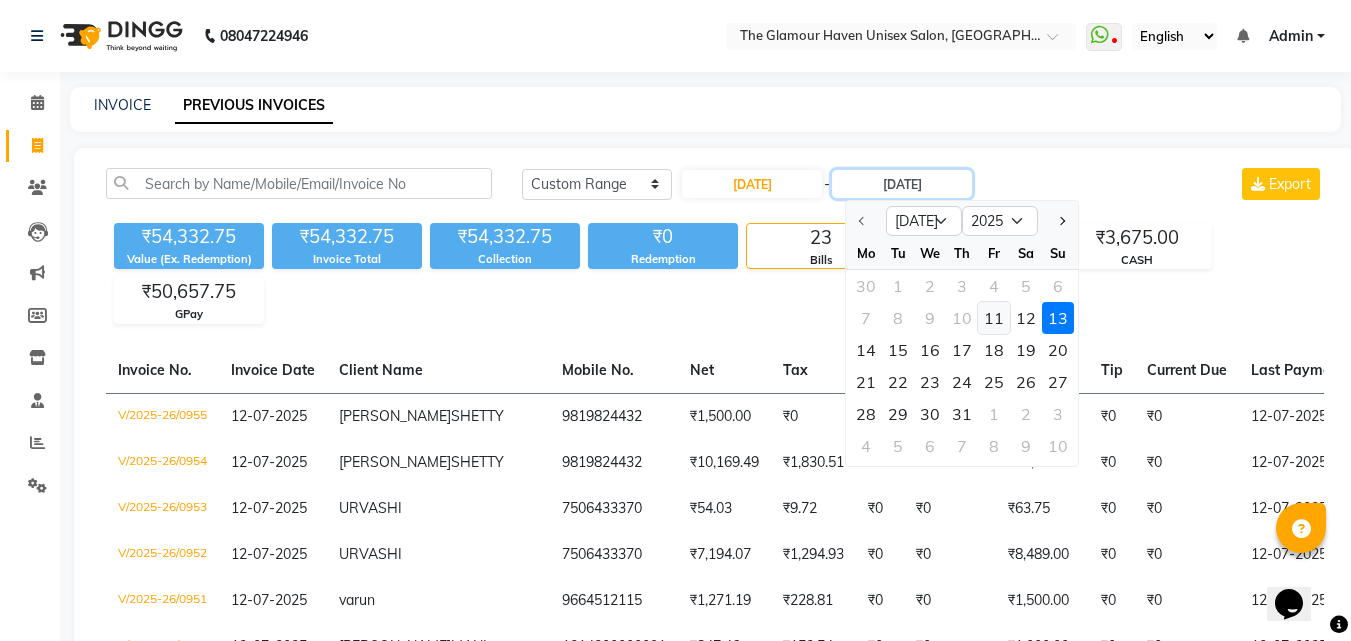 type on "[DATE]" 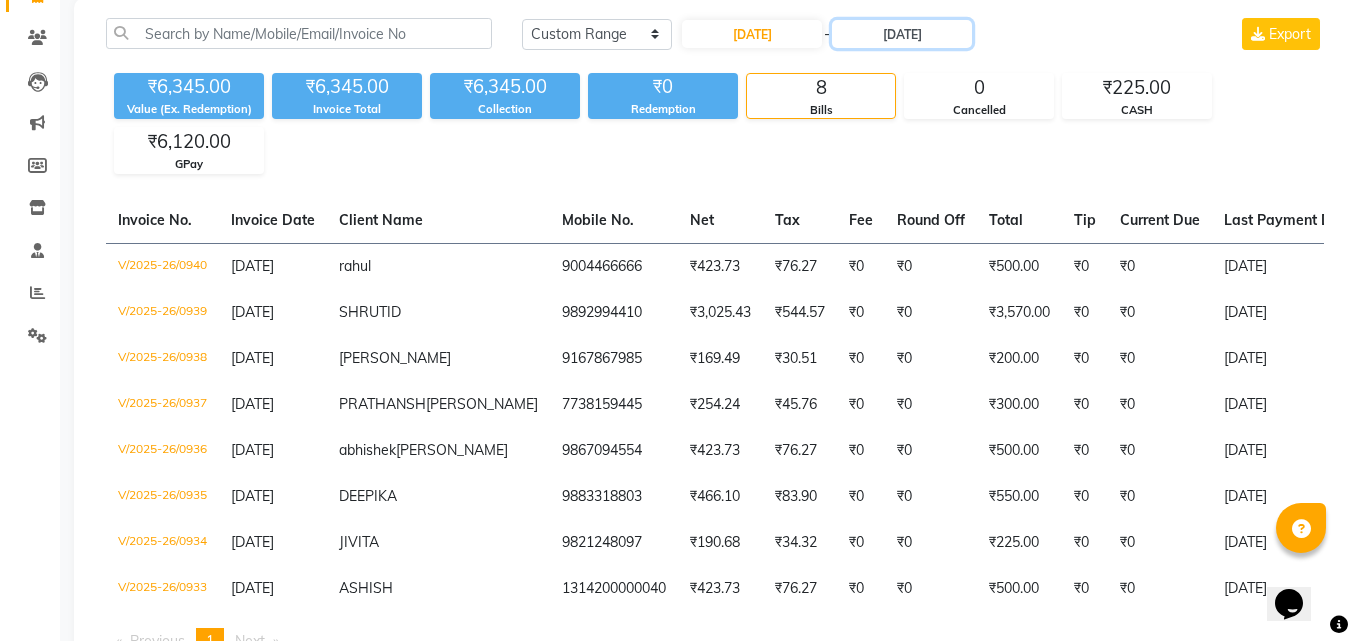 scroll, scrollTop: 285, scrollLeft: 0, axis: vertical 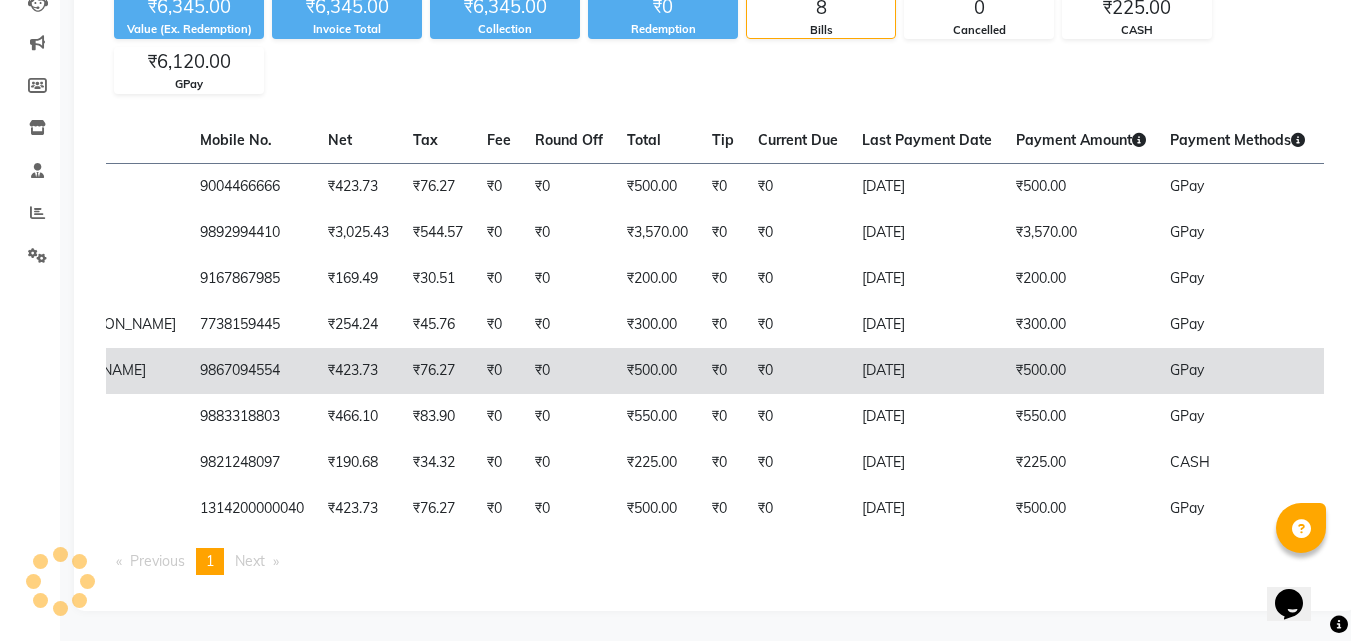 click on "9867094554" 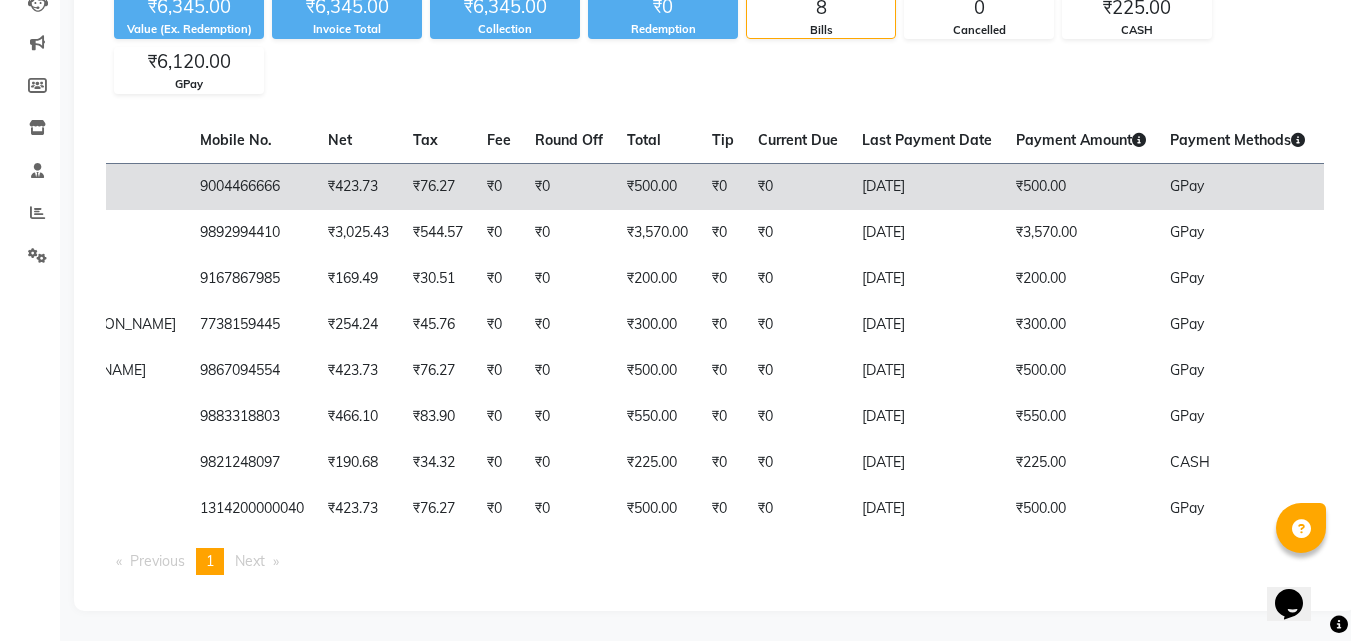 click on "₹500.00" 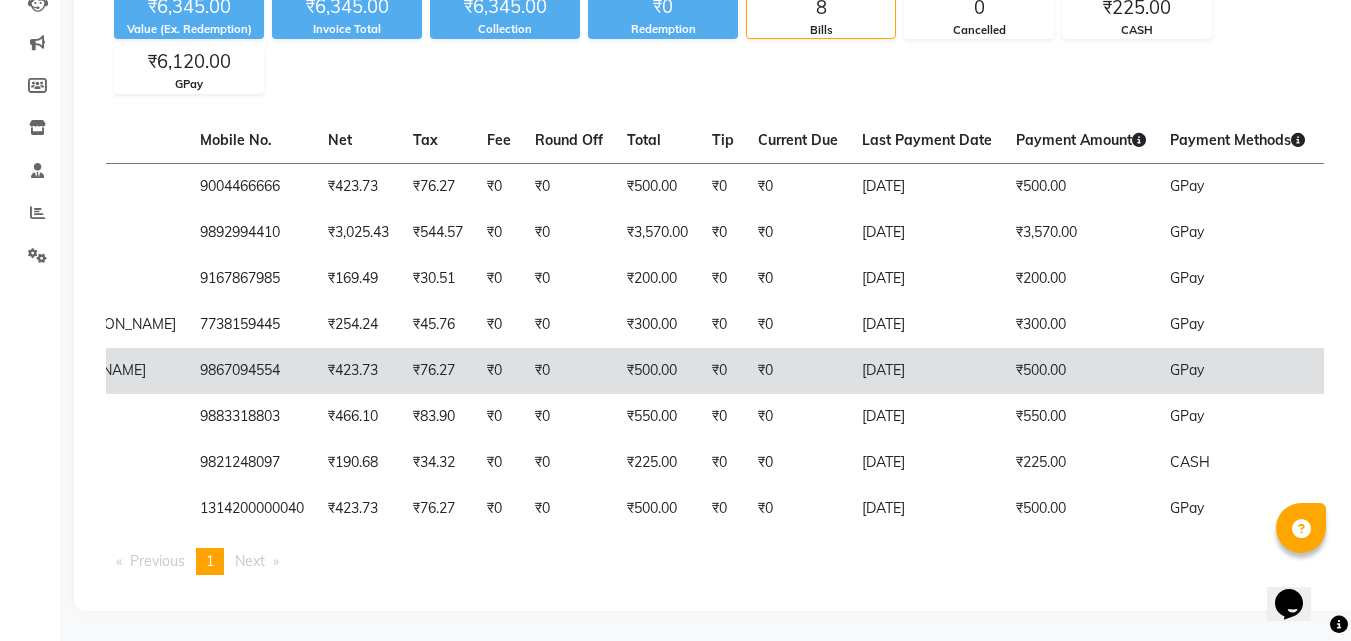 scroll, scrollTop: 0, scrollLeft: 457, axis: horizontal 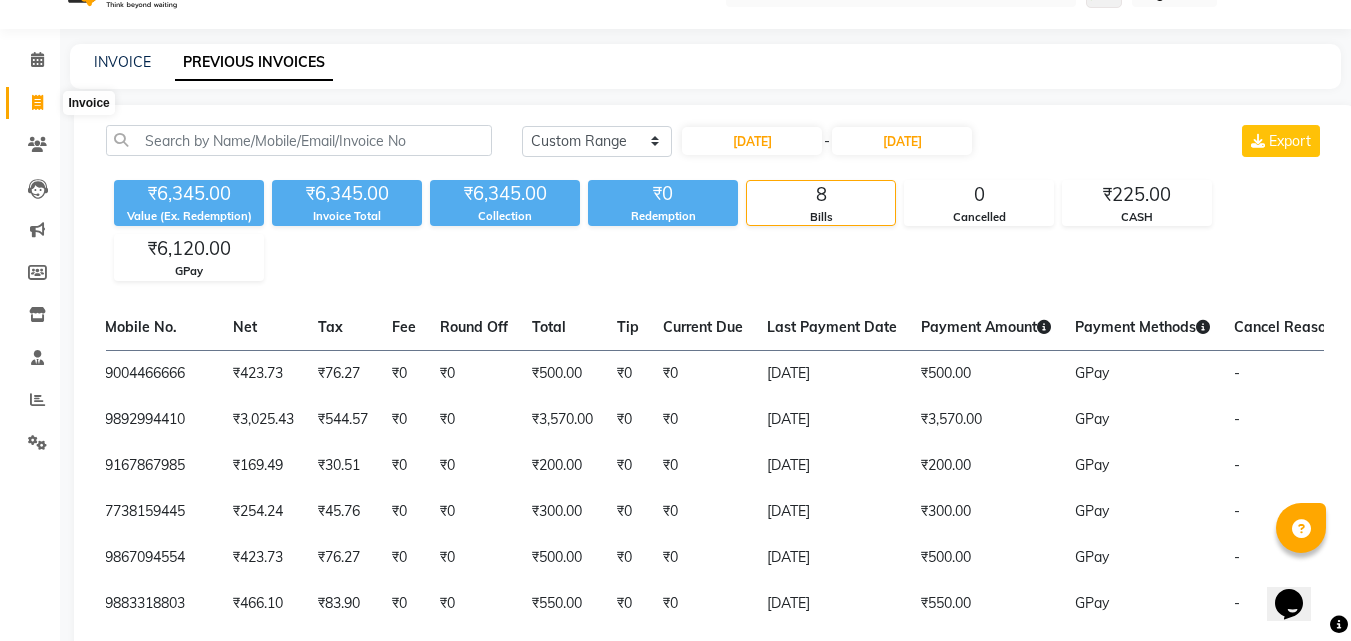 click 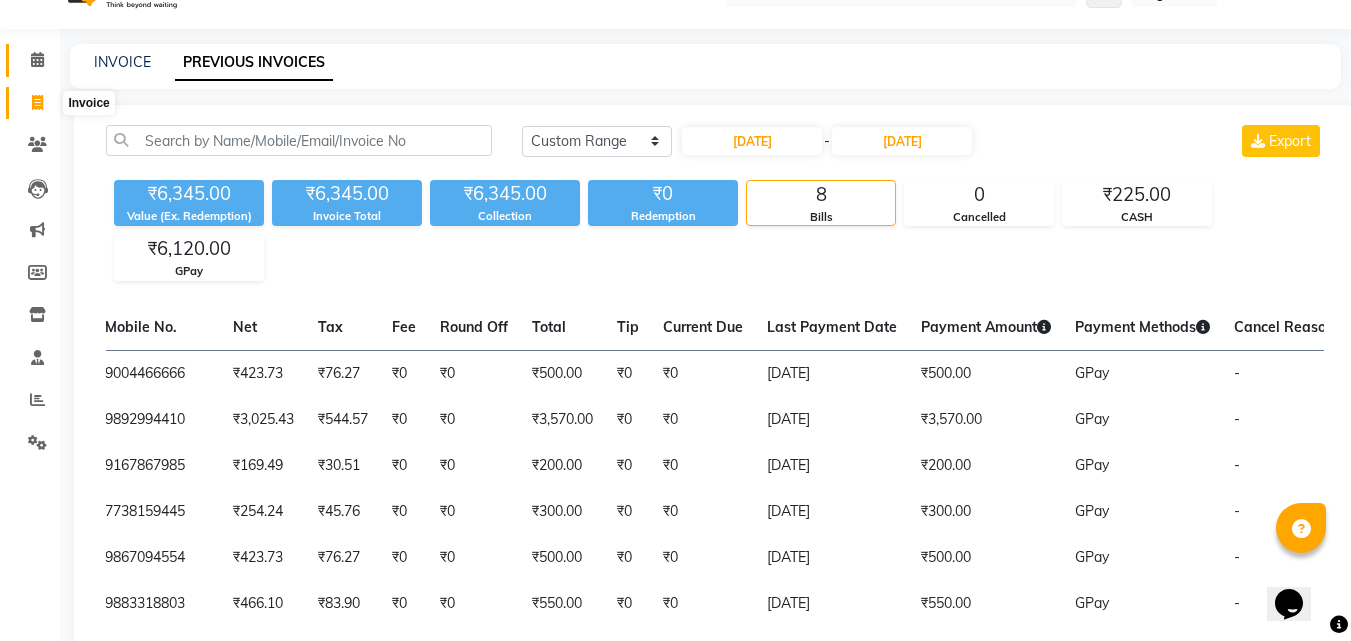 select on "service" 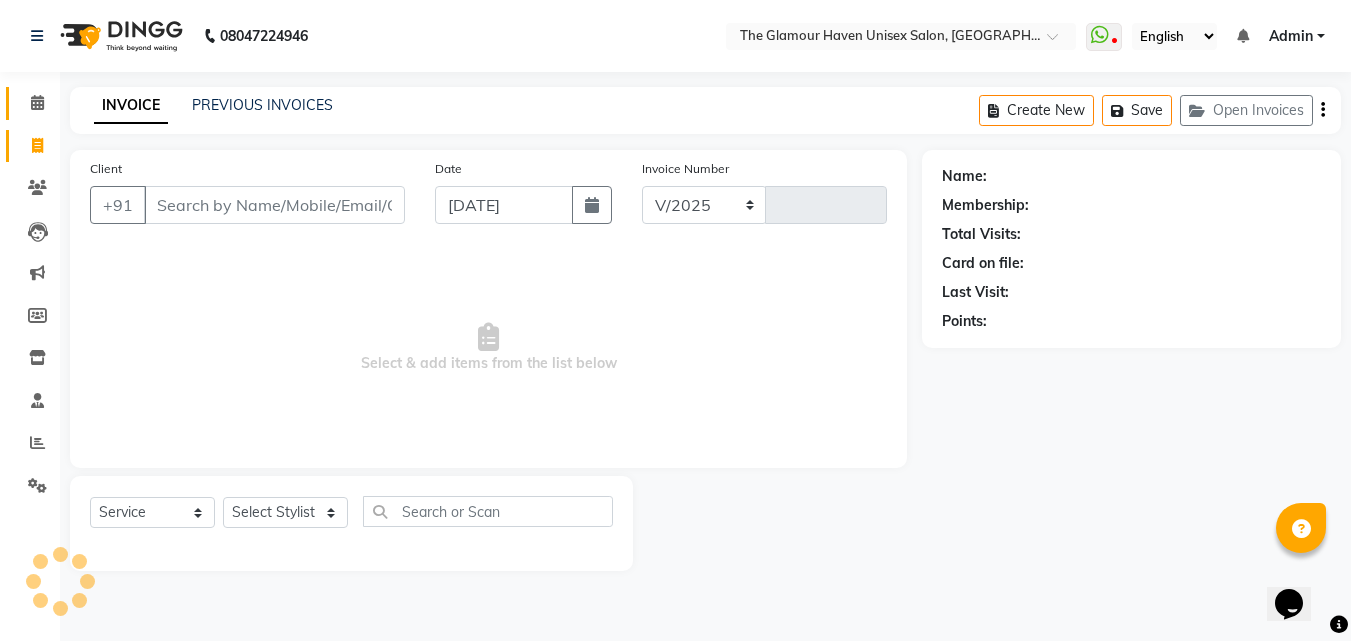 select on "7124" 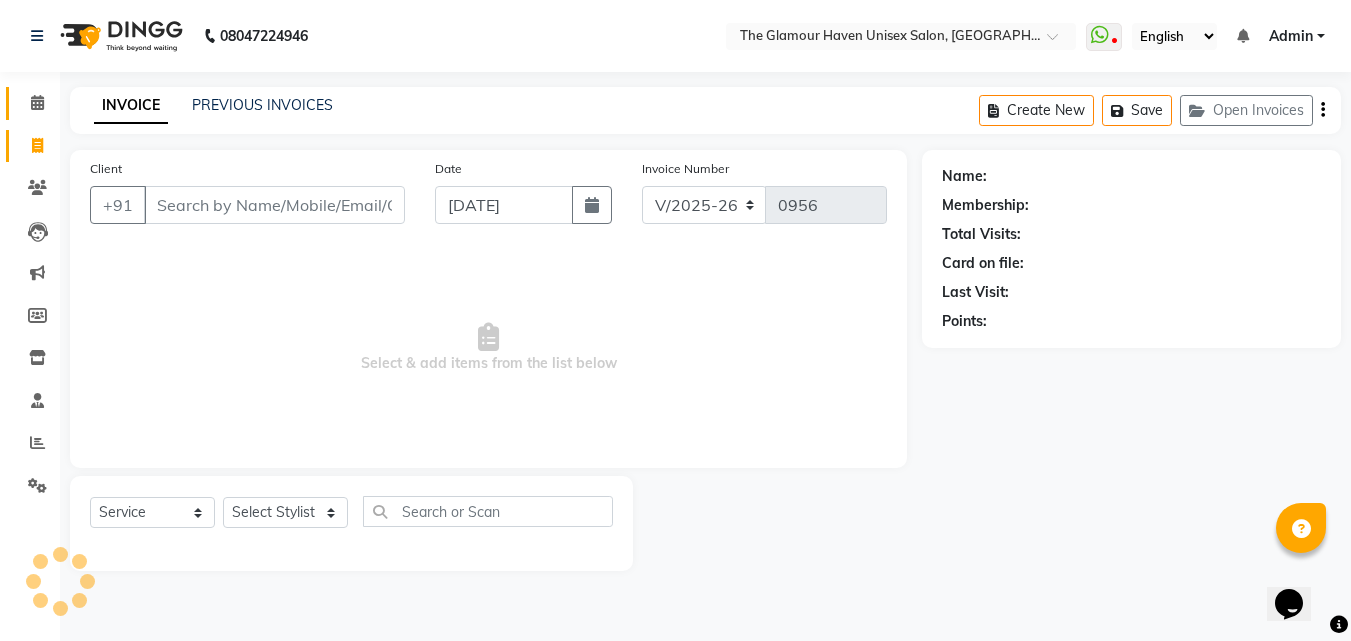 scroll, scrollTop: 0, scrollLeft: 0, axis: both 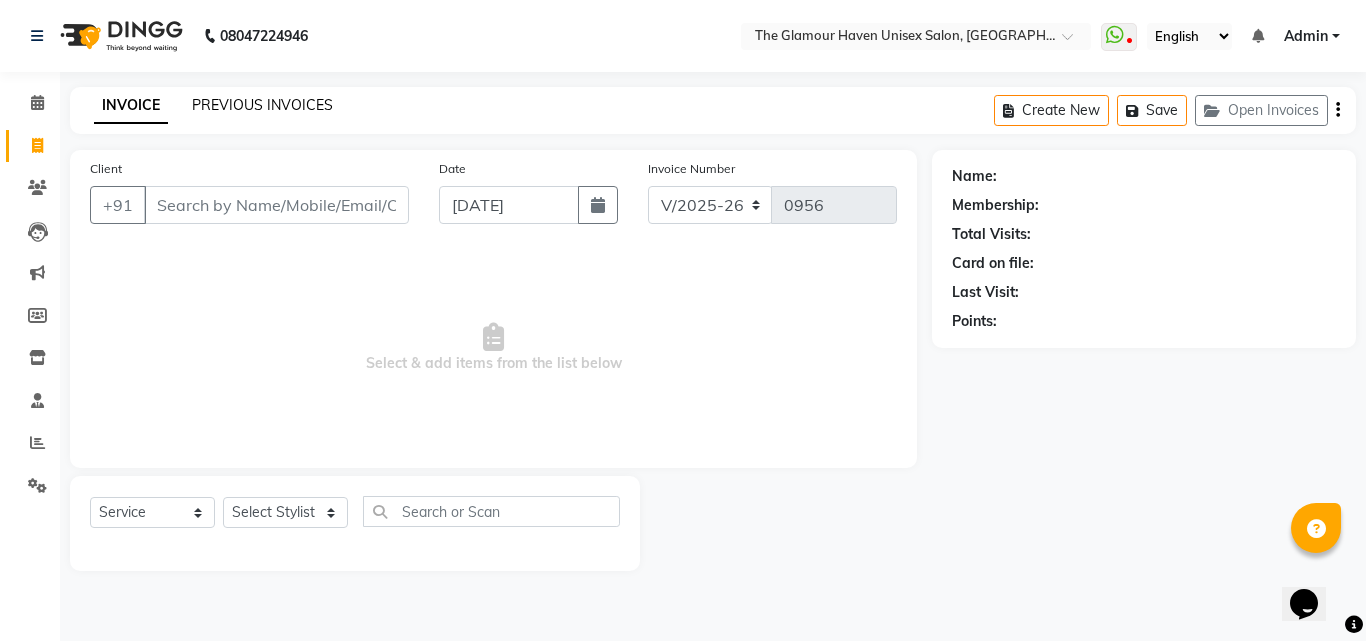 click on "PREVIOUS INVOICES" 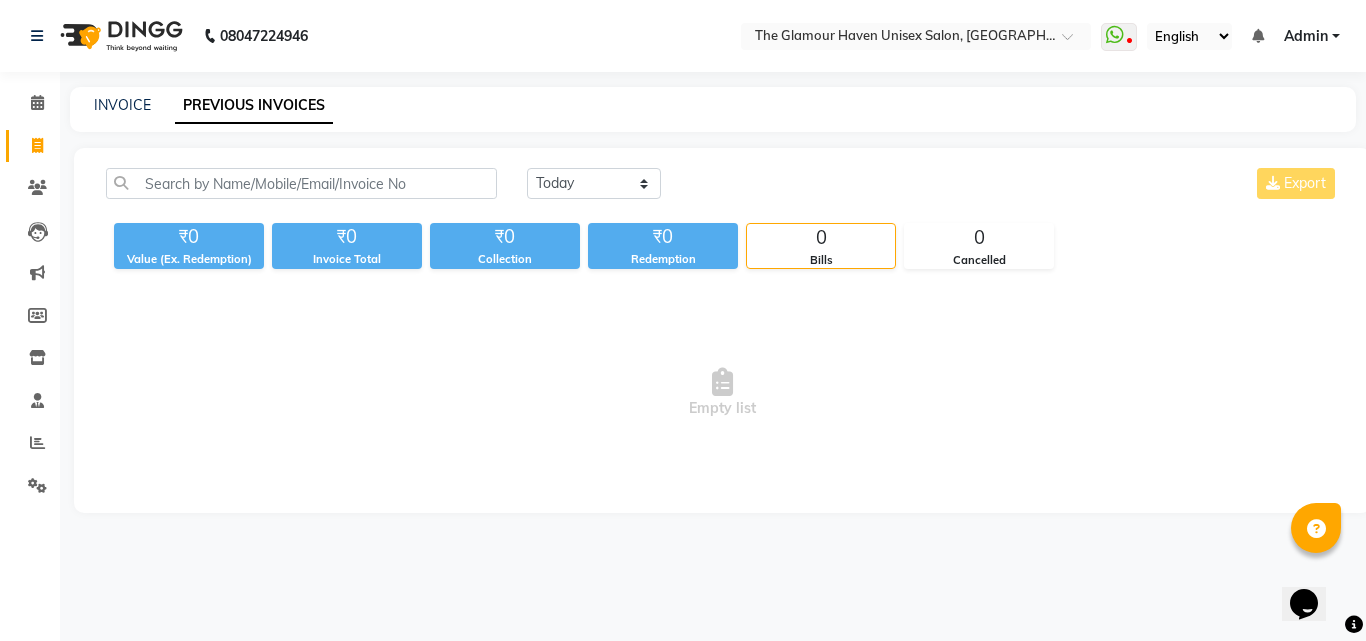 click on "Today Yesterday Custom Range Export ₹0 Value (Ex. Redemption) ₹0 Invoice Total  ₹0 Collection ₹0 Redemption 0 Bills 0 Cancelled  Empty list" 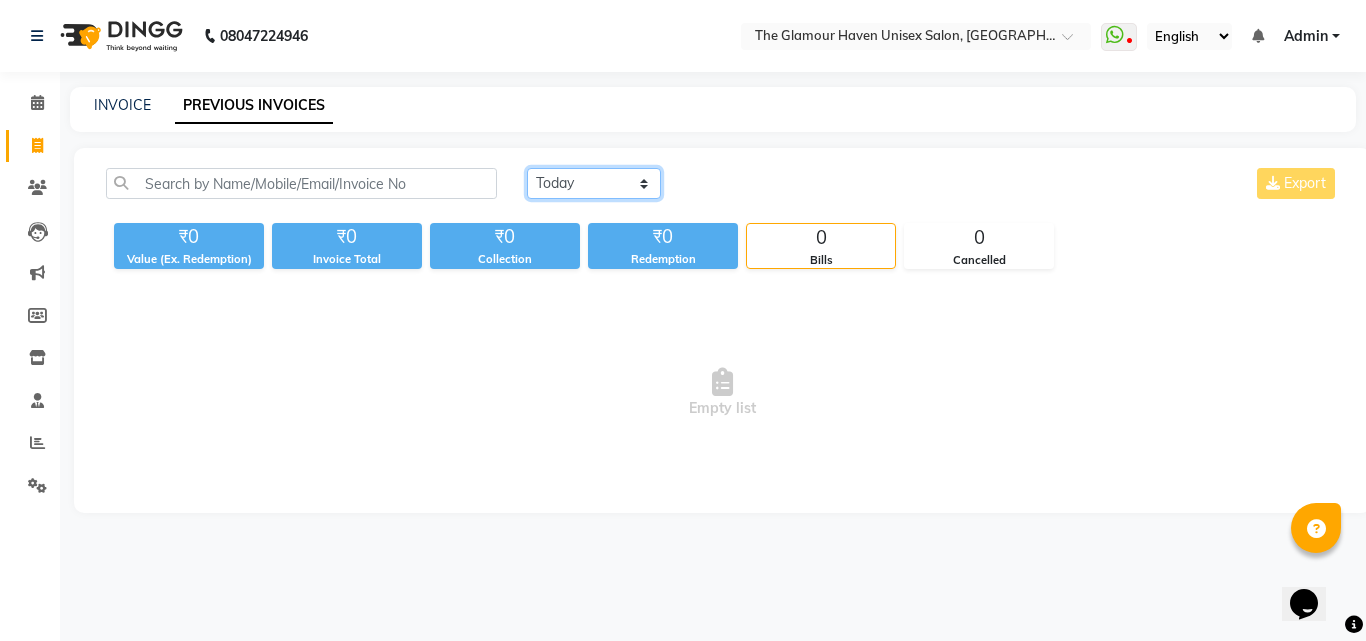click on "Today Yesterday Custom Range" 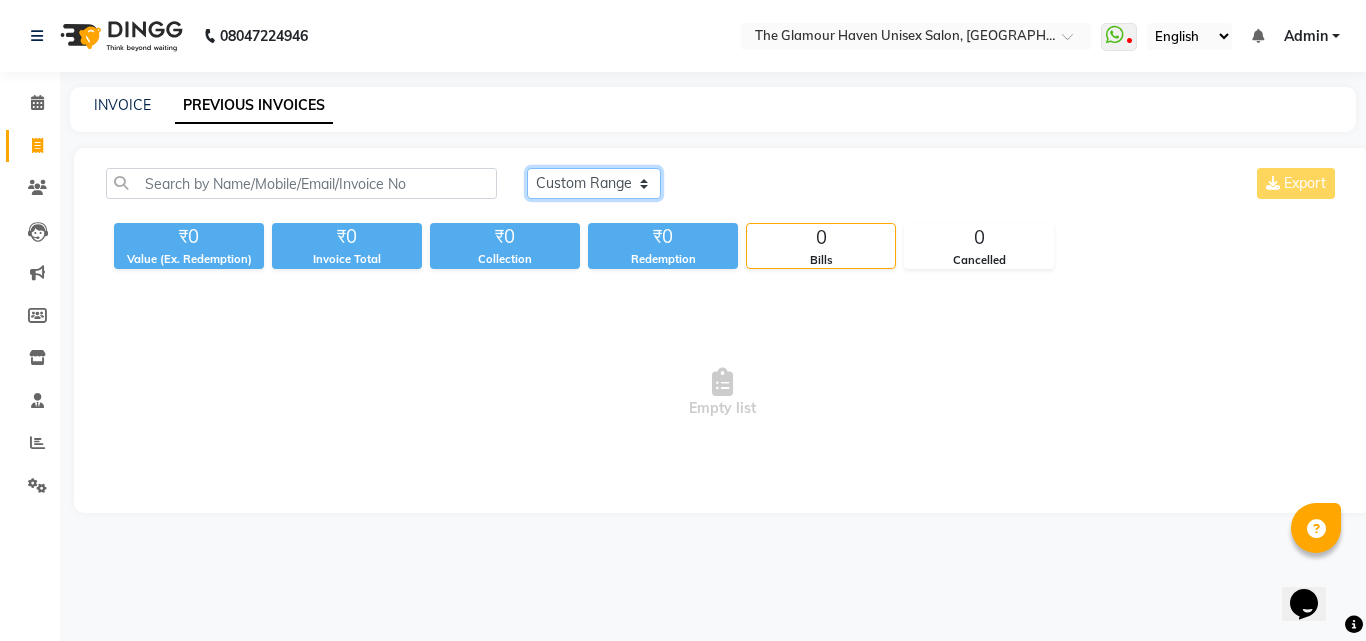 click on "Today Yesterday Custom Range" 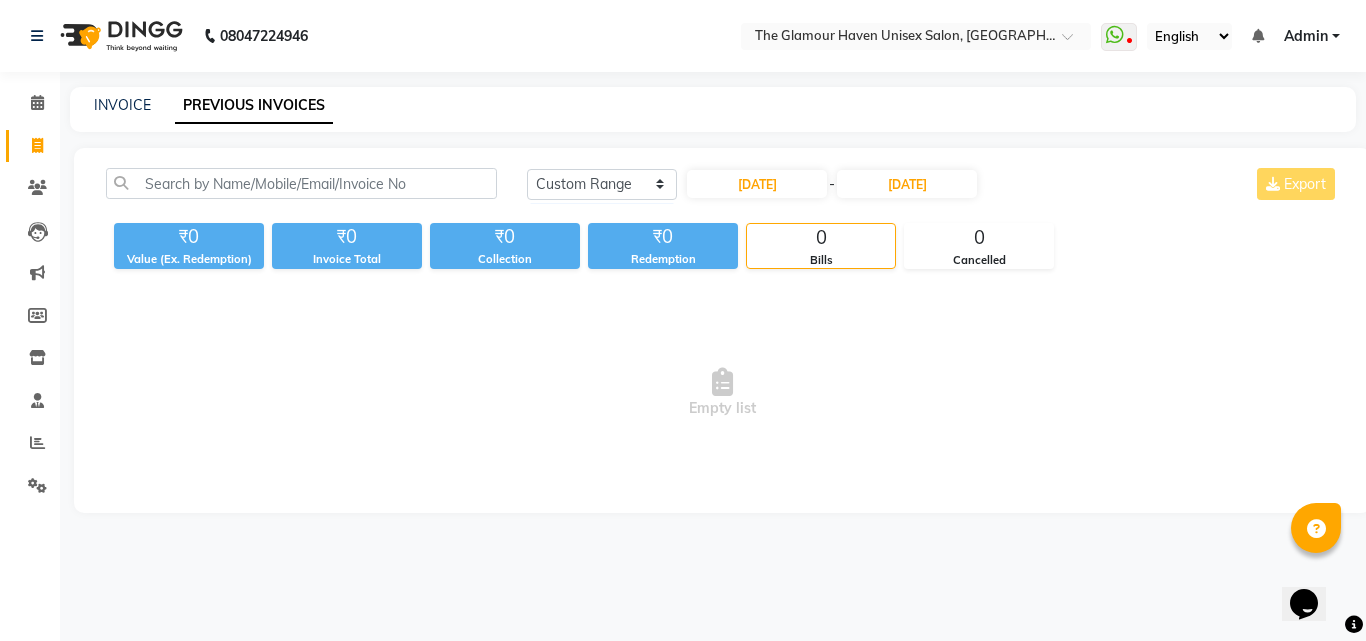 click on "Today Yesterday Custom Range 13-07-2025 - 13-07-2025 Export" 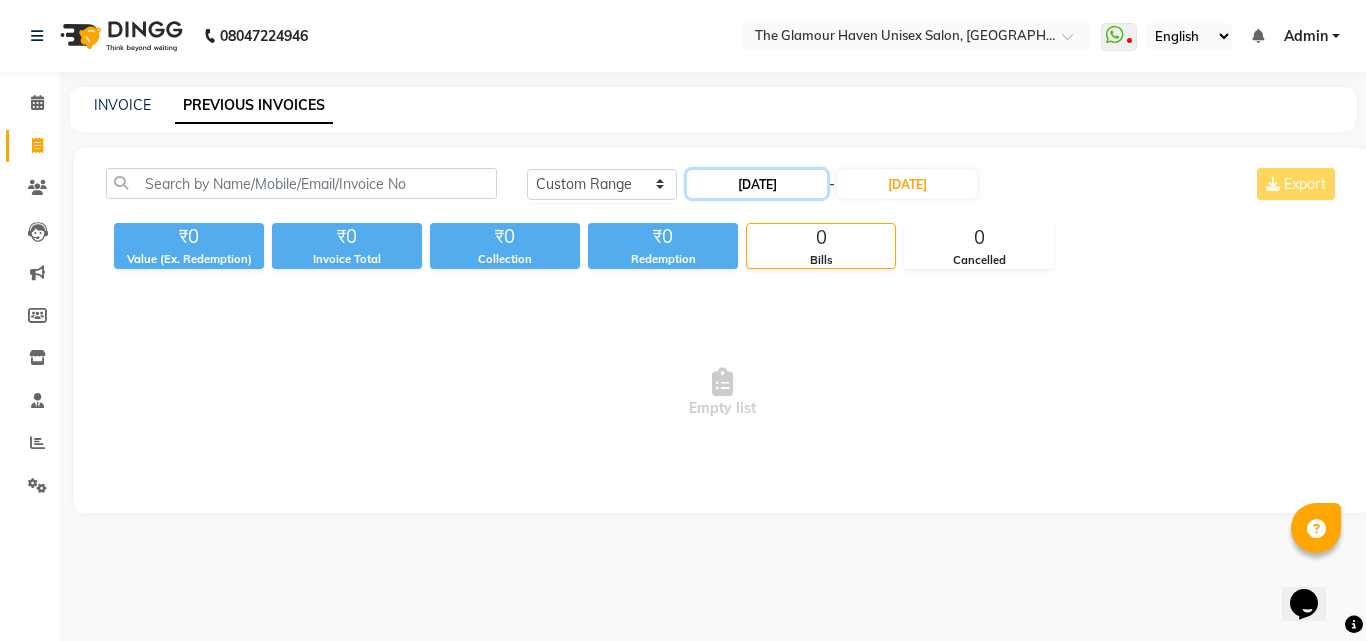 click on "13-07-2025" 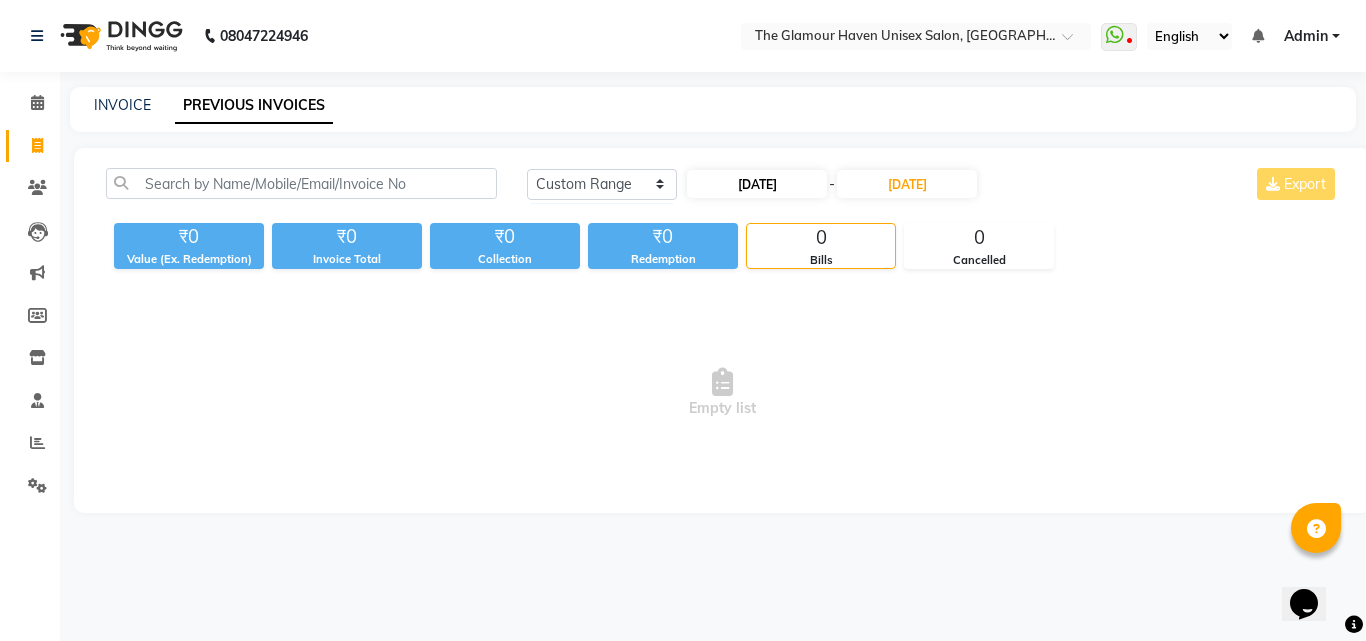 select on "7" 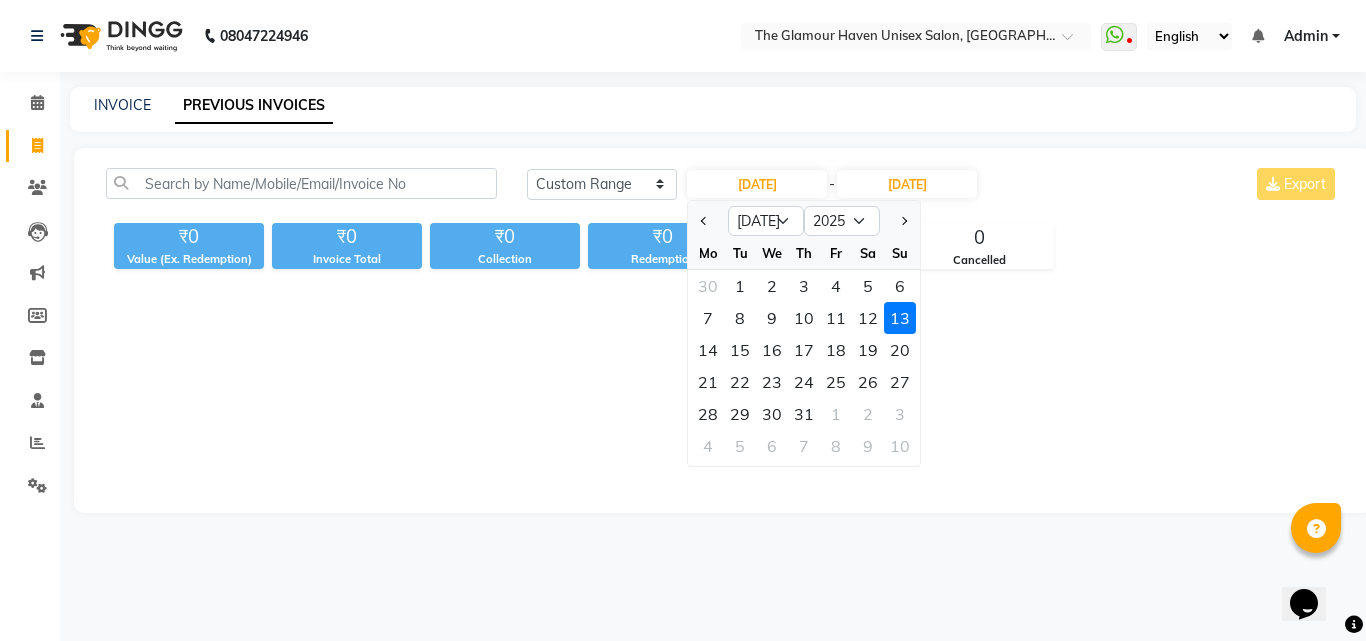 click on "11" 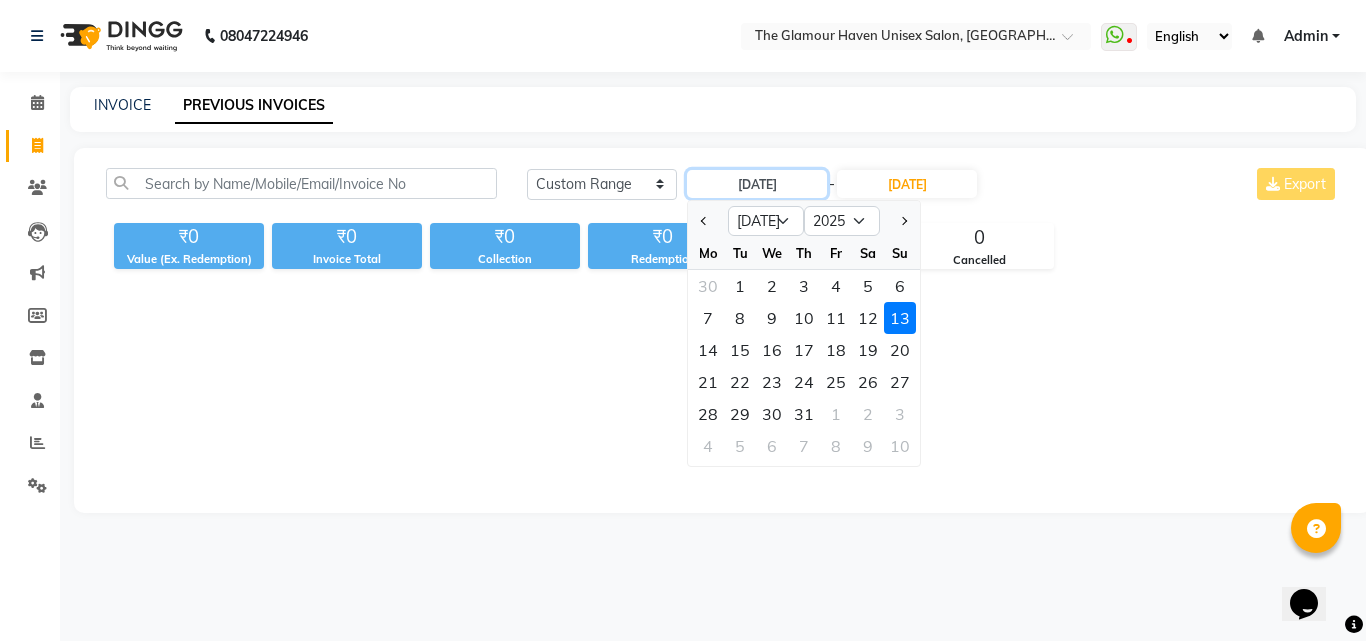 type on "[DATE]" 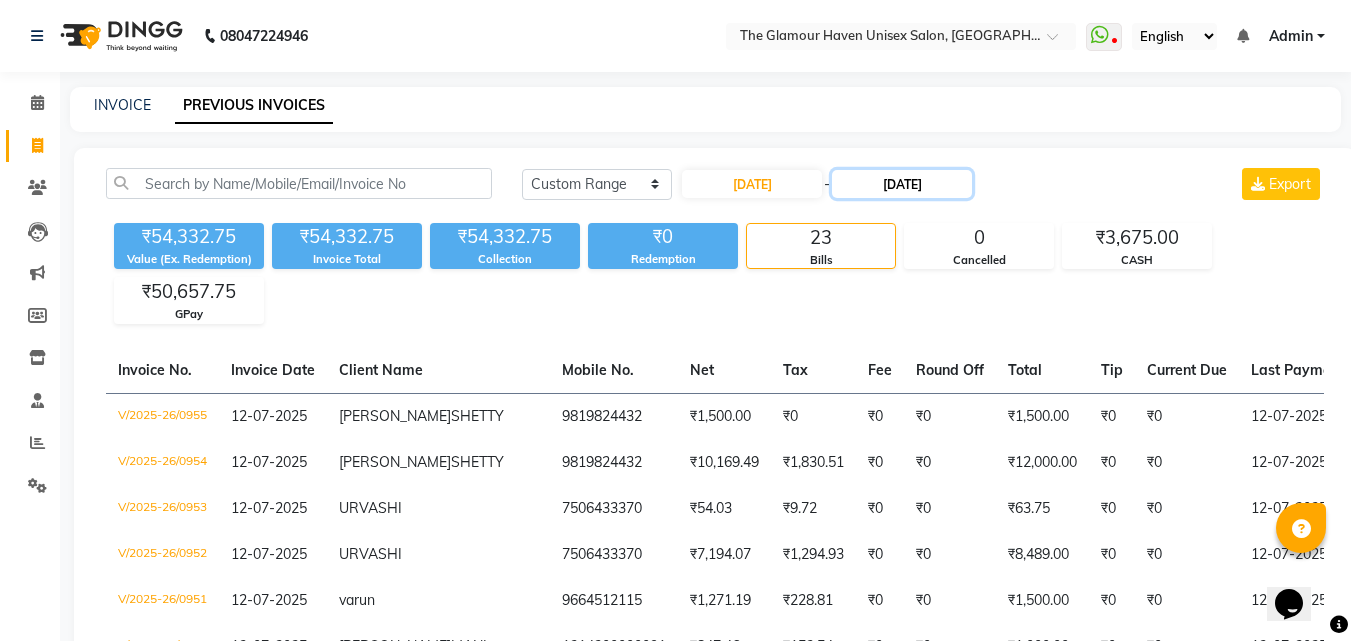 click on "[DATE]" 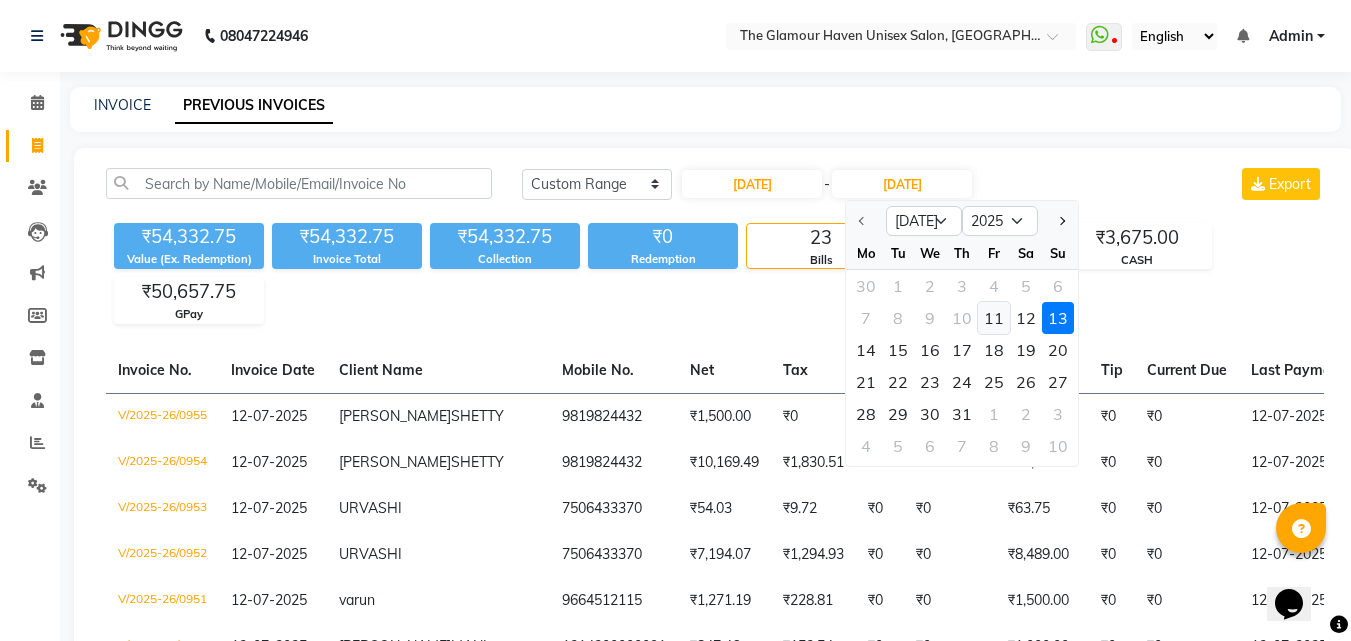 click on "11" 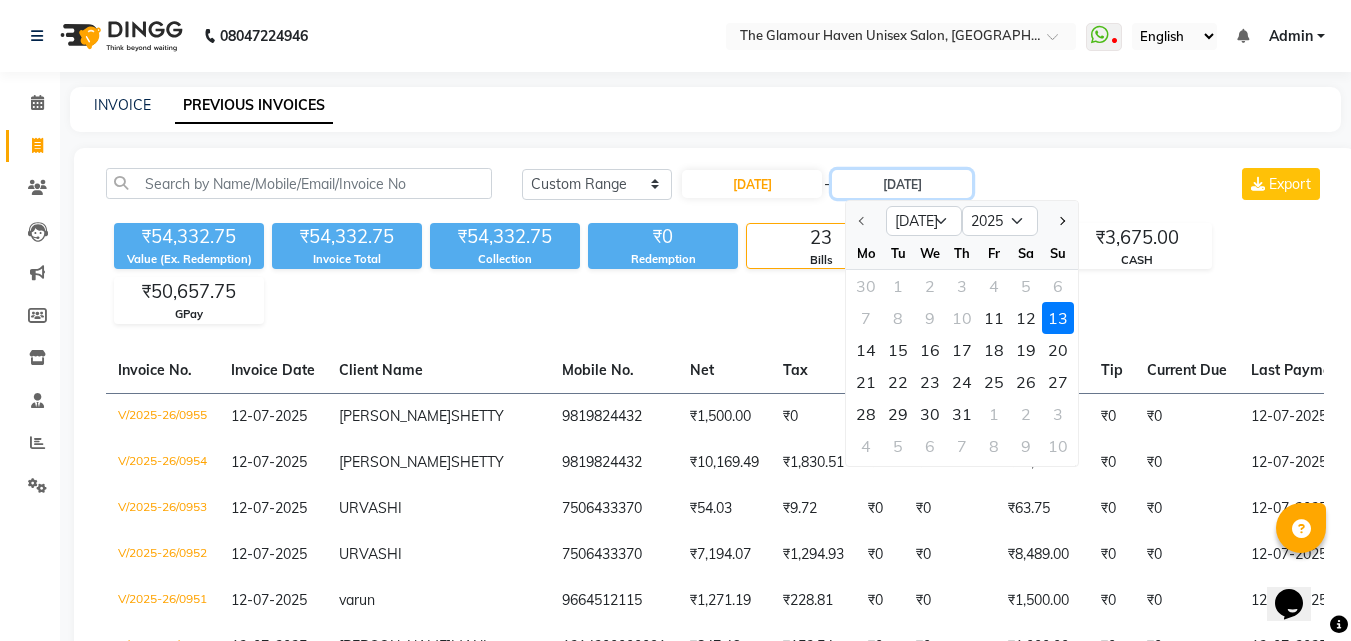 type on "[DATE]" 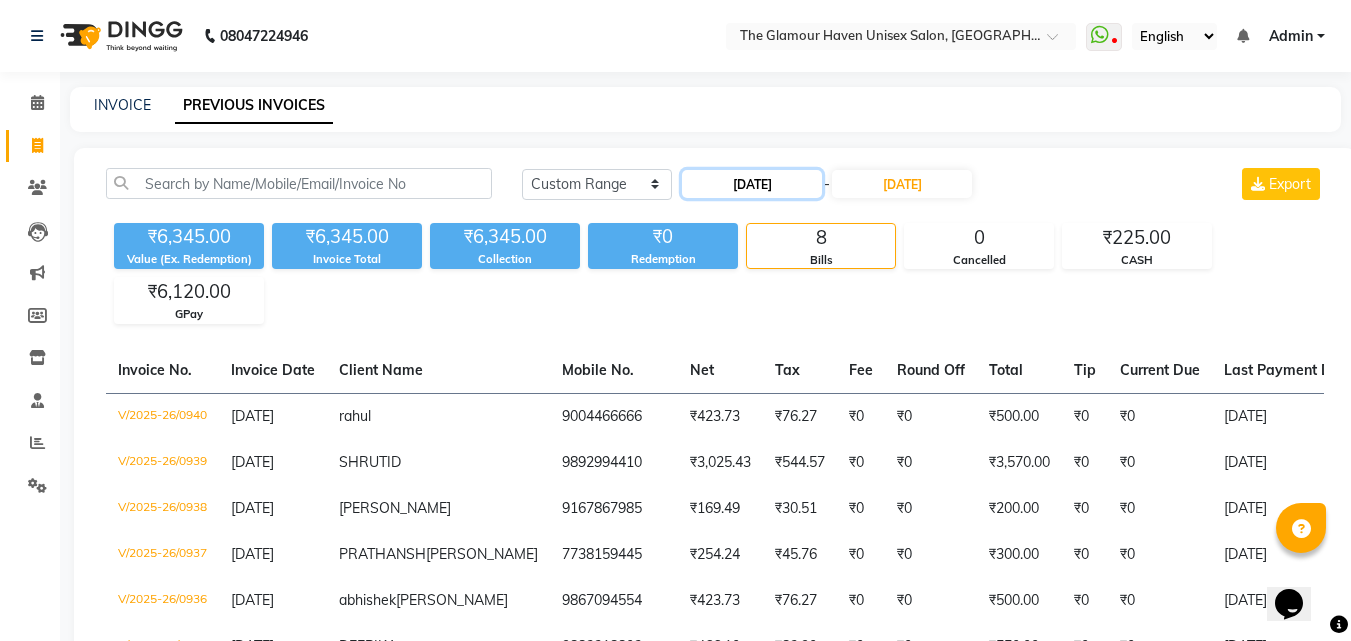 click on "[DATE]" 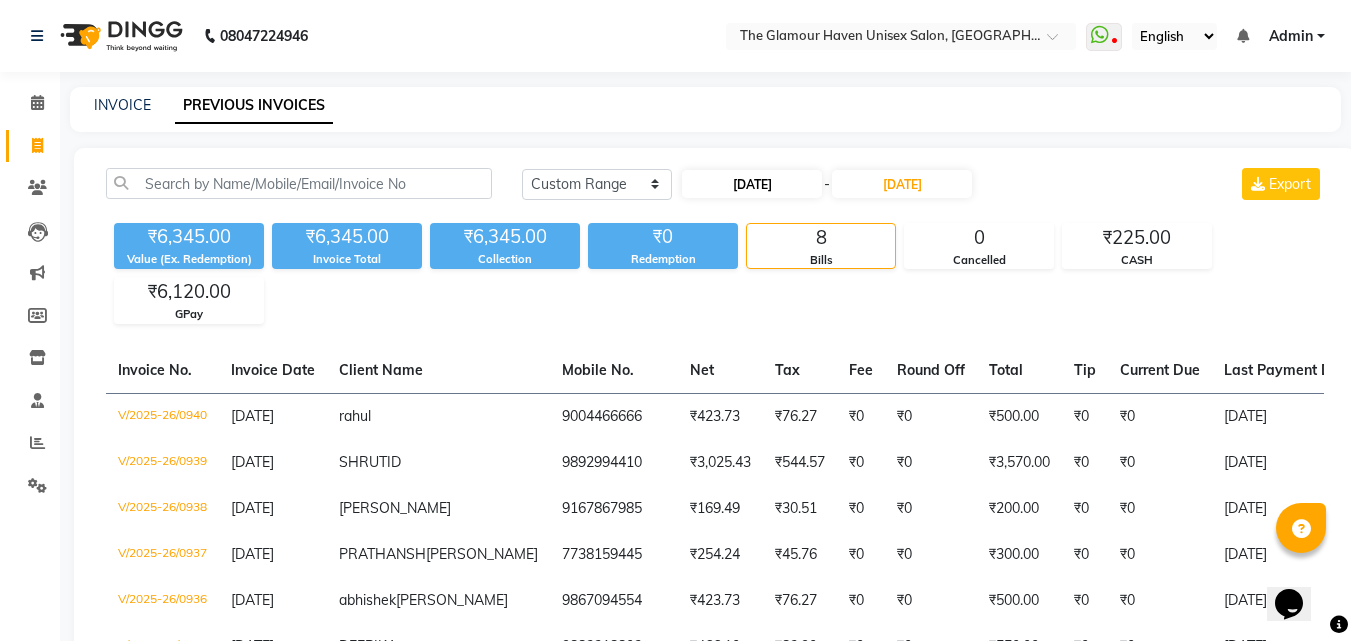 select on "7" 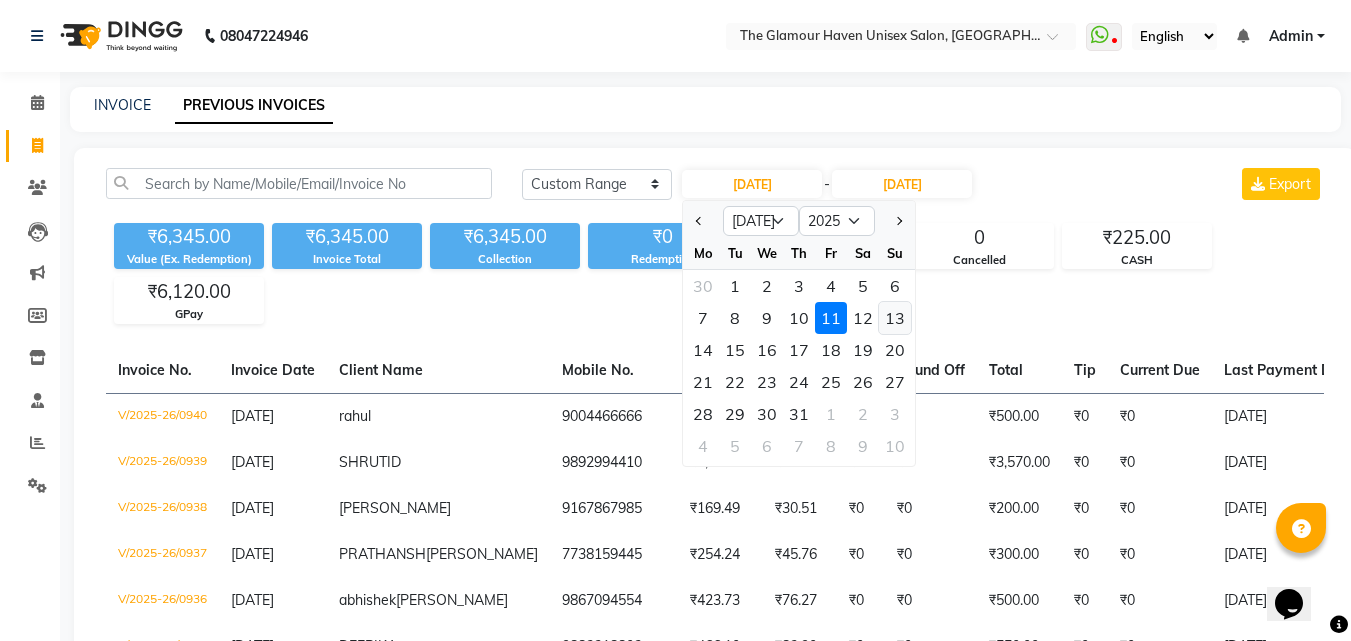 click on "13" 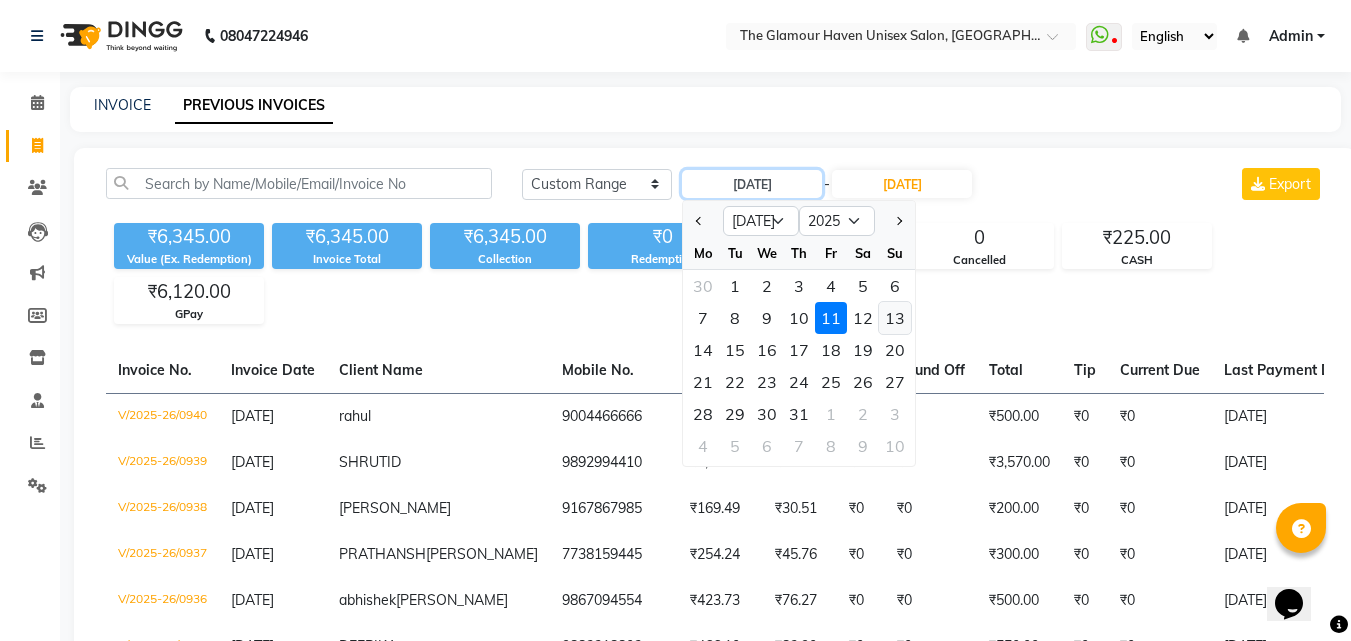 type on "[DATE]" 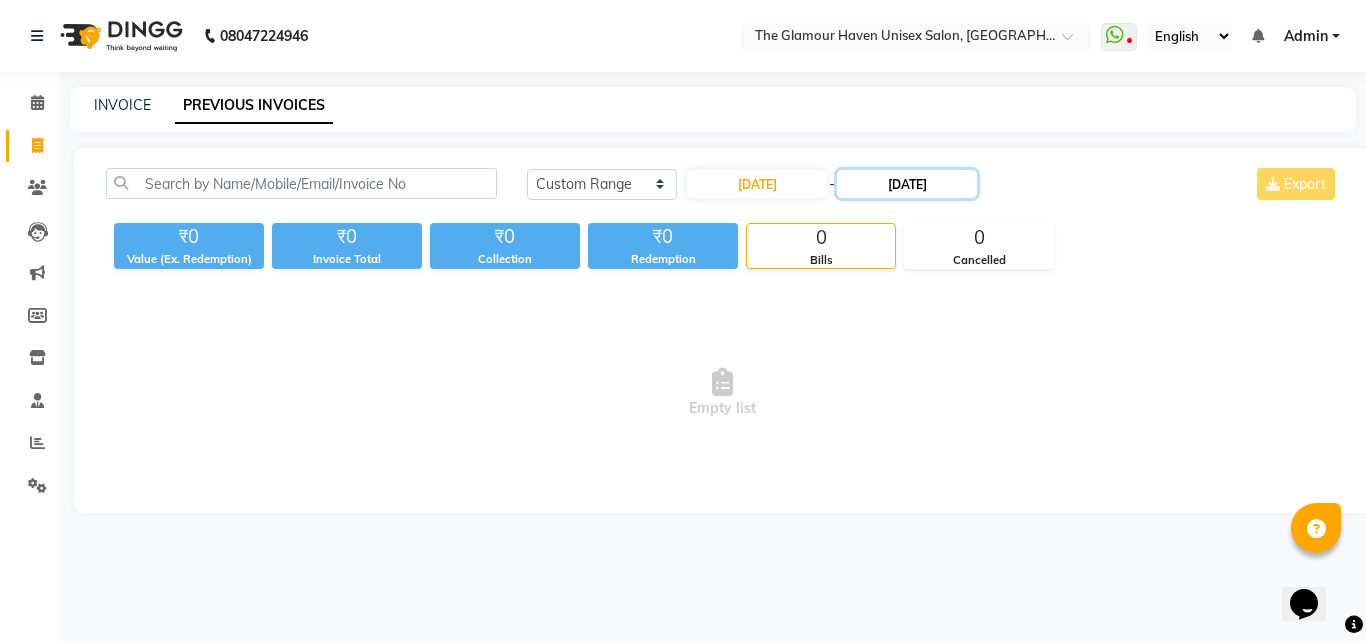 click on "[DATE]" 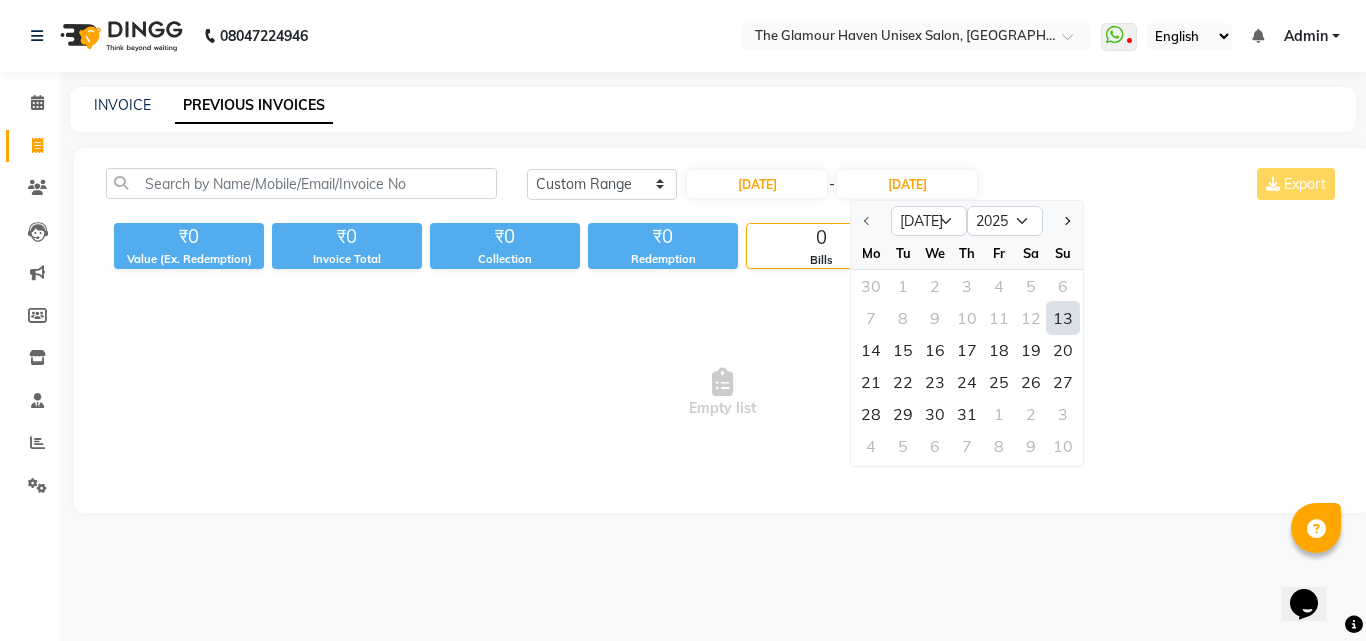 click on "13" 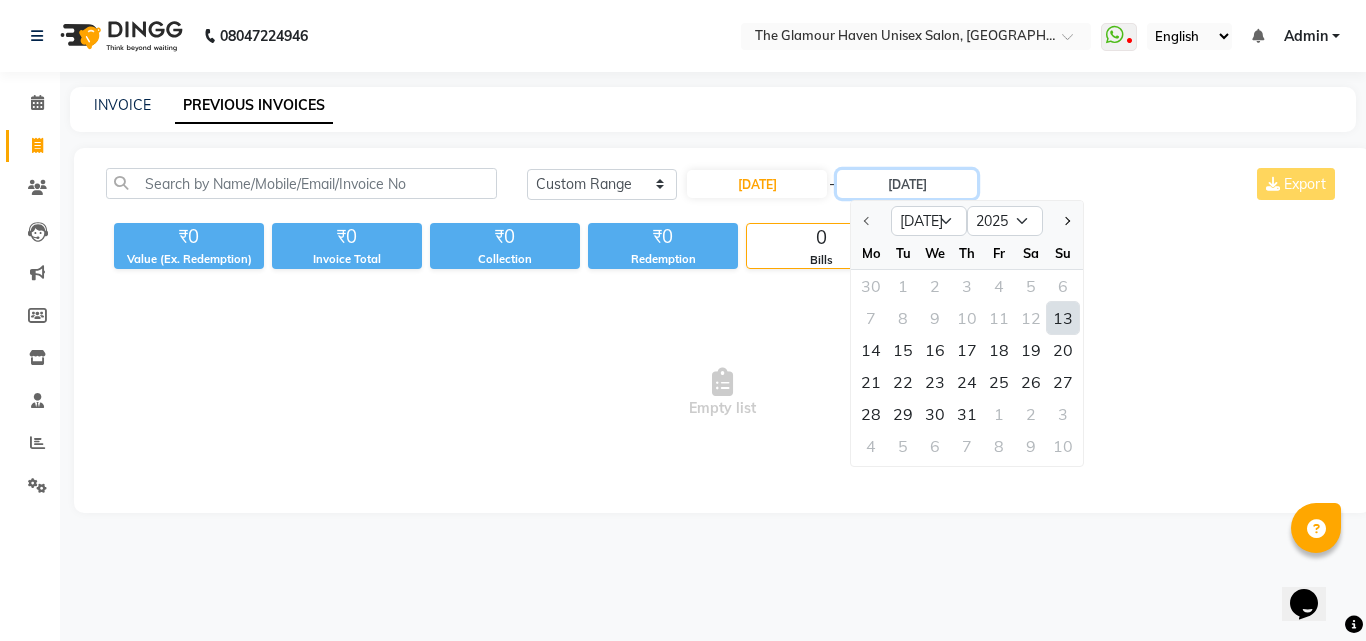 type on "[DATE]" 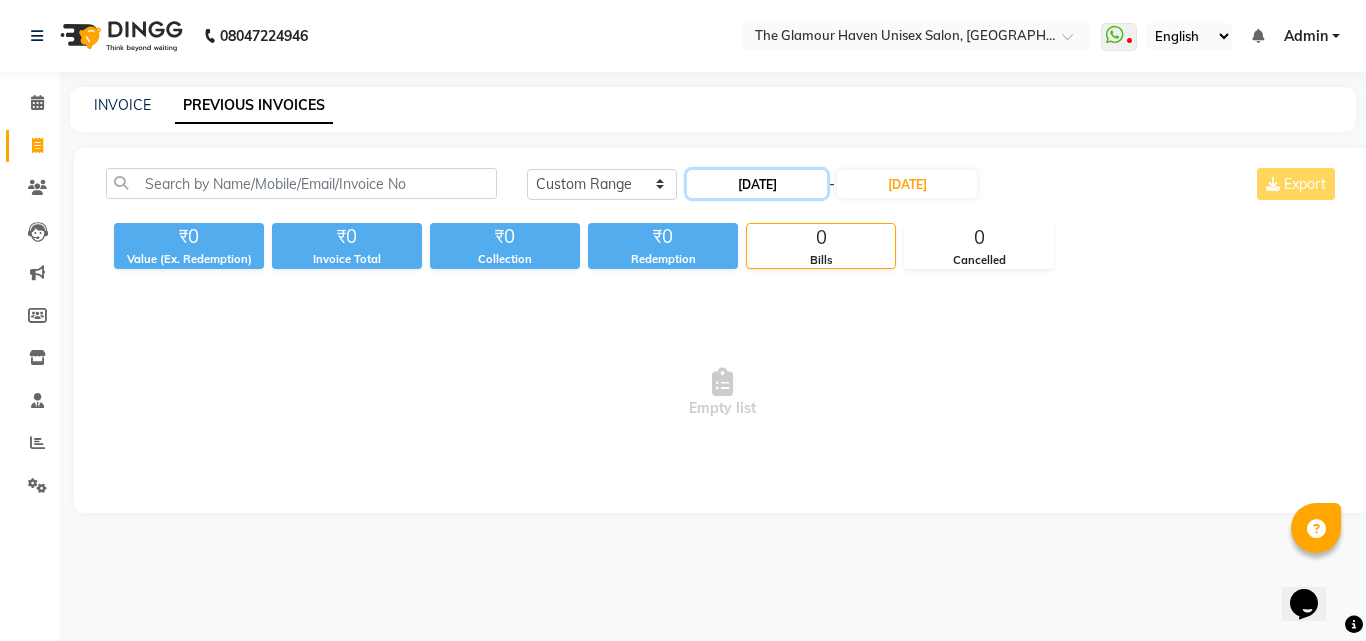 click on "[DATE]" 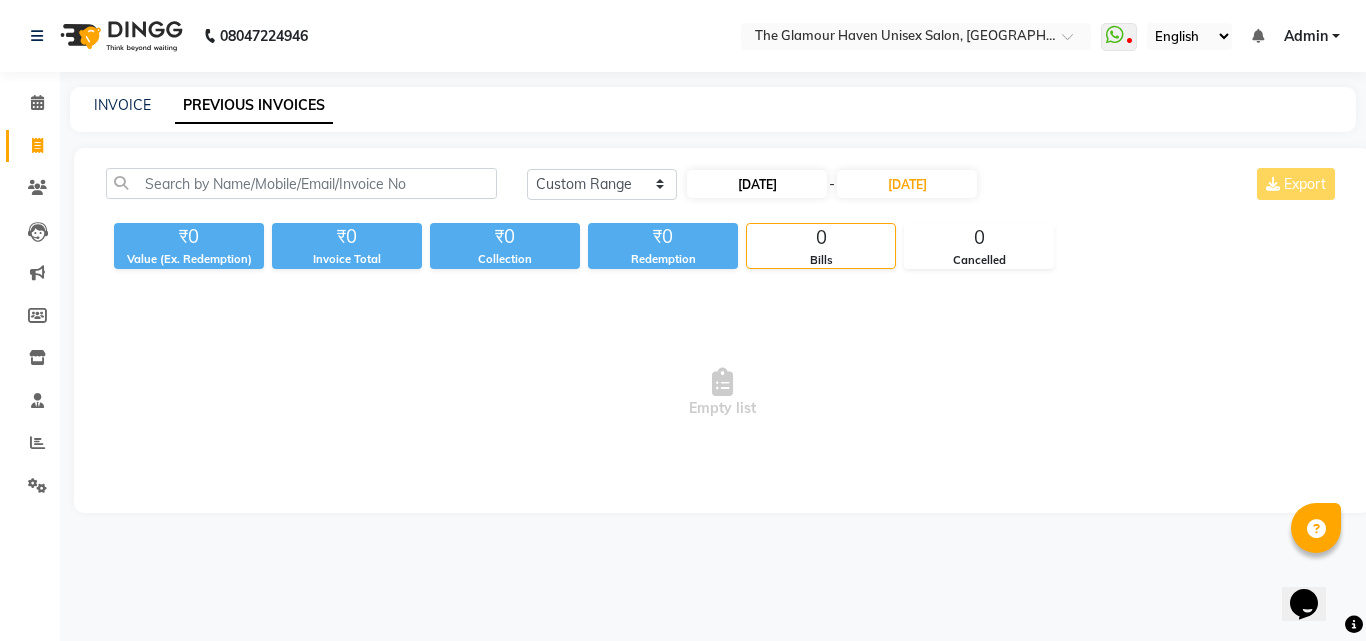 select on "7" 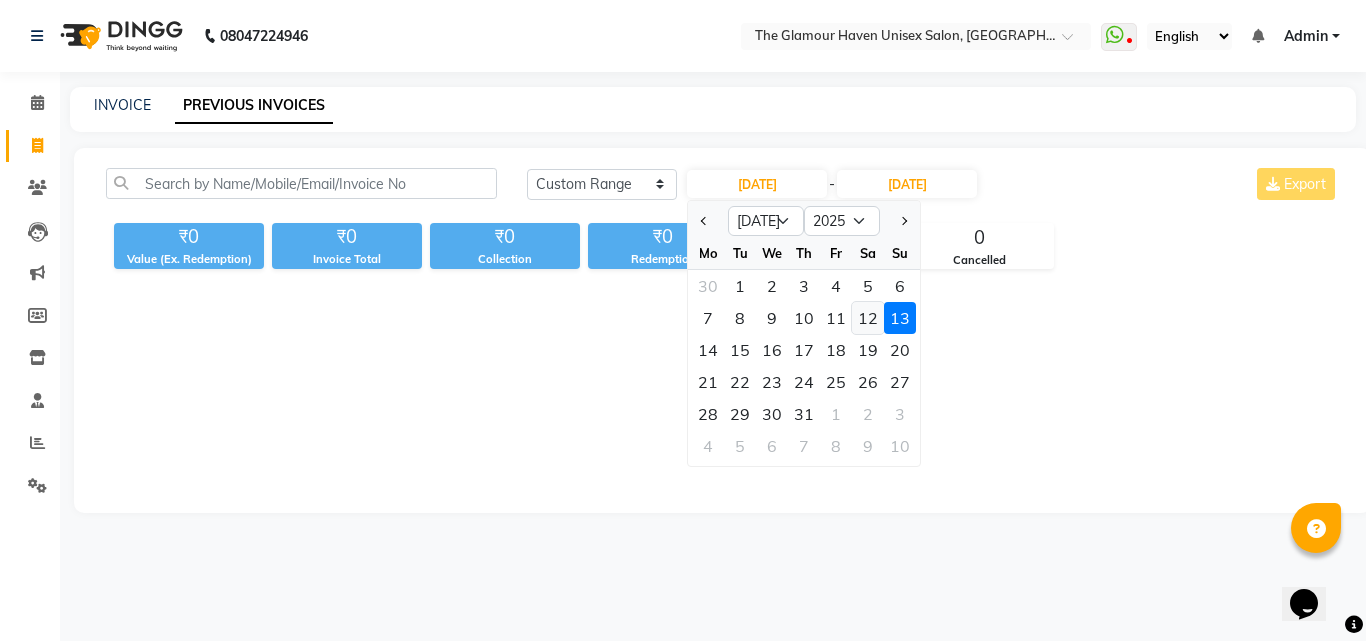 click on "12" 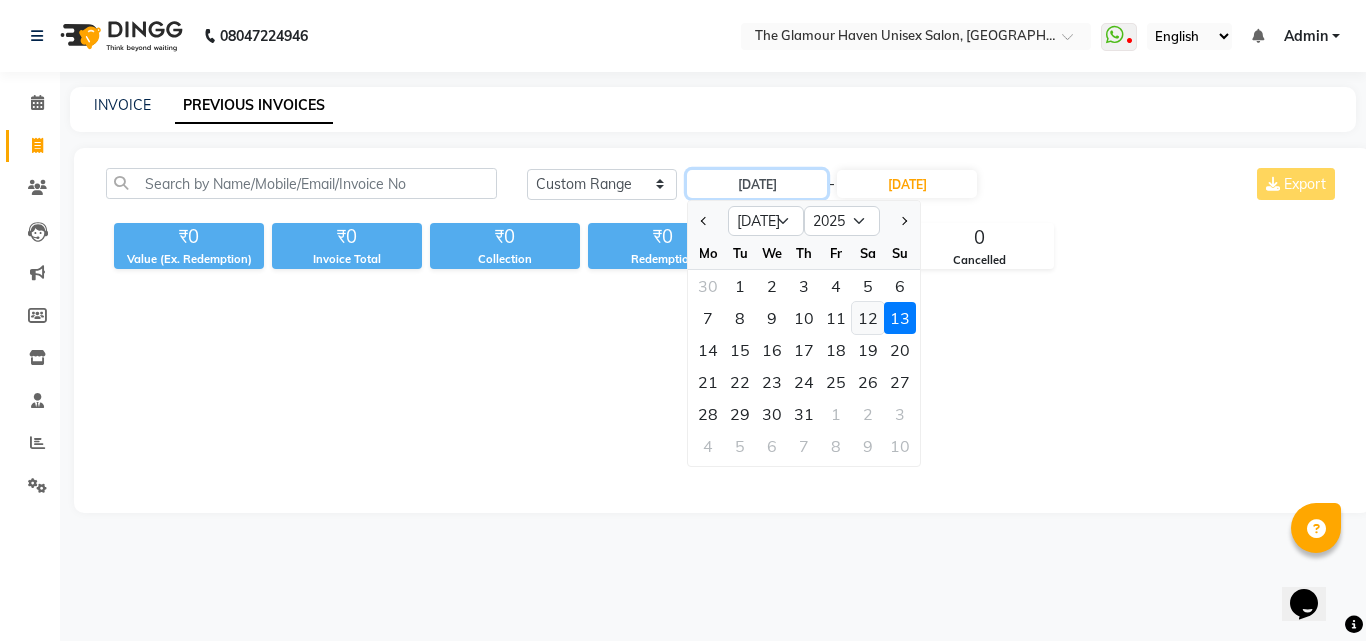 type on "12-07-2025" 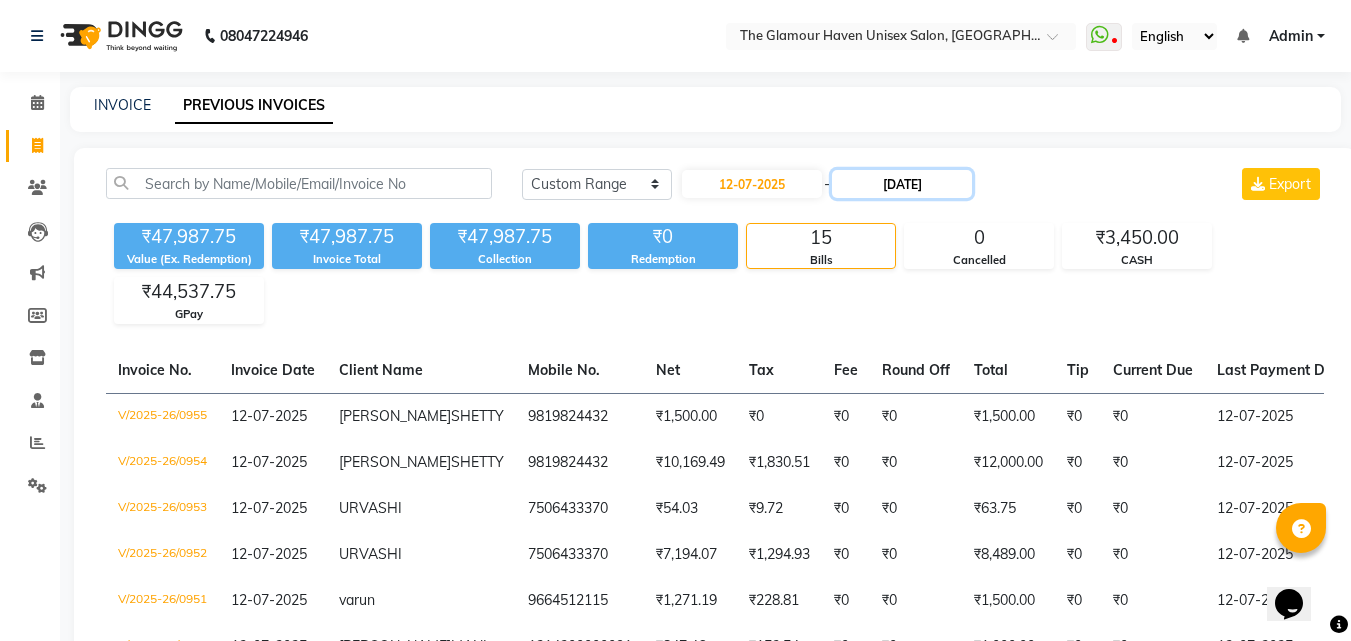 click on "[DATE]" 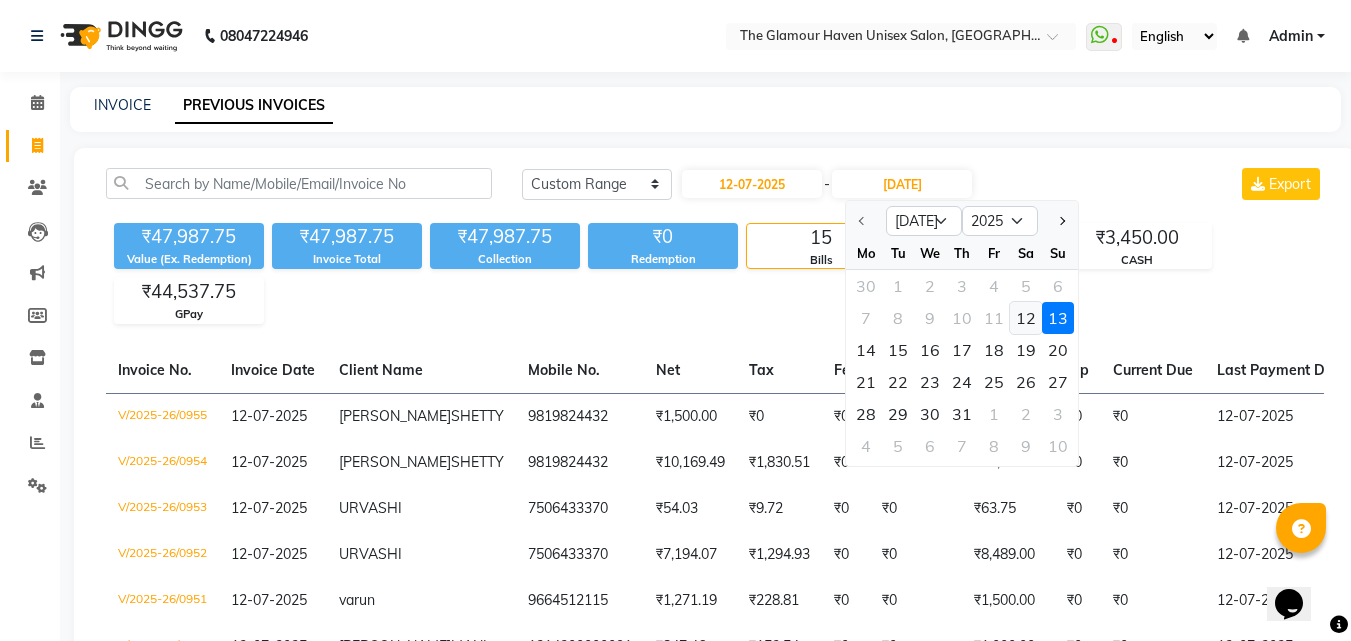 click on "12" 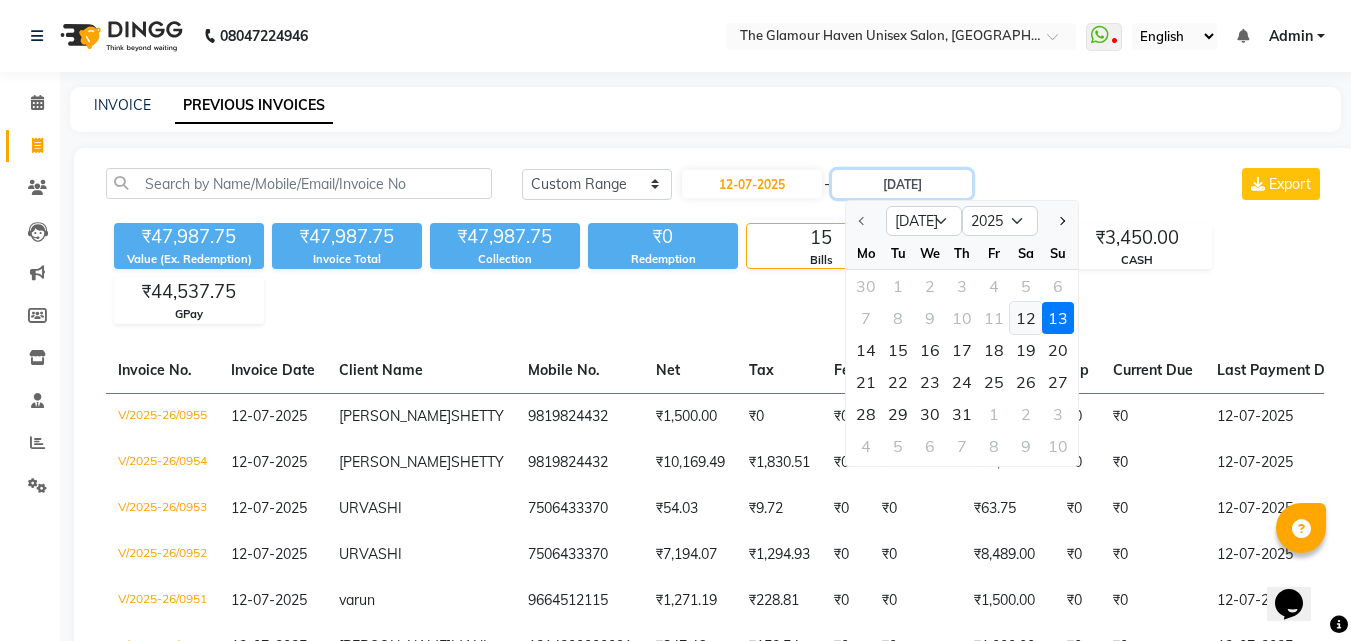 type on "12-07-2025" 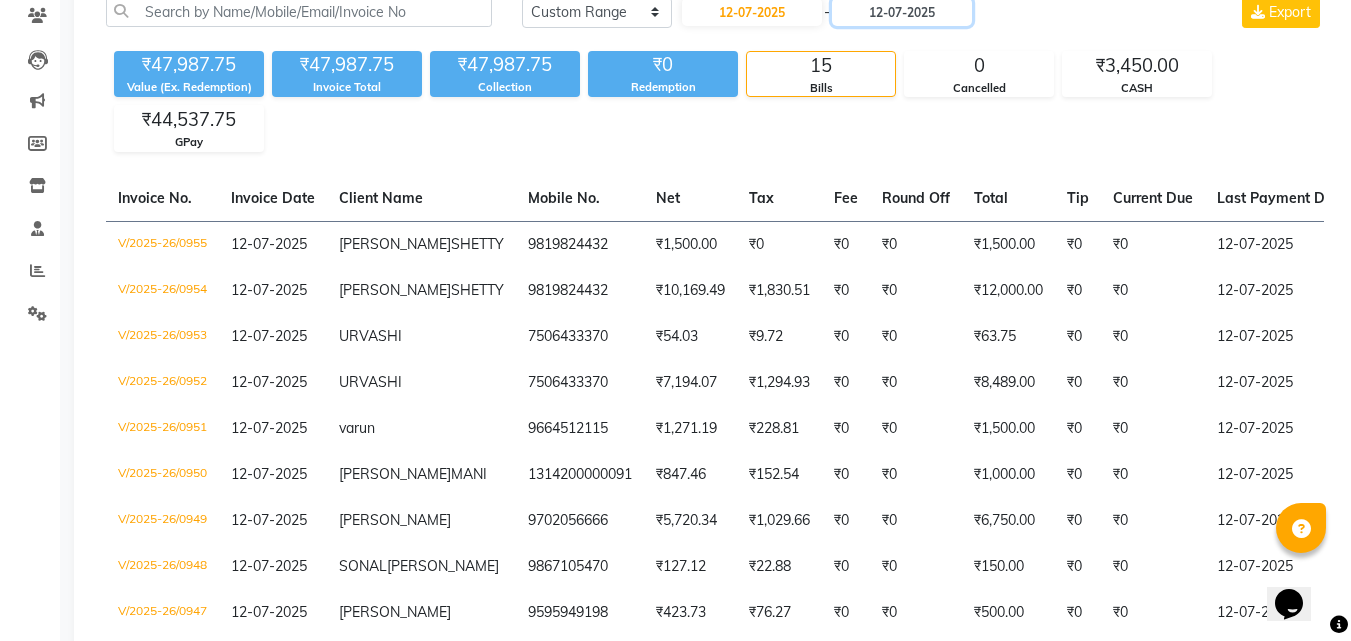 scroll, scrollTop: 200, scrollLeft: 0, axis: vertical 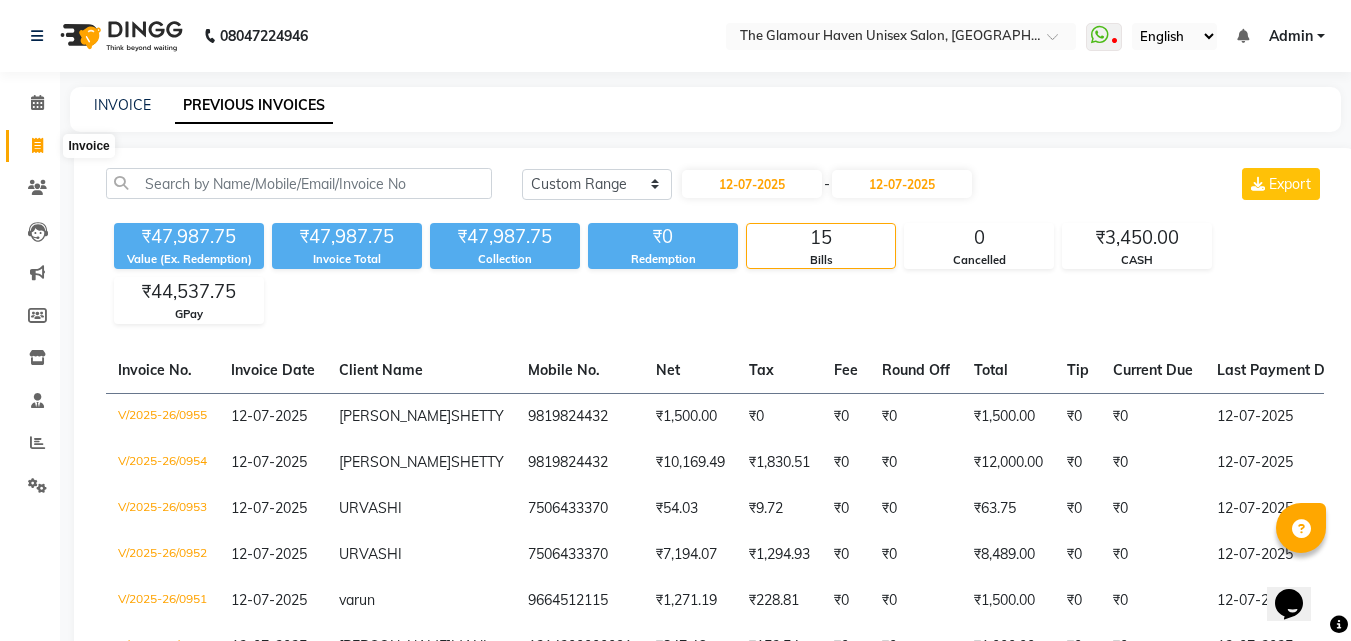 click 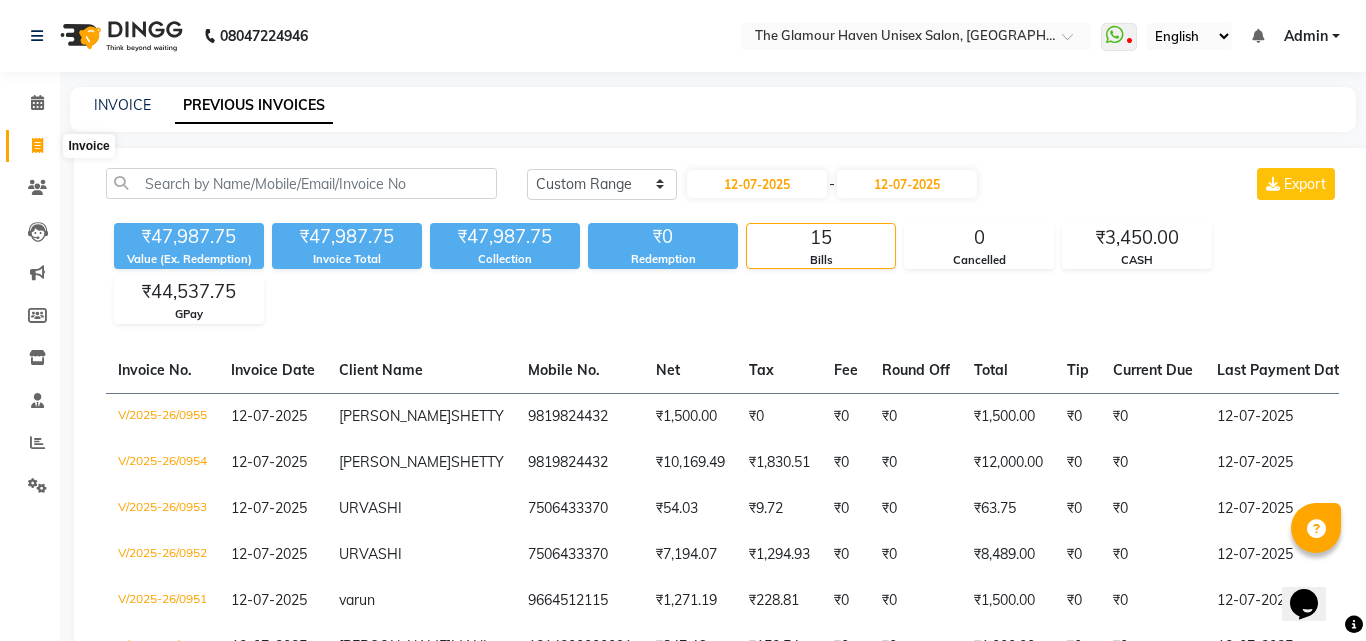 select on "7124" 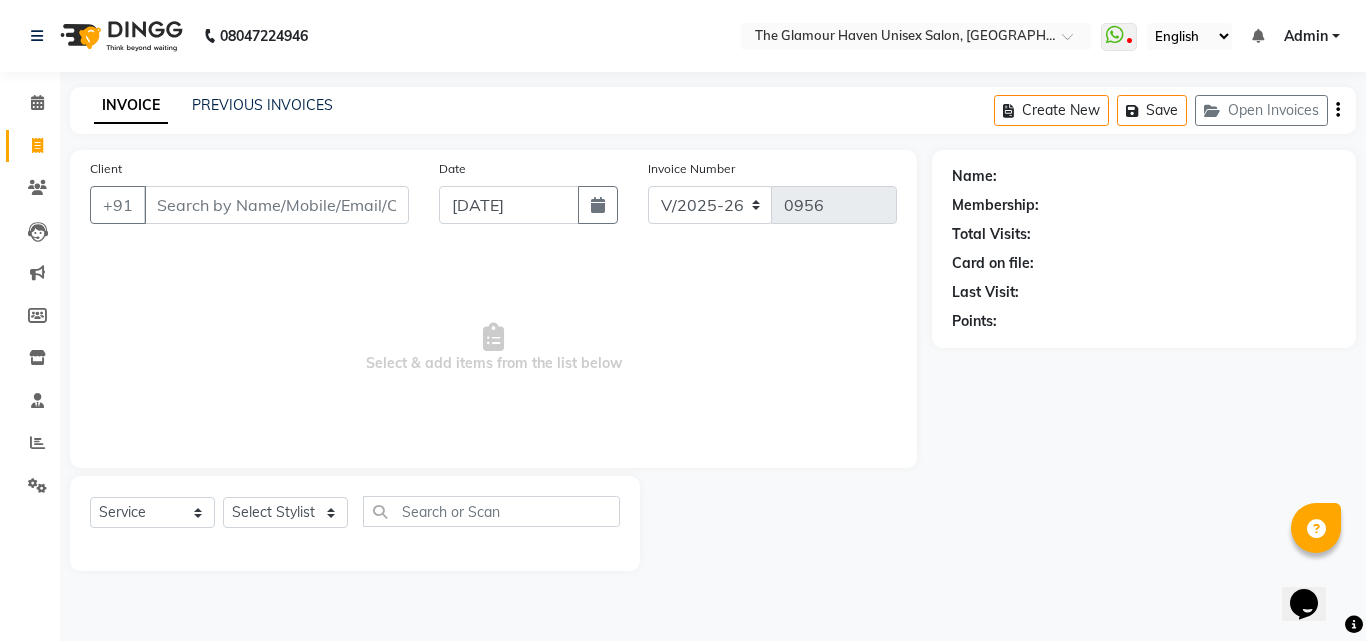 click on "INVOICE PREVIOUS INVOICES Create New   Save   Open Invoices" 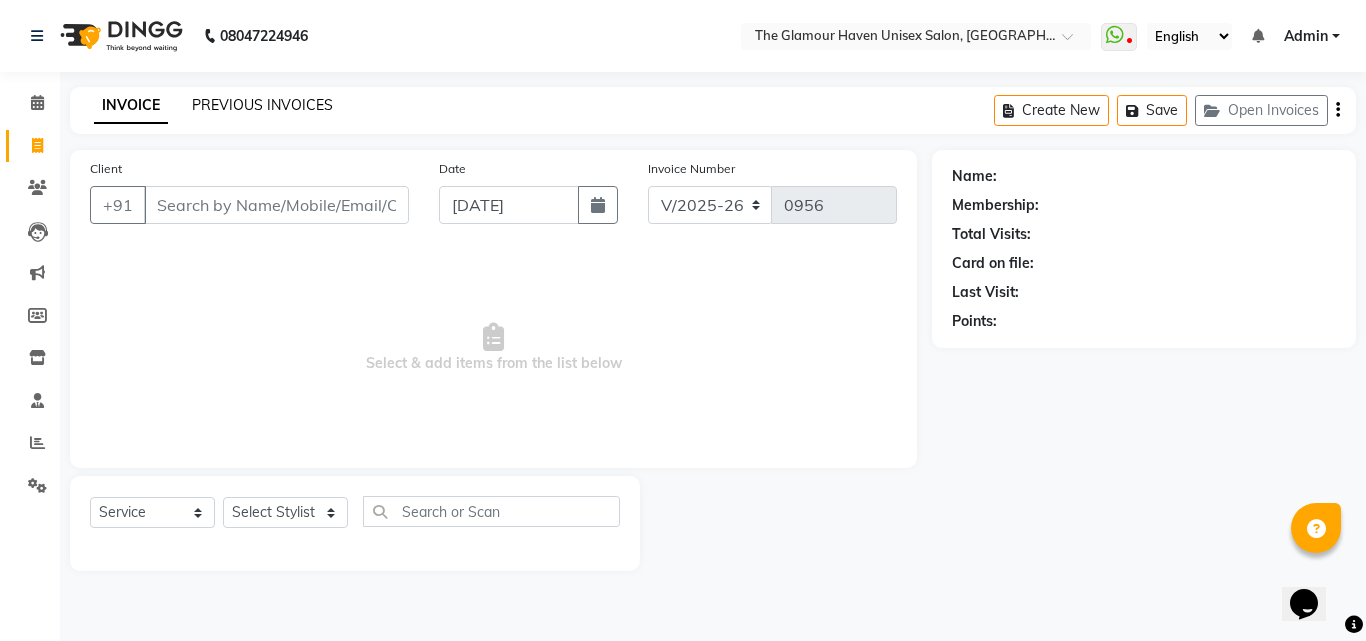 click on "PREVIOUS INVOICES" 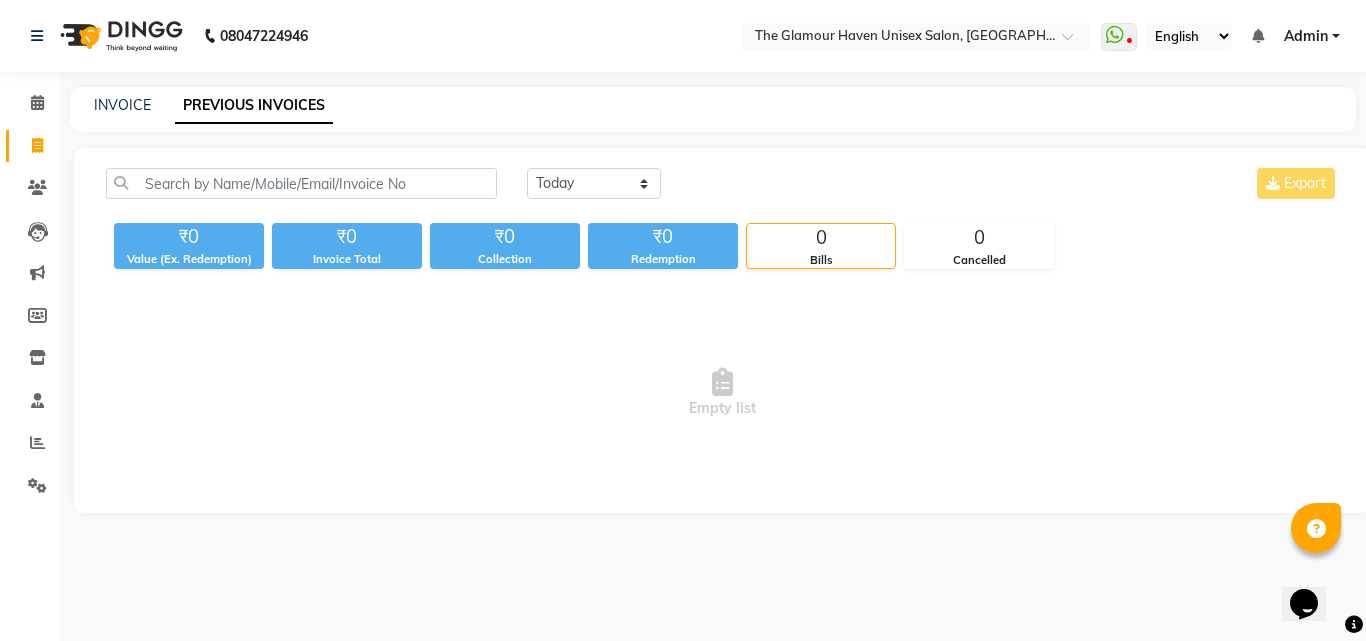 click on "Today Yesterday Custom Range Export ₹0 Value (Ex. Redemption) ₹0 Invoice Total  ₹0 Collection ₹0 Redemption 0 Bills 0 Cancelled  Empty list" 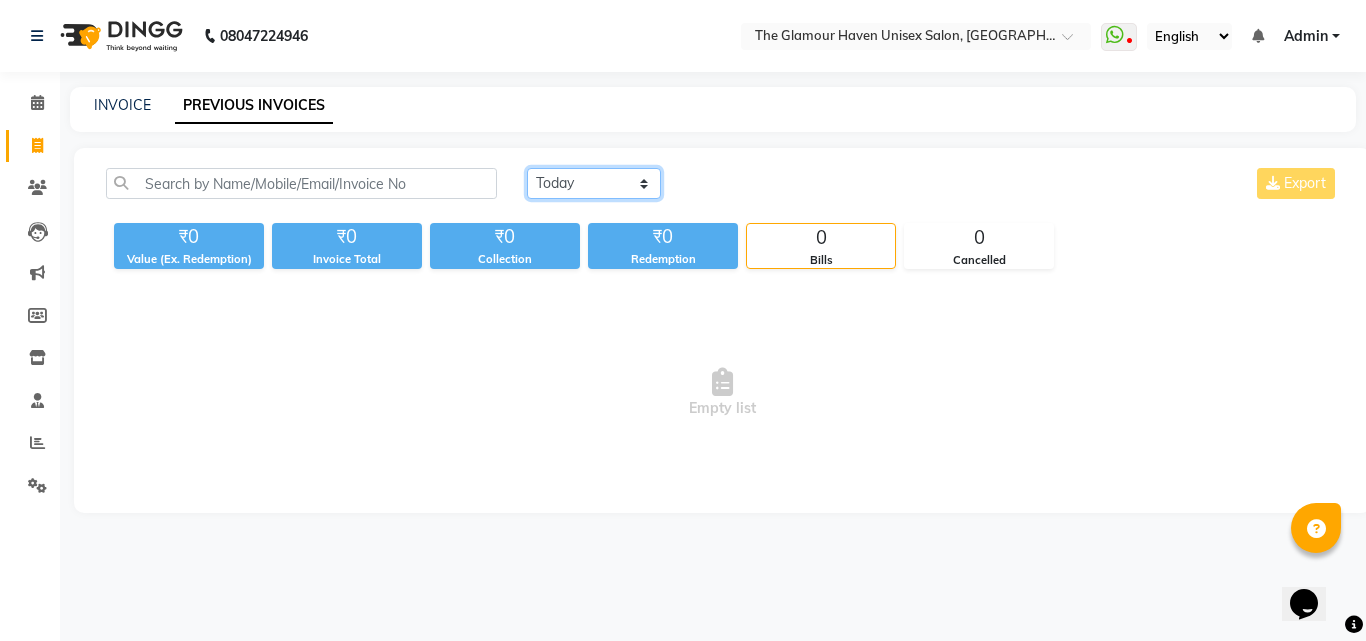 click on "[DATE] [DATE] Custom Range" 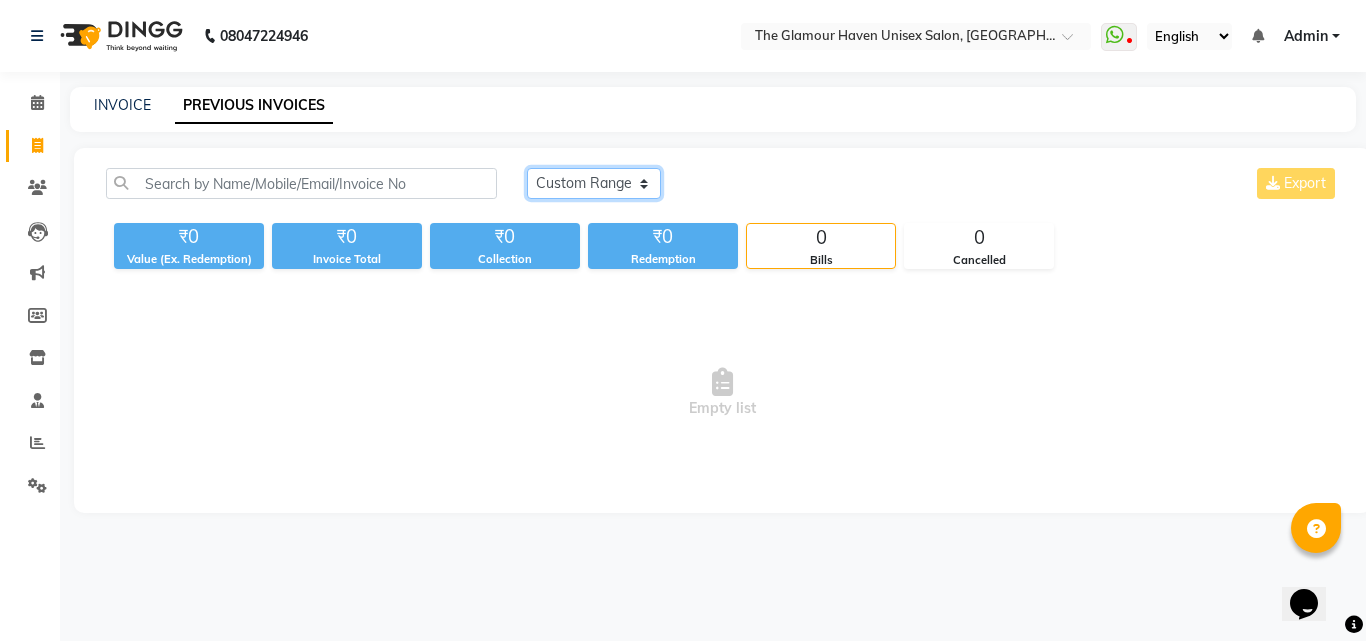 click on "[DATE] [DATE] Custom Range" 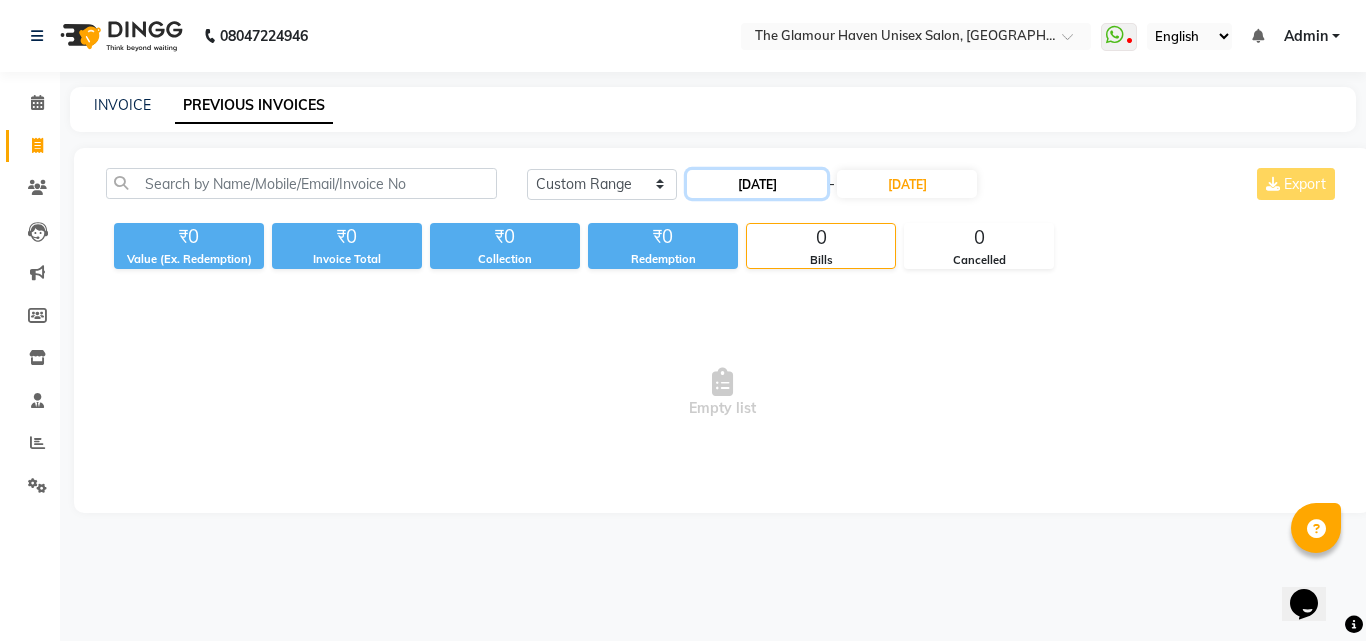 click on "[DATE]" 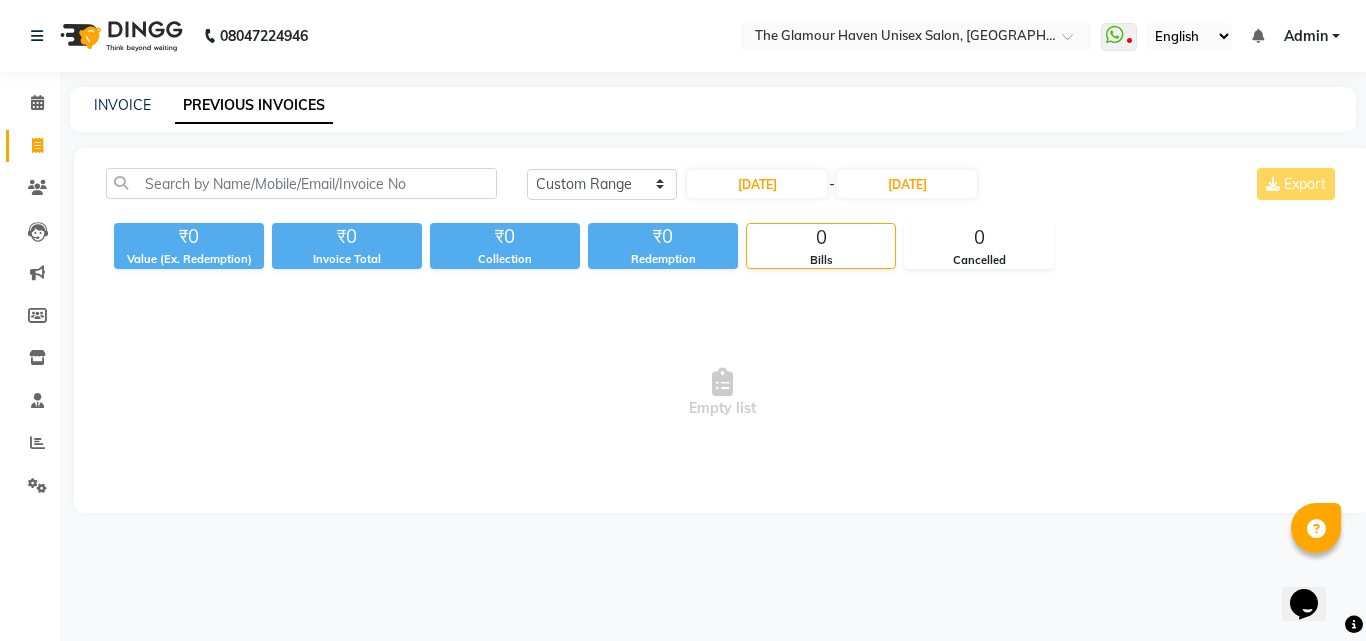 select on "7" 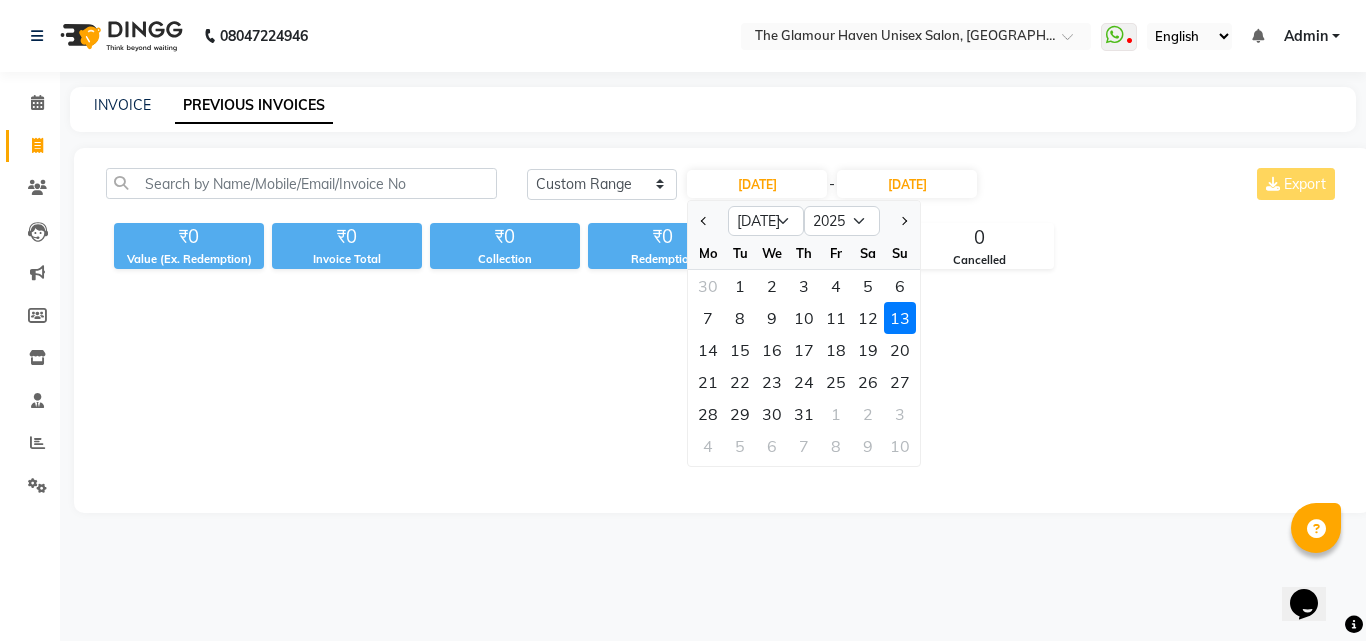 click on "1" 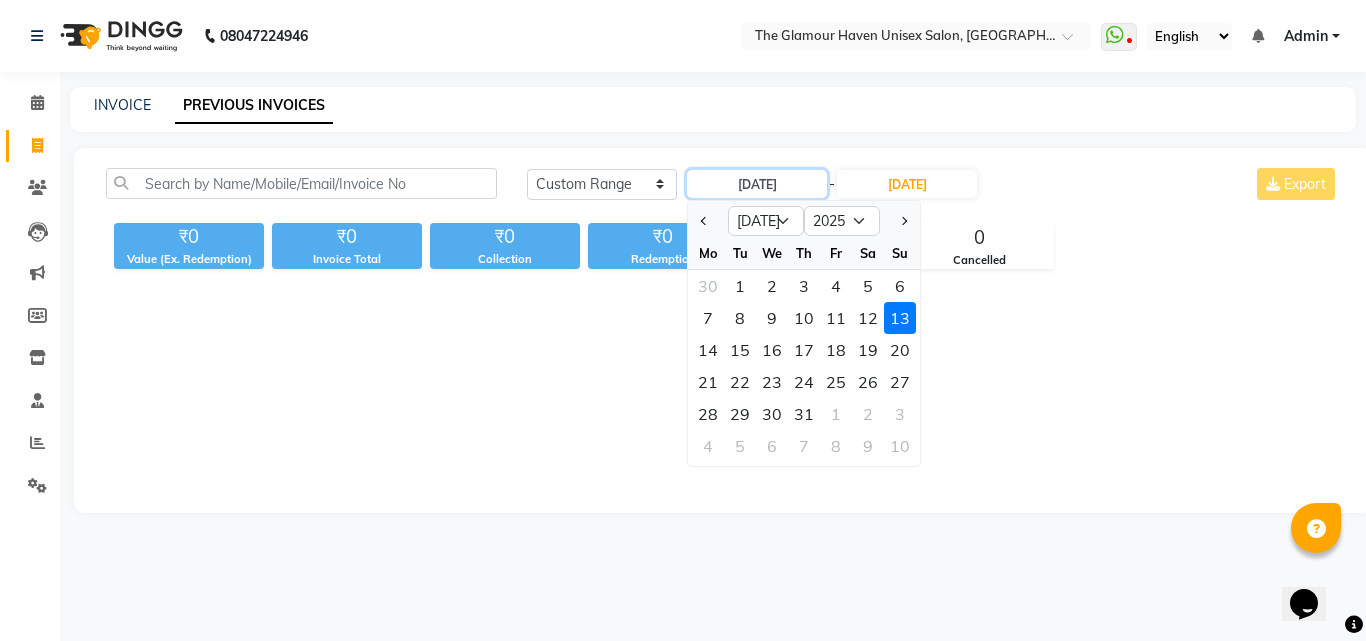type on "[DATE]" 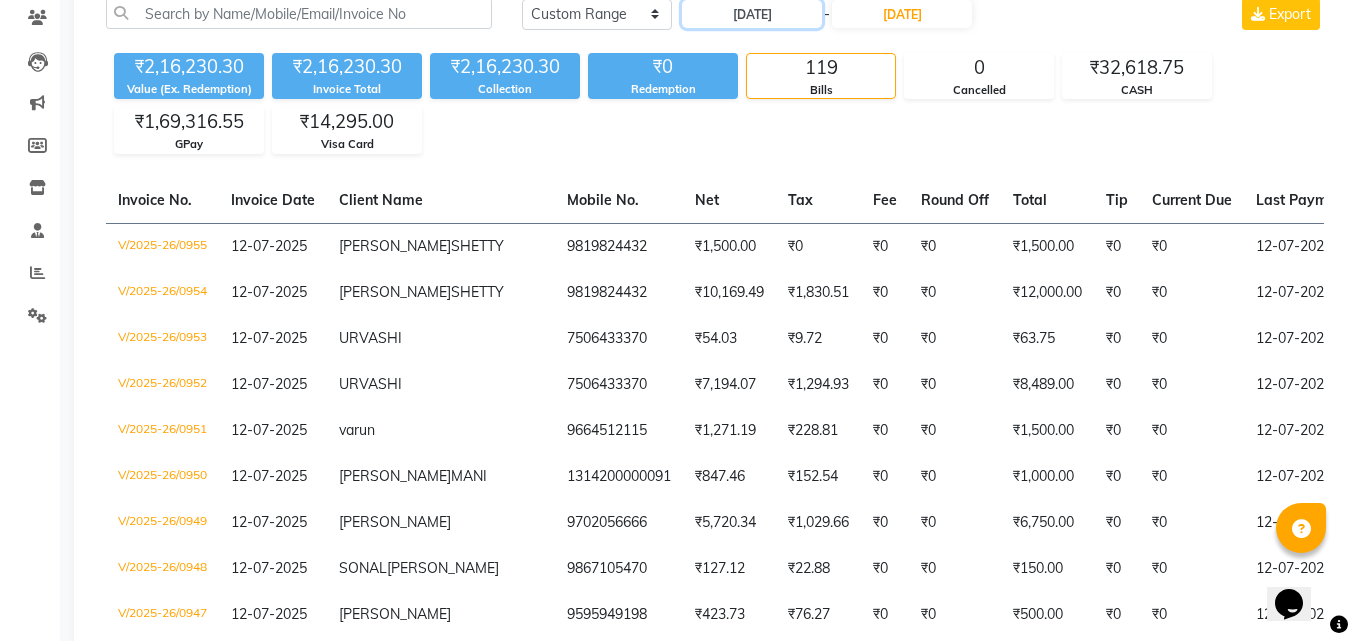 scroll, scrollTop: 0, scrollLeft: 0, axis: both 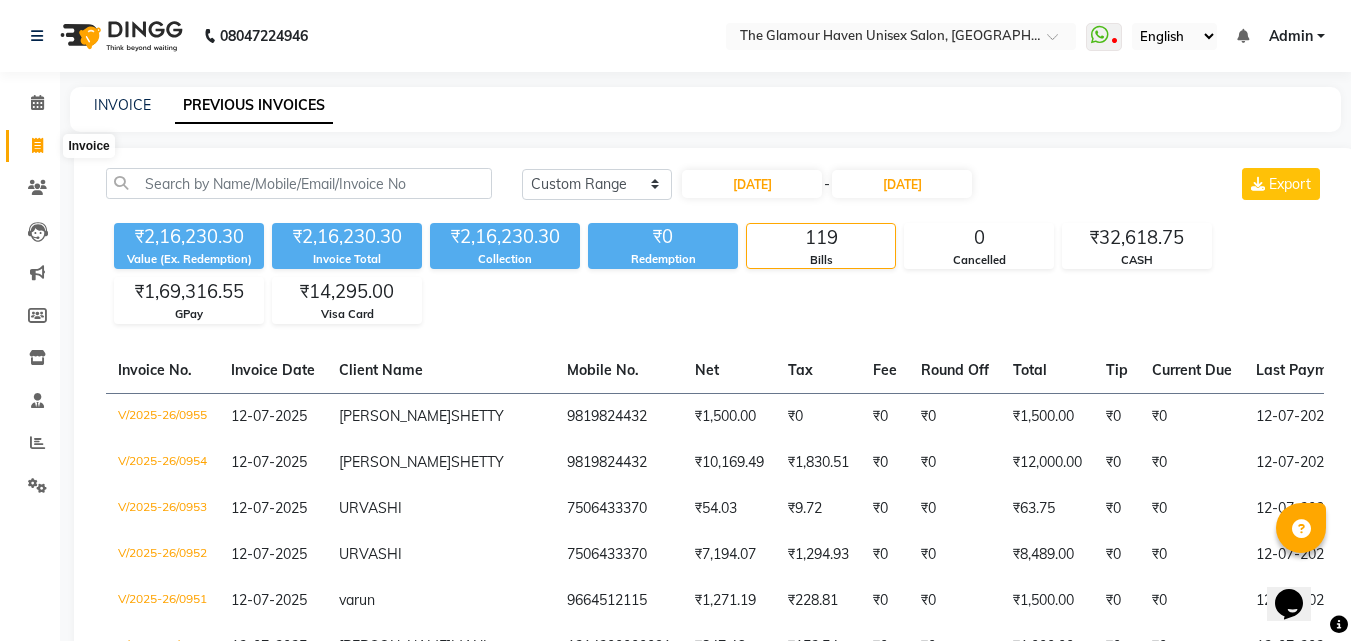 click 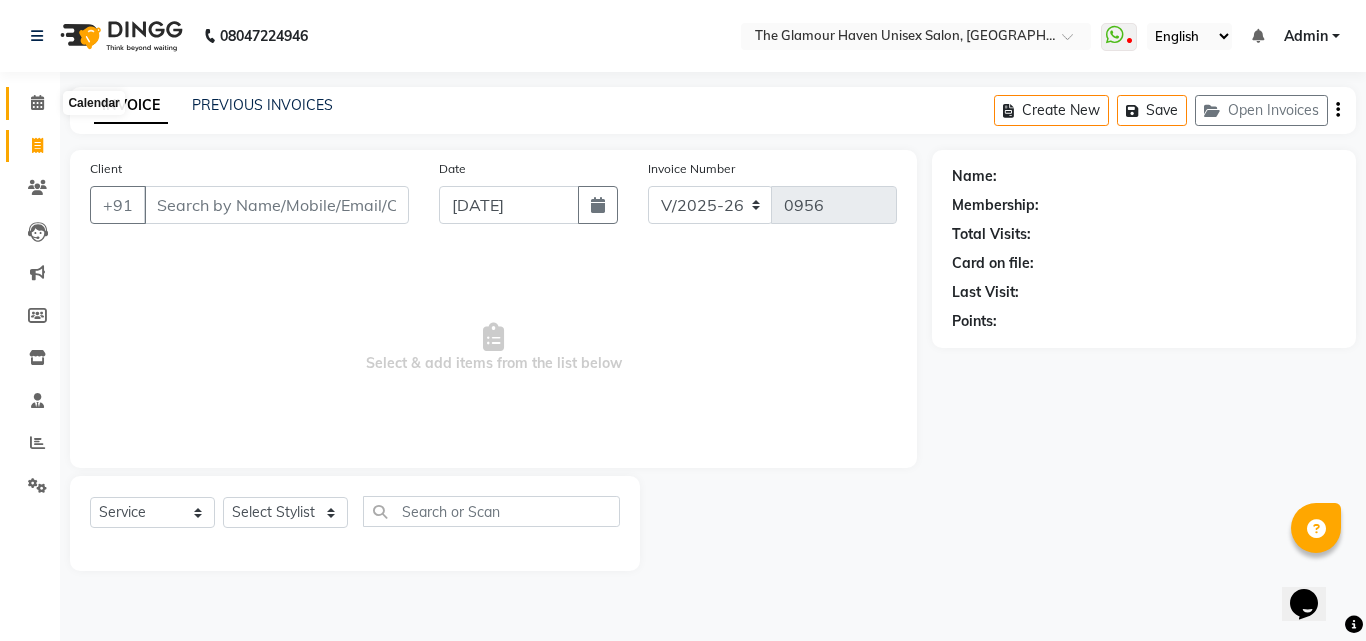 click 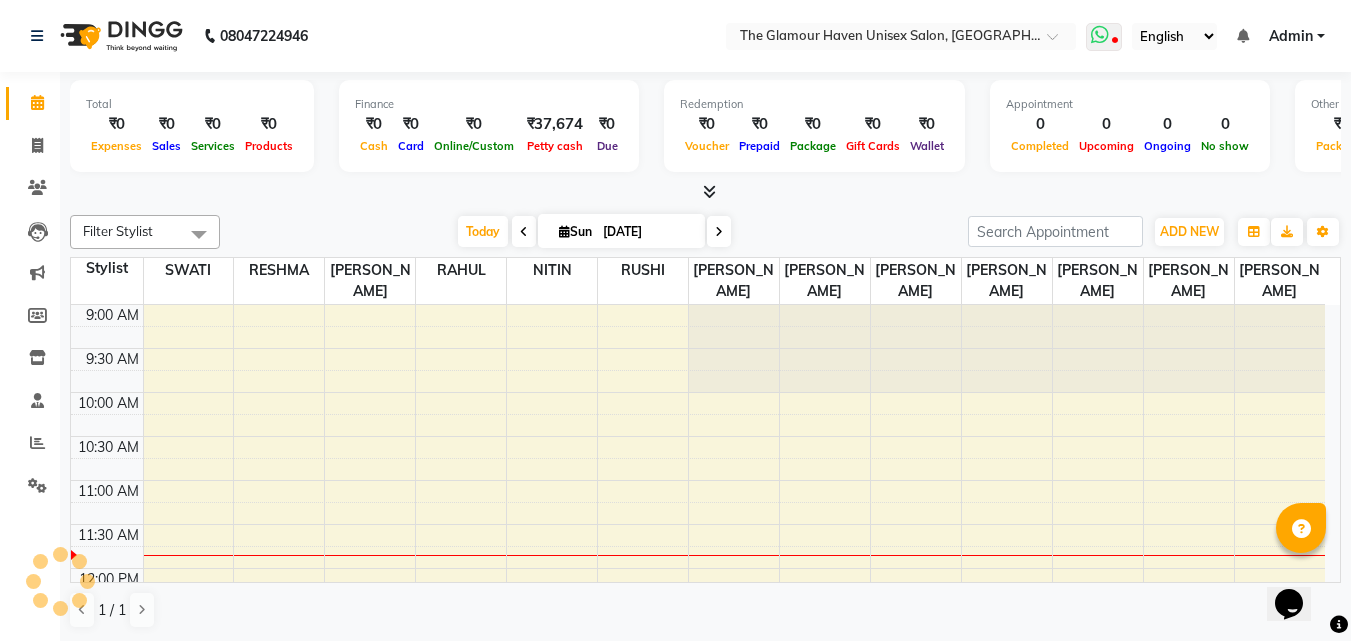 scroll, scrollTop: 0, scrollLeft: 0, axis: both 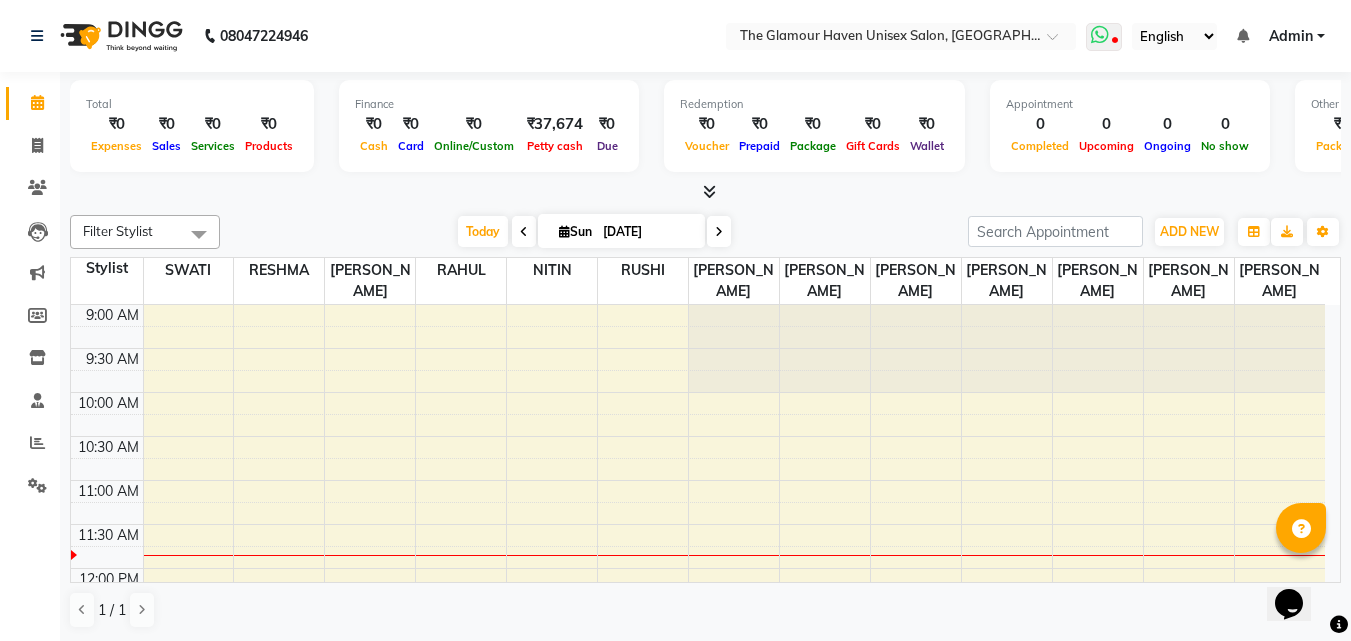 click at bounding box center (1100, 35) 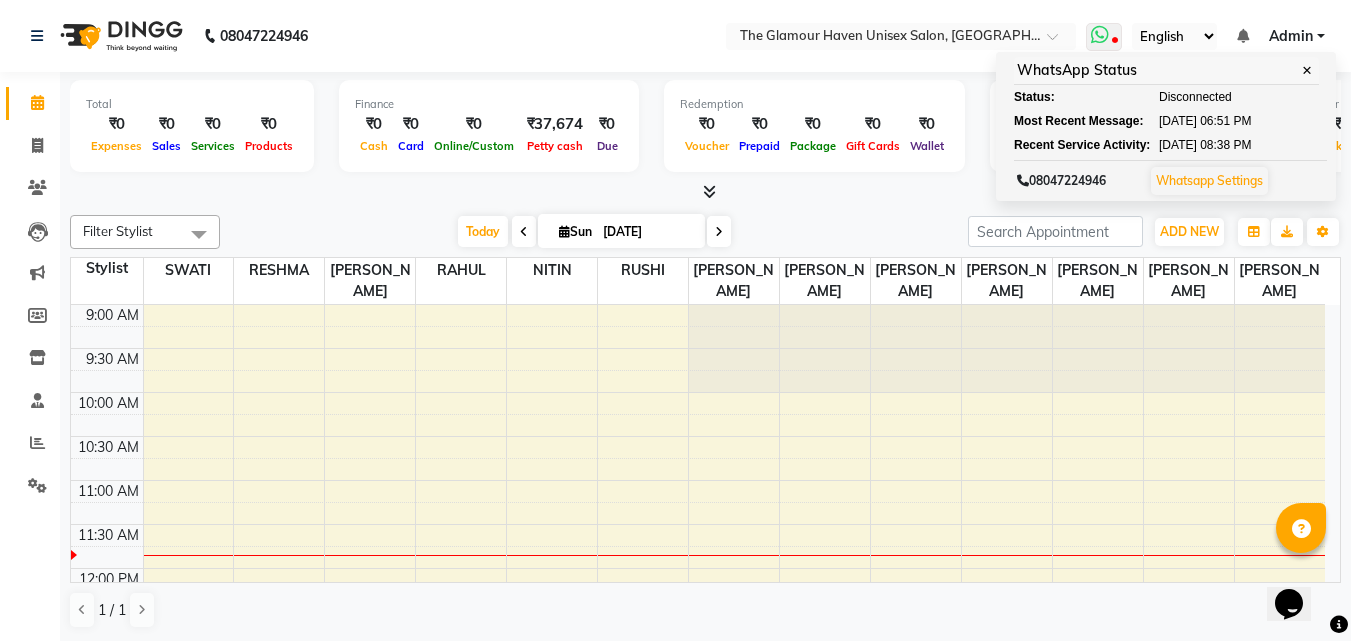 click on "Whatsapp Settings" at bounding box center (1209, 180) 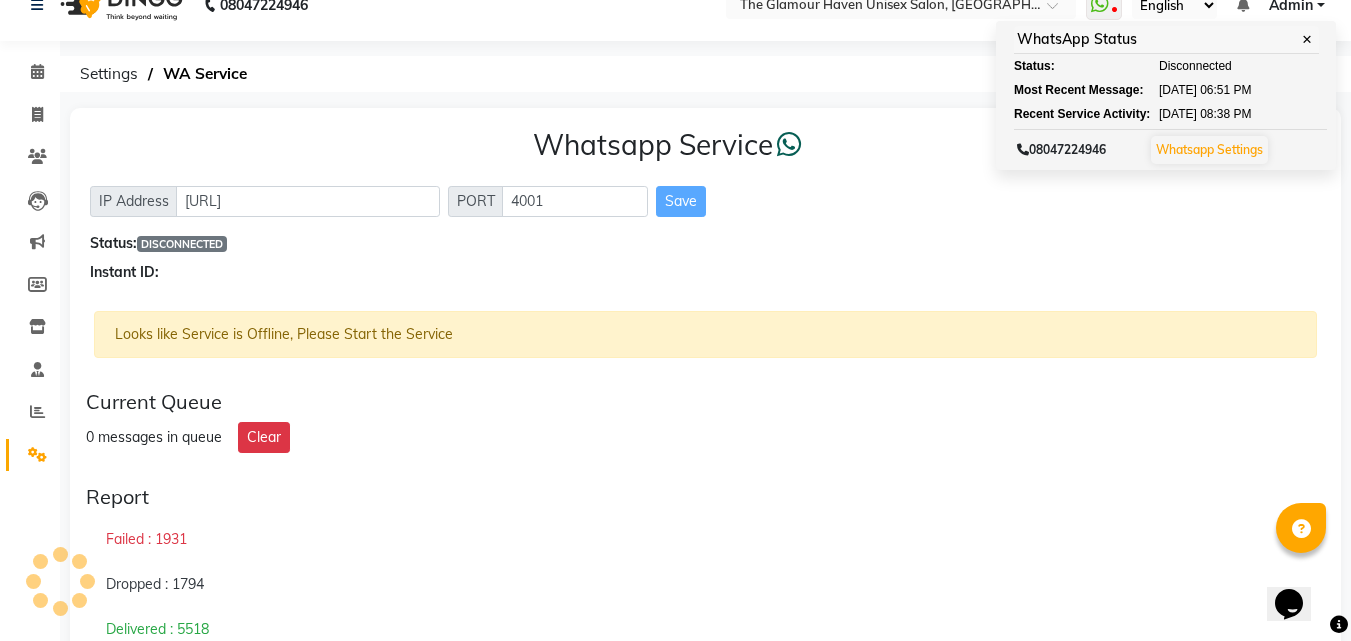 scroll, scrollTop: 0, scrollLeft: 0, axis: both 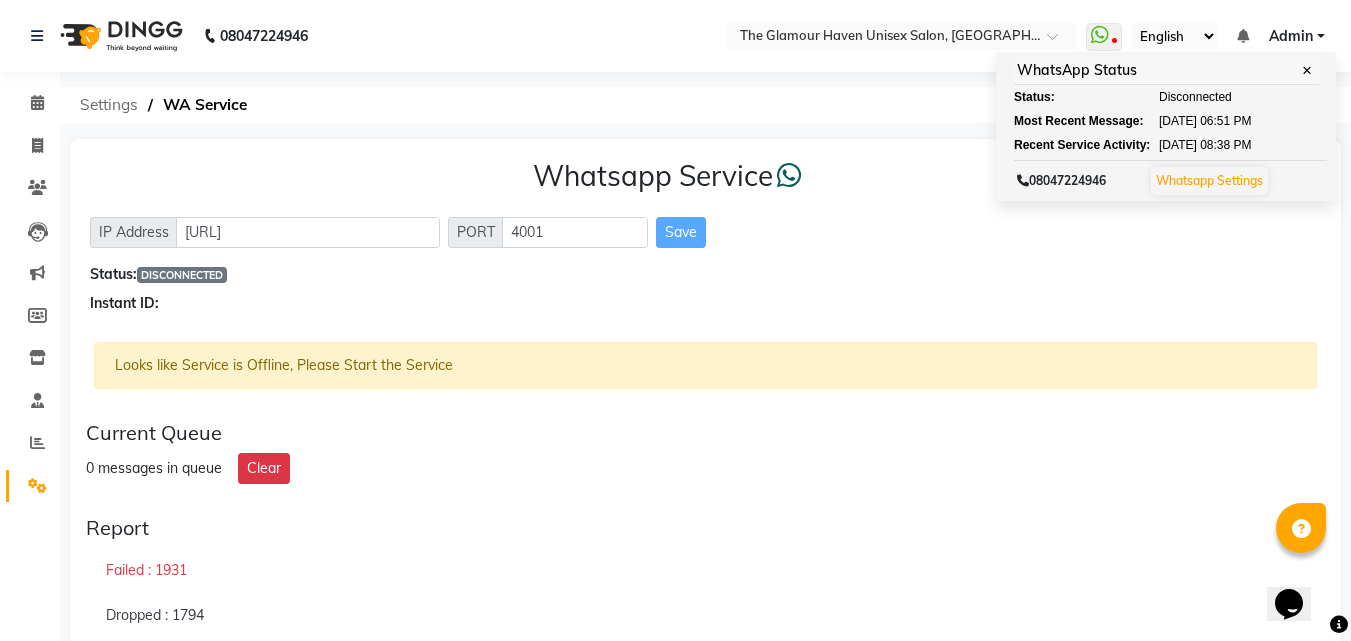 click on "Settings" 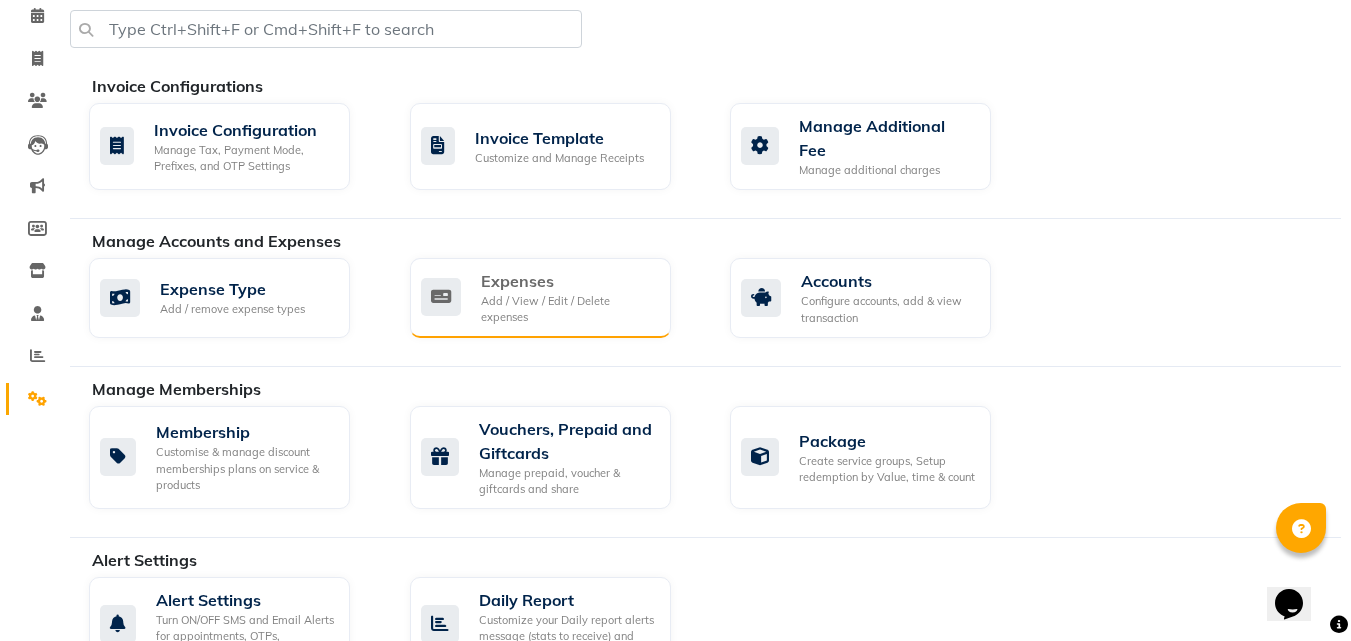 scroll, scrollTop: 0, scrollLeft: 0, axis: both 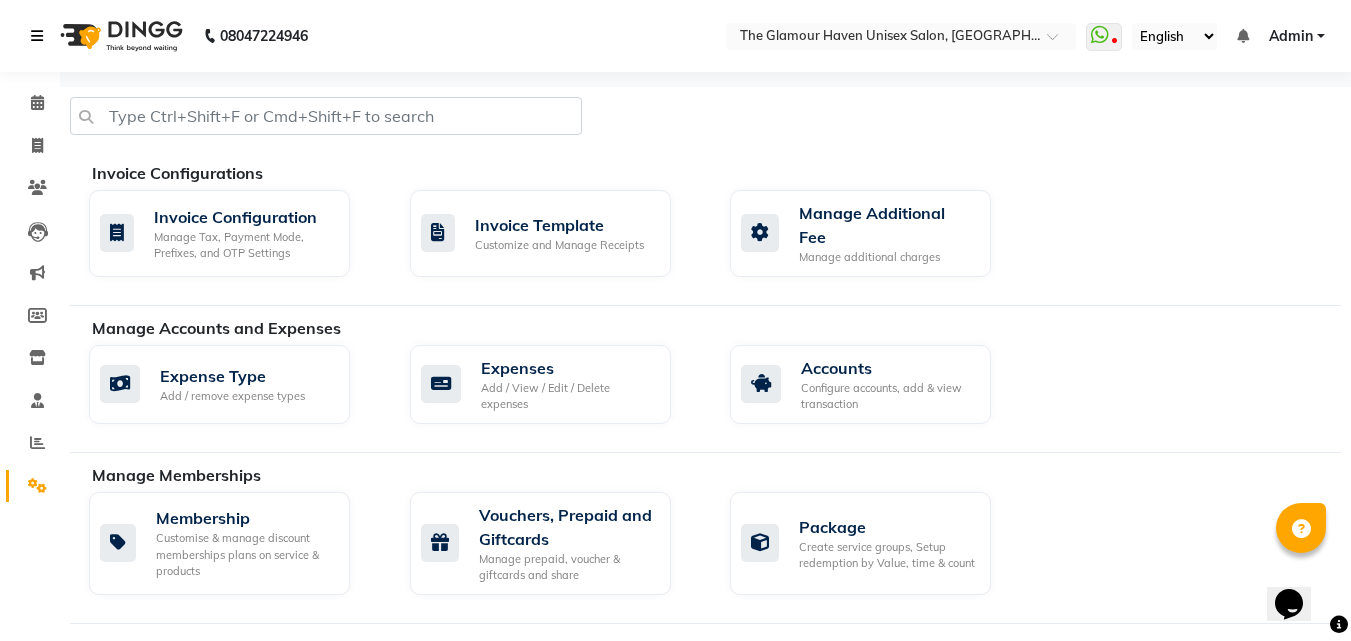 click at bounding box center [41, 36] 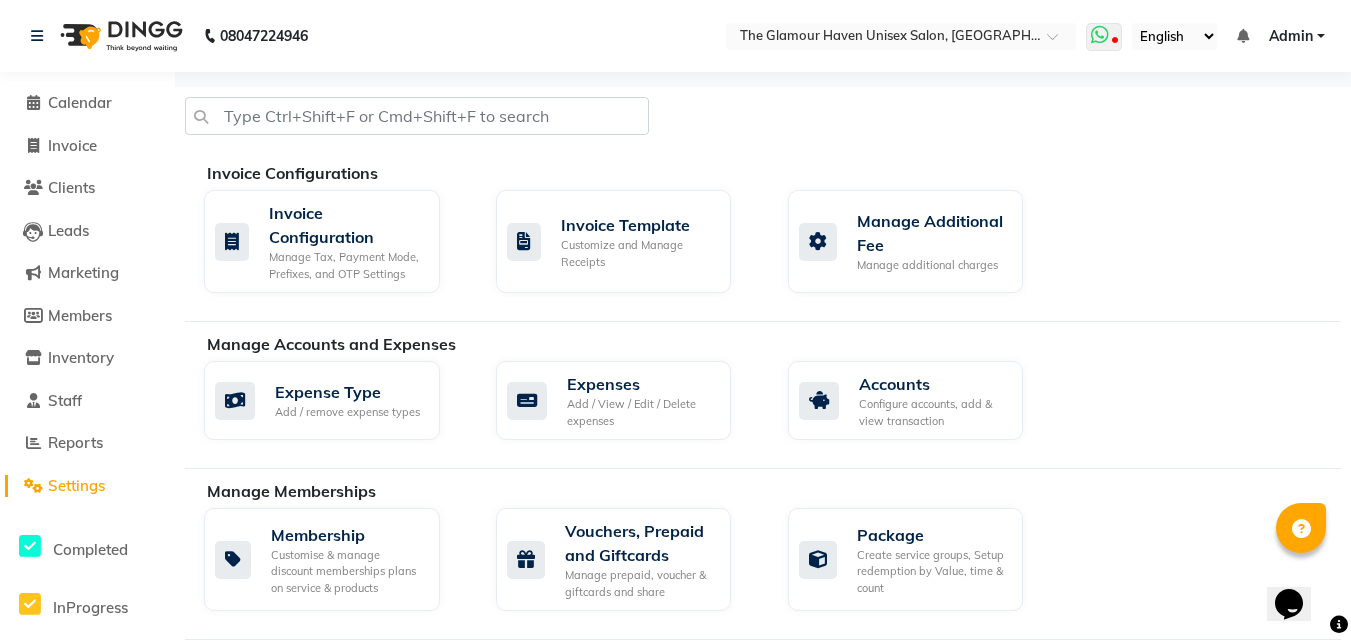 click at bounding box center (1100, 35) 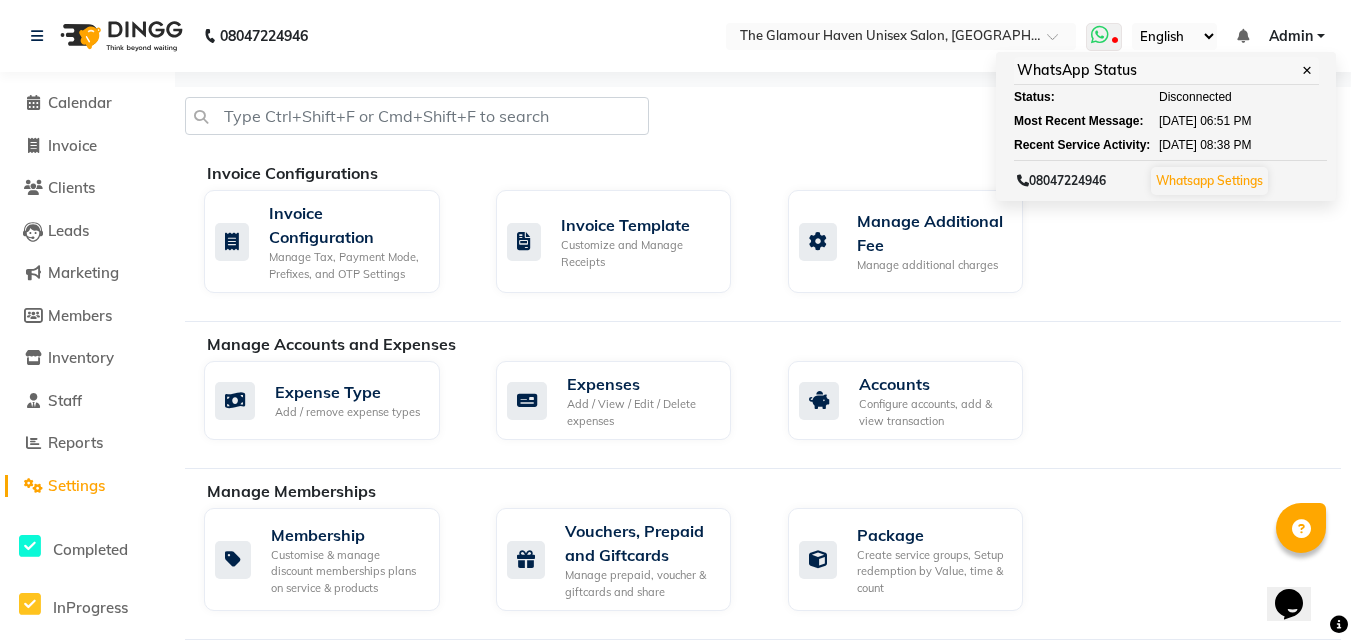 click on "Whatsapp Settings" at bounding box center [1209, 180] 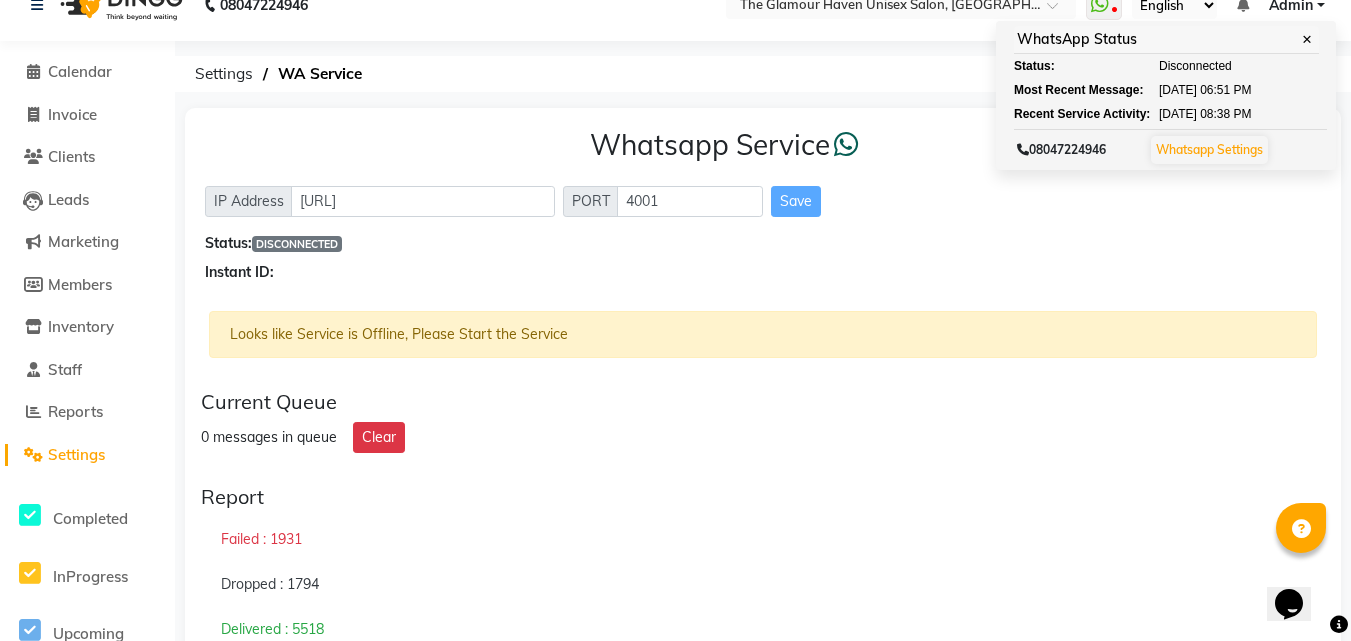 scroll, scrollTop: 0, scrollLeft: 0, axis: both 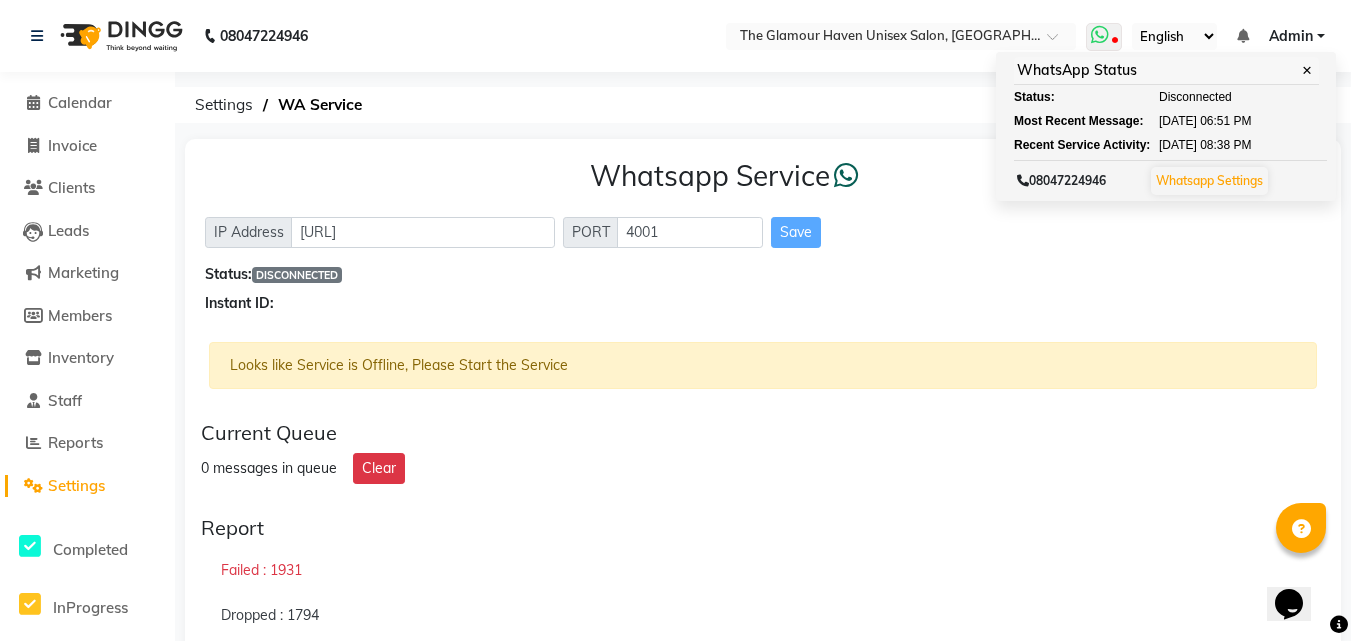click at bounding box center [1100, 35] 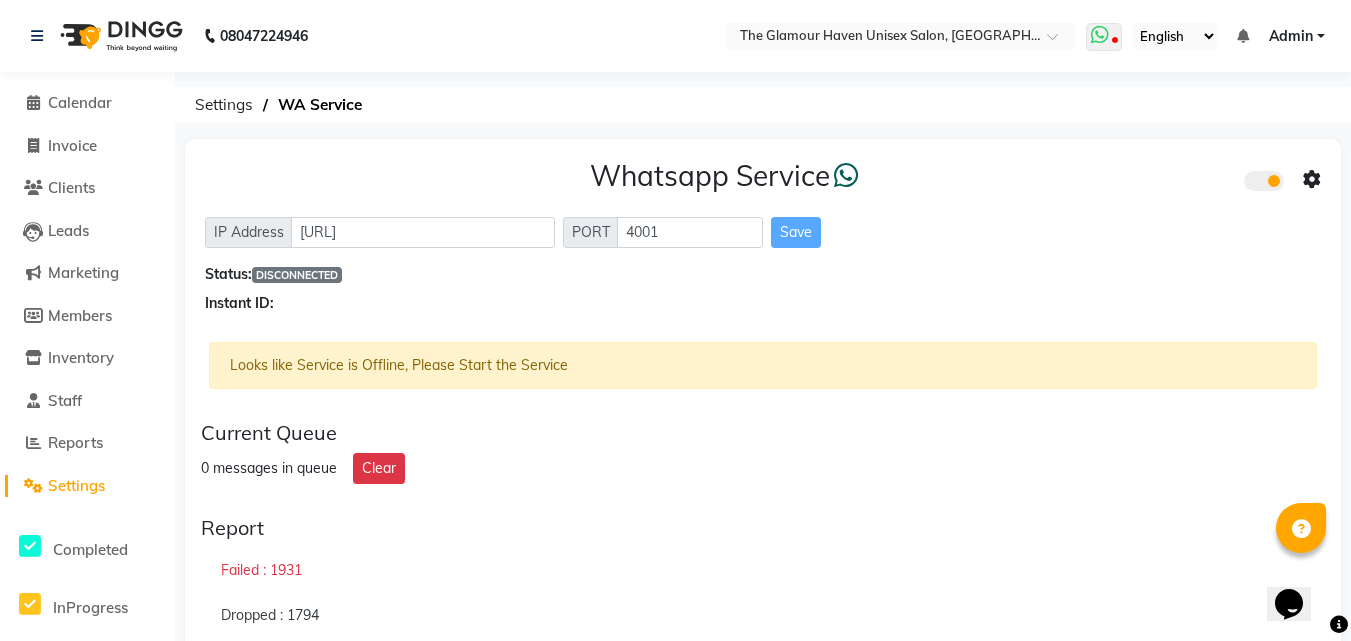 click at bounding box center (1100, 35) 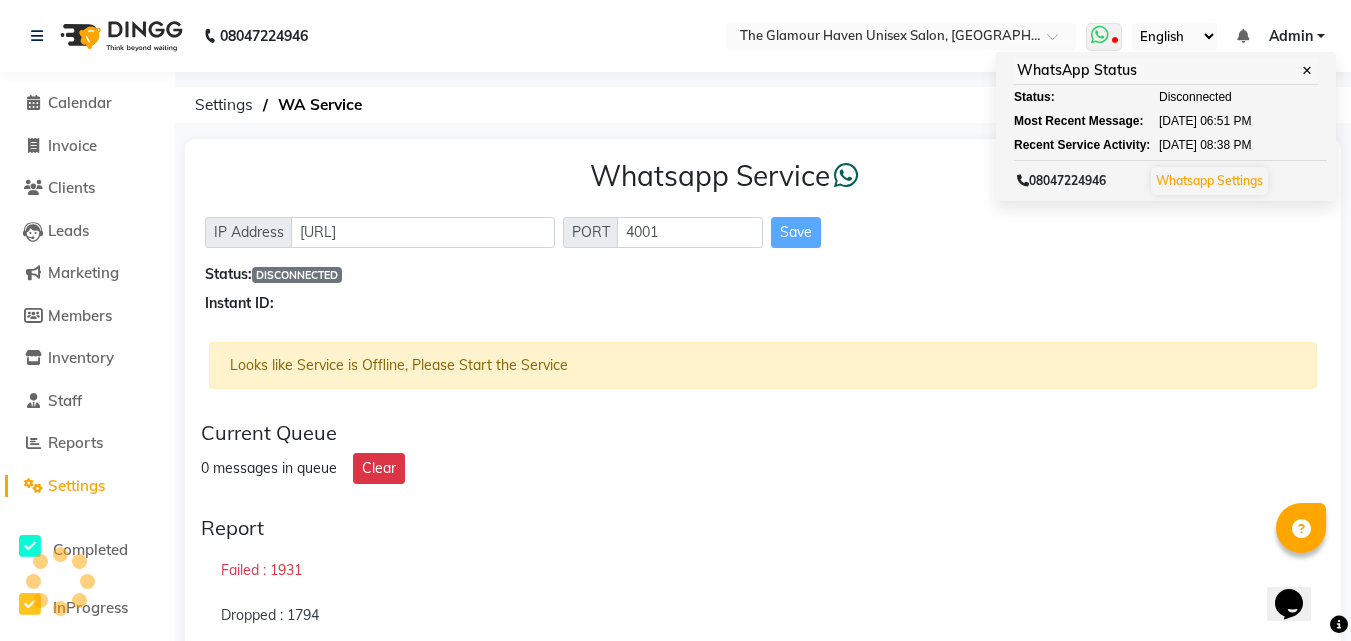 drag, startPoint x: 1088, startPoint y: 178, endPoint x: 1196, endPoint y: 178, distance: 108 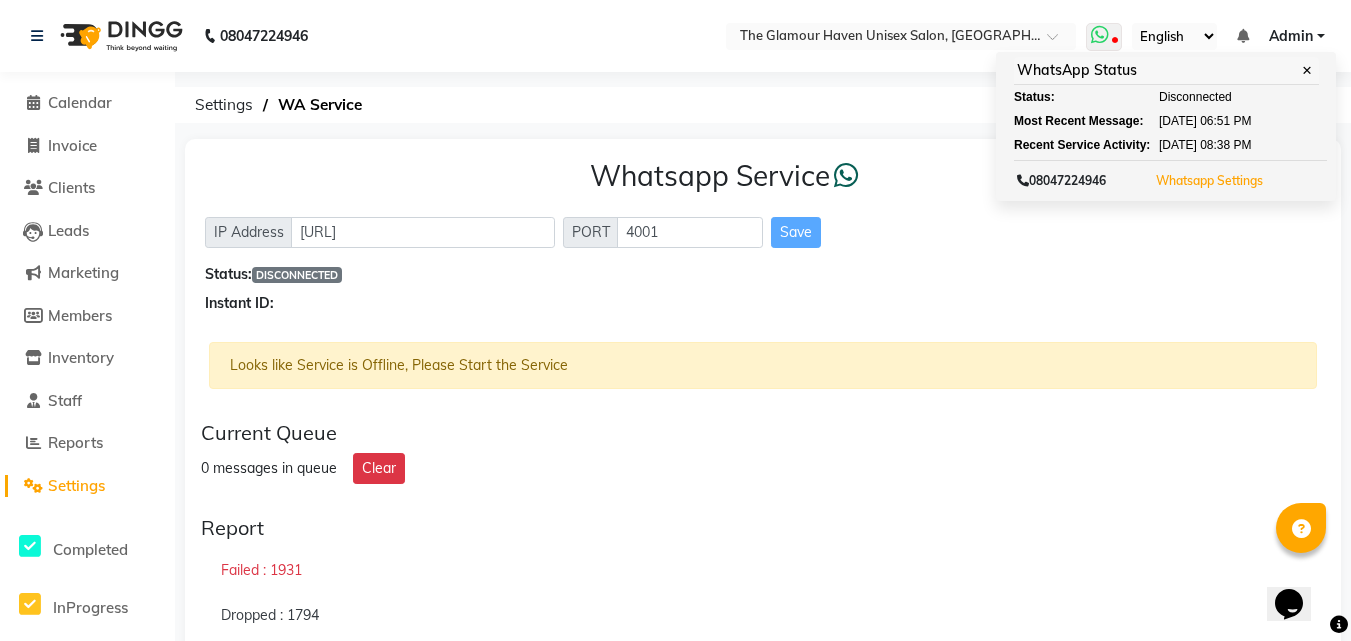 click on "Whatsapp Settings" at bounding box center [1209, 181] 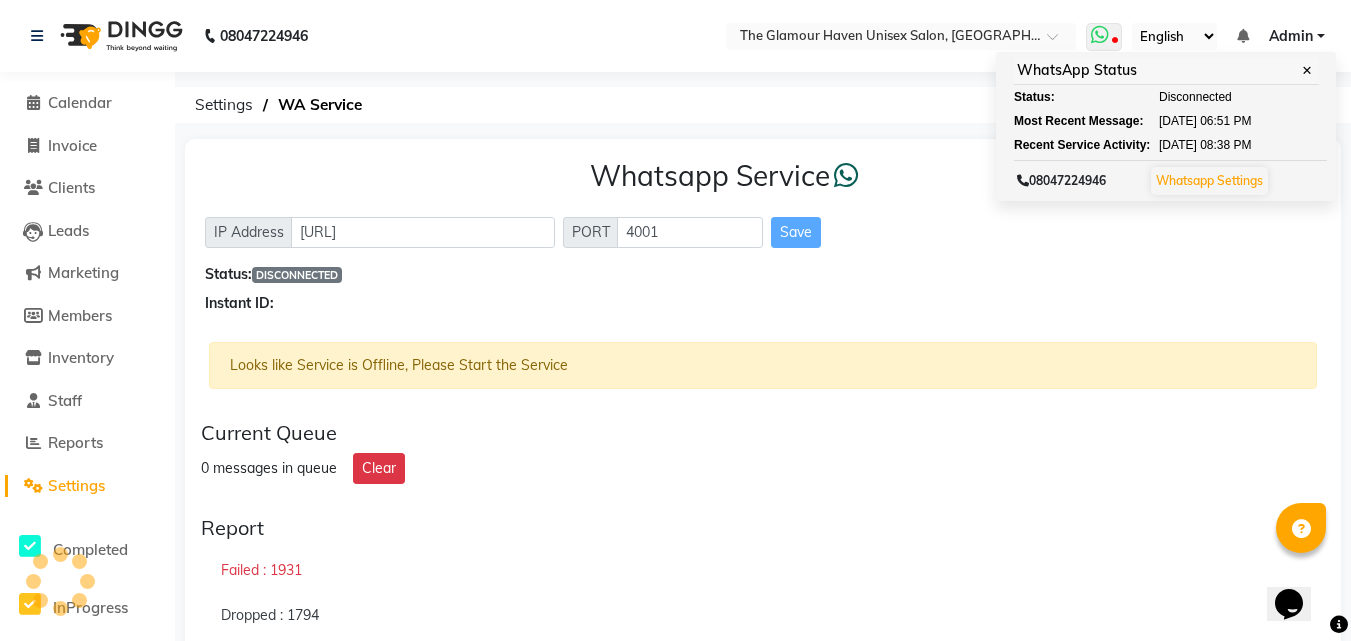 click on "✕" at bounding box center (1307, 70) 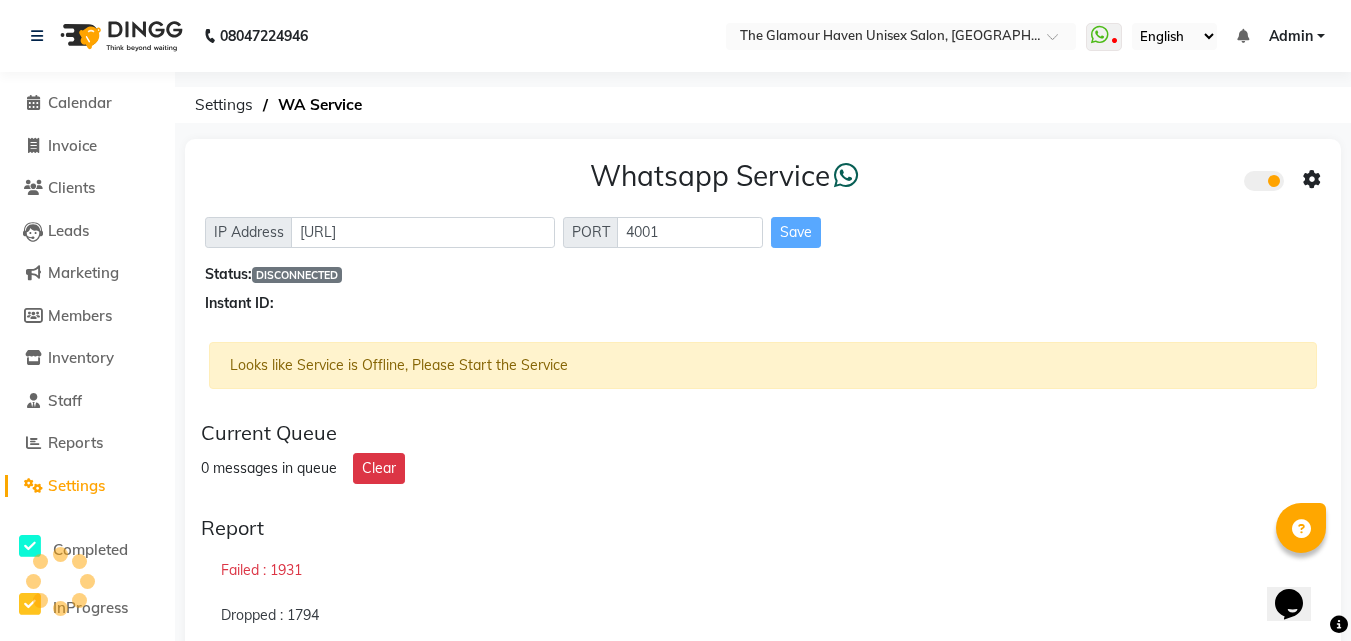 click on "08047224946 Select Location × [GEOGRAPHIC_DATA] Unisex Salon, Thane  WhatsApp Status  ✕ Status:  Disconnected Most Recent Message: [DATE]     06:51 PM Recent Service Activity: [DATE]     08:38 PM  08047224946 Whatsapp Settings English ENGLISH Español العربية मराठी हिंदी ગુજરાતી தமிழ் 中文 Notifications nothing to show Admin Manage Profile Change Password Sign out  Version:3.15.4" 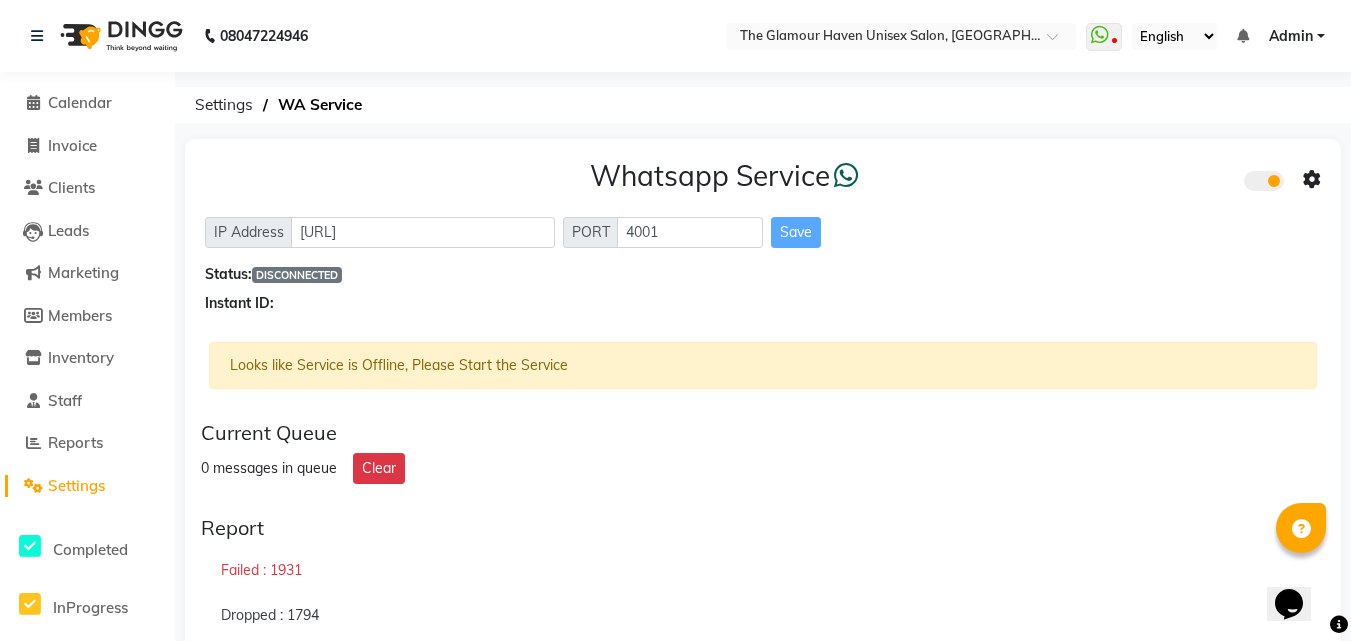 click on "Admin" at bounding box center (1291, 36) 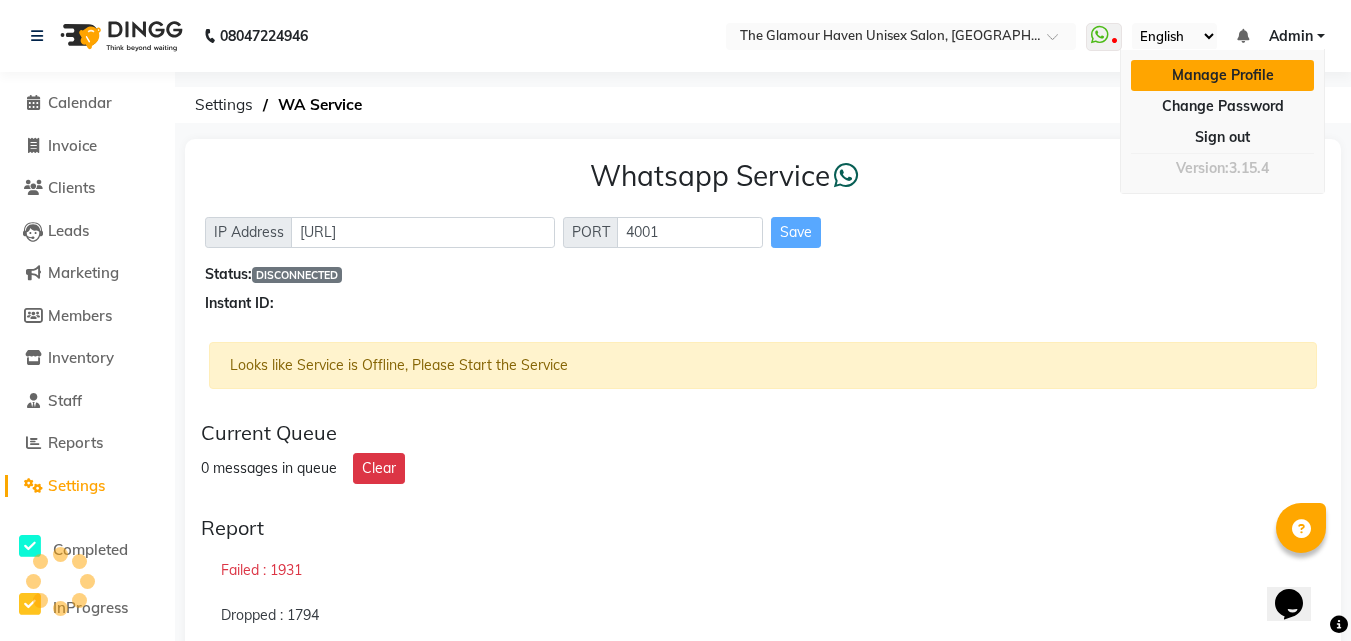 click on "Manage Profile" at bounding box center (1222, 75) 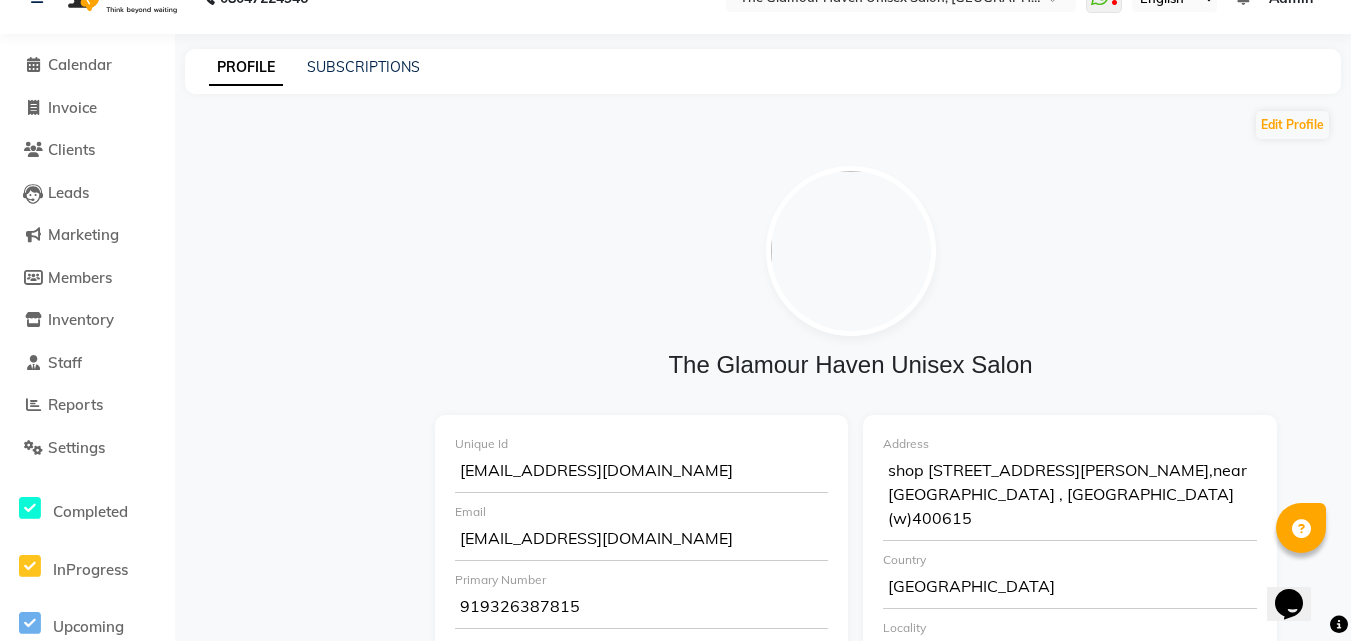 scroll, scrollTop: 0, scrollLeft: 0, axis: both 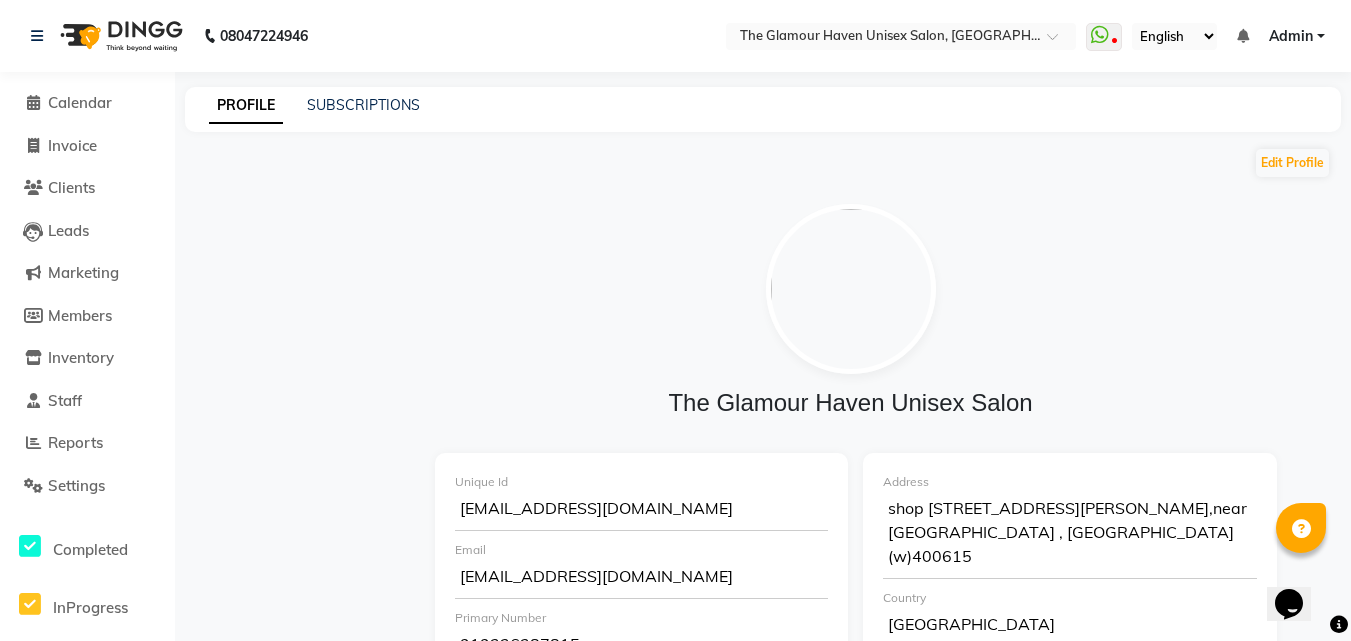 click on "English ENGLISH Español العربية मराठी हिंदी ગુજરાતી தமிழ் 中文" at bounding box center [1174, 36] 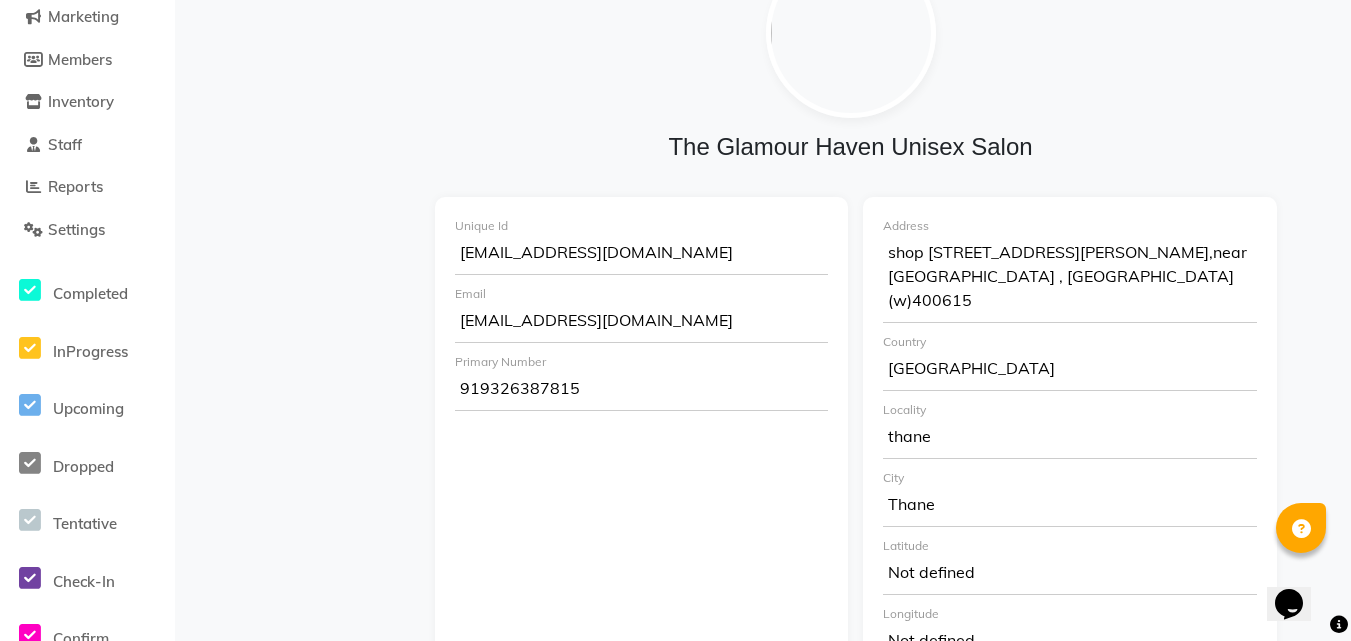 scroll, scrollTop: 156, scrollLeft: 0, axis: vertical 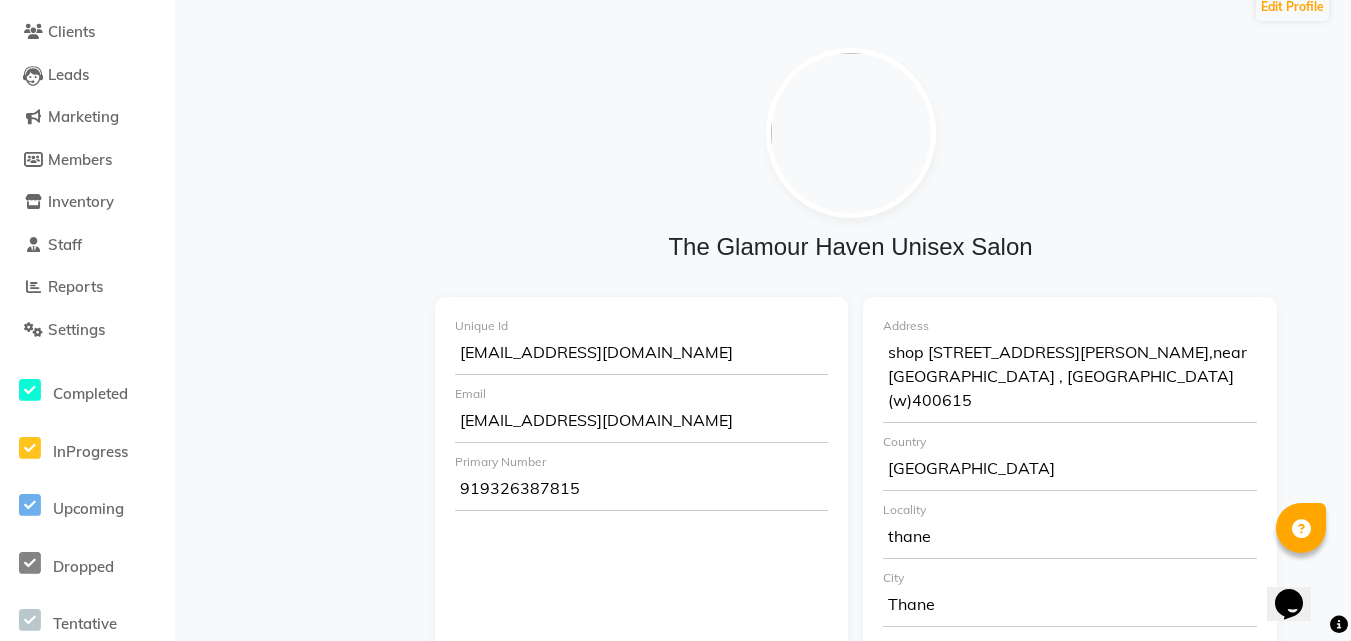 click on "The Glamour Haven Unisex Salon" 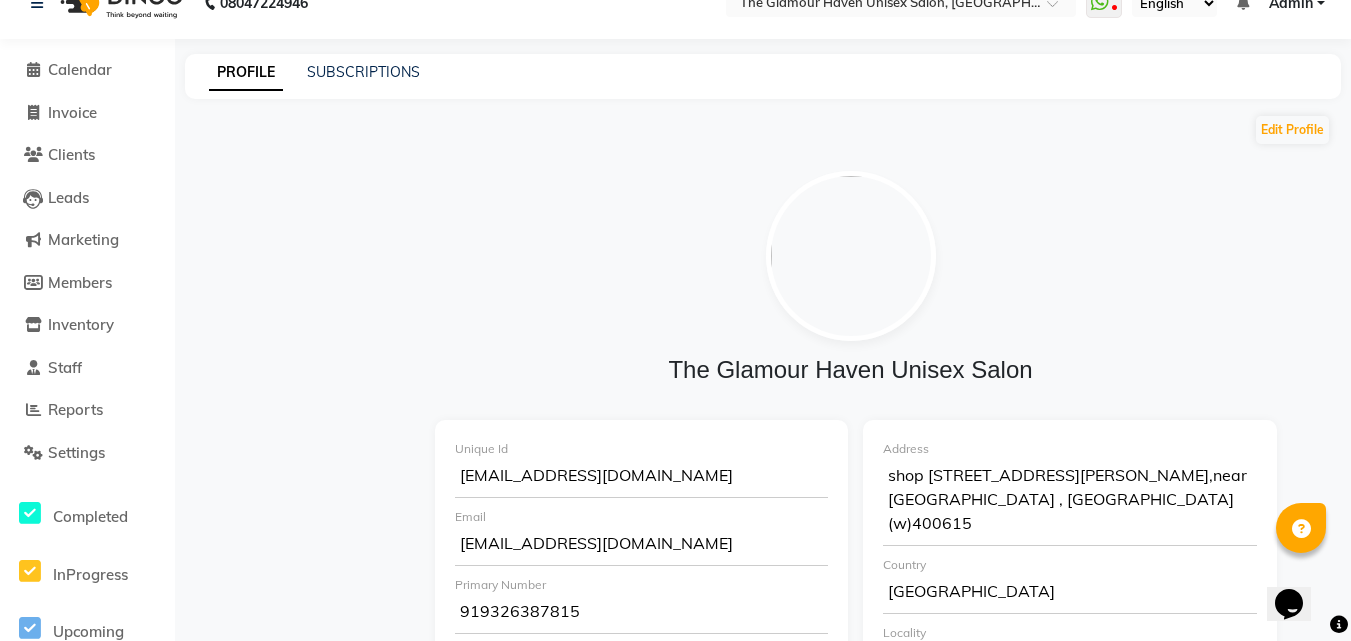 scroll, scrollTop: 0, scrollLeft: 0, axis: both 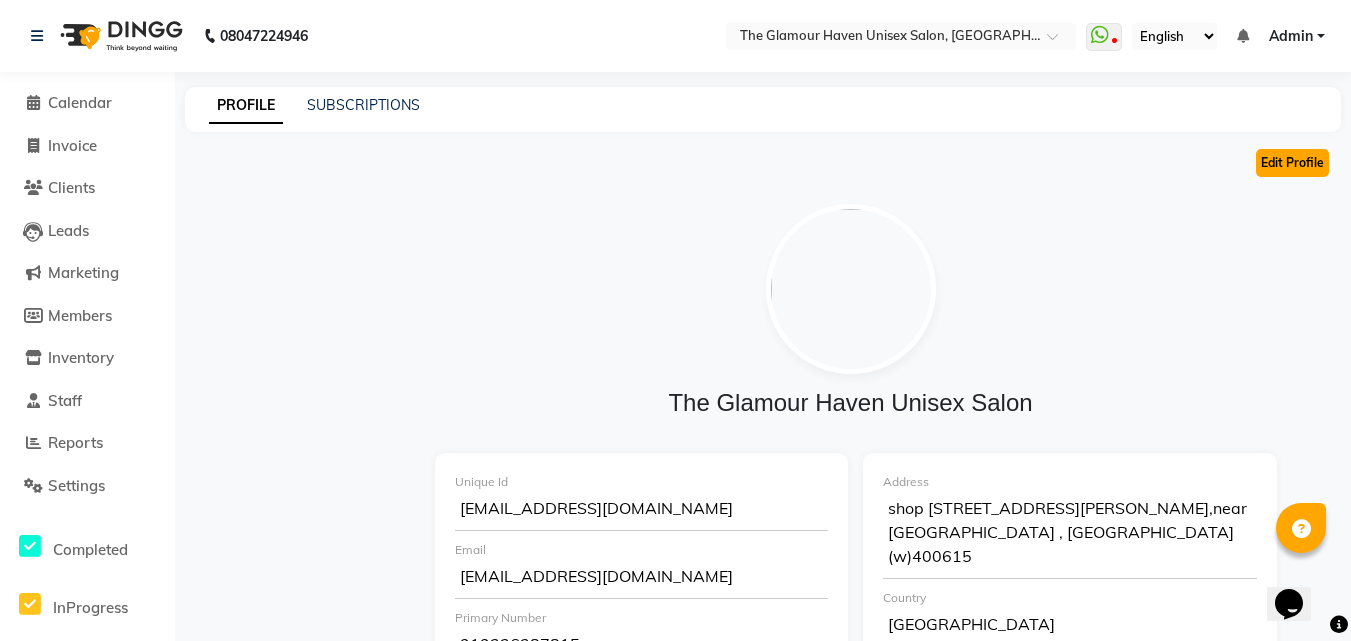 click on "Edit Profile" 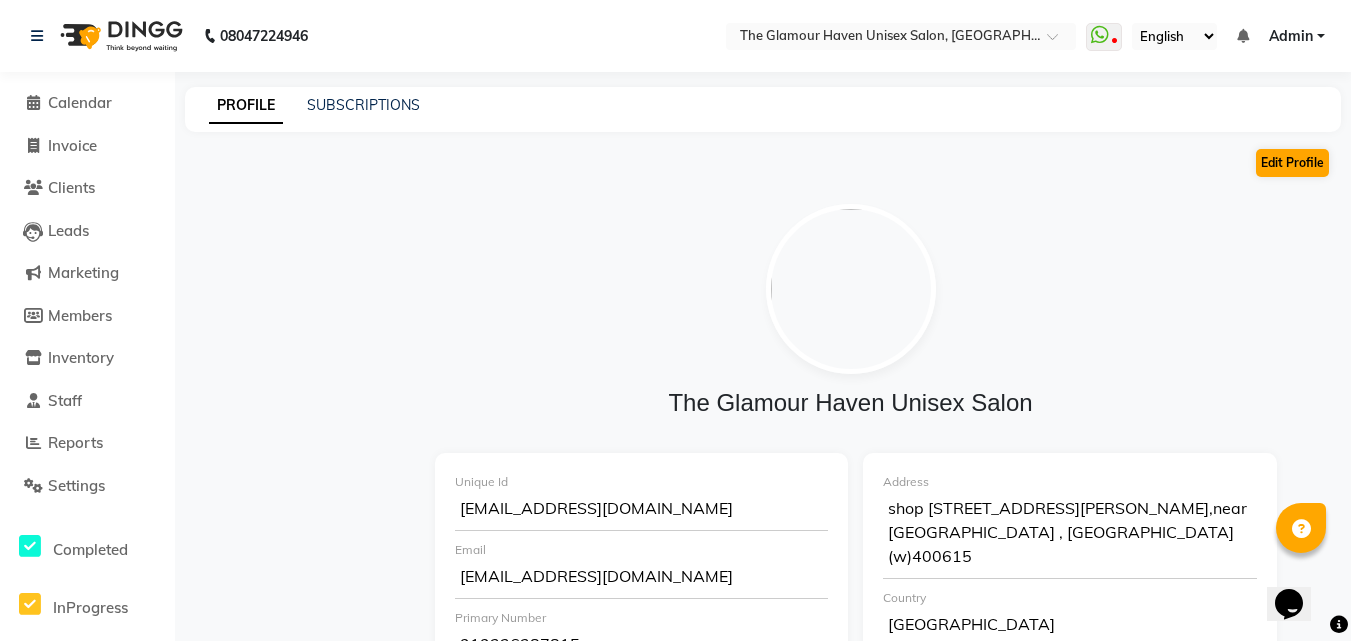 select on "1" 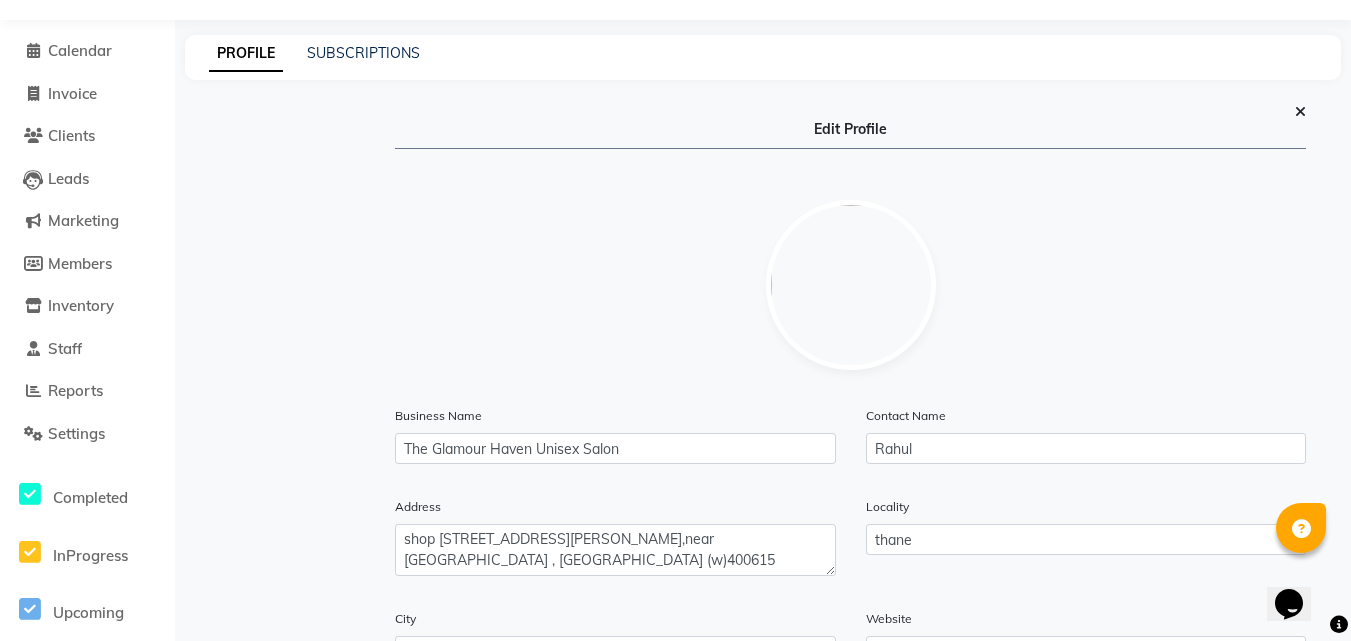 scroll, scrollTop: 0, scrollLeft: 0, axis: both 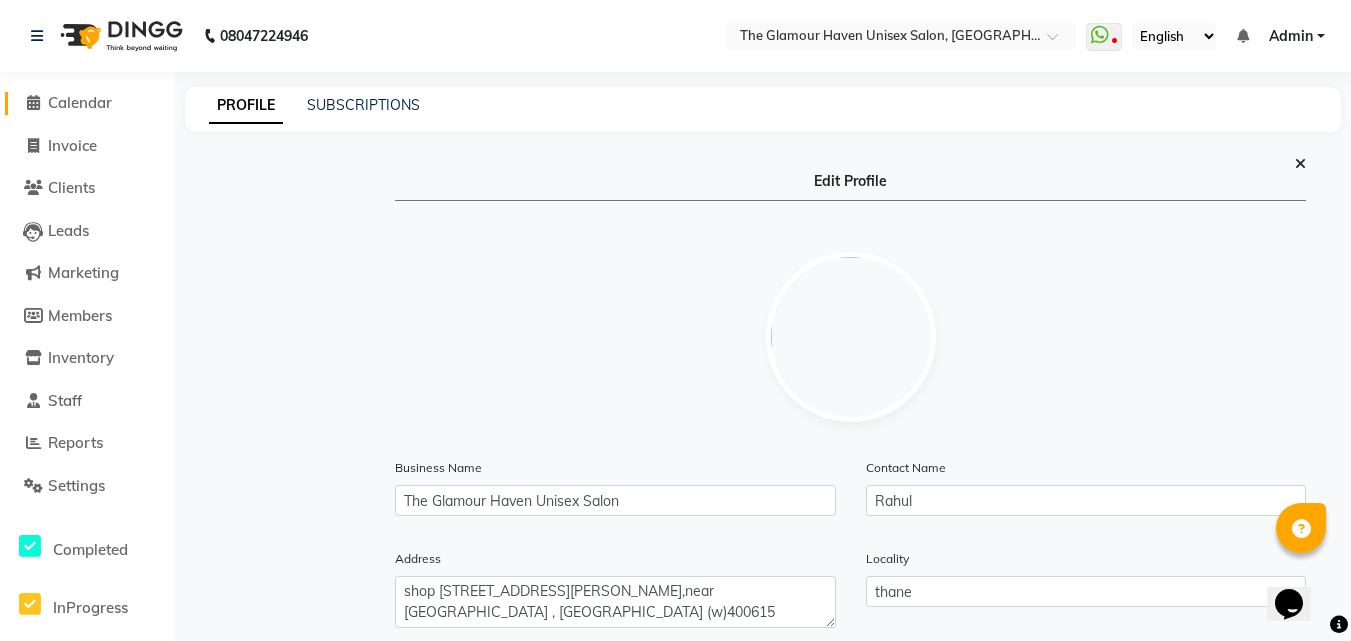 click on "Calendar" 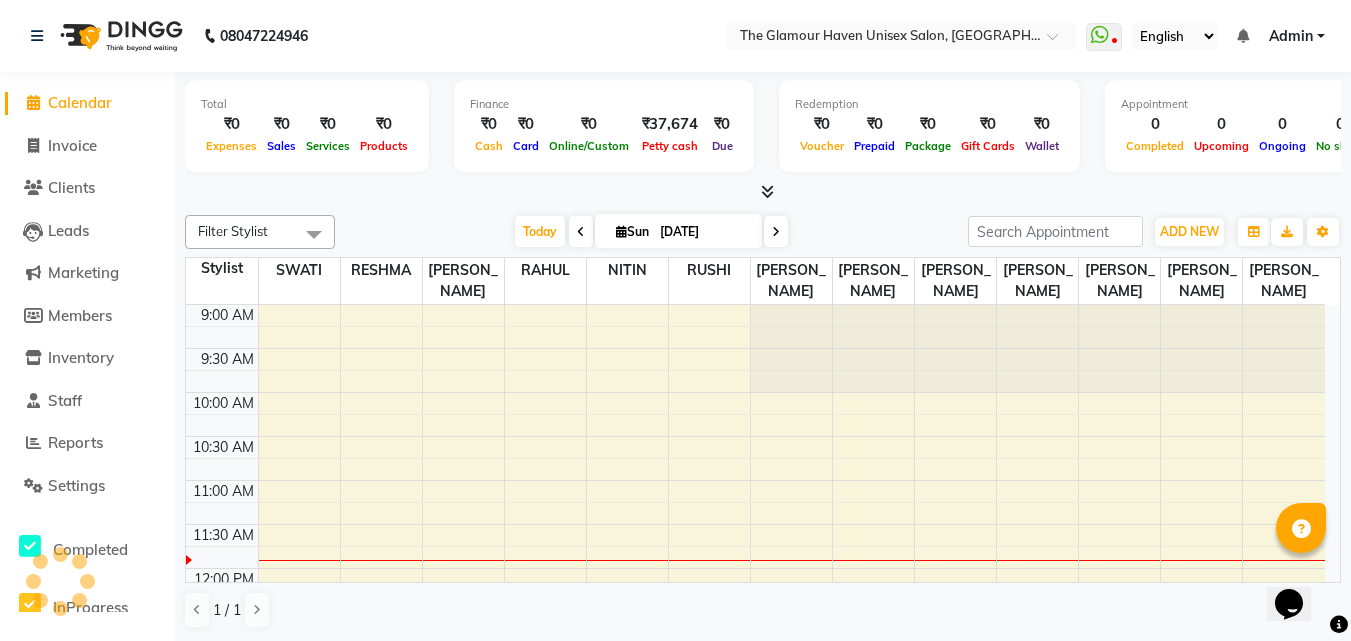 scroll, scrollTop: 177, scrollLeft: 0, axis: vertical 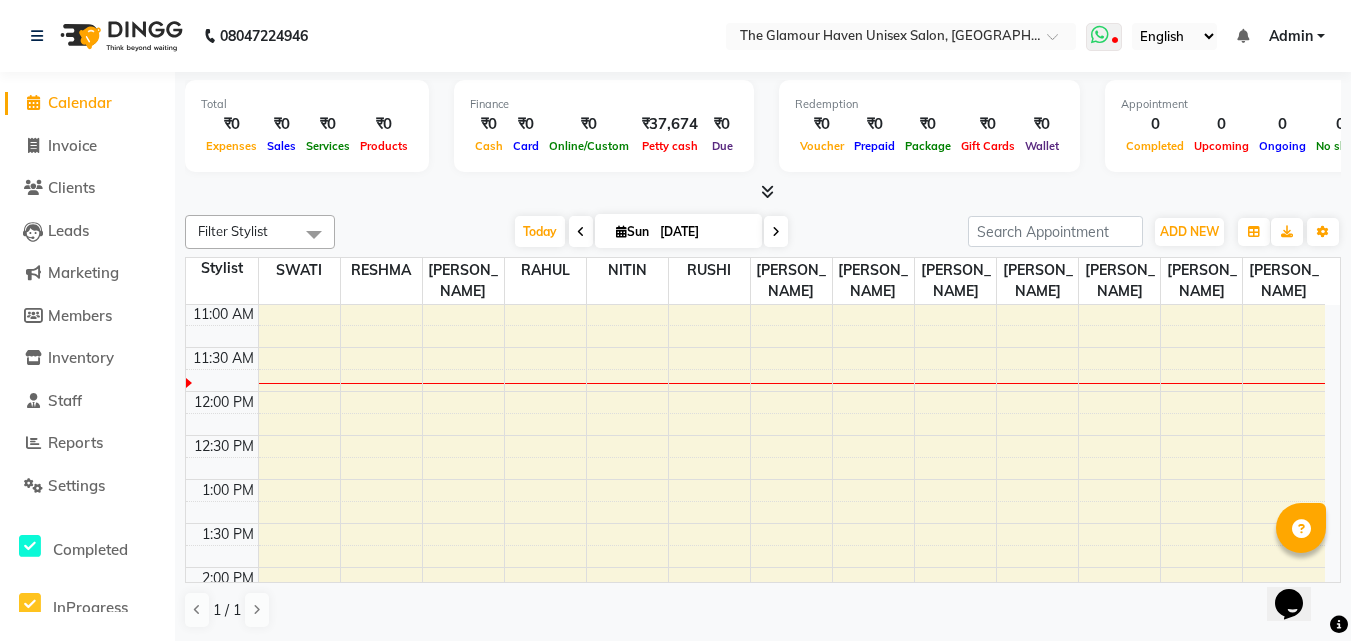 click at bounding box center (1104, 37) 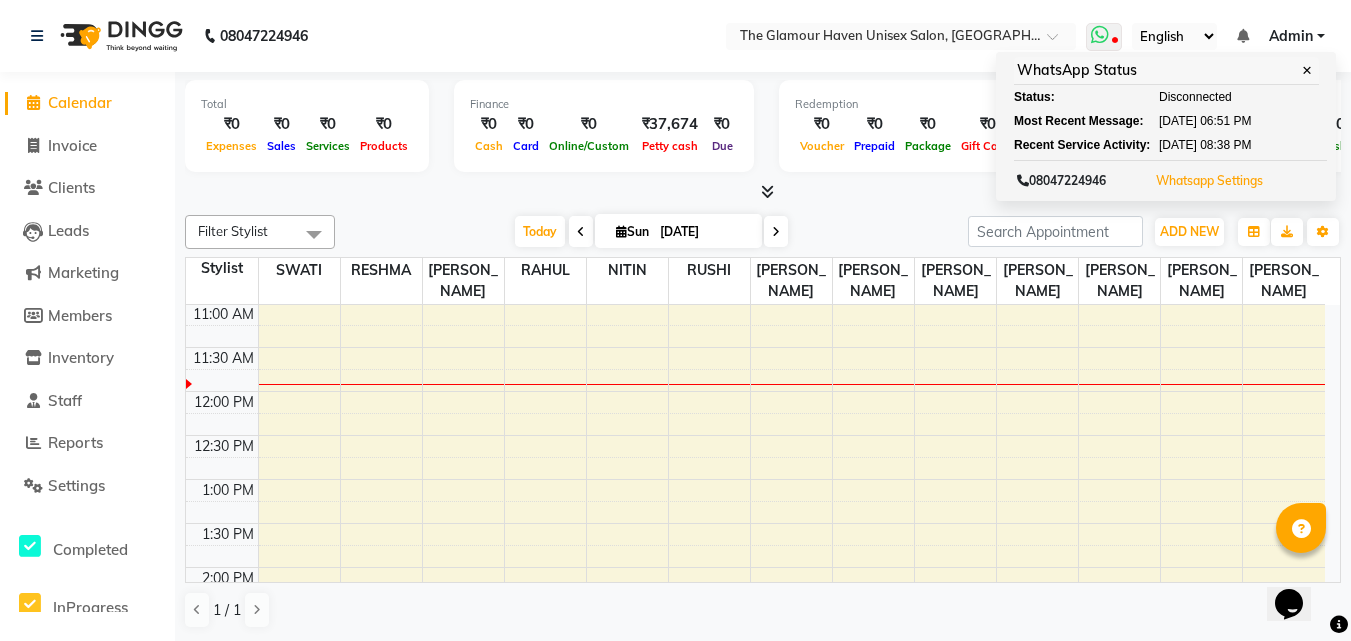 click on "Whatsapp Settings" at bounding box center [1209, 181] 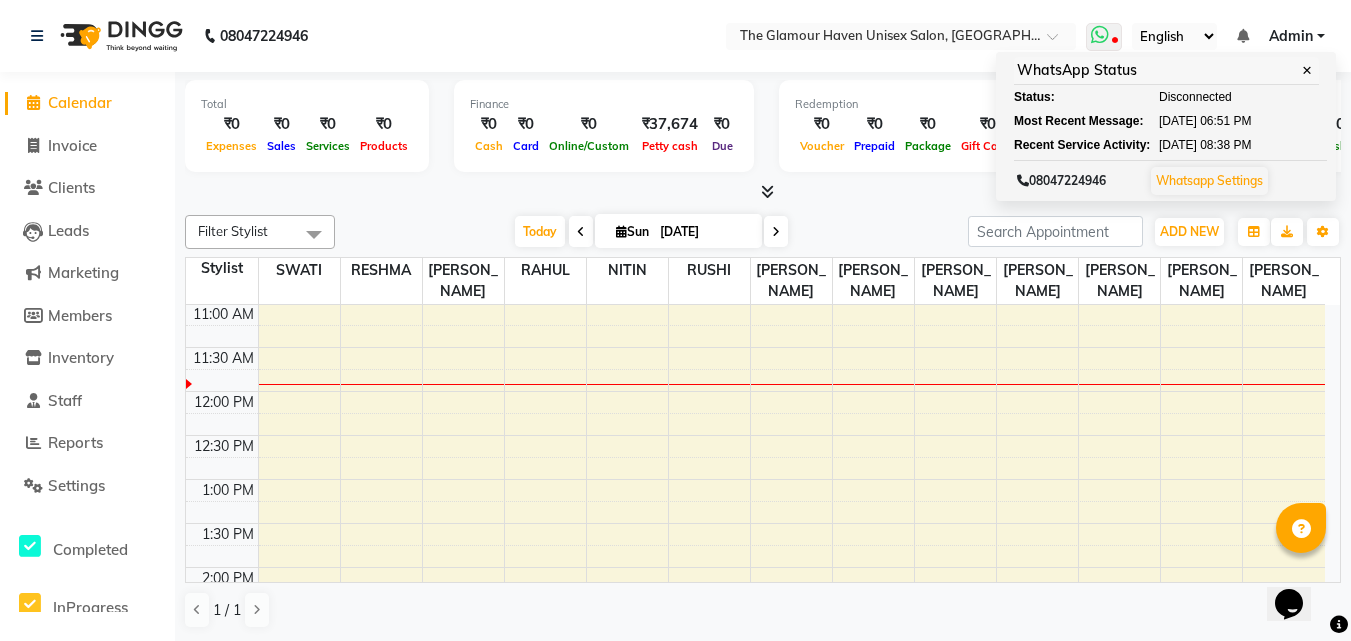 click on "Whatsapp Settings" at bounding box center [1209, 180] 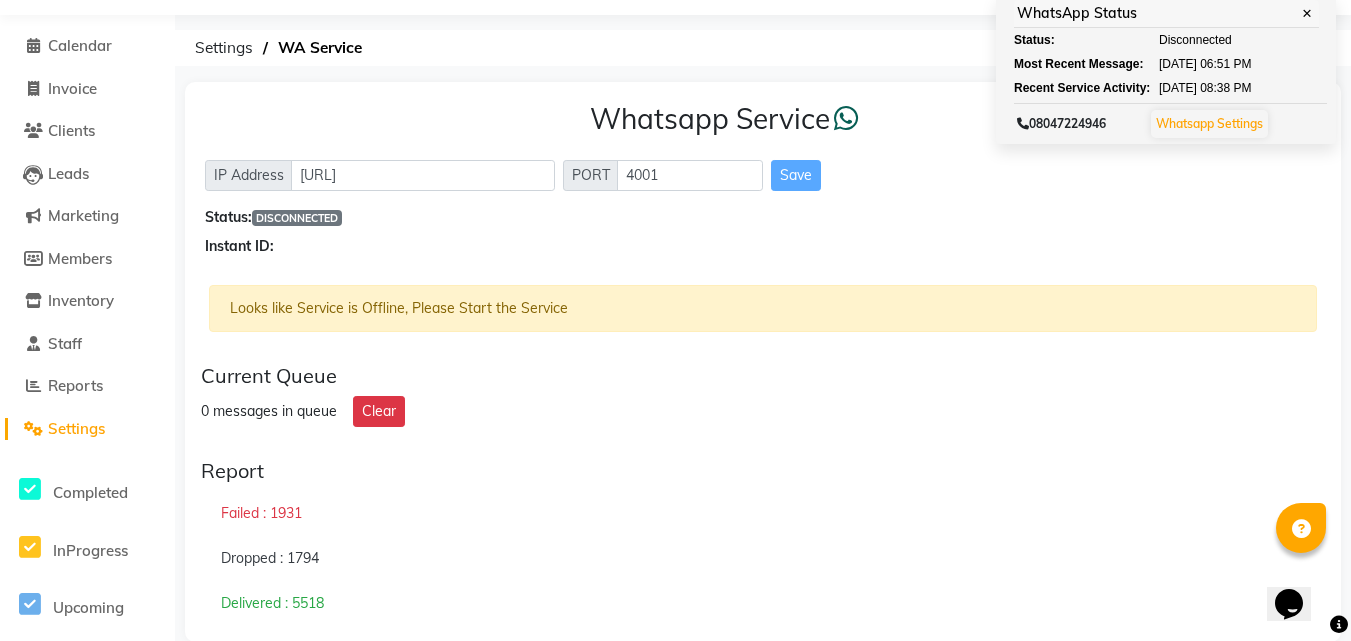 scroll, scrollTop: 88, scrollLeft: 0, axis: vertical 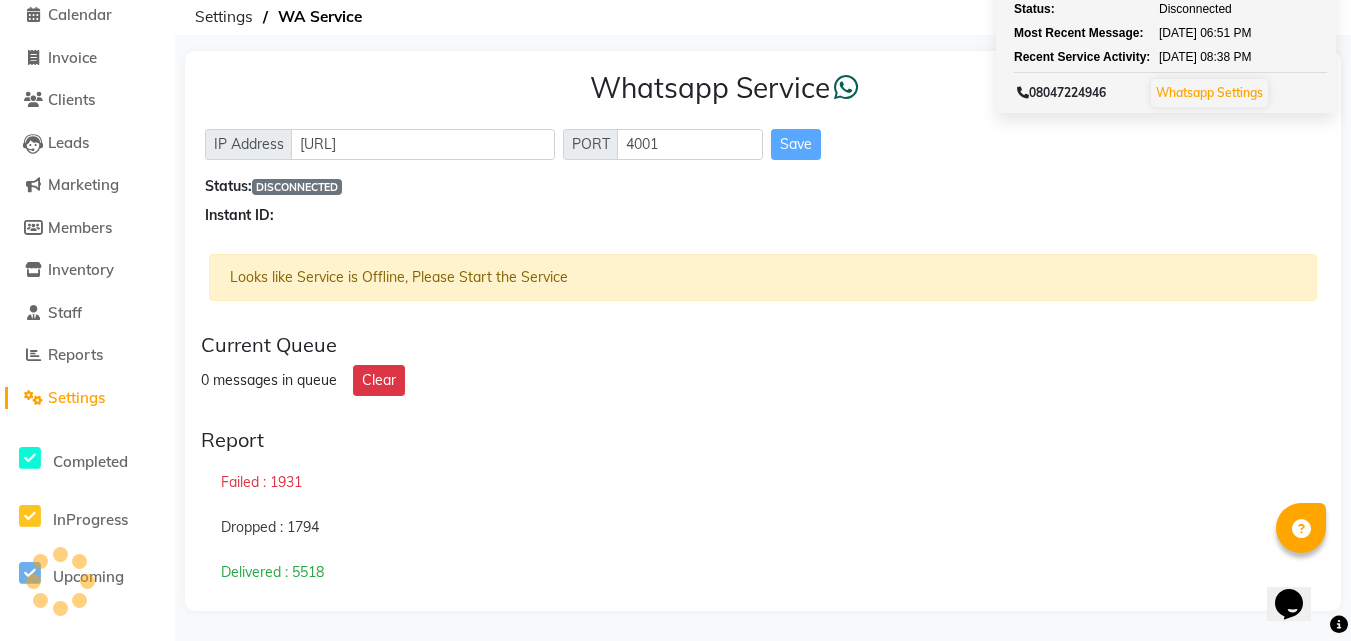 click on "0 messages in queue Clear" 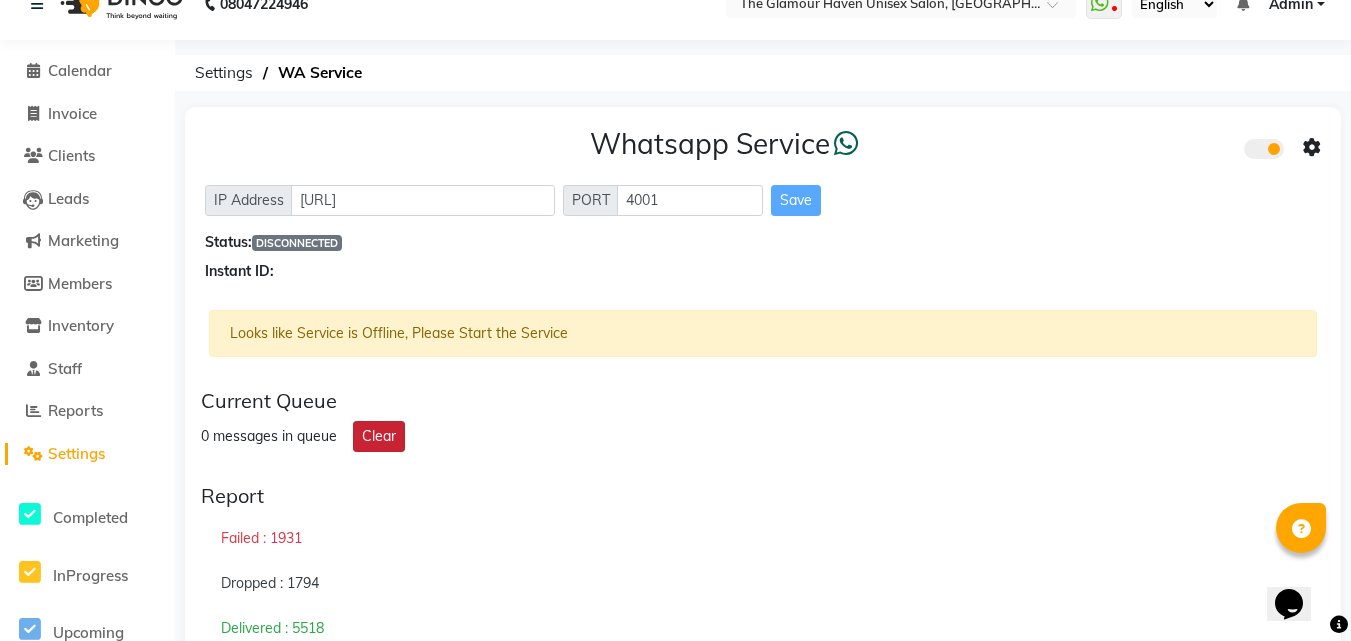 scroll, scrollTop: 0, scrollLeft: 0, axis: both 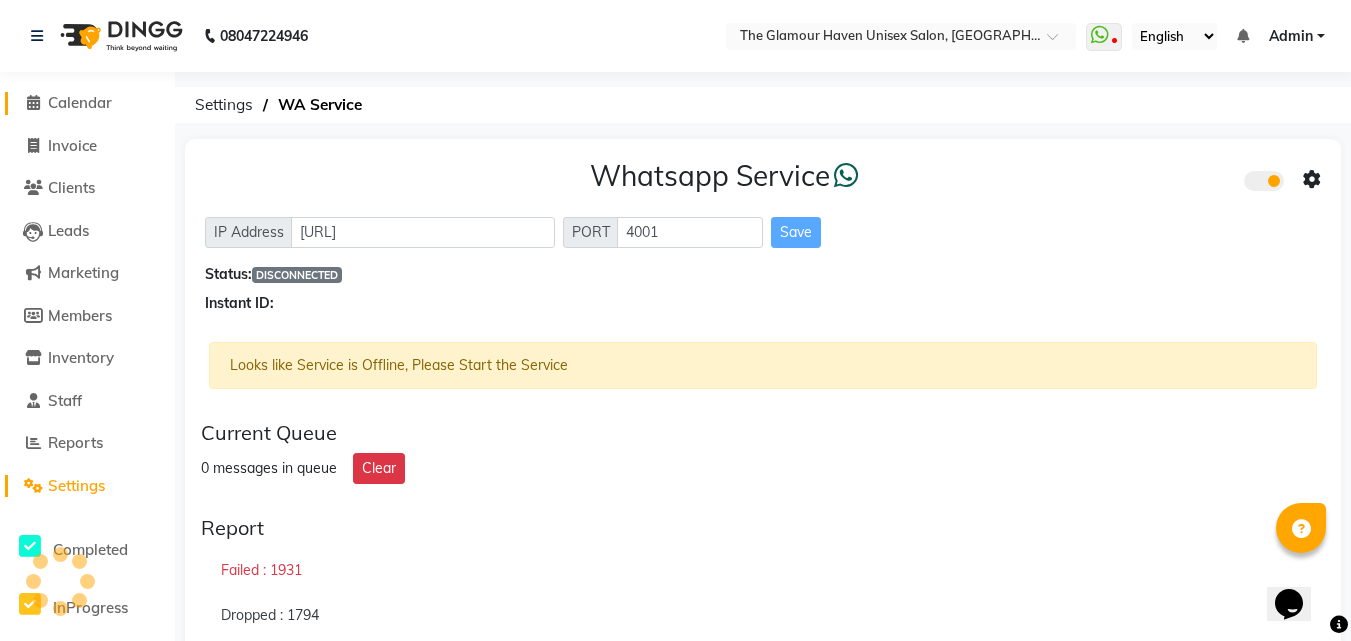 click 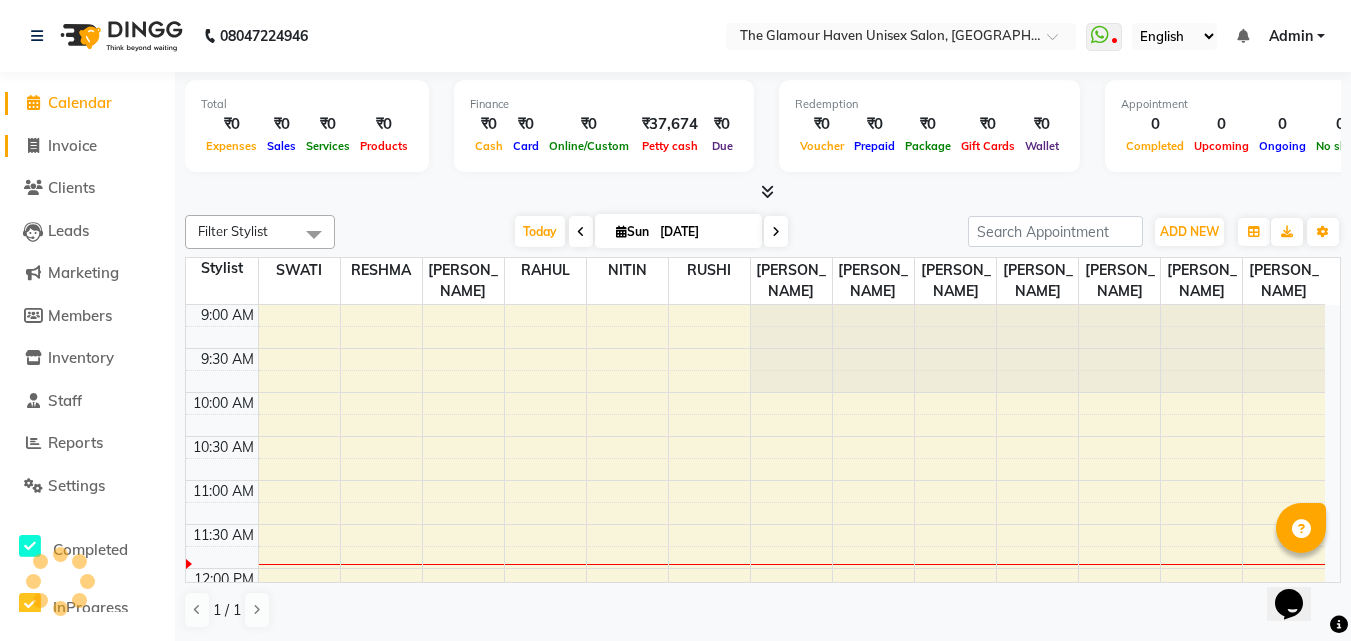 scroll, scrollTop: 0, scrollLeft: 0, axis: both 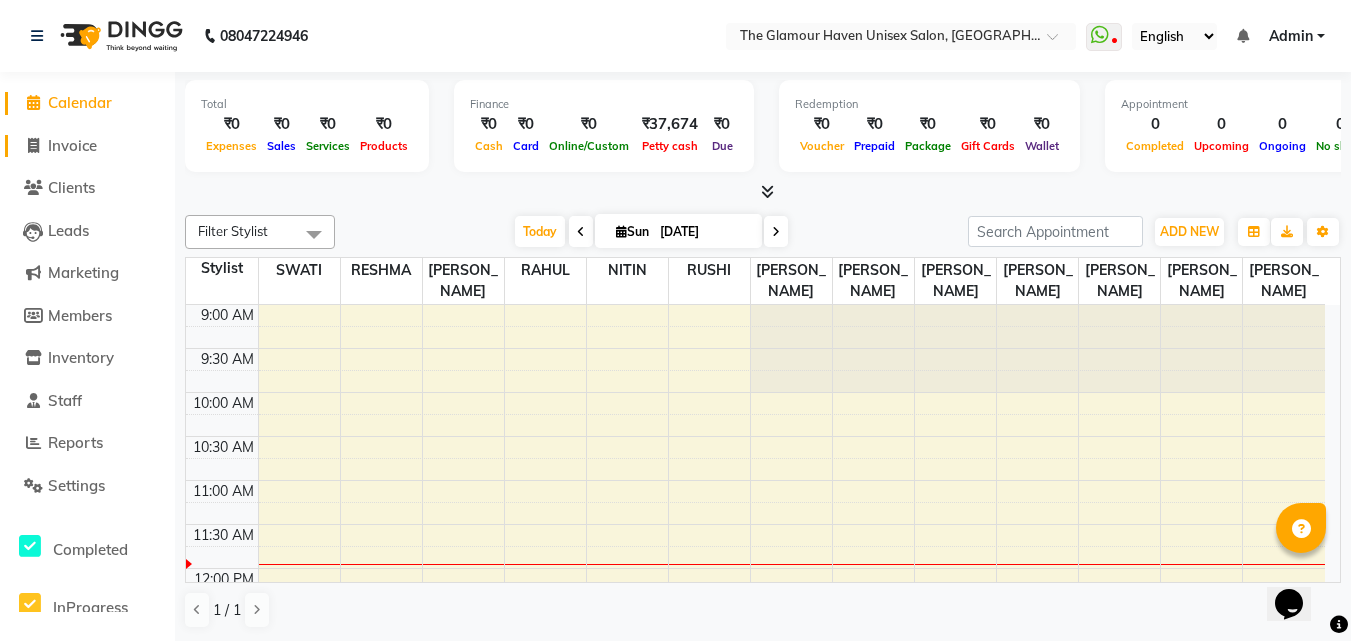 click on "Invoice" 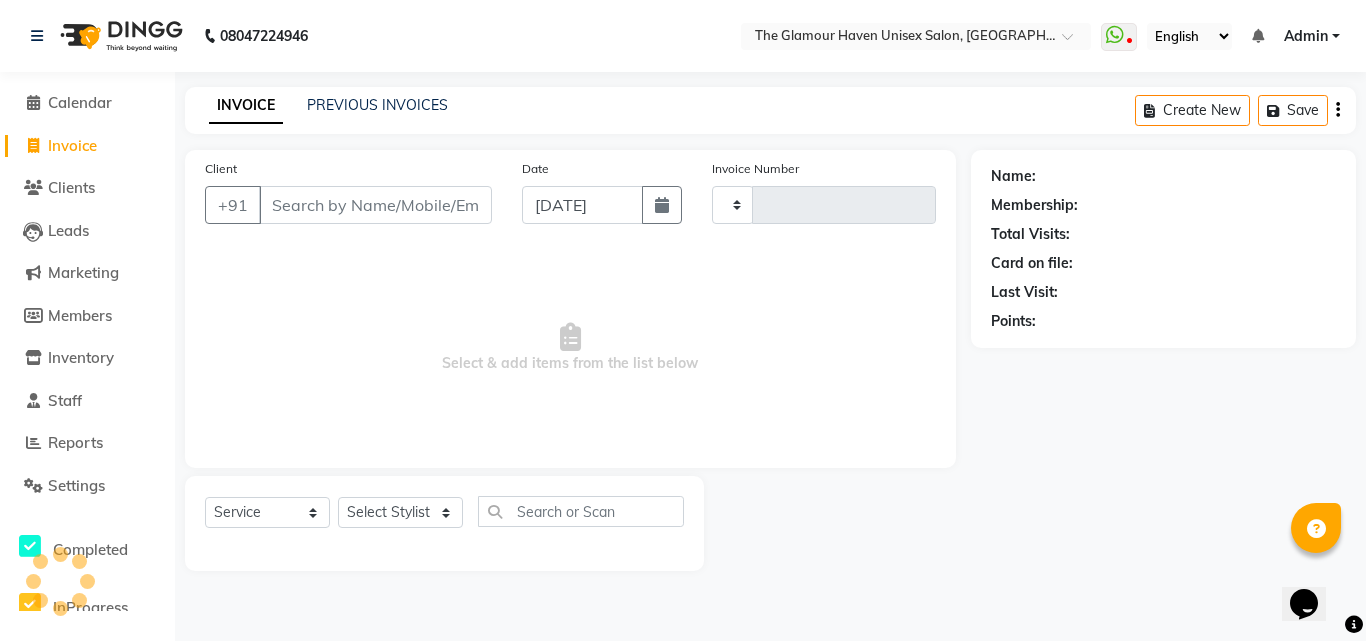 type on "0956" 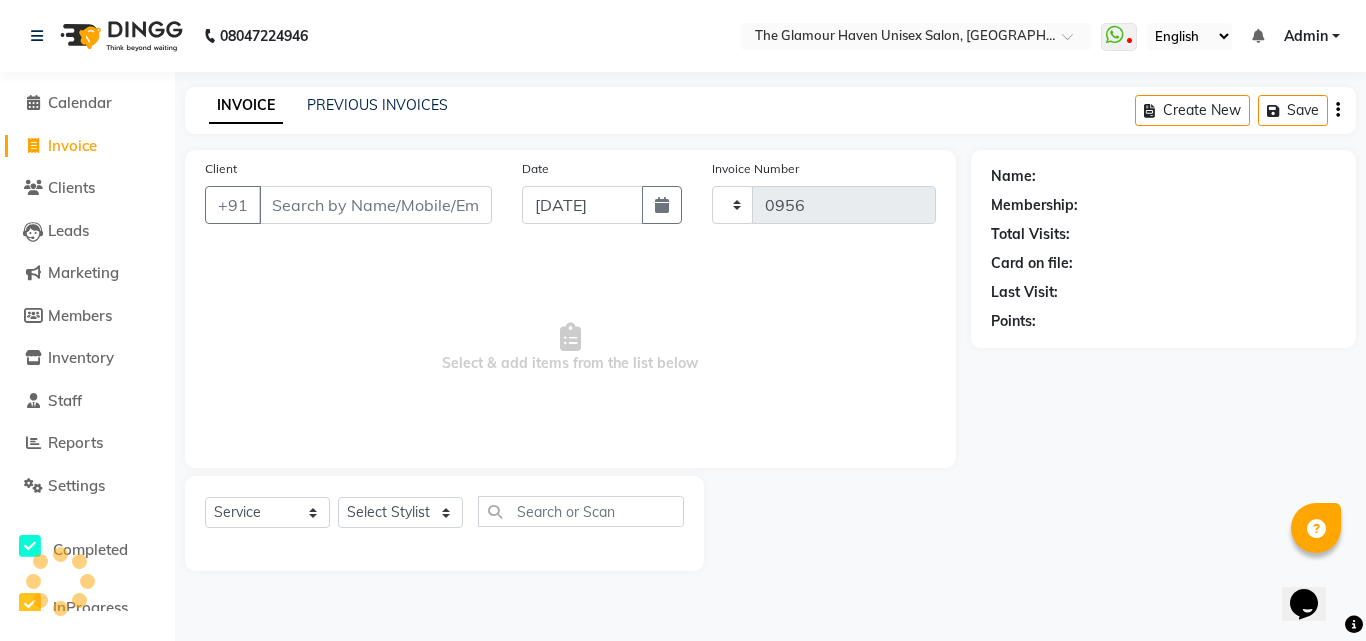 select on "7124" 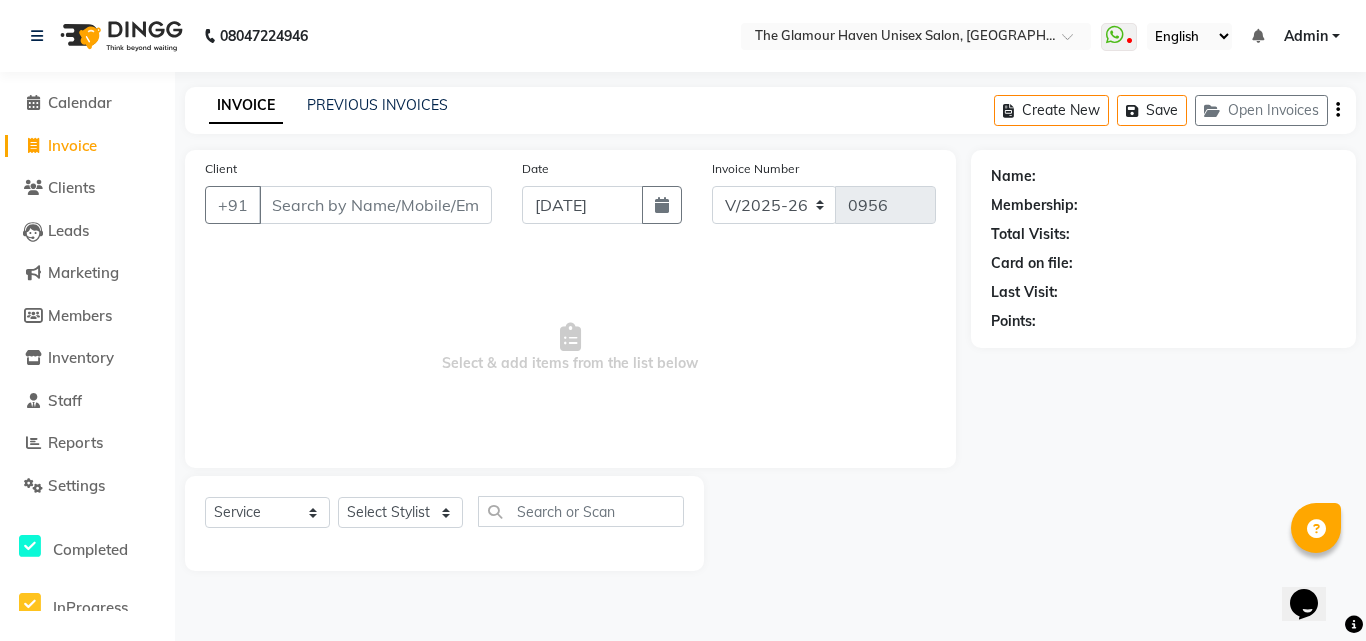 click on "Invoice" 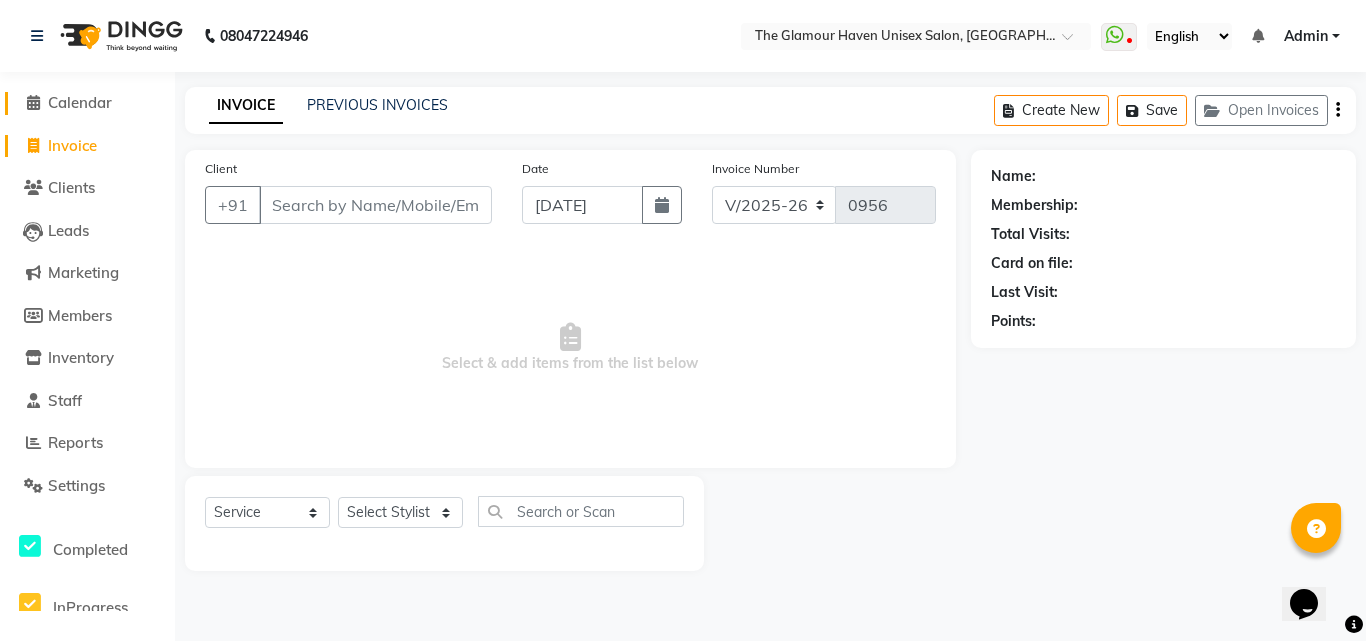 click on "Calendar" 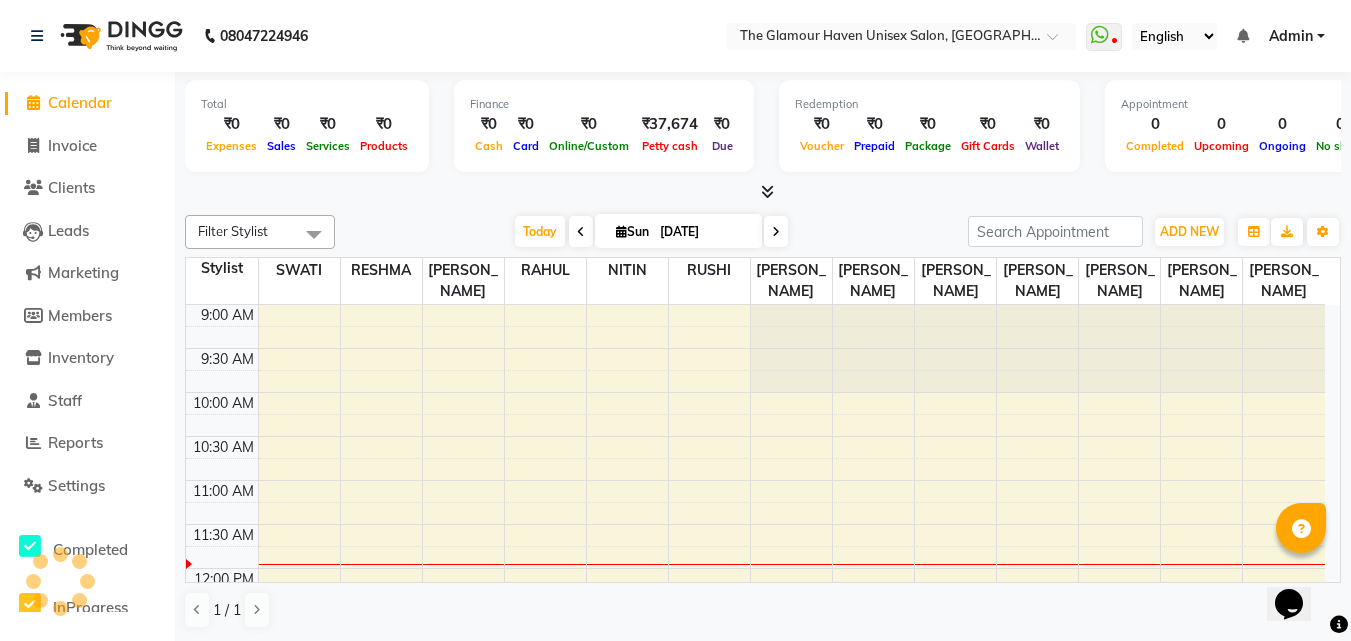 scroll, scrollTop: 0, scrollLeft: 0, axis: both 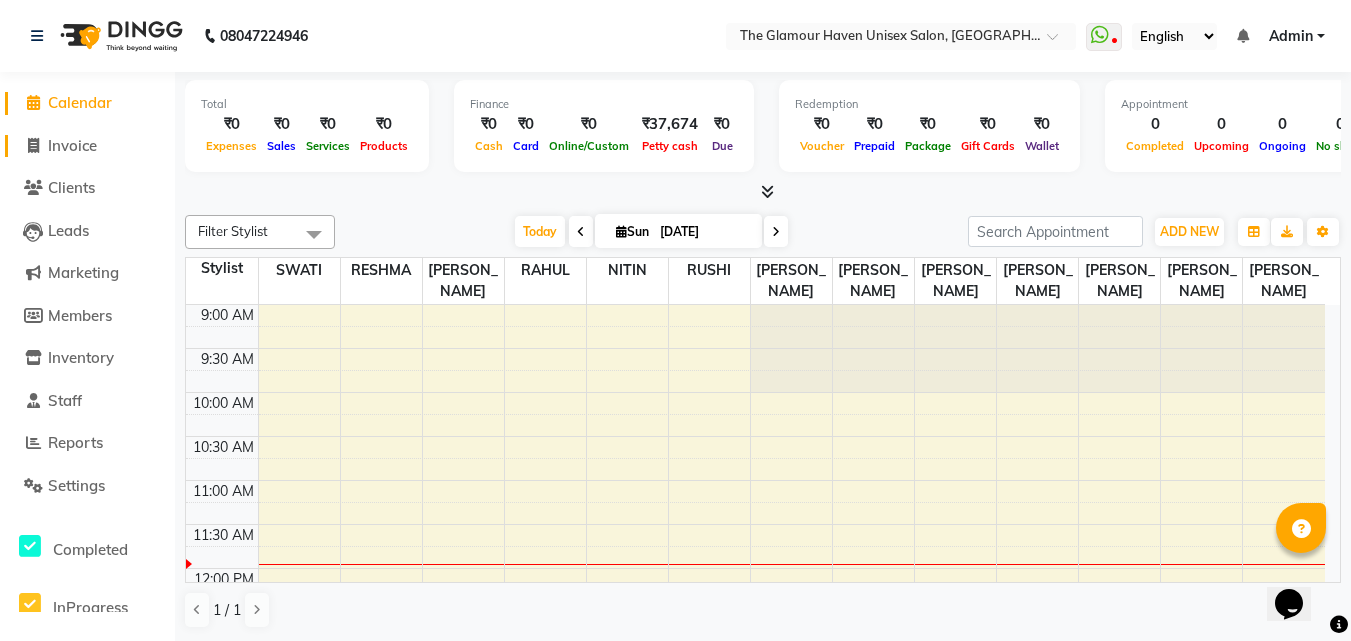 click on "Invoice" 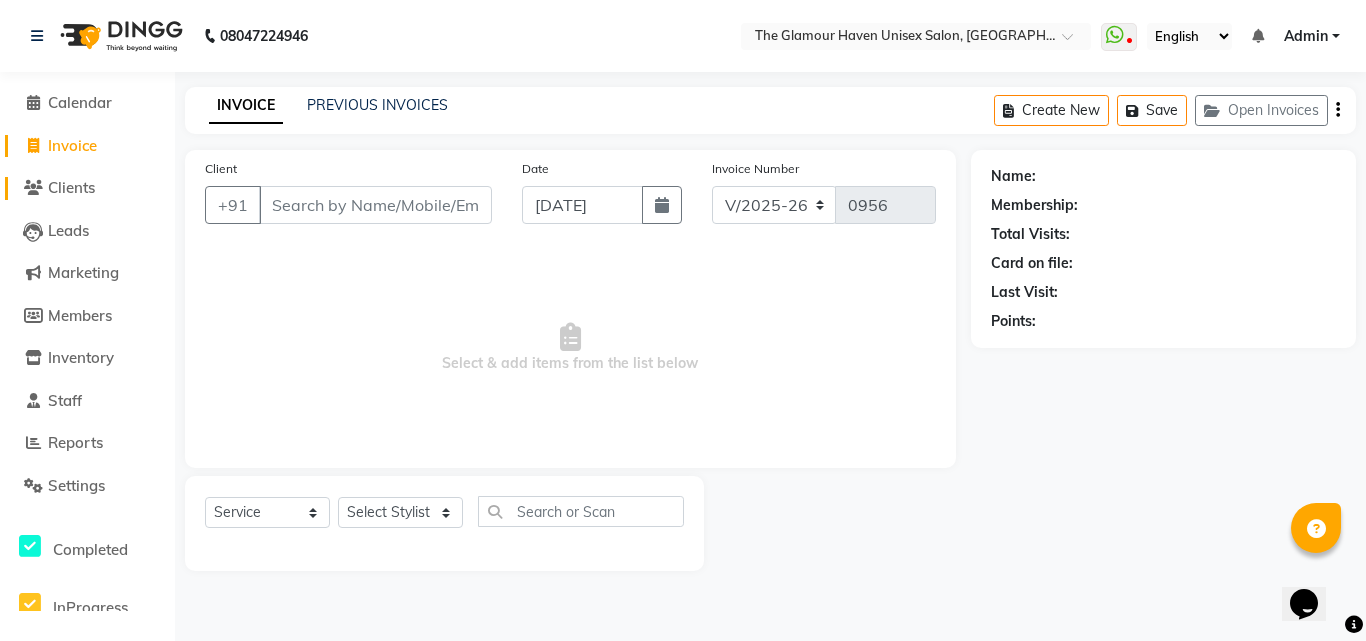 click on "Clients" 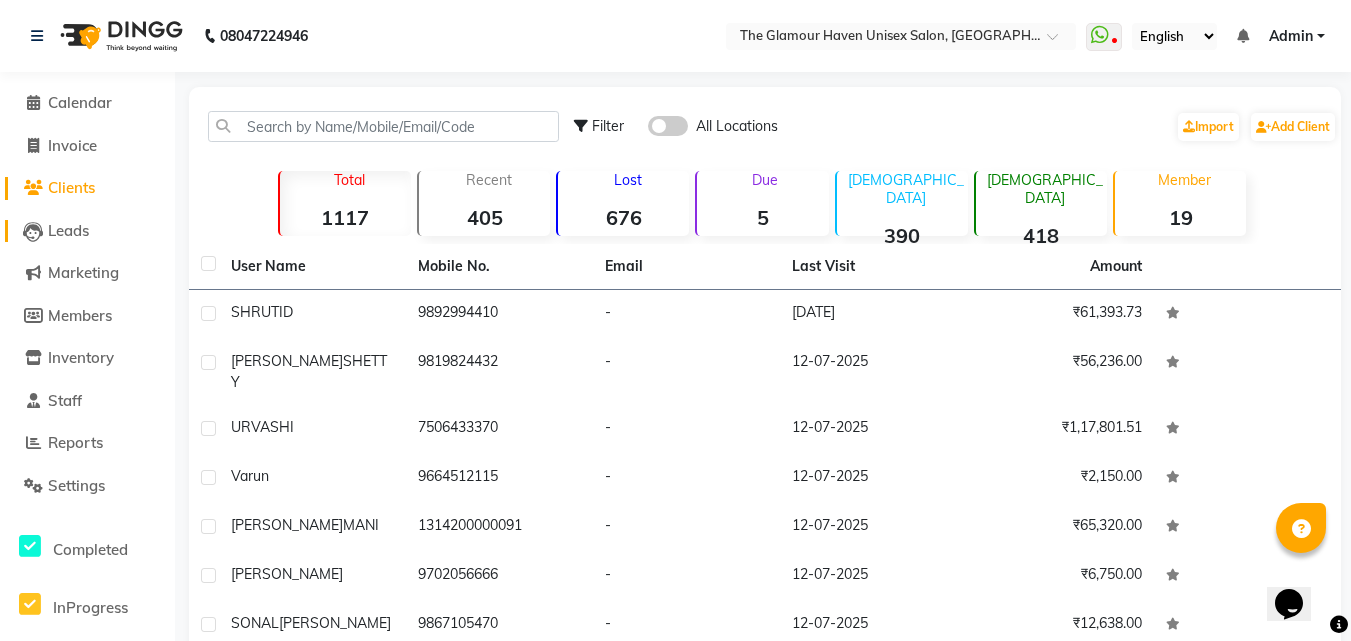 click on "Leads" 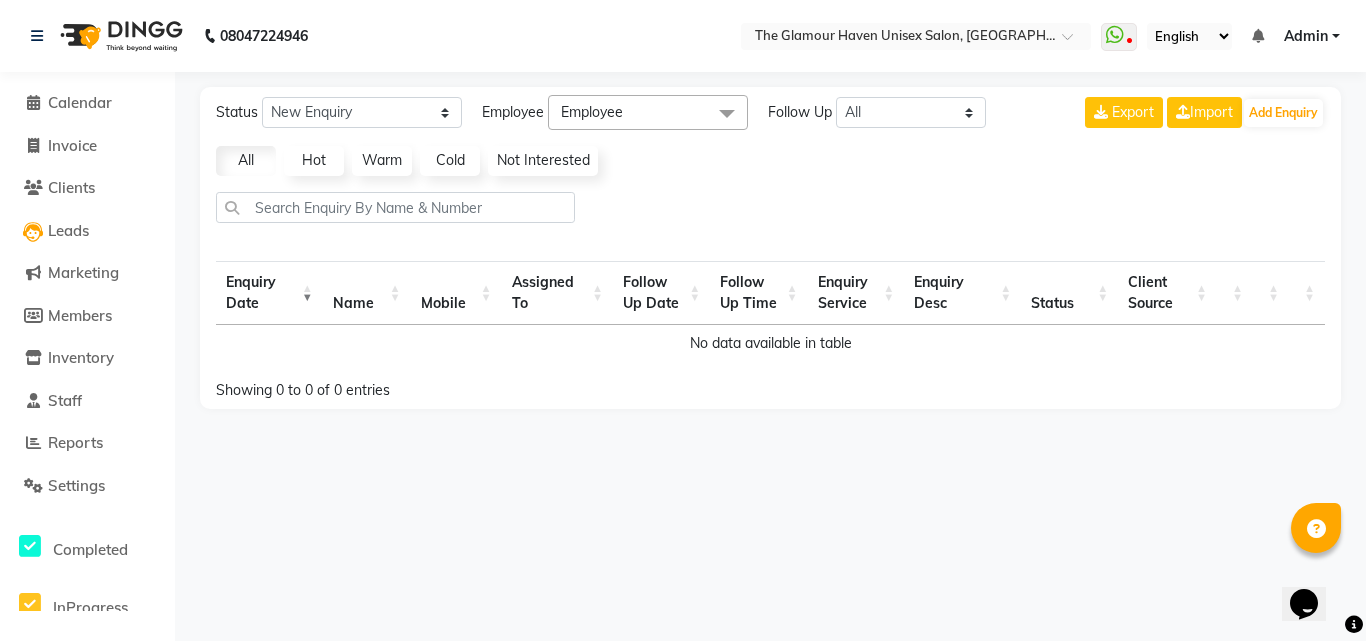click on "Marketing" 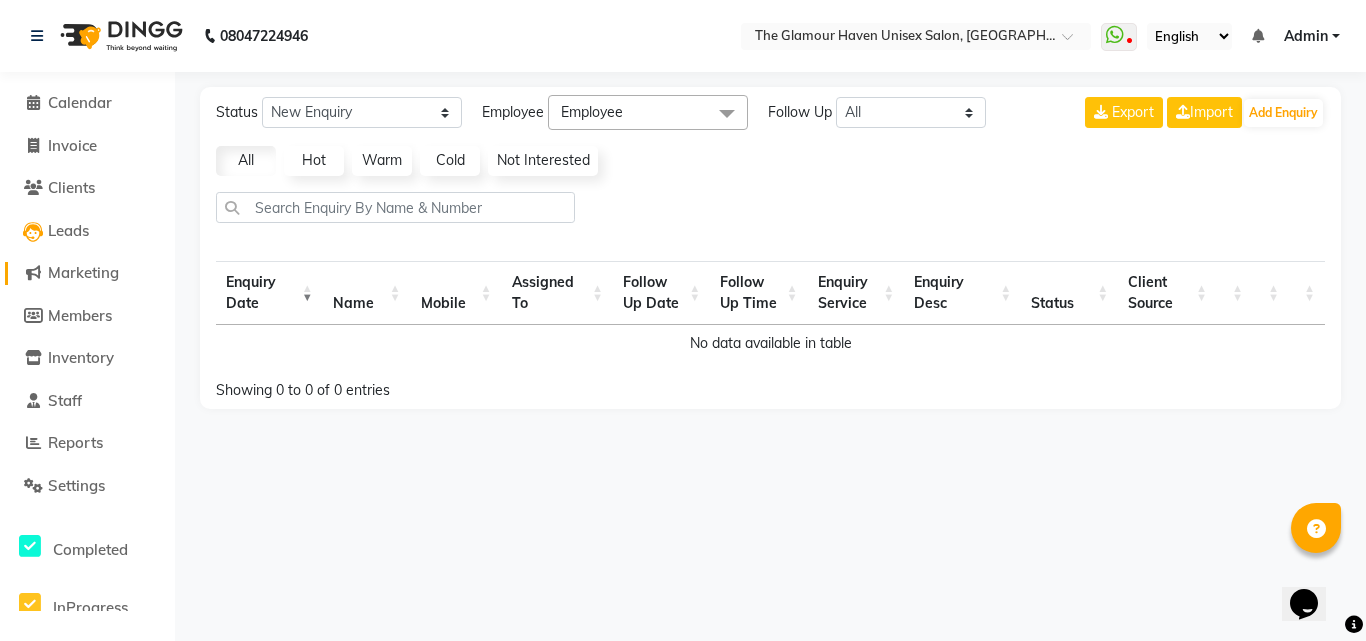 click on "Marketing" 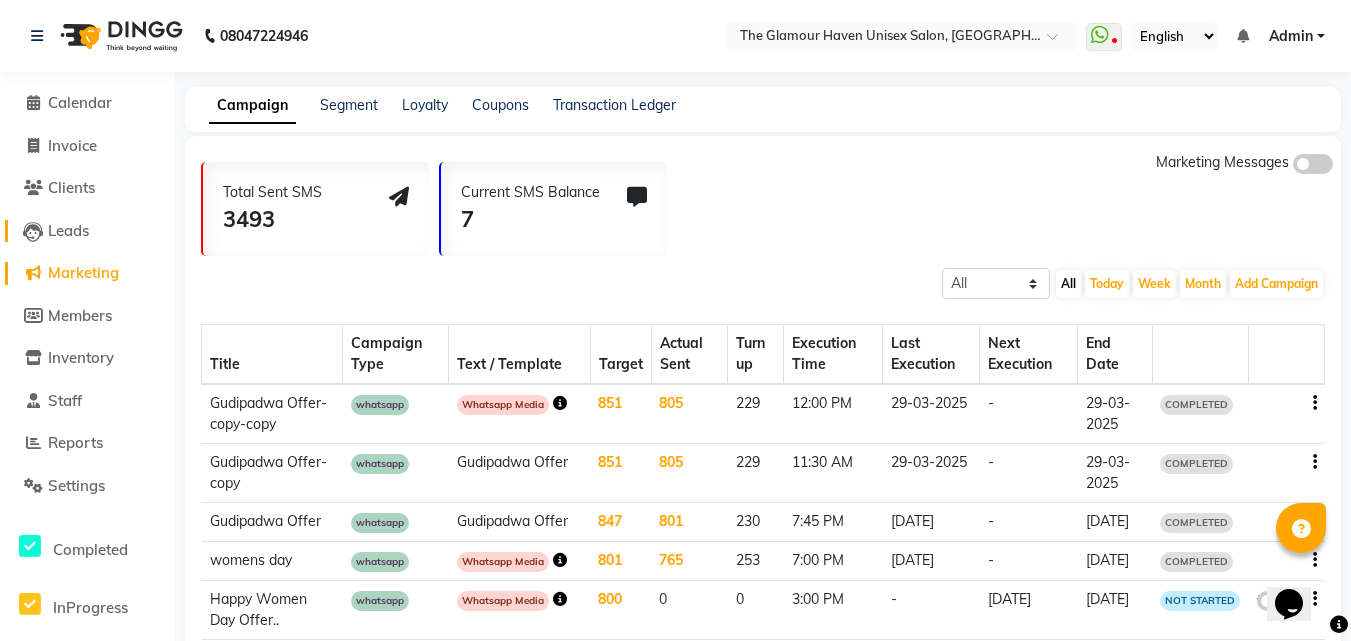 click on "Leads" 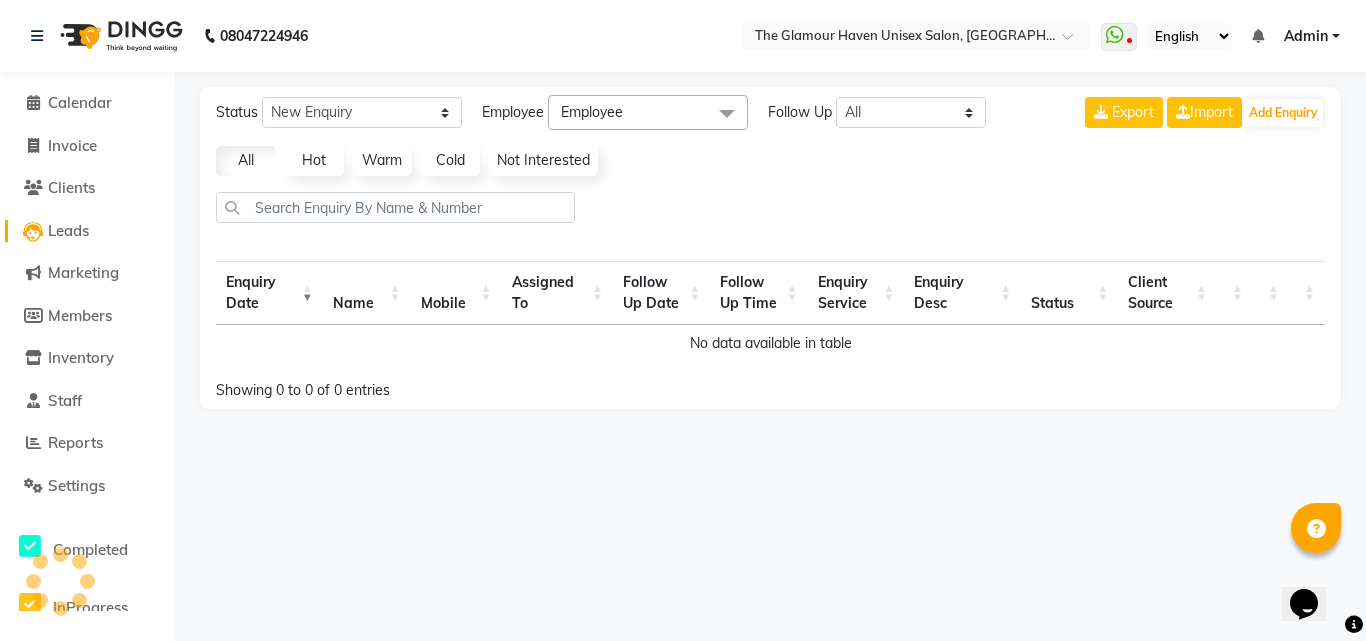 click on "Leads" 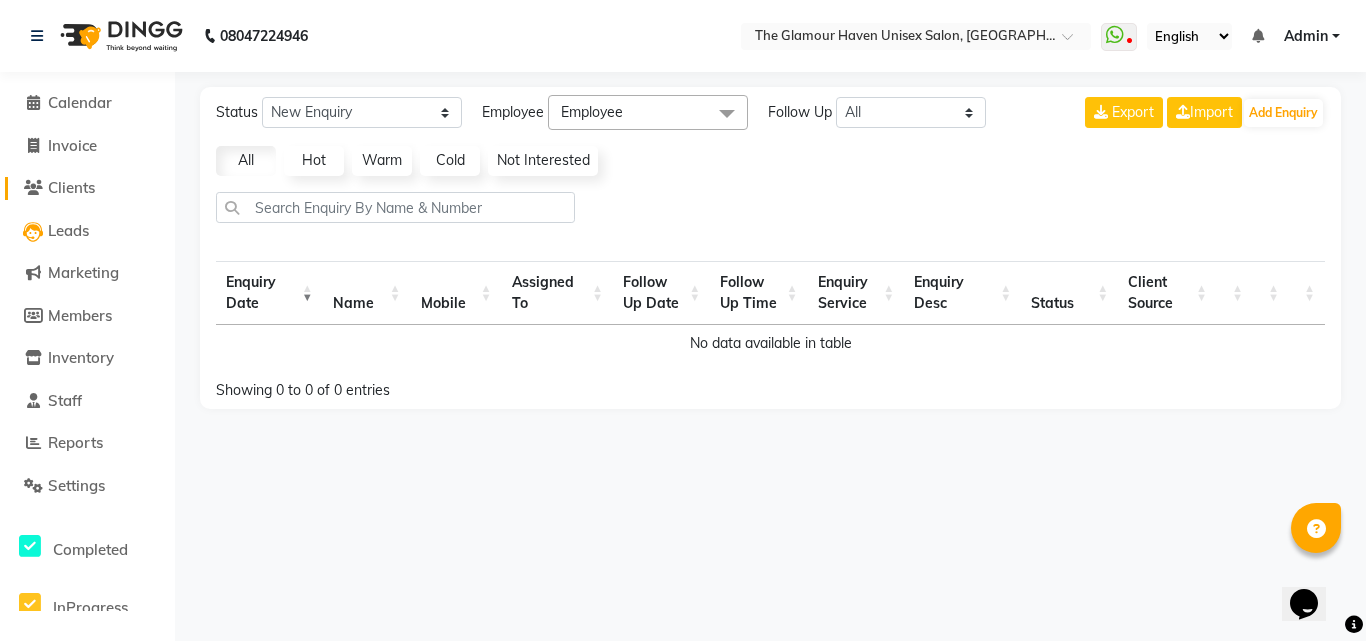 click on "Clients" 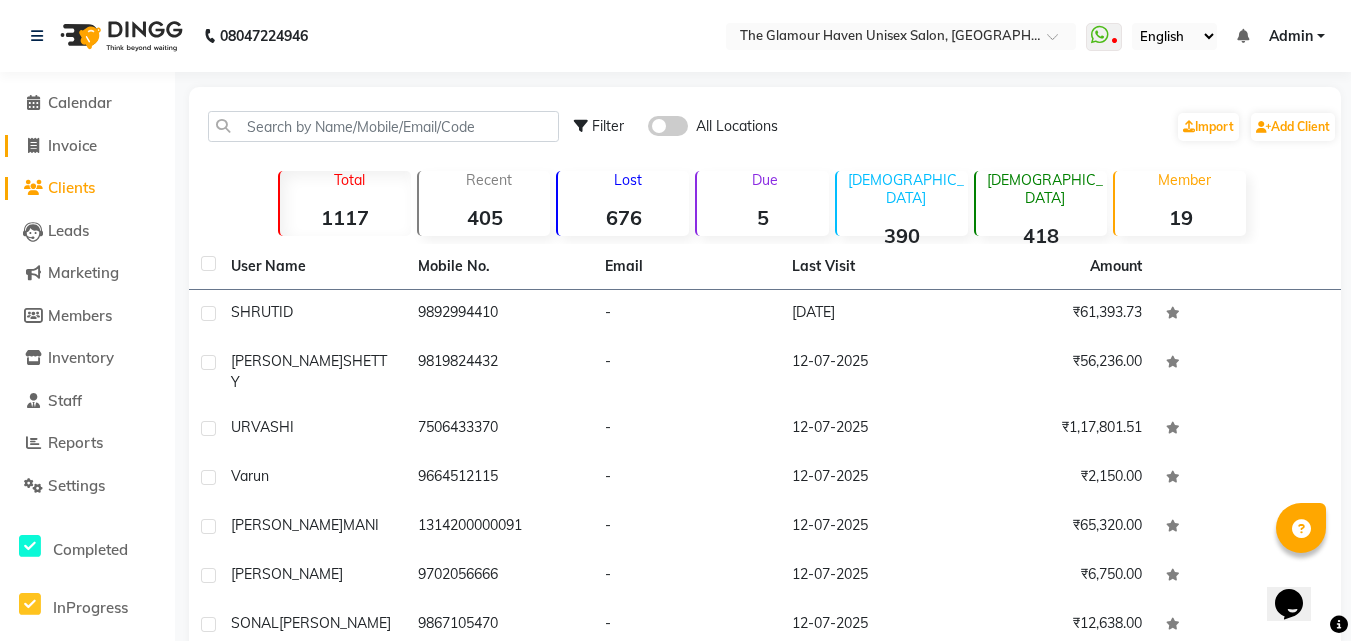 click on "Invoice" 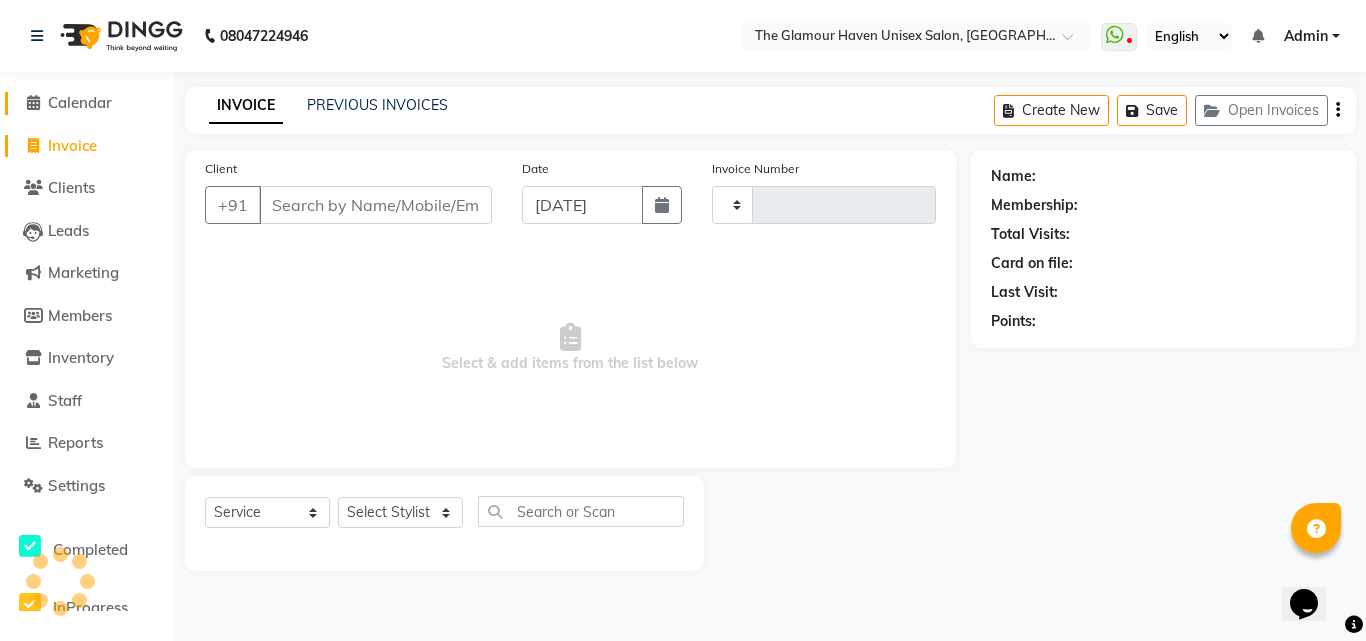 type on "0956" 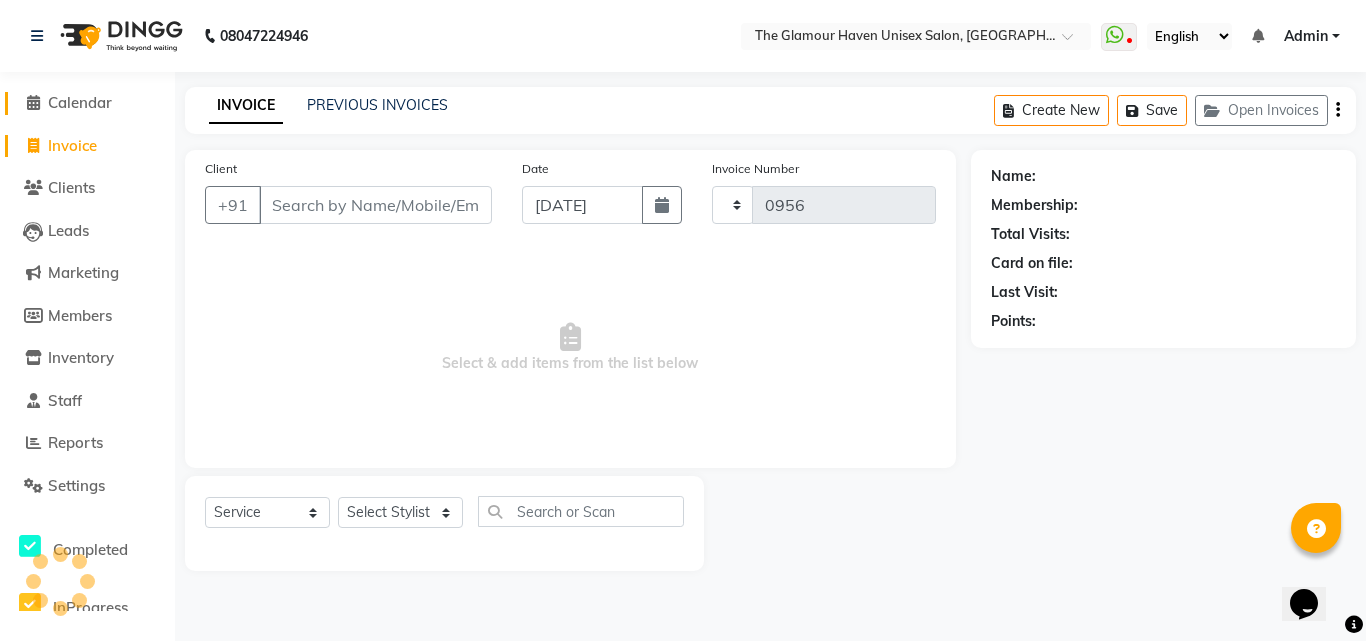 select on "7124" 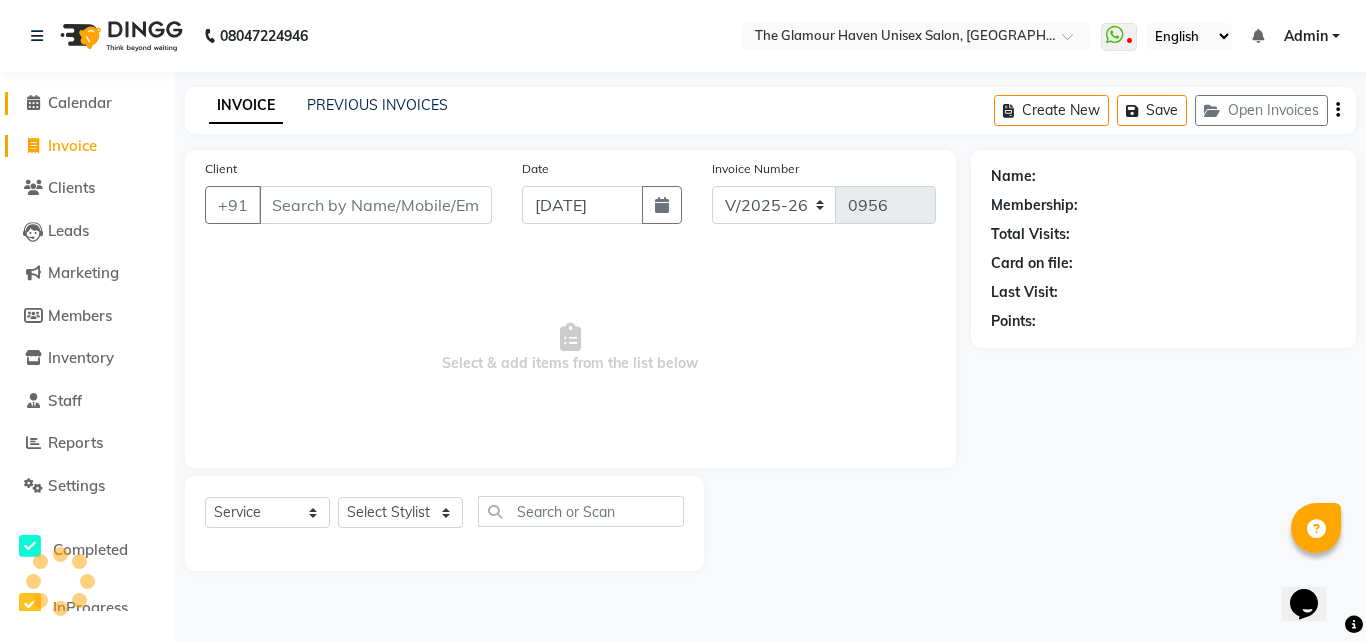 click on "Calendar" 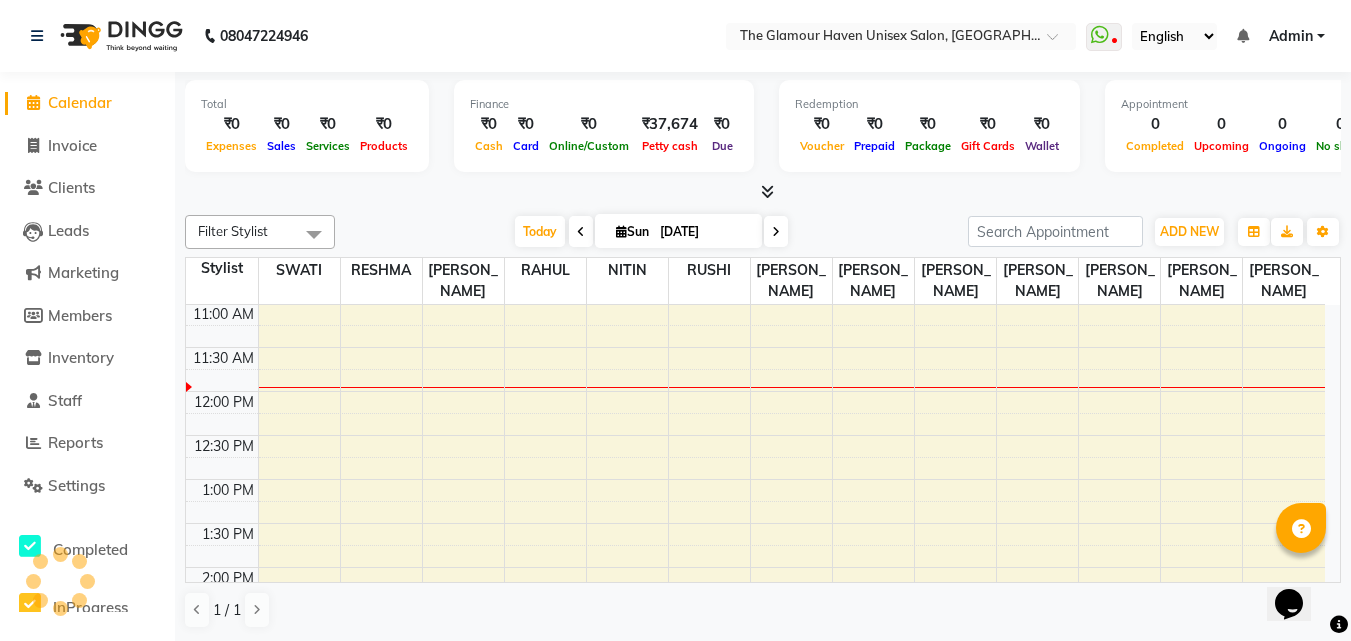 scroll, scrollTop: 0, scrollLeft: 0, axis: both 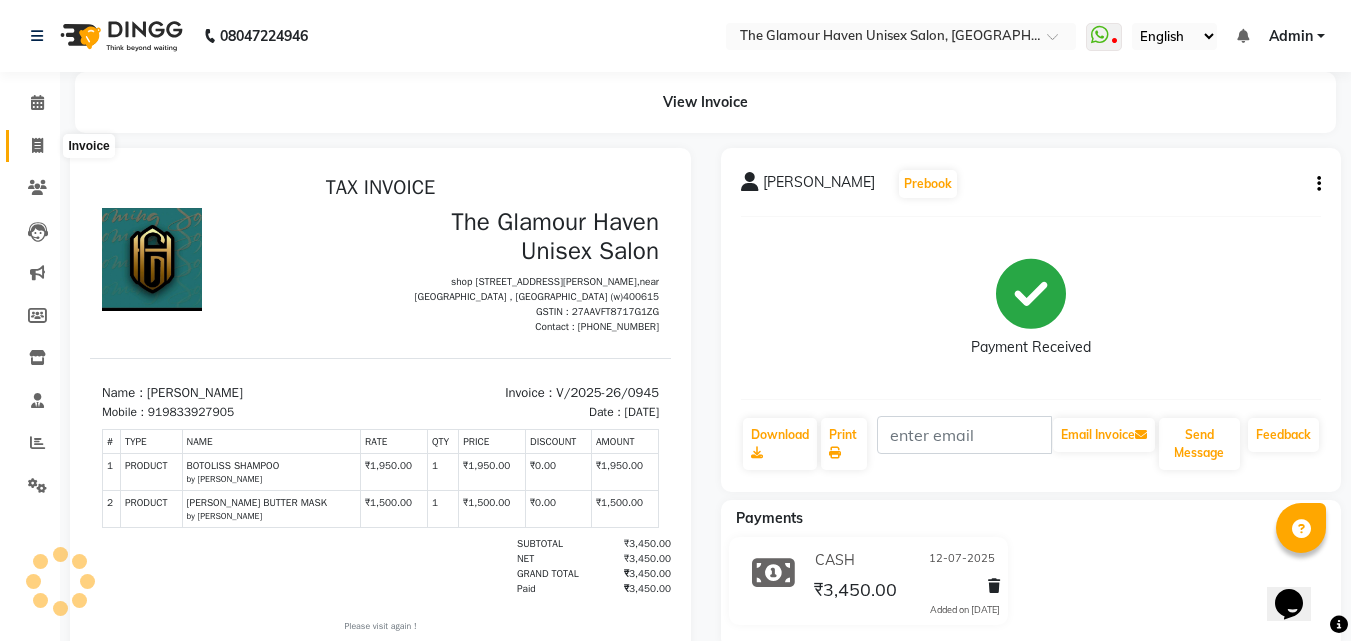 click 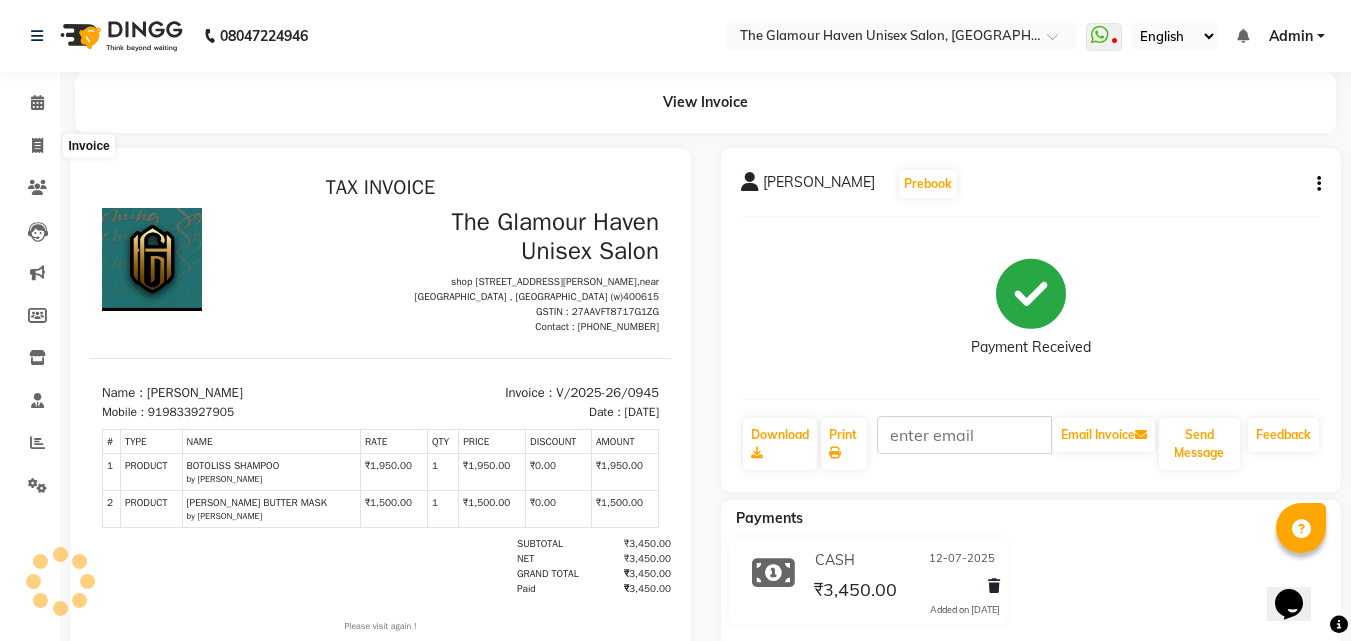 select on "7124" 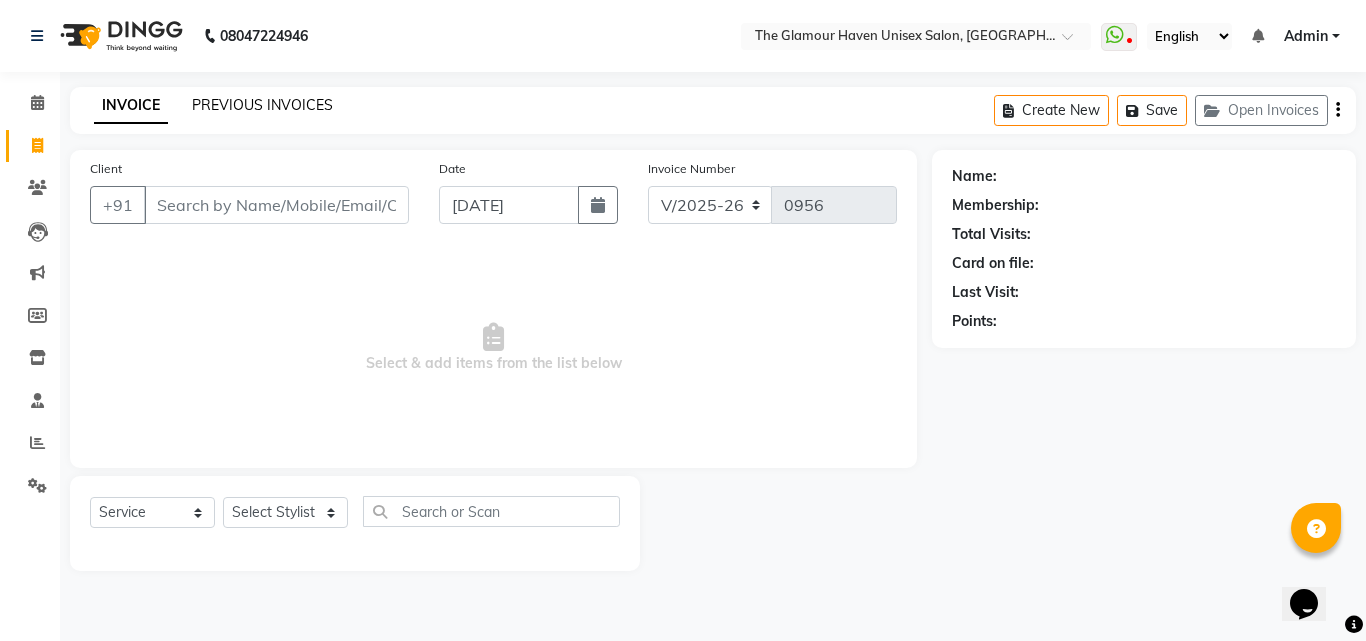 click on "PREVIOUS INVOICES" 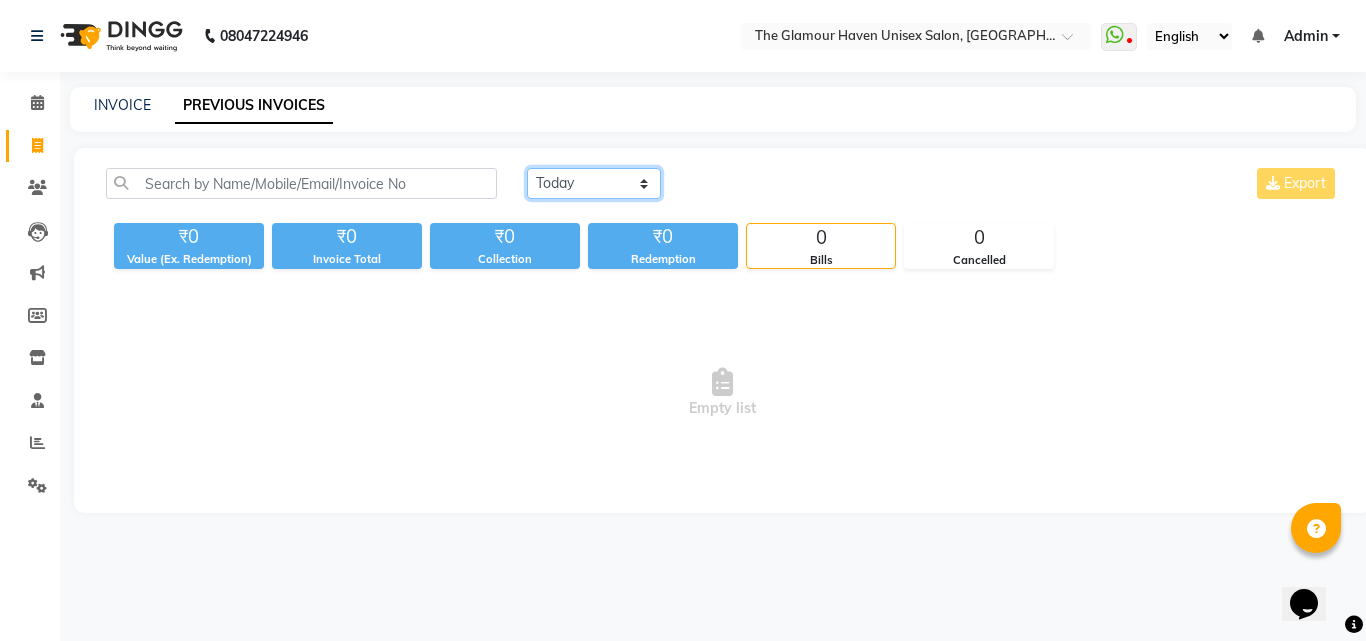 click on "Today Yesterday Custom Range" 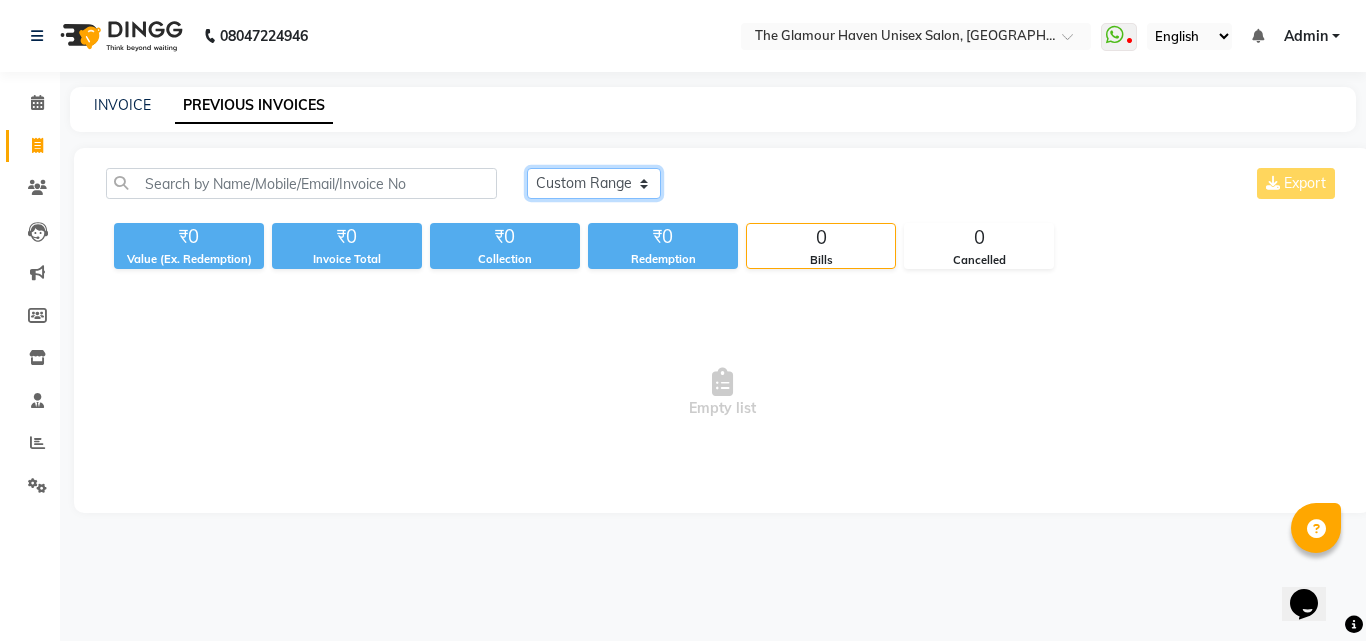 click on "Today Yesterday Custom Range" 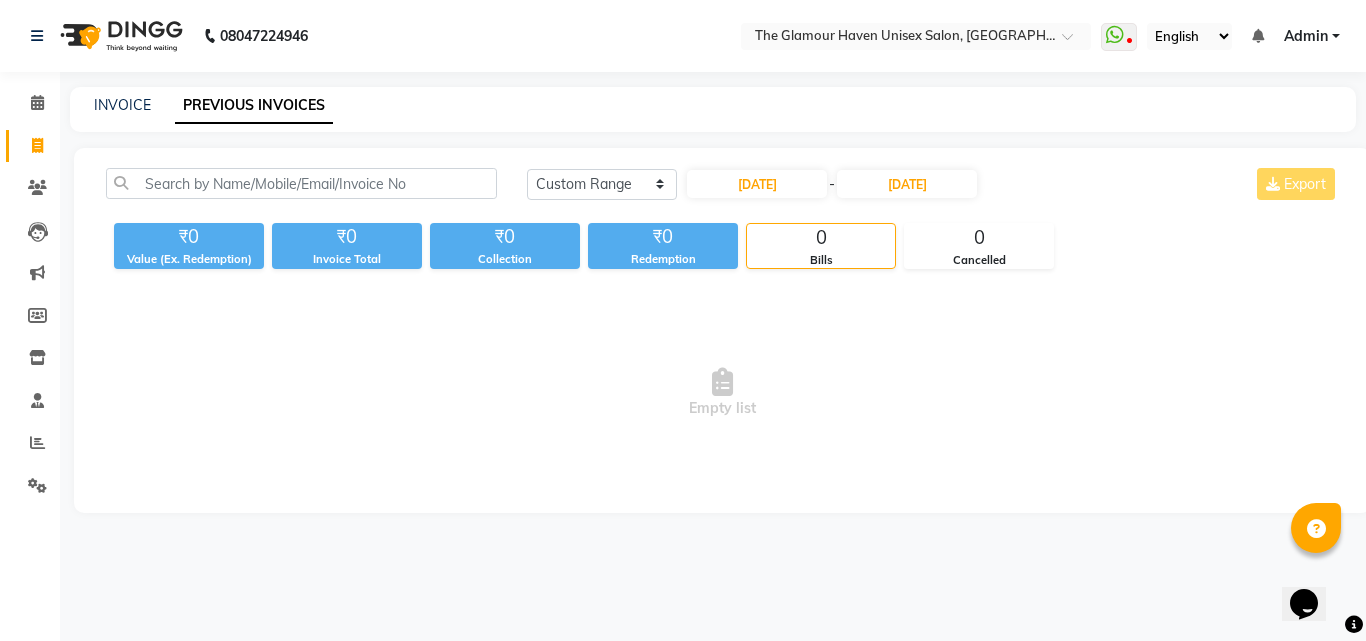 click on "Today Yesterday Custom Range 13-07-2025 - 13-07-2025 Export" 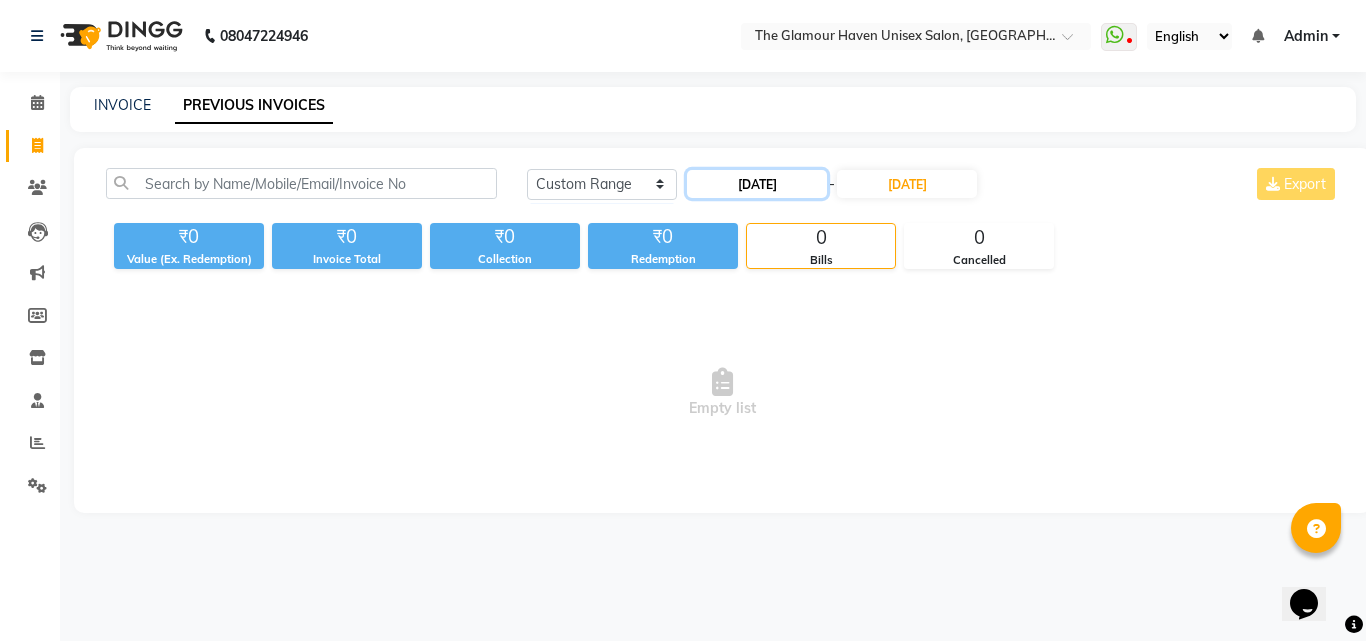 click on "13-07-2025" 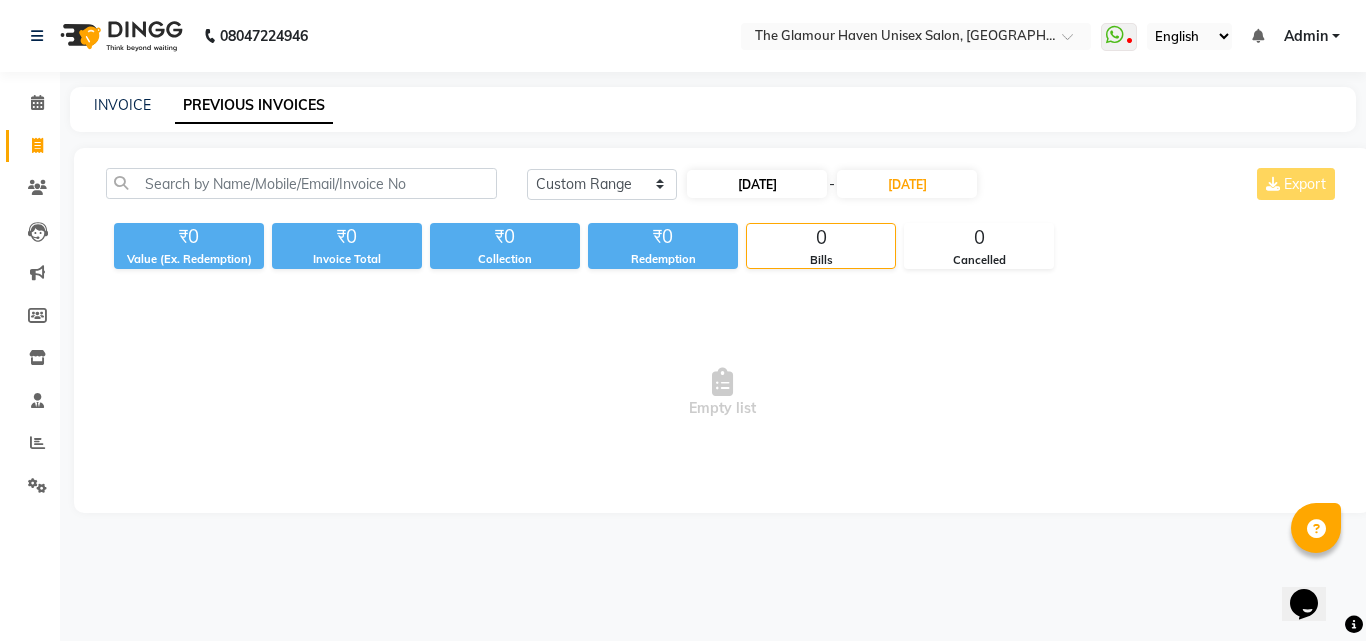 select on "7" 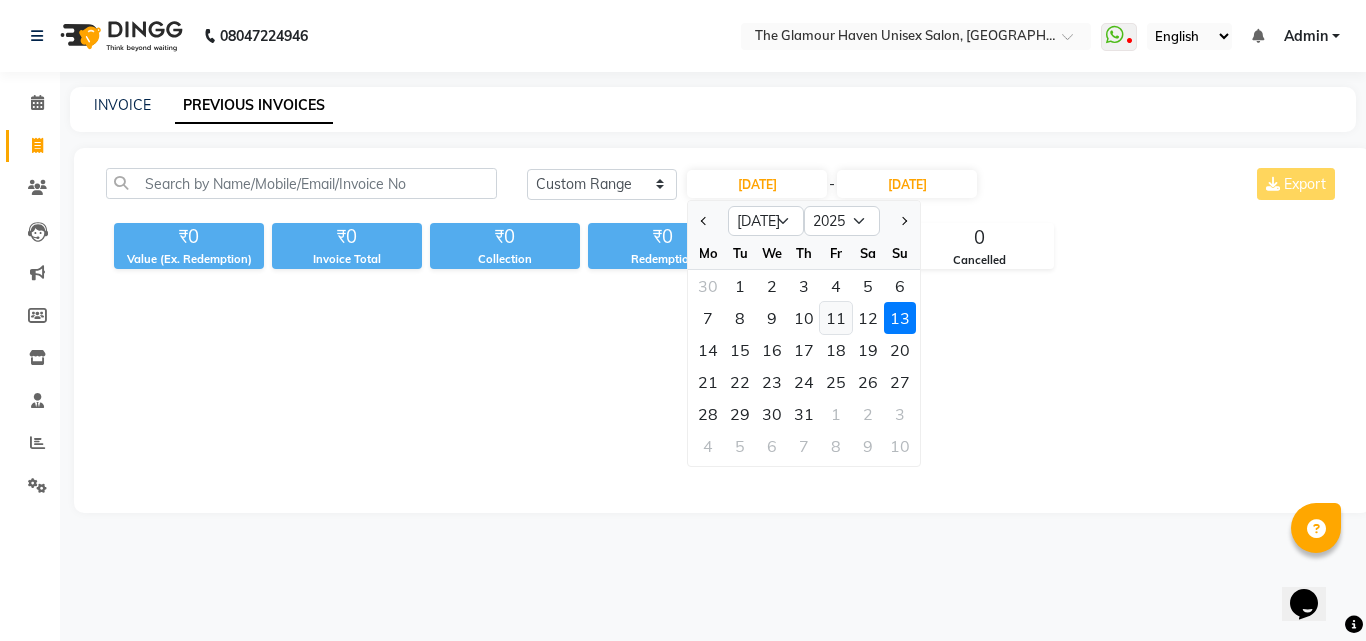click on "11" 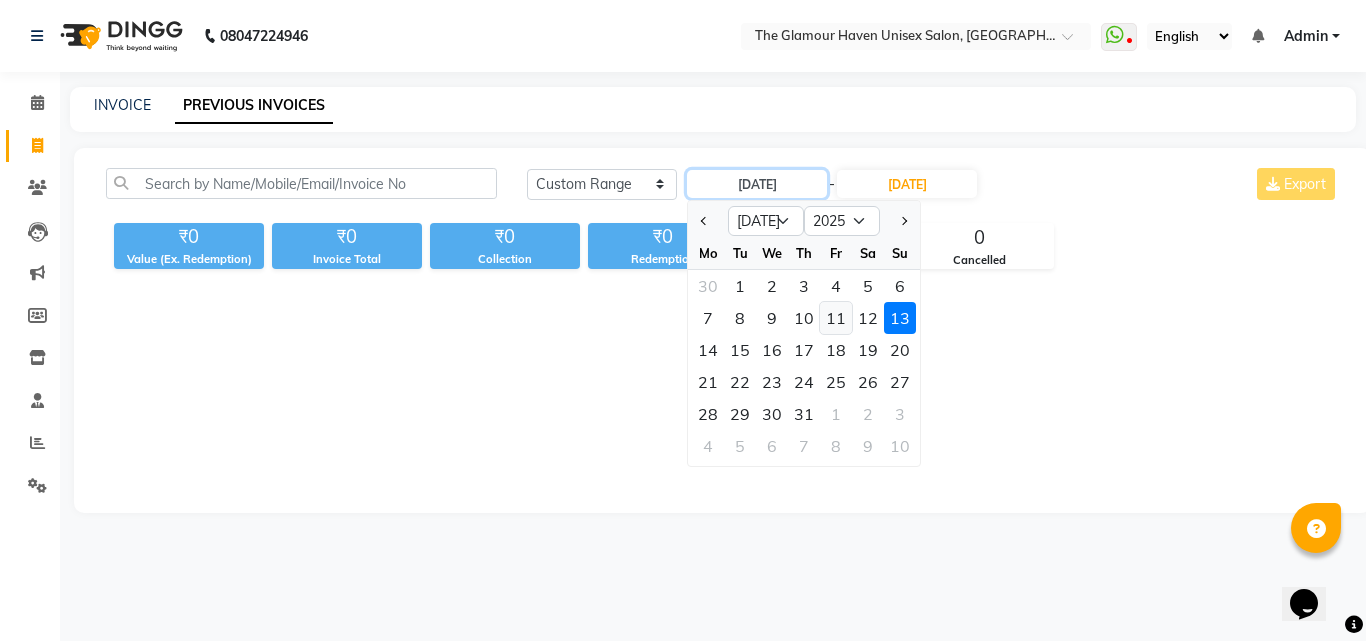 type on "[DATE]" 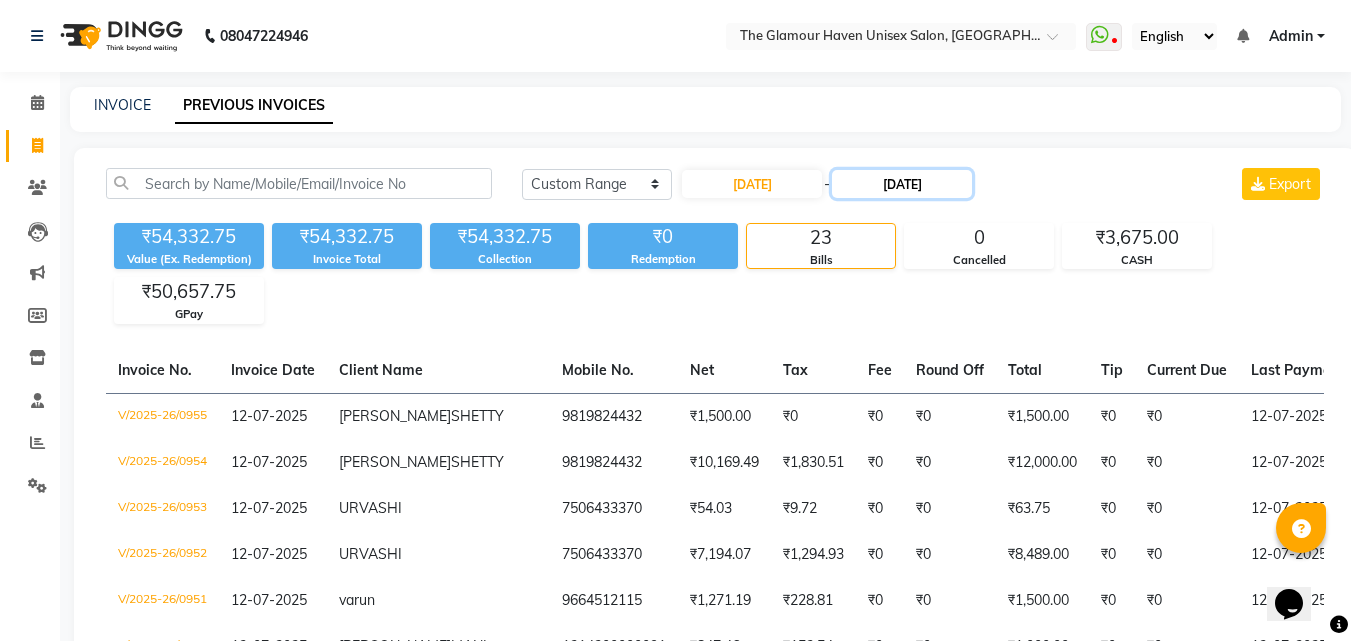 click on "13-07-2025" 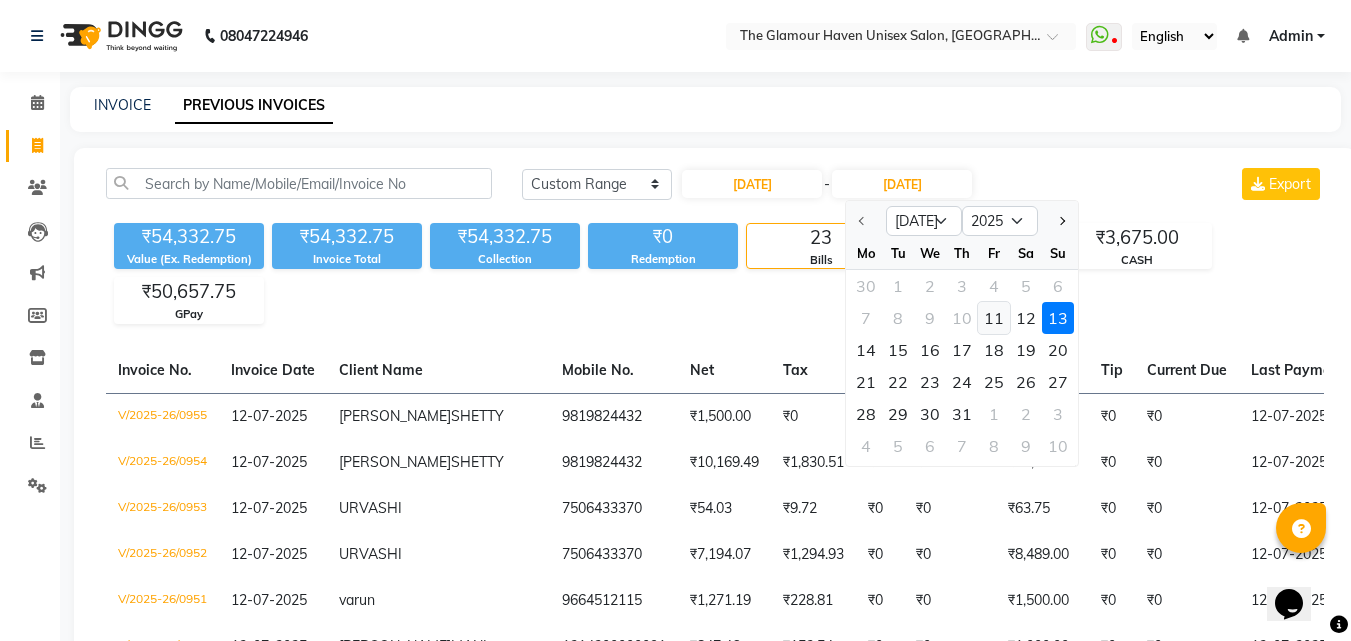 click on "11" 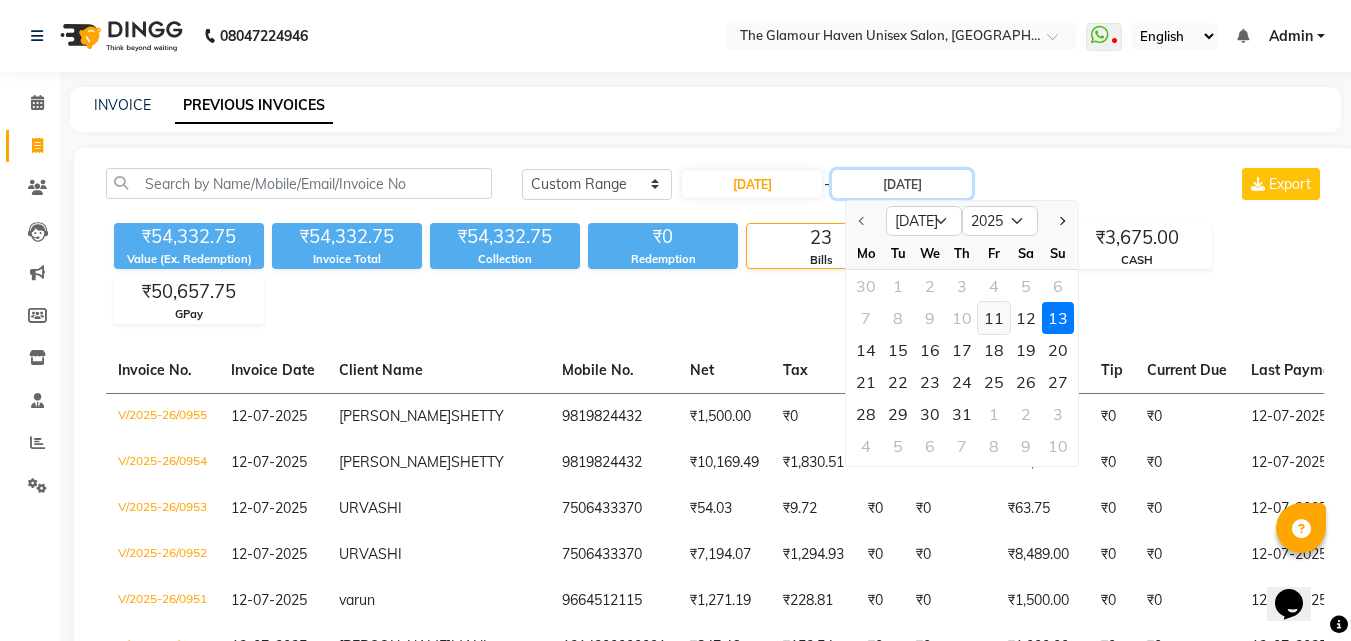 type on "[DATE]" 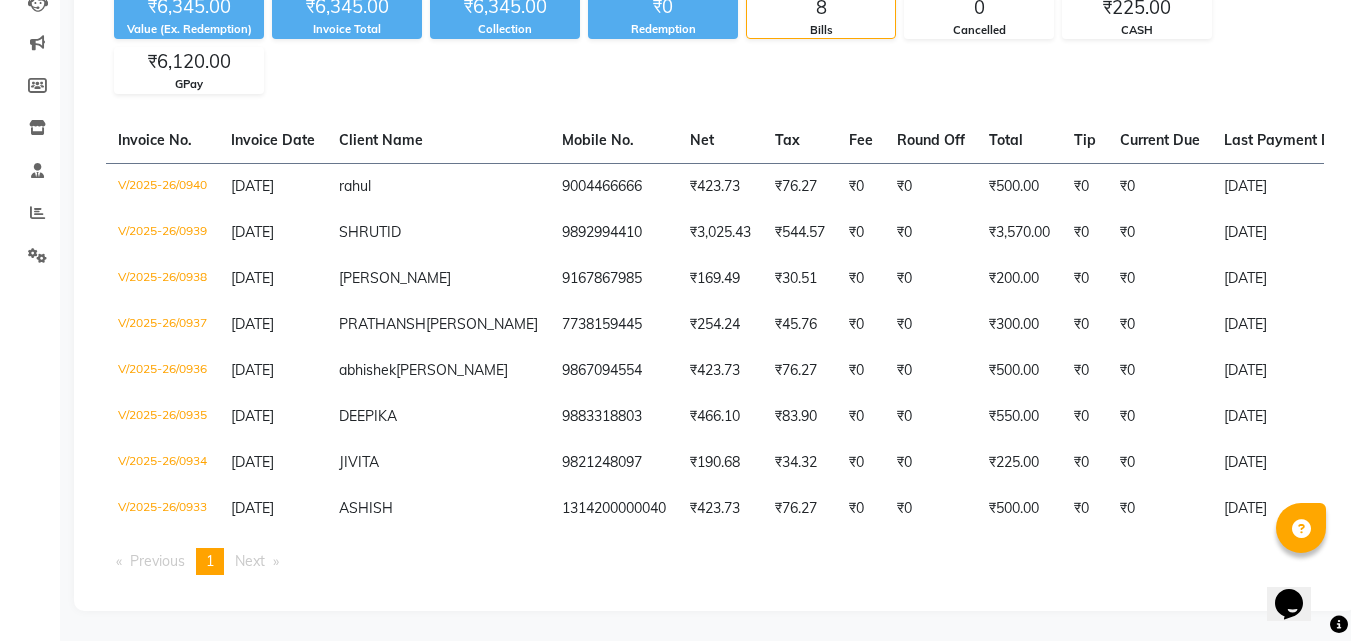 scroll, scrollTop: 285, scrollLeft: 0, axis: vertical 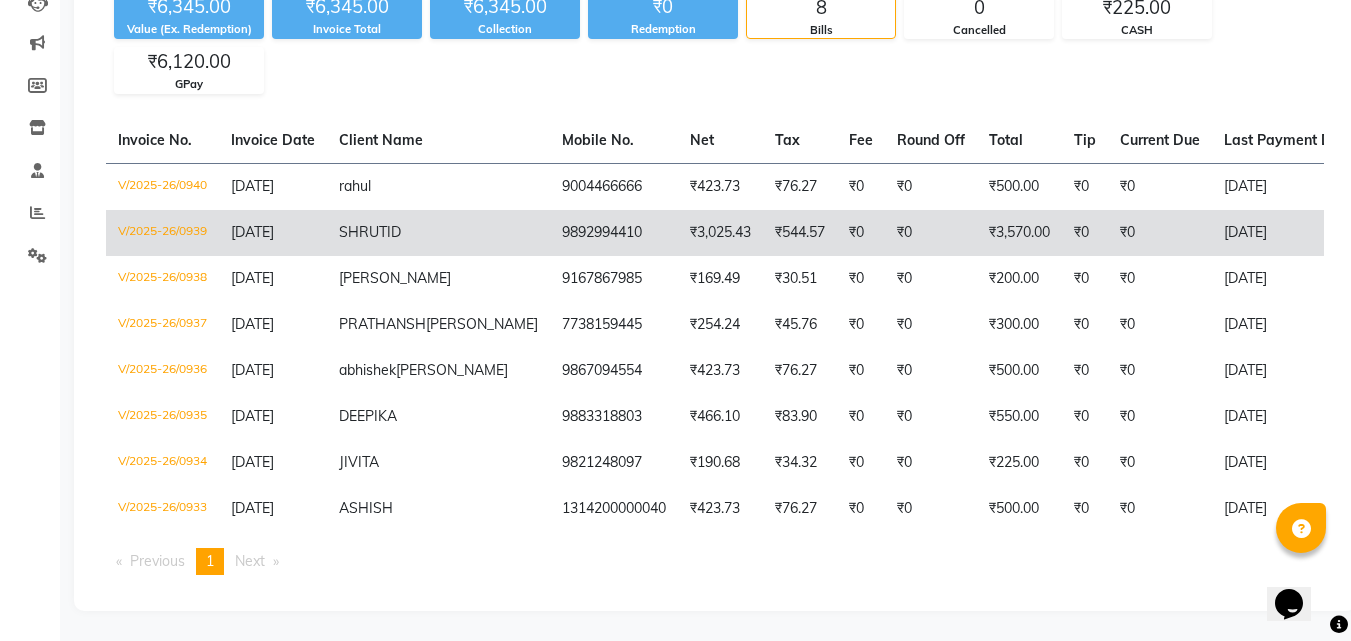 click on "9892994410" 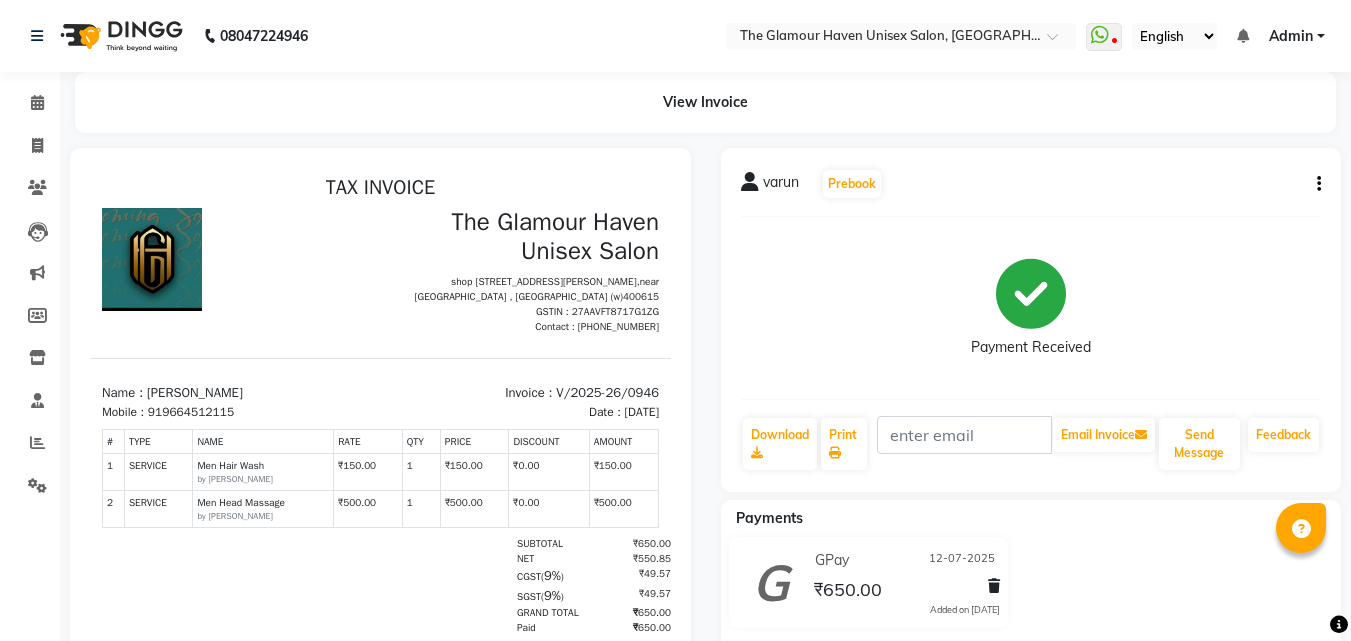 scroll, scrollTop: 0, scrollLeft: 0, axis: both 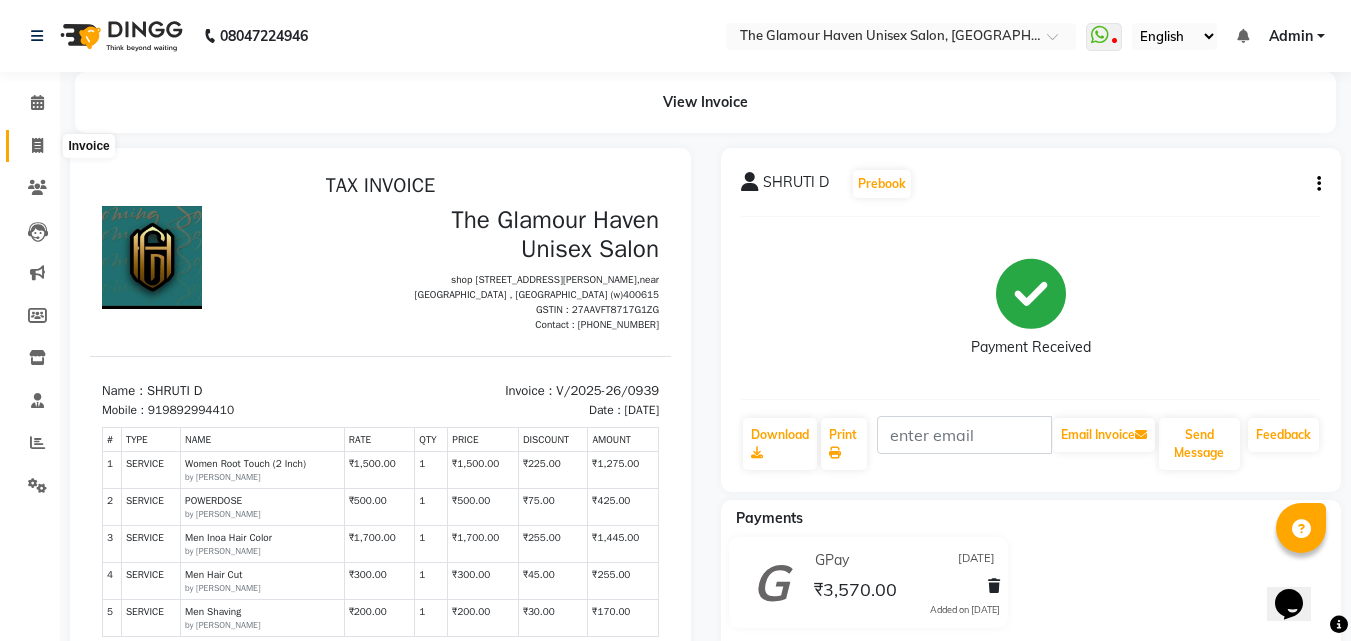 click 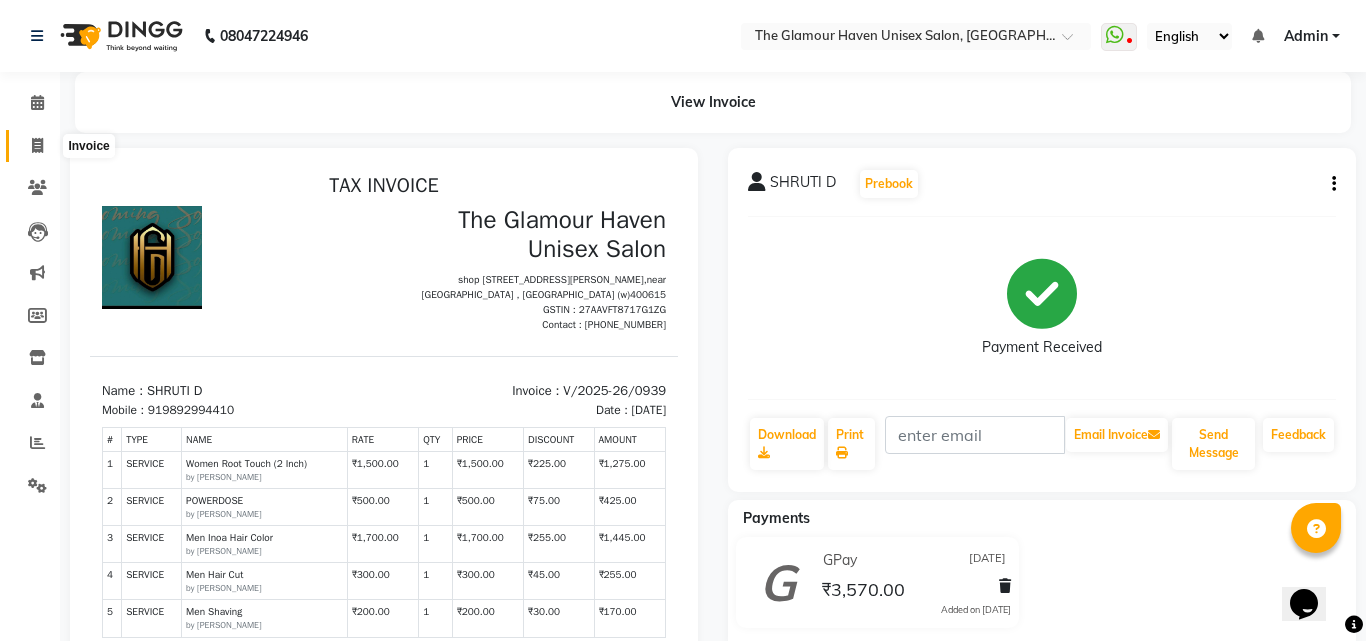 select on "7124" 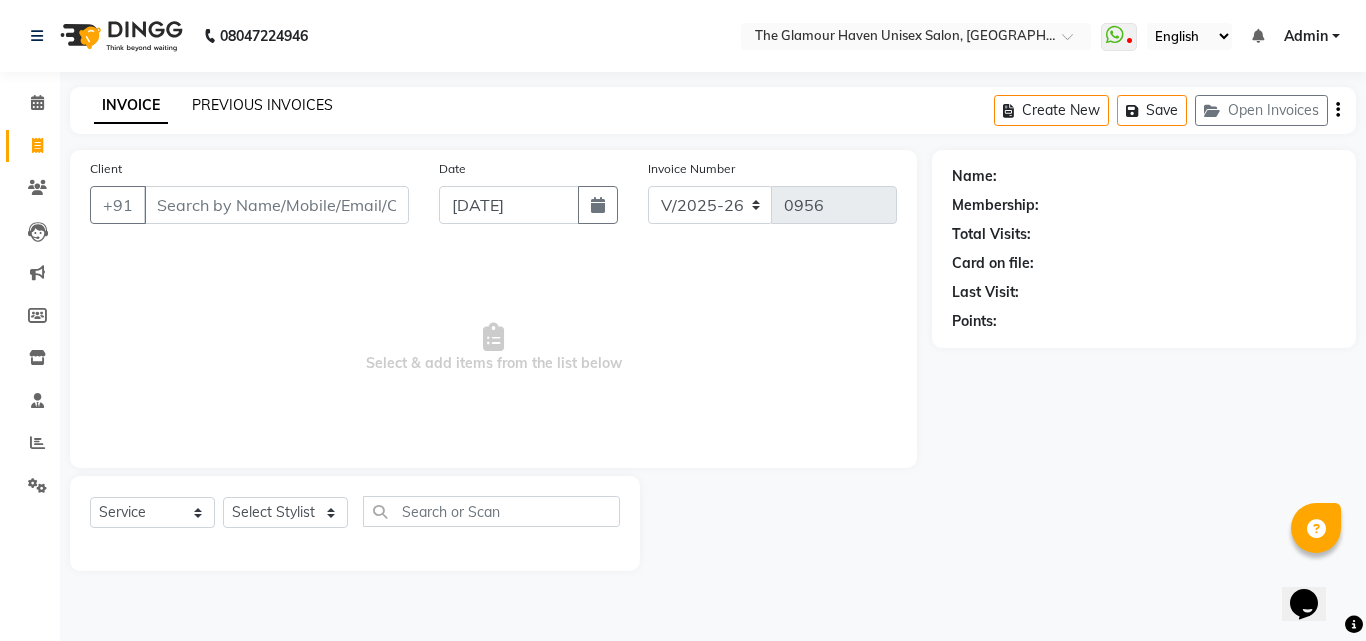 click on "PREVIOUS INVOICES" 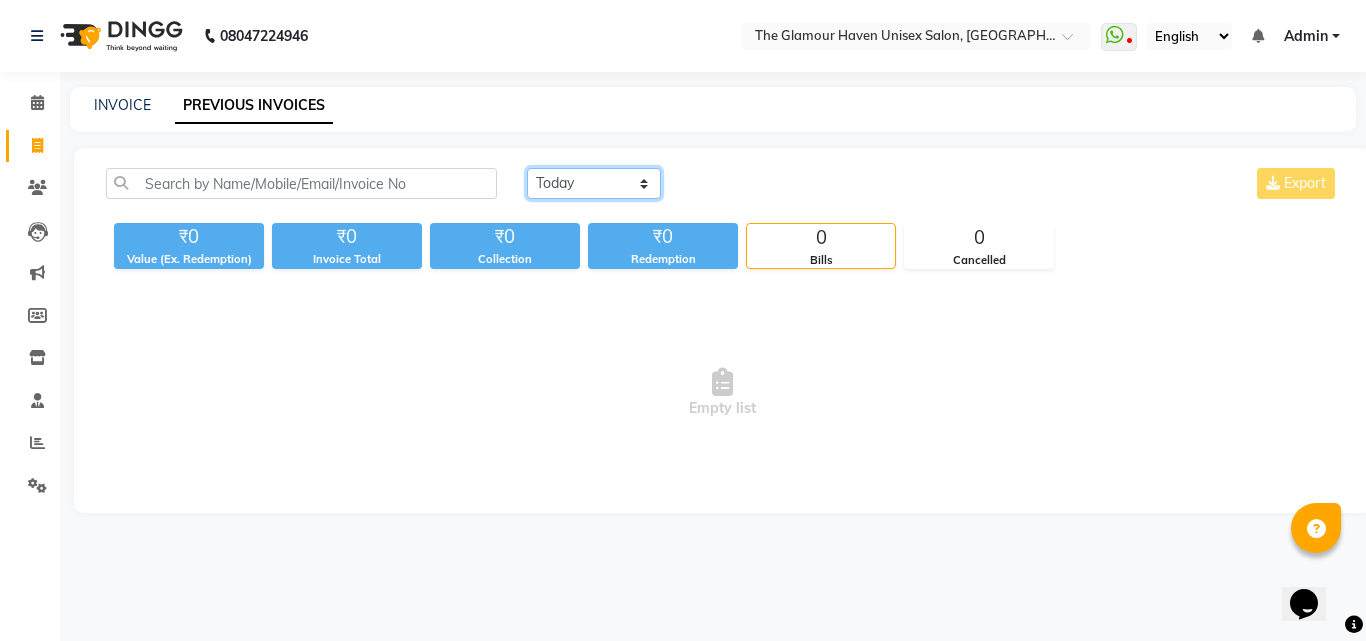 click on "Today Yesterday Custom Range" 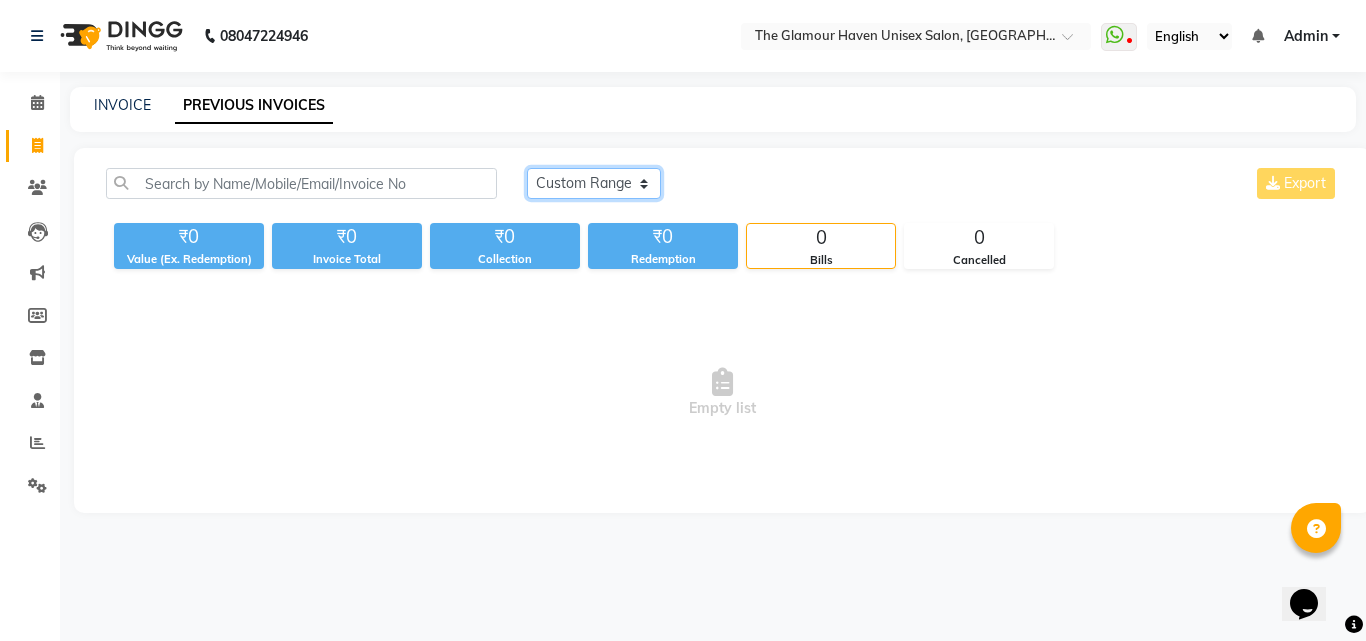 click on "Today Yesterday Custom Range" 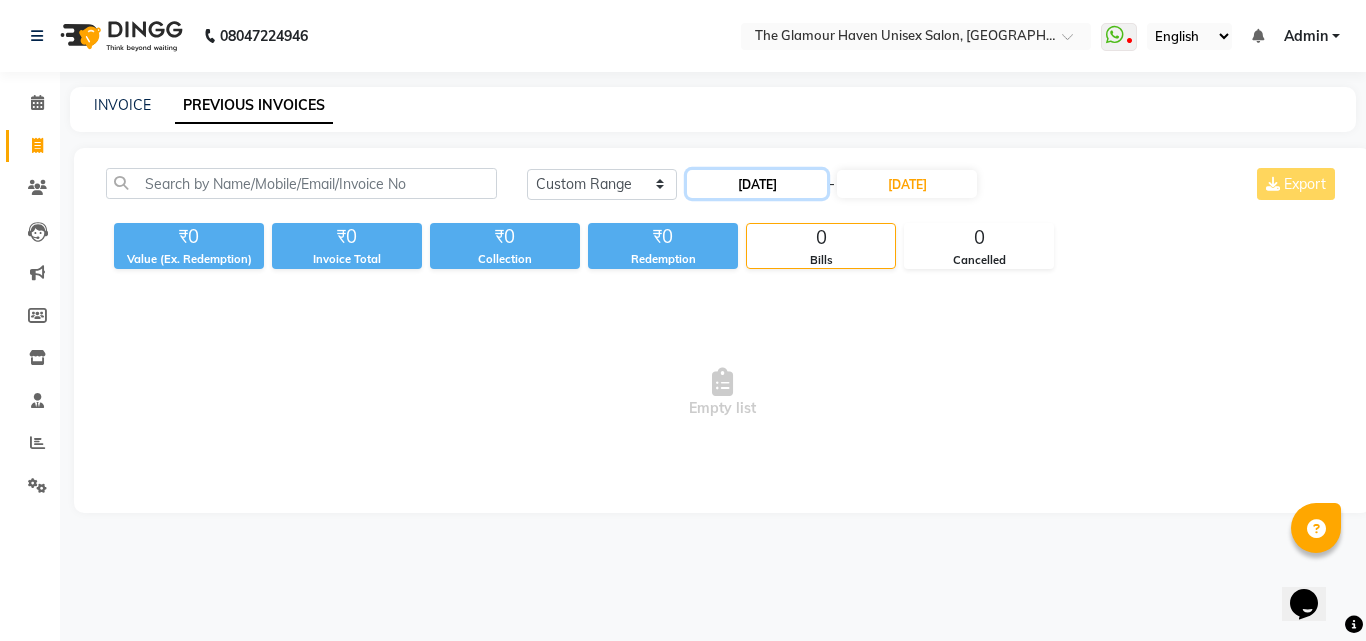 click on "13-07-2025" 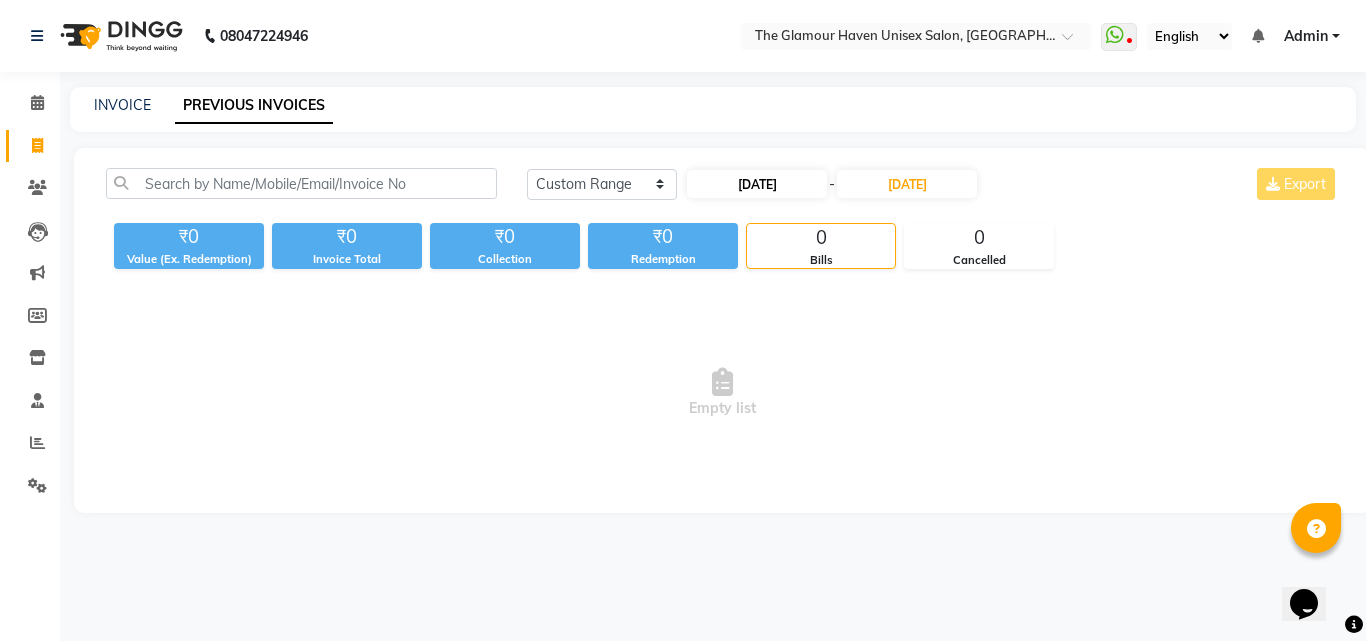 select on "7" 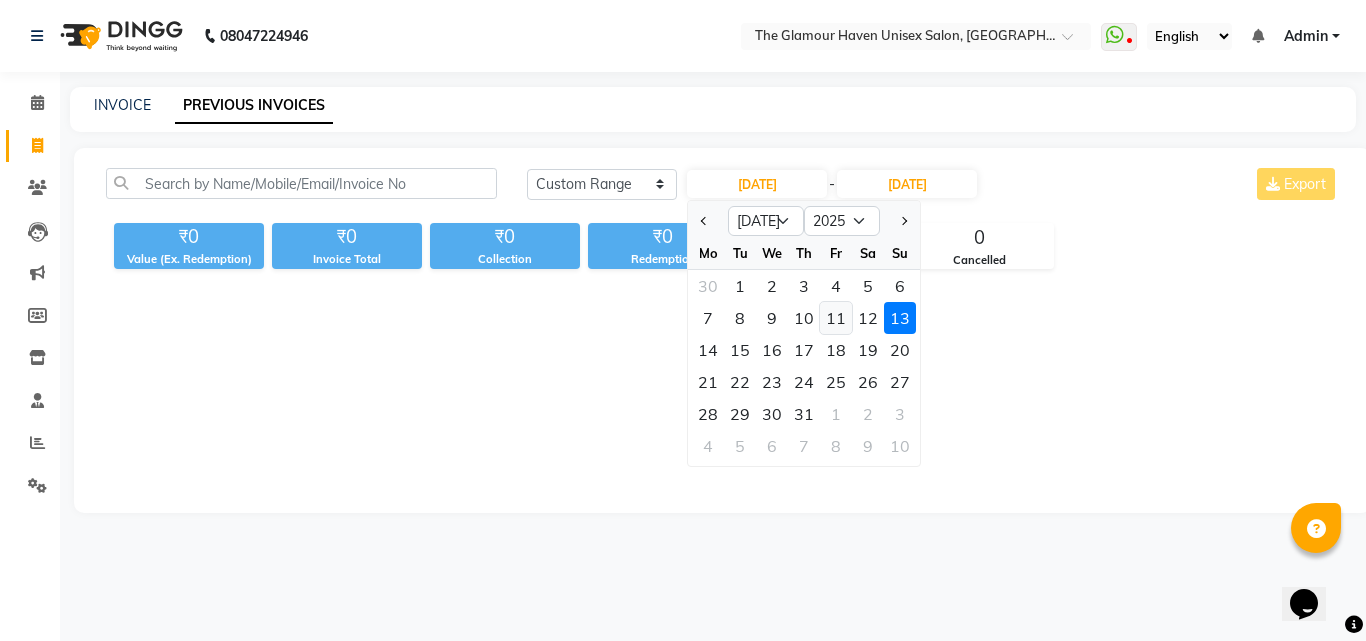 click on "11" 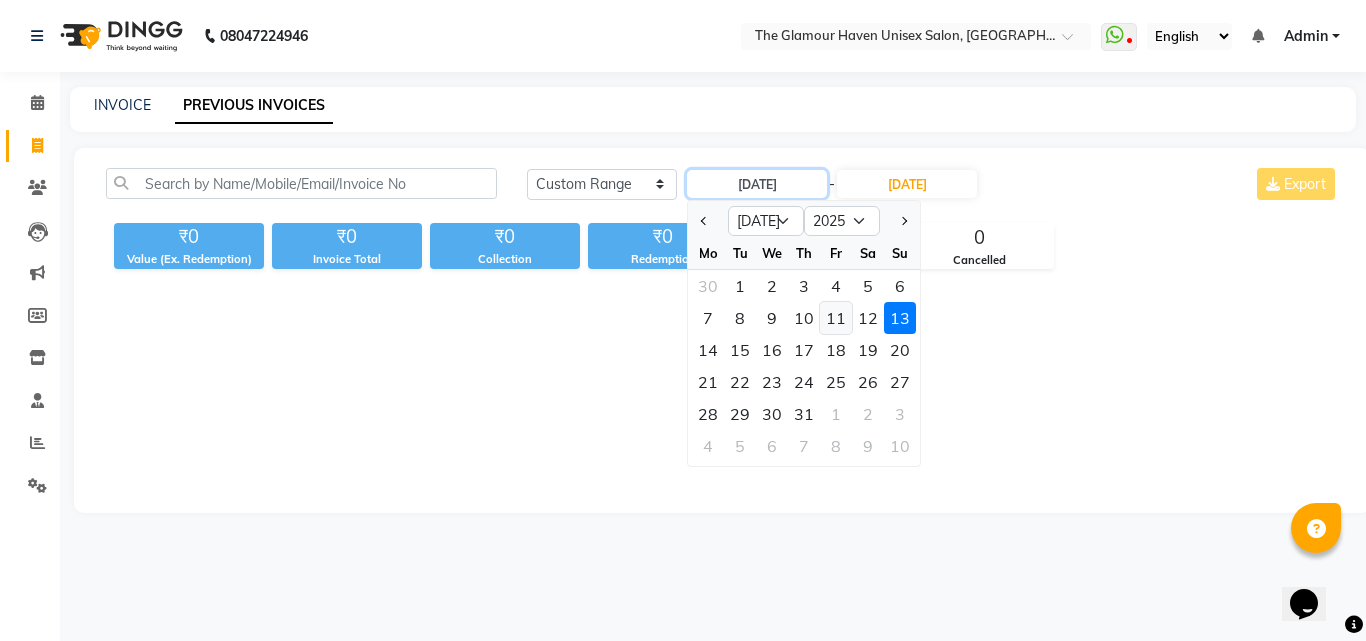 type on "[DATE]" 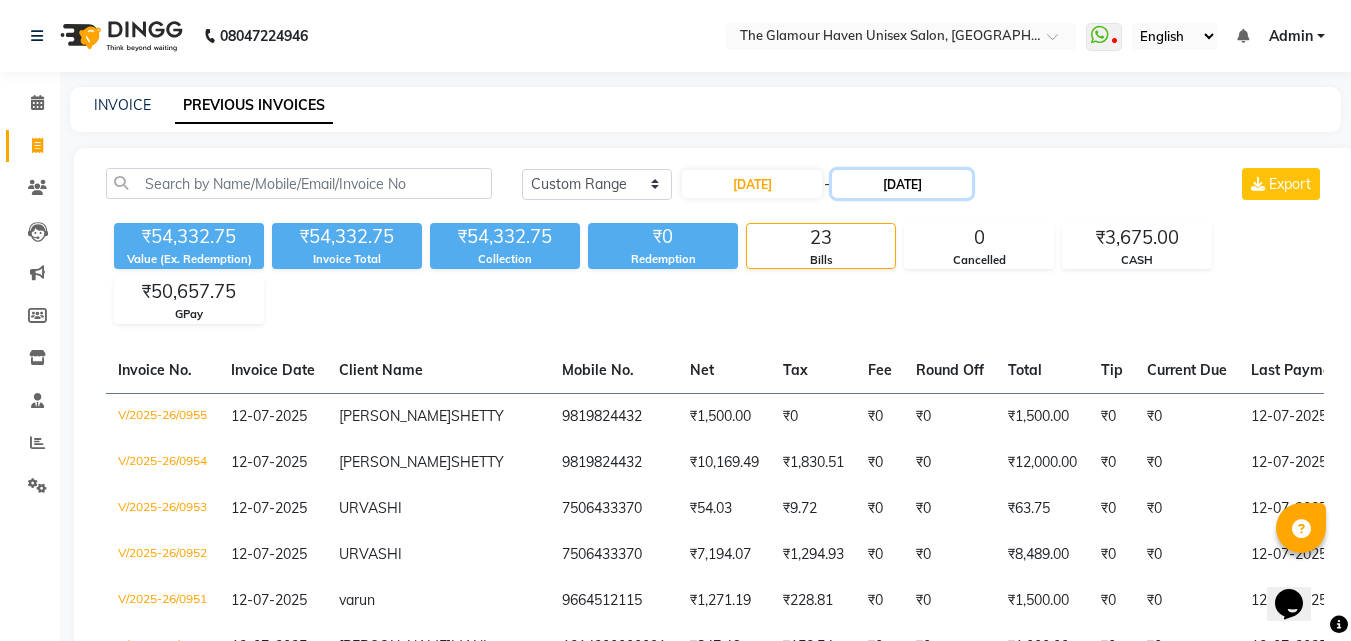 click on "13-07-2025" 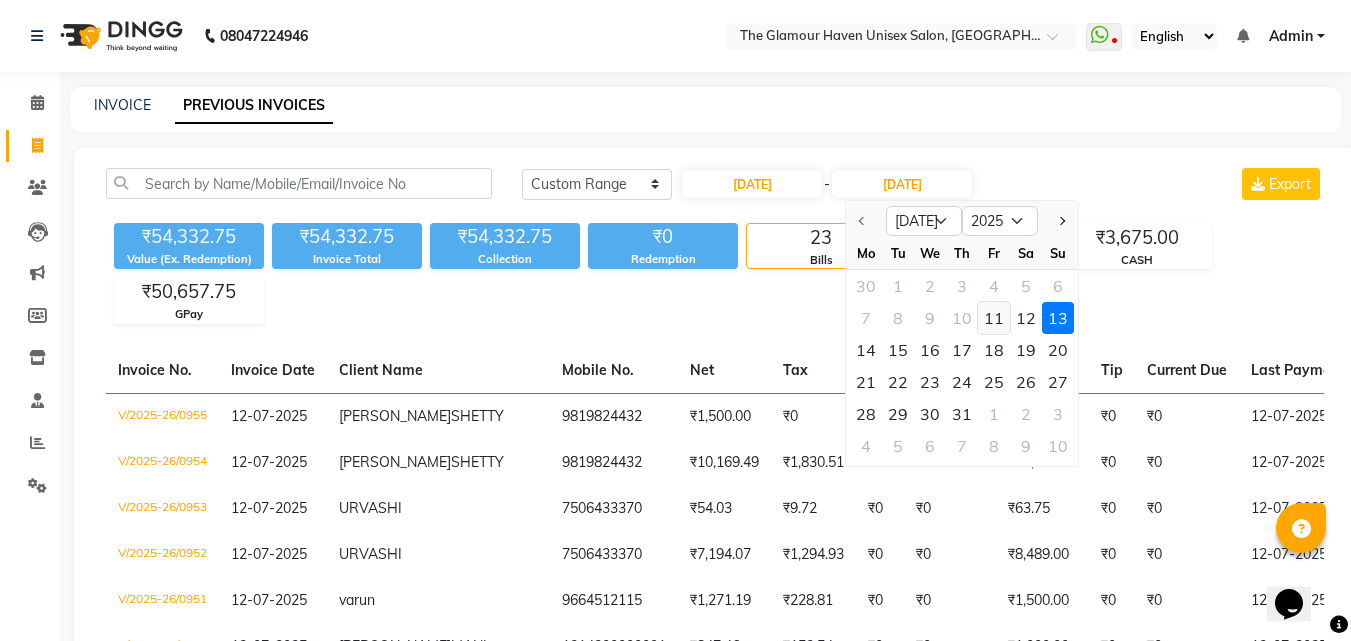 click on "11" 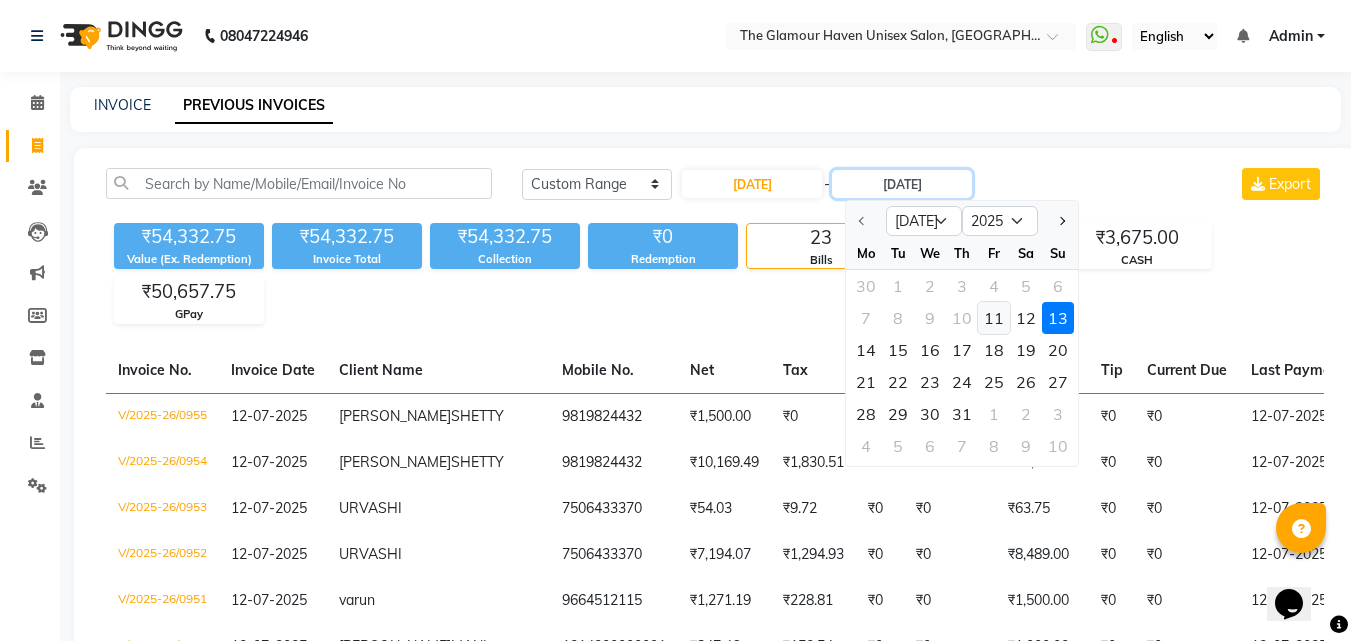 type on "[DATE]" 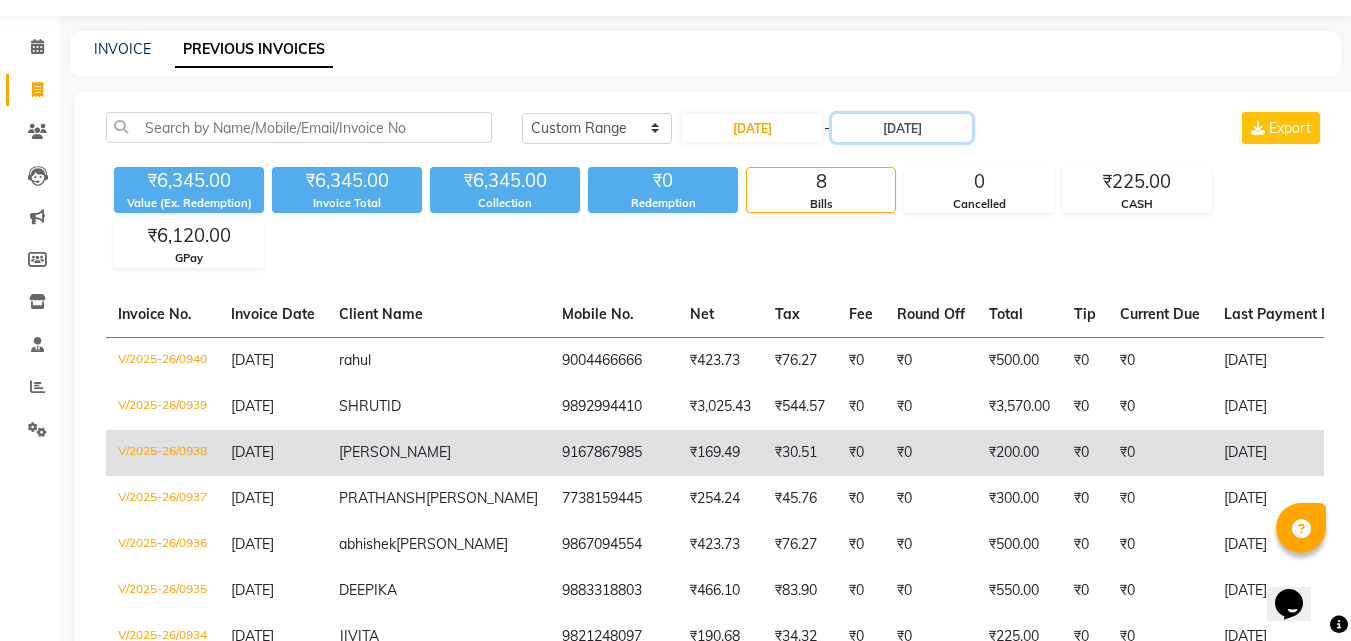 scroll, scrollTop: 100, scrollLeft: 0, axis: vertical 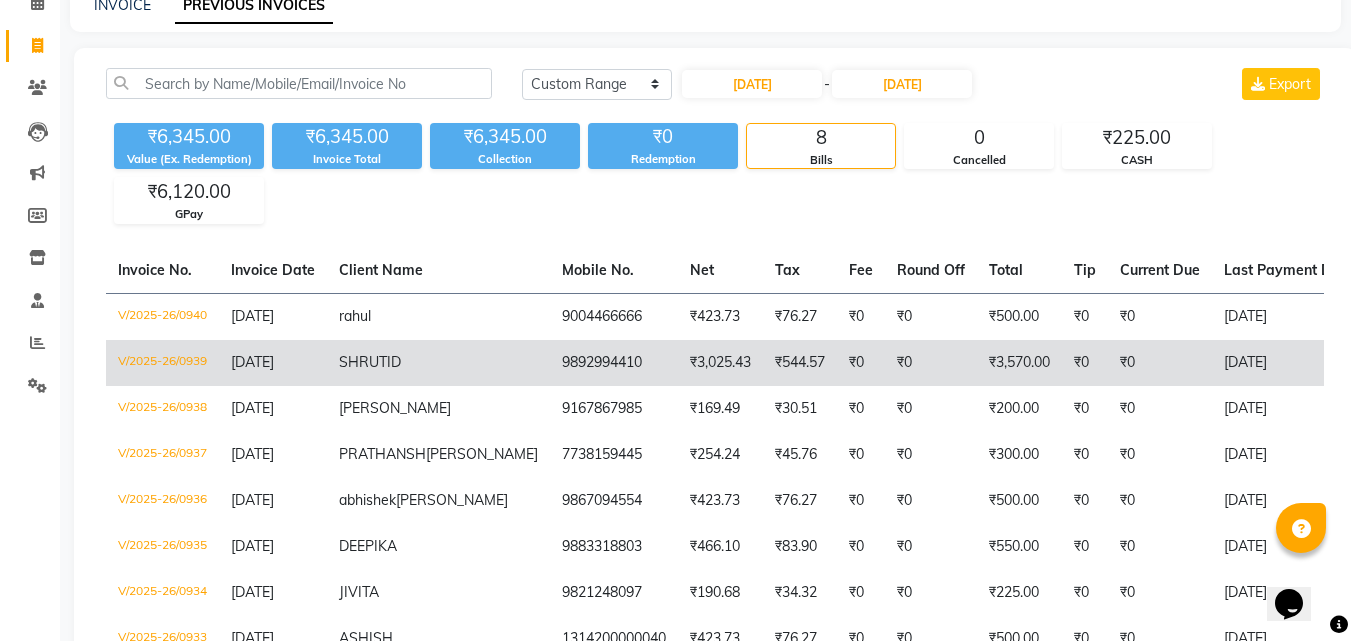 click on "₹3,025.43" 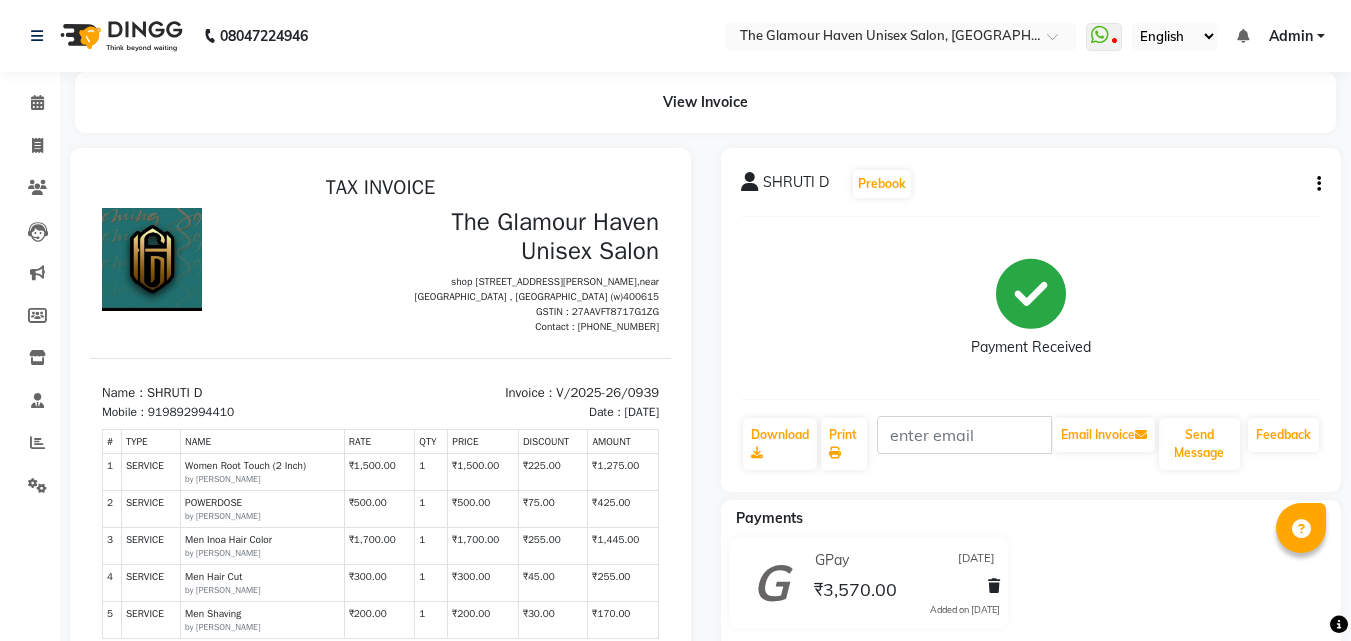 scroll, scrollTop: 0, scrollLeft: 0, axis: both 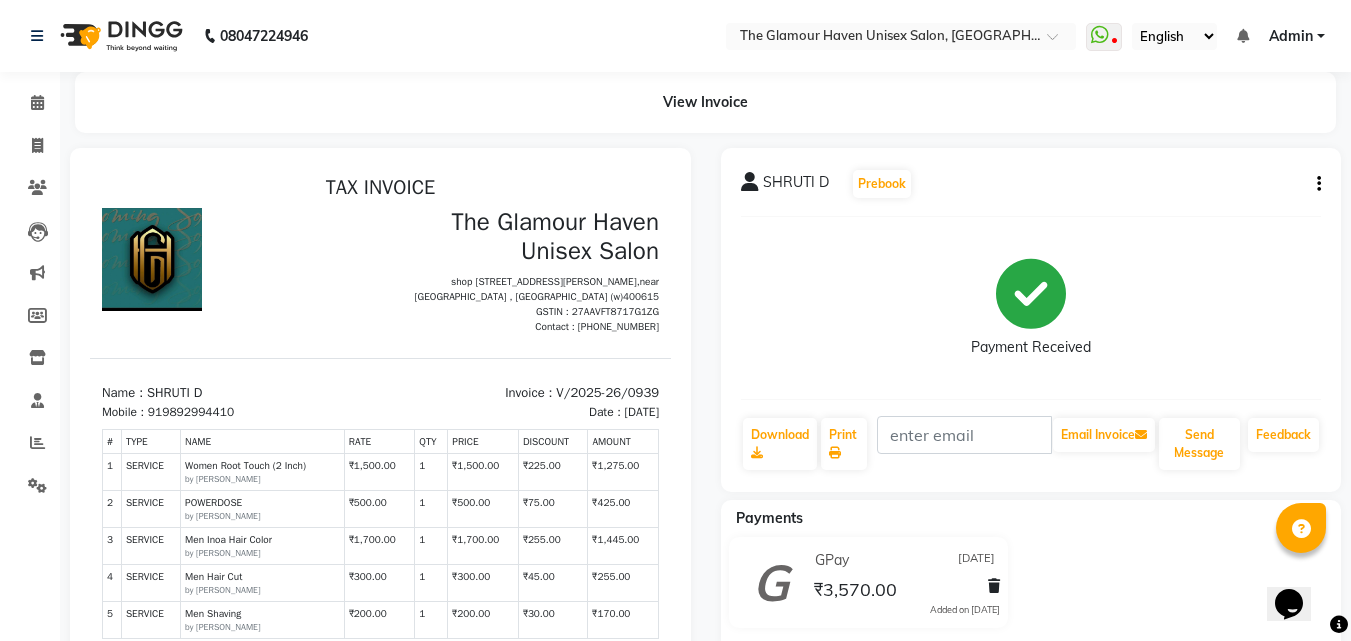 click 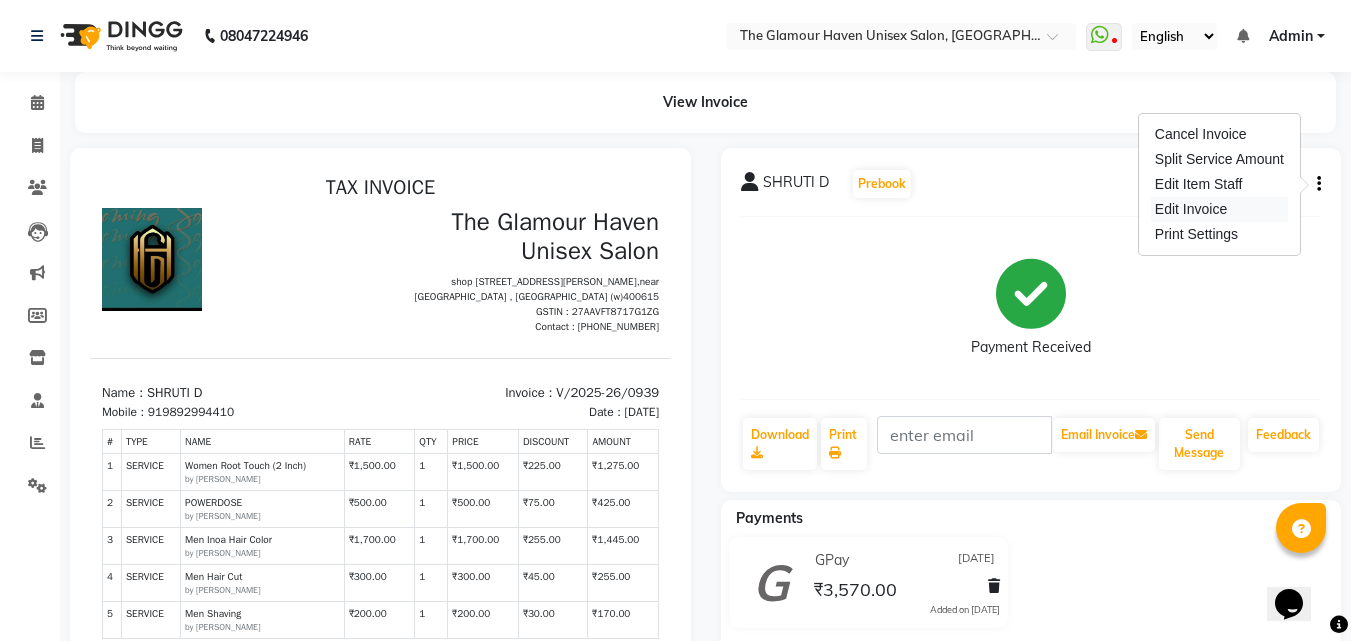 click on "Edit Invoice" at bounding box center [1219, 209] 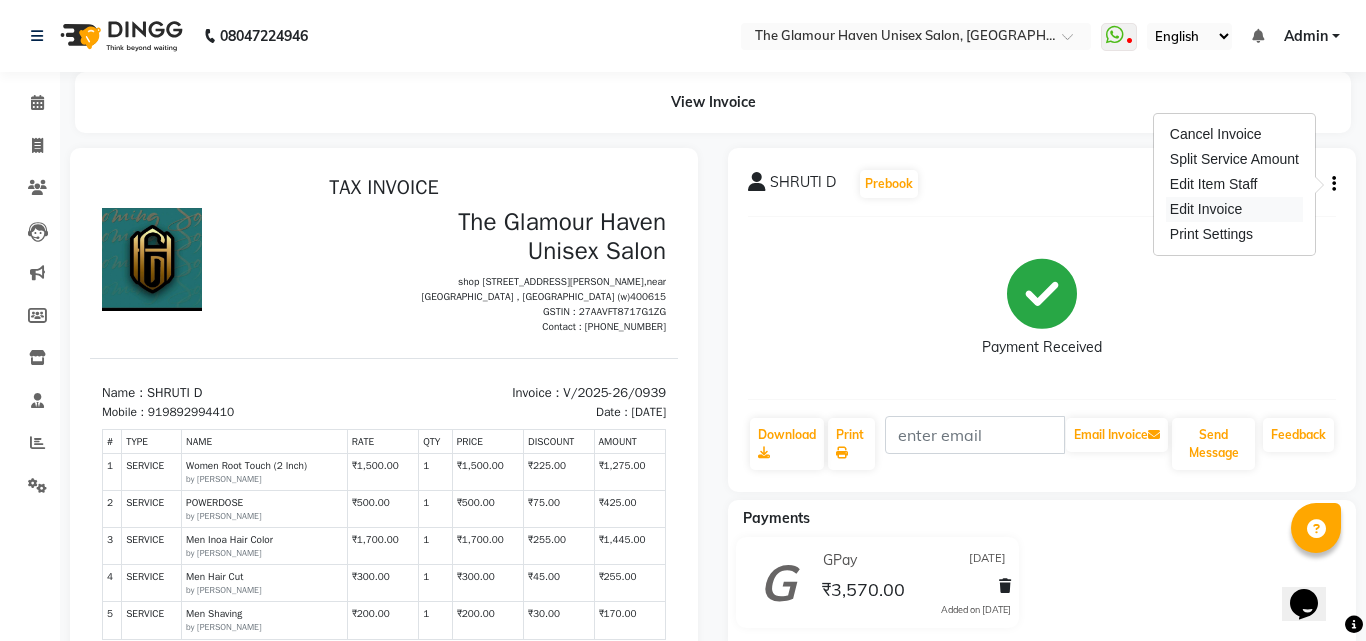 select on "service" 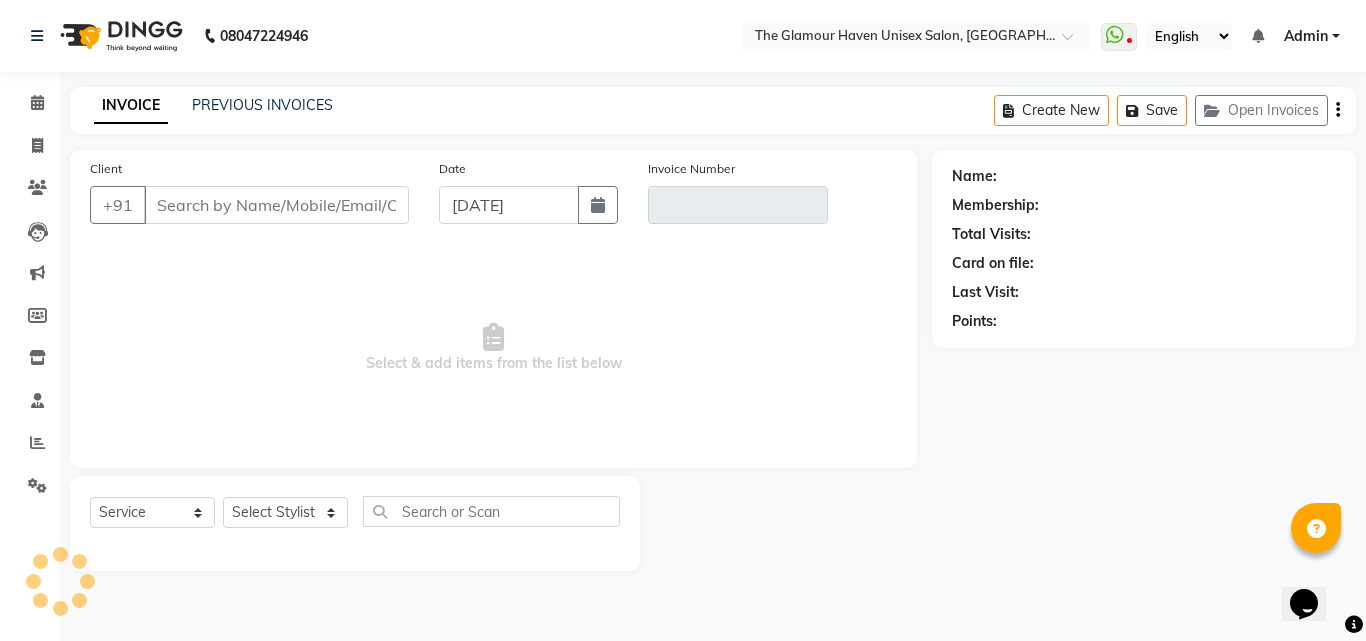 type on "9892994410" 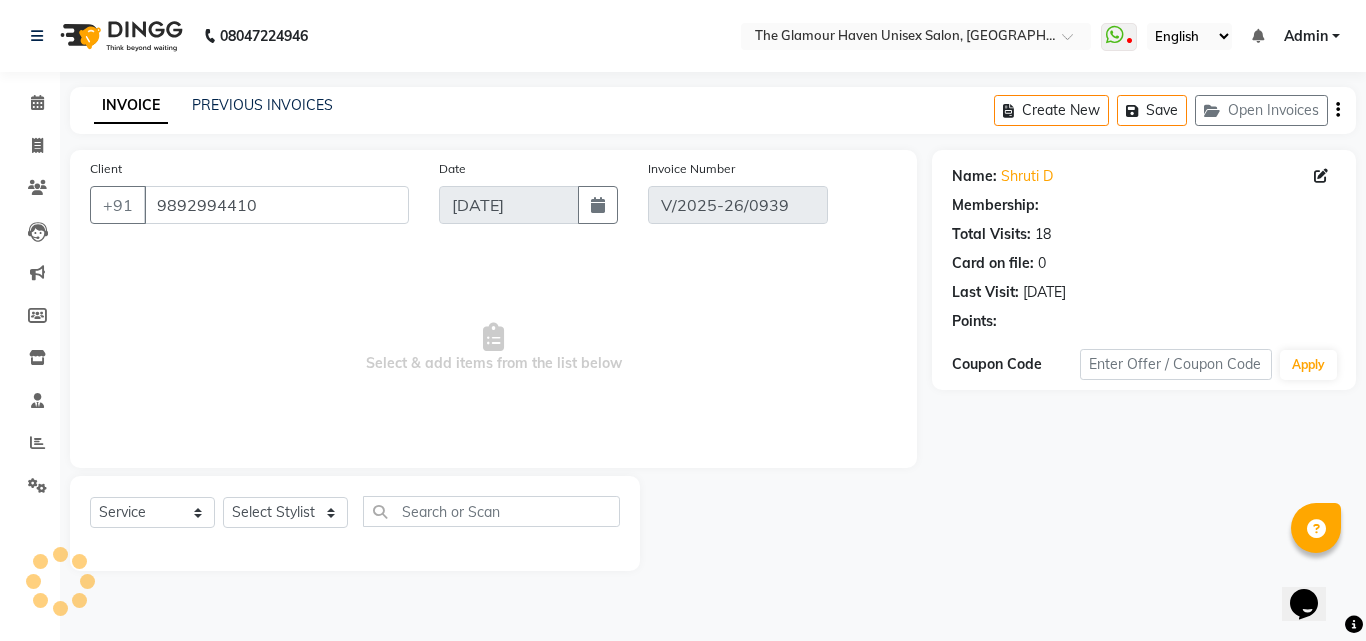 type on "[DATE]" 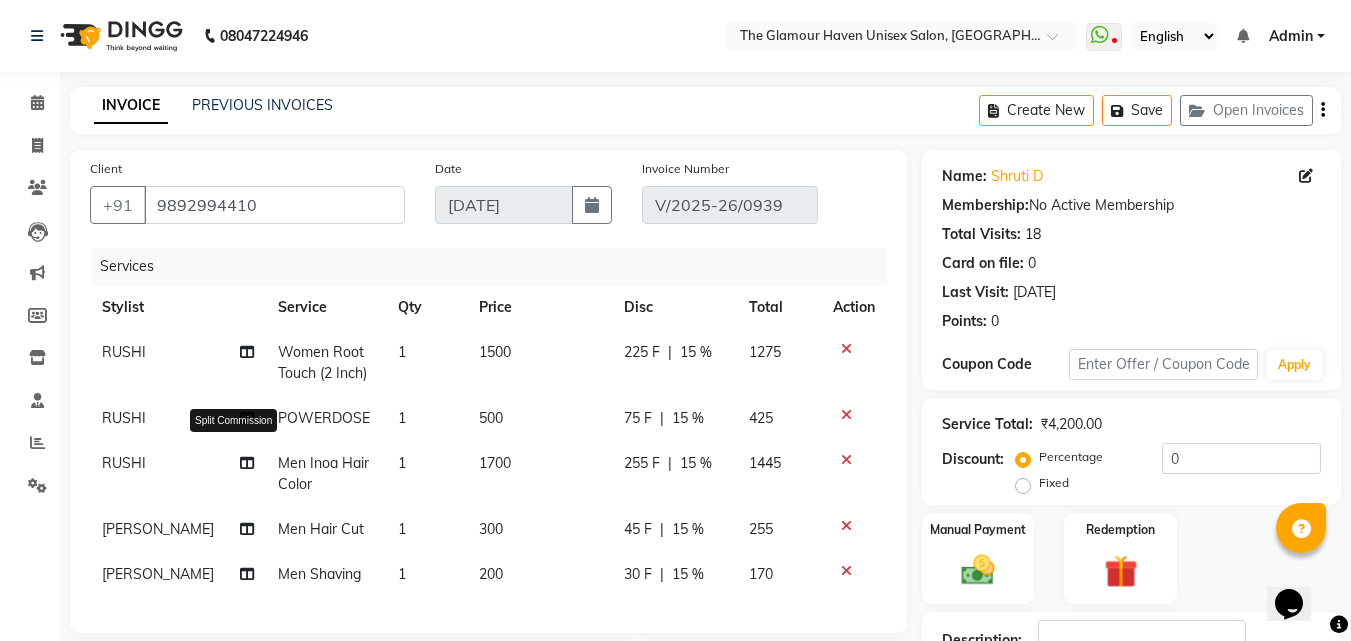 click 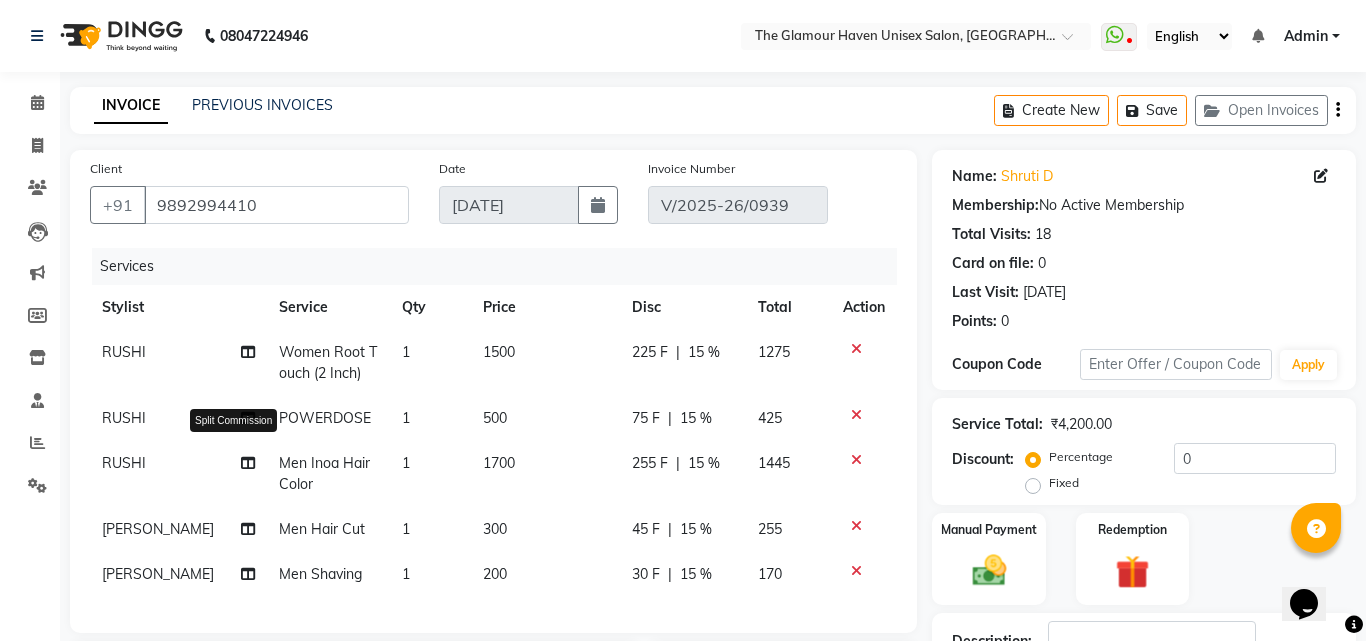select on "59914" 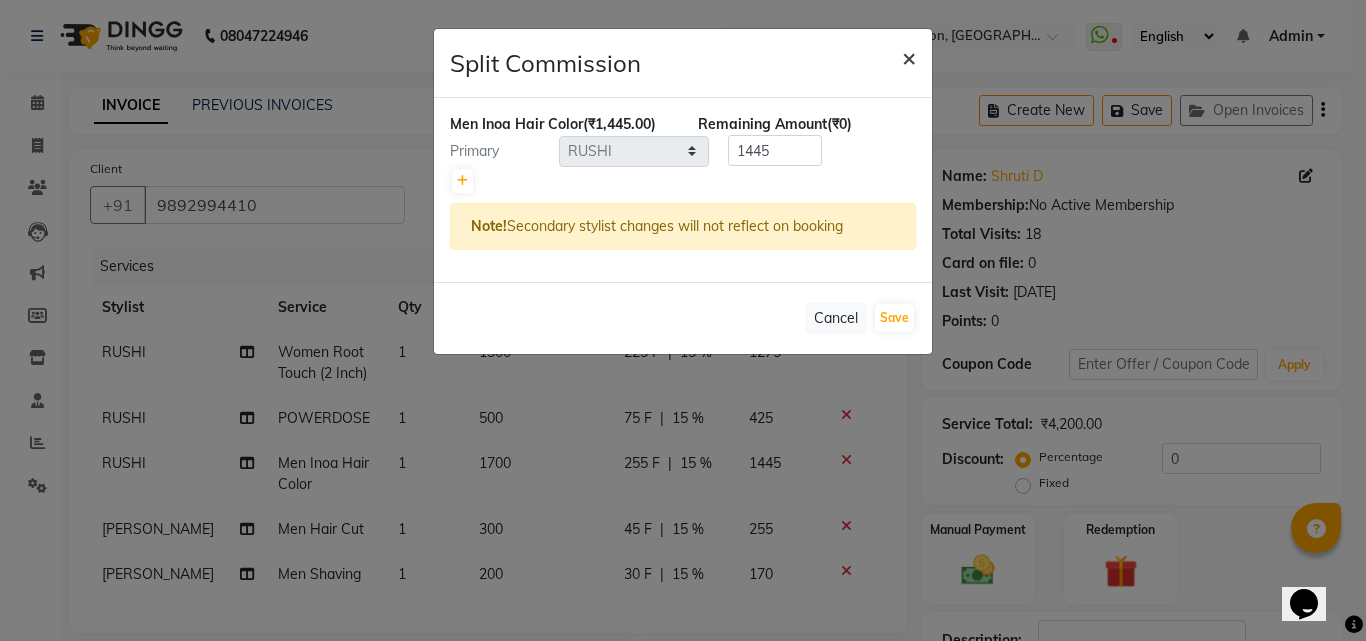 click on "×" 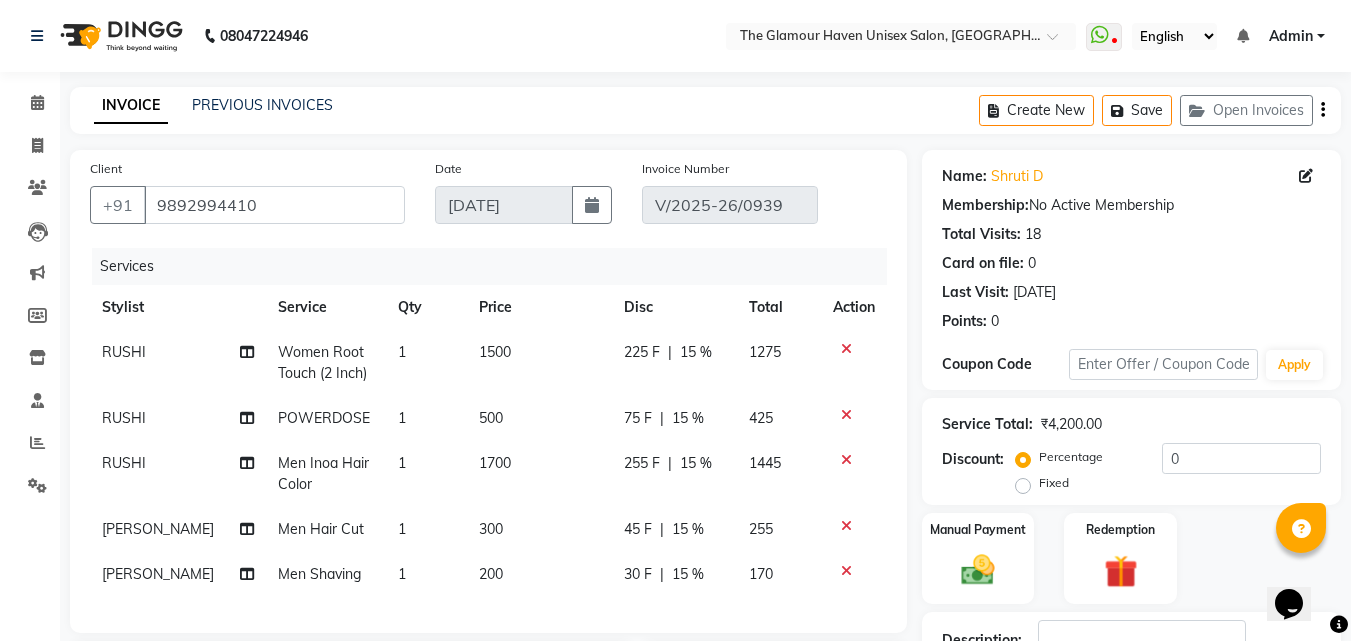 click on "RUSHI" 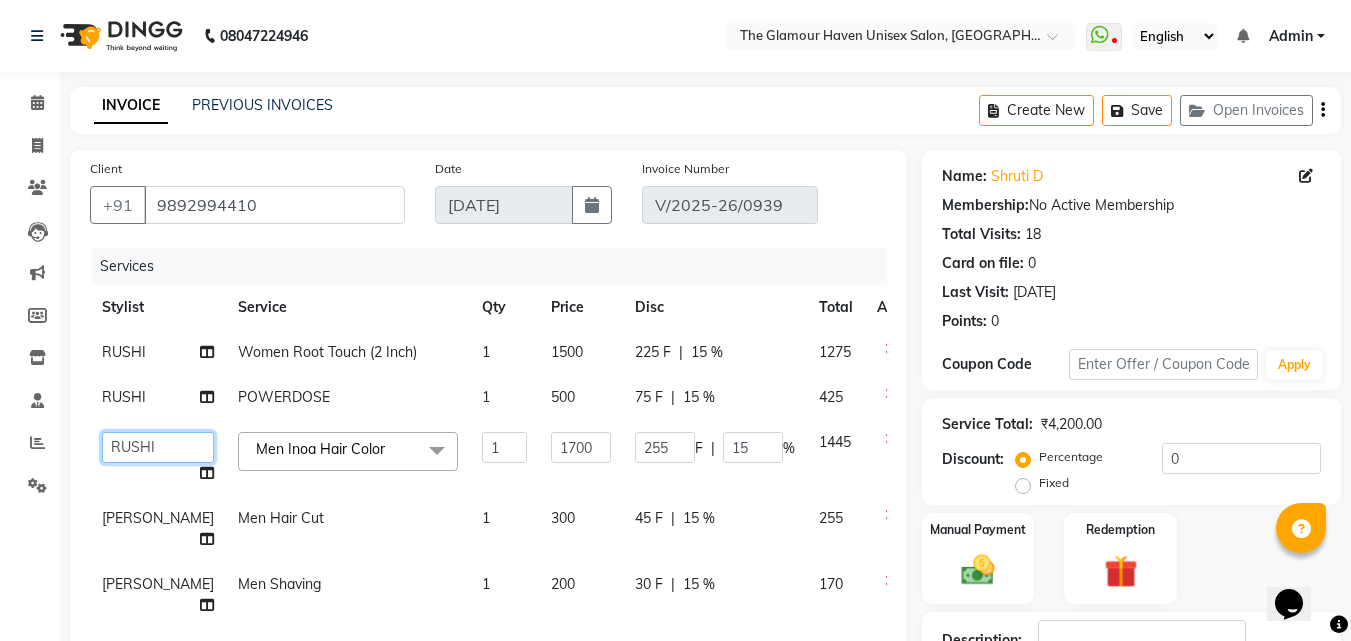 click on "Bharat sen   Devyani Vighne   Geeta shetye   Kundan varma   NITIN   RAHUL   Rahul Dixit   RESHMA   RUSHI   SHASANK   SWATI   vijay sonawane   VINAY DIXIT" 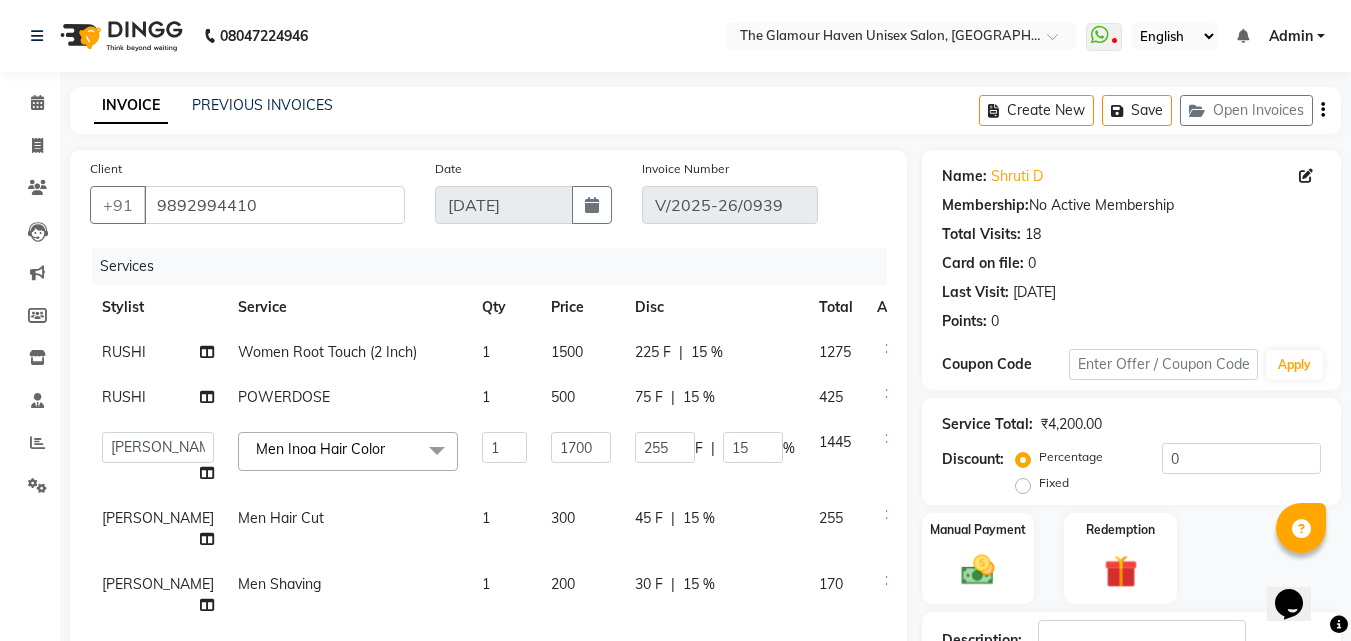 select on "63040" 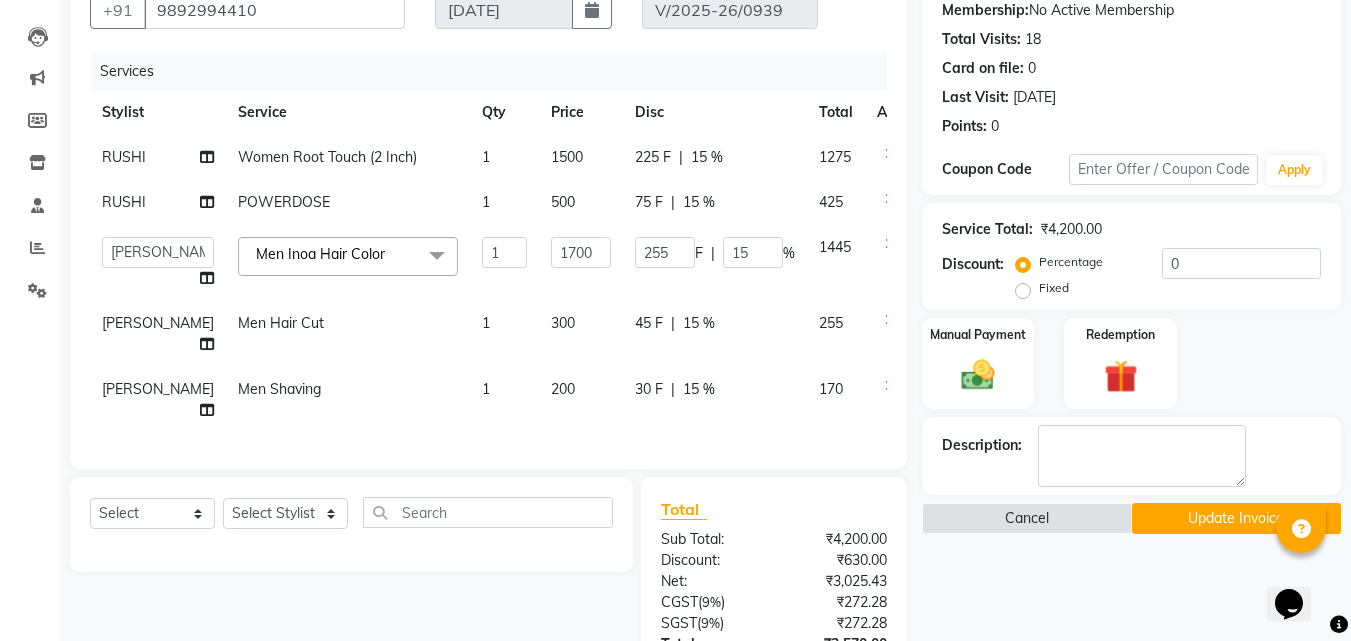 scroll, scrollTop: 200, scrollLeft: 0, axis: vertical 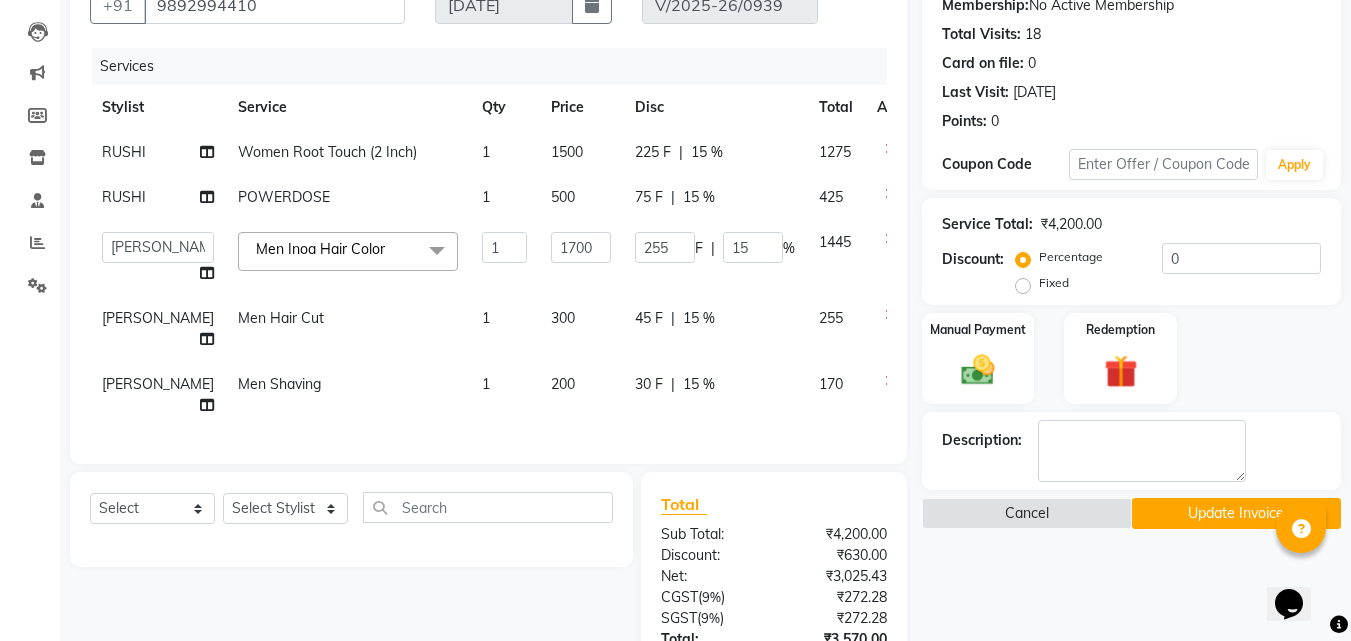 click on "Update Invoice" 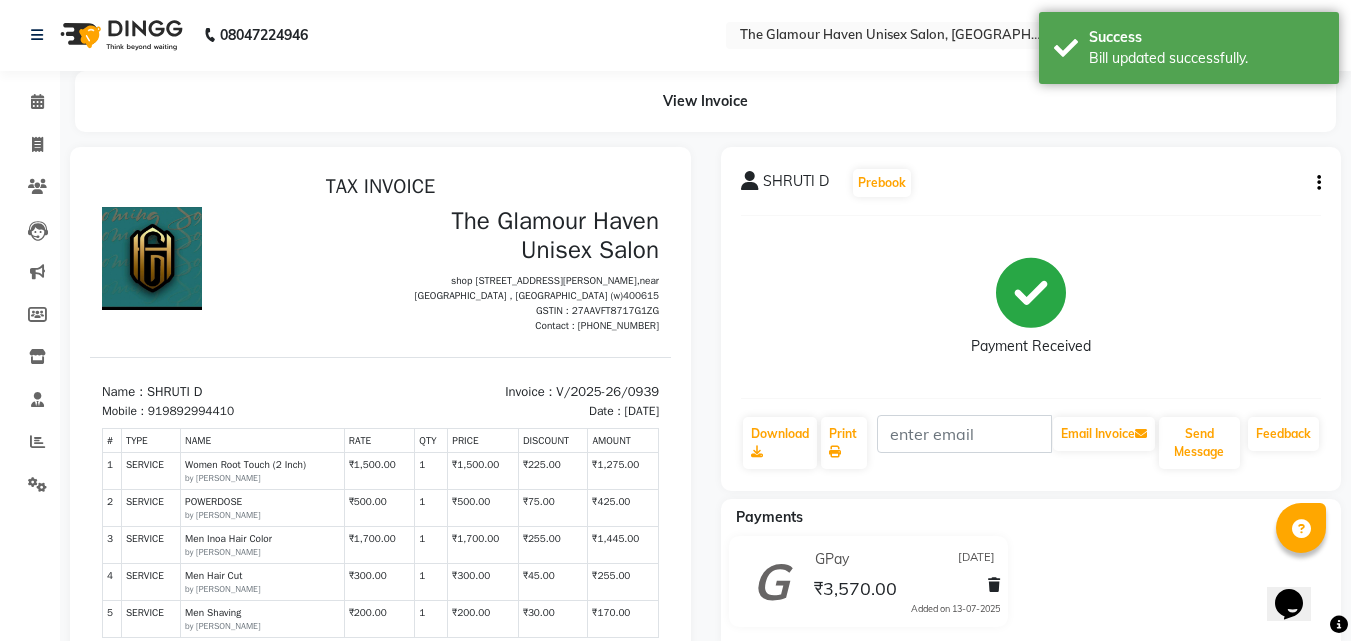 scroll, scrollTop: 0, scrollLeft: 0, axis: both 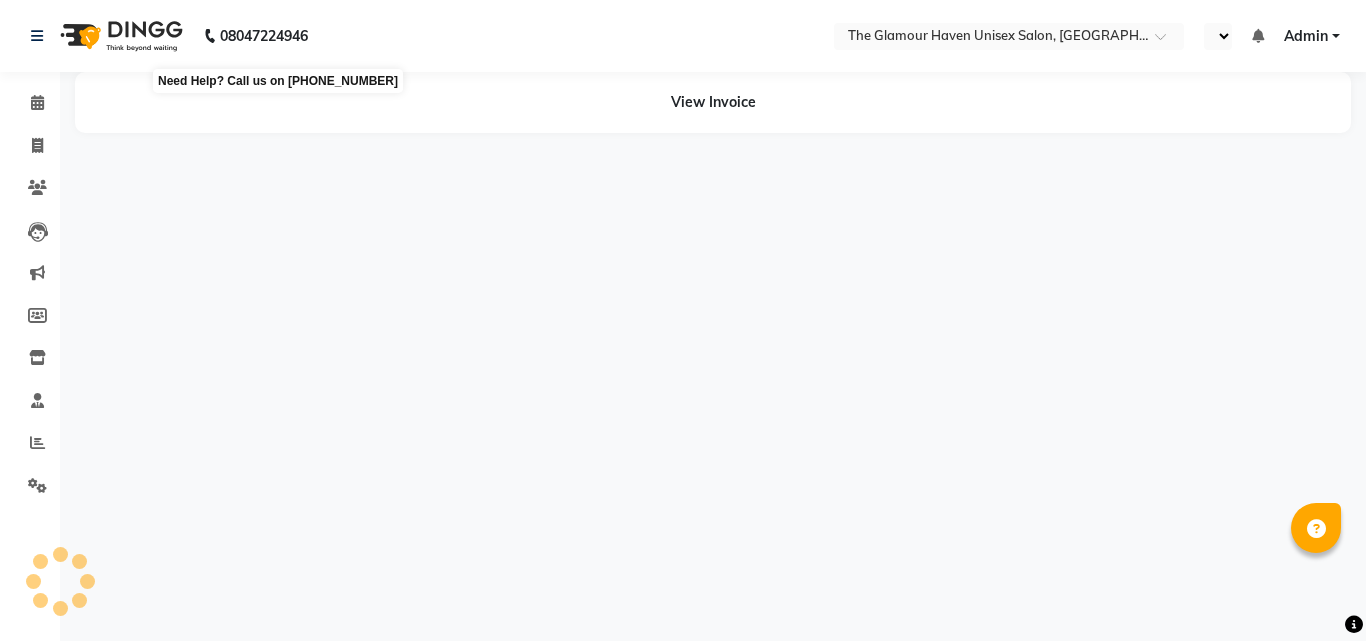 select on "en" 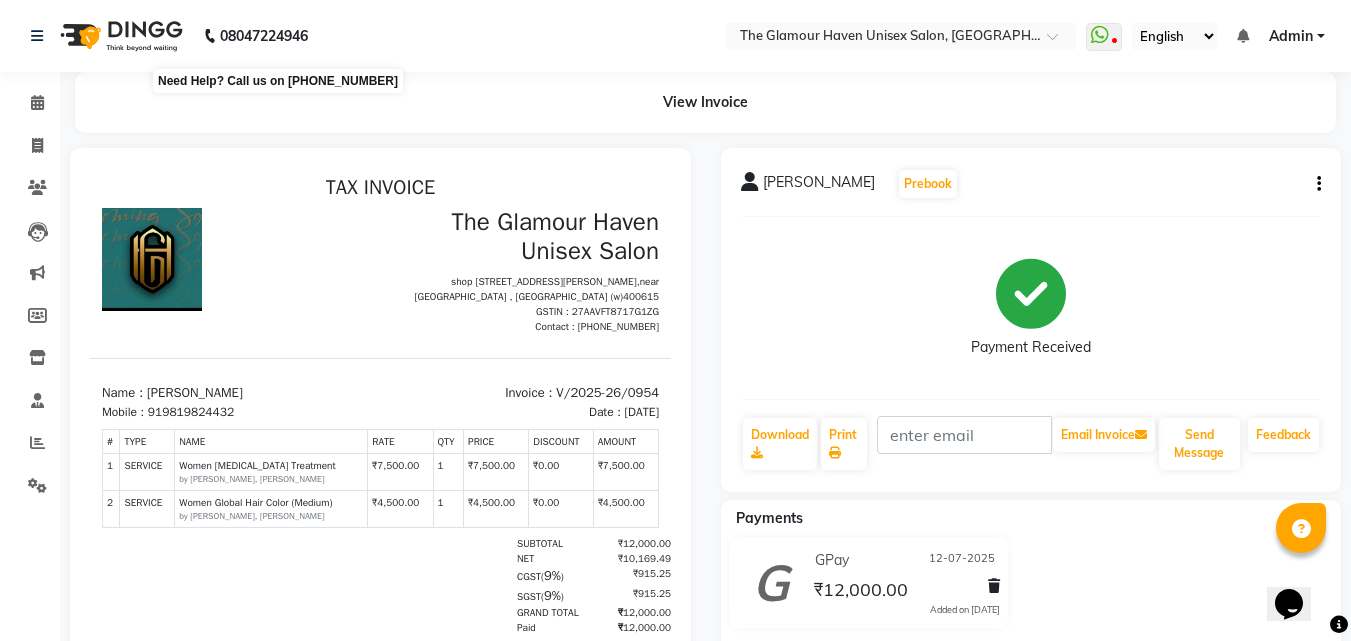 scroll, scrollTop: 0, scrollLeft: 0, axis: both 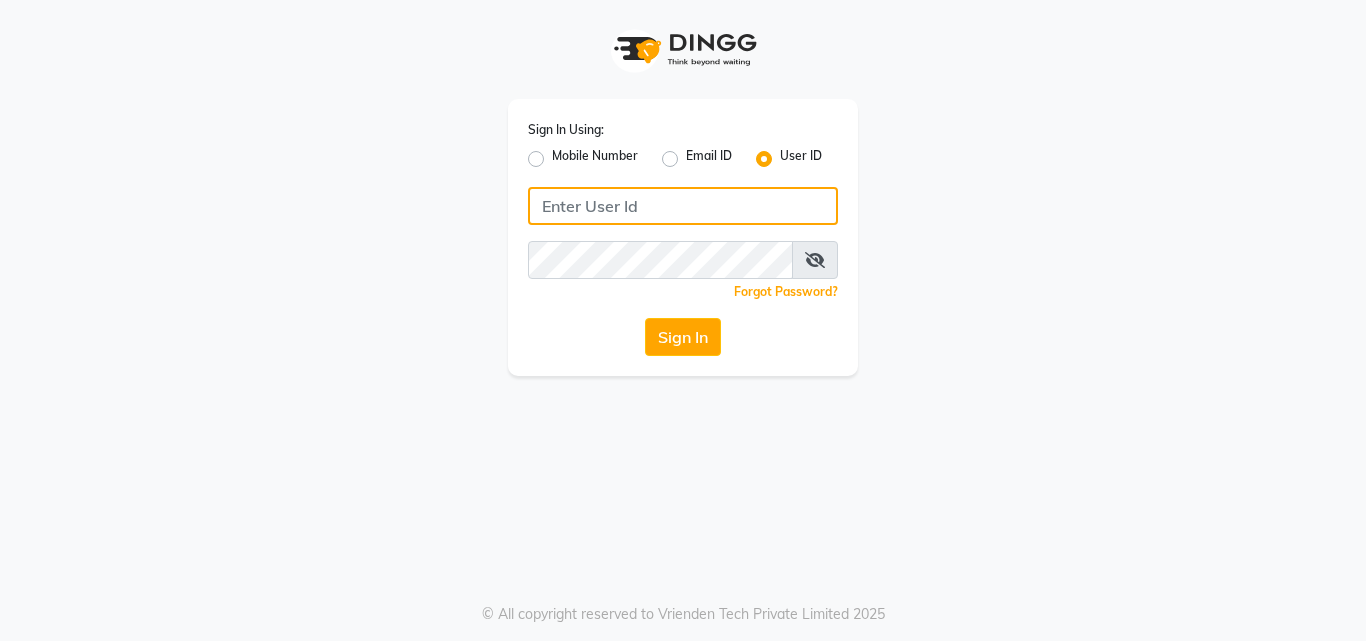 type on "[EMAIL_ADDRESS][DOMAIN_NAME]" 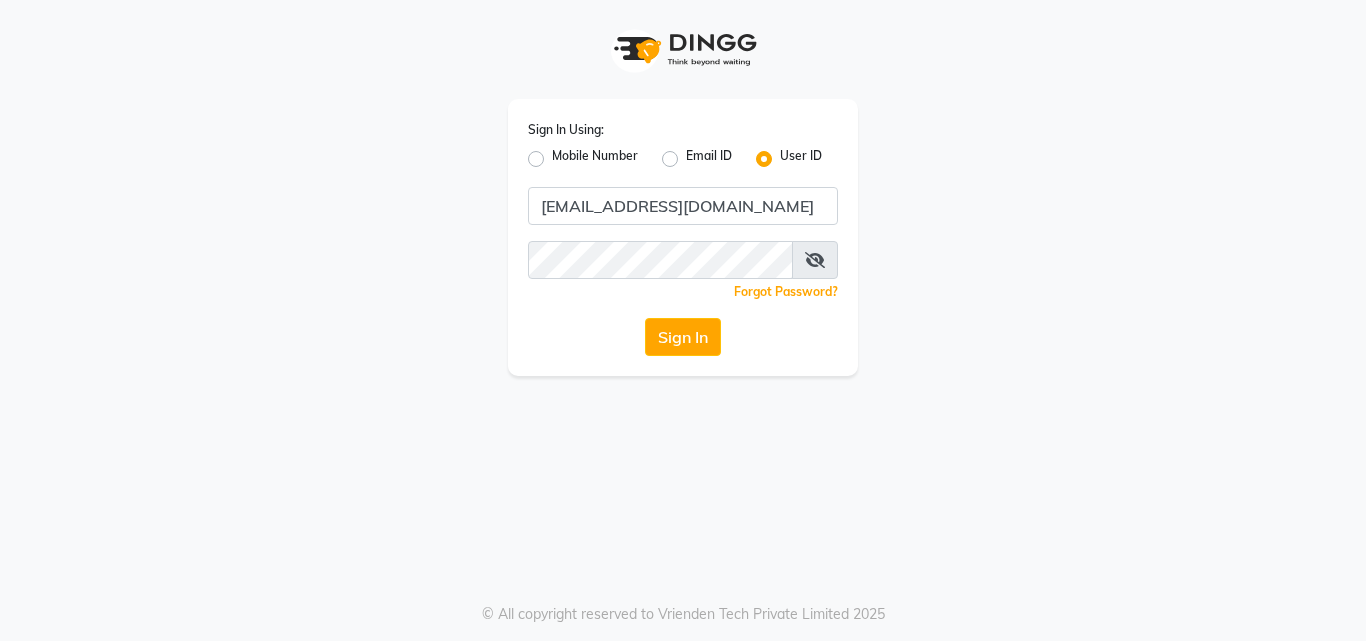 click on "Sign In Using: Mobile Number Email ID User ID [EMAIL_ADDRESS][DOMAIN_NAME]  Remember me Forgot Password?  Sign In" 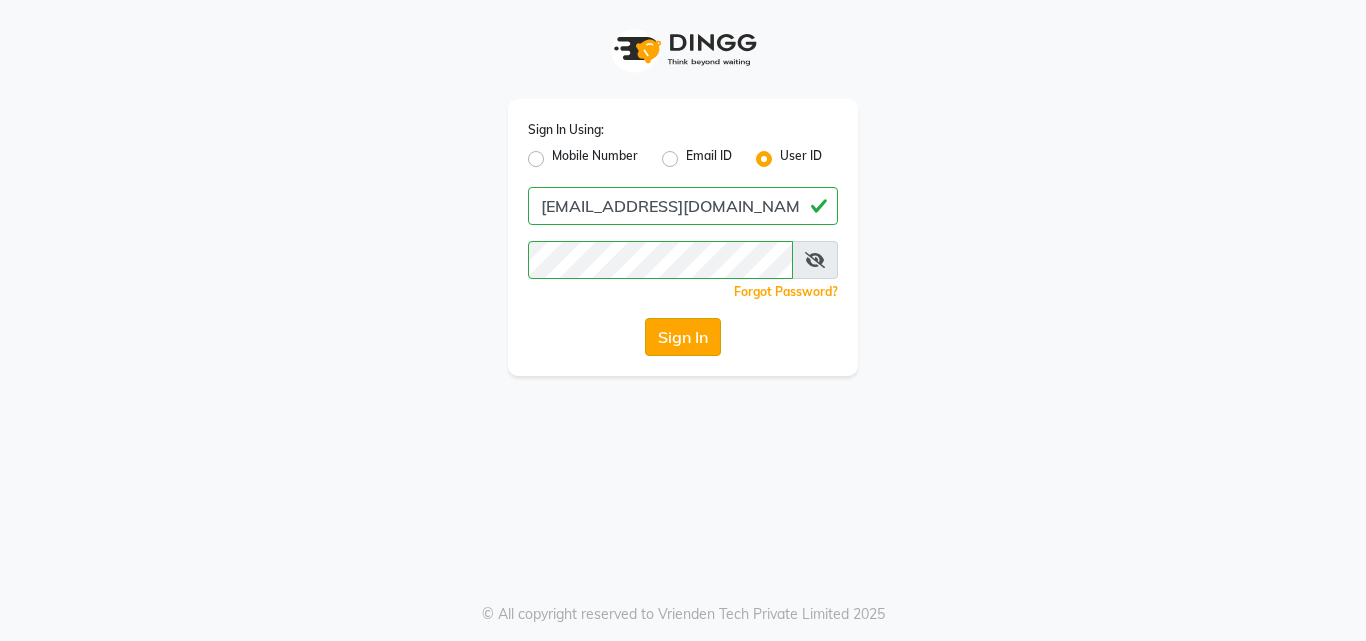 click on "Sign In" 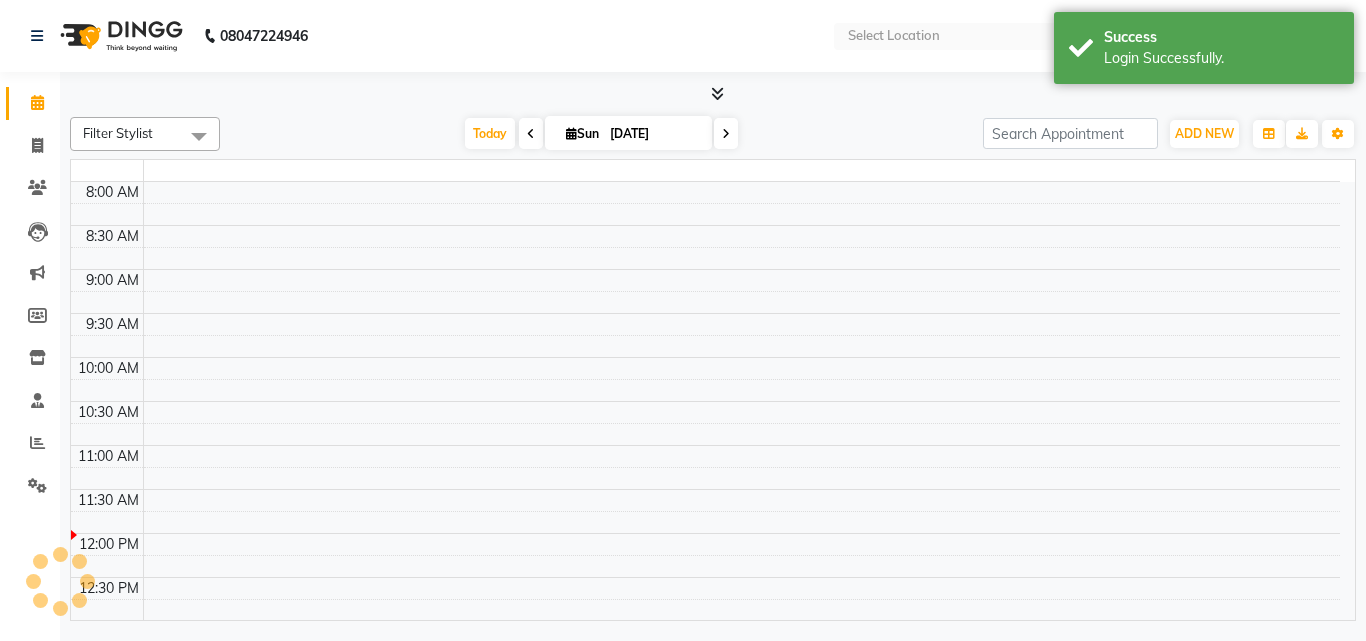 select on "en" 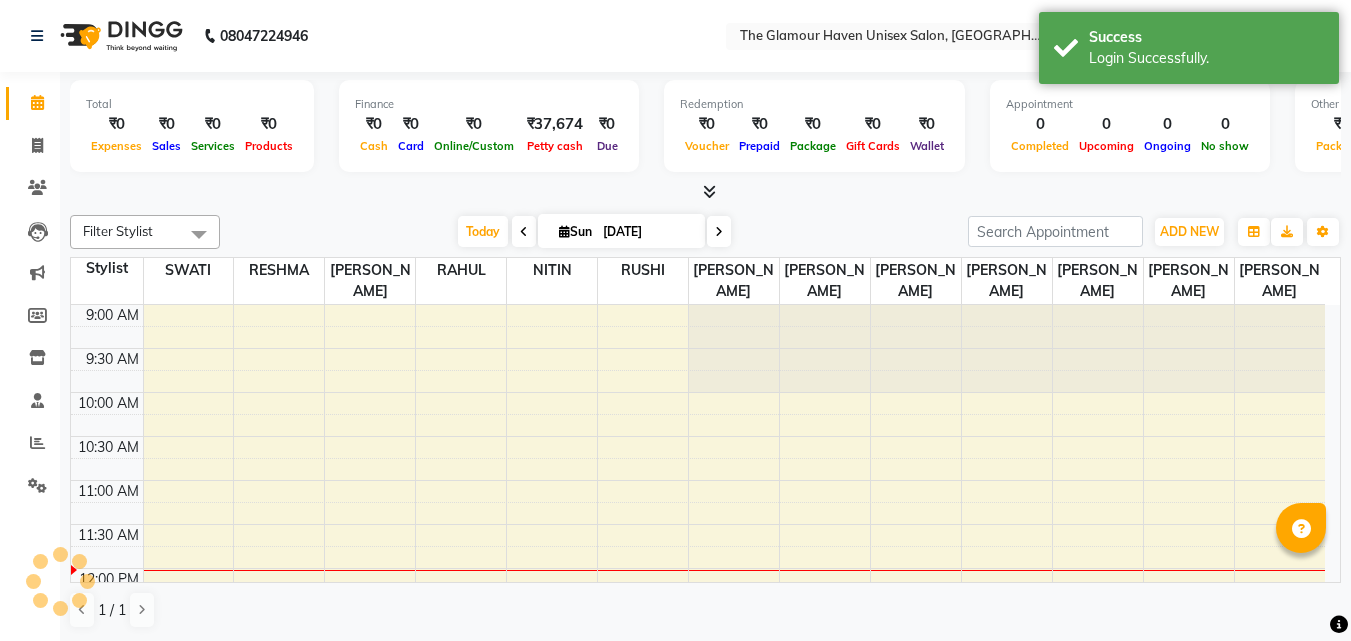 scroll, scrollTop: 0, scrollLeft: 0, axis: both 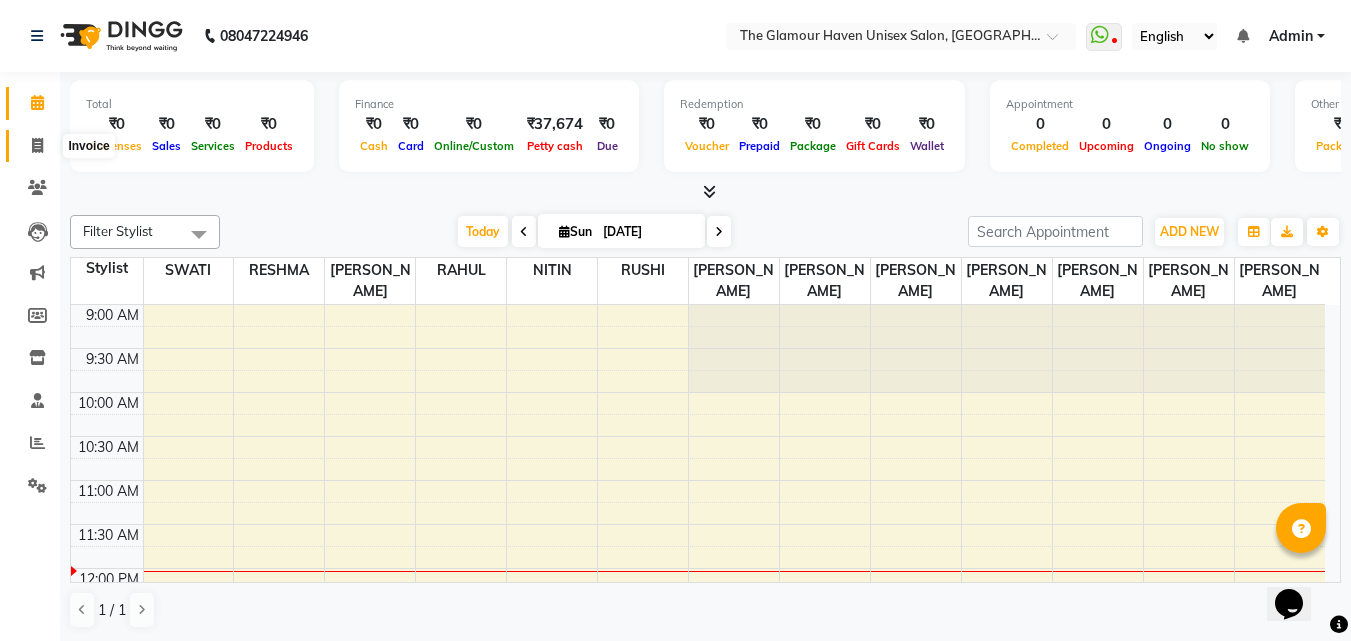 click 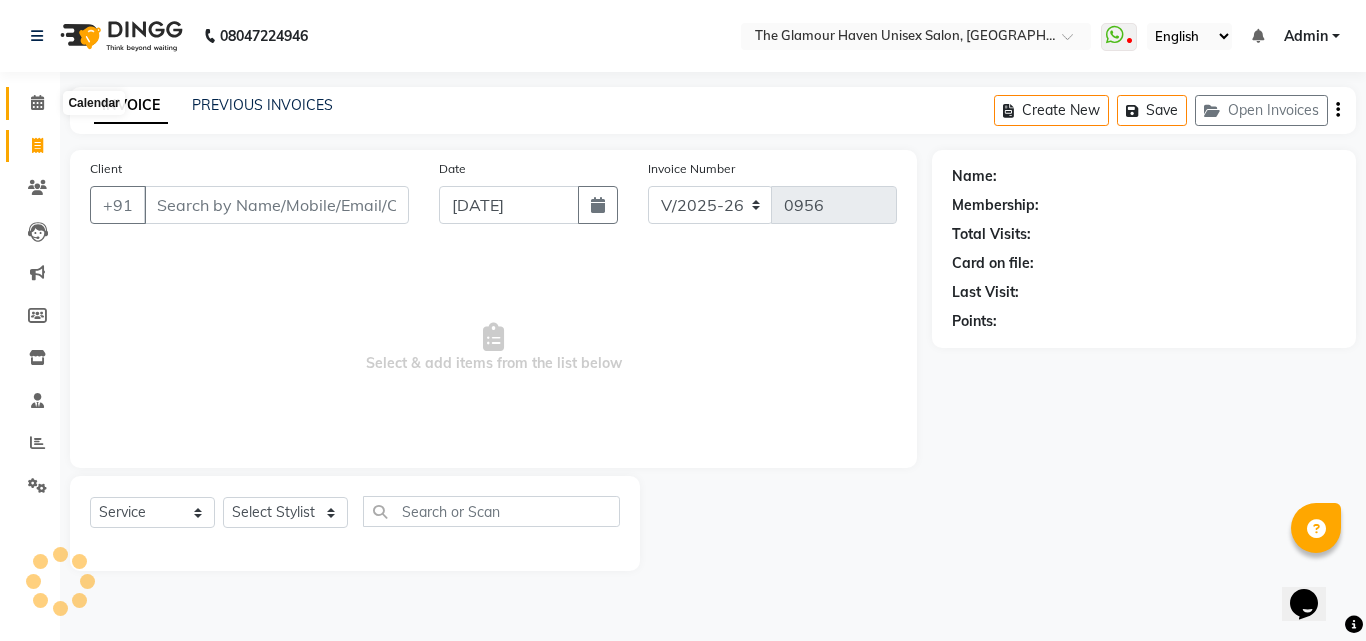 click 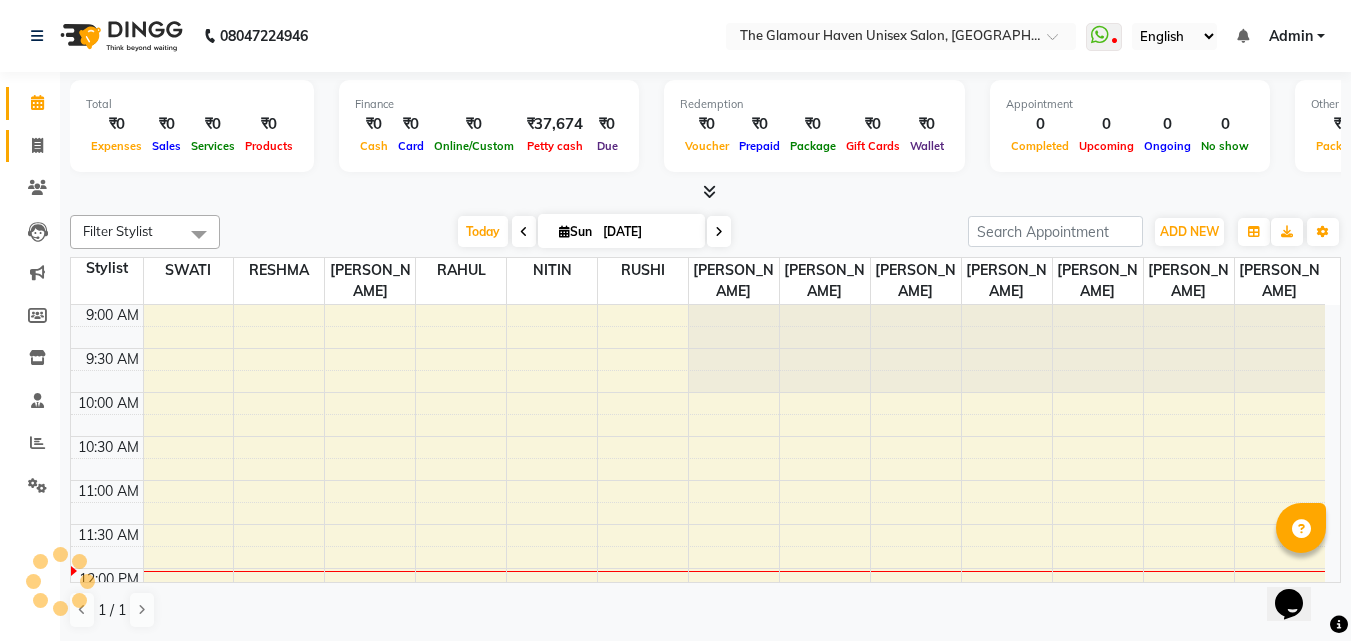 click on "Invoice" 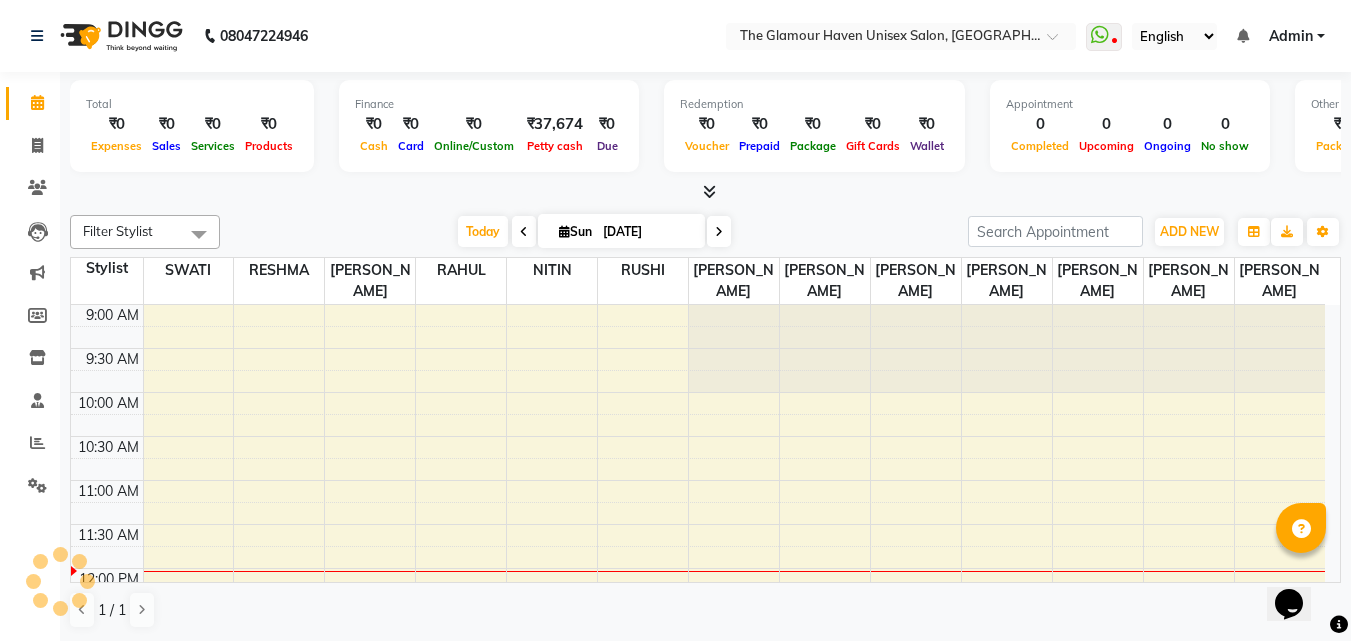 select on "7124" 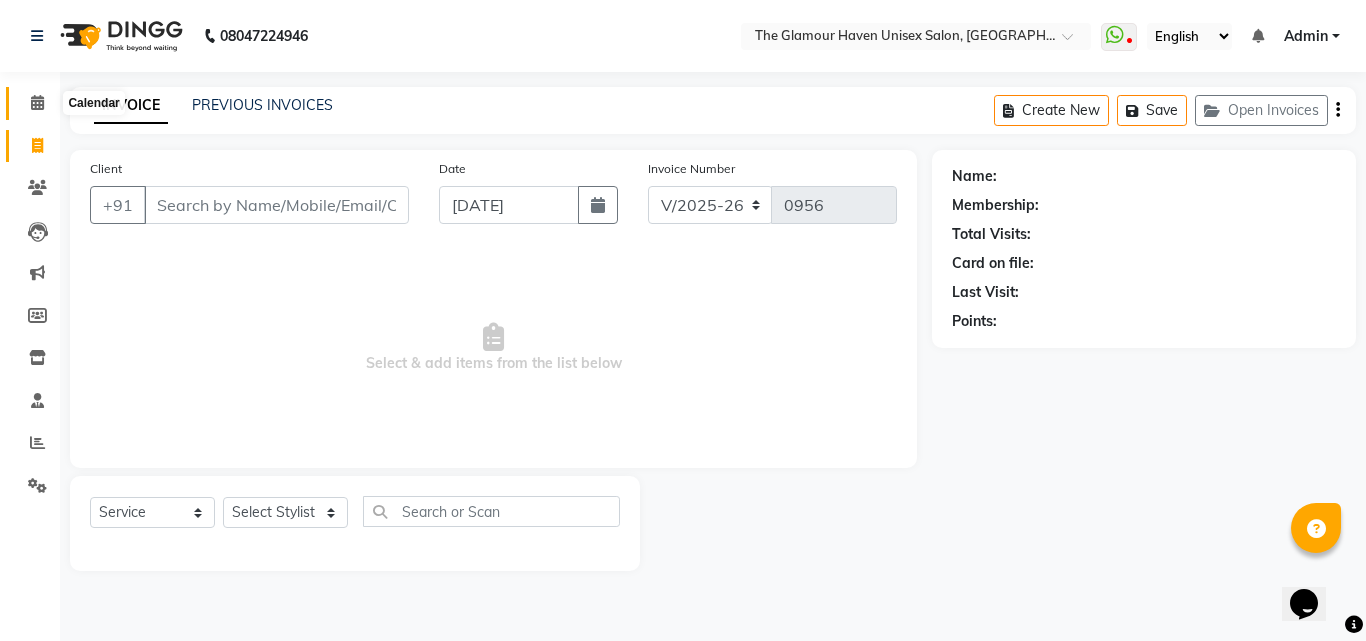 click 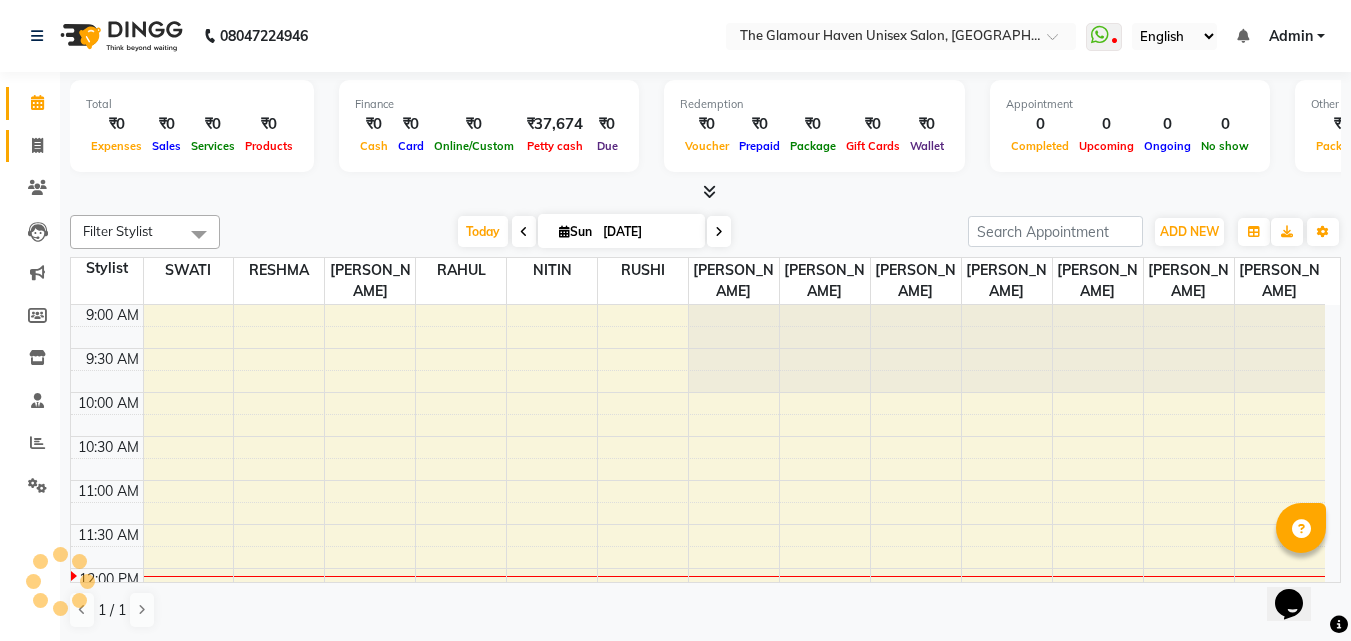 click 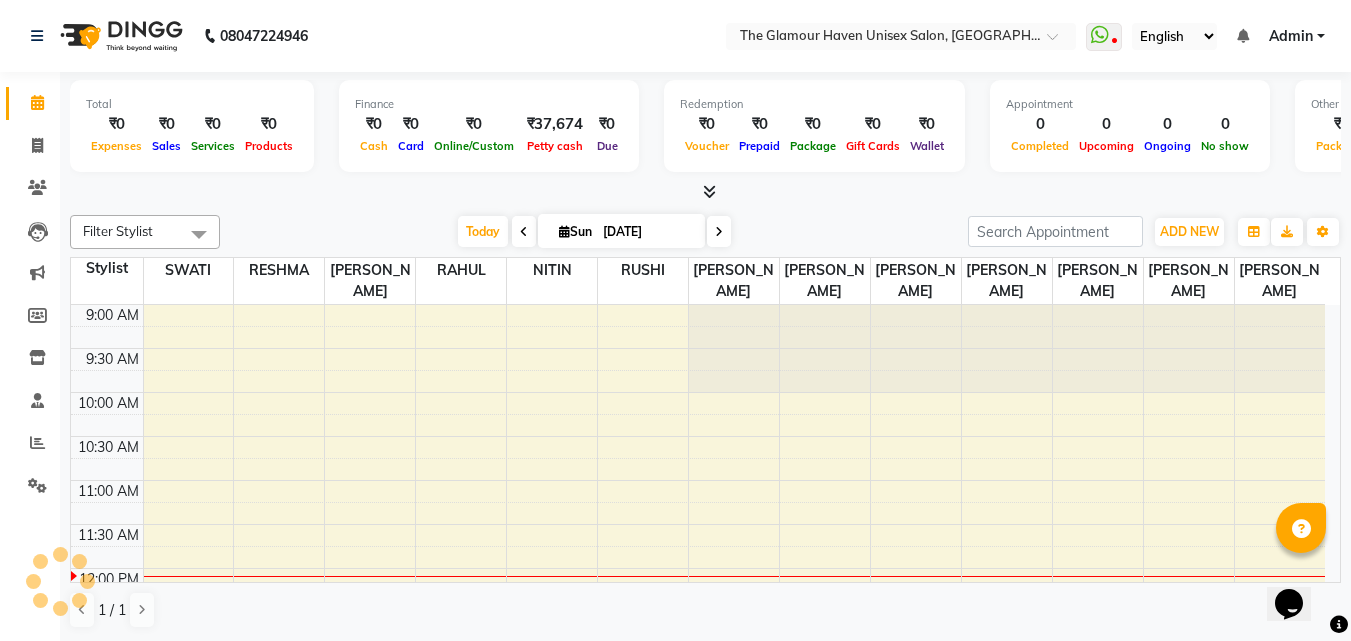 select on "7124" 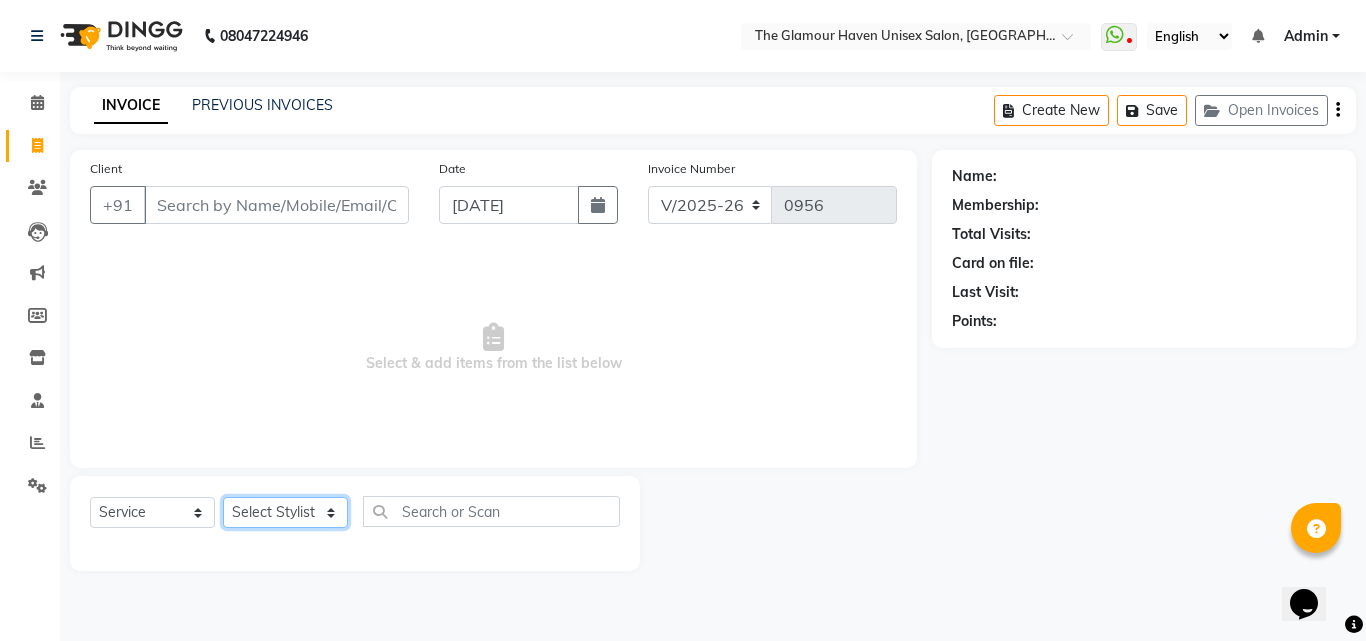 click on "Select Stylist Bharat sen [PERSON_NAME] [PERSON_NAME] [PERSON_NAME] [PERSON_NAME] RESHMA [PERSON_NAME] SWATI [PERSON_NAME] [PERSON_NAME]" 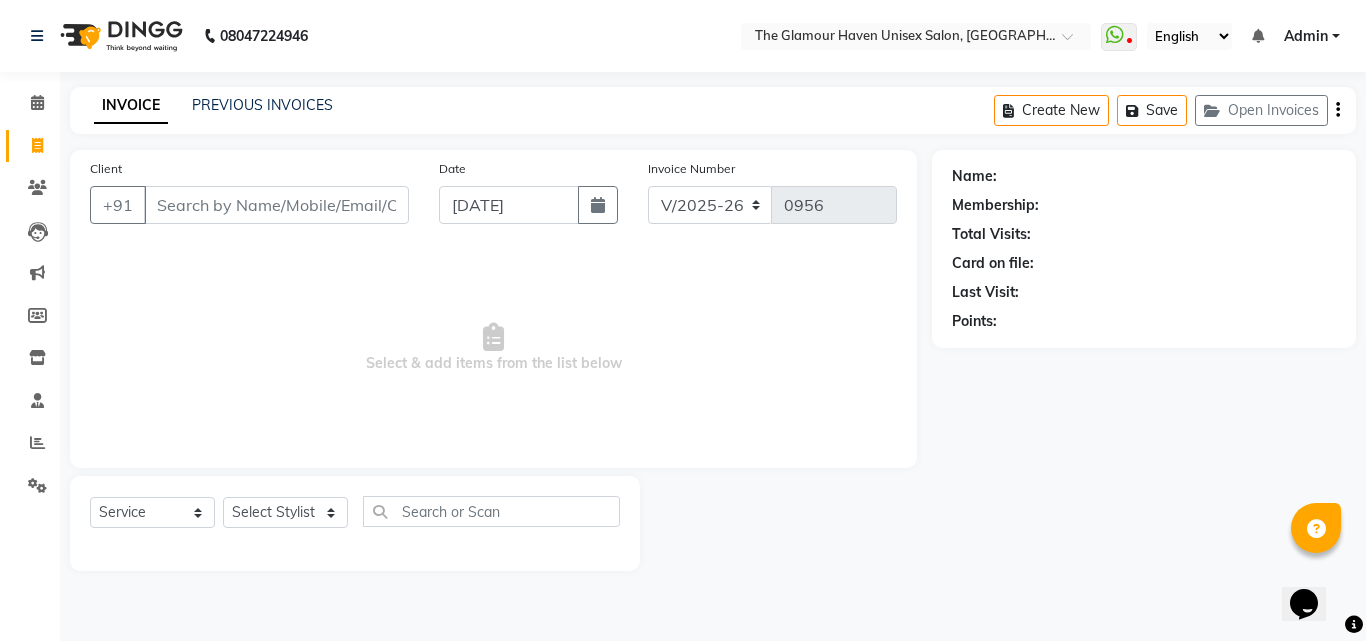 click on "Select & add items from the list below" at bounding box center (493, 348) 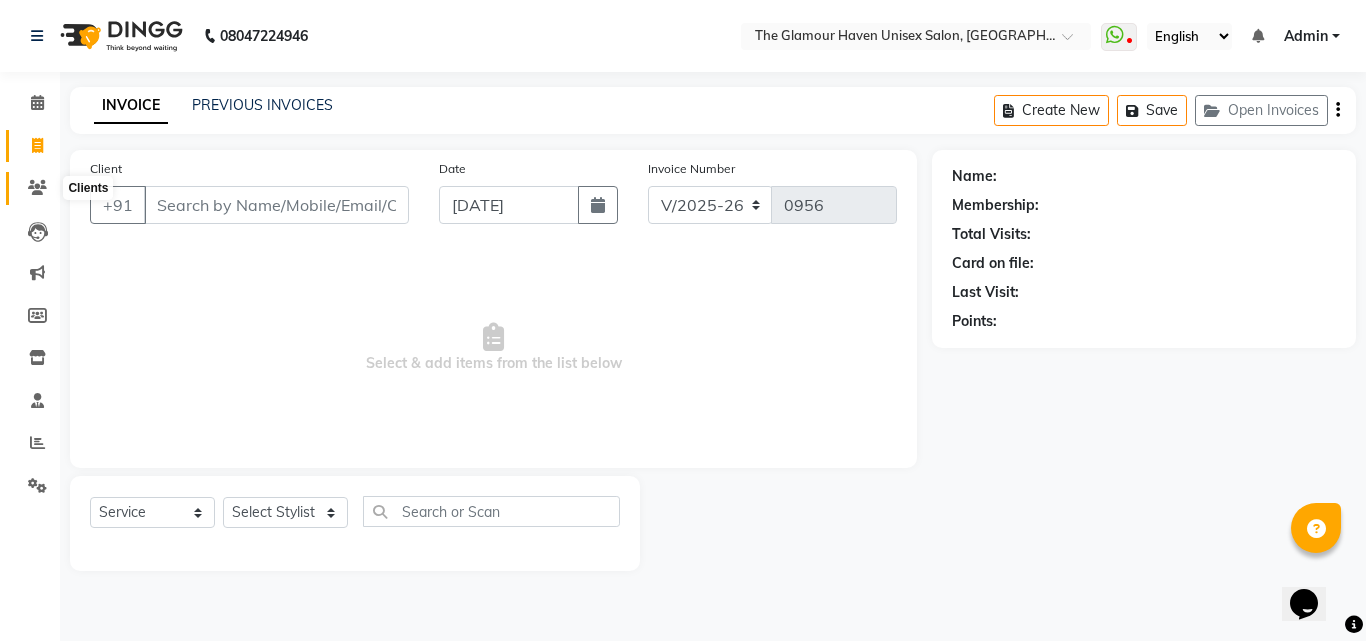 click 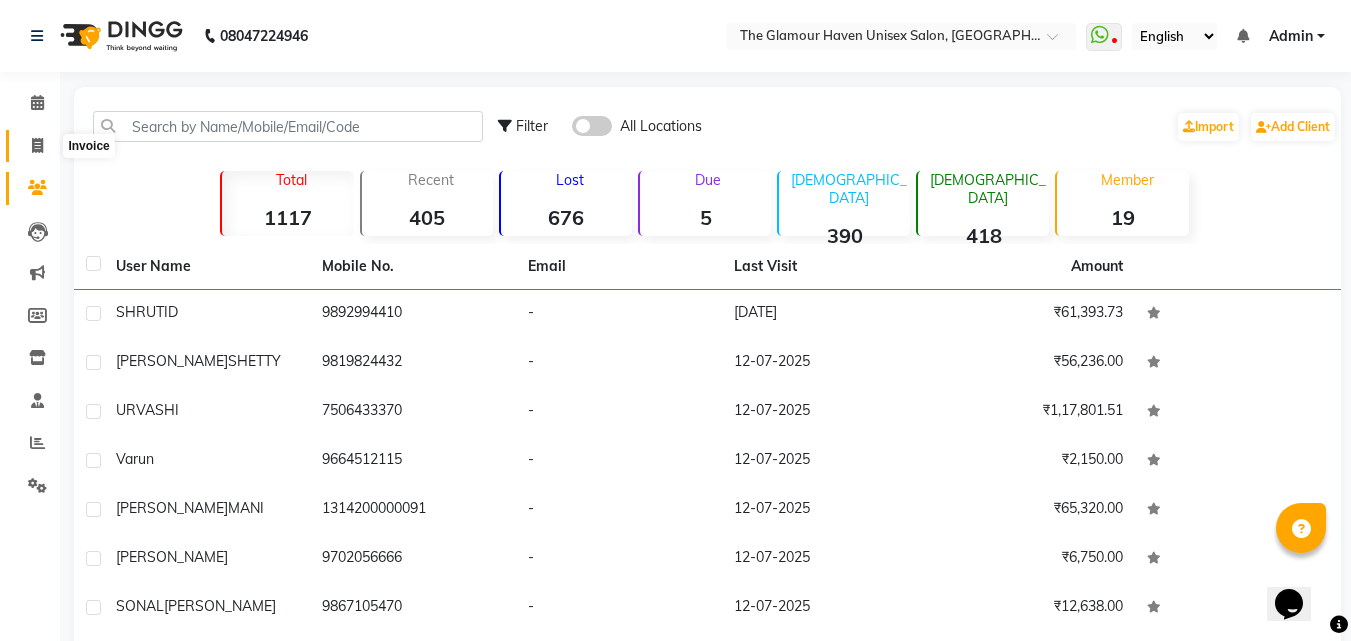 click 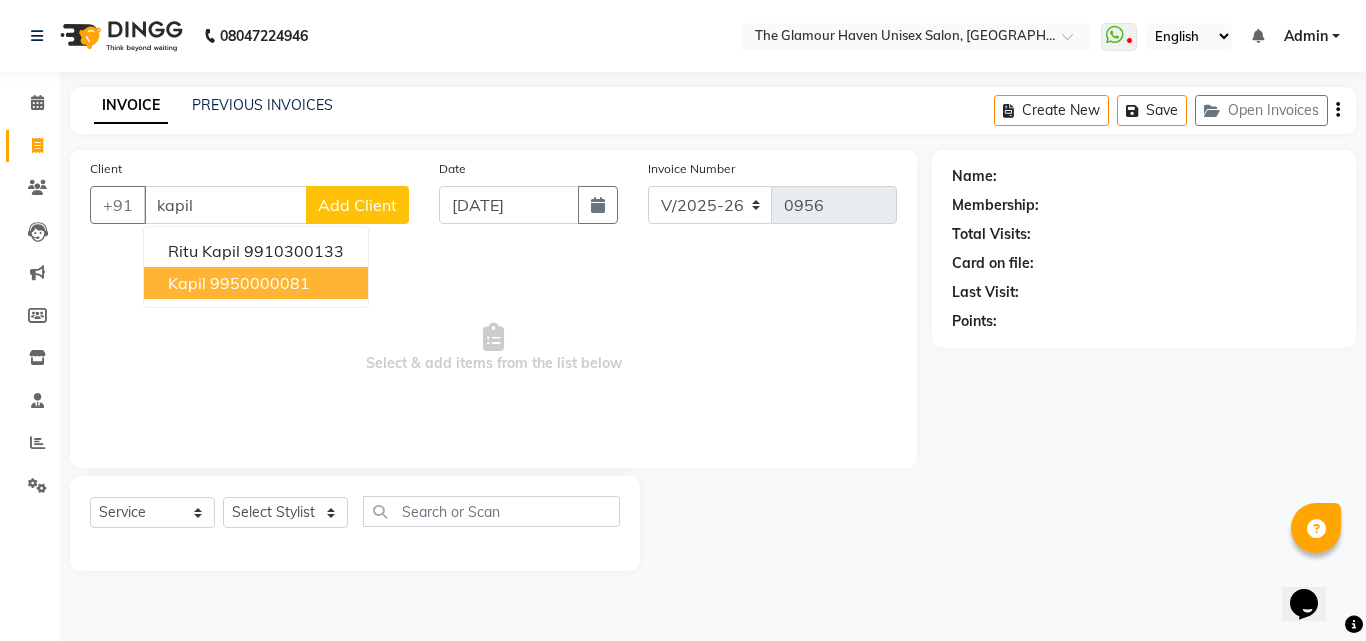 click on "9950000081" at bounding box center (260, 283) 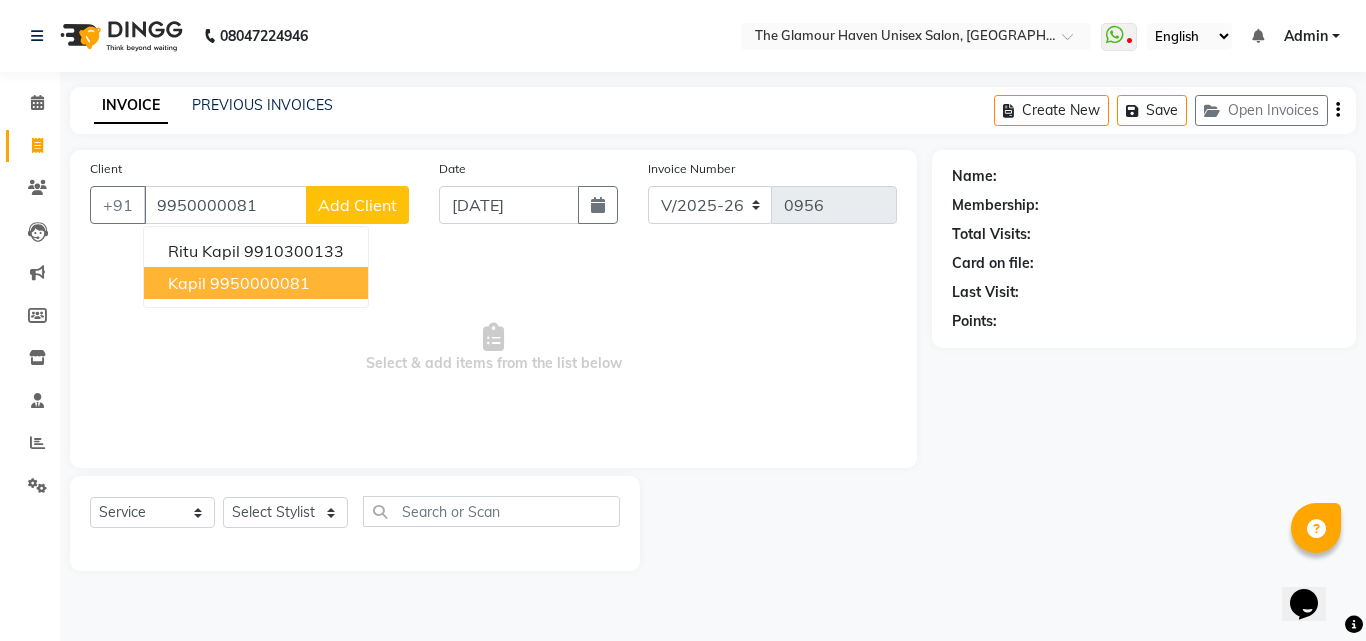 type on "9950000081" 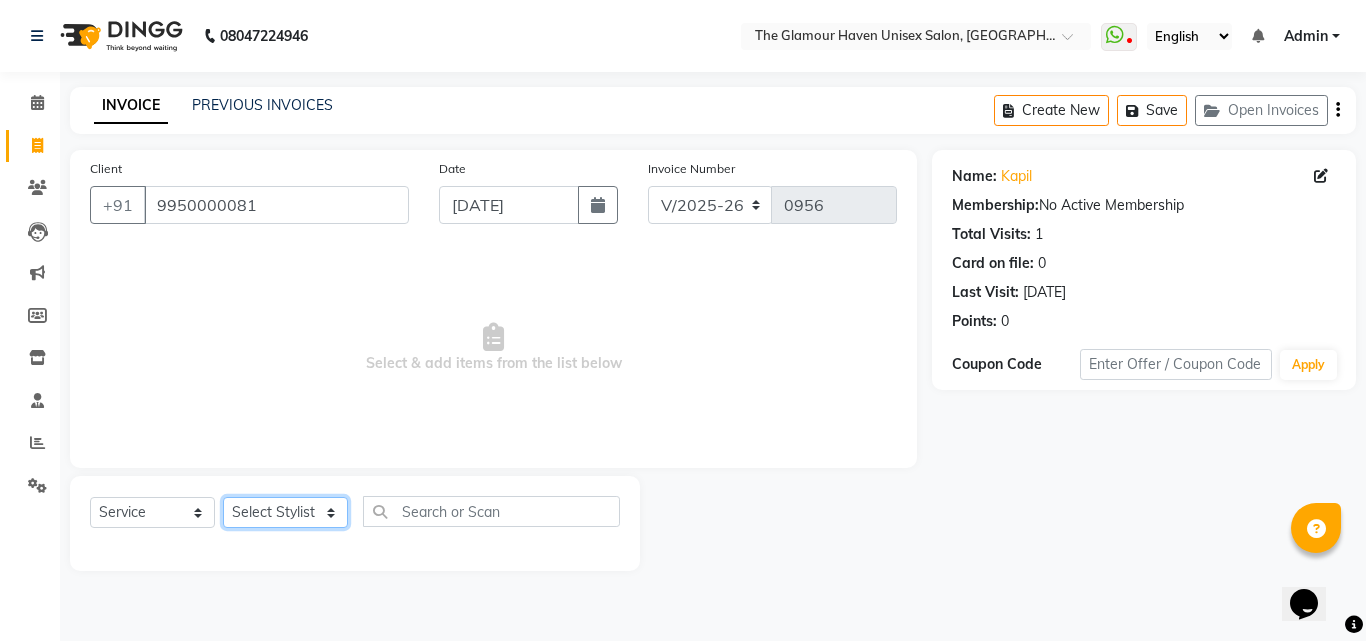 click on "Select Stylist Bharat sen [PERSON_NAME] [PERSON_NAME] [PERSON_NAME] [PERSON_NAME] RESHMA [PERSON_NAME] SWATI [PERSON_NAME] [PERSON_NAME]" 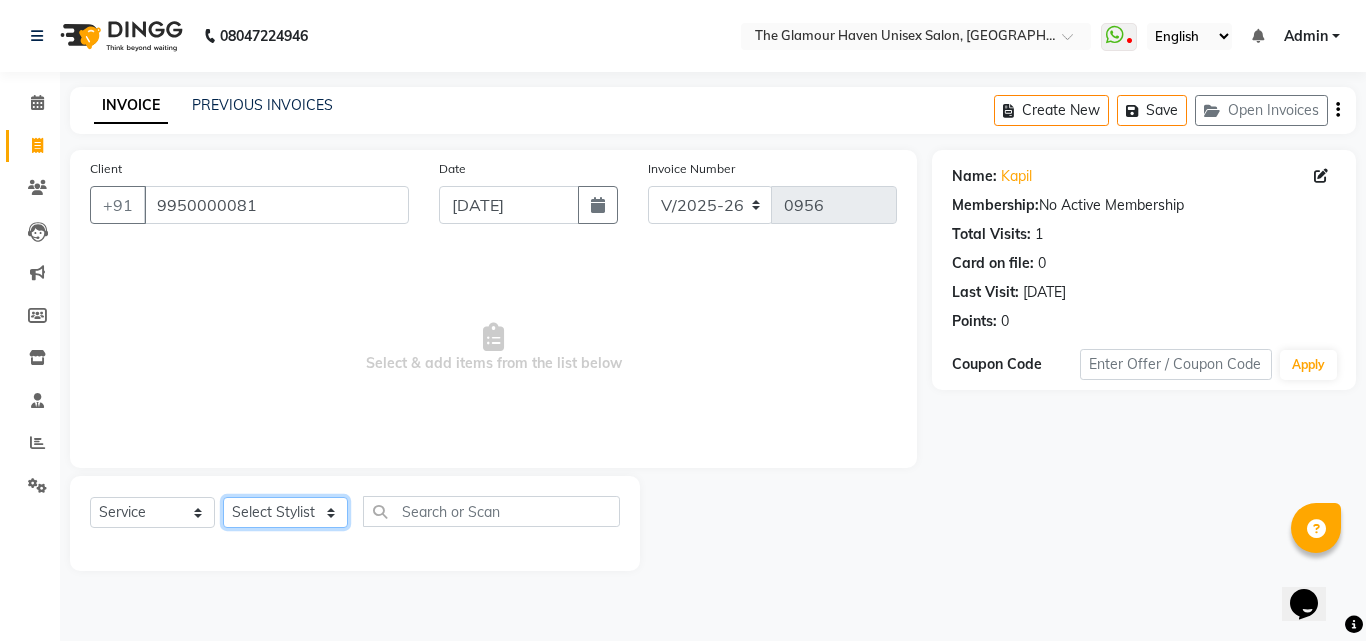 select on "63040" 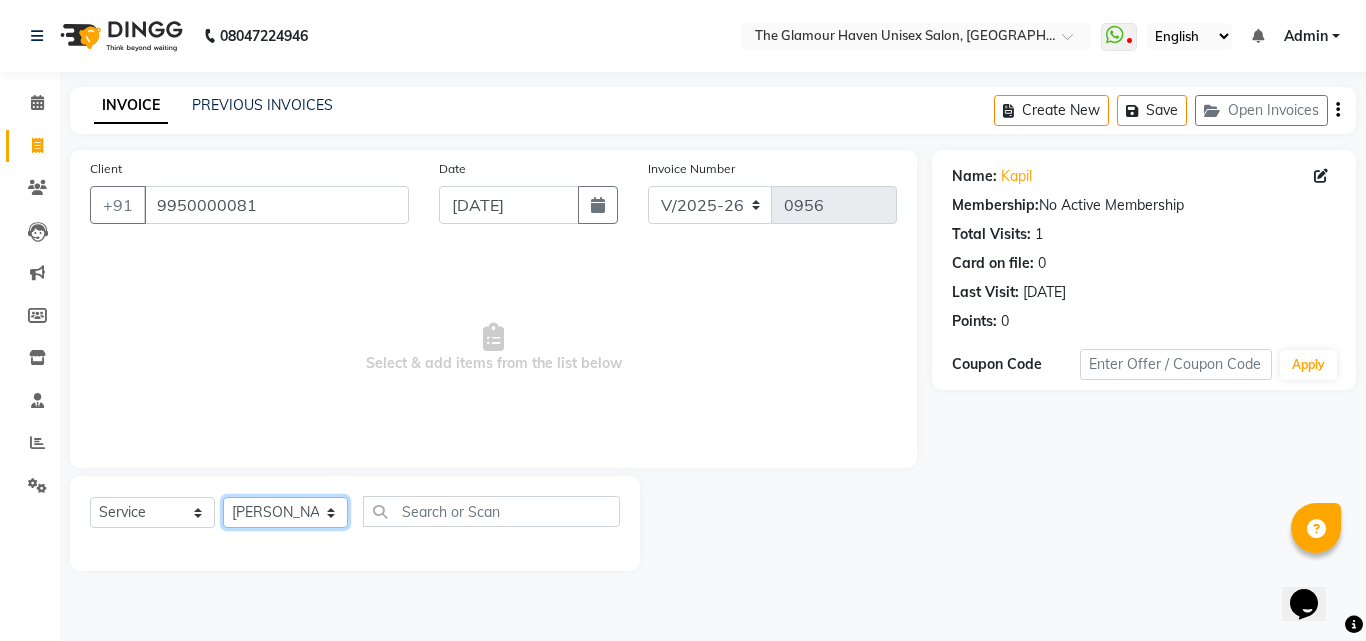 click on "Select Stylist Bharat sen [PERSON_NAME] [PERSON_NAME] [PERSON_NAME] [PERSON_NAME] RESHMA [PERSON_NAME] SWATI [PERSON_NAME] [PERSON_NAME]" 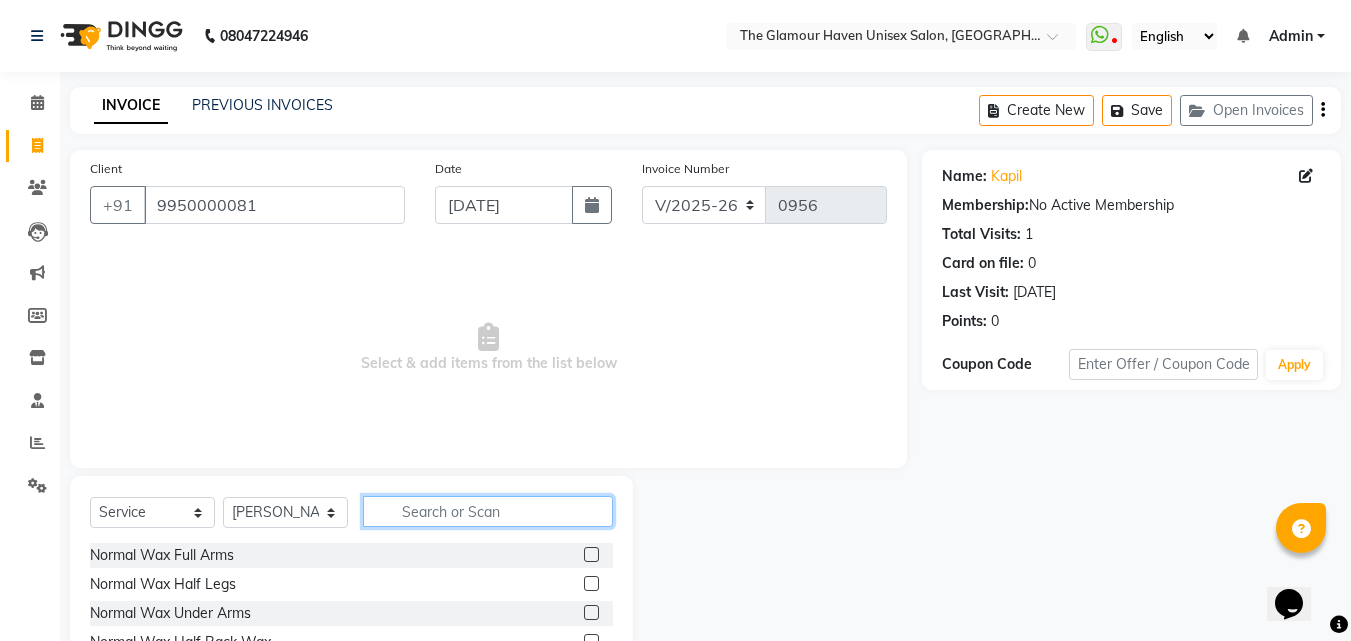 click 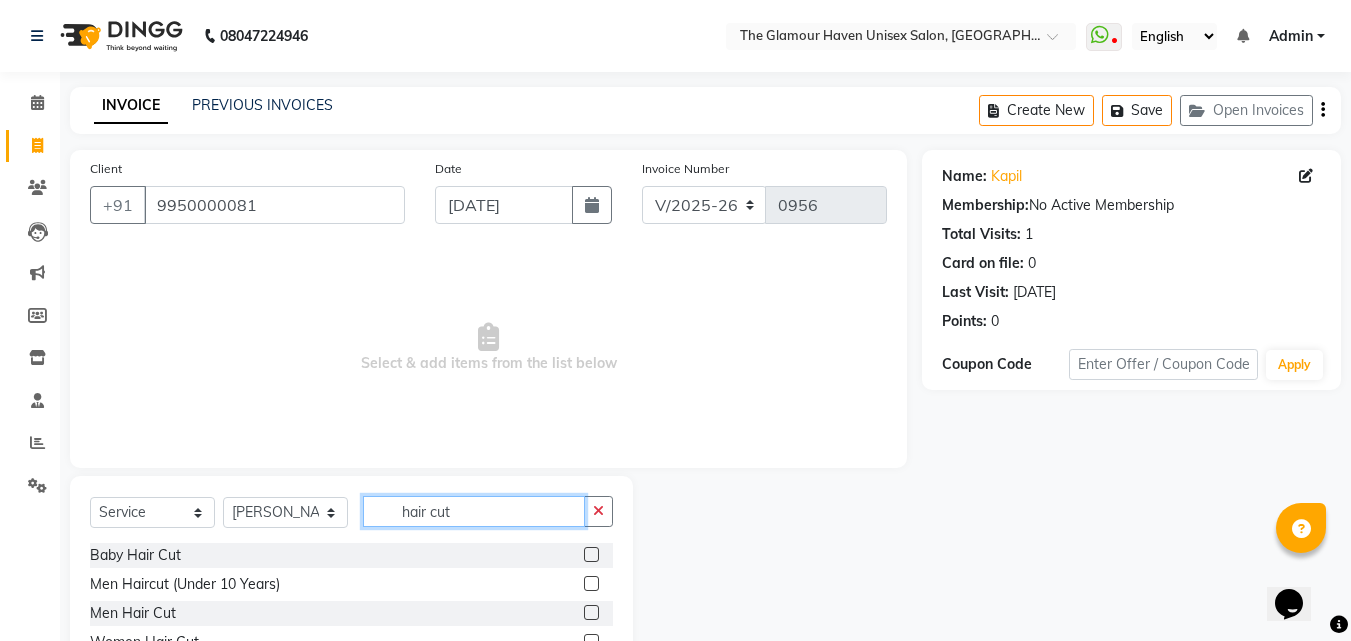 type on "hair cut" 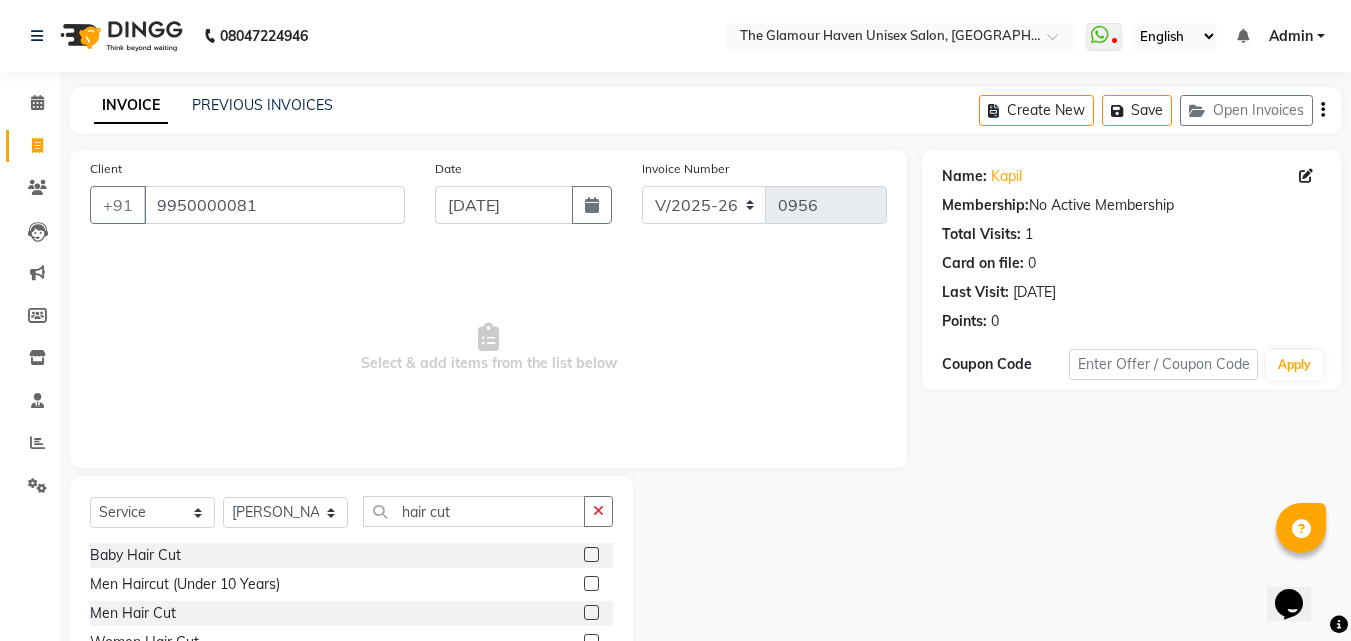 click 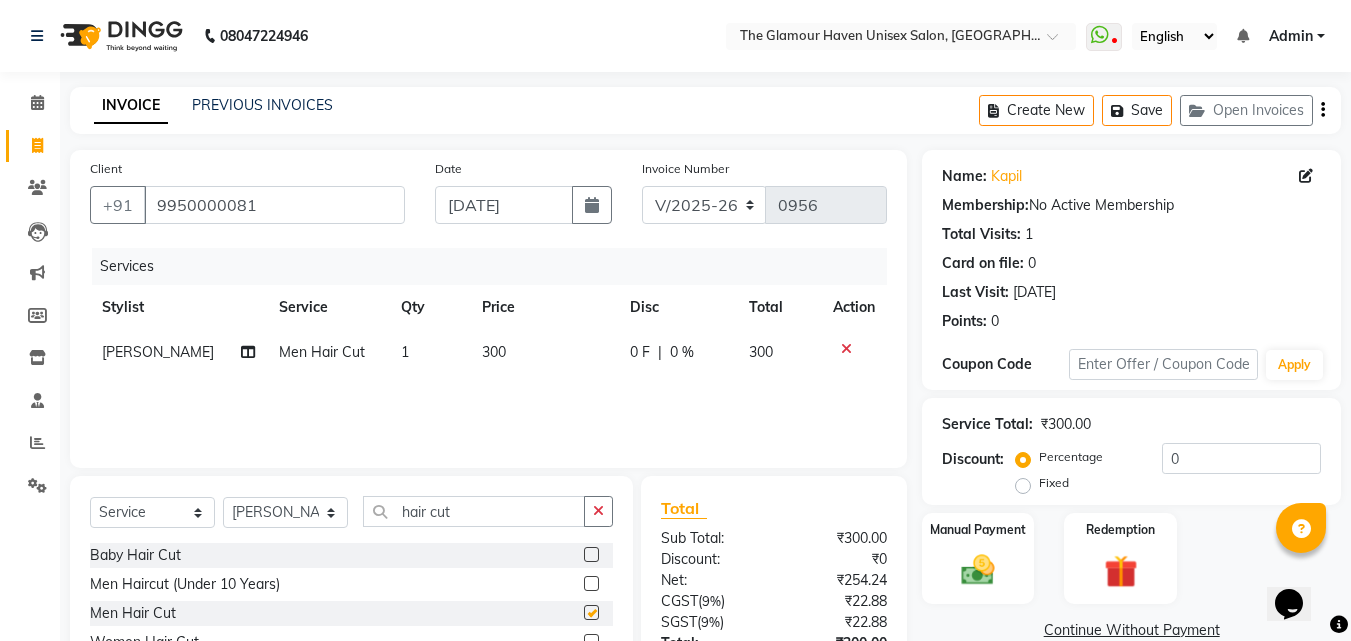 checkbox on "false" 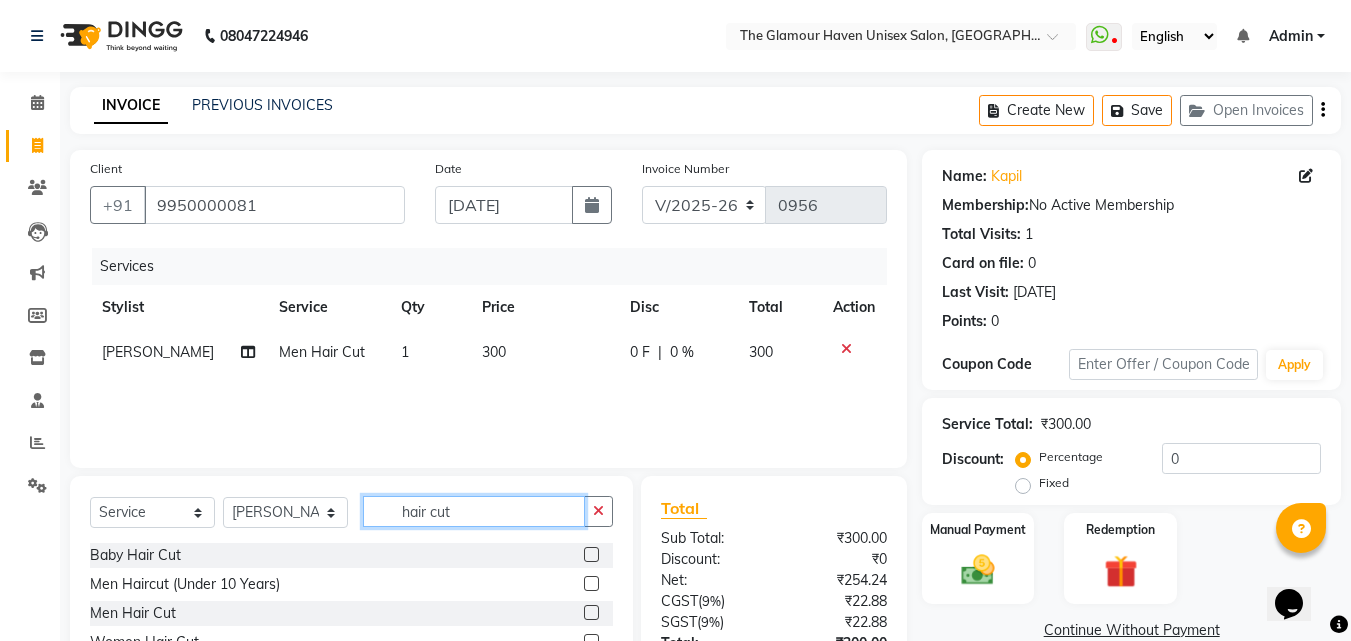 drag, startPoint x: 476, startPoint y: 519, endPoint x: 64, endPoint y: 392, distance: 431.1299 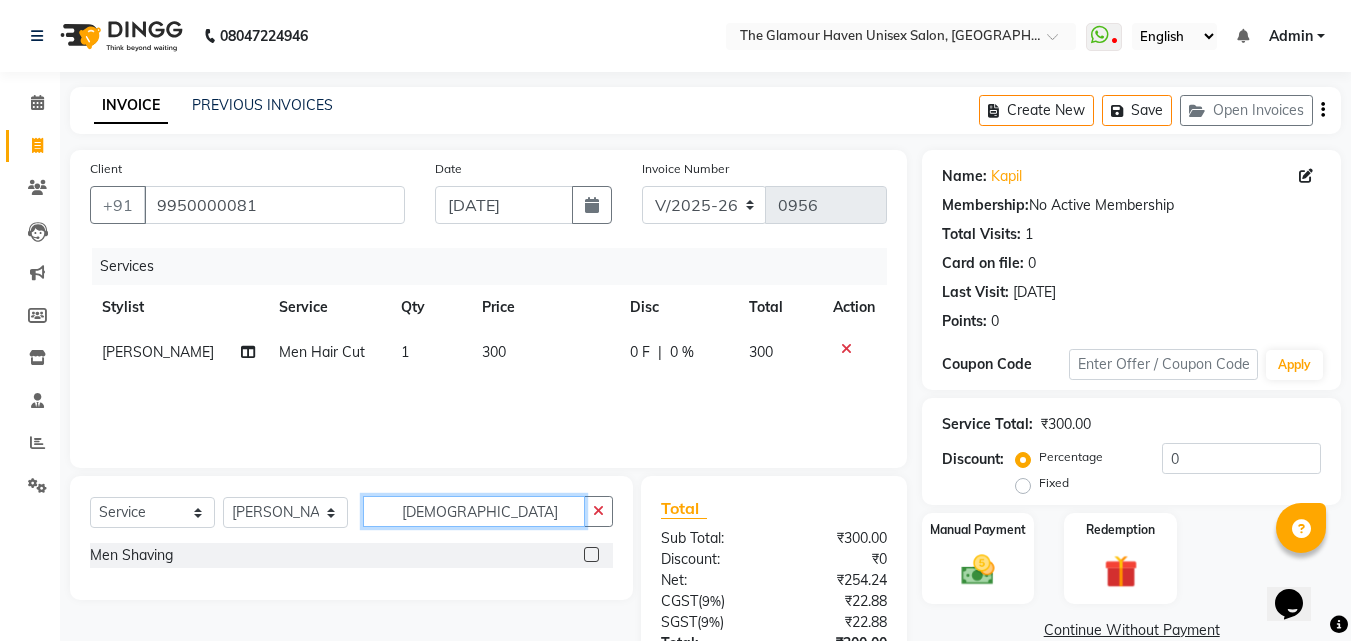 type on "[DEMOGRAPHIC_DATA]" 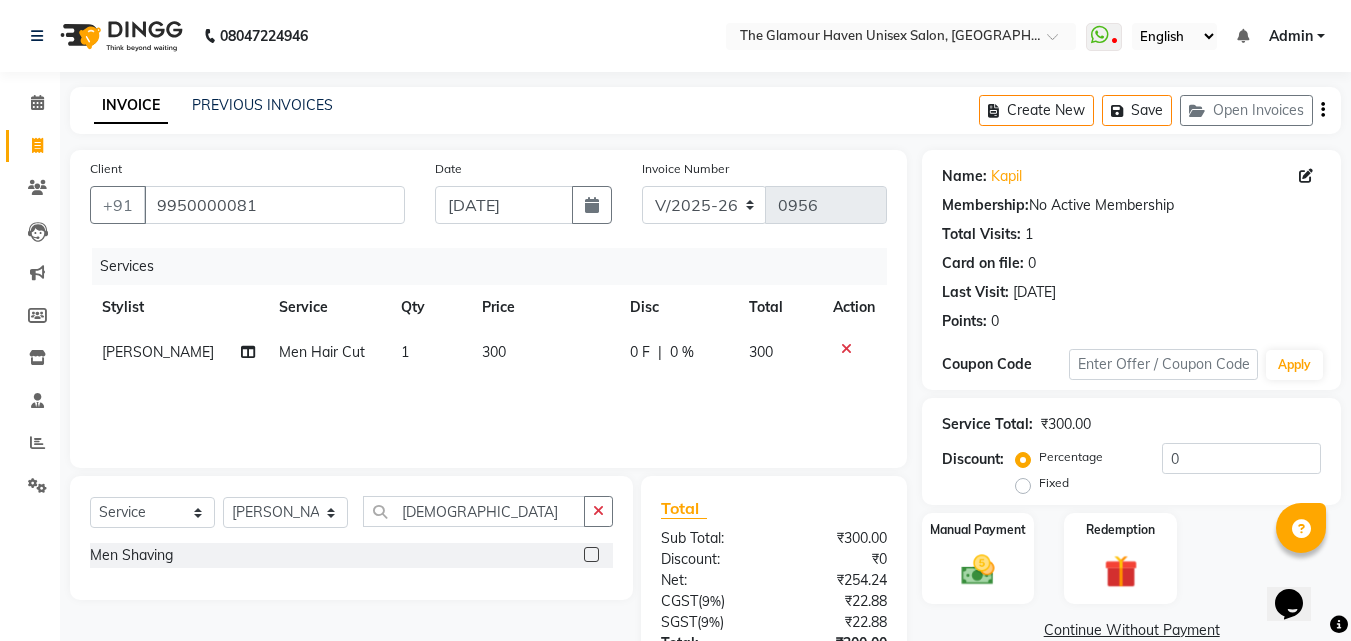 click 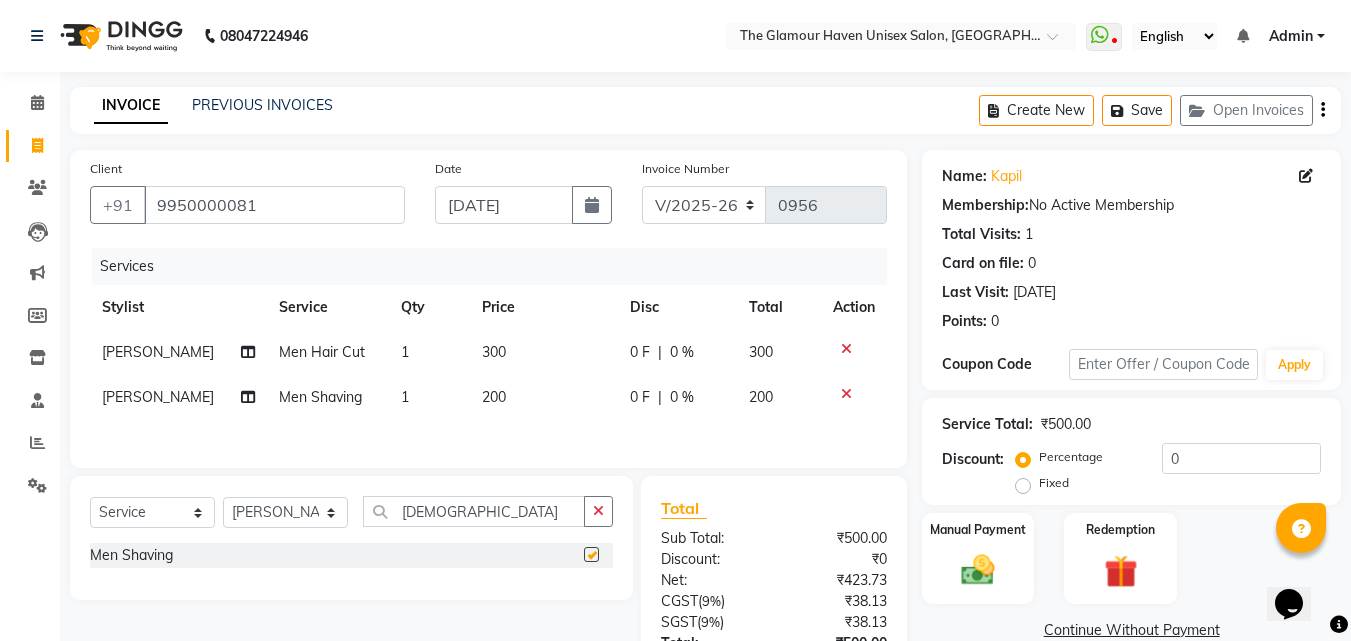 checkbox on "false" 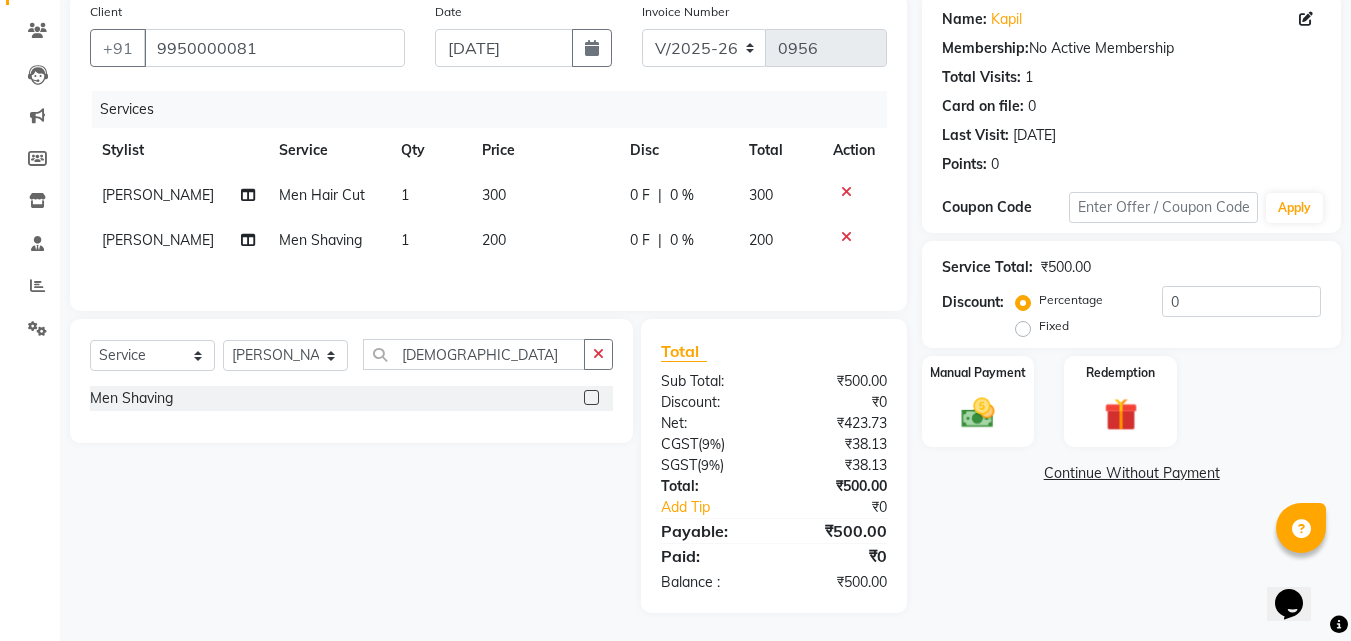 scroll, scrollTop: 162, scrollLeft: 0, axis: vertical 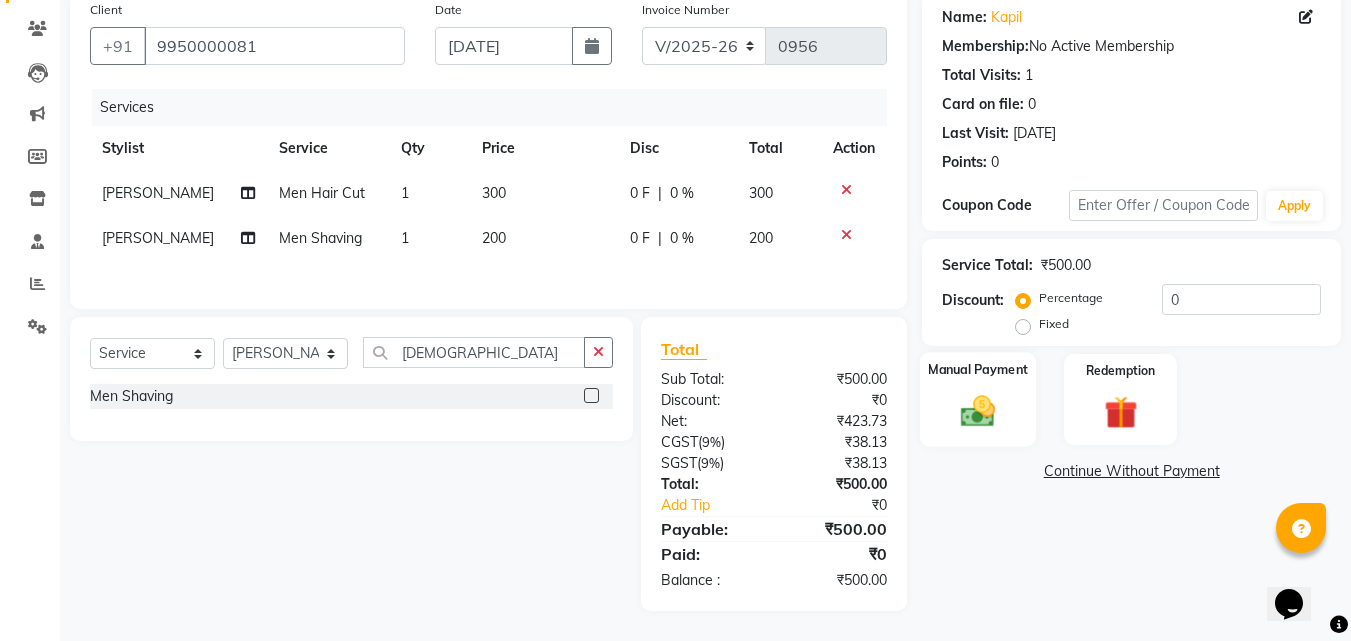 click 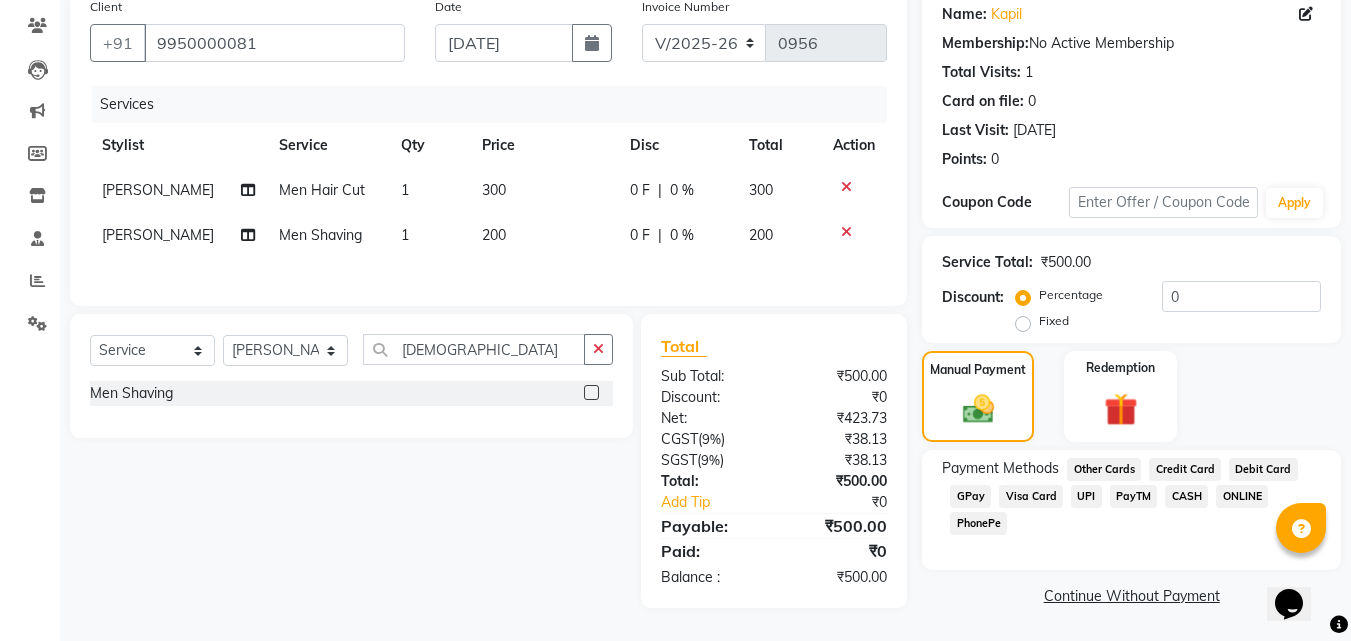 click on "GPay" 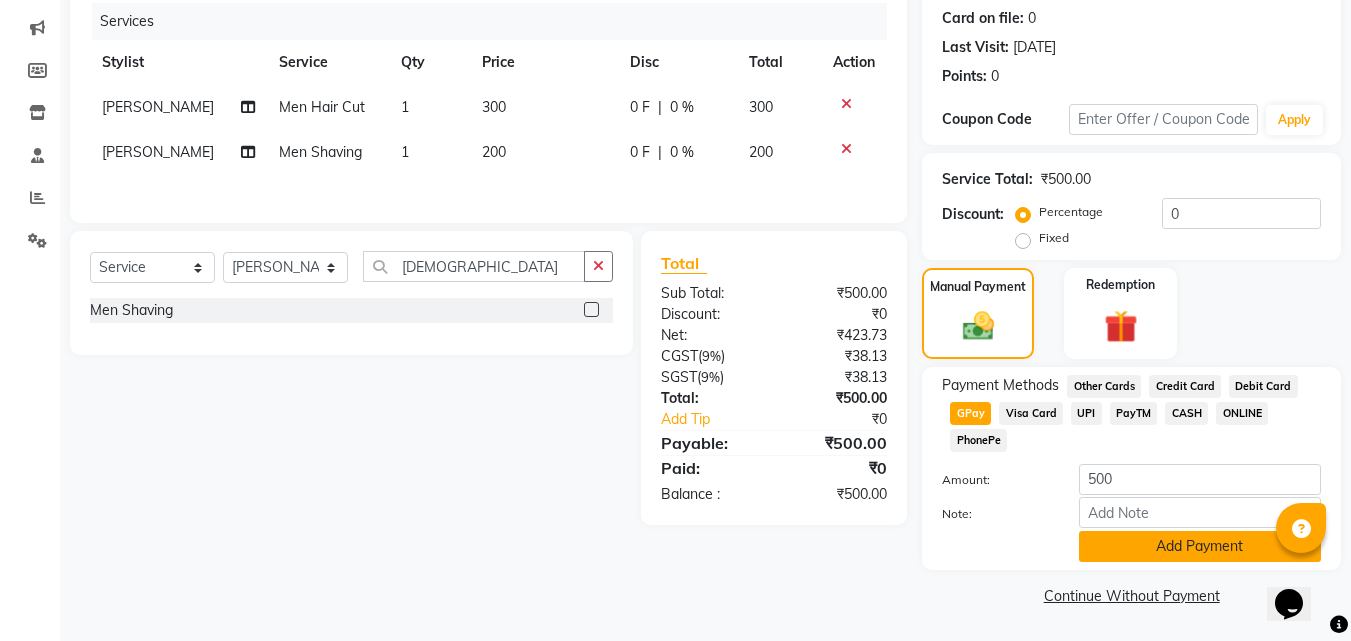 click on "Add Payment" 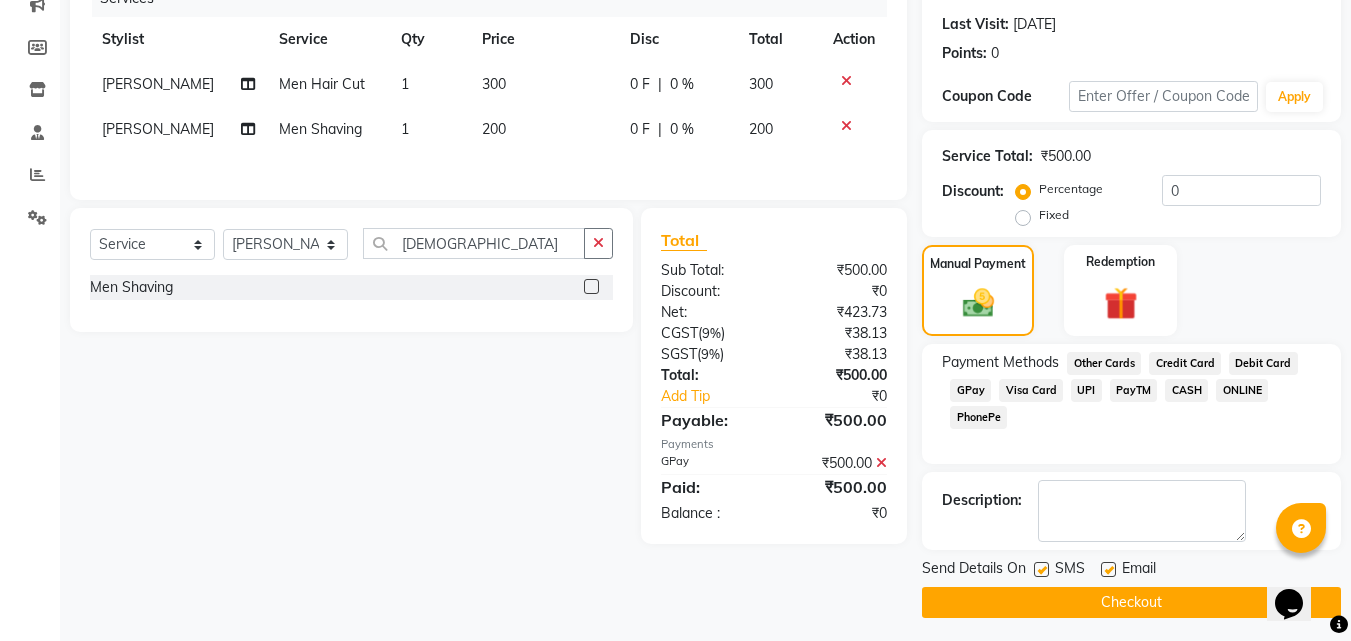 scroll, scrollTop: 275, scrollLeft: 0, axis: vertical 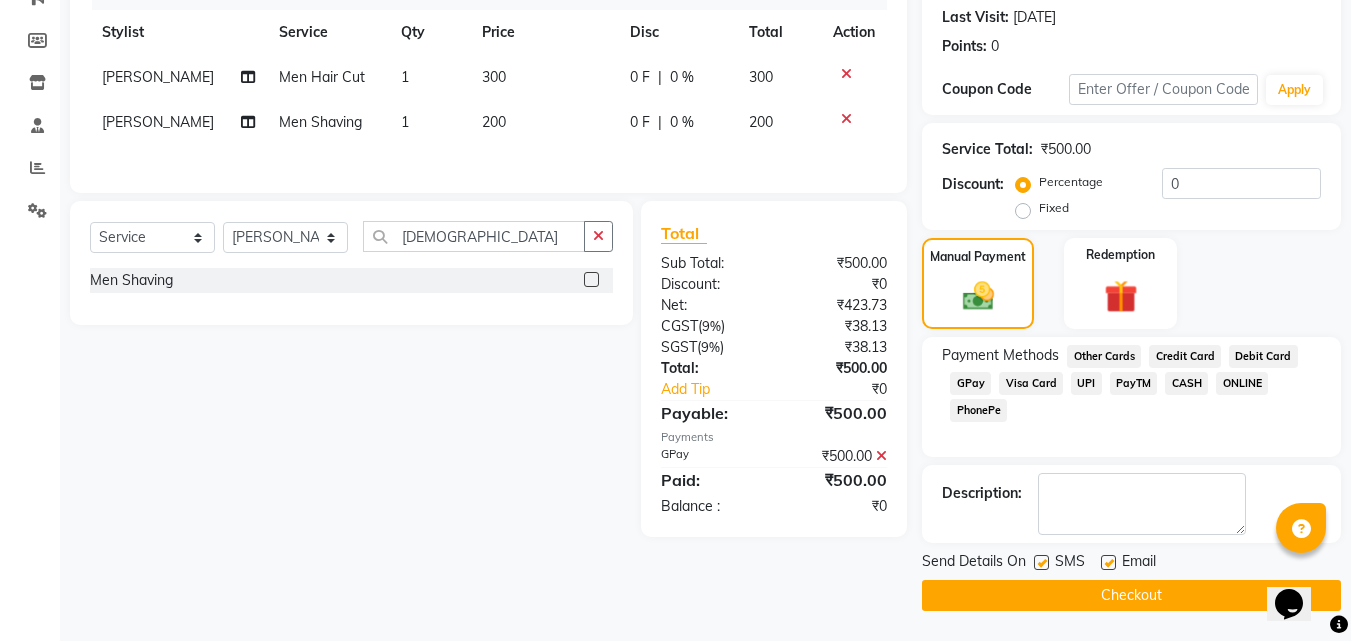 click 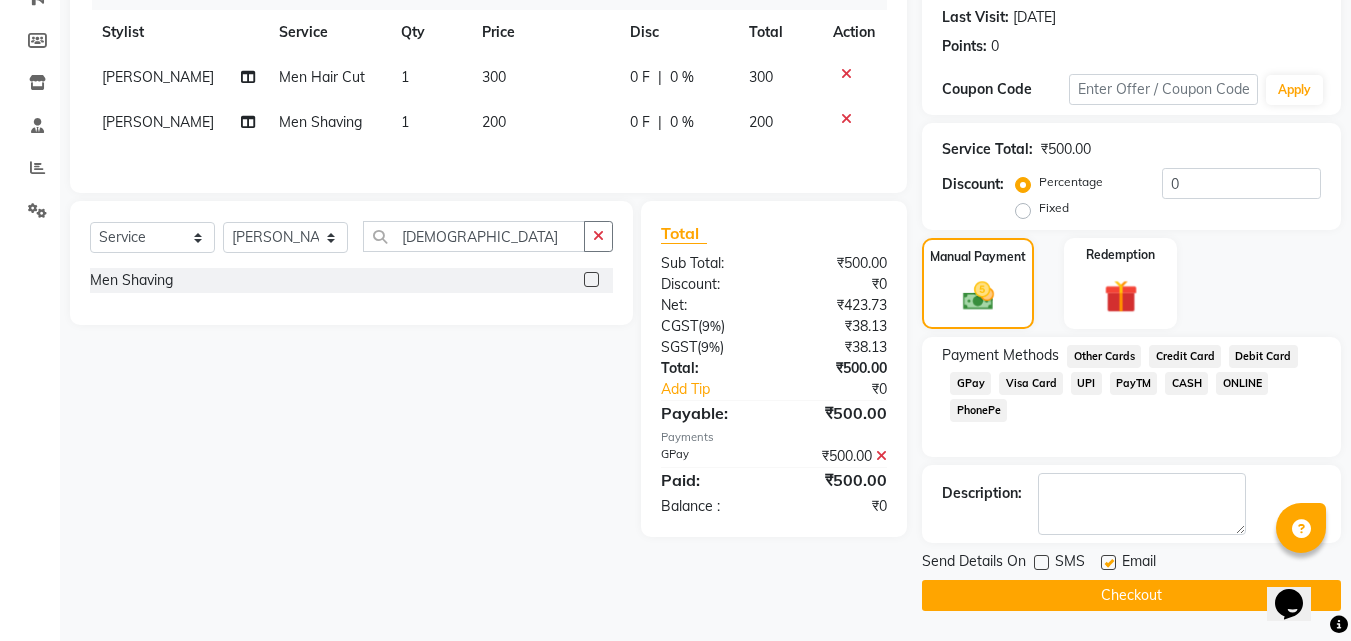 click on "Checkout" 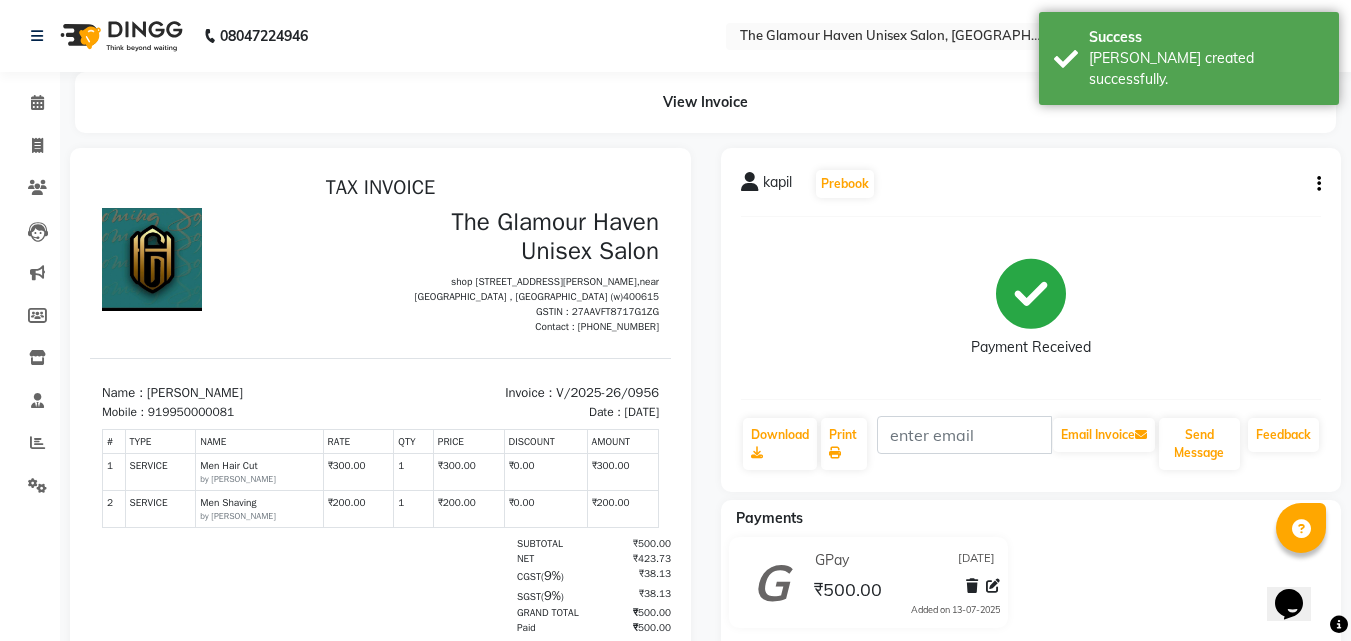 scroll, scrollTop: 0, scrollLeft: 0, axis: both 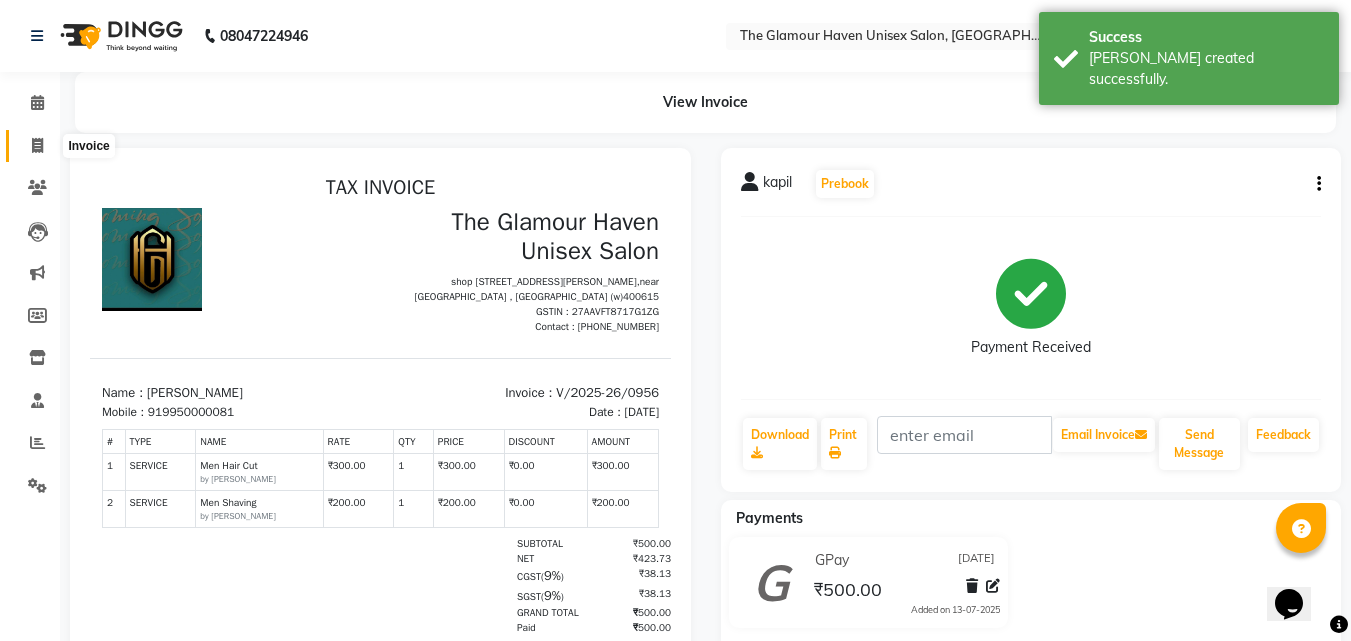 click 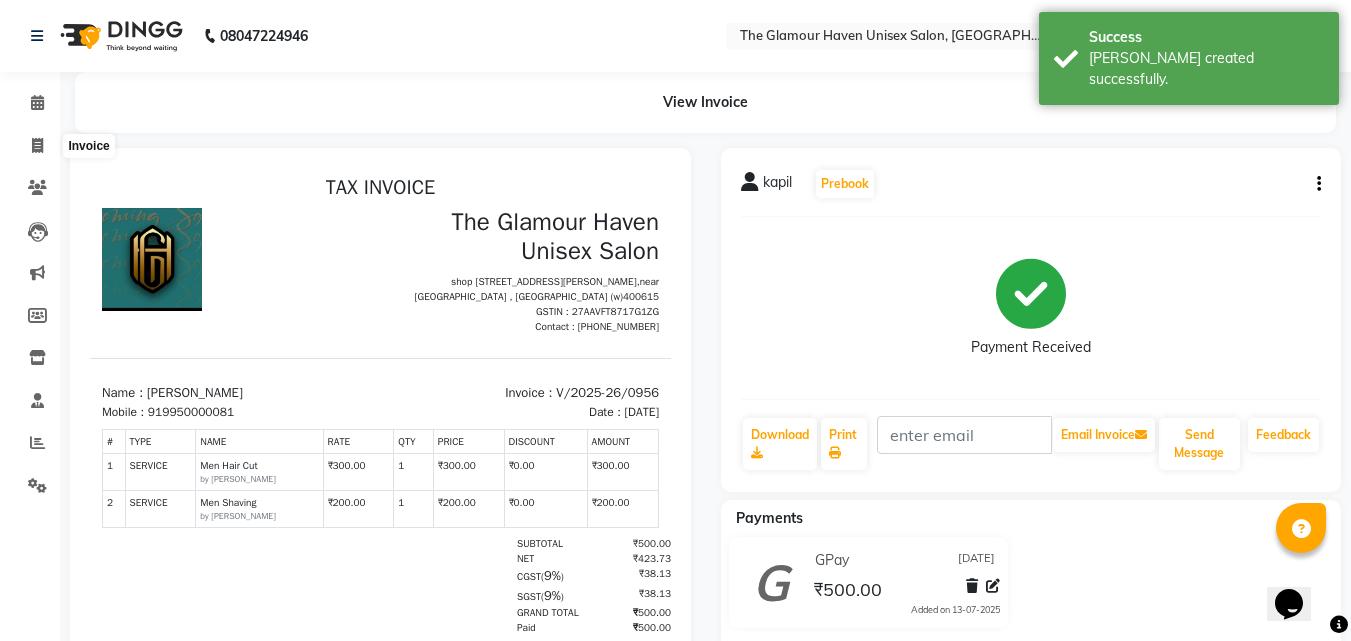 select on "7124" 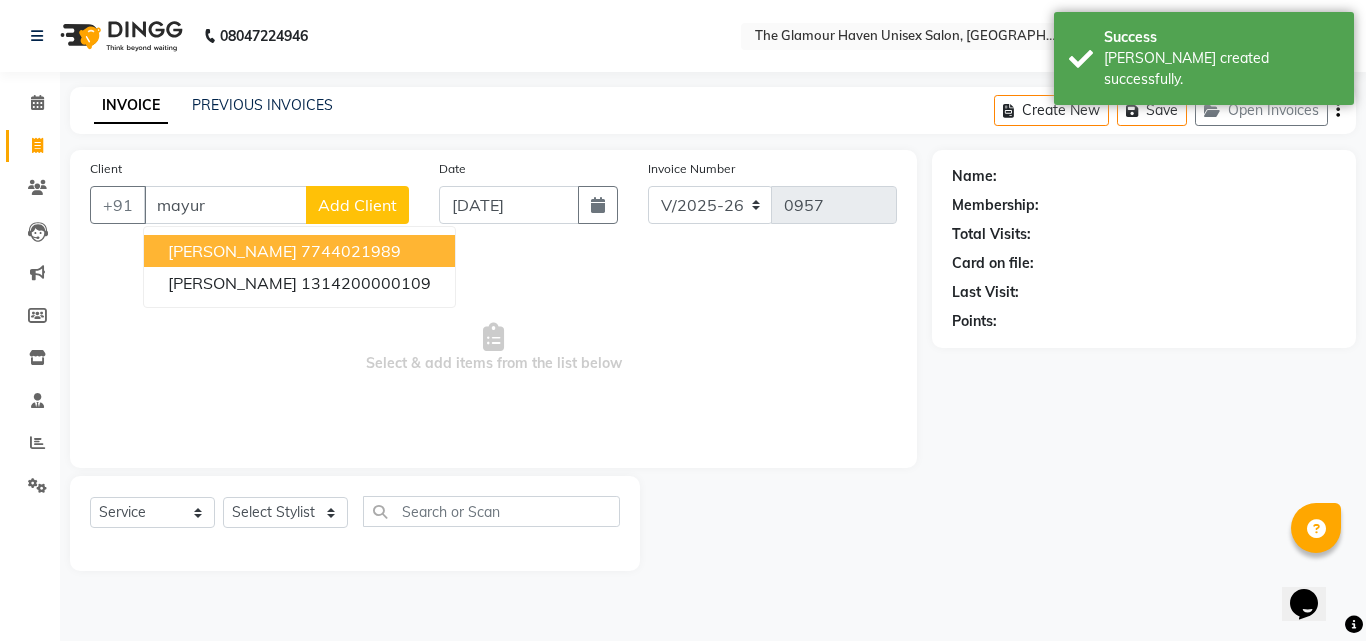 click on "[PERSON_NAME]  7744021989" at bounding box center [299, 251] 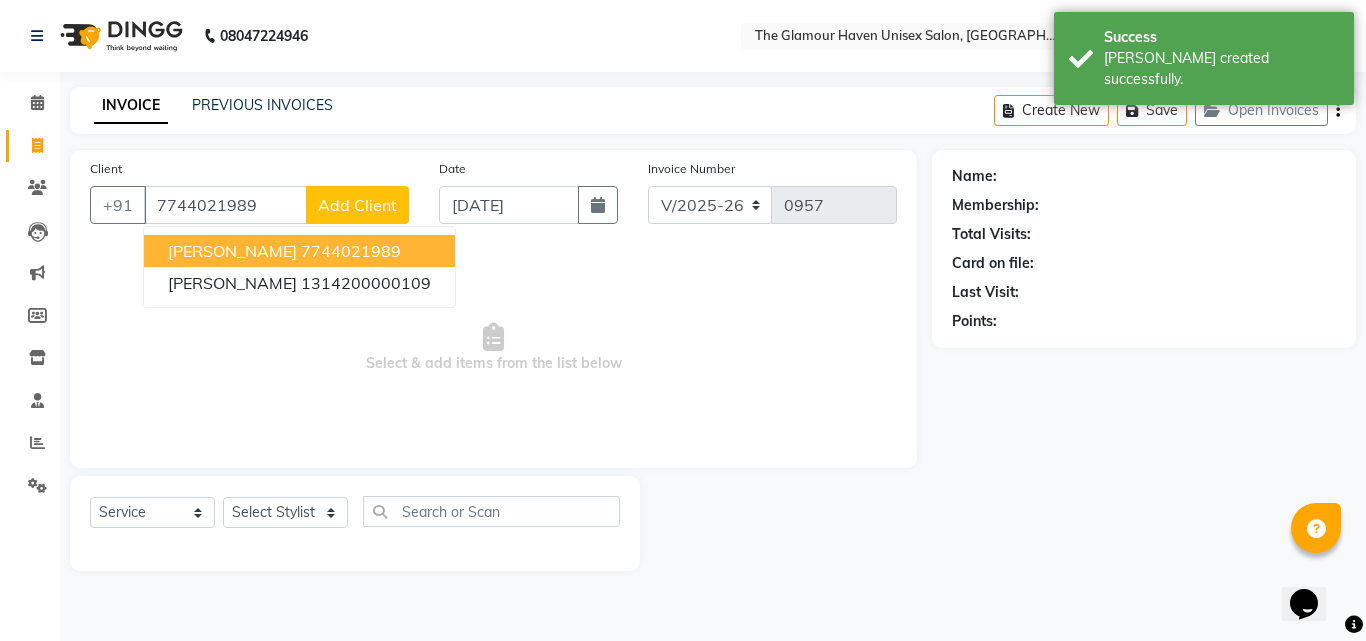type on "7744021989" 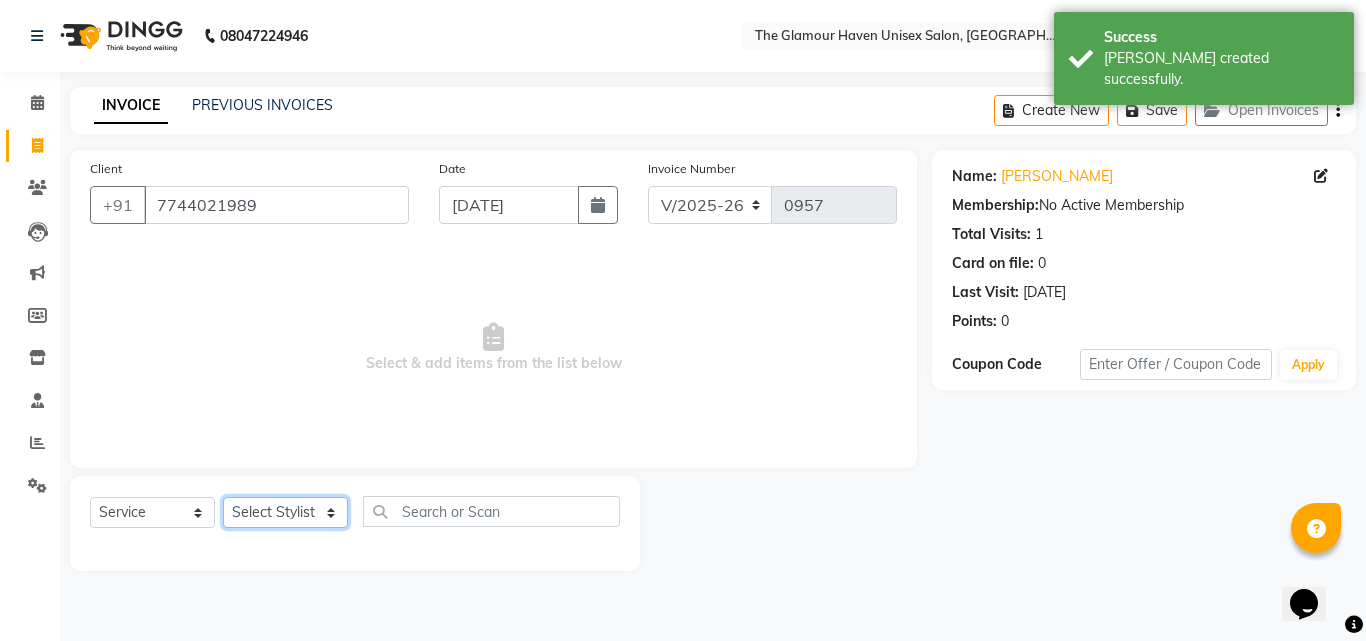 click on "Select Stylist Bharat sen [PERSON_NAME] [PERSON_NAME] [PERSON_NAME] [PERSON_NAME] RESHMA [PERSON_NAME] SWATI [PERSON_NAME] [PERSON_NAME]" 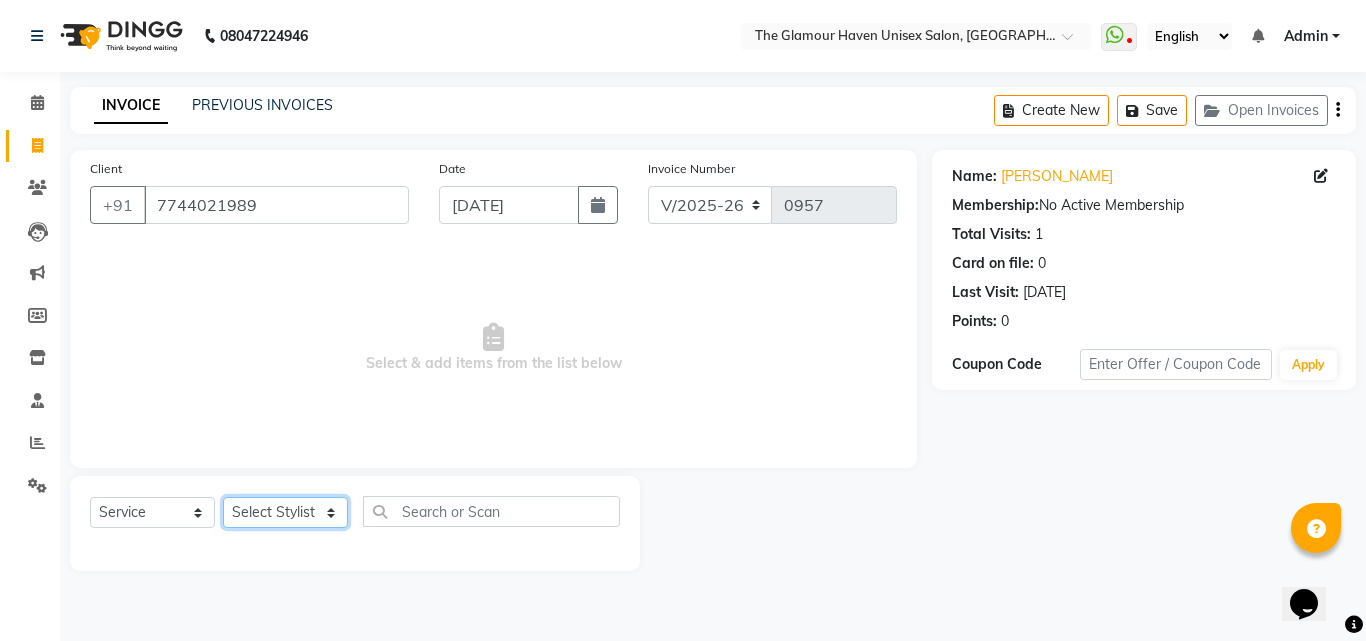 select on "68634" 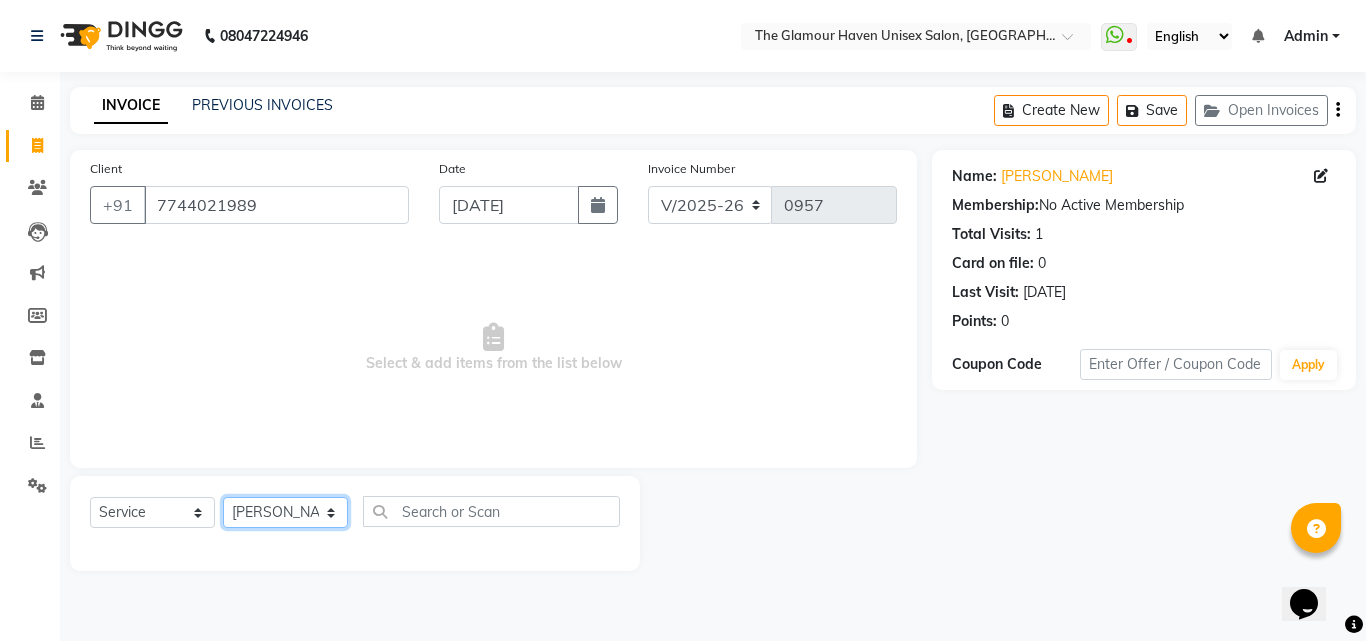 click on "Select Stylist Bharat sen [PERSON_NAME] [PERSON_NAME] [PERSON_NAME] [PERSON_NAME] RESHMA [PERSON_NAME] SWATI [PERSON_NAME] [PERSON_NAME]" 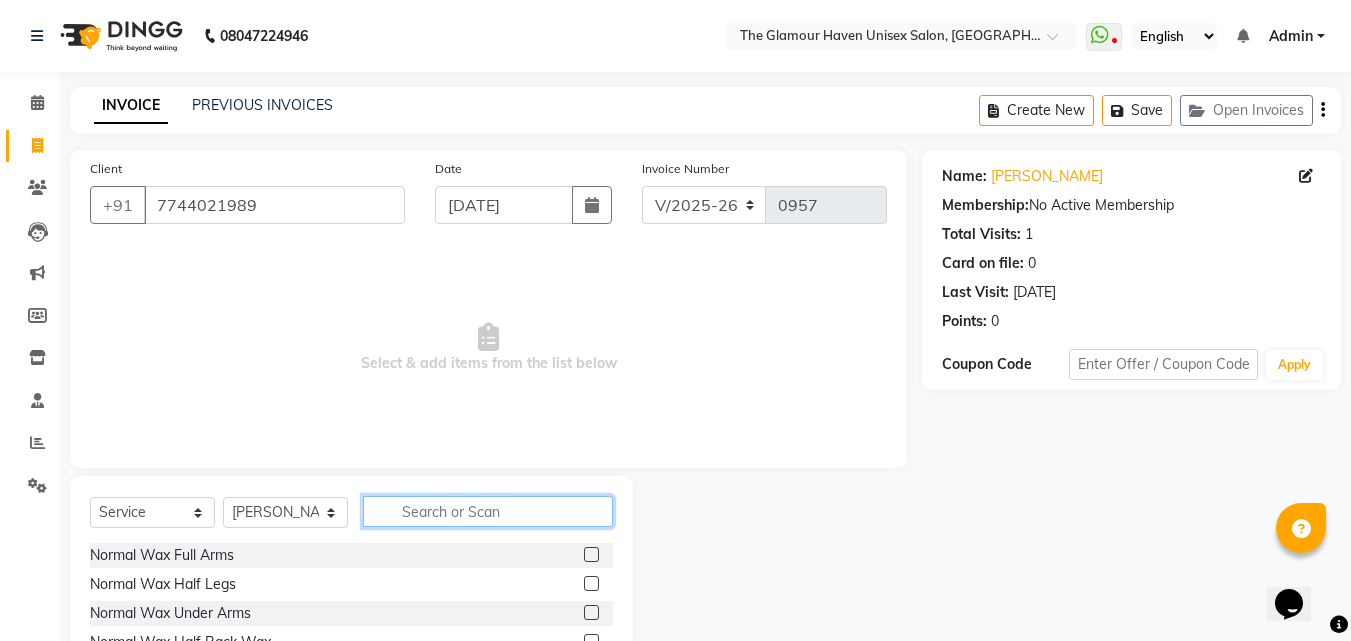 click 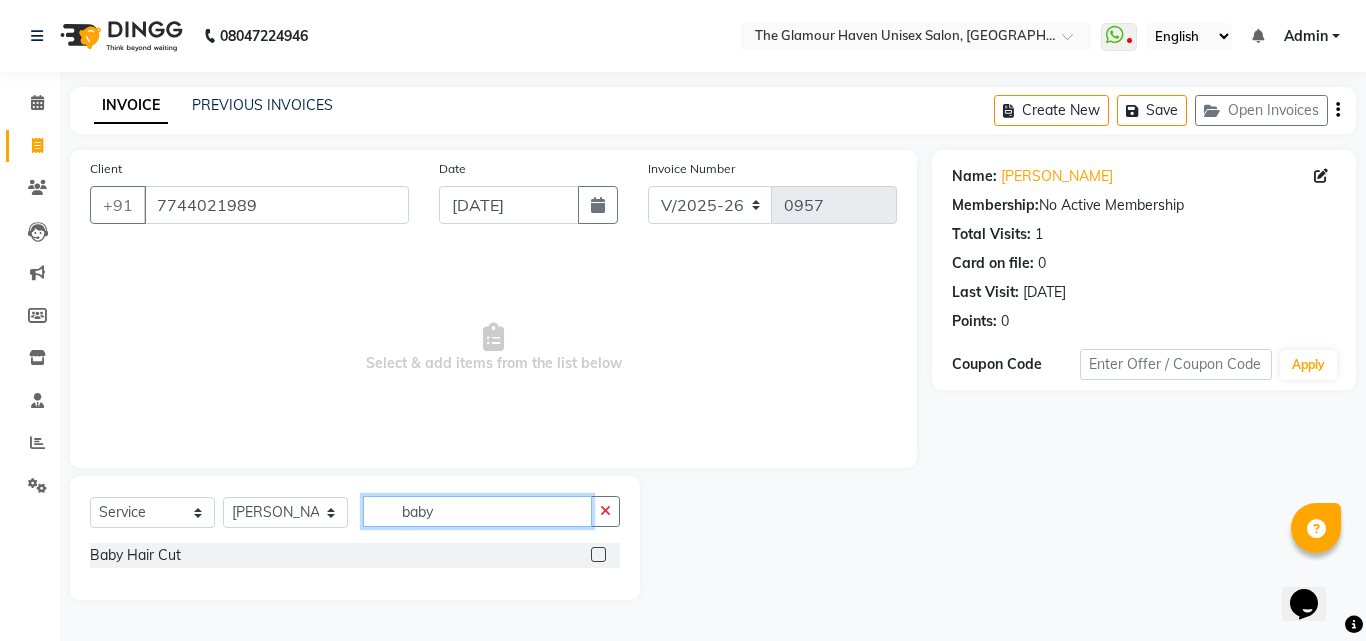 type on "baby" 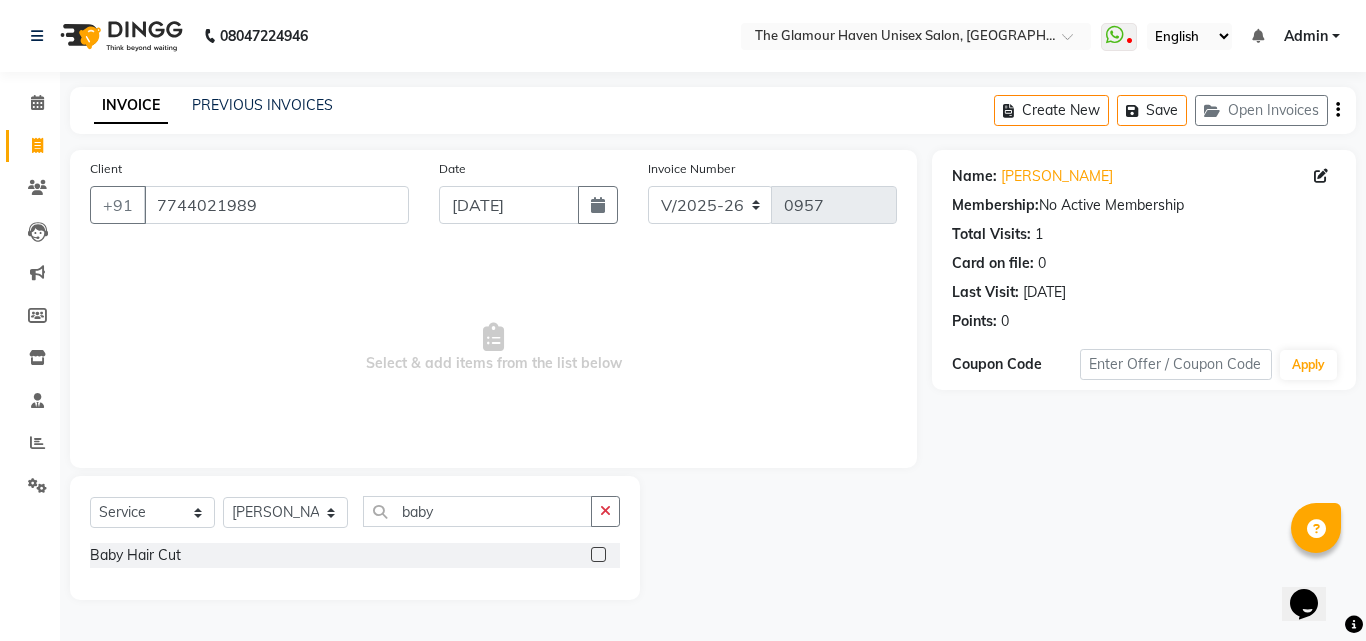 click 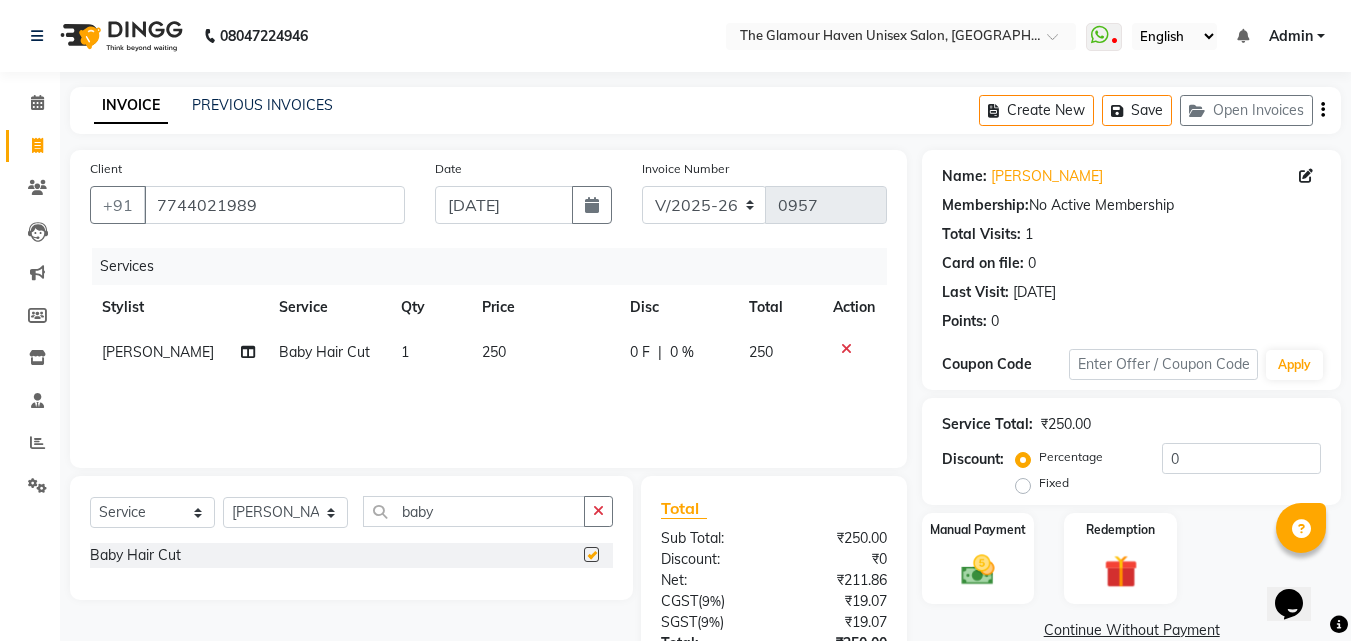 checkbox on "false" 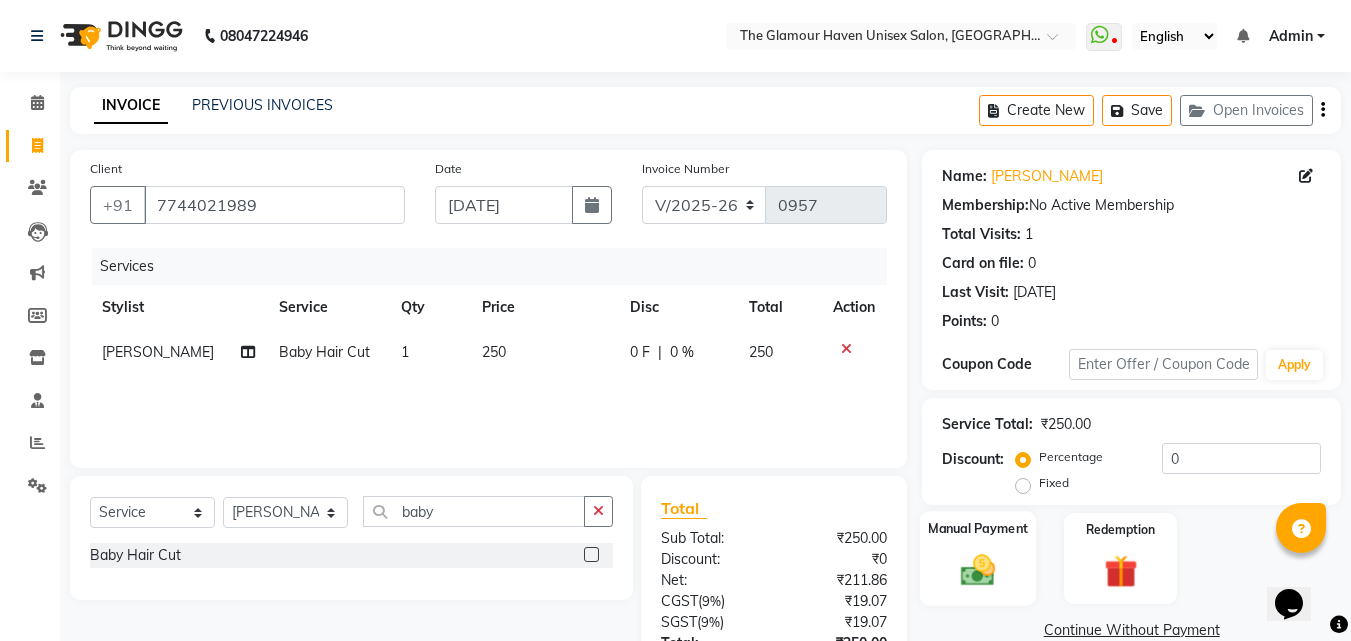click 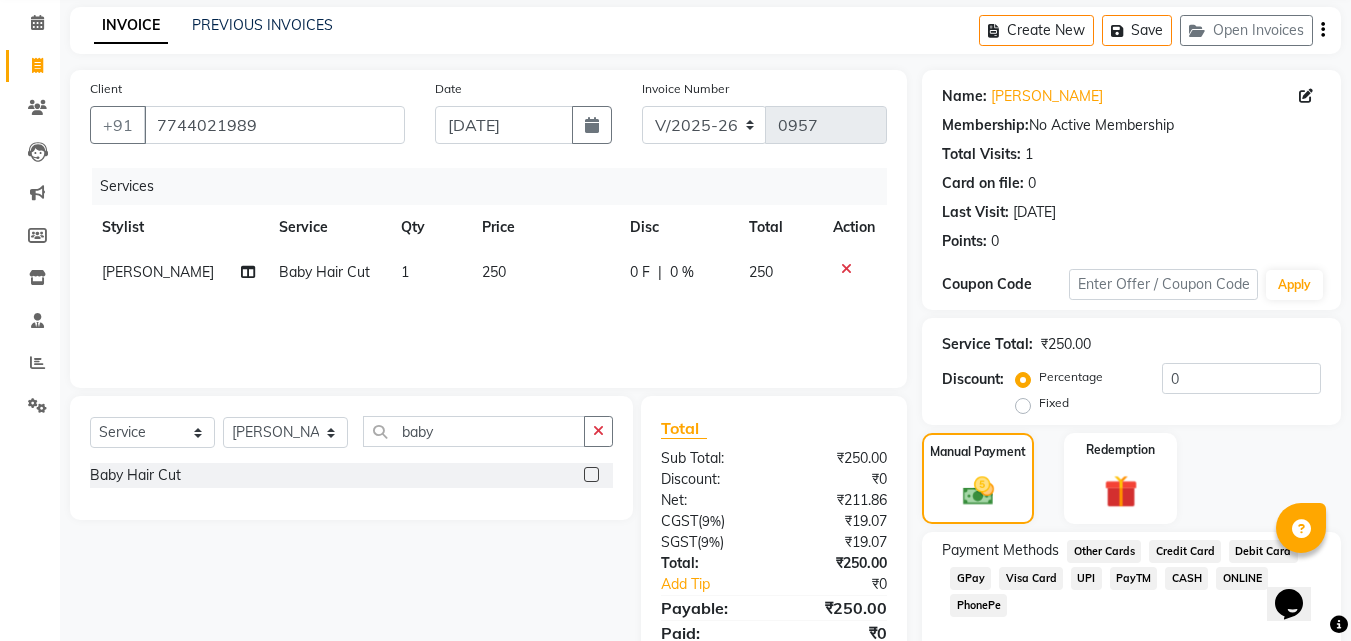 scroll, scrollTop: 162, scrollLeft: 0, axis: vertical 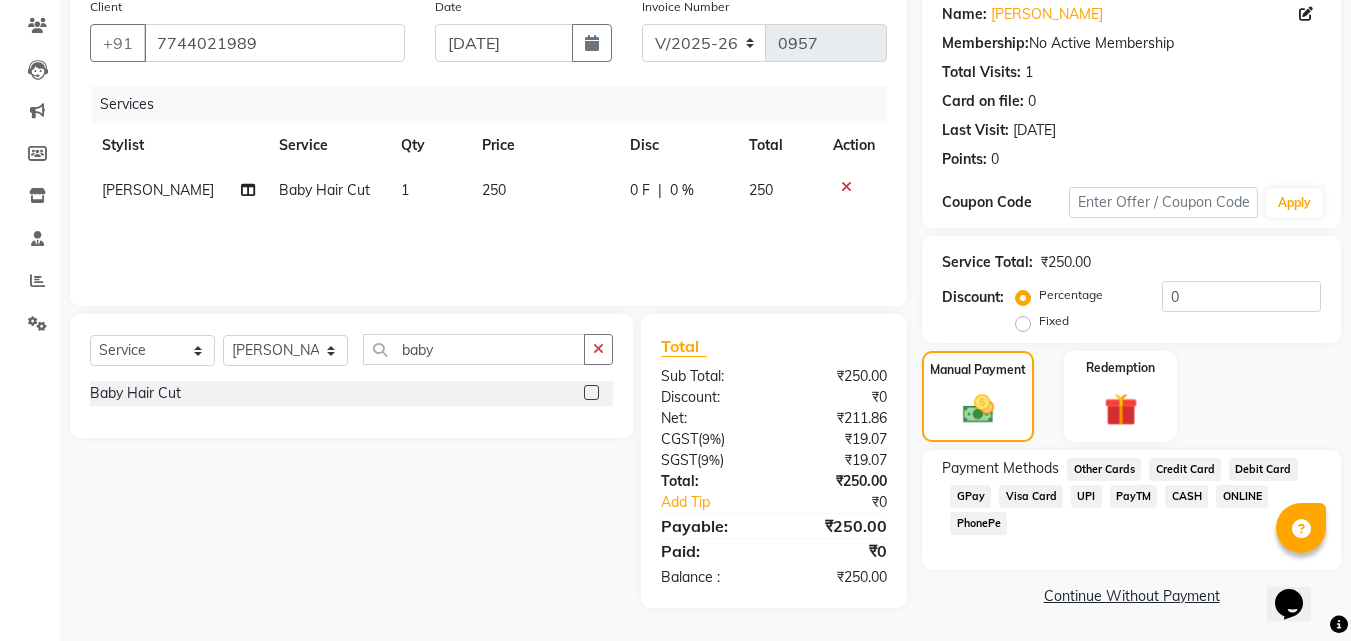 click on "GPay" 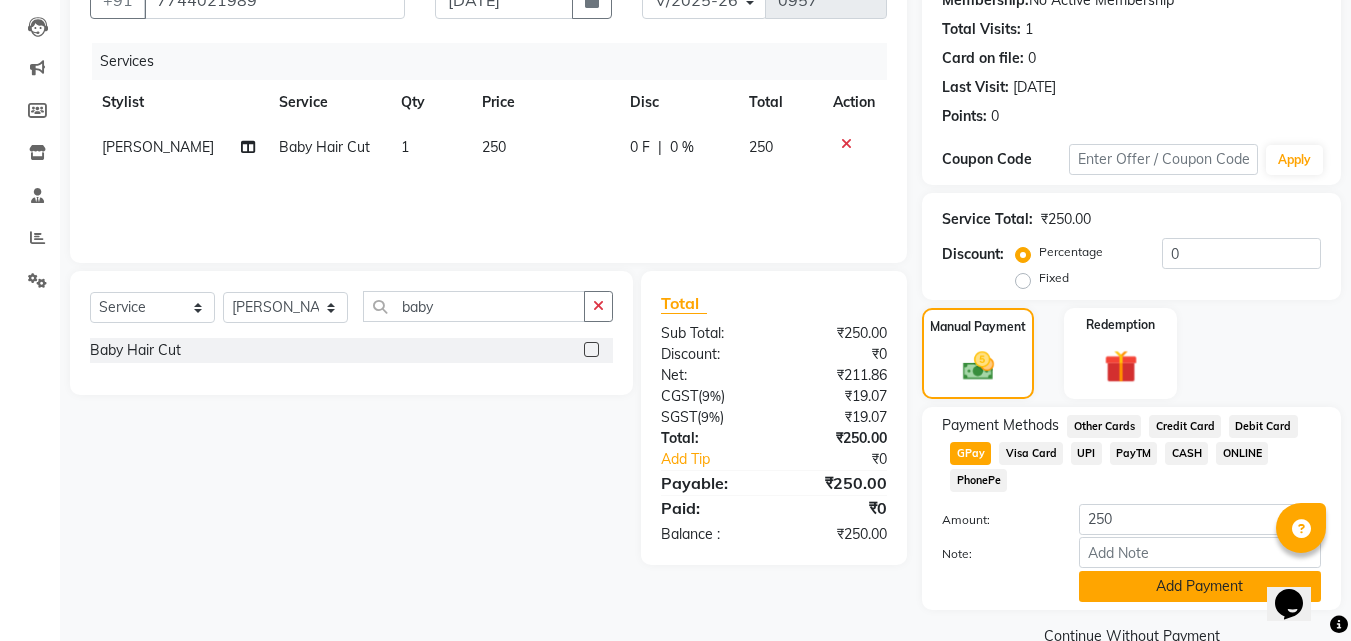 scroll, scrollTop: 245, scrollLeft: 0, axis: vertical 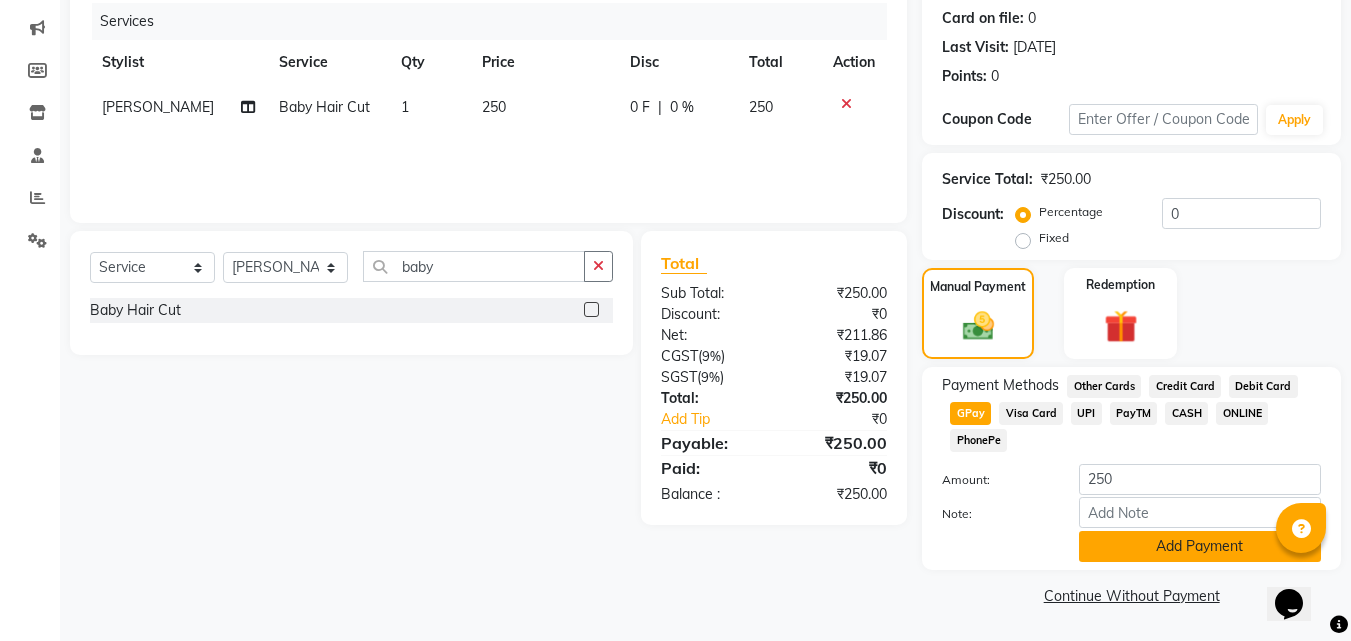 click on "Add Payment" 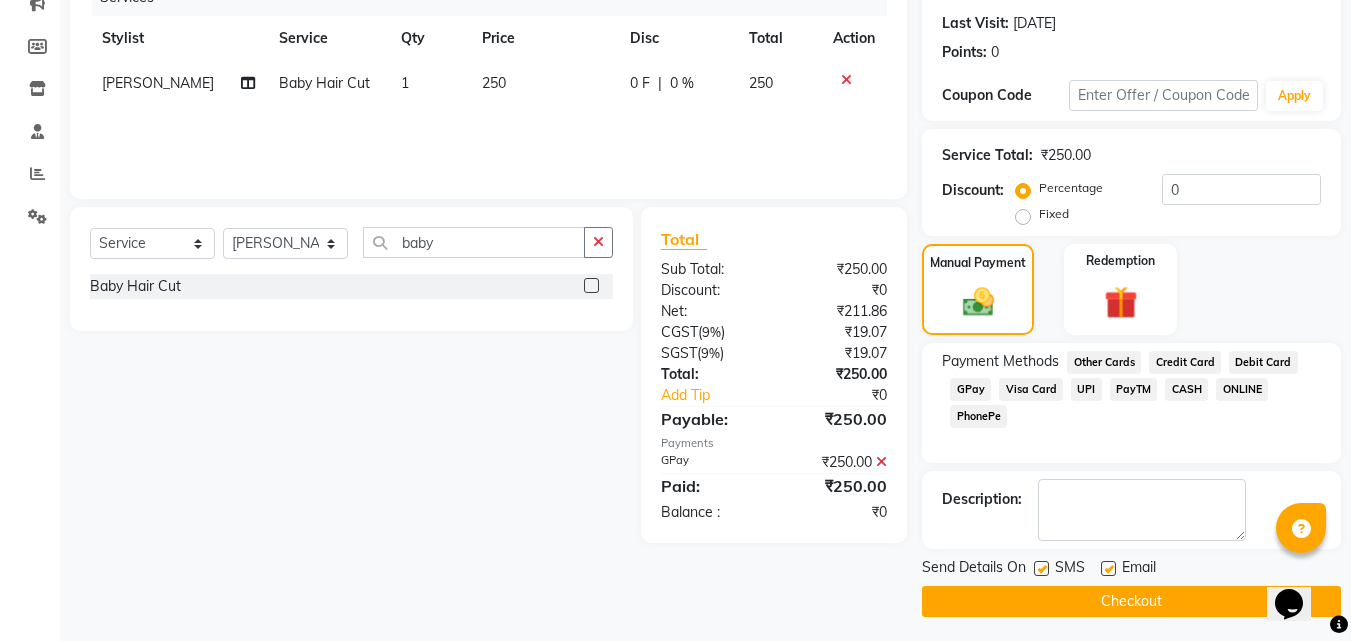 scroll, scrollTop: 275, scrollLeft: 0, axis: vertical 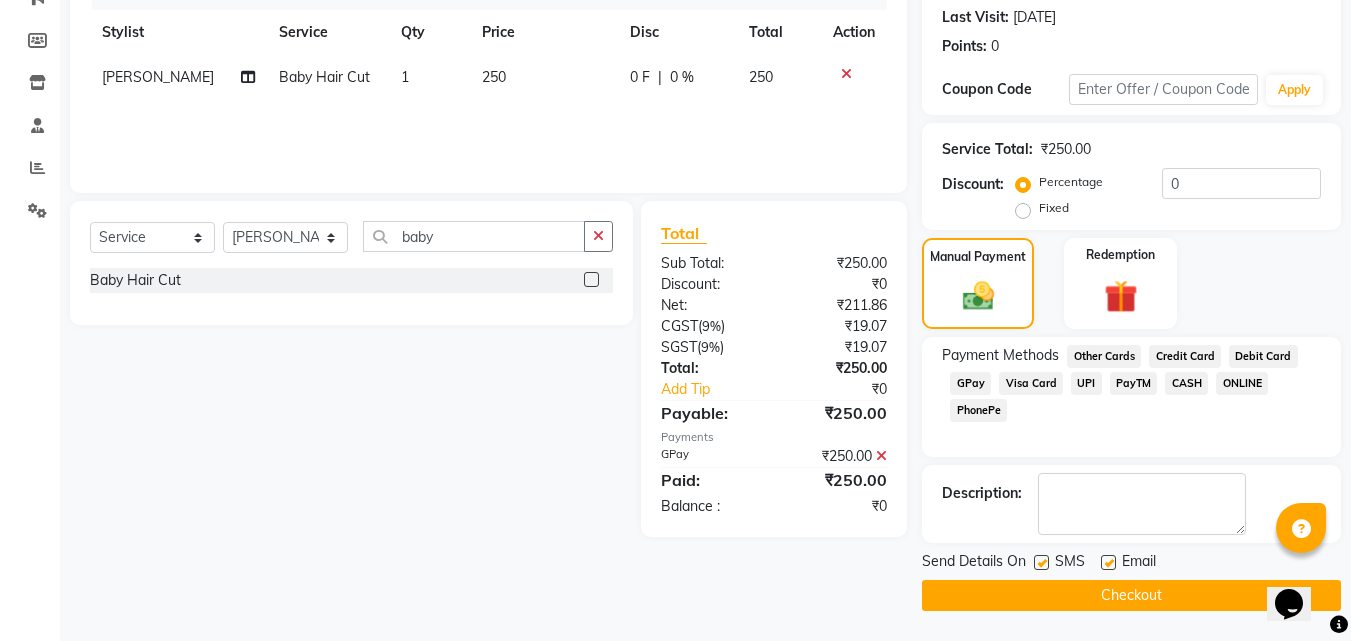click 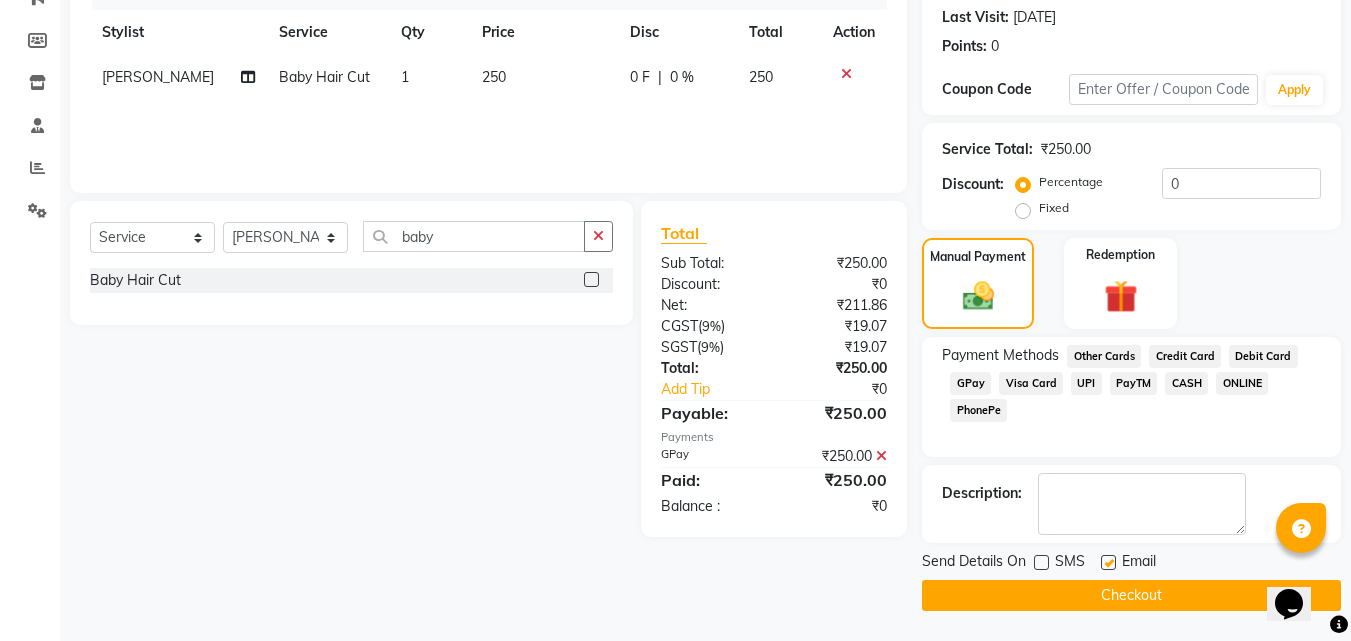 click on "Checkout" 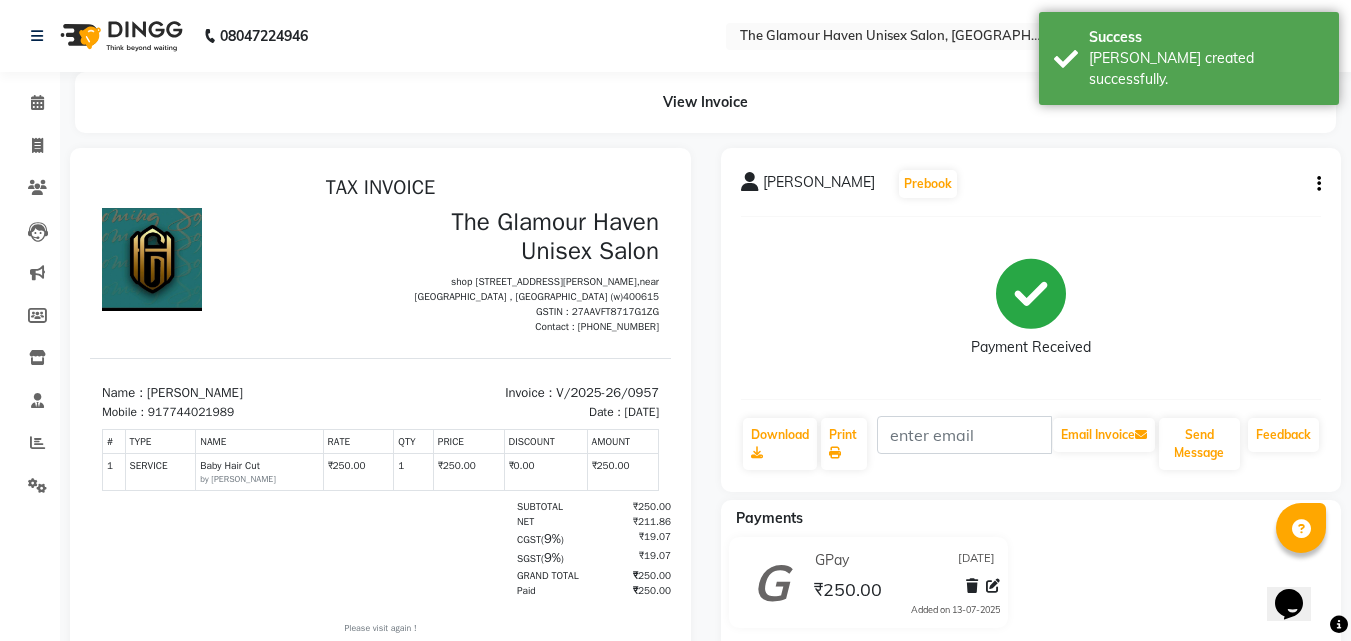scroll, scrollTop: 0, scrollLeft: 0, axis: both 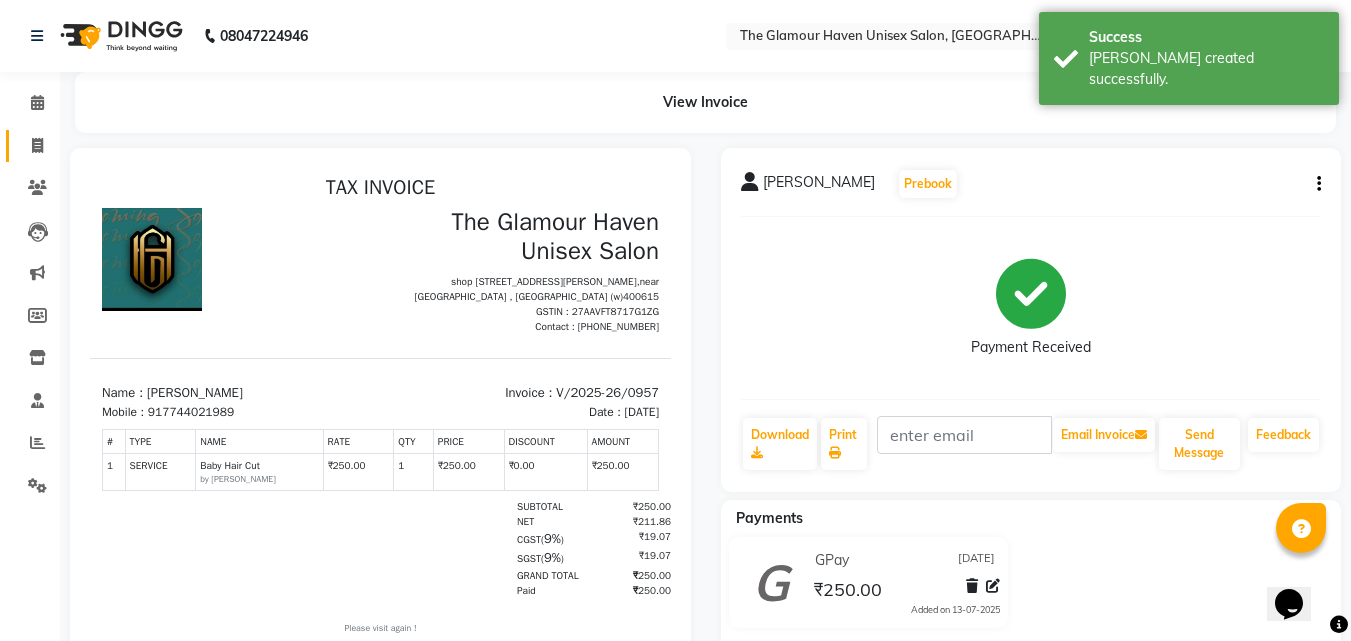click 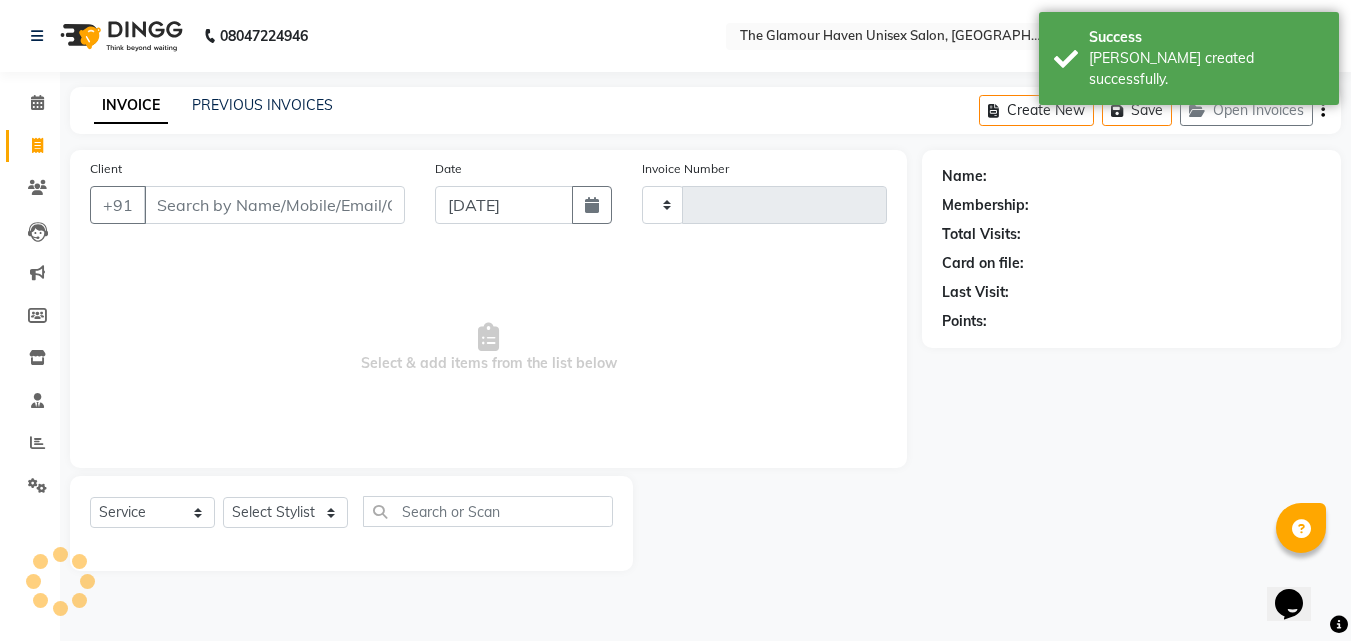 type on "0958" 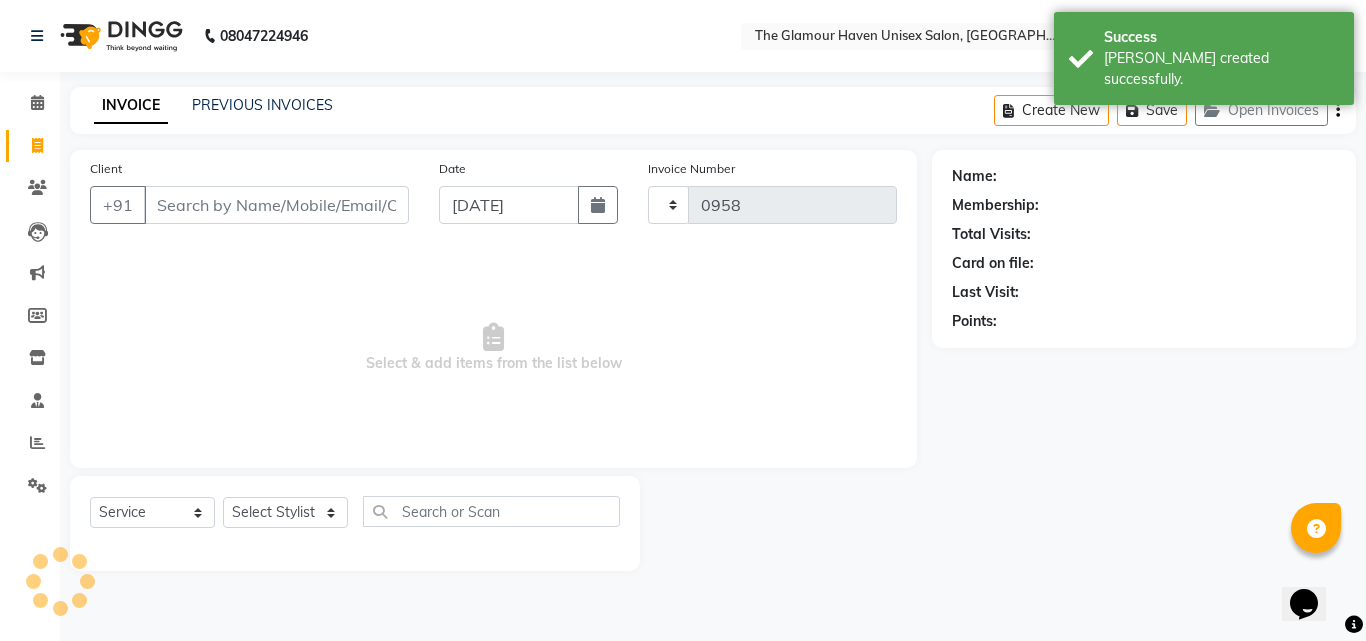 select on "7124" 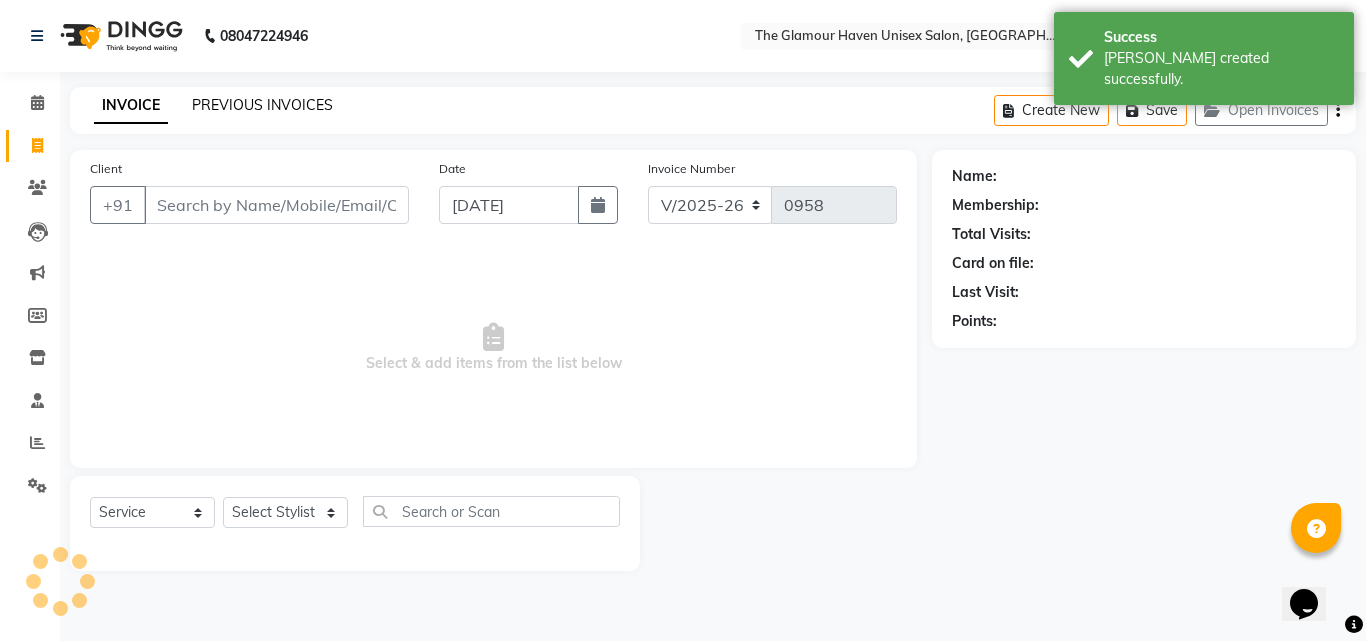 click on "PREVIOUS INVOICES" 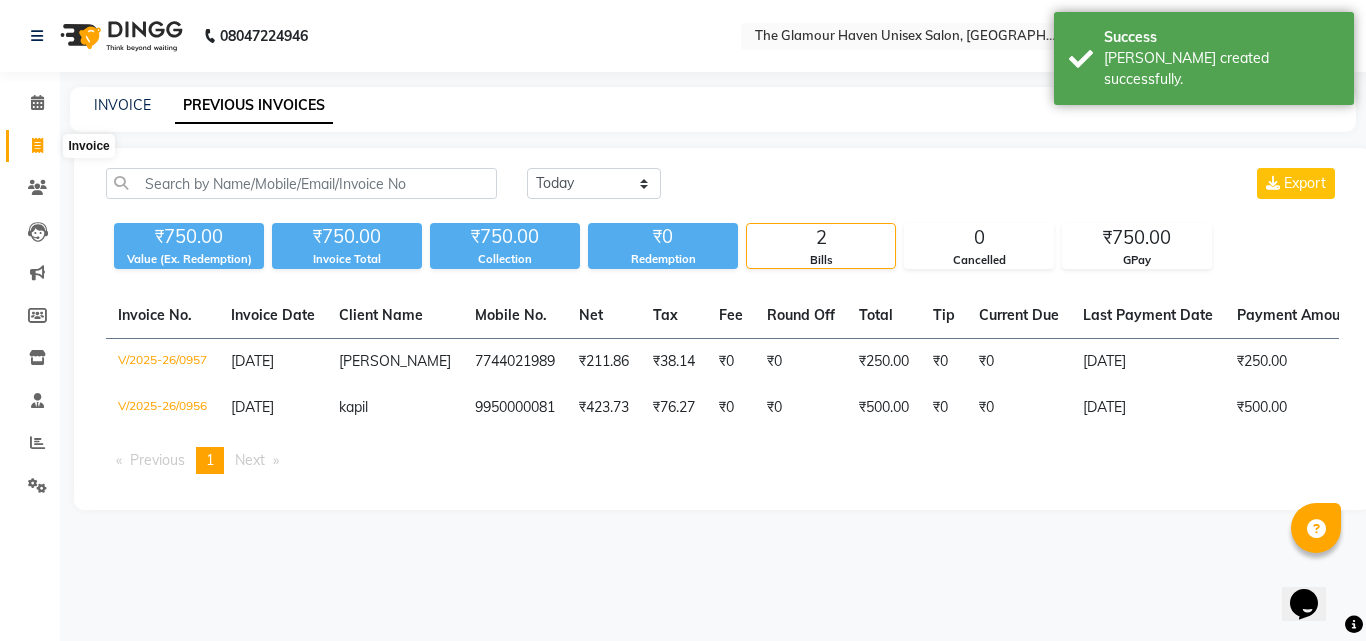 click 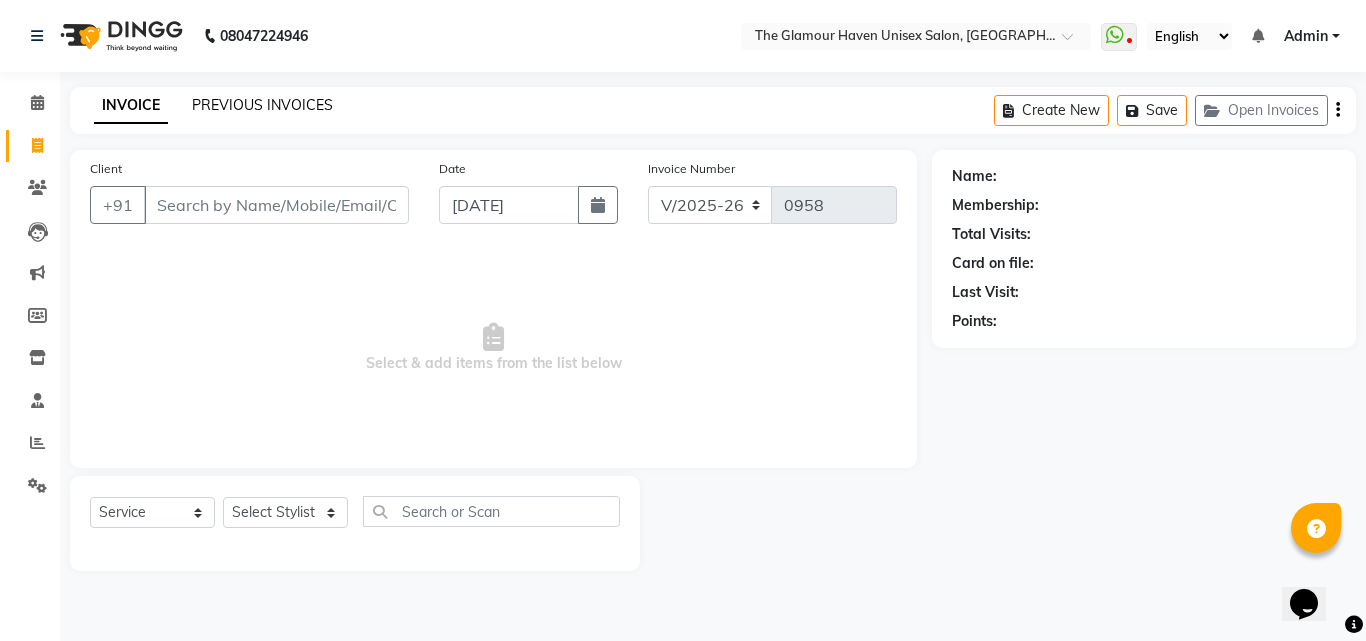 click on "PREVIOUS INVOICES" 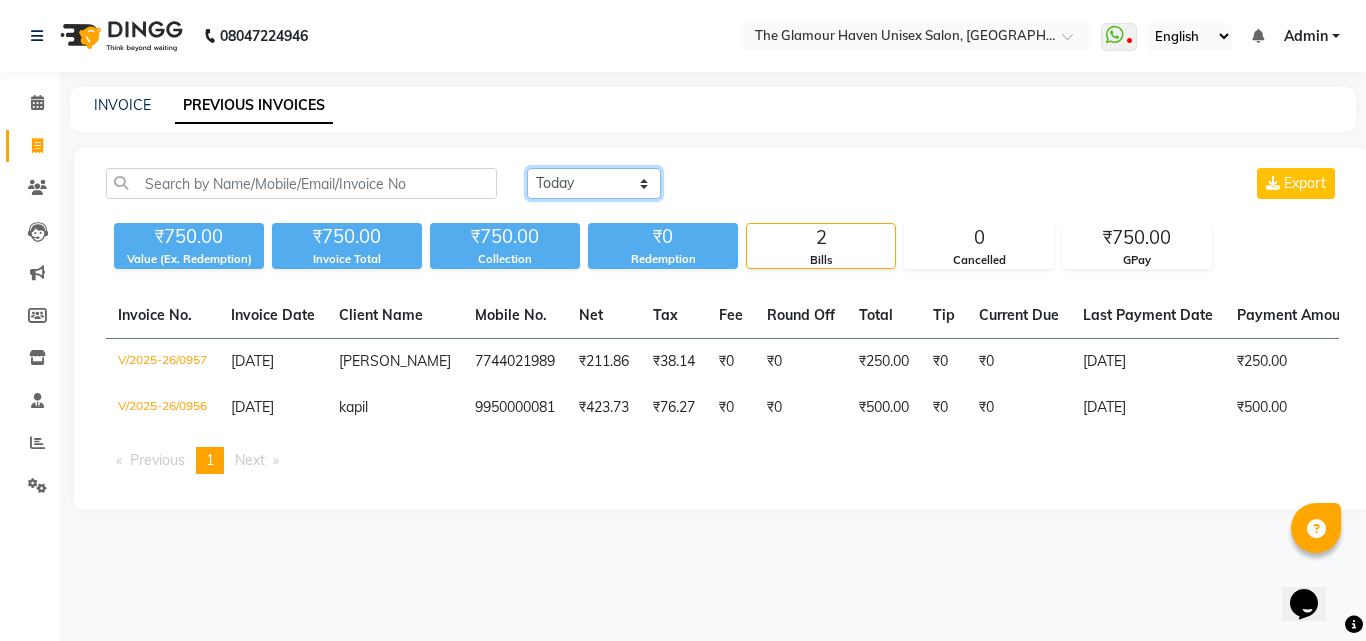 click on "[DATE] [DATE] Custom Range" 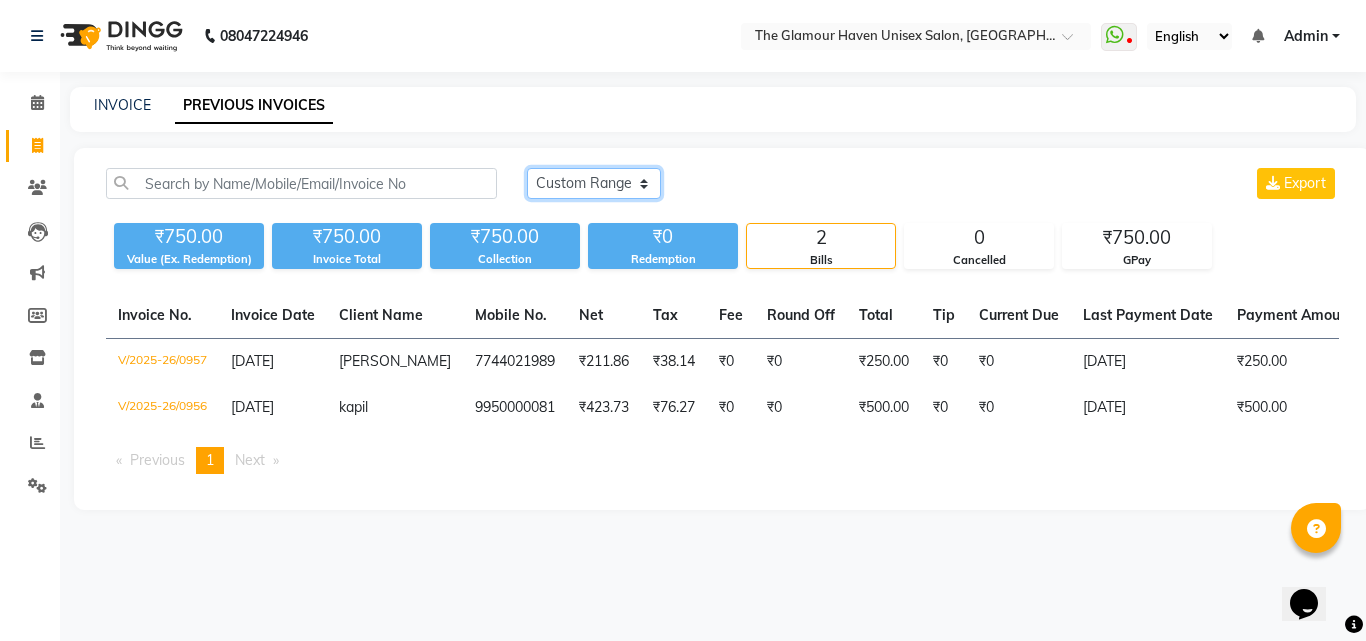 click on "[DATE] [DATE] Custom Range" 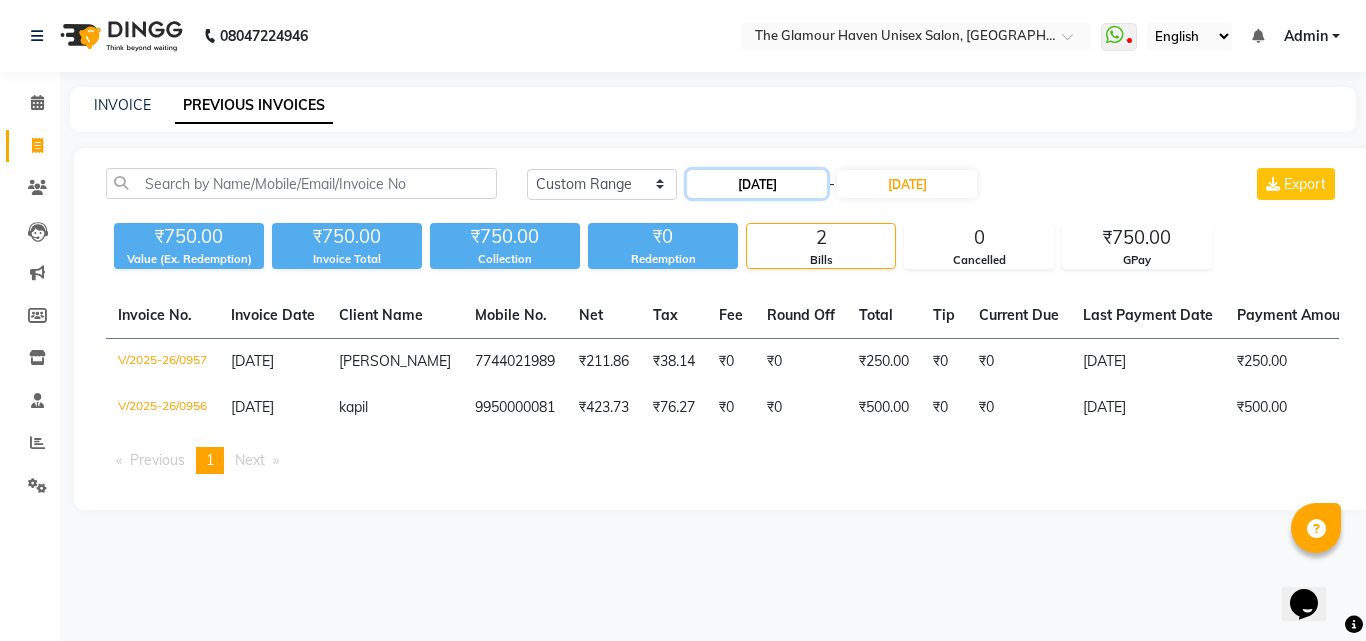 click on "[DATE]" 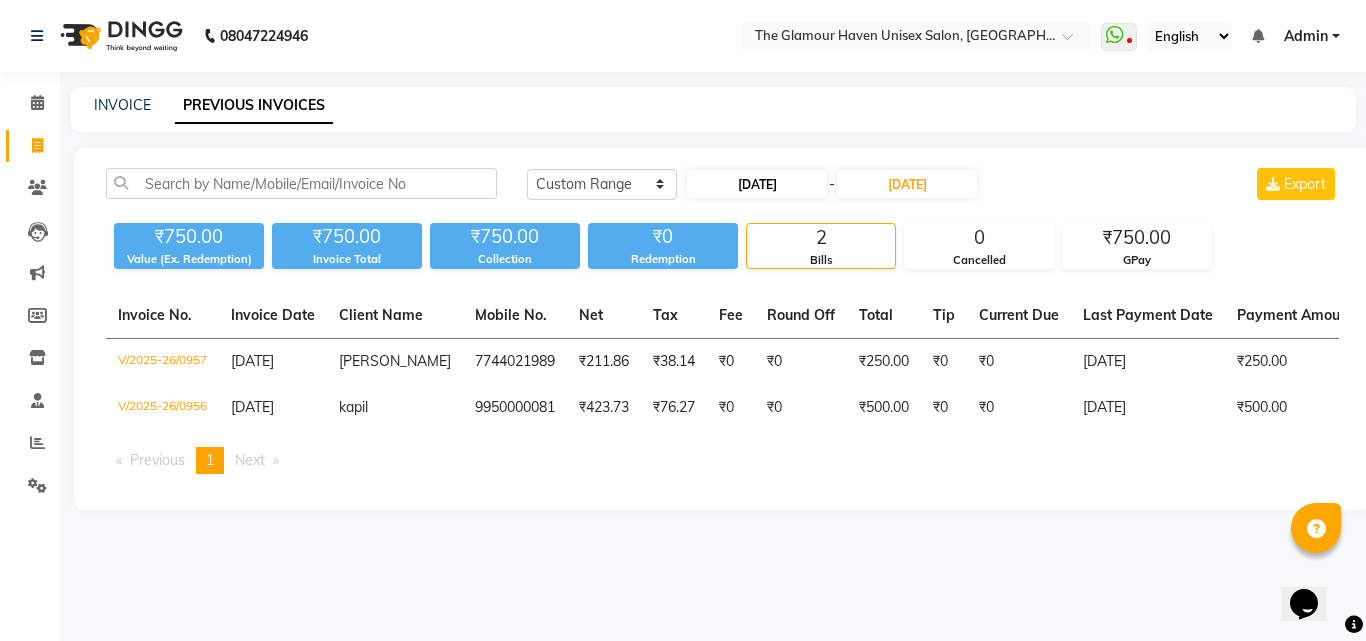 select on "7" 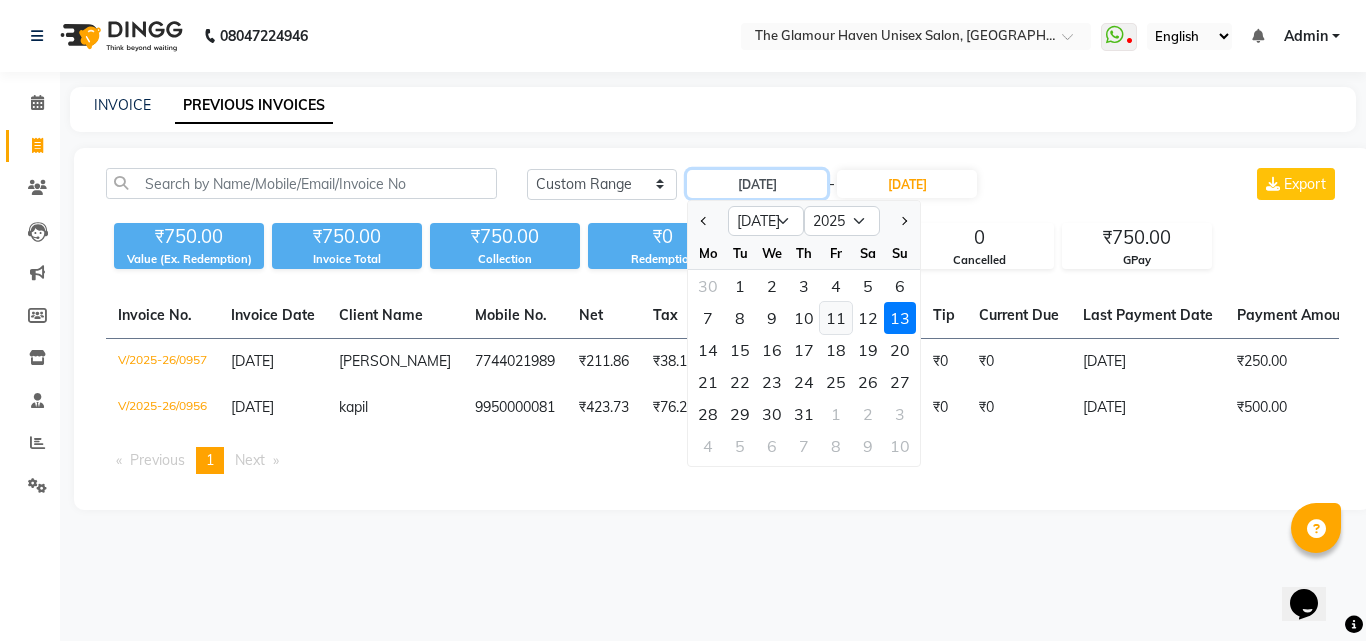 type on "[DATE]" 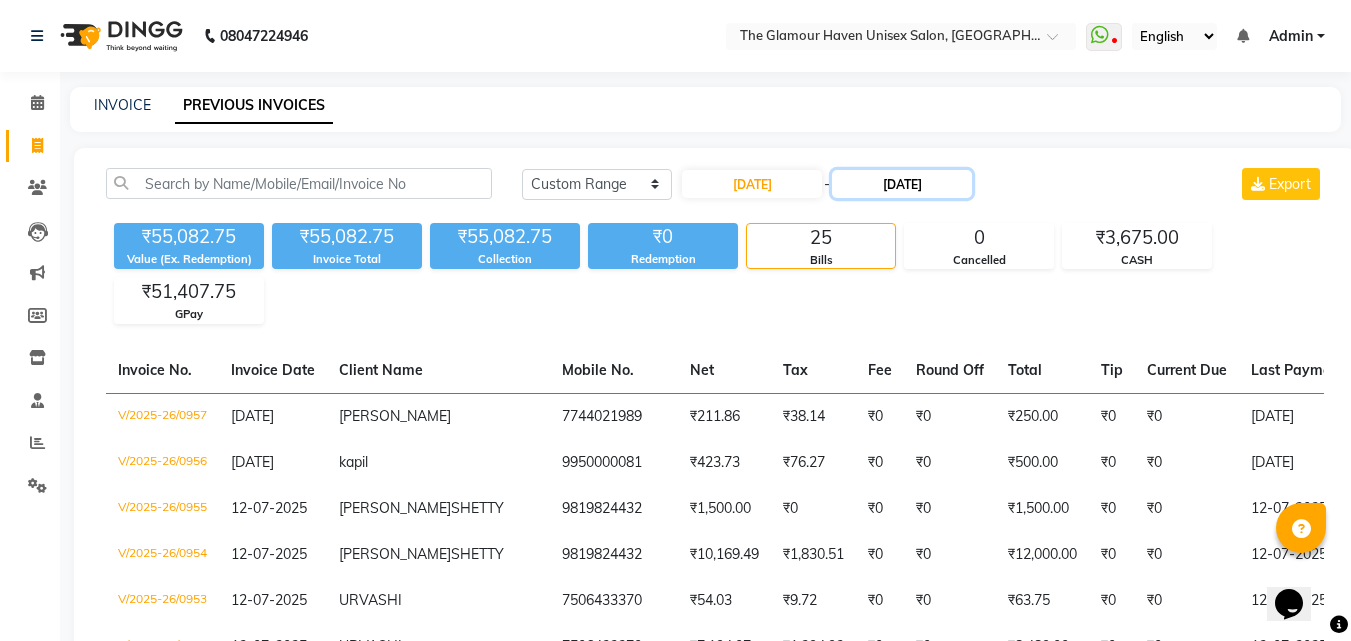 click on "[DATE]" 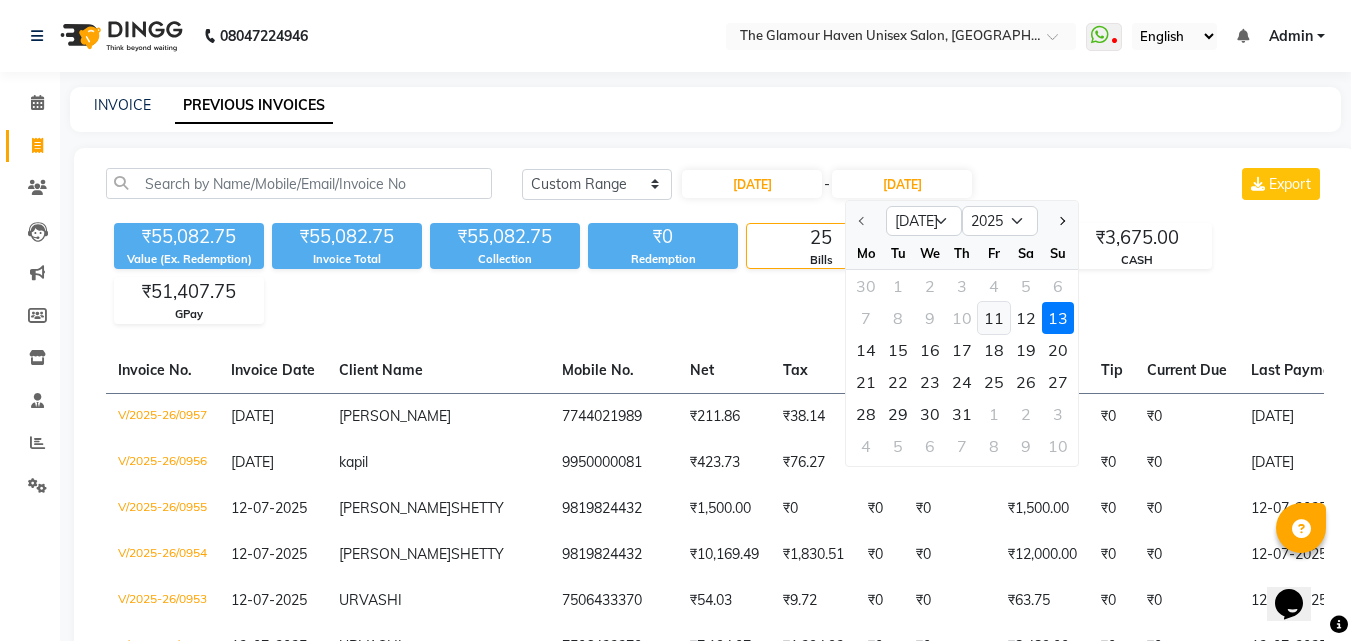 click on "11" 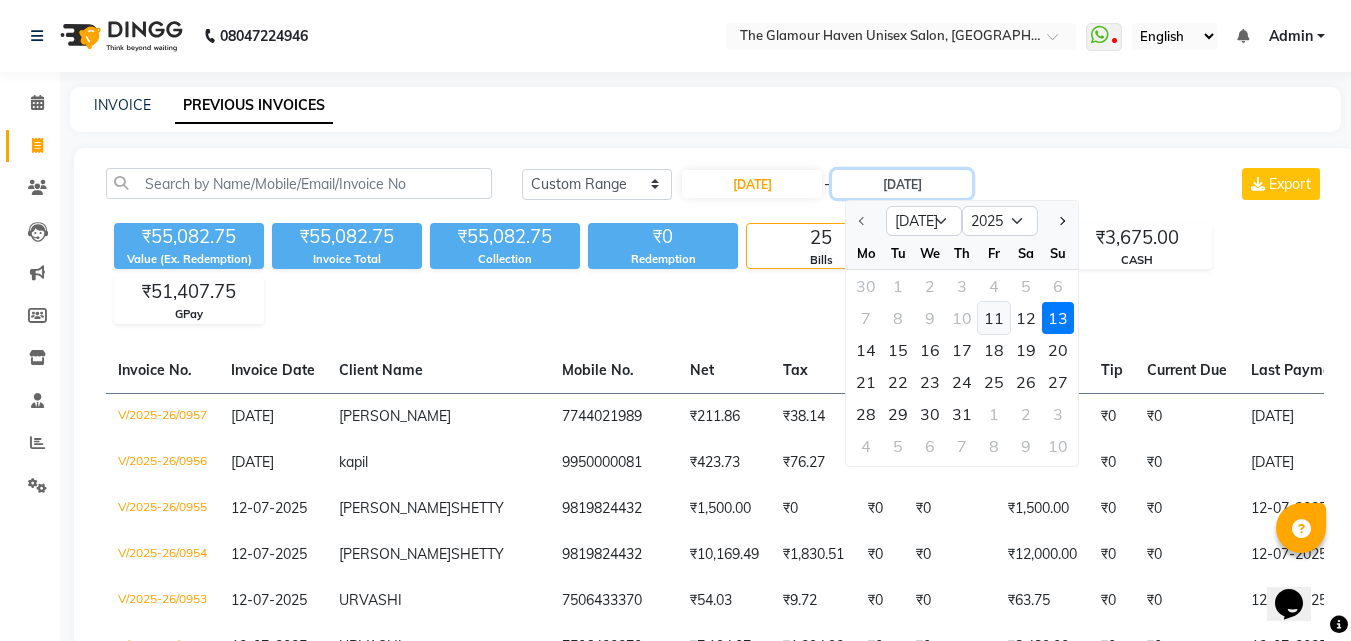 type on "[DATE]" 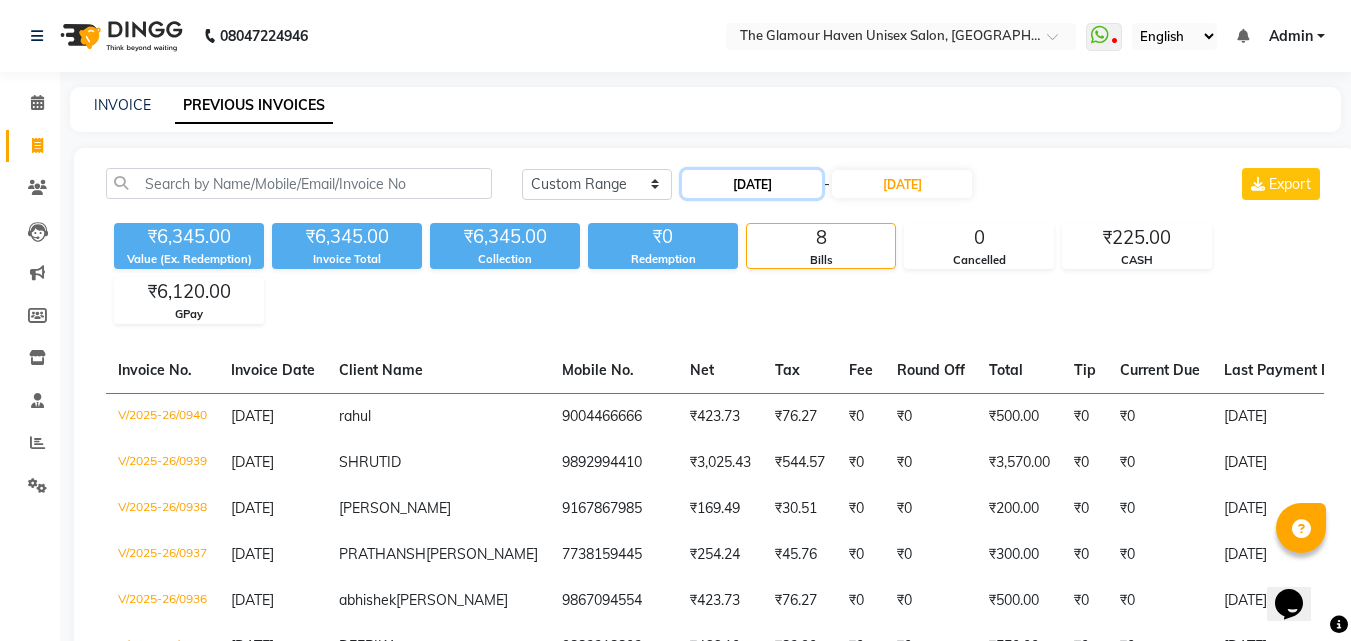 click on "[DATE]" 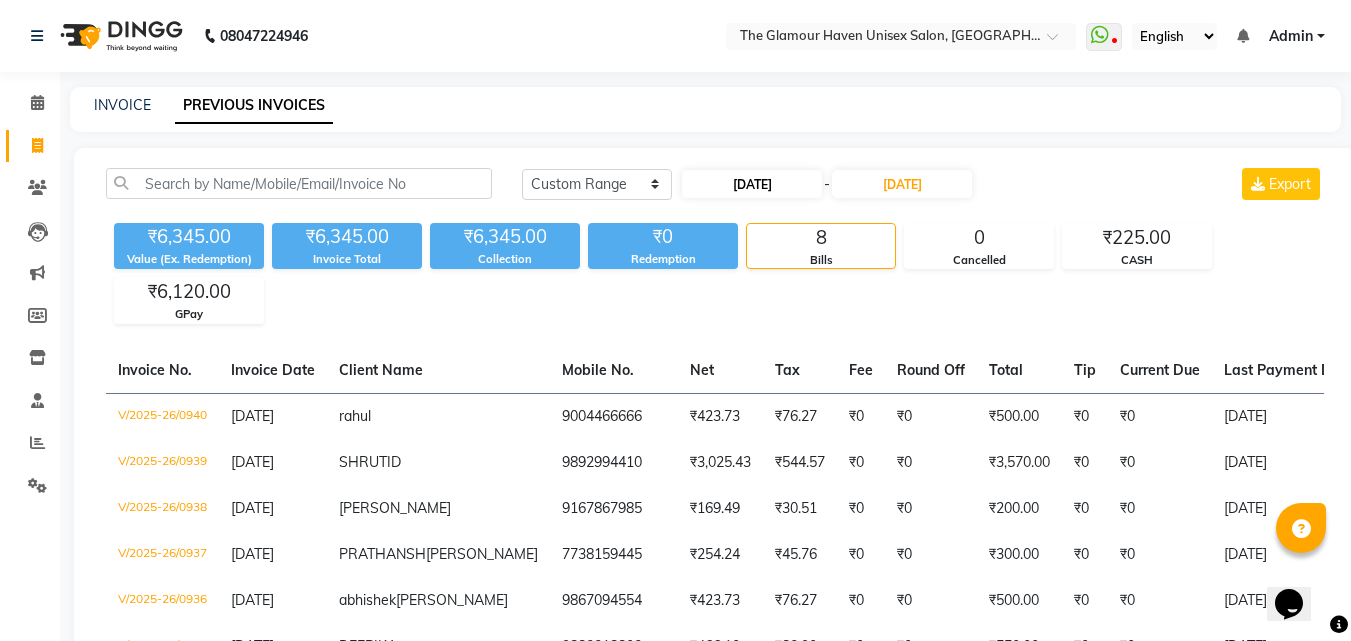 select on "7" 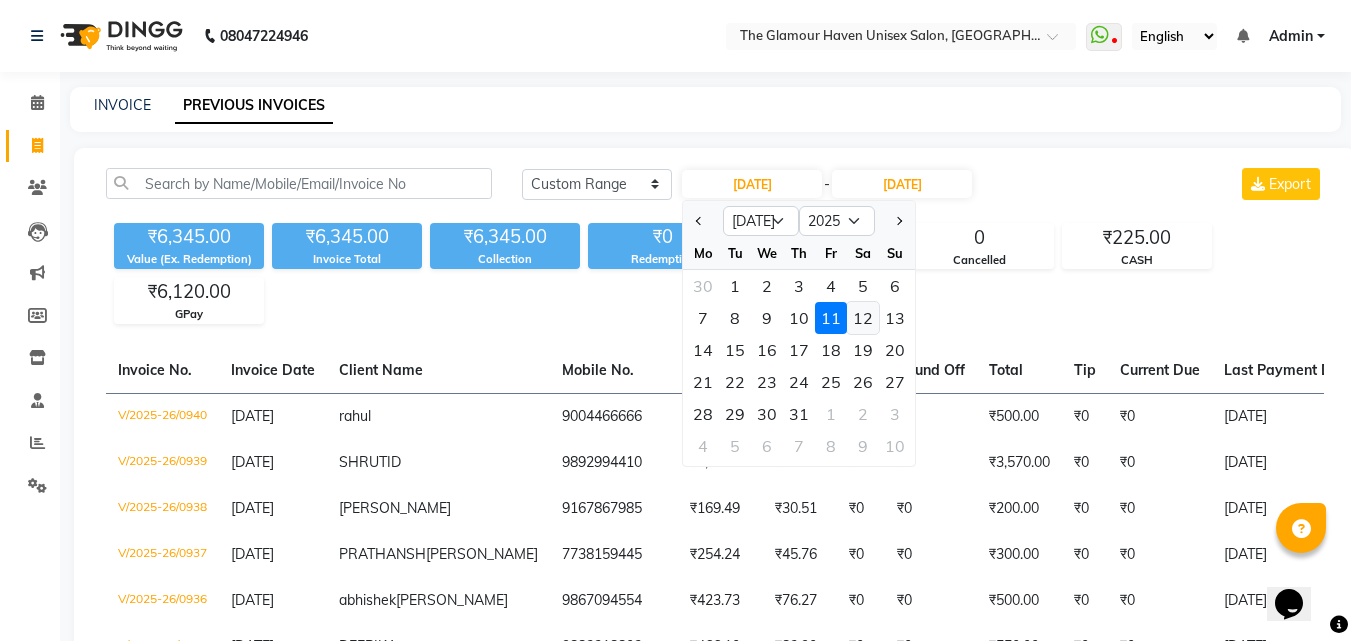 click on "12" 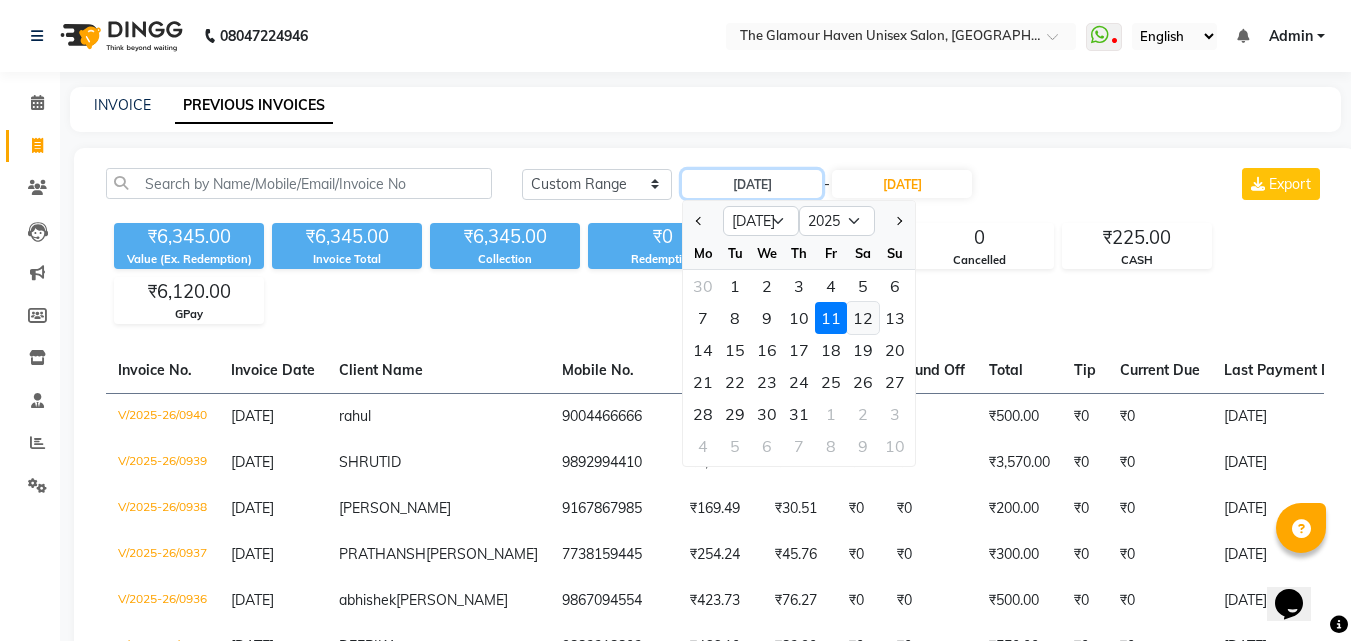 type on "12-07-2025" 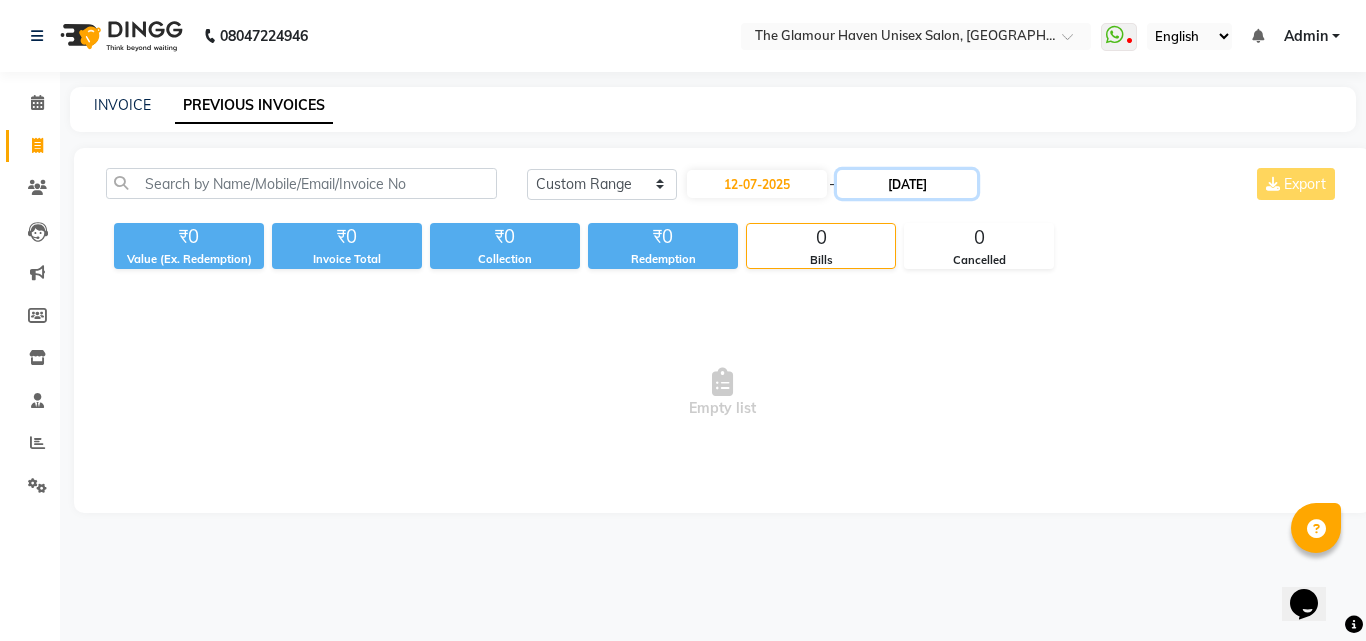 click on "[DATE]" 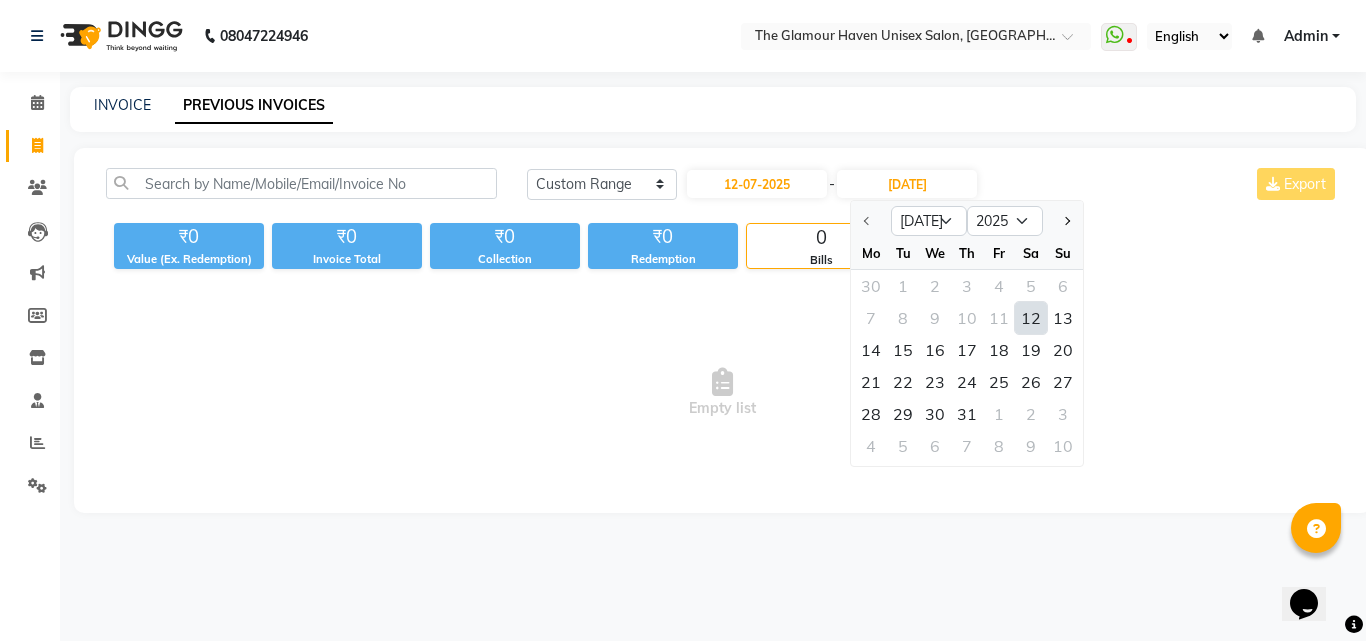 click on "12" 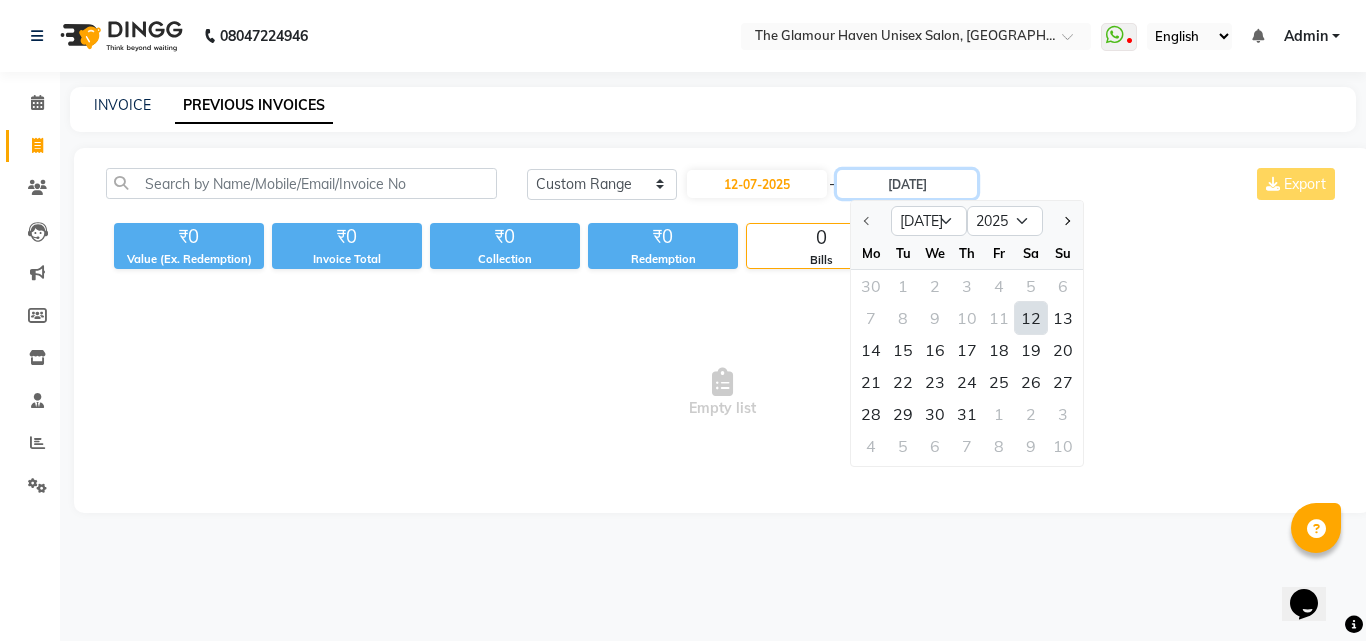 type on "12-07-2025" 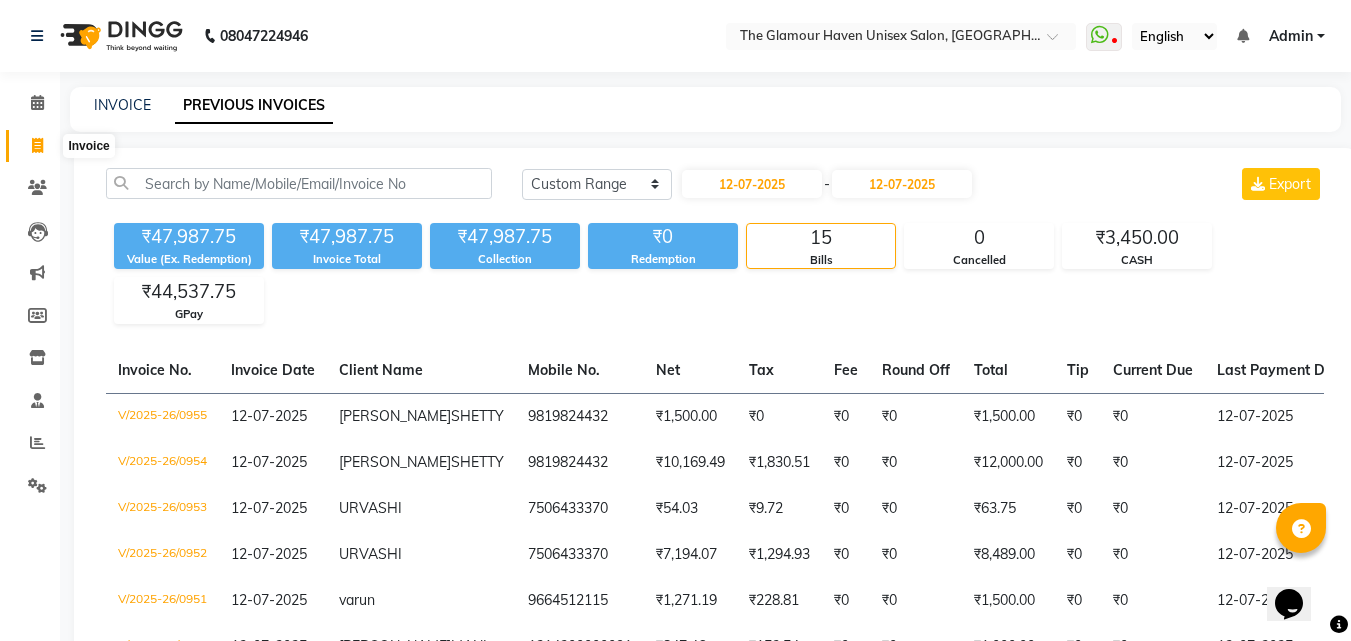 click 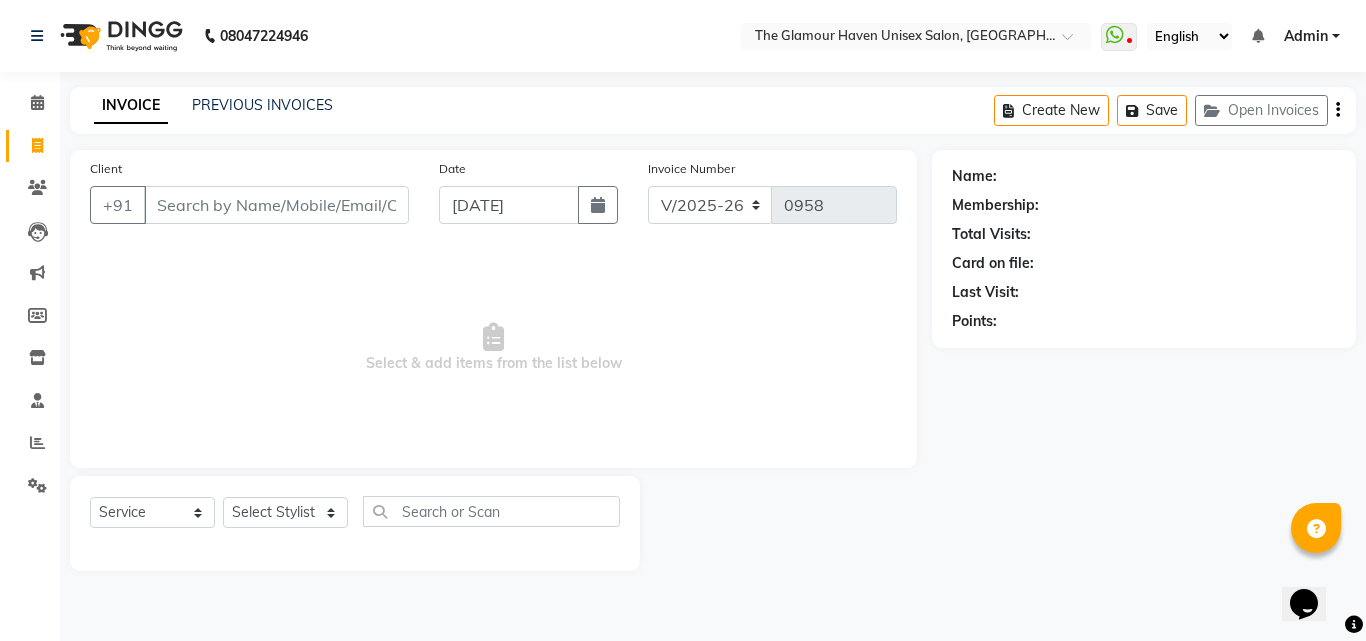 click on "PREVIOUS INVOICES" 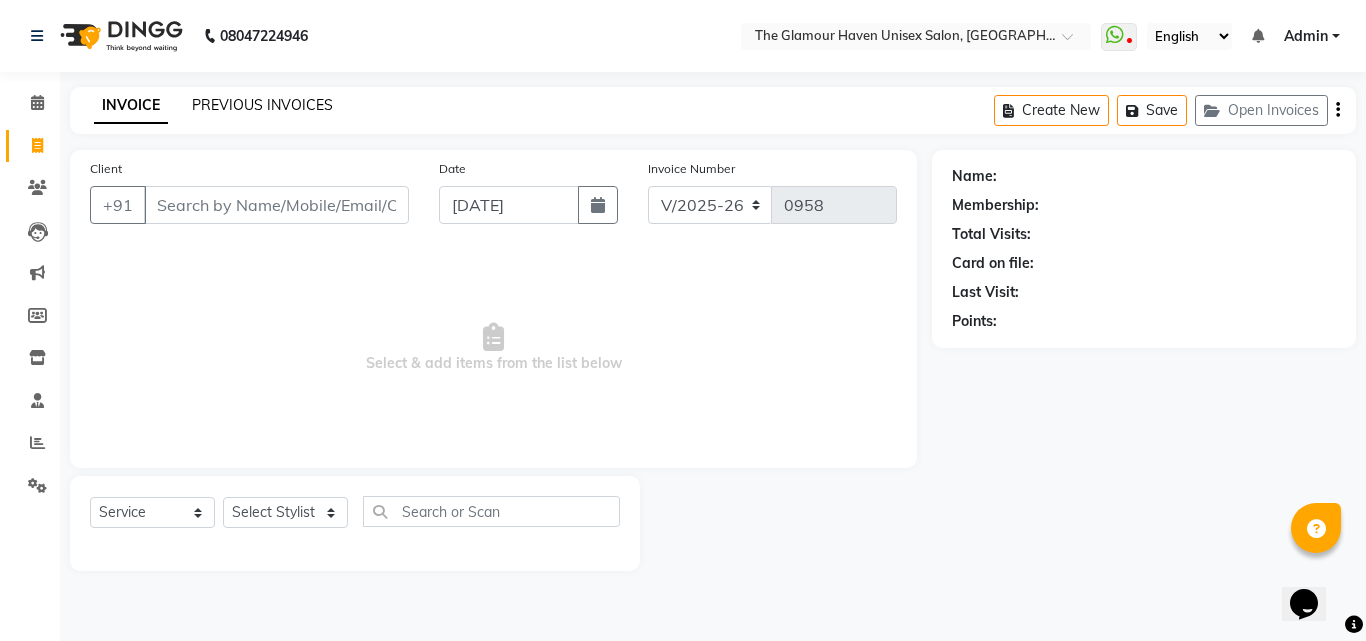 click on "PREVIOUS INVOICES" 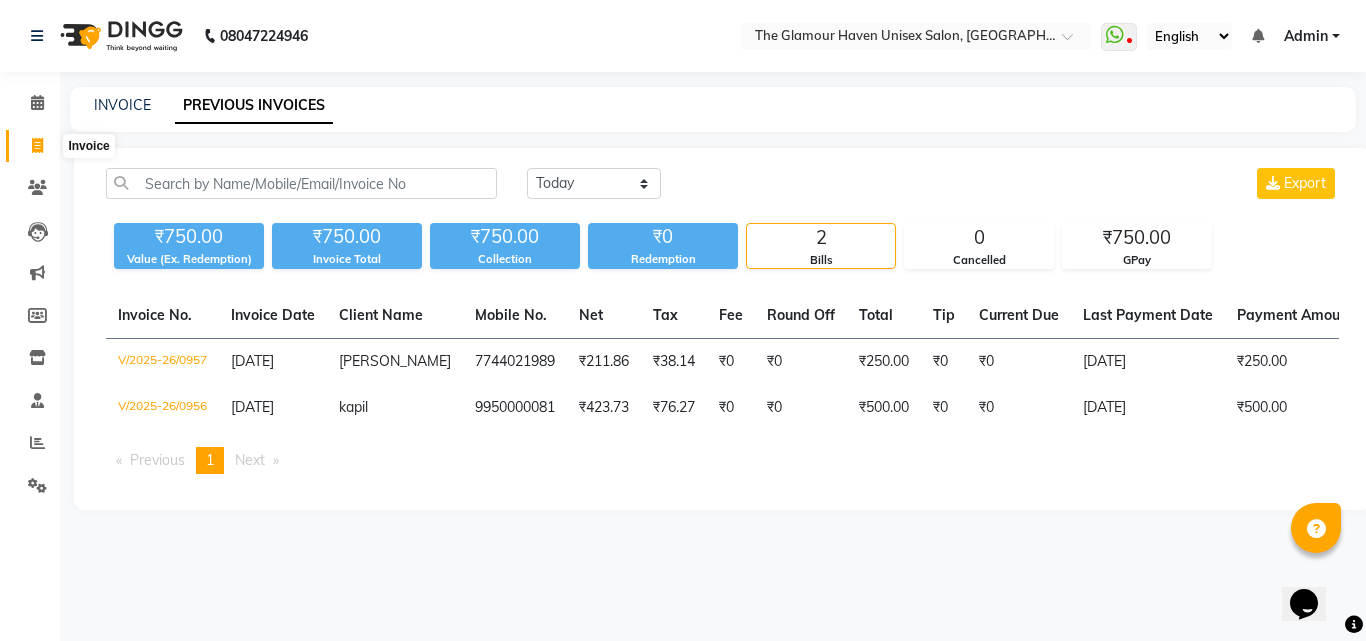 click 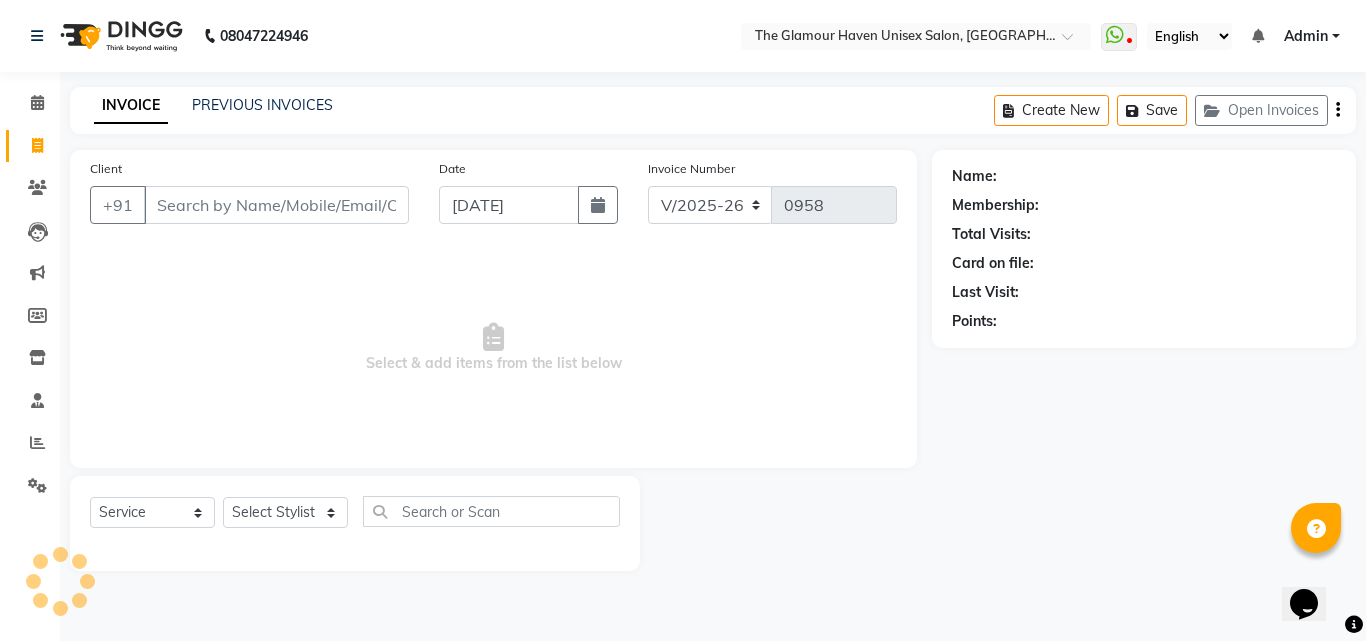 click on "PREVIOUS INVOICES" 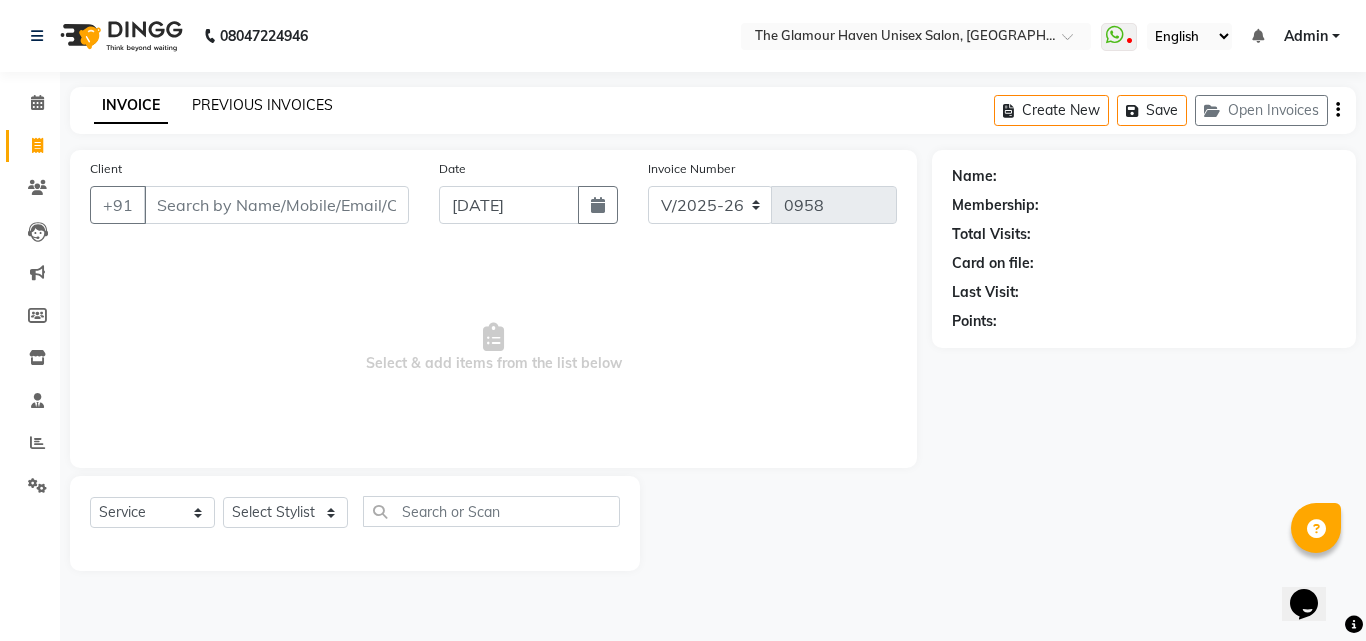 click on "PREVIOUS INVOICES" 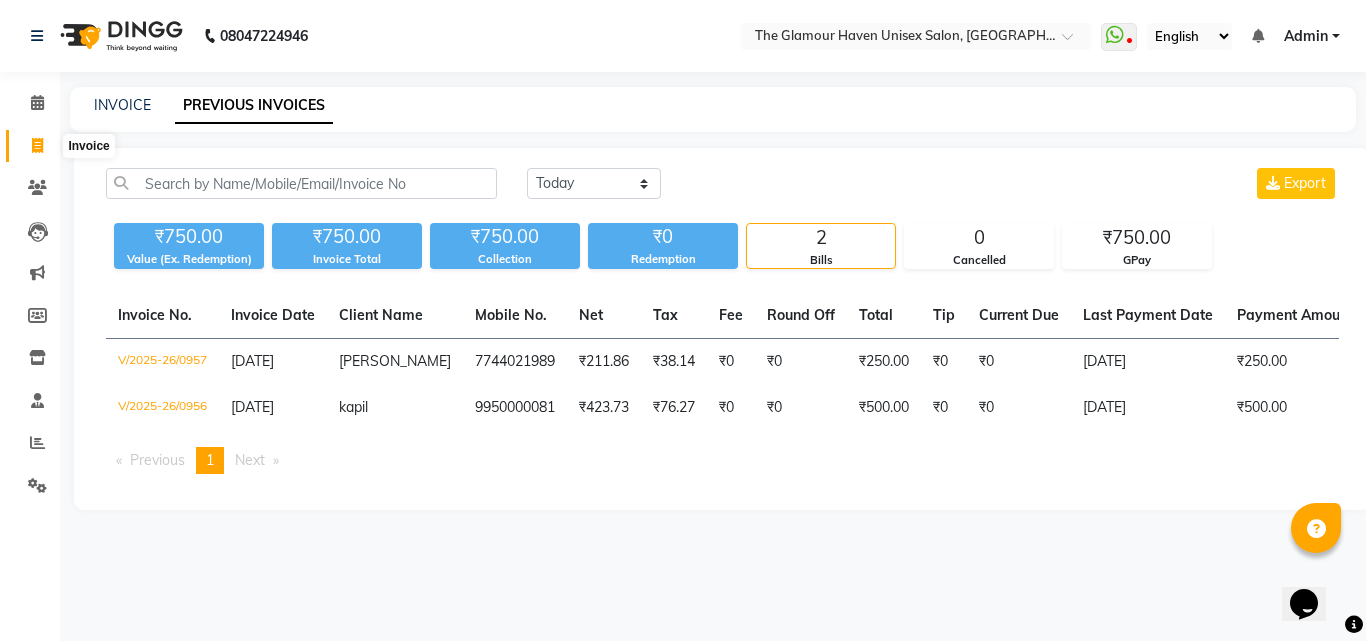 click 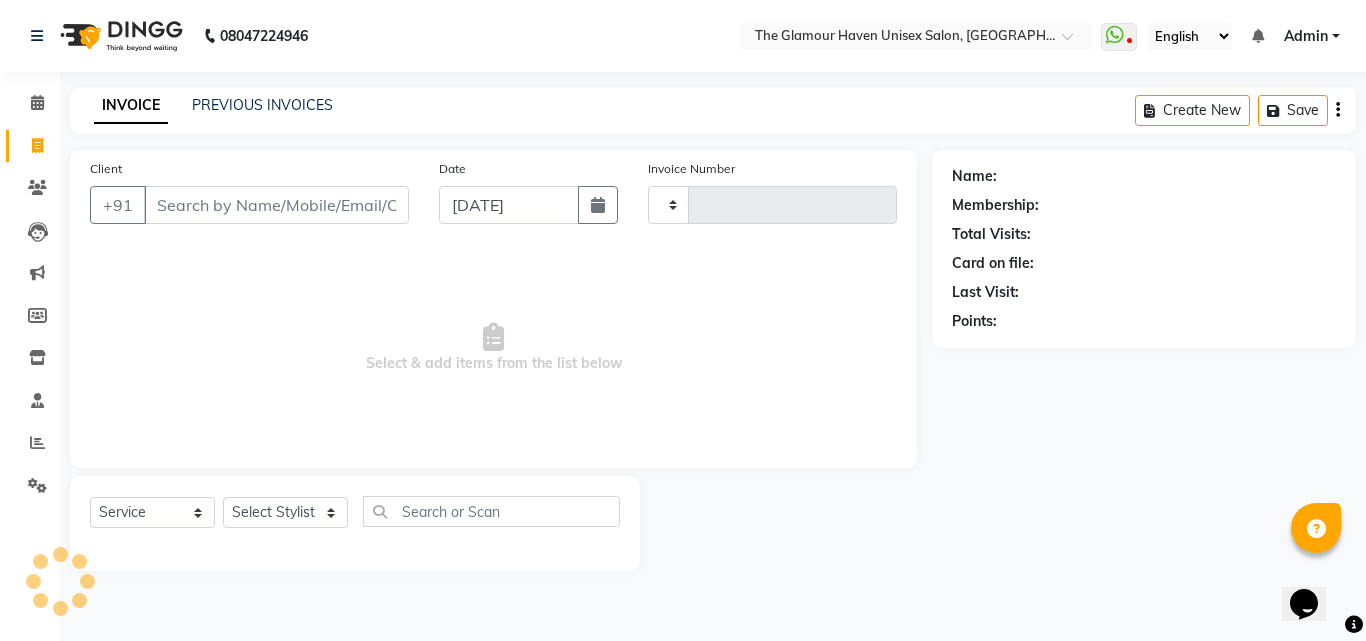 type on "0958" 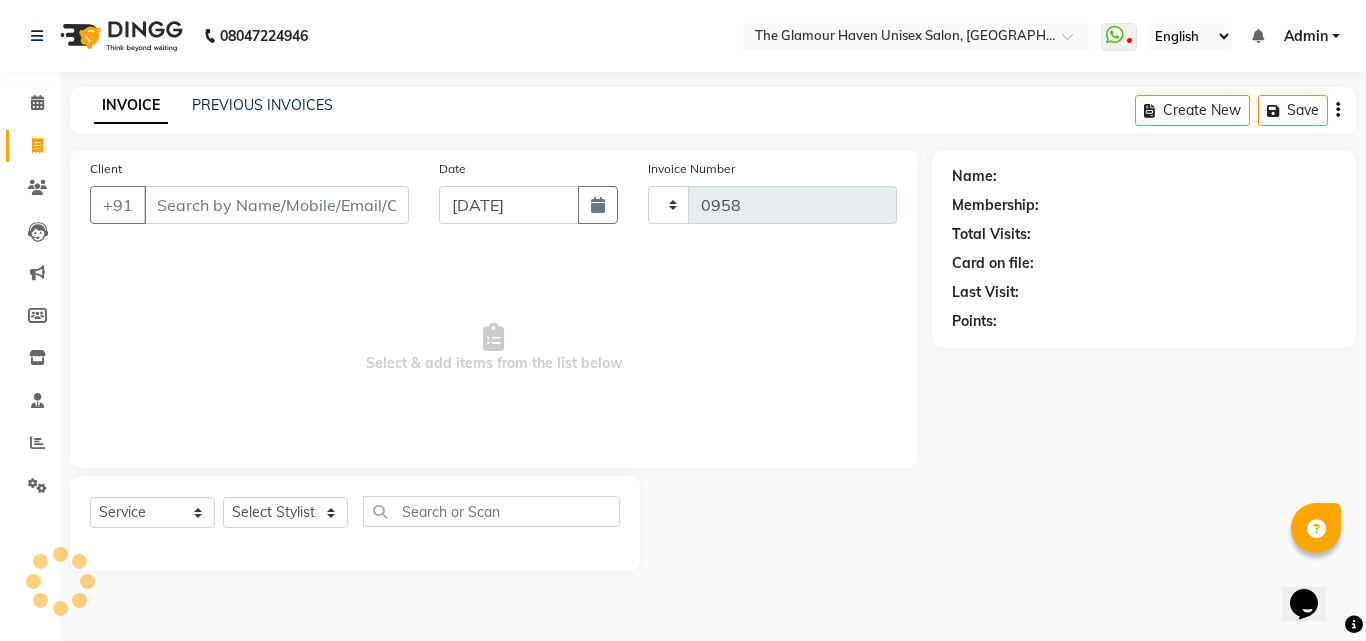 select on "7124" 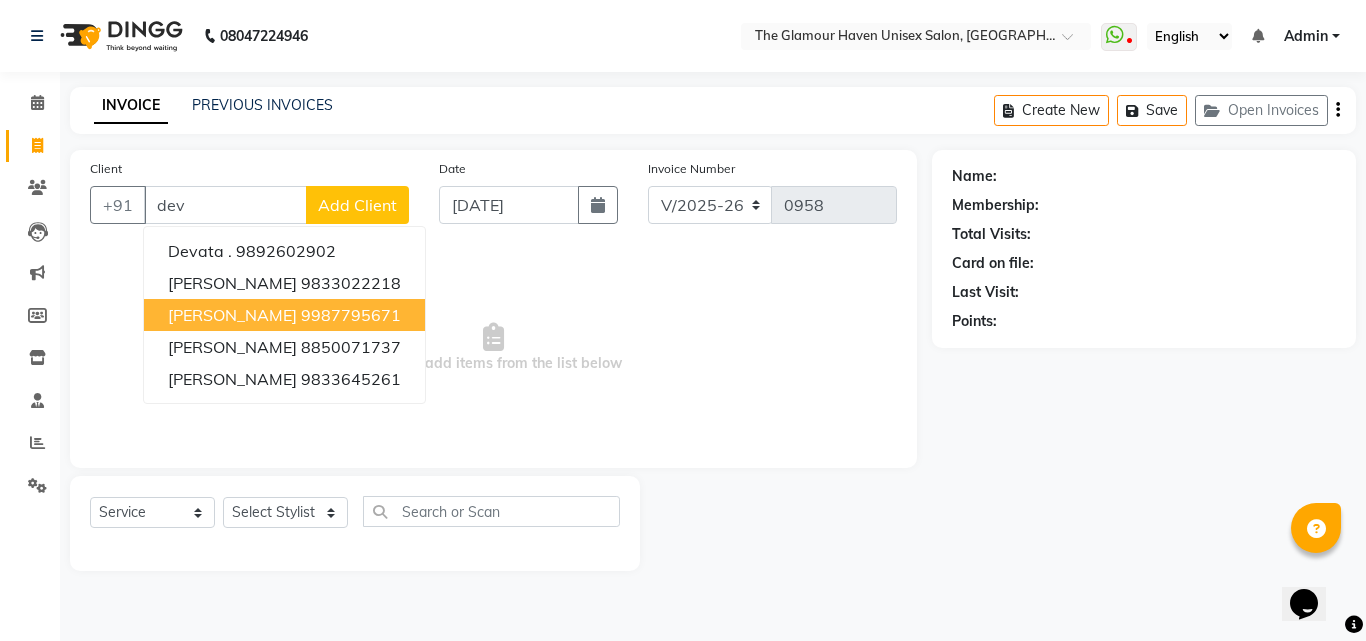 click on "[PERSON_NAME]" at bounding box center (232, 315) 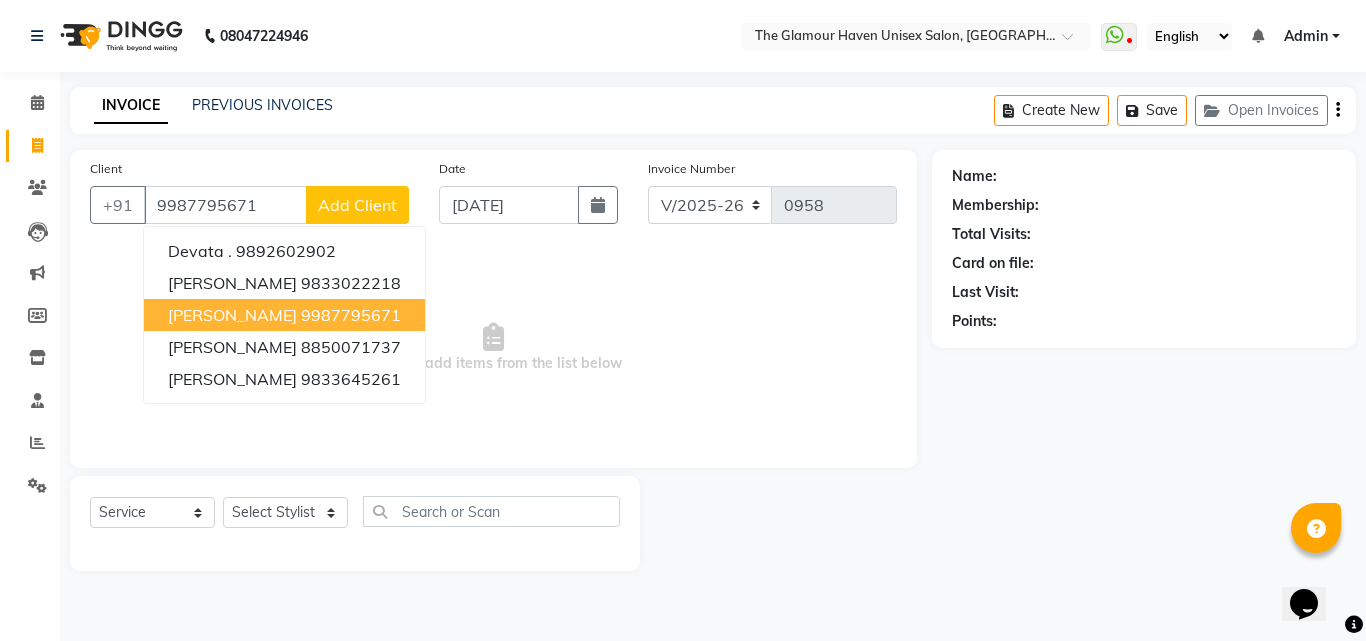 type on "9987795671" 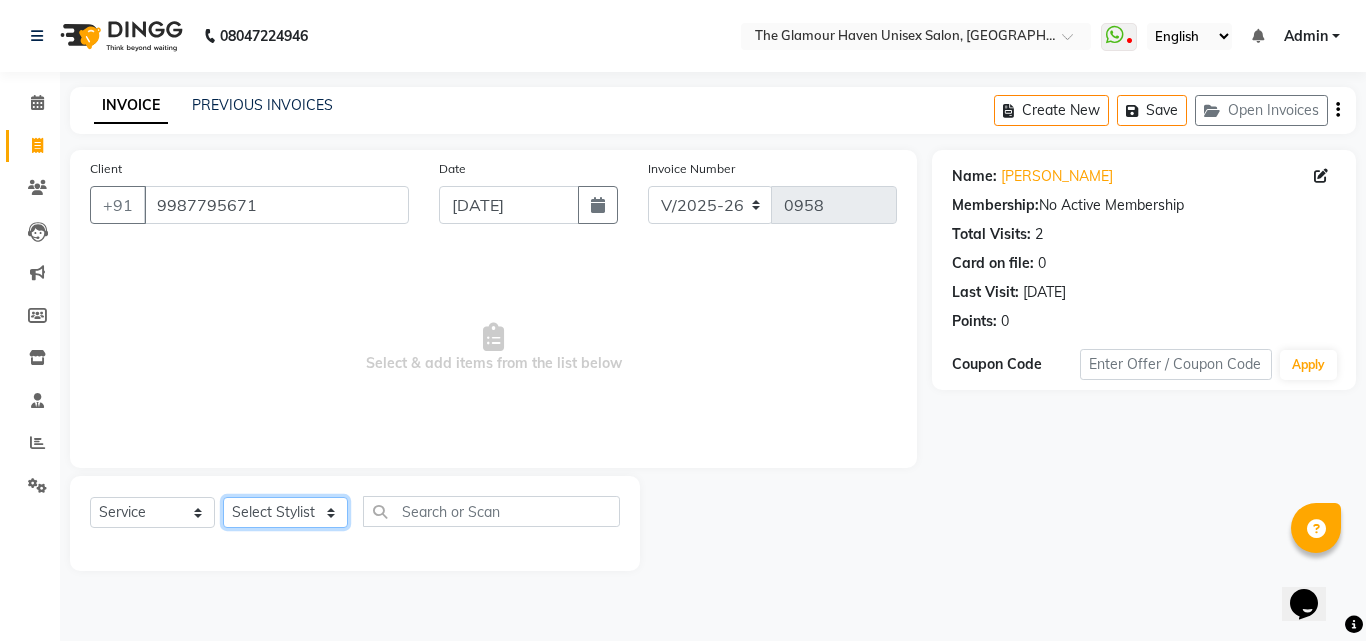 click on "Select Stylist Bharat sen [PERSON_NAME] [PERSON_NAME] [PERSON_NAME] [PERSON_NAME] RESHMA [PERSON_NAME] SWATI [PERSON_NAME] [PERSON_NAME]" 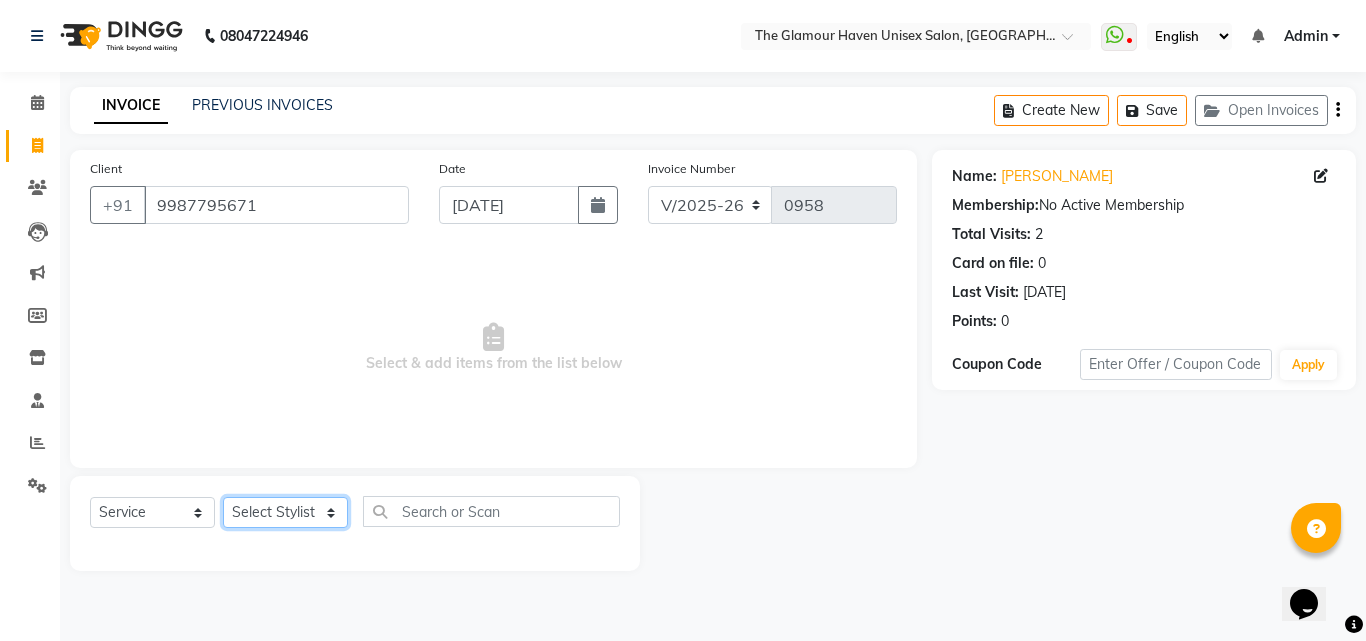 select on "63040" 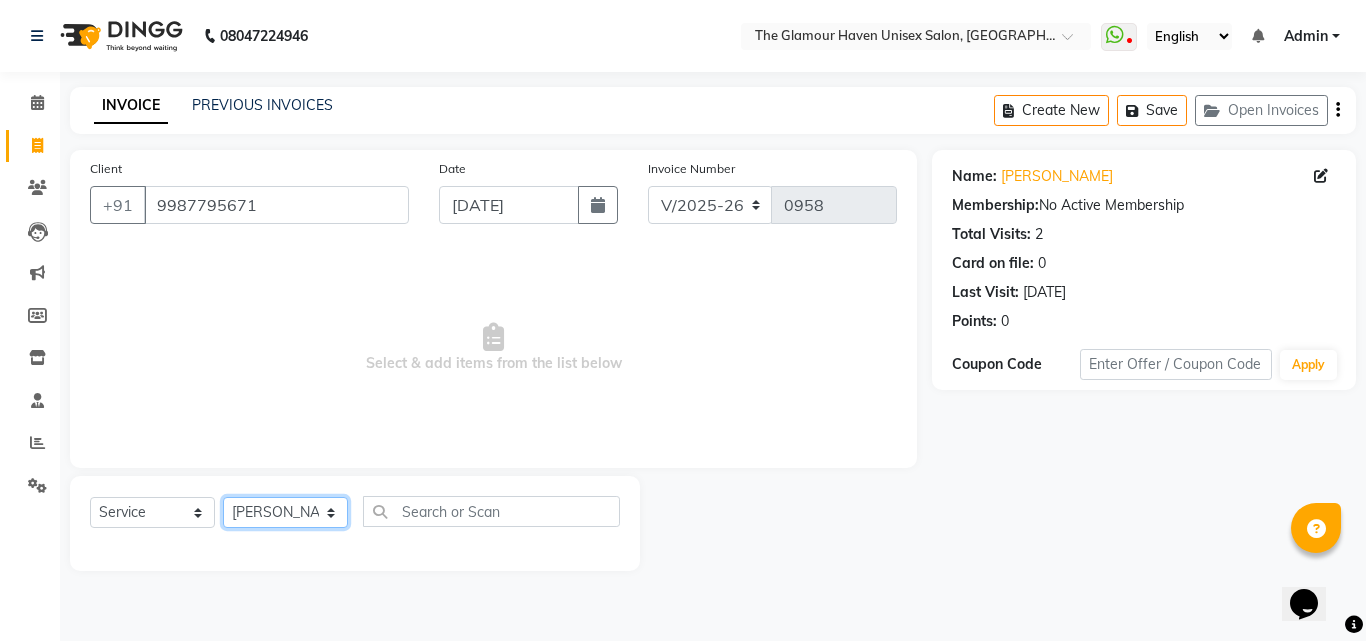 click on "Select Stylist Bharat sen [PERSON_NAME] [PERSON_NAME] [PERSON_NAME] [PERSON_NAME] RESHMA [PERSON_NAME] SWATI [PERSON_NAME] [PERSON_NAME]" 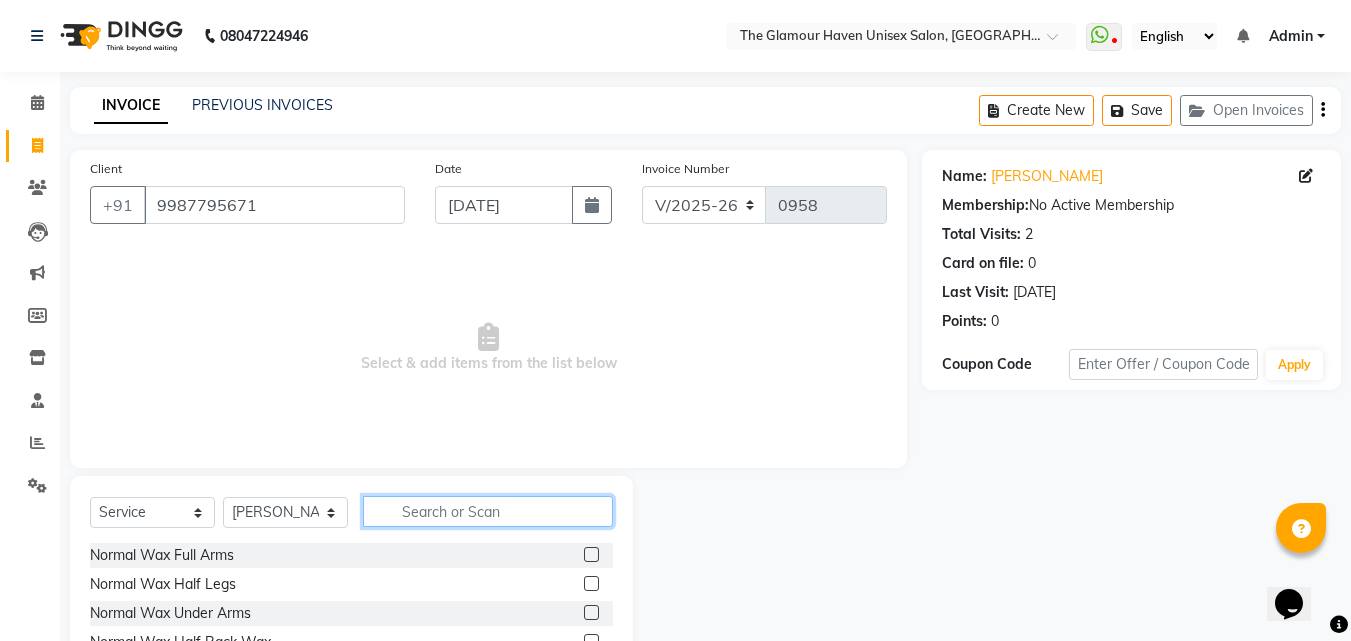 click 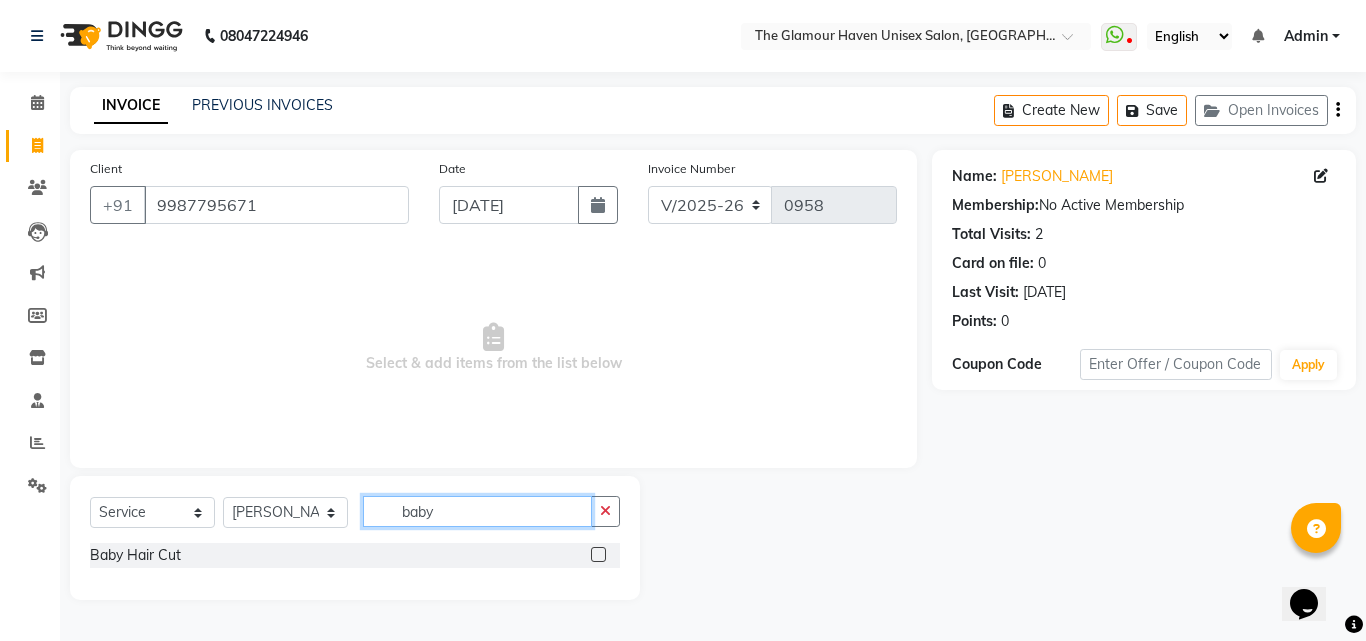 type on "baby" 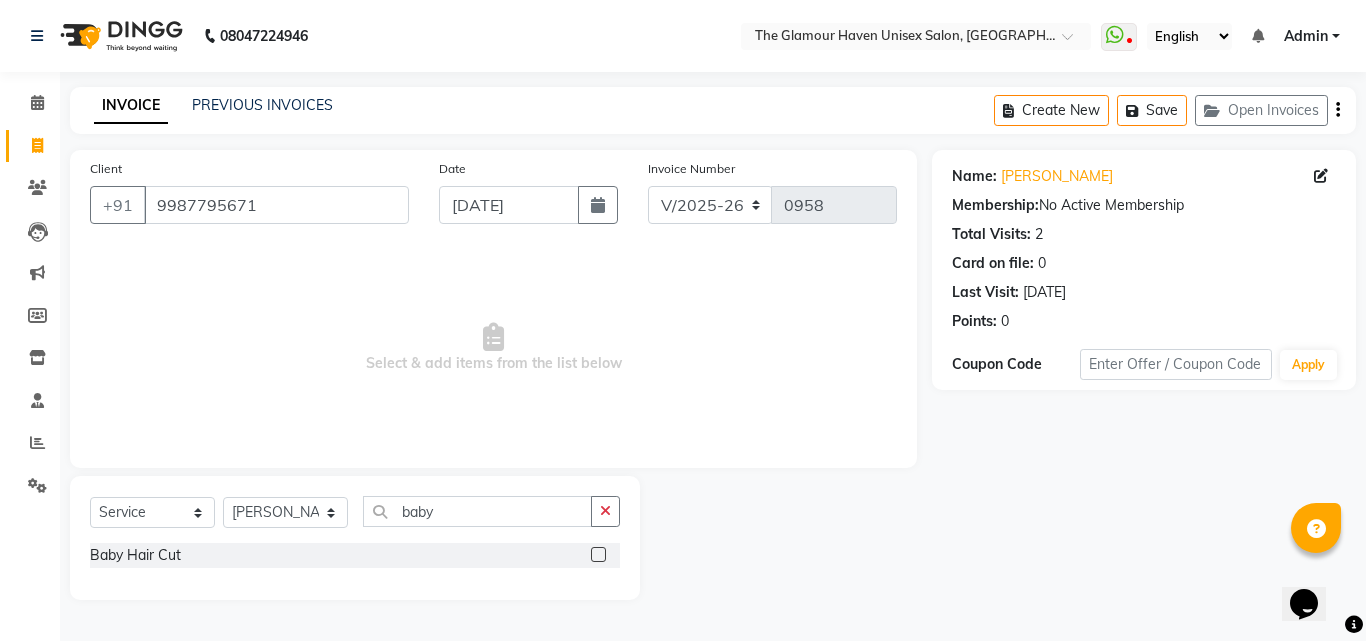 click 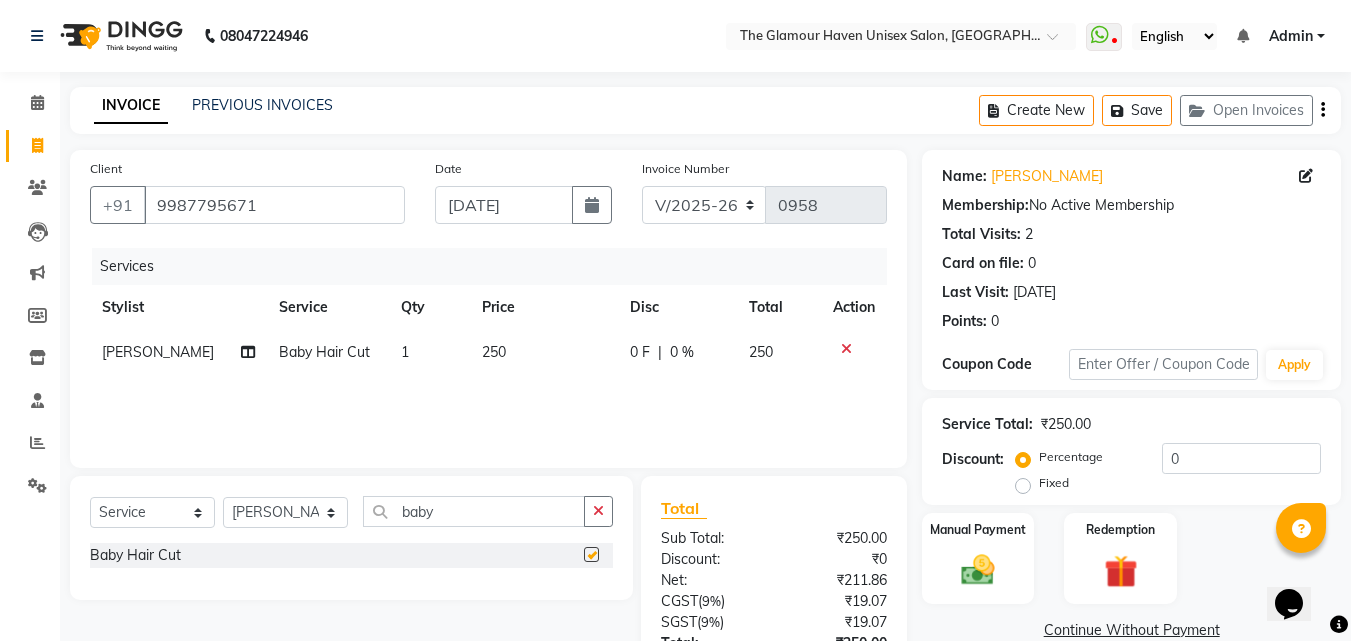 checkbox on "false" 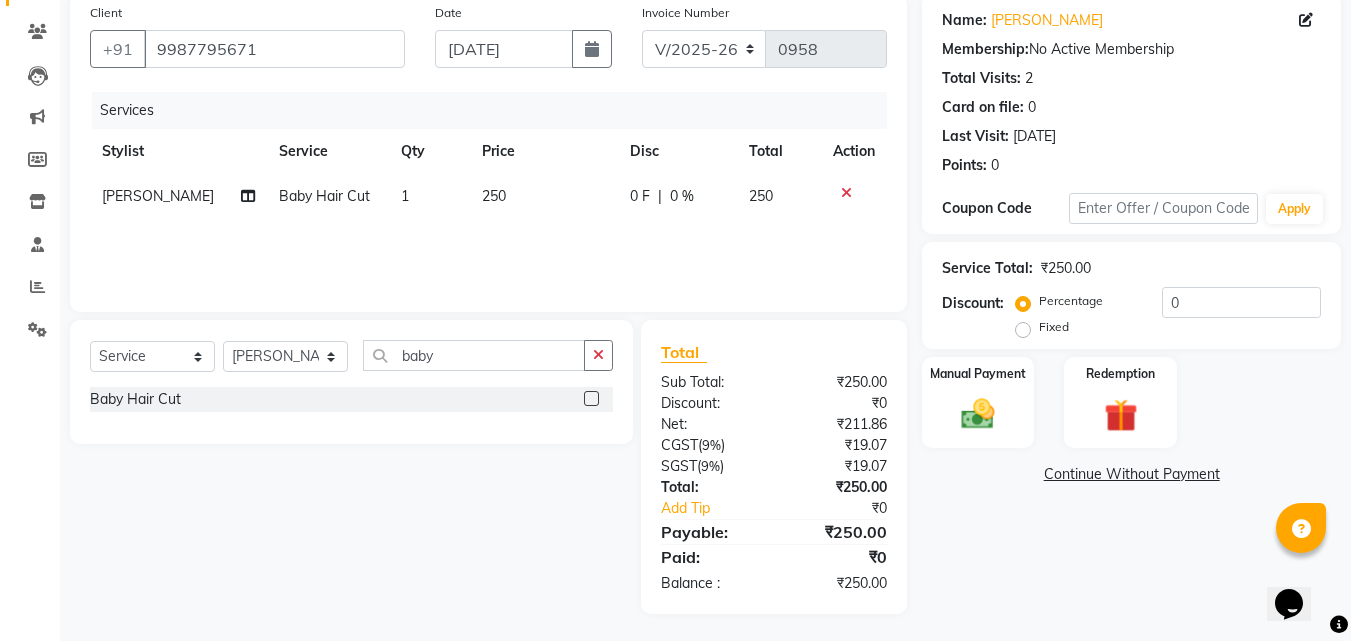 scroll, scrollTop: 159, scrollLeft: 0, axis: vertical 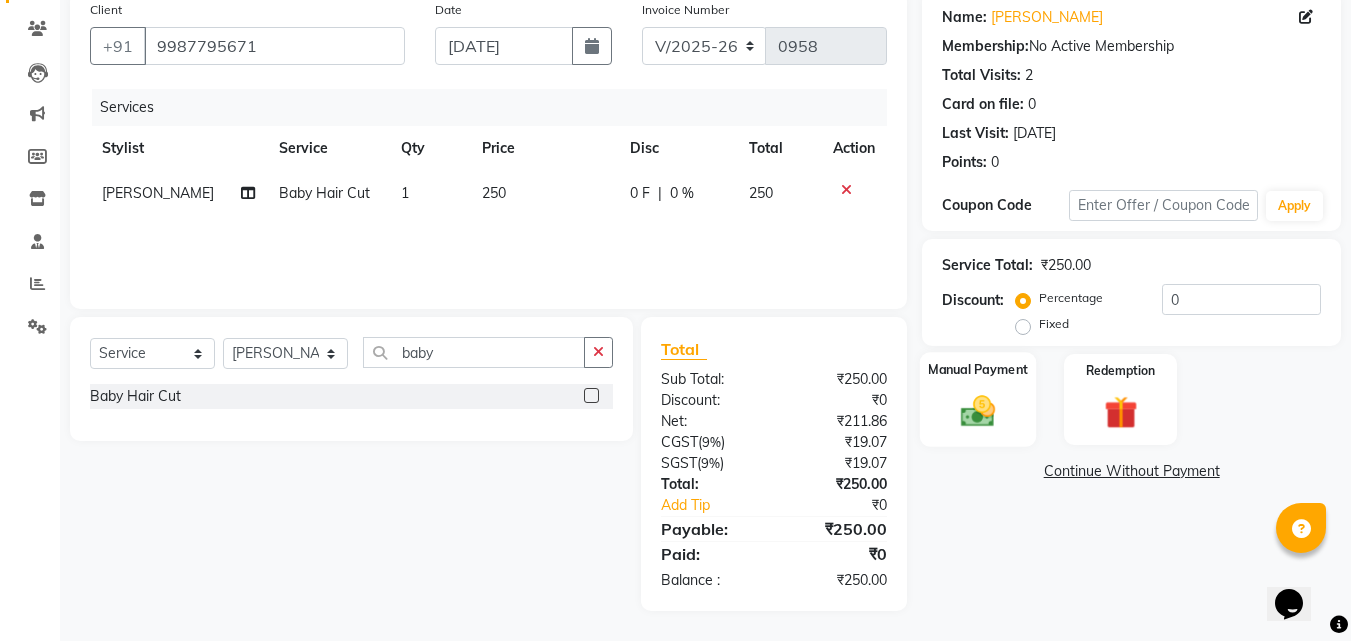 click 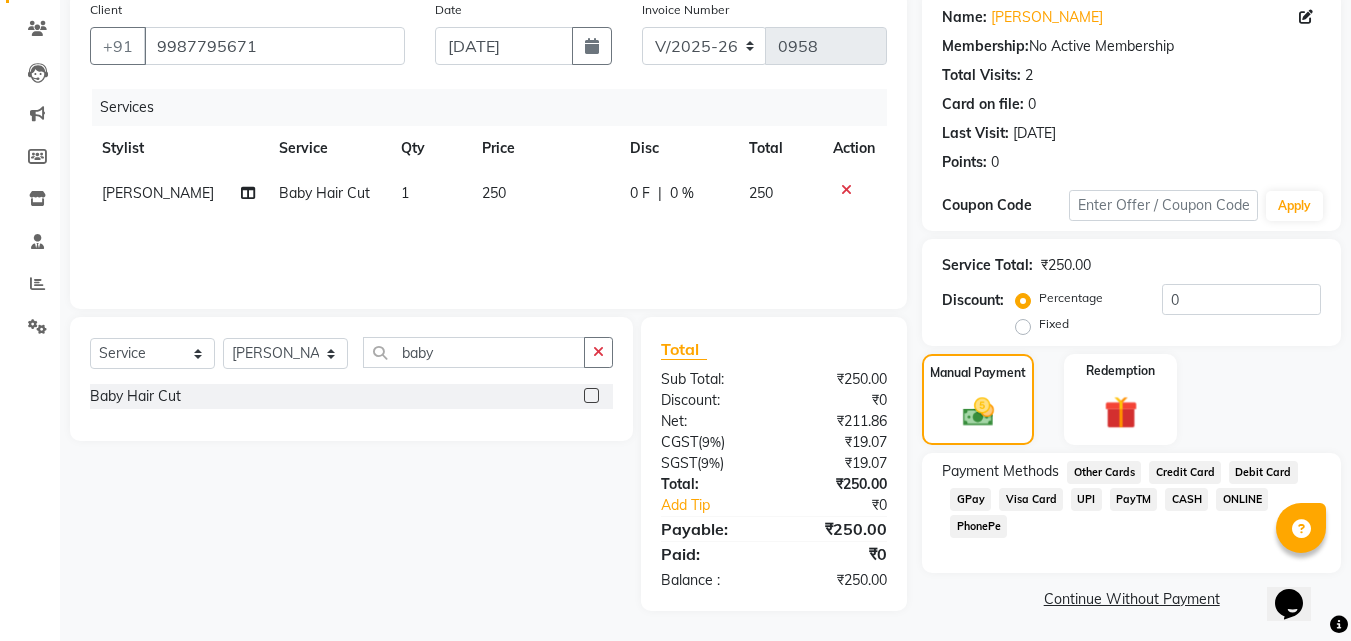 click on "GPay" 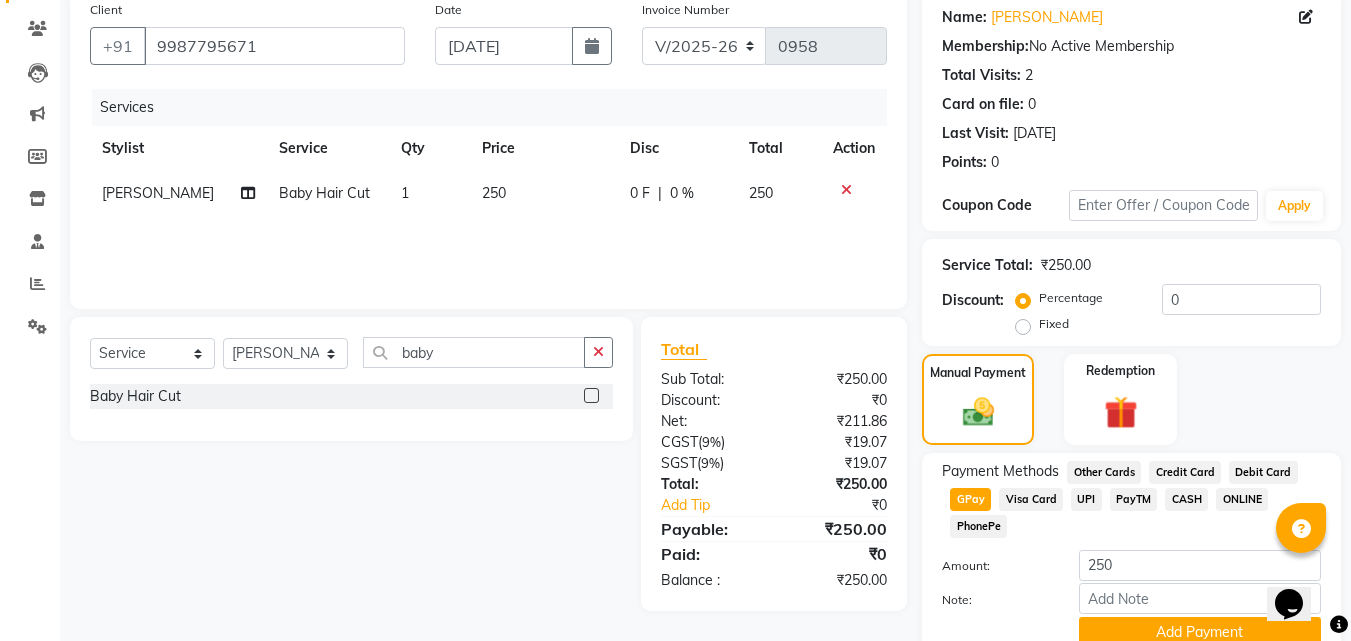 scroll, scrollTop: 245, scrollLeft: 0, axis: vertical 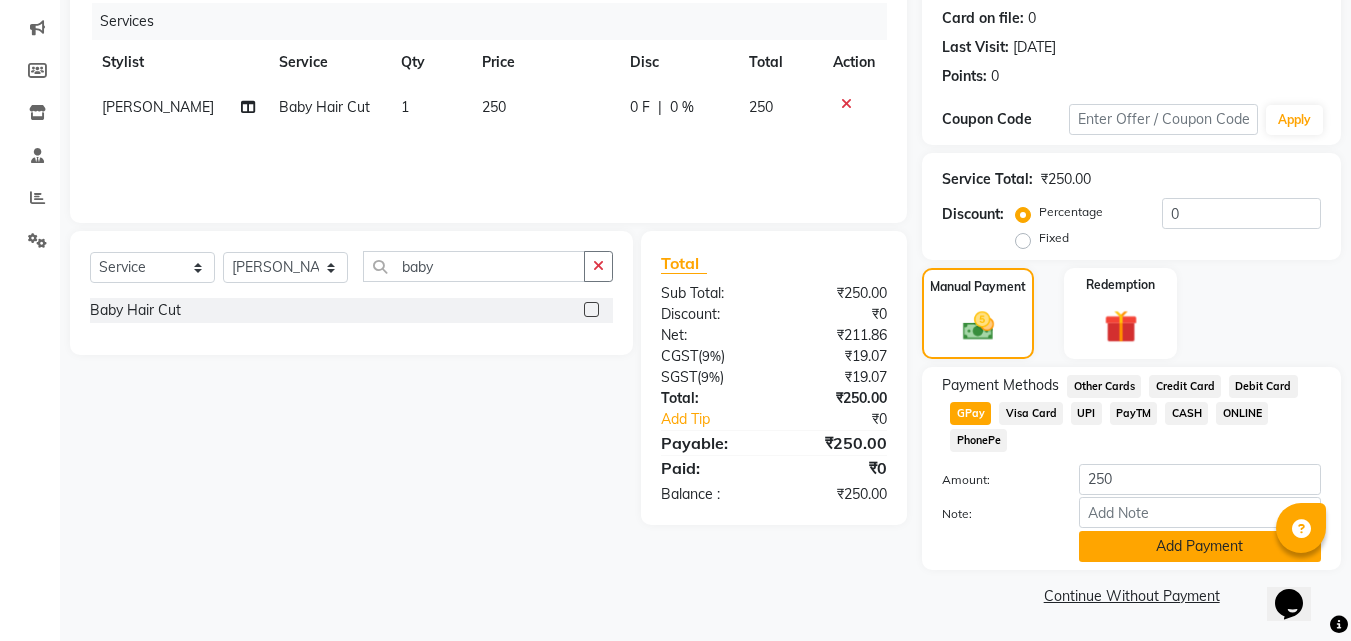 click on "Add Payment" 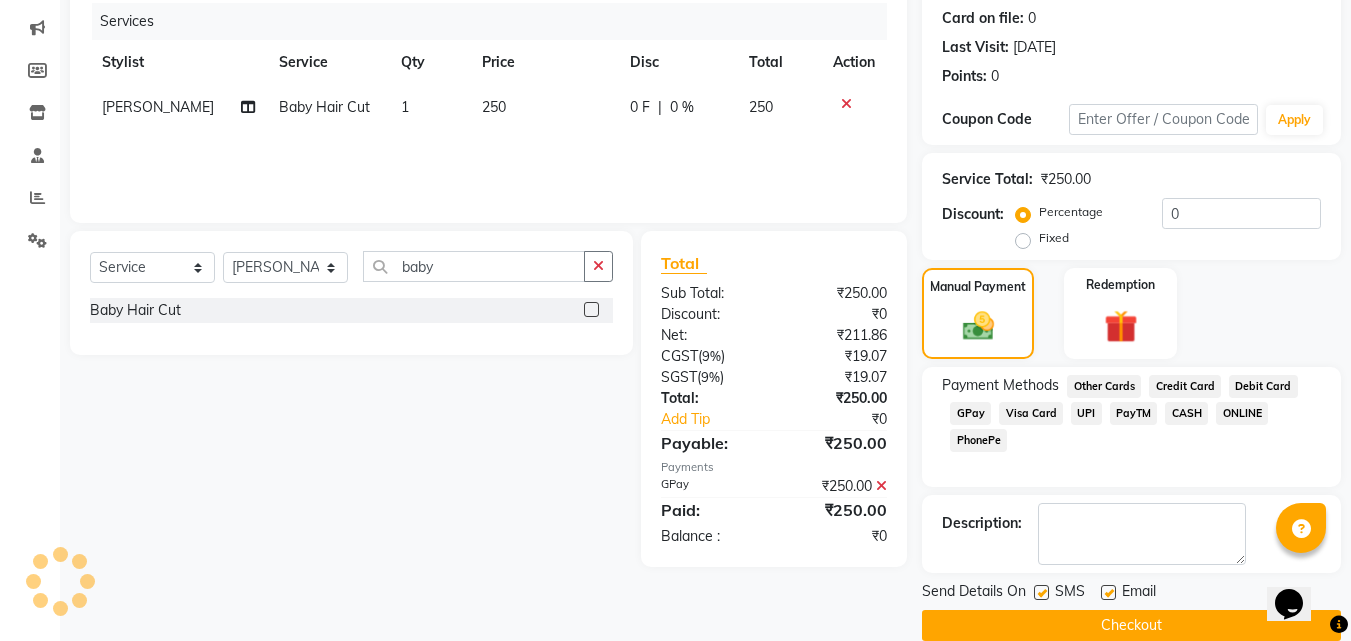 click 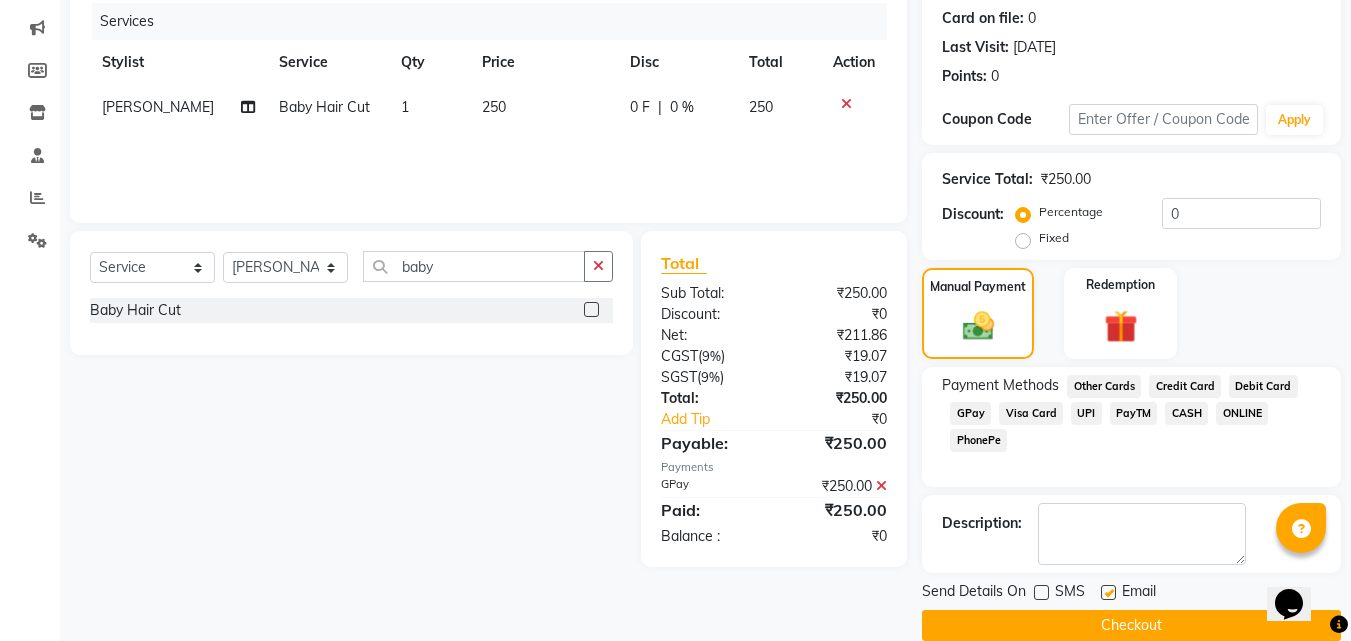 click 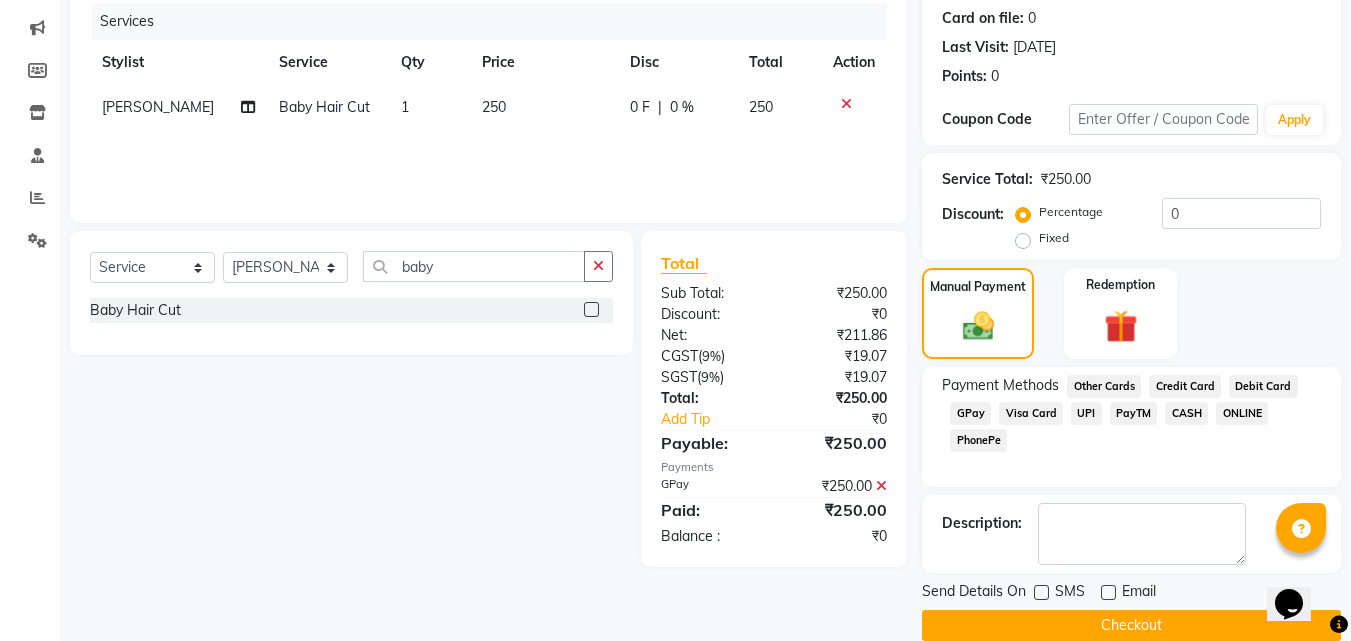 click on "Checkout" 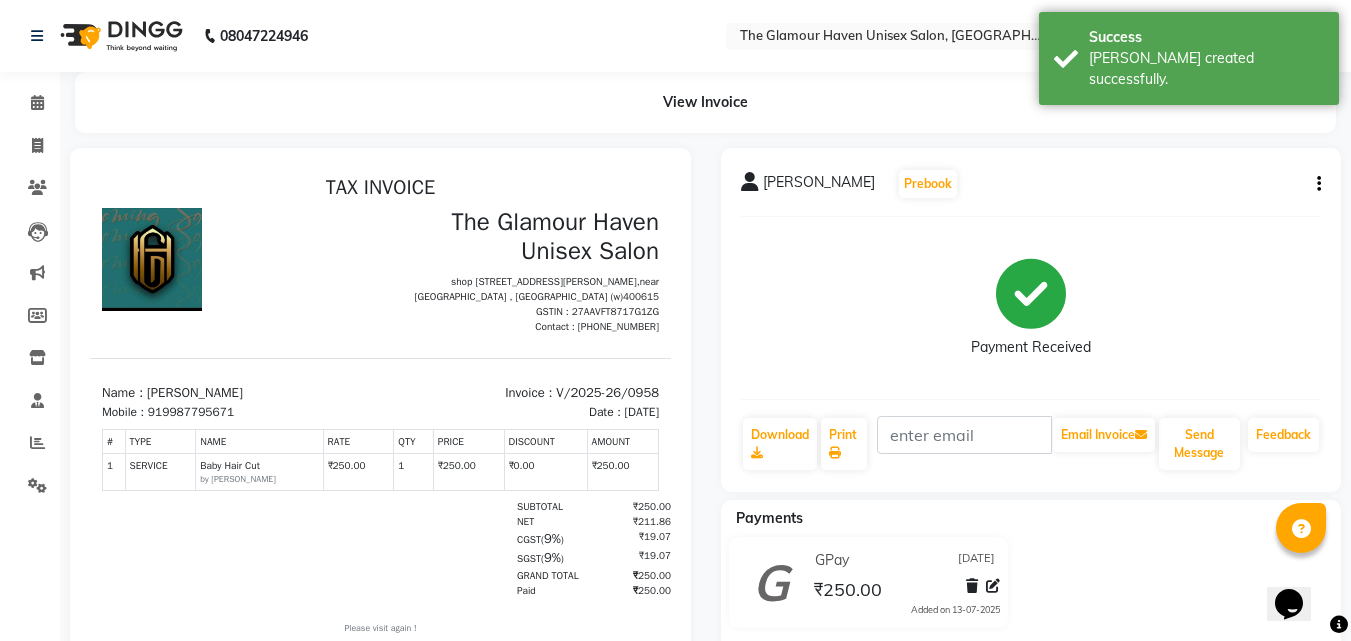scroll, scrollTop: 0, scrollLeft: 0, axis: both 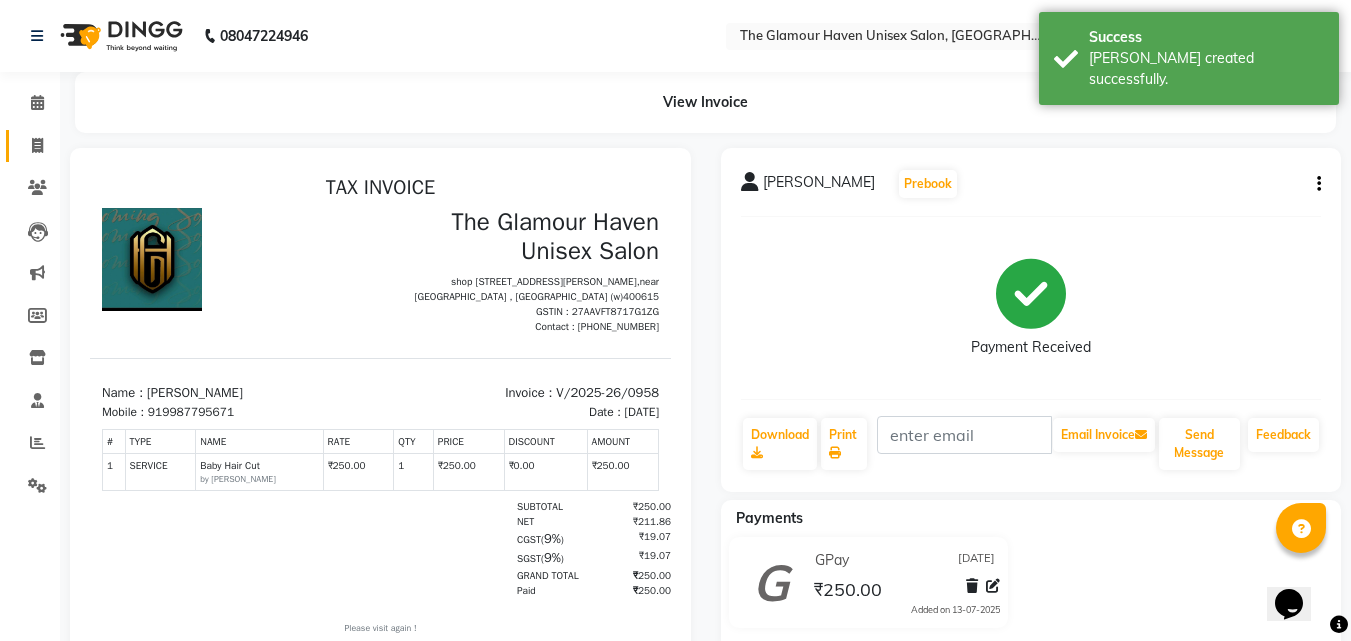 click 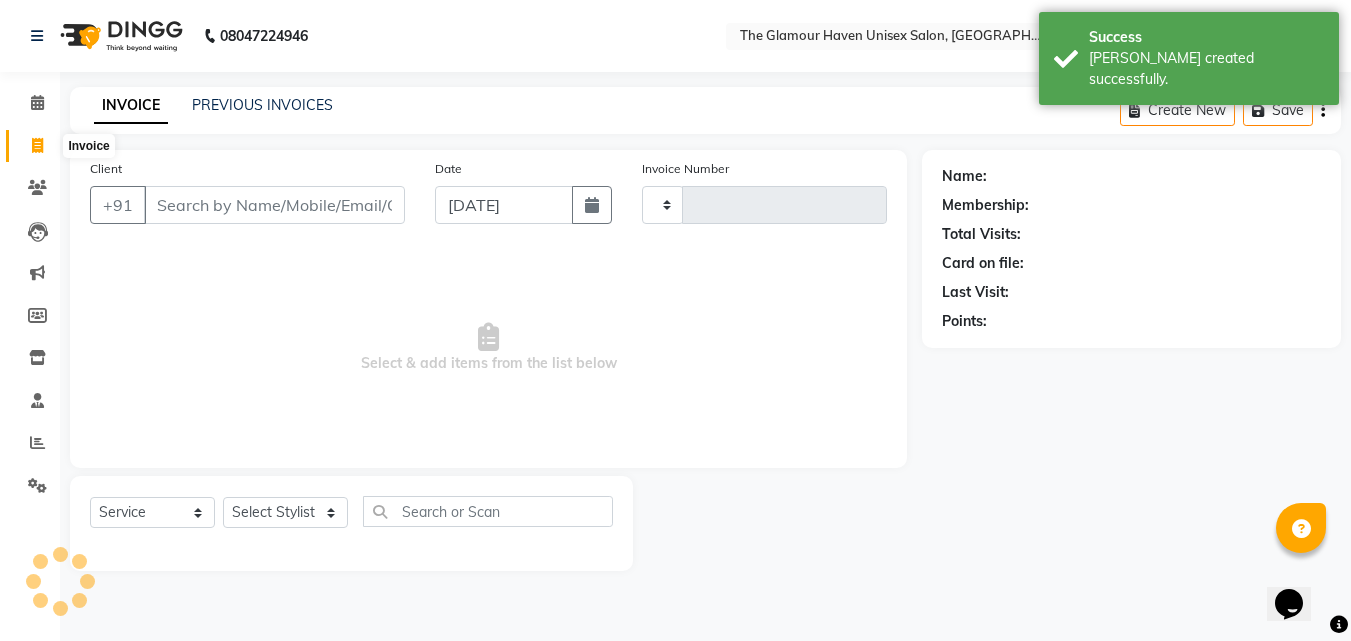 type on "0959" 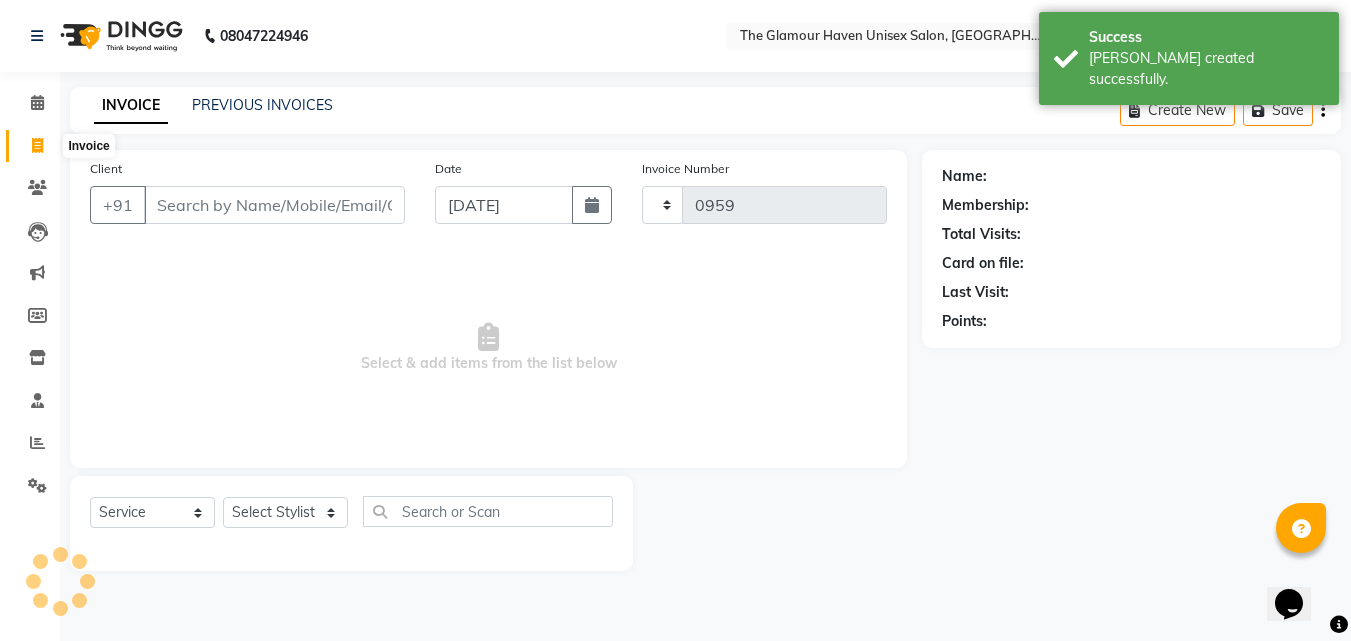 select on "7124" 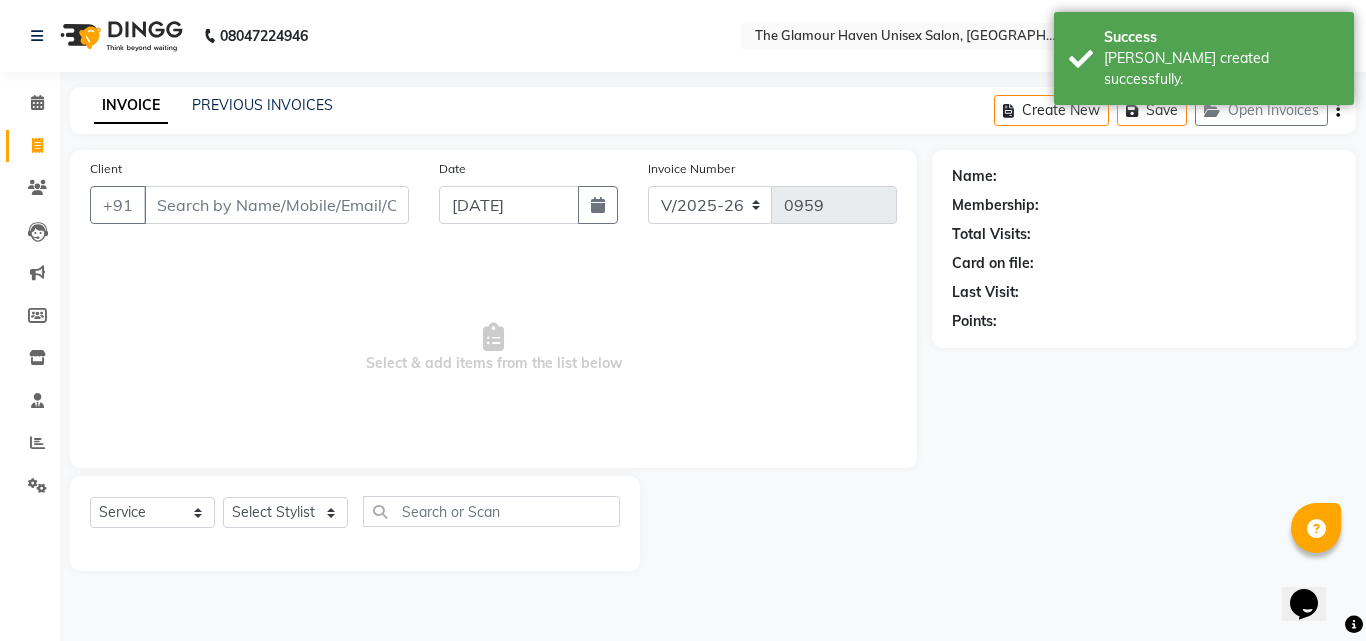 click on "Client" at bounding box center (276, 205) 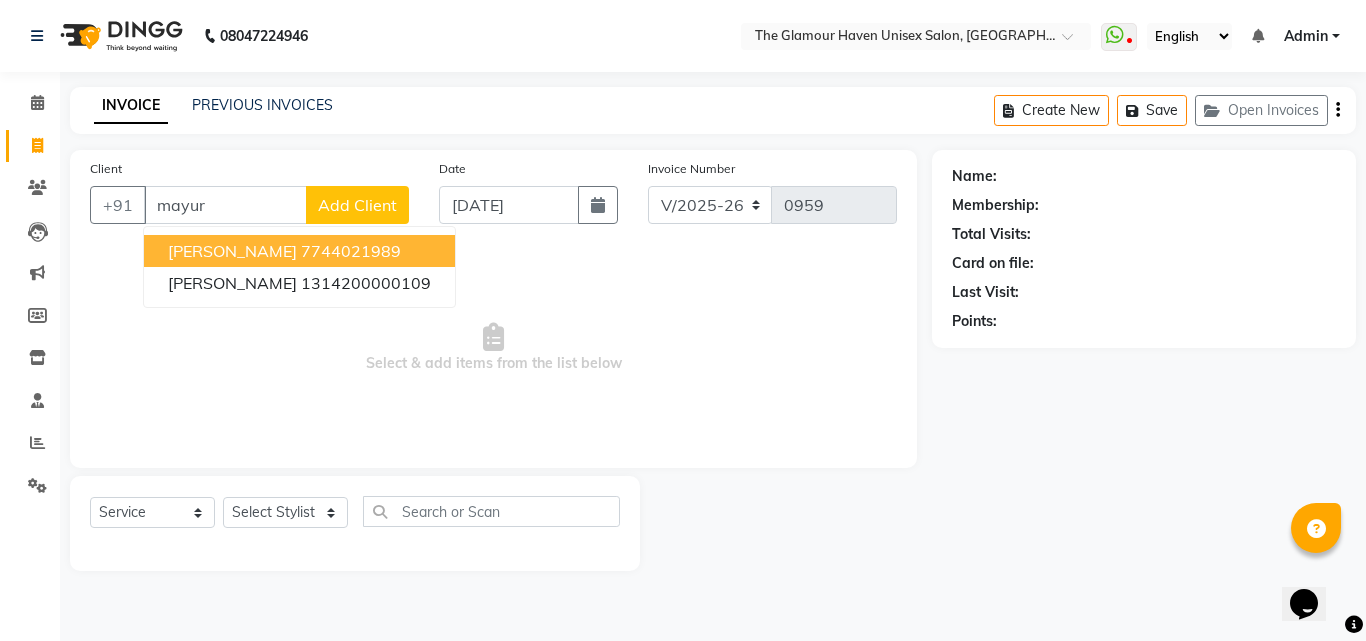 click on "7744021989" at bounding box center (351, 251) 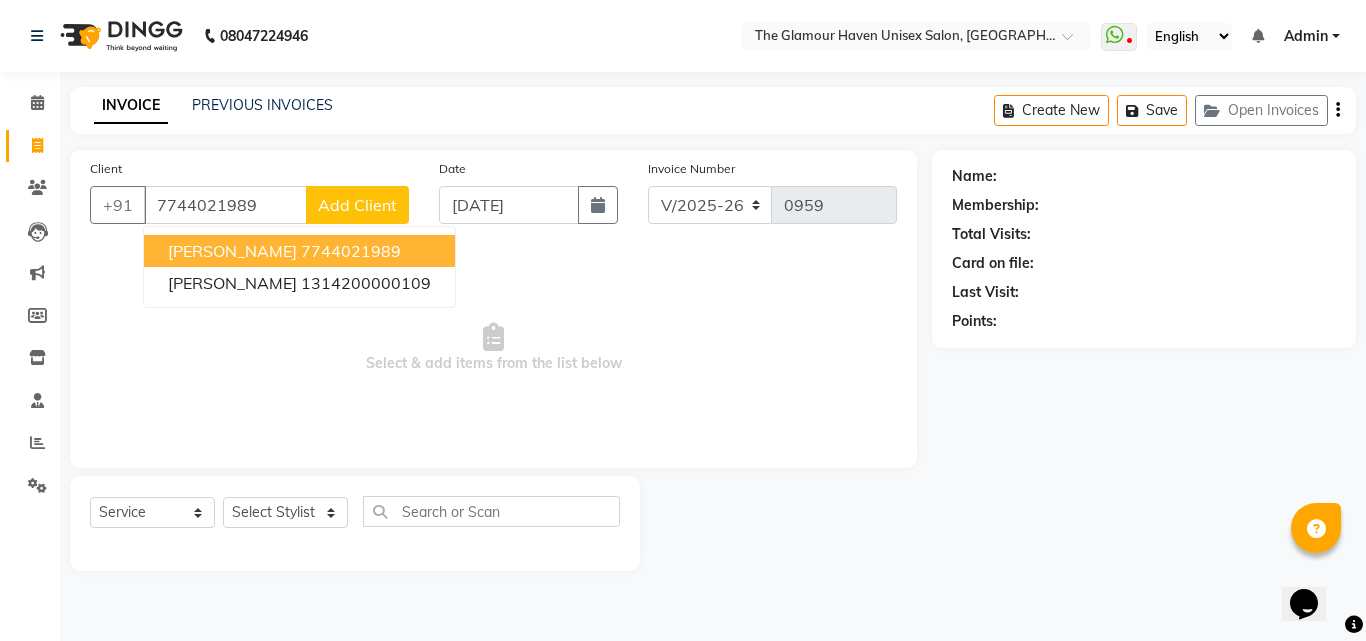 type on "7744021989" 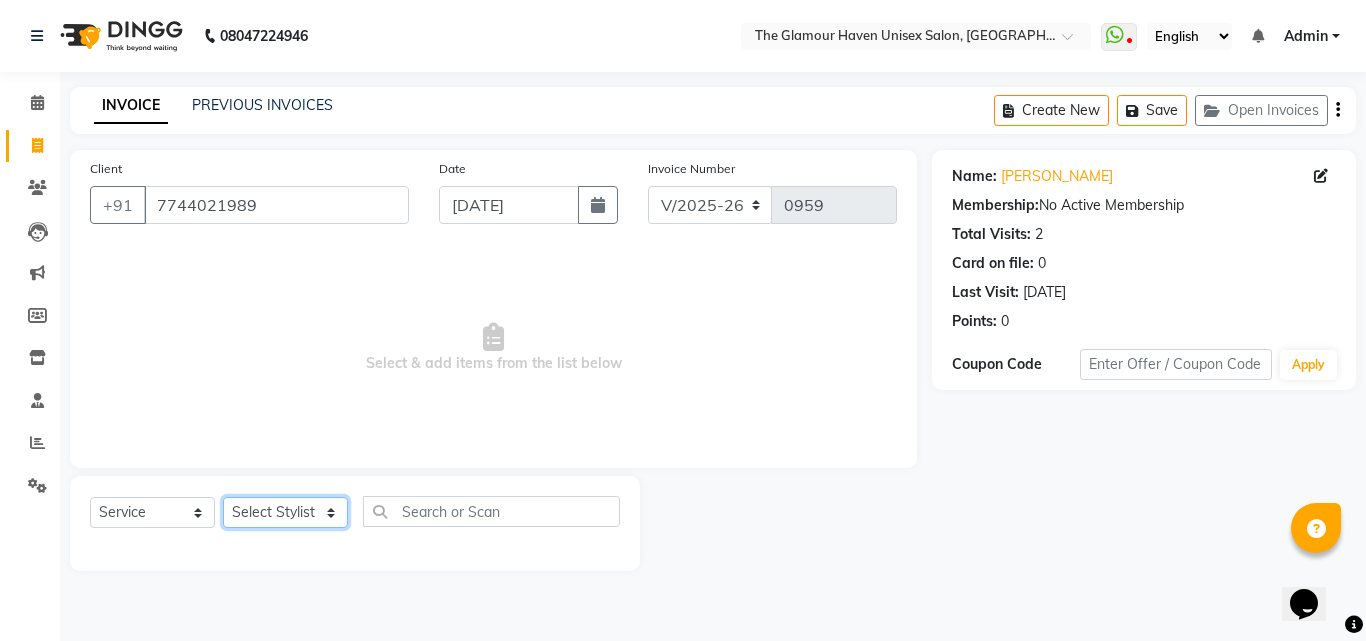 click on "Select Stylist Bharat sen [PERSON_NAME] [PERSON_NAME] [PERSON_NAME] [PERSON_NAME] RESHMA [PERSON_NAME] SWATI [PERSON_NAME] [PERSON_NAME]" 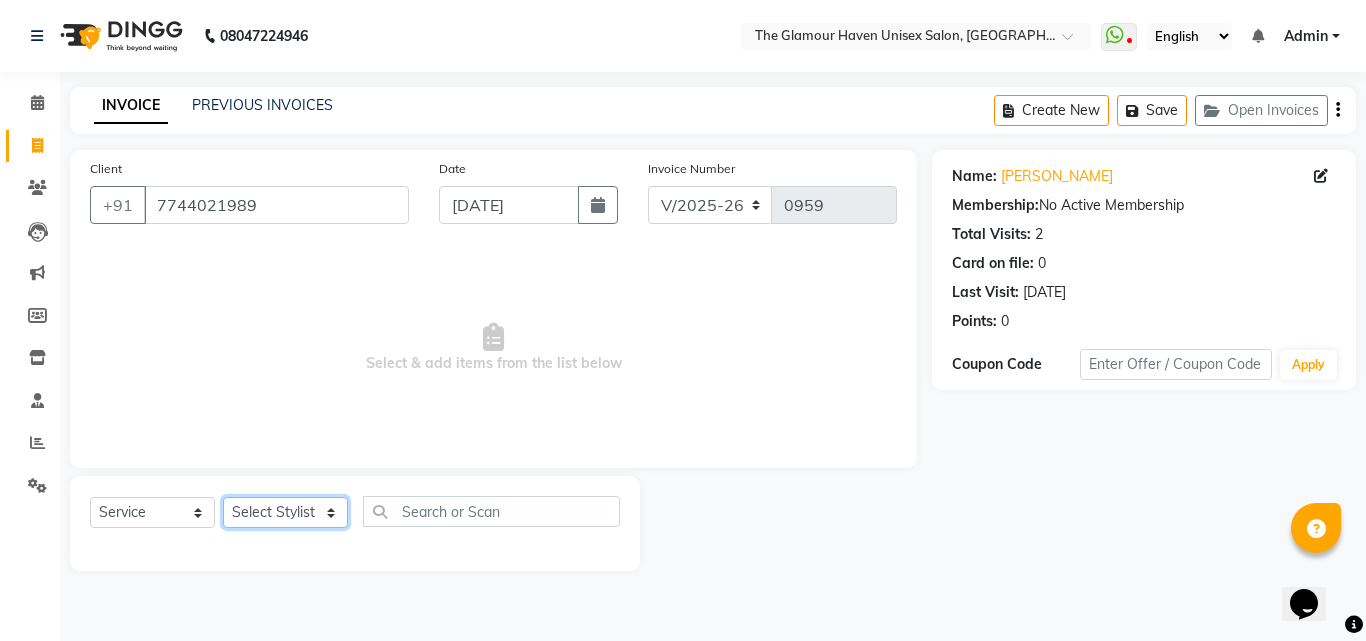 select on "59913" 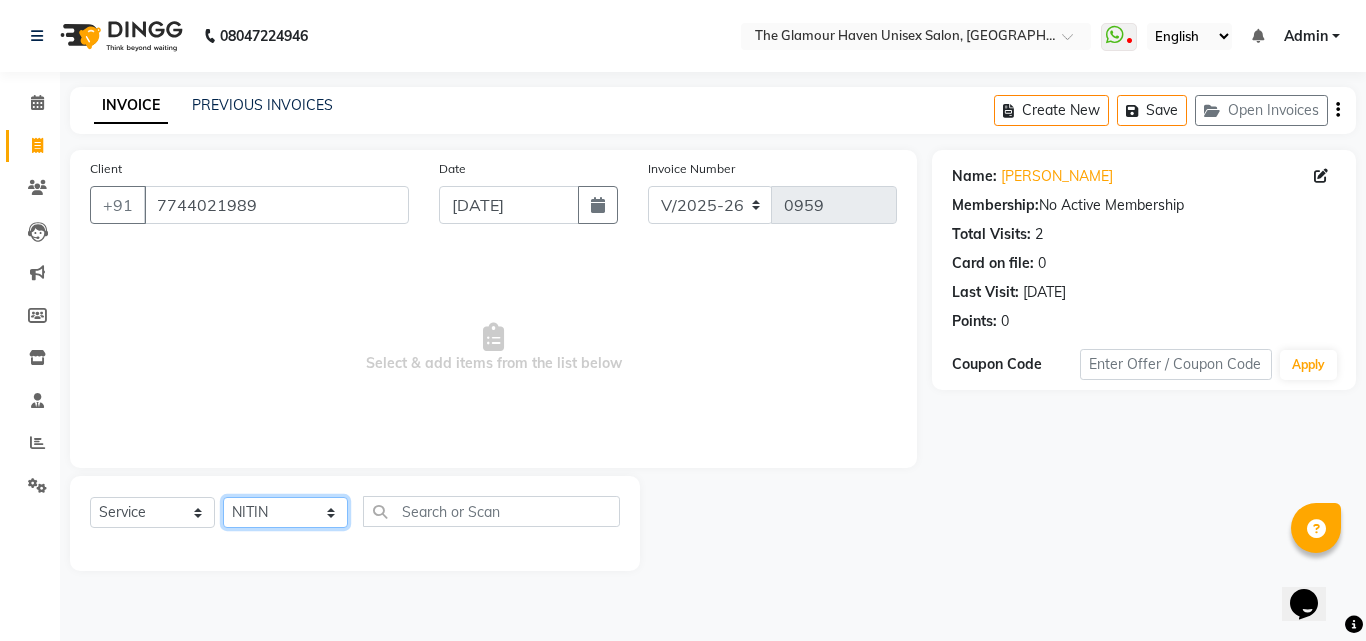 click on "Select Stylist Bharat sen [PERSON_NAME] [PERSON_NAME] [PERSON_NAME] [PERSON_NAME] RESHMA [PERSON_NAME] SWATI [PERSON_NAME] [PERSON_NAME]" 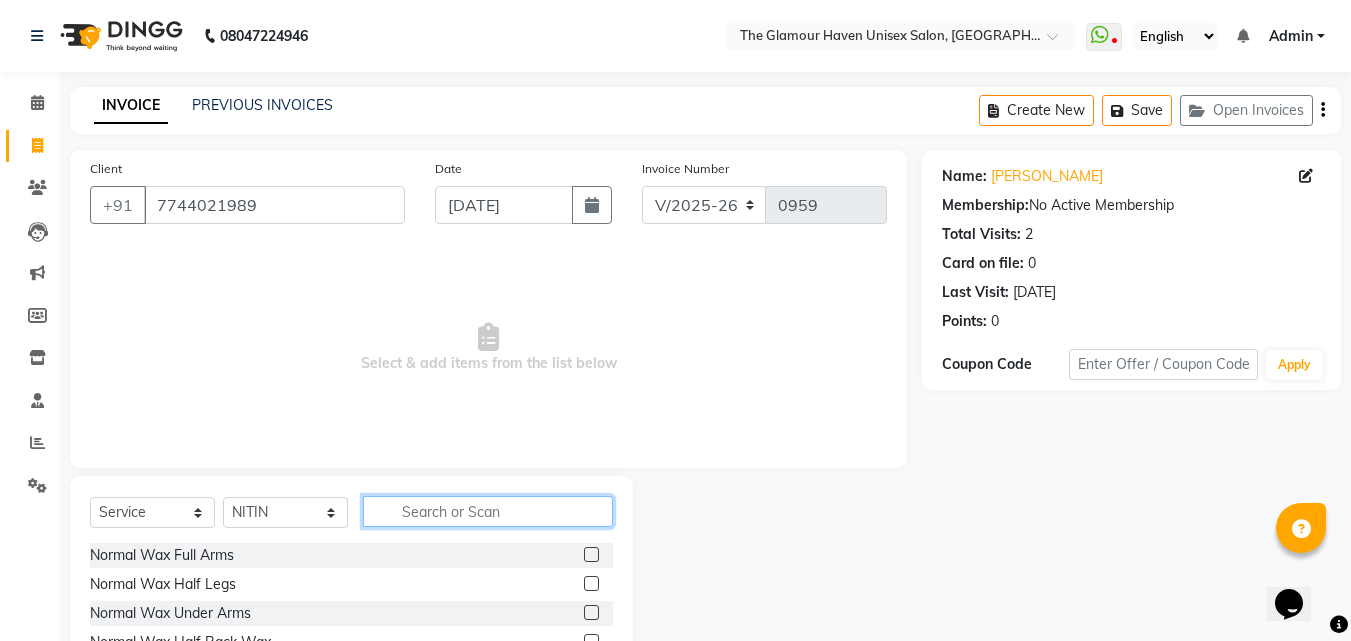click 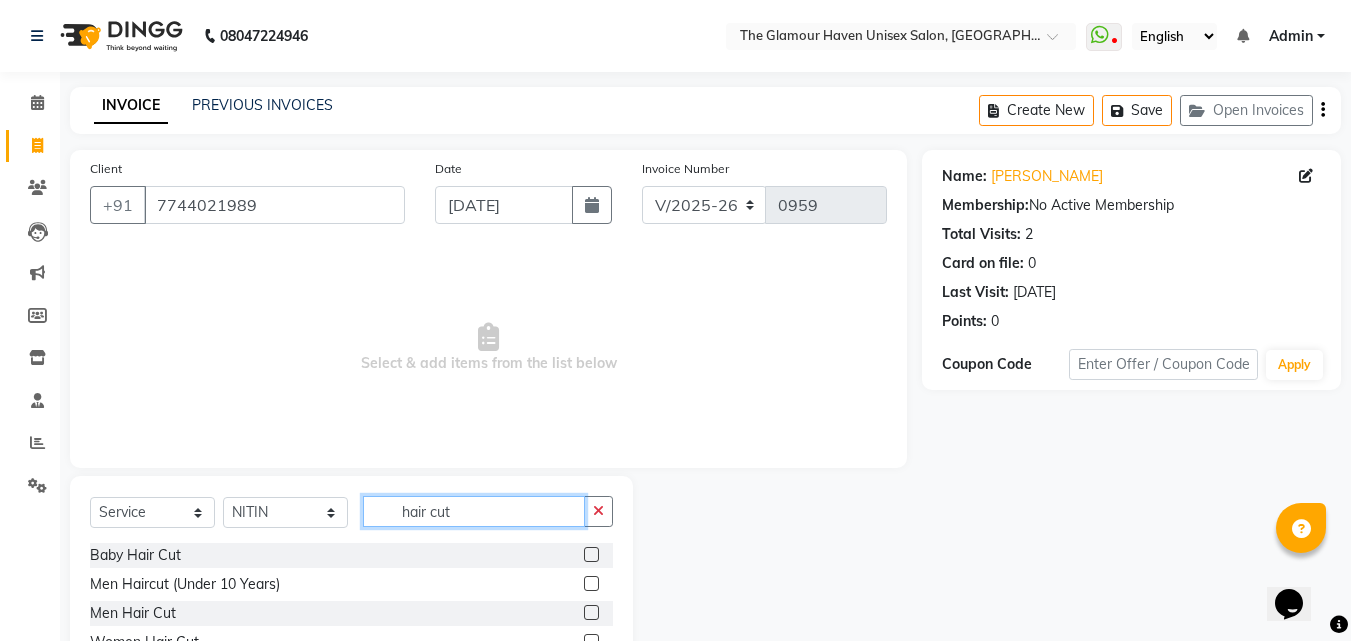 type on "hair cut" 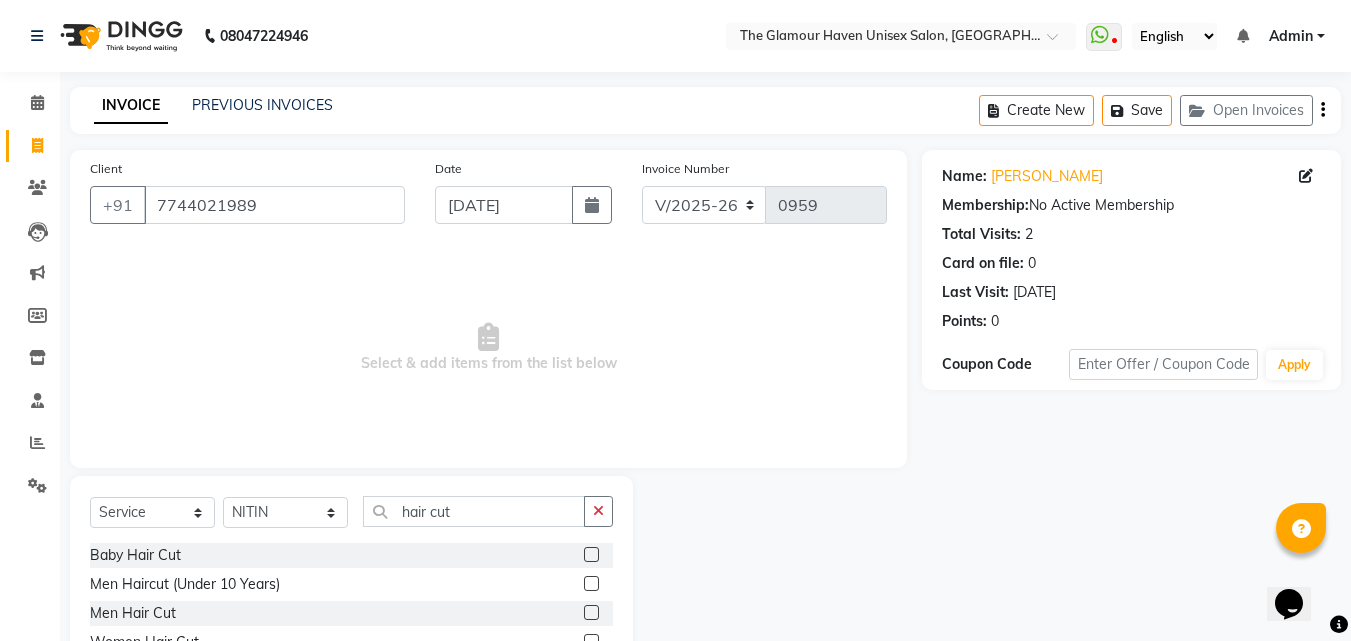 click 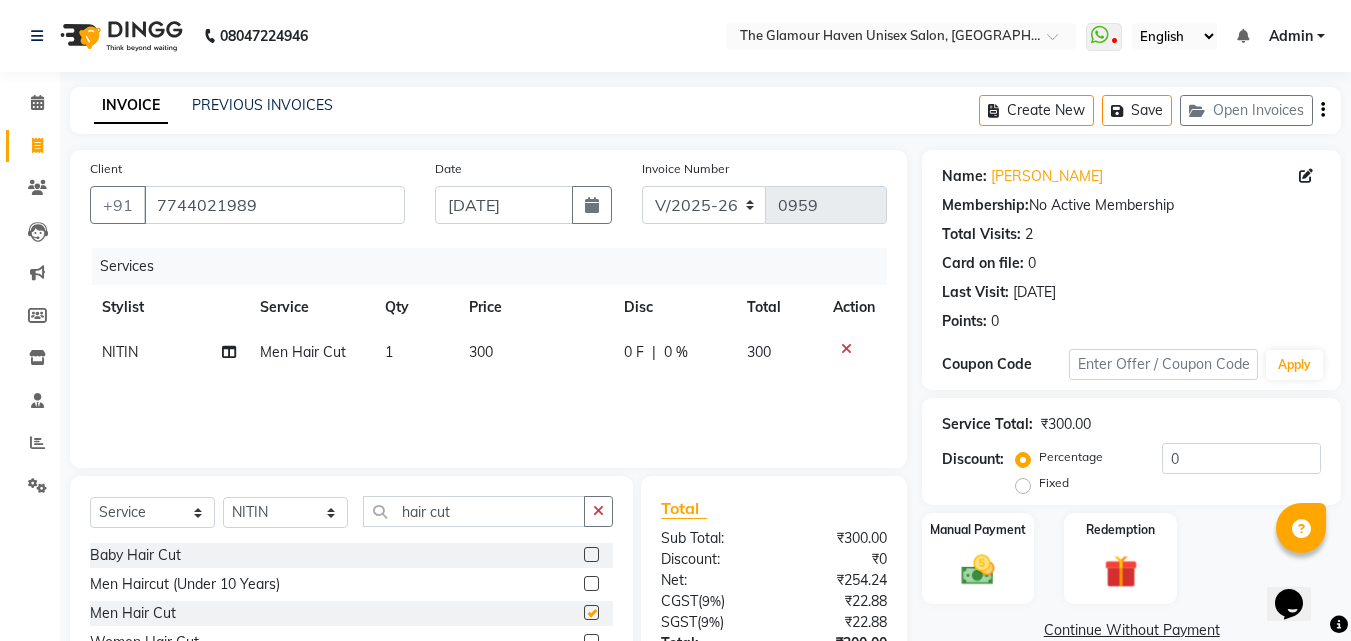 checkbox on "false" 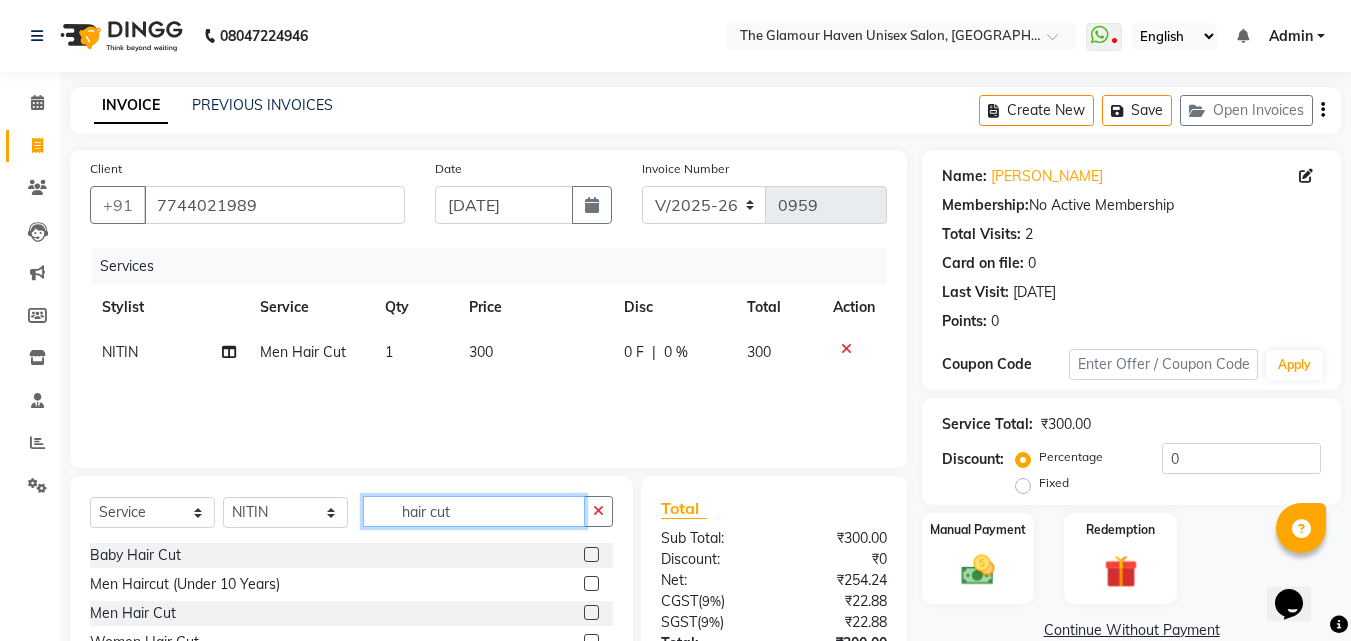 drag, startPoint x: 457, startPoint y: 500, endPoint x: 309, endPoint y: 505, distance: 148.08444 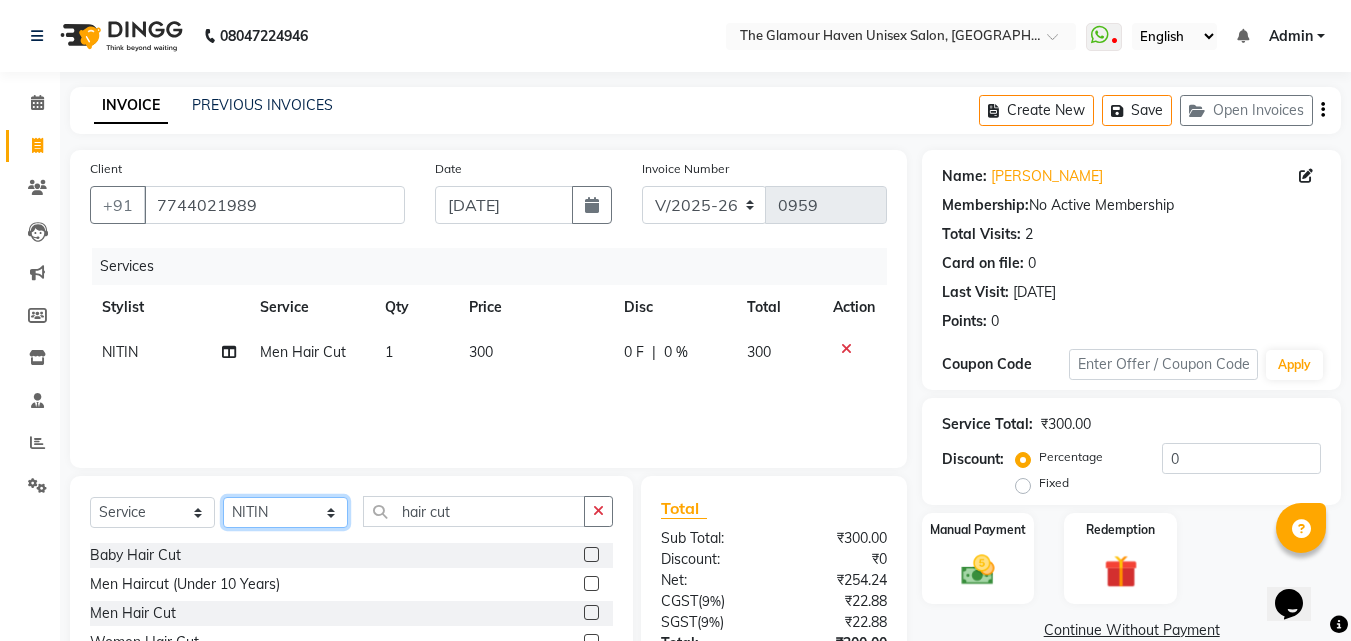click on "Select Stylist Bharat sen [PERSON_NAME] [PERSON_NAME] [PERSON_NAME] [PERSON_NAME] RESHMA [PERSON_NAME] SWATI [PERSON_NAME] [PERSON_NAME]" 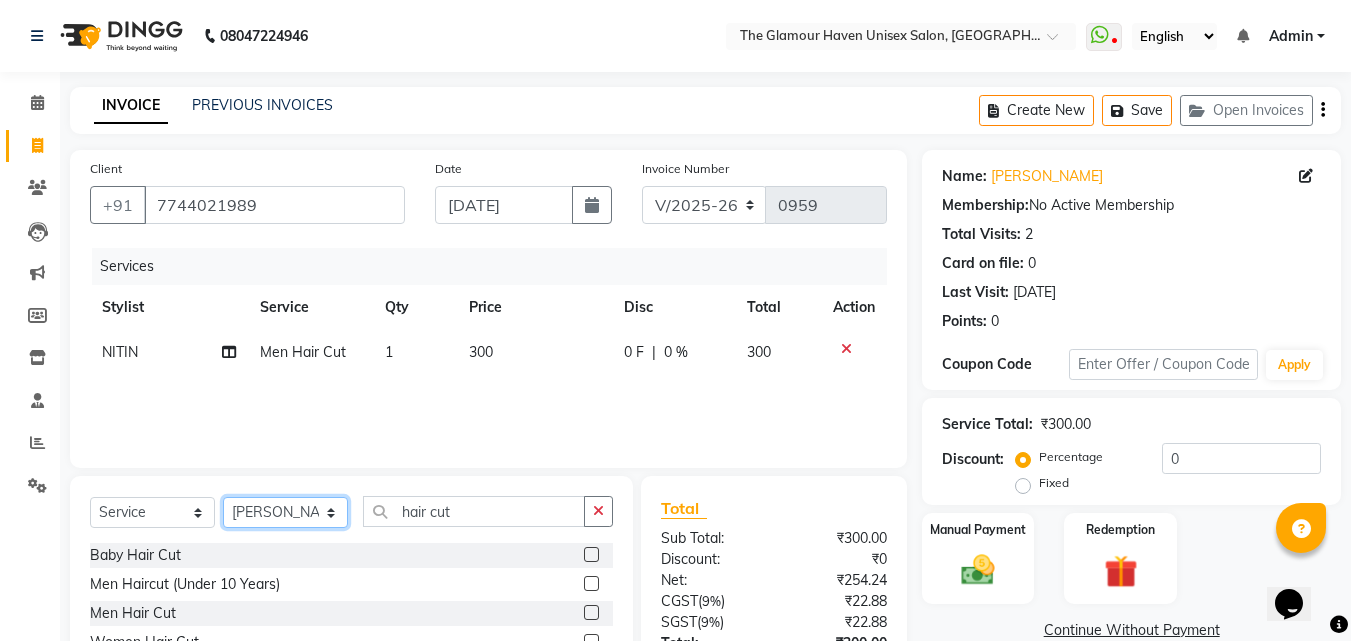 click on "Select Stylist Bharat sen [PERSON_NAME] [PERSON_NAME] [PERSON_NAME] [PERSON_NAME] RESHMA [PERSON_NAME] SWATI [PERSON_NAME] [PERSON_NAME]" 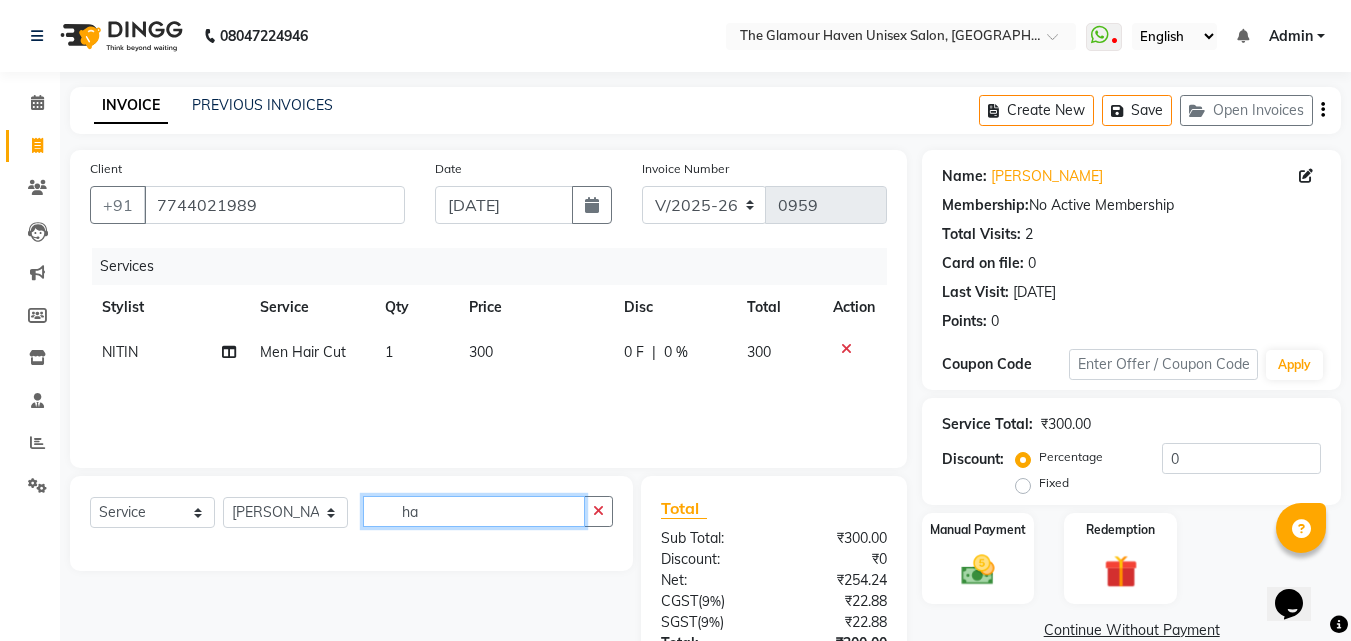 type on "h" 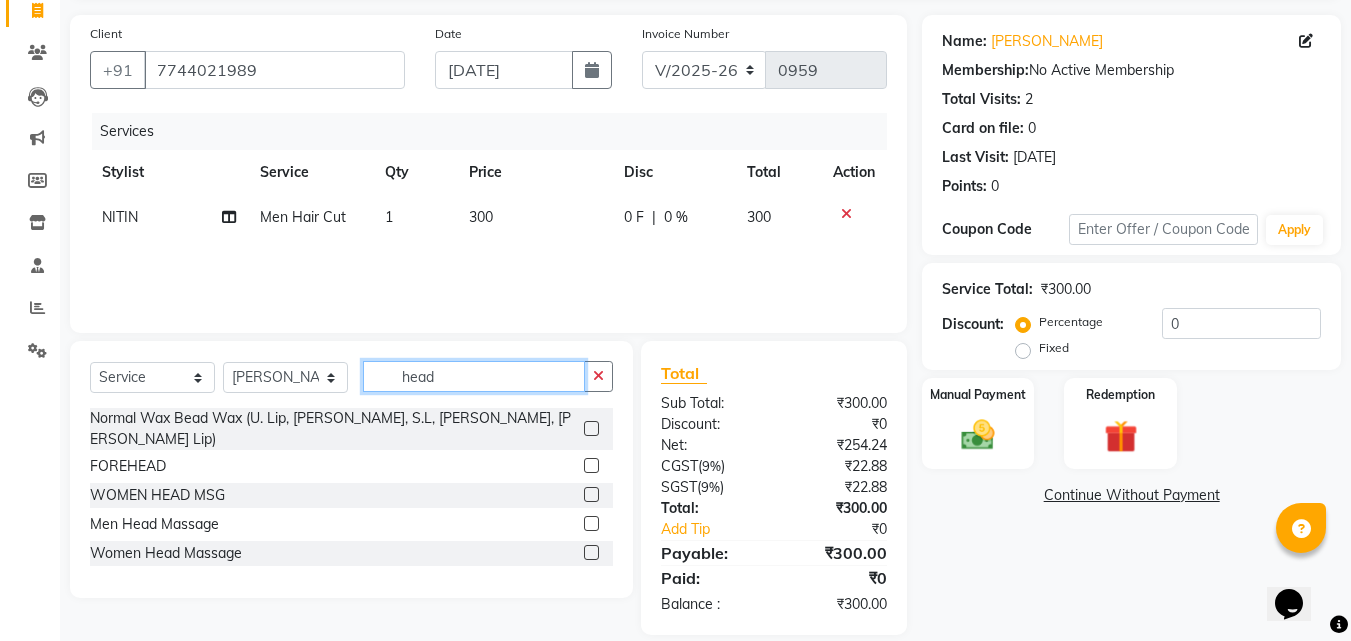 scroll, scrollTop: 159, scrollLeft: 0, axis: vertical 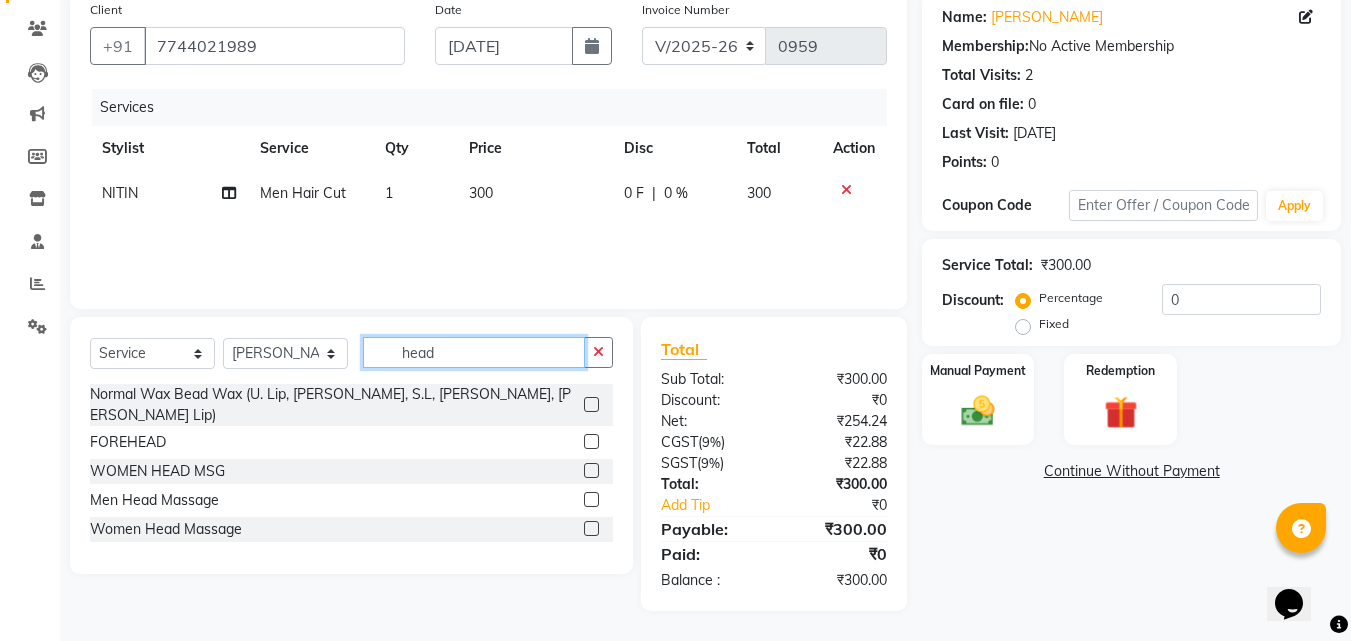 type on "head" 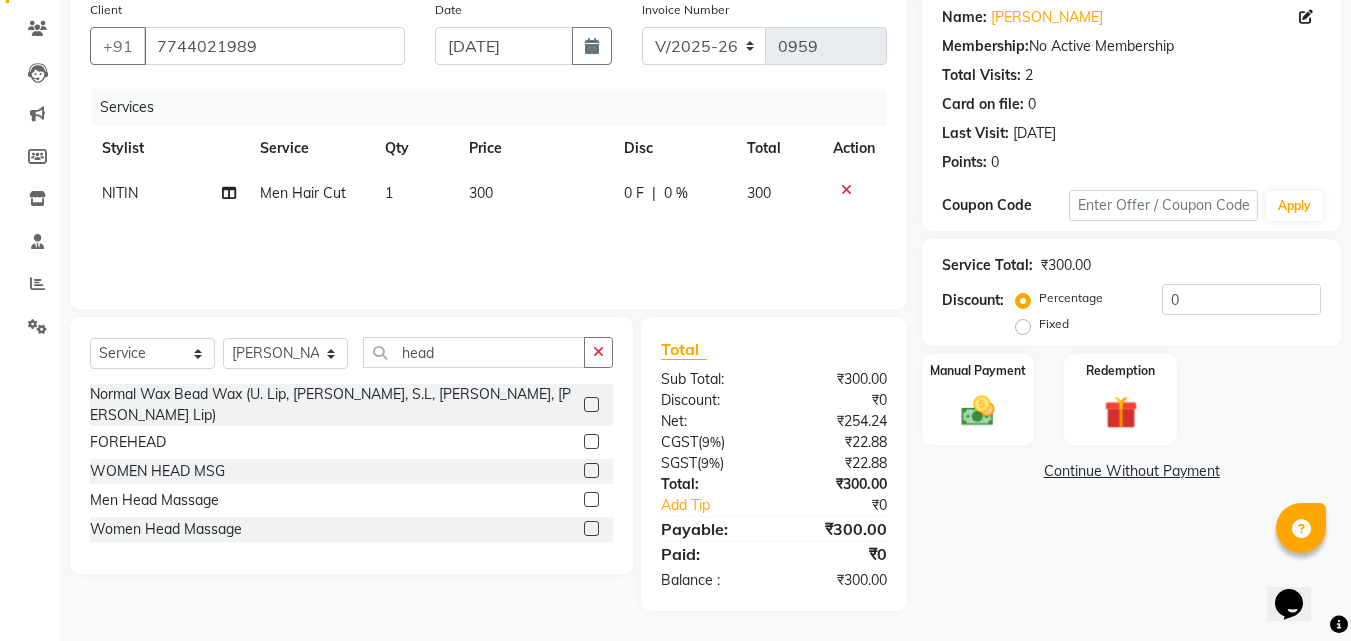 click 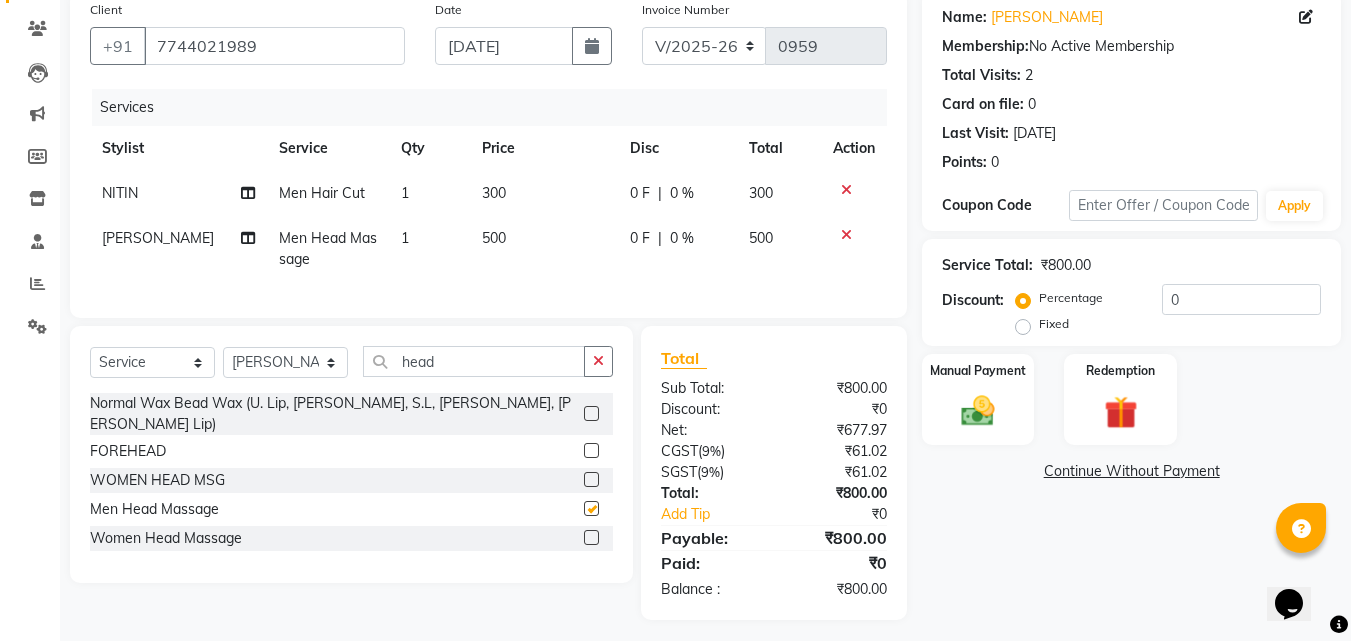 checkbox on "false" 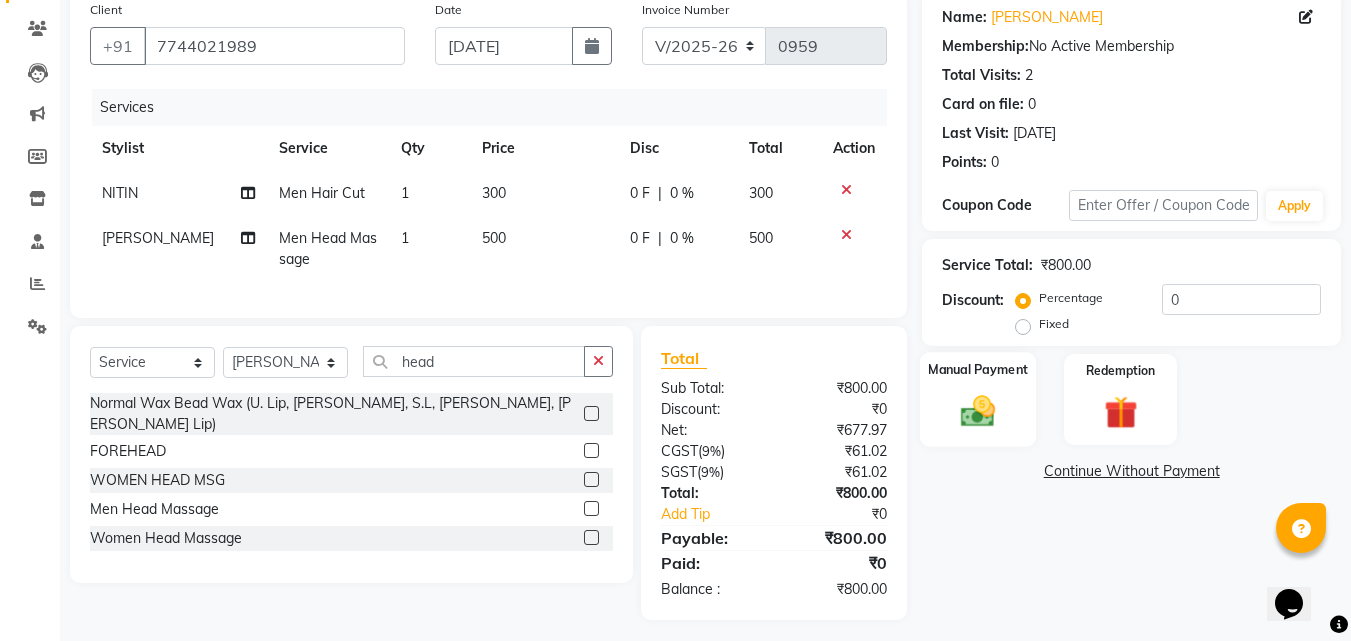 click 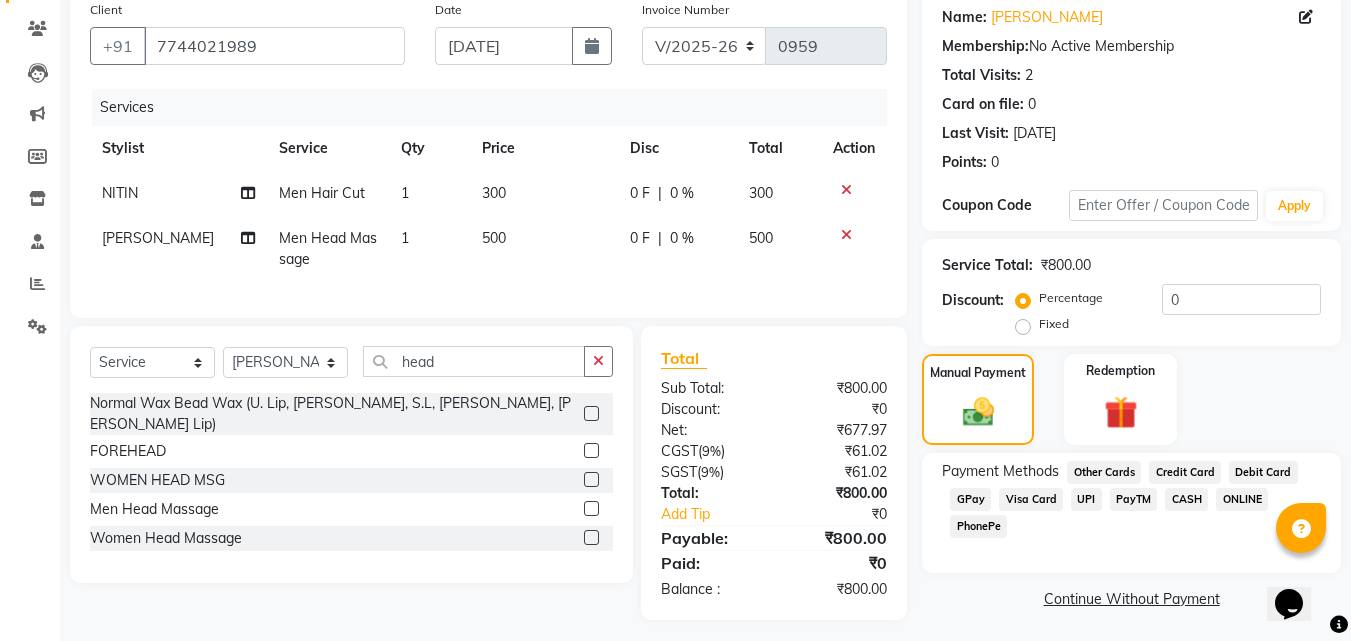 click on "CASH" 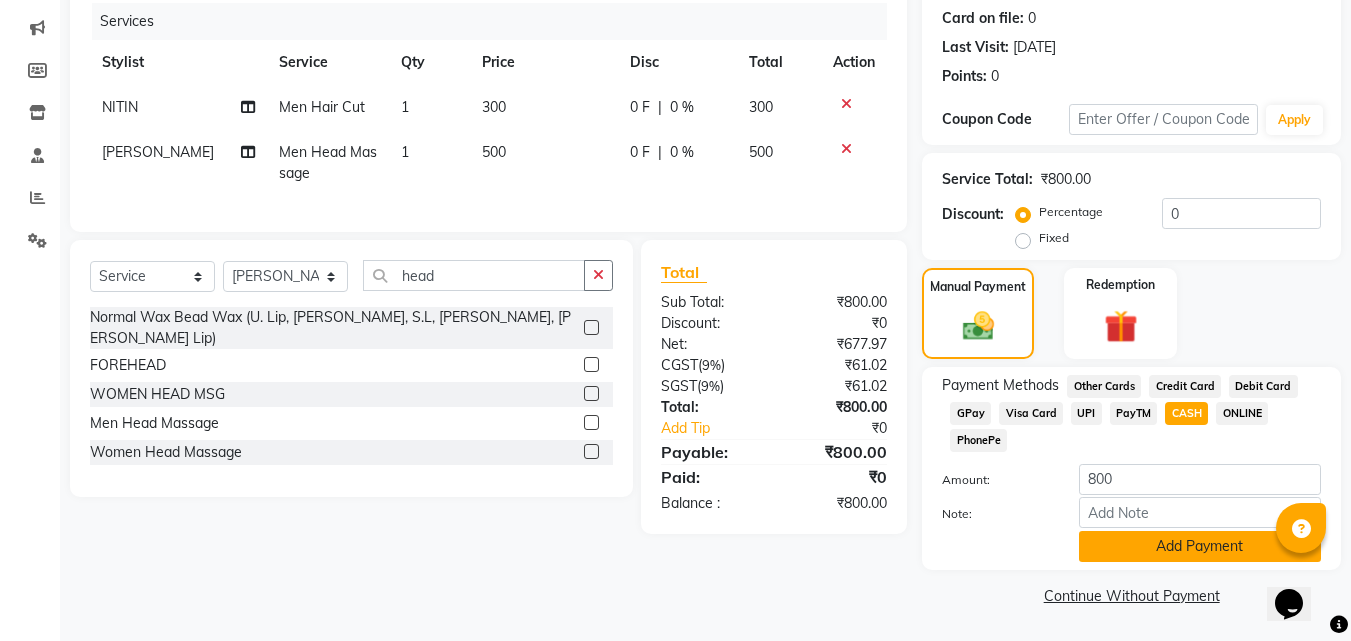 click on "Add Payment" 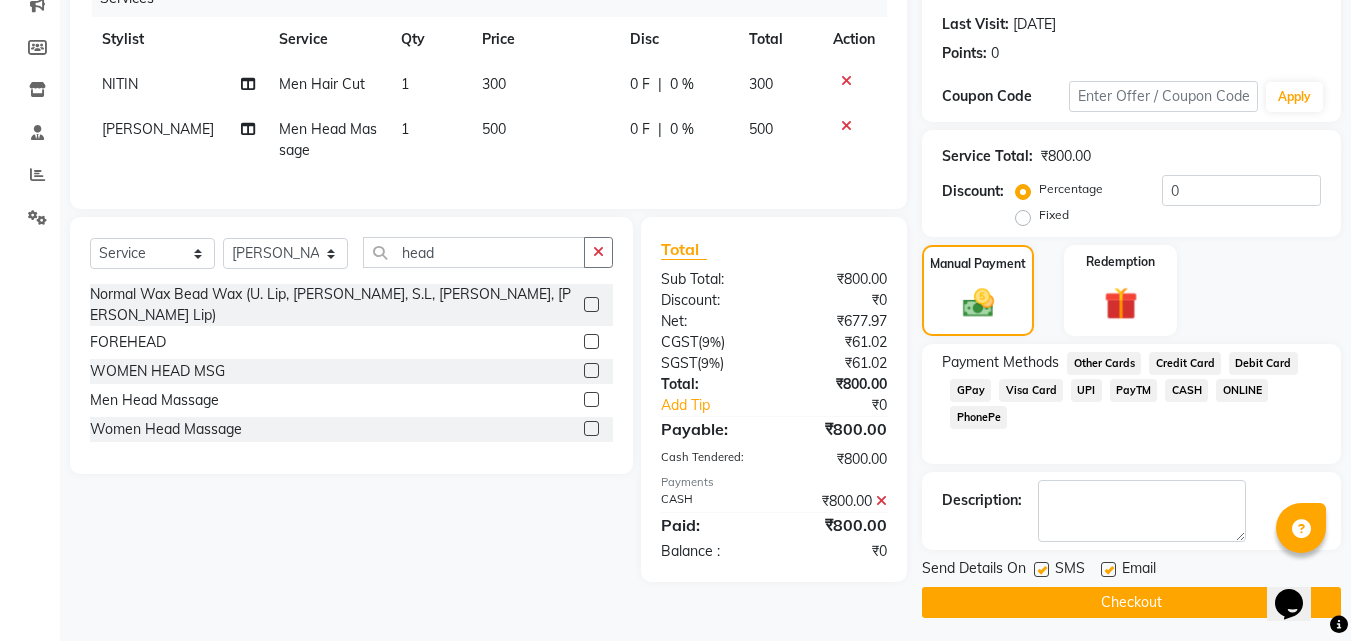 scroll, scrollTop: 275, scrollLeft: 0, axis: vertical 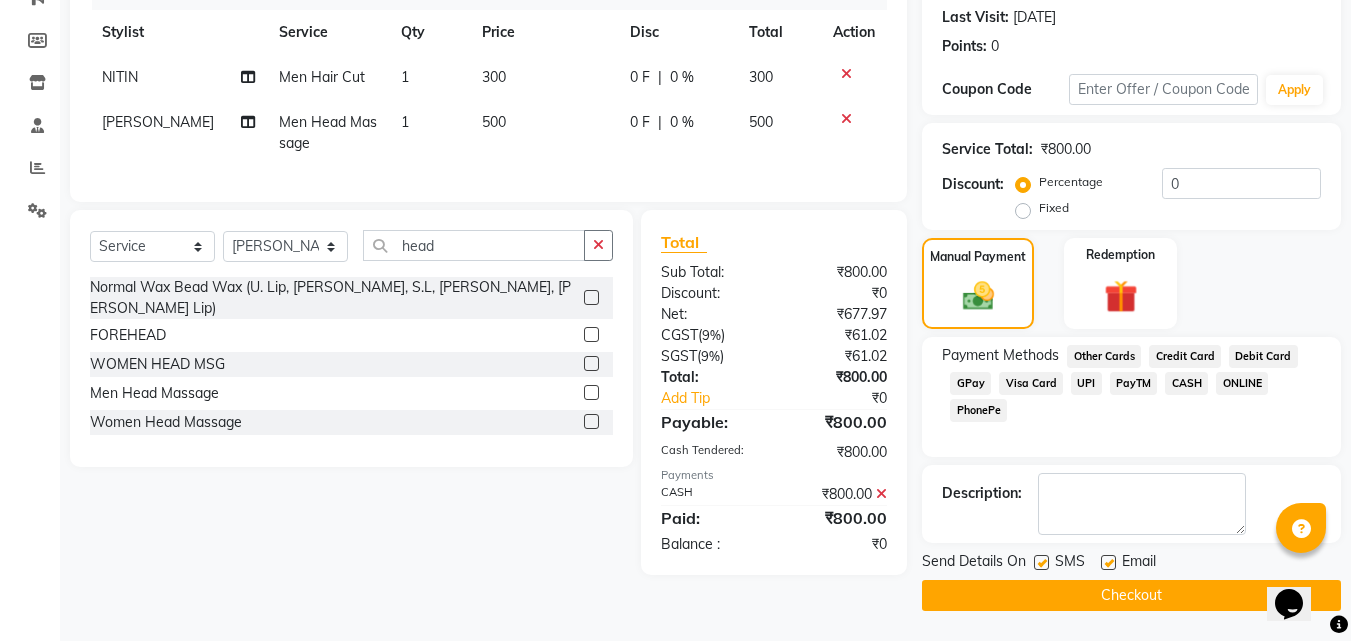 click 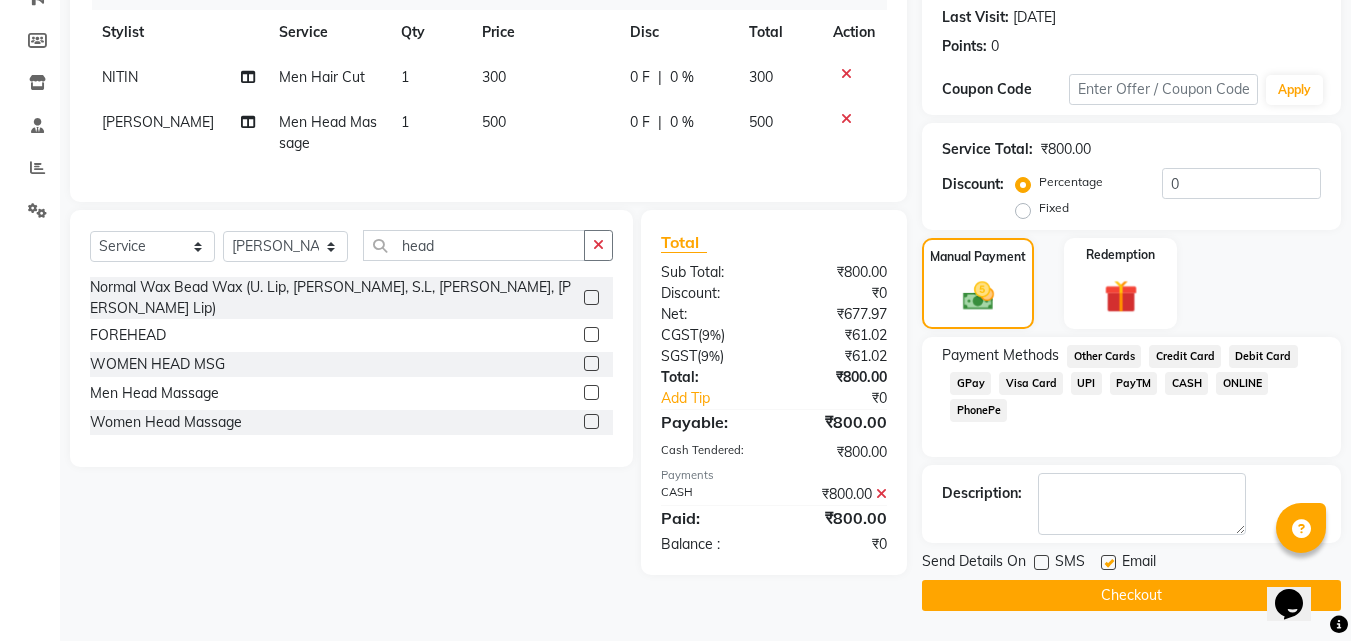 click 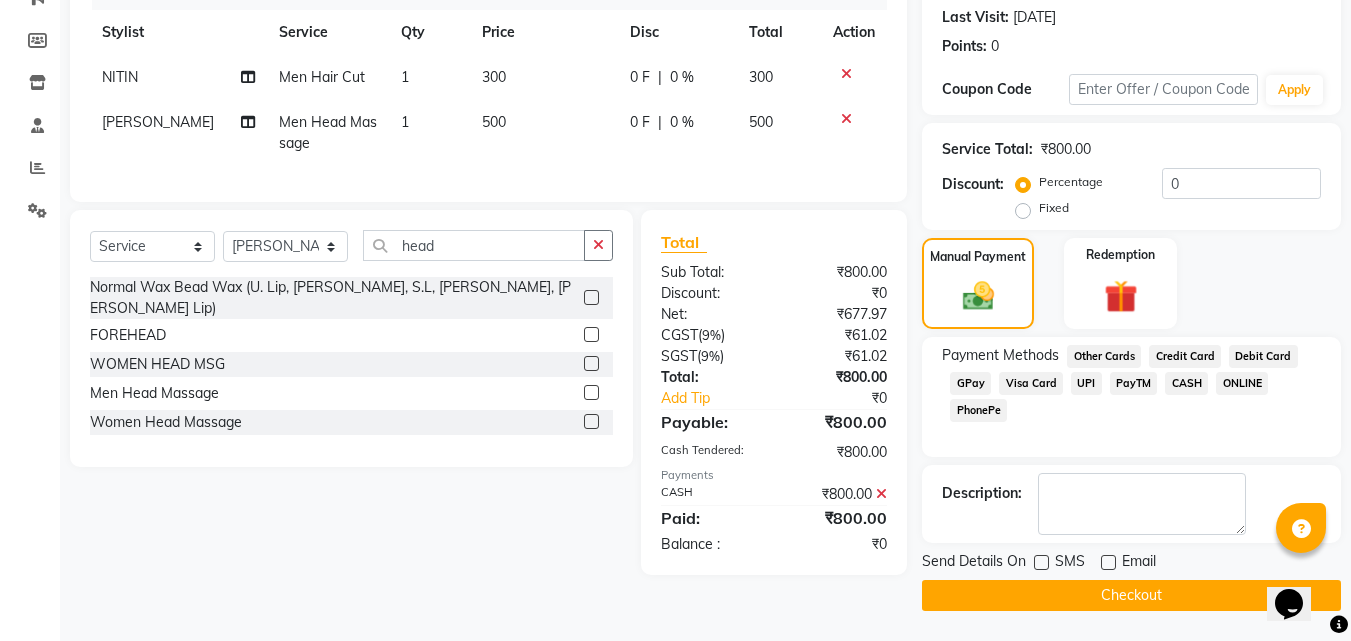 click on "Checkout" 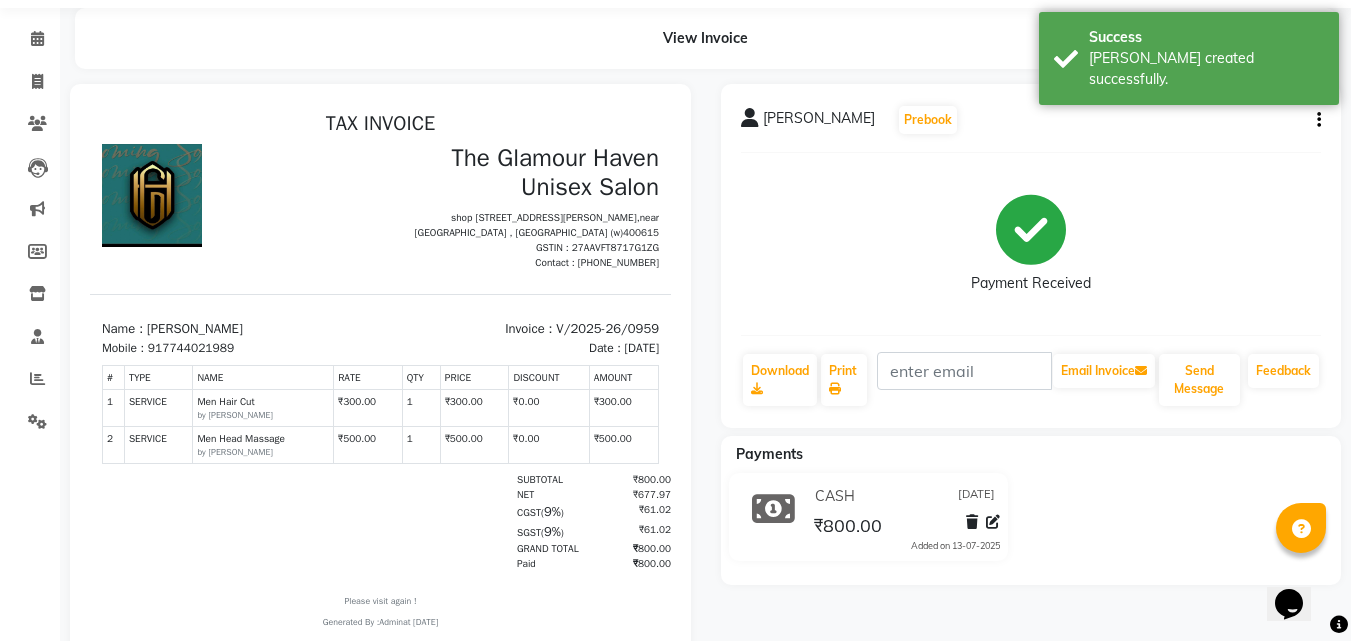 scroll, scrollTop: 100, scrollLeft: 0, axis: vertical 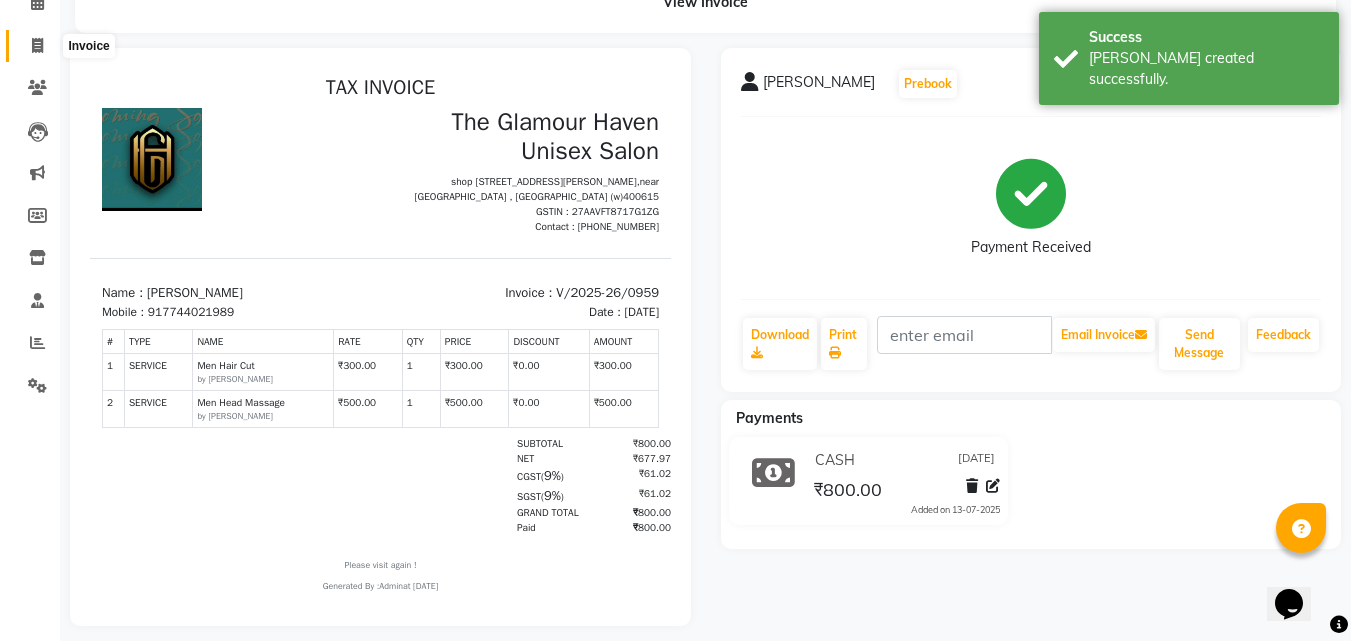 click 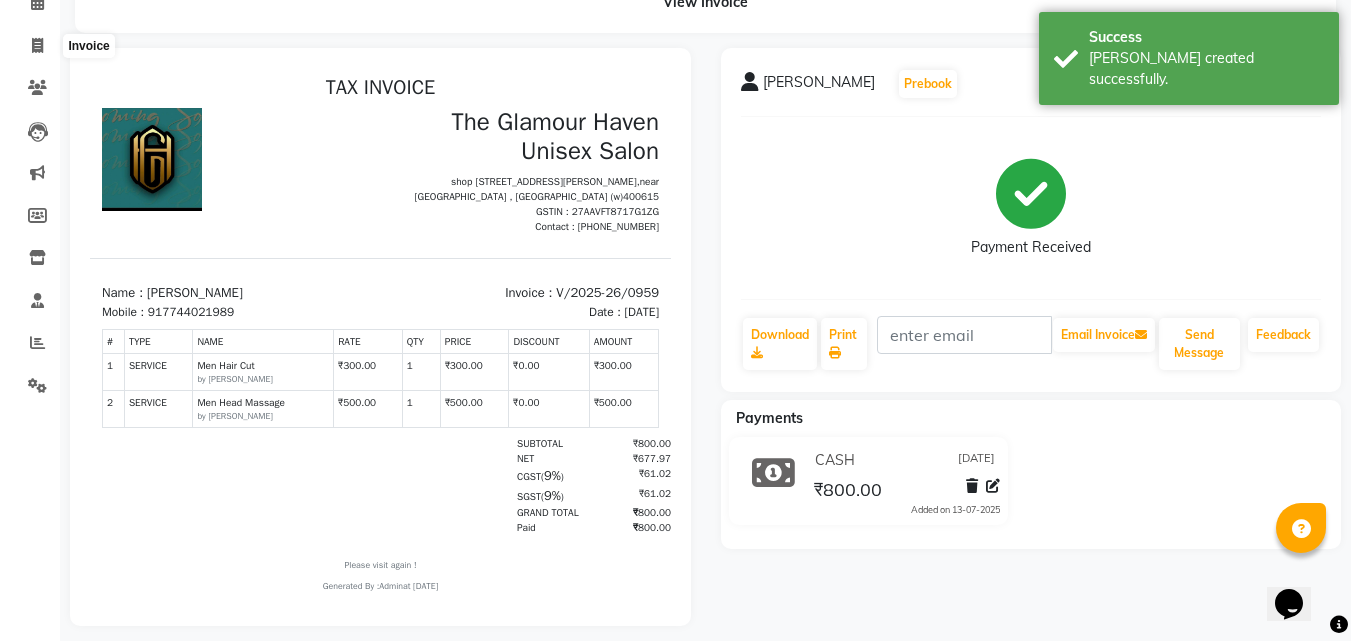 select on "service" 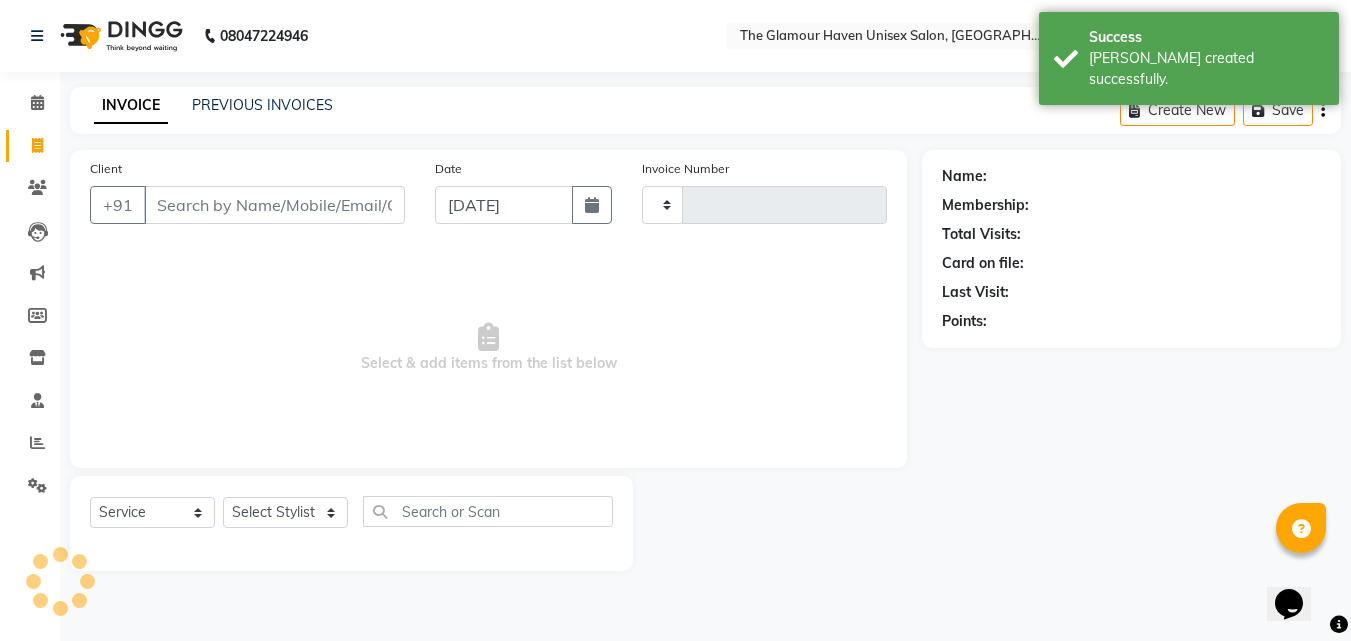 type on "0960" 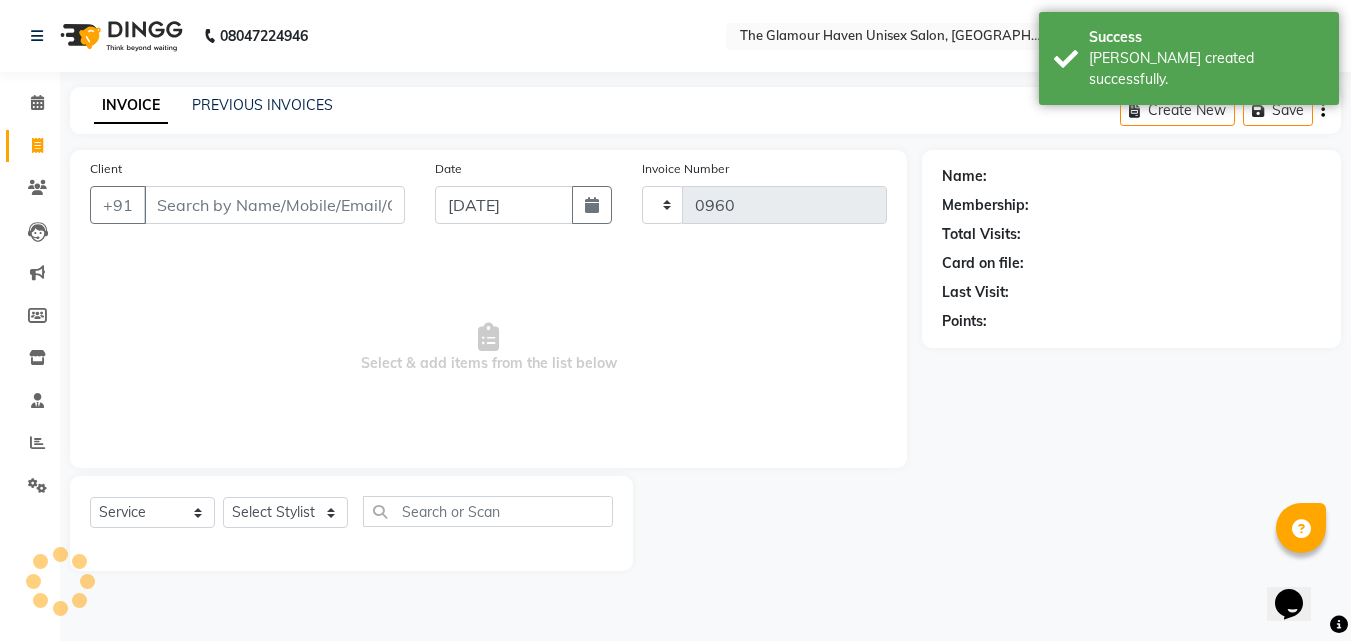 scroll, scrollTop: 0, scrollLeft: 0, axis: both 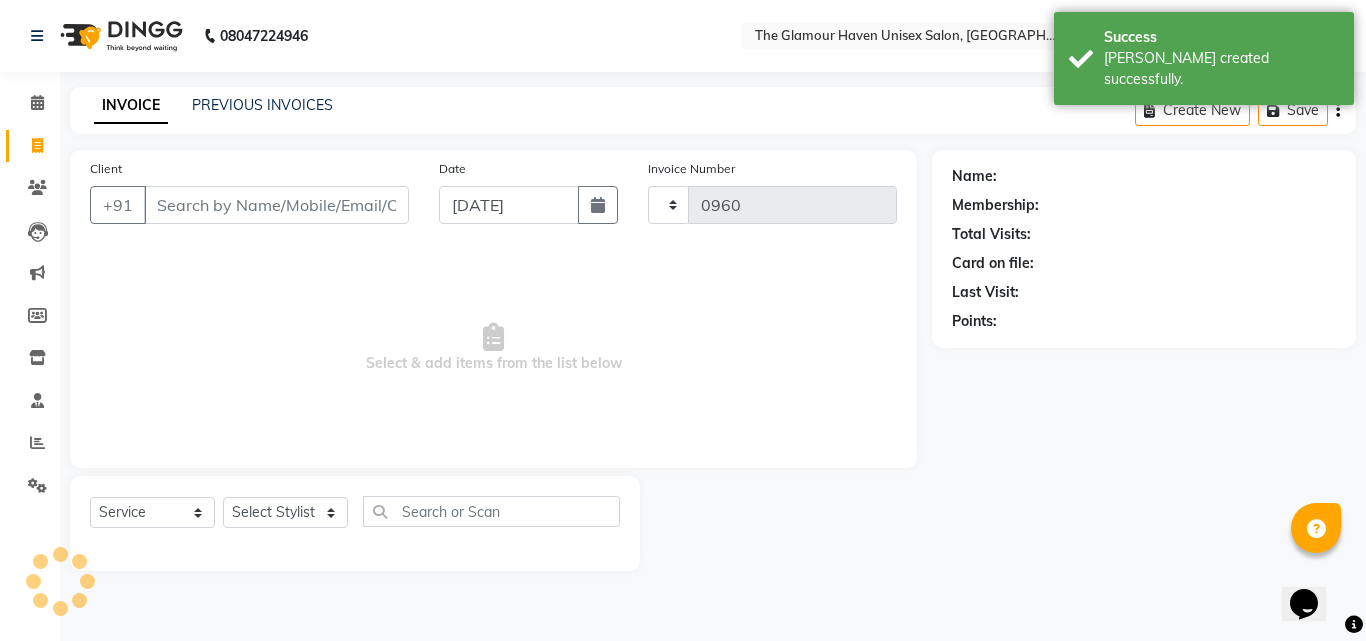 select on "7124" 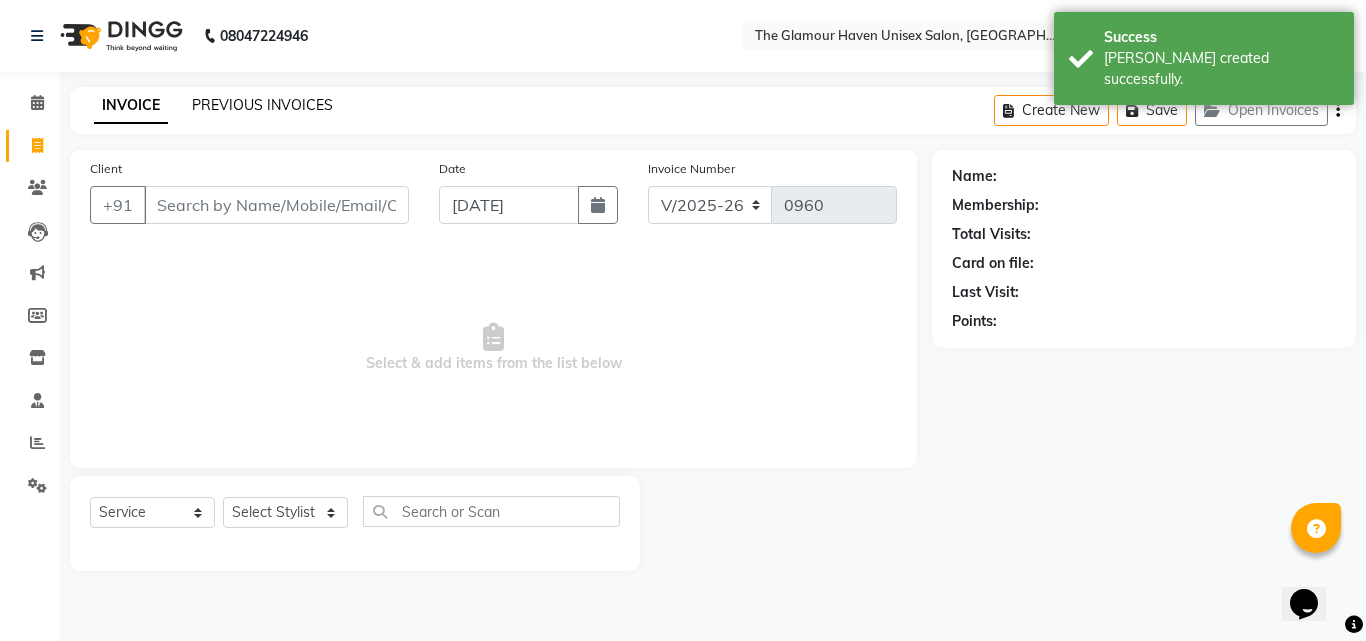click on "PREVIOUS INVOICES" 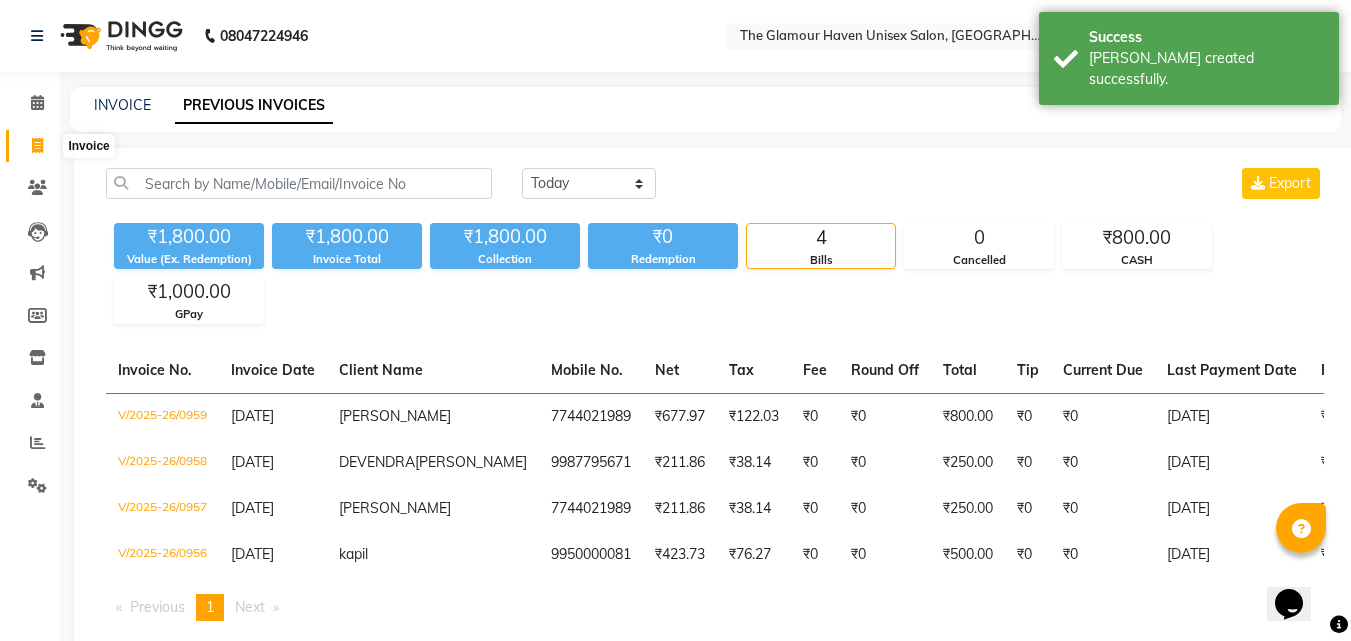 click 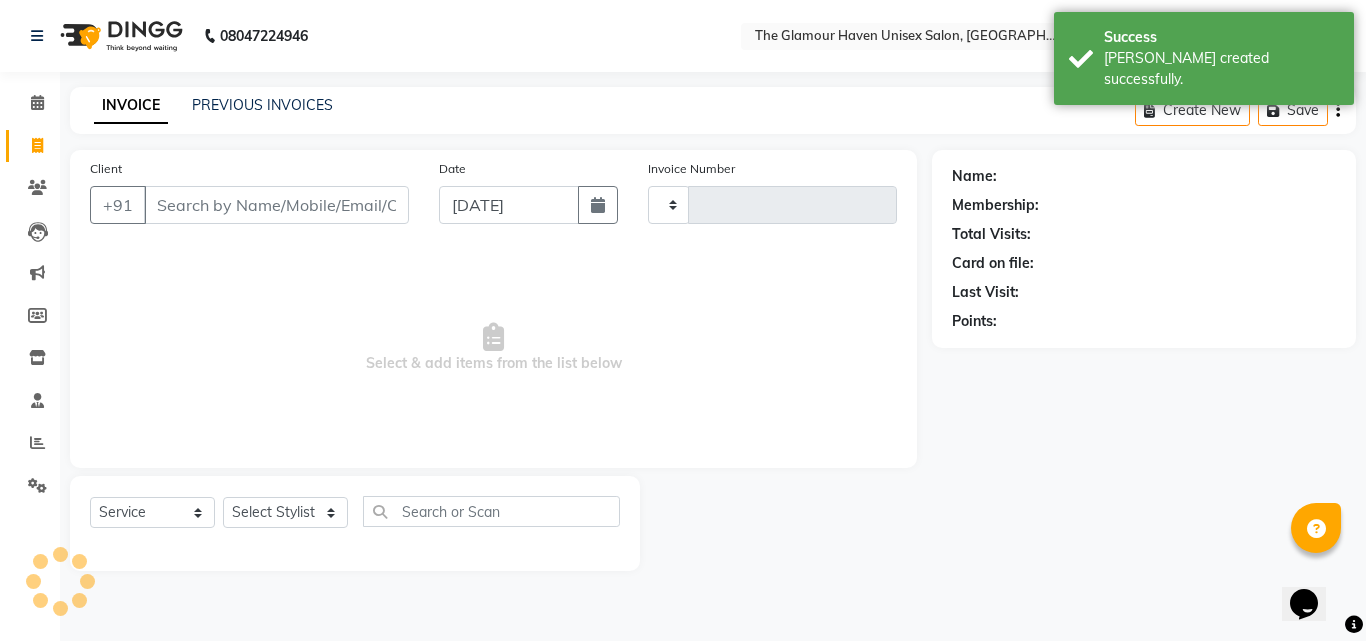 type on "0960" 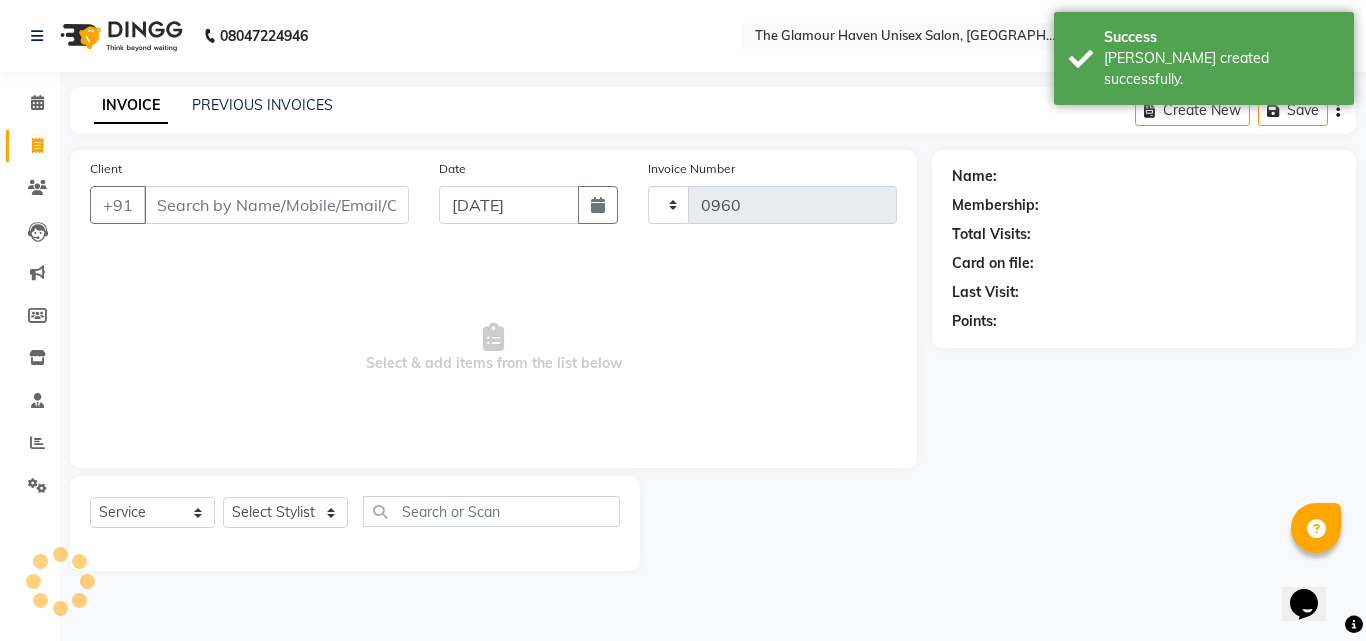select on "7124" 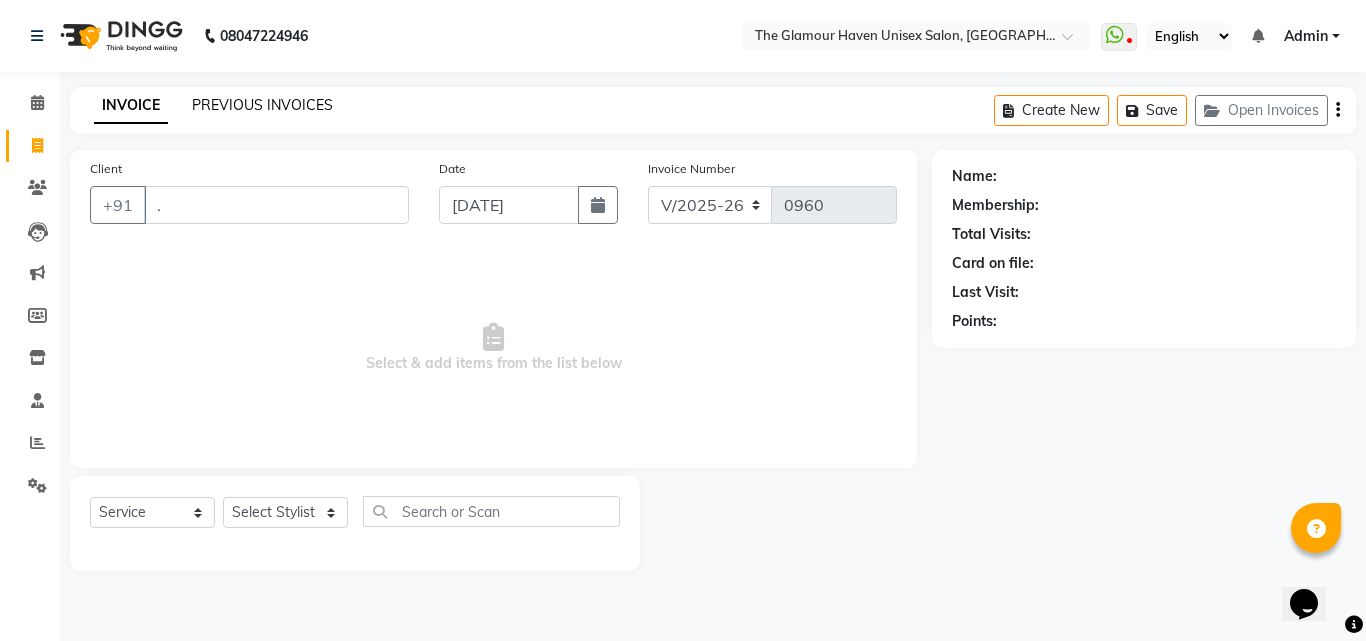type on "." 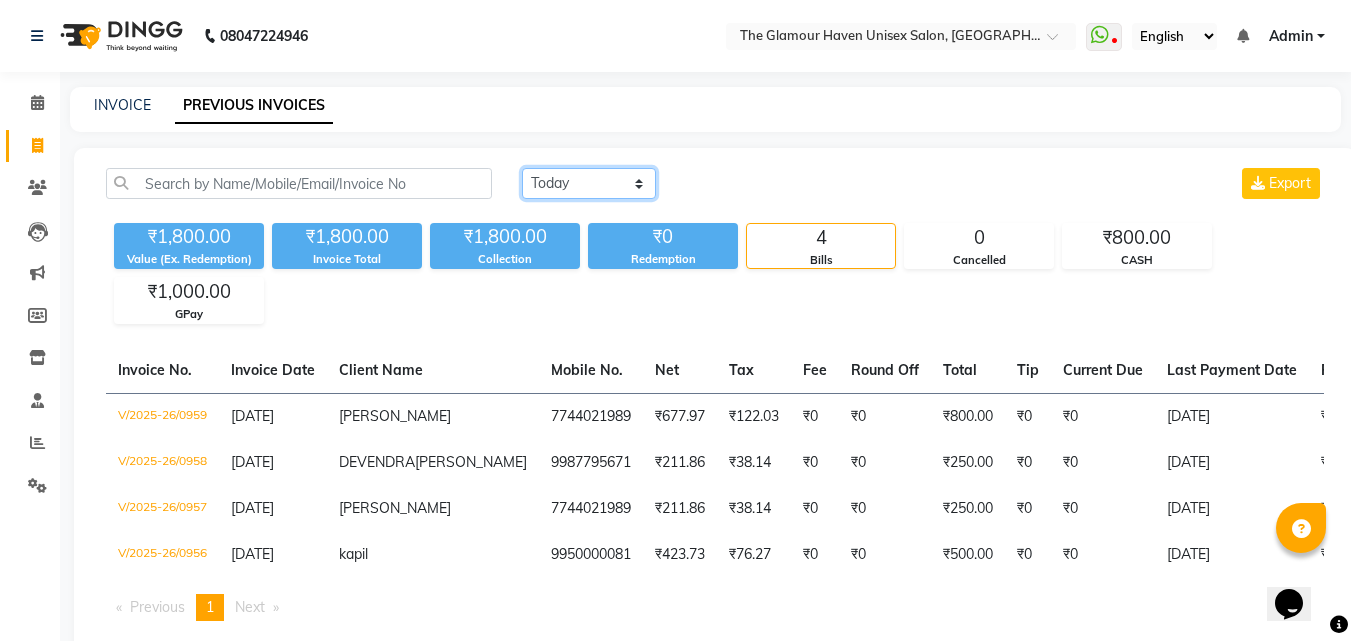 click on "[DATE] [DATE] Custom Range" 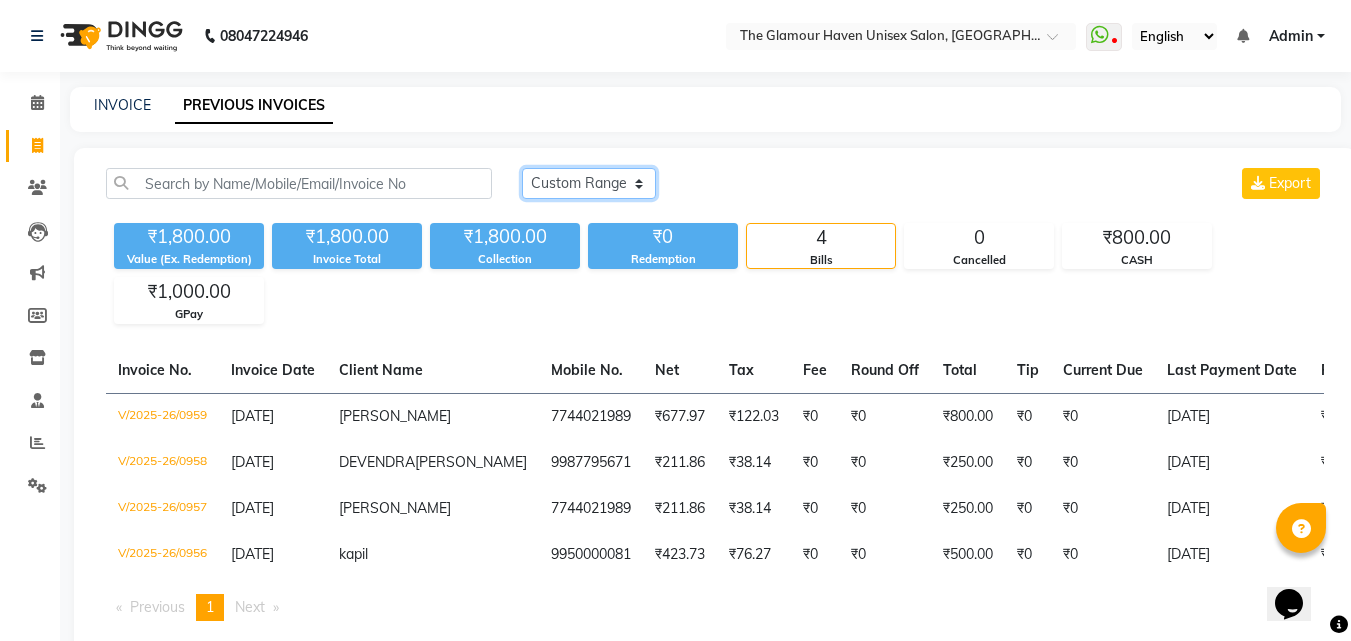 click on "[DATE] [DATE] Custom Range" 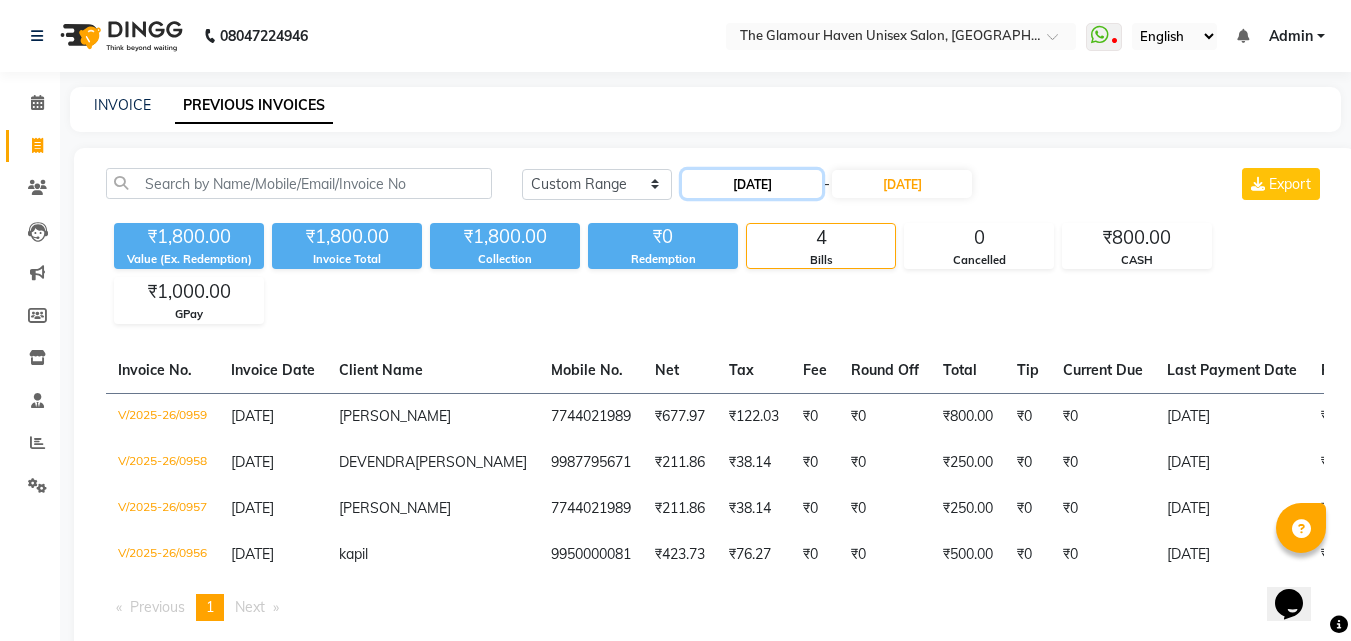 click on "[DATE]" 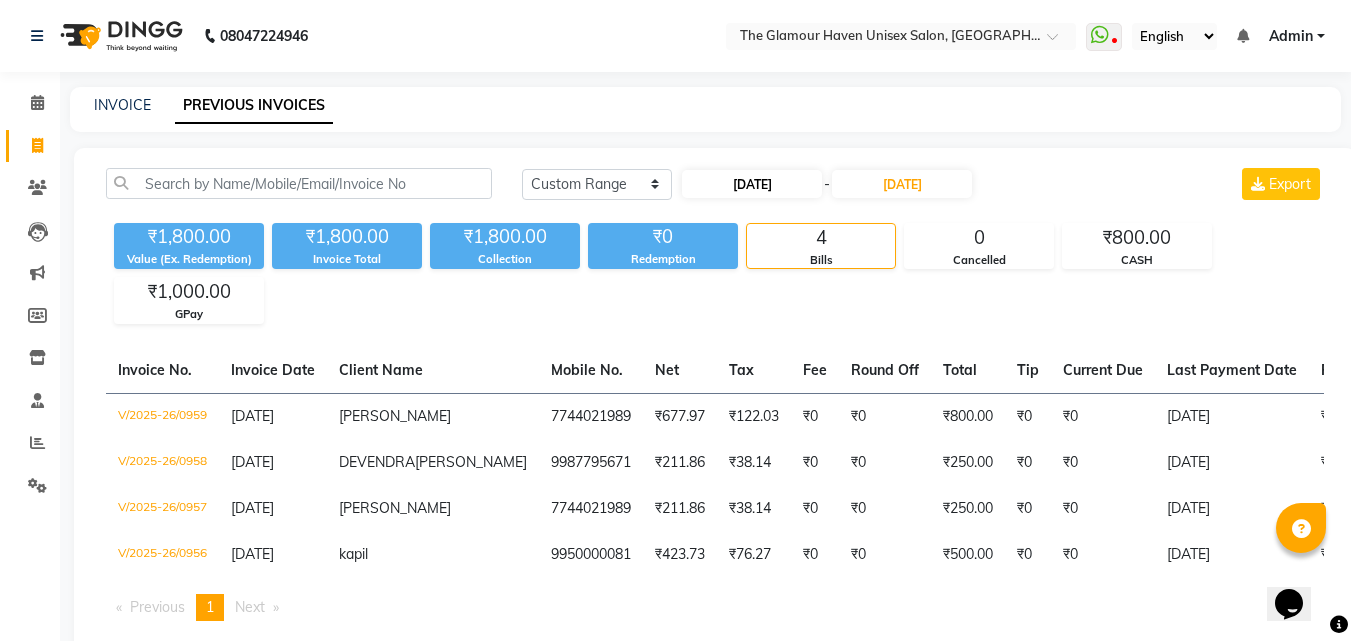 select on "7" 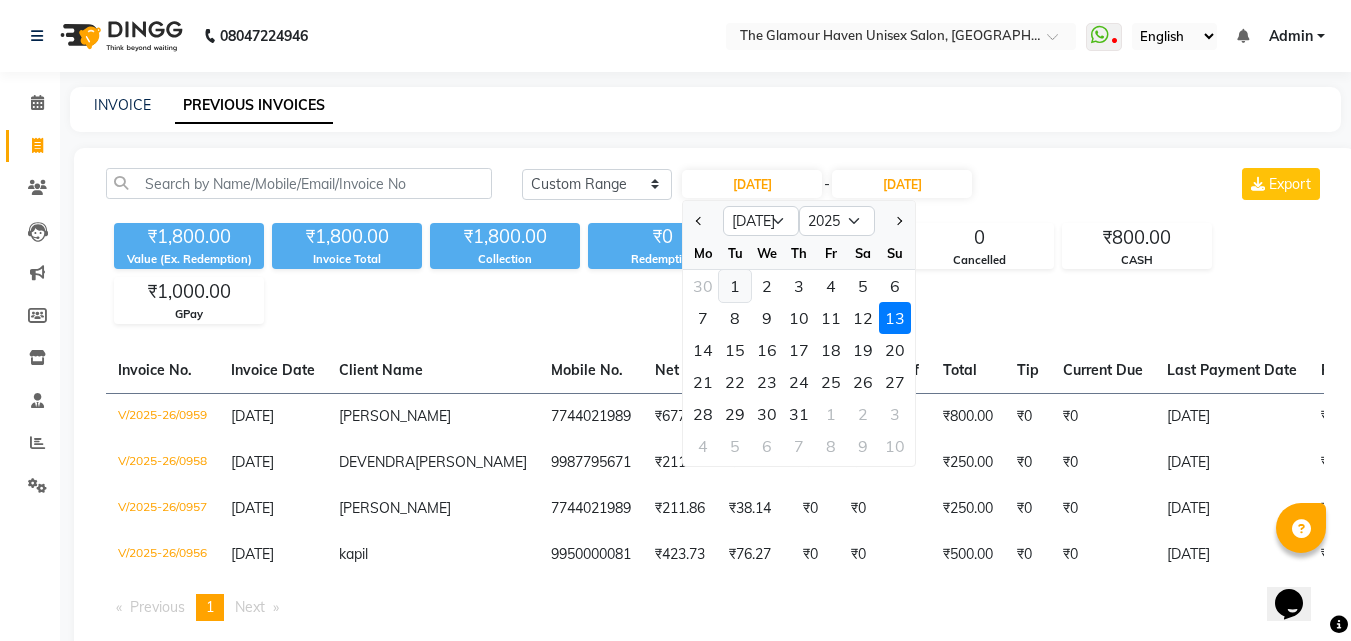 click on "1" 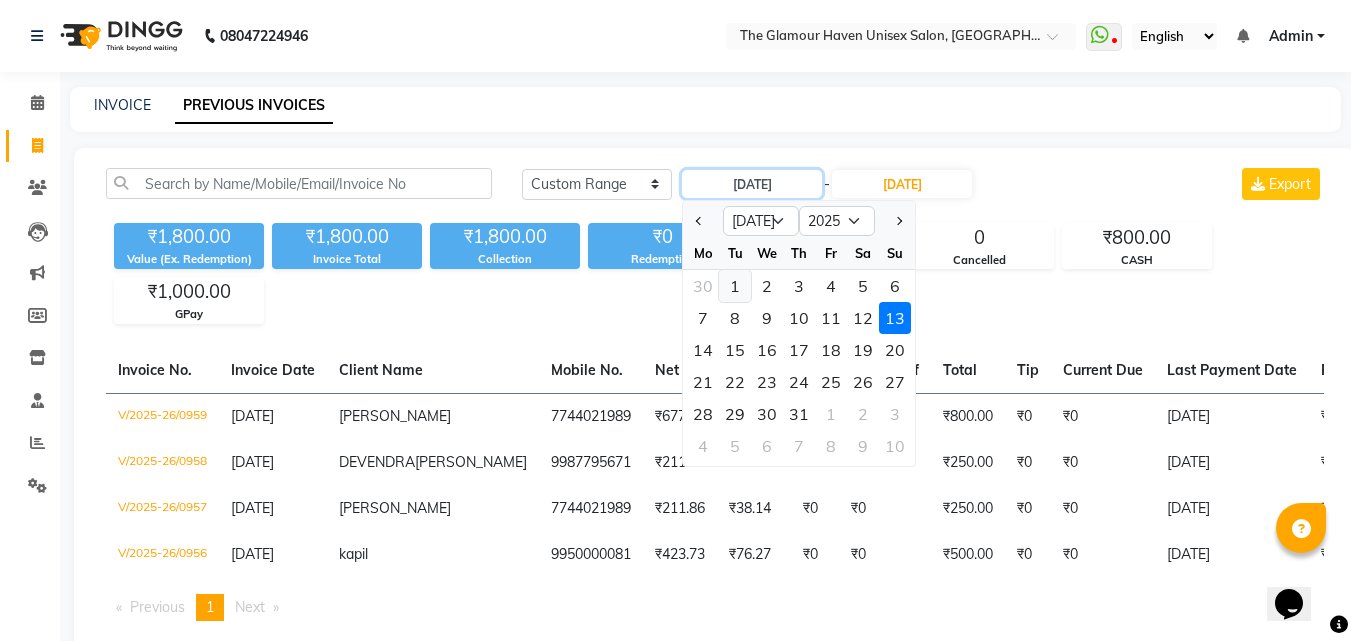 type on "[DATE]" 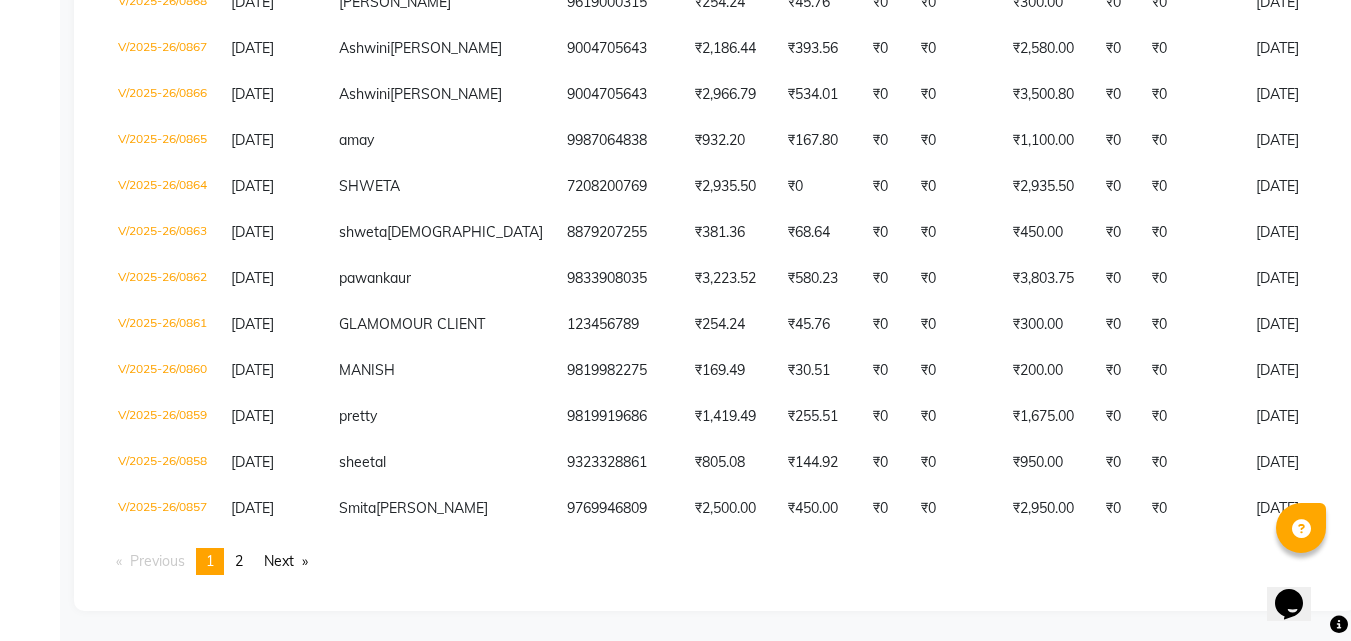 scroll, scrollTop: 4837, scrollLeft: 0, axis: vertical 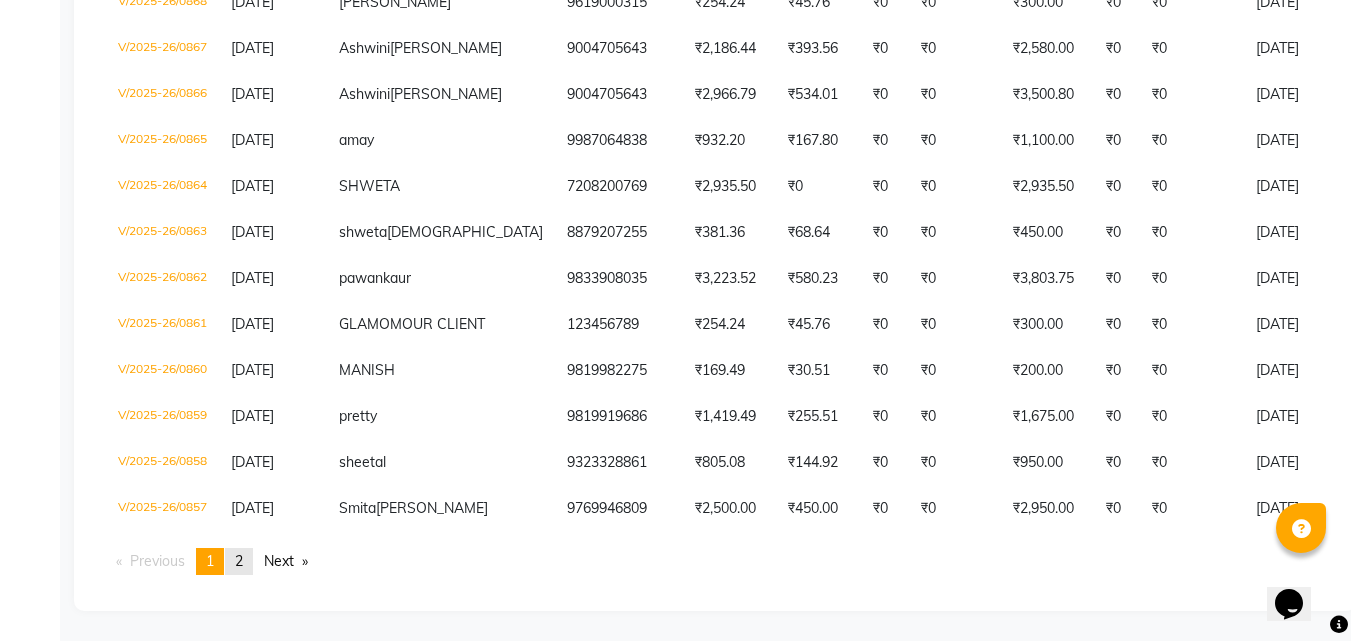 click on "page  2" at bounding box center [239, 561] 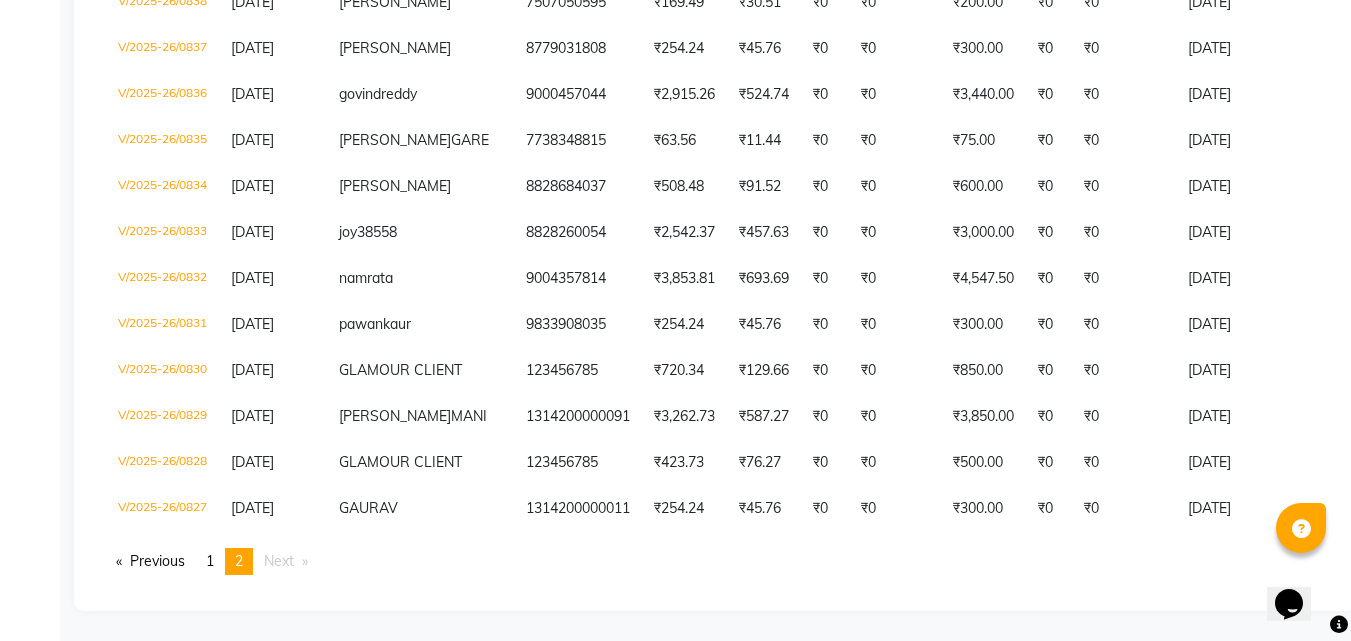 scroll, scrollTop: 1075, scrollLeft: 0, axis: vertical 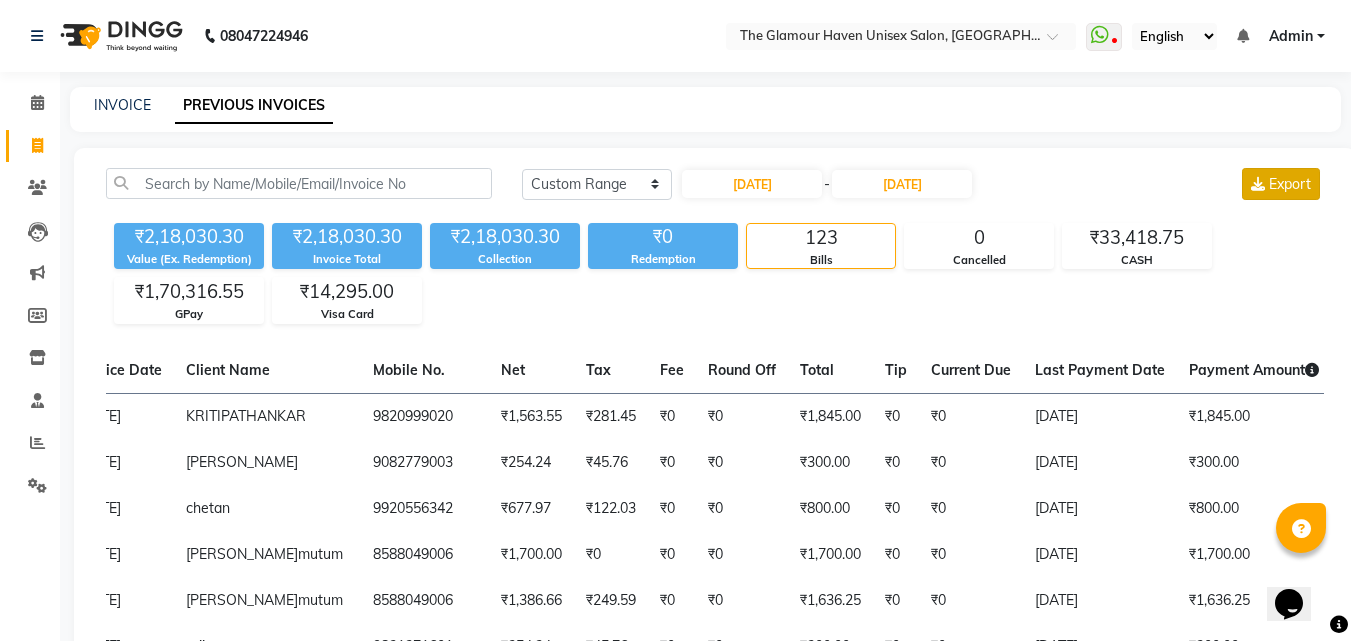 click on "Export" at bounding box center (1290, 184) 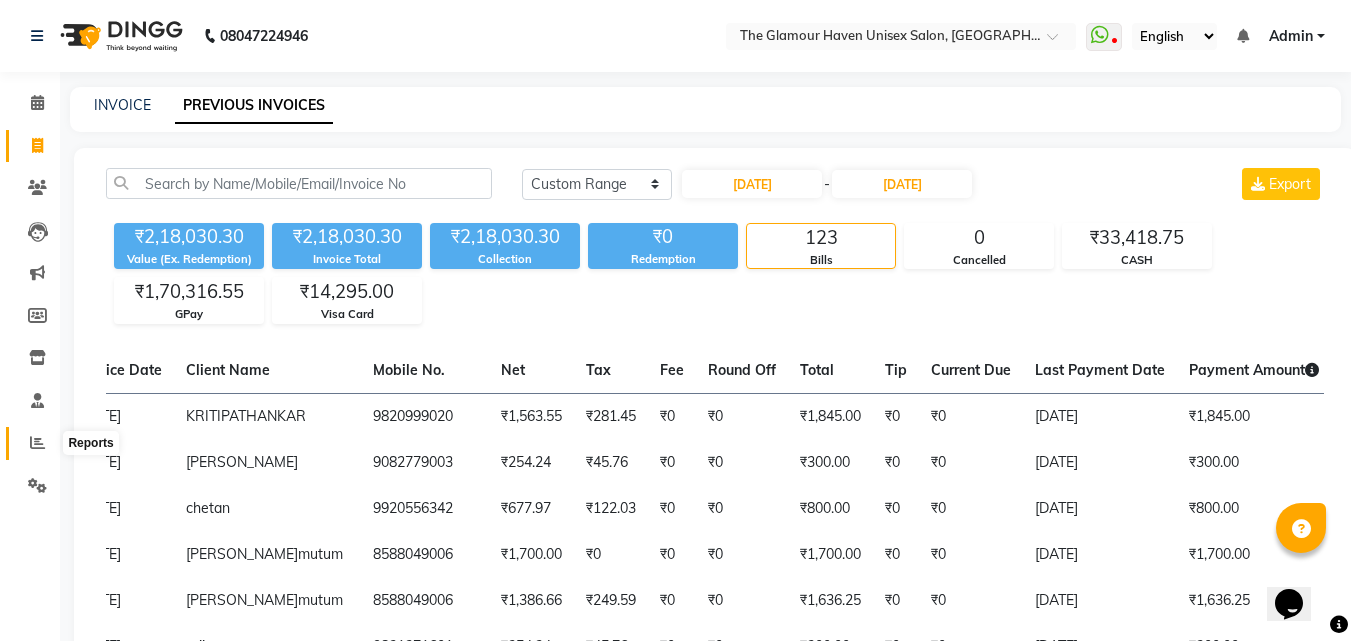 click 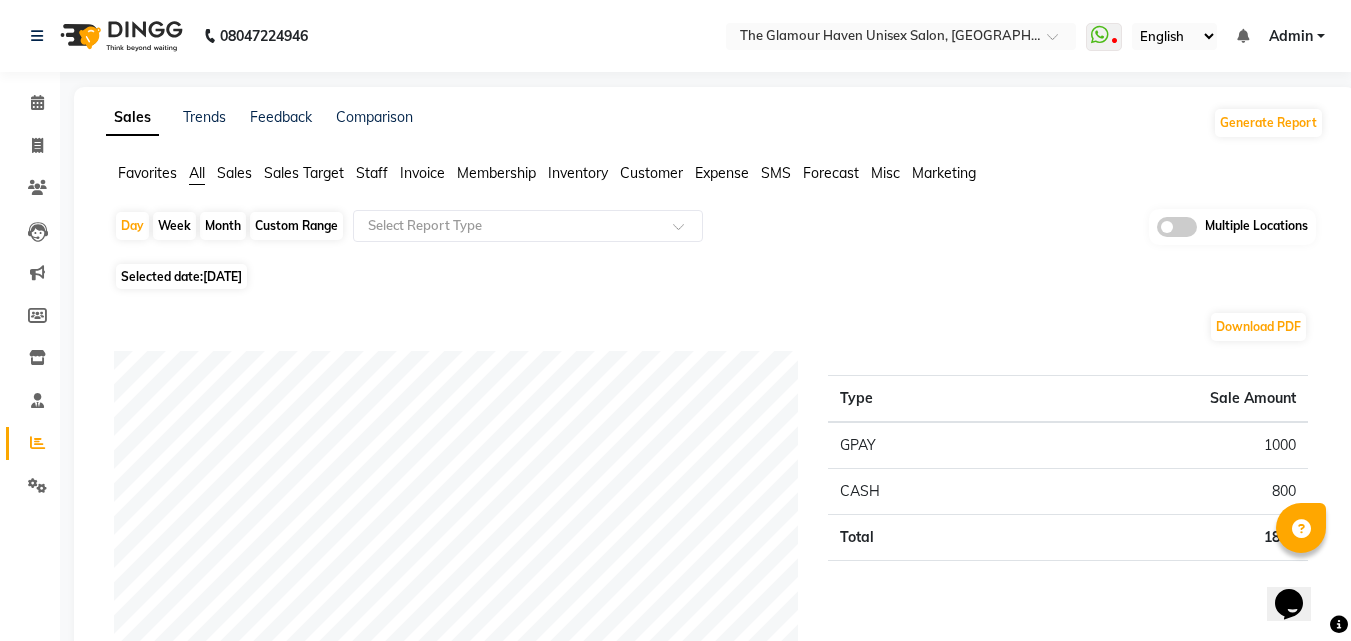 click on "Custom Range" 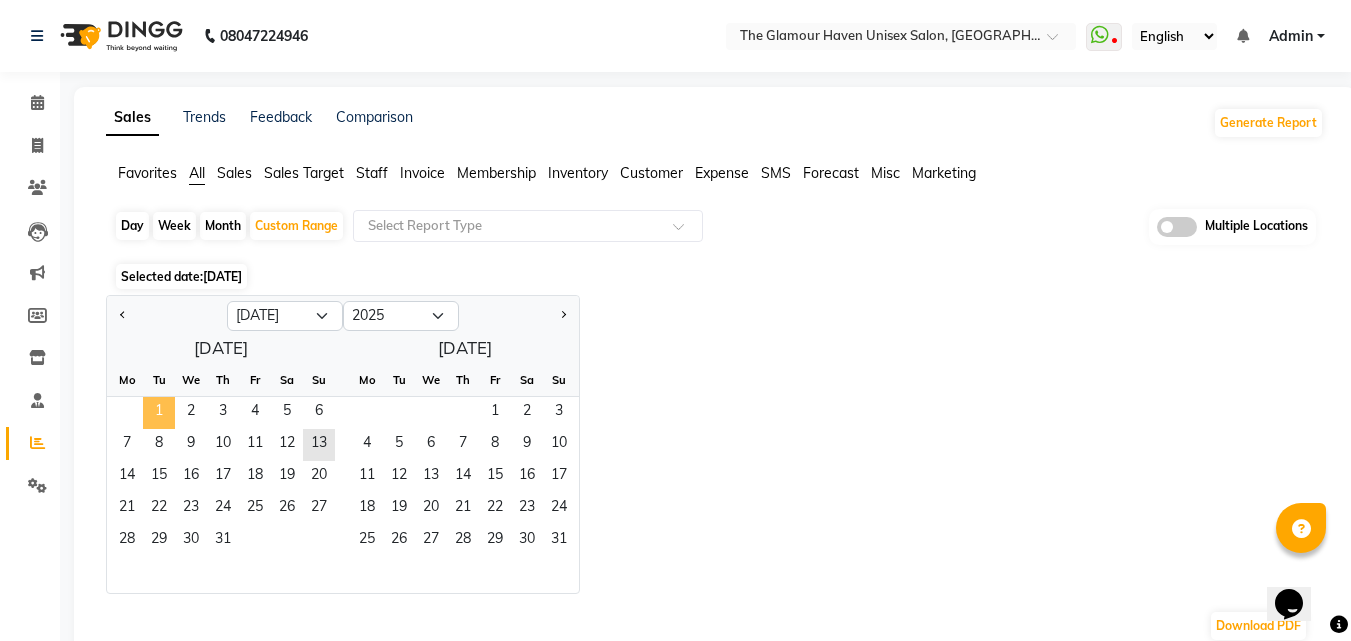 click on "1" 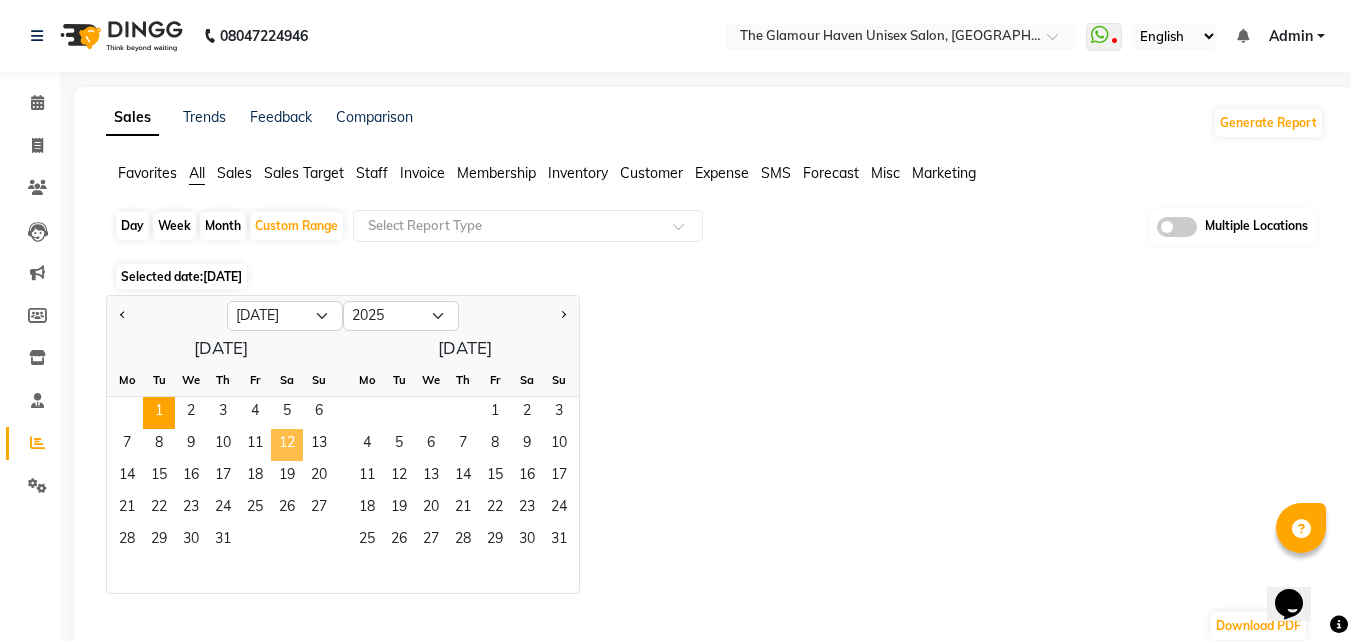 click on "12" 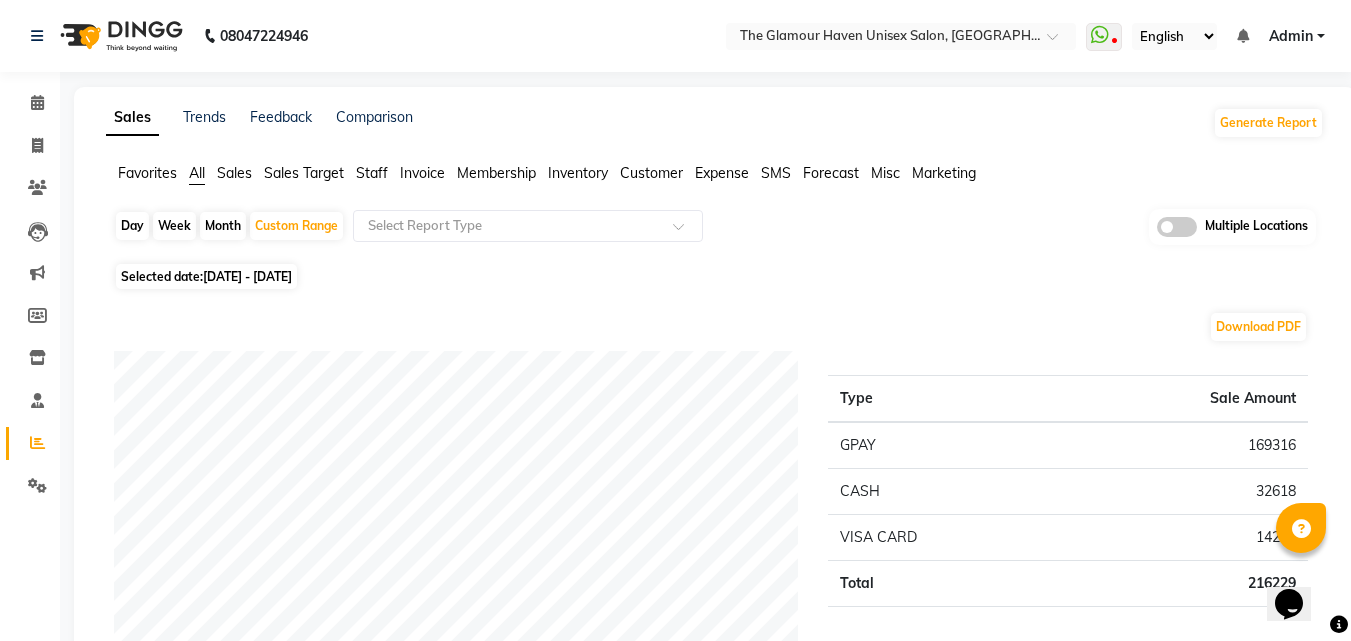 click on "Invoice" 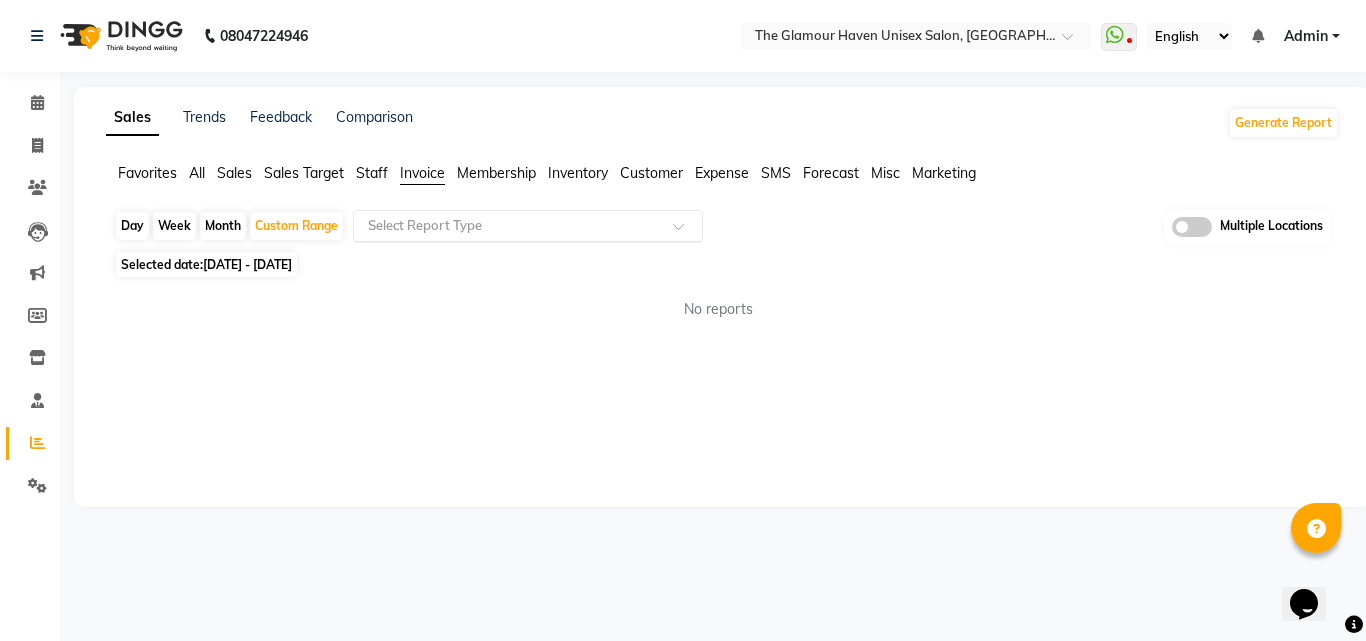 click 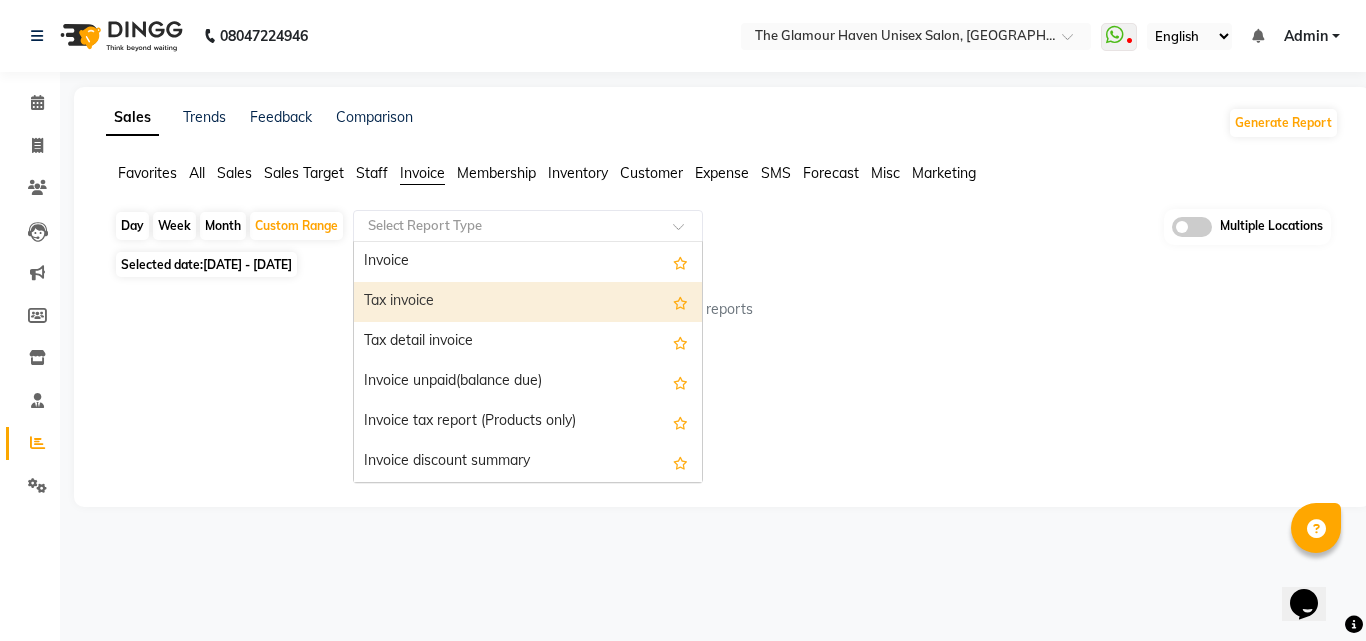 click on "Tax invoice" at bounding box center [528, 302] 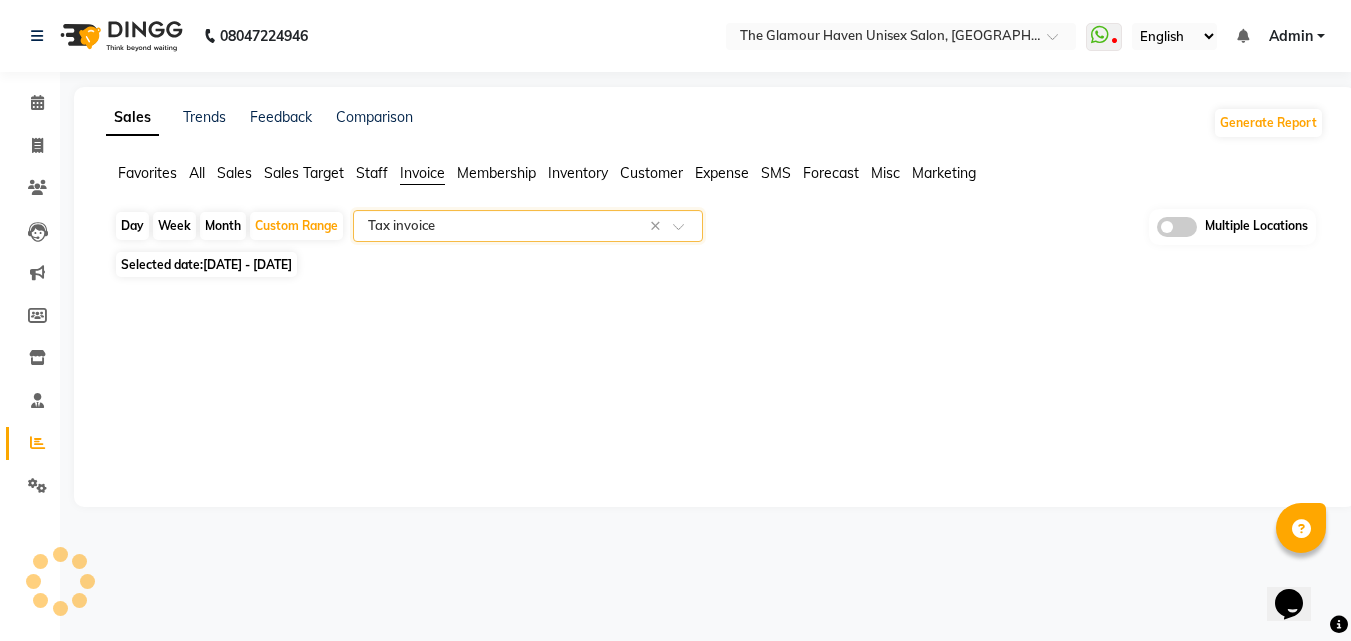 select on "full_report" 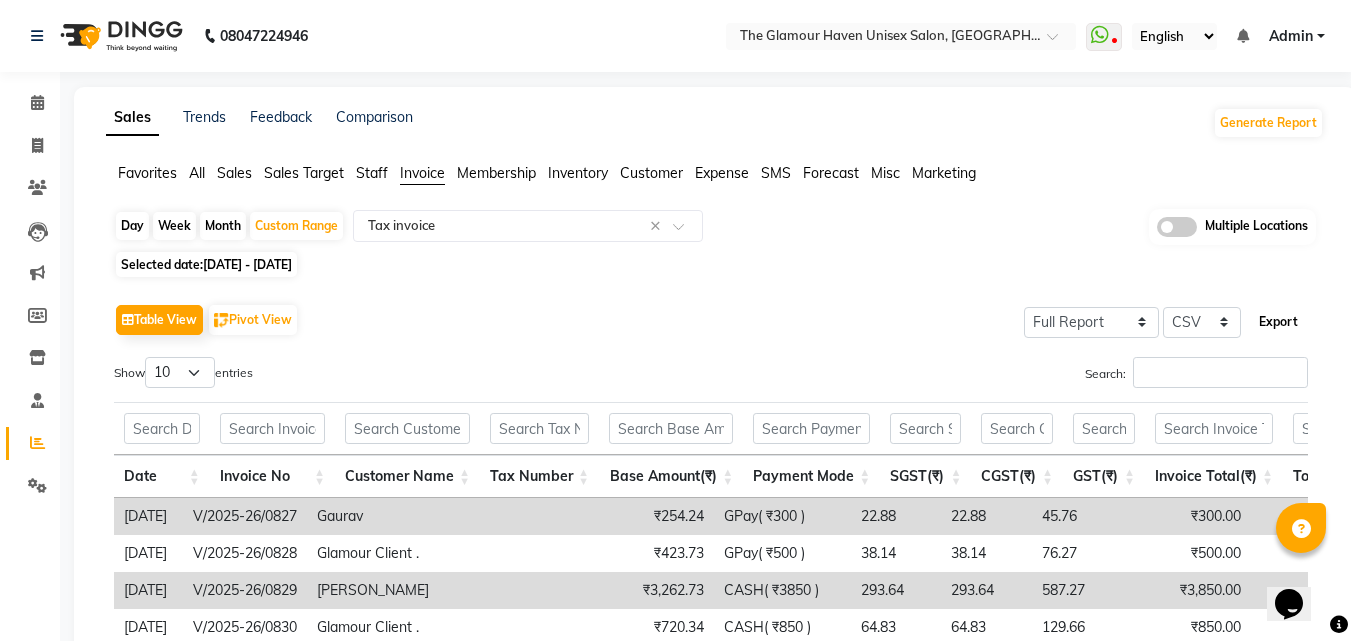 click on "Export" 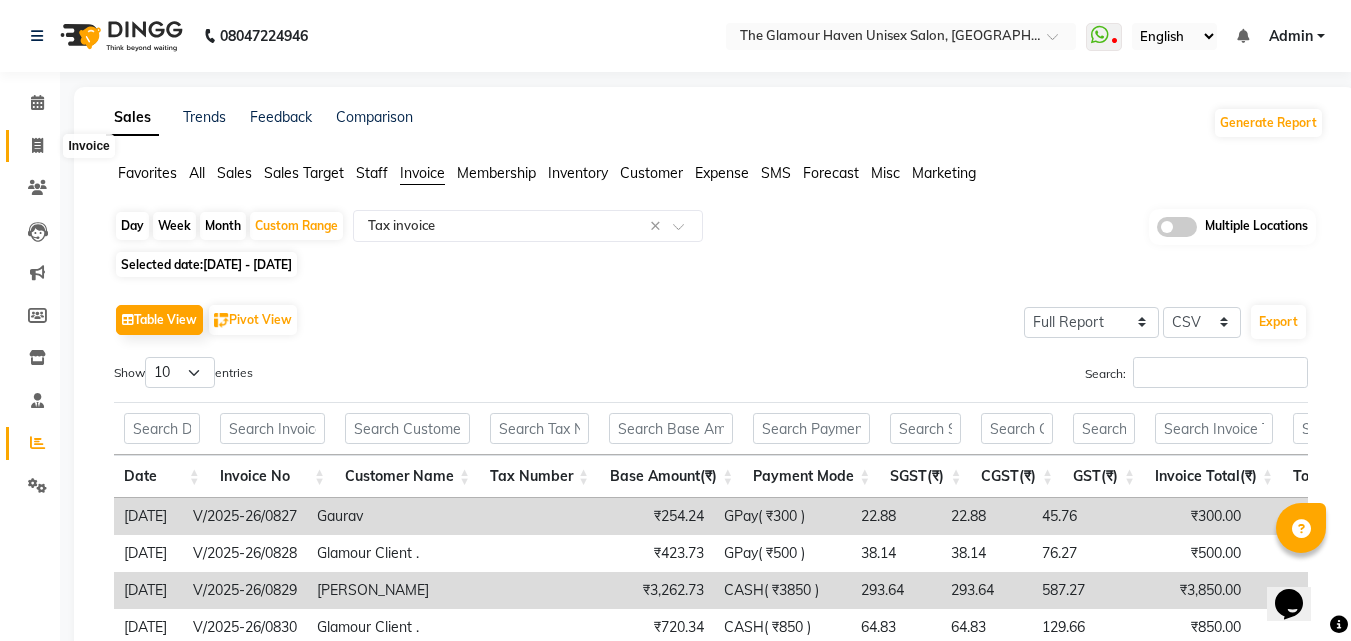 click 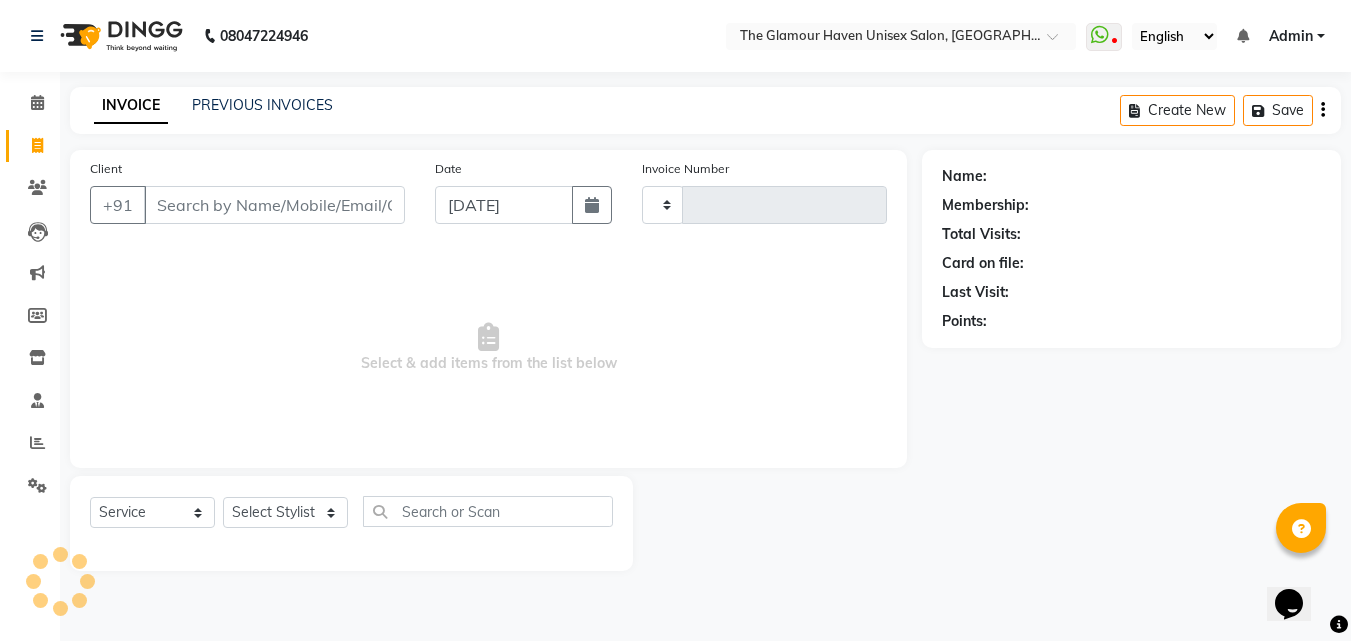 type on "0960" 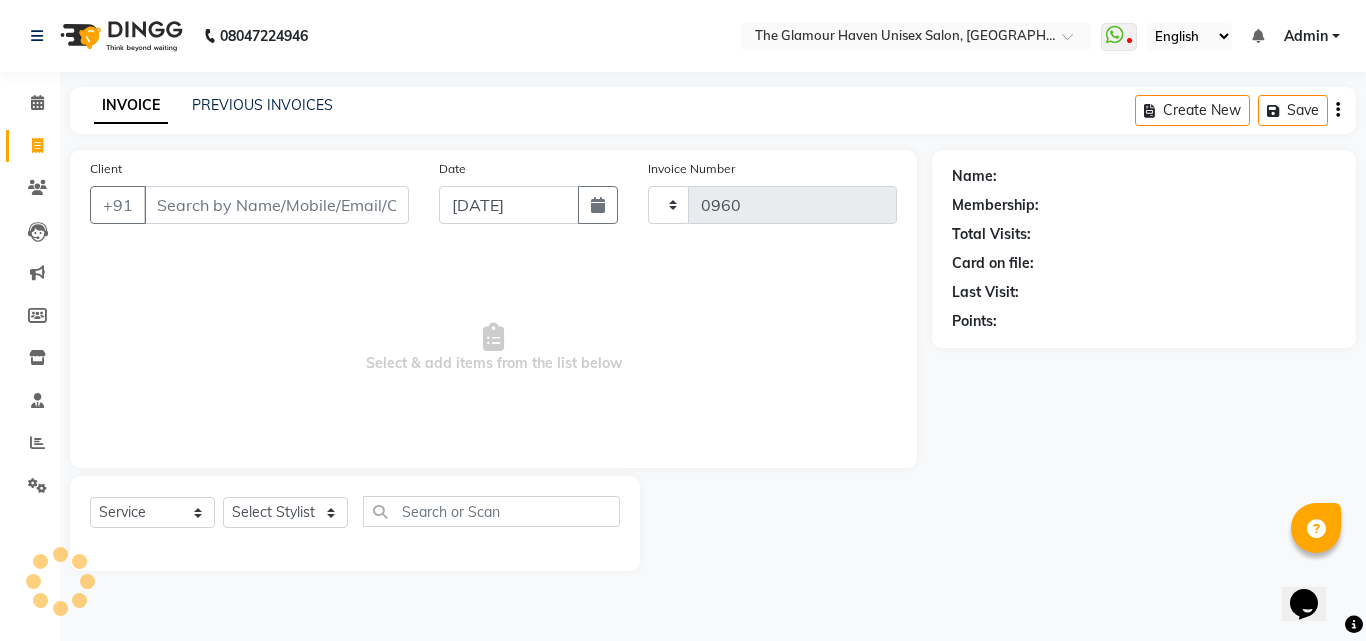 select on "7124" 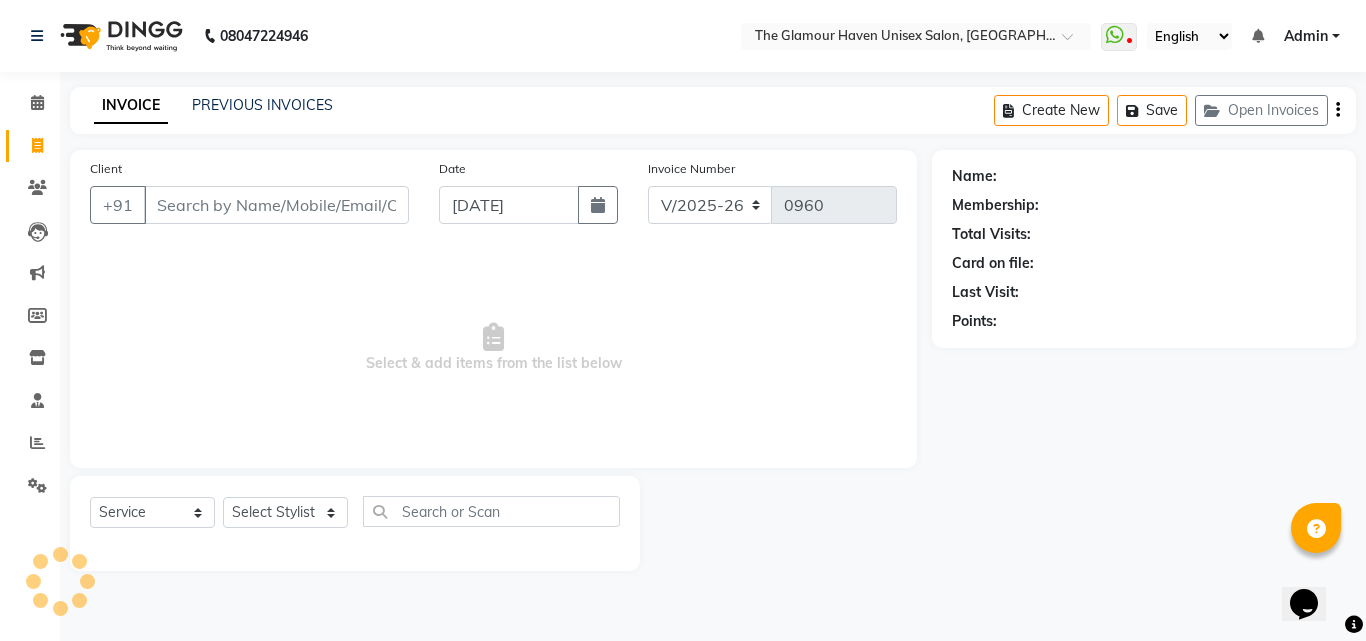 click on "Client +91" 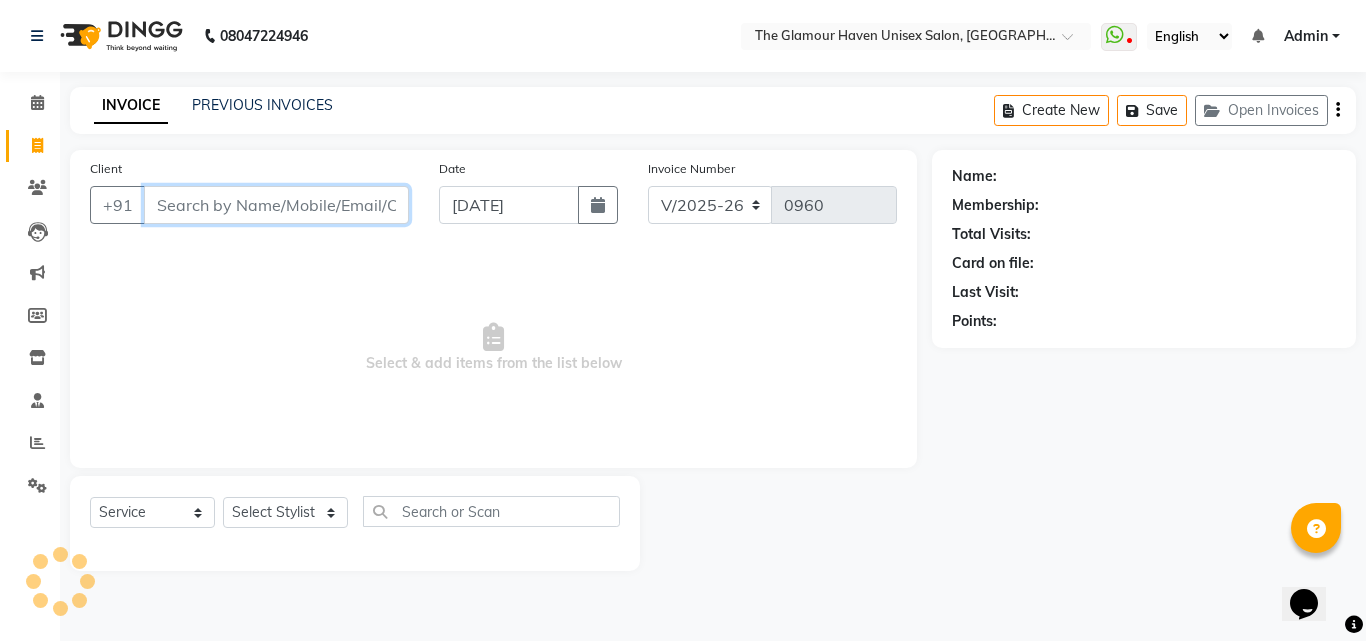 click on "Client" at bounding box center [276, 205] 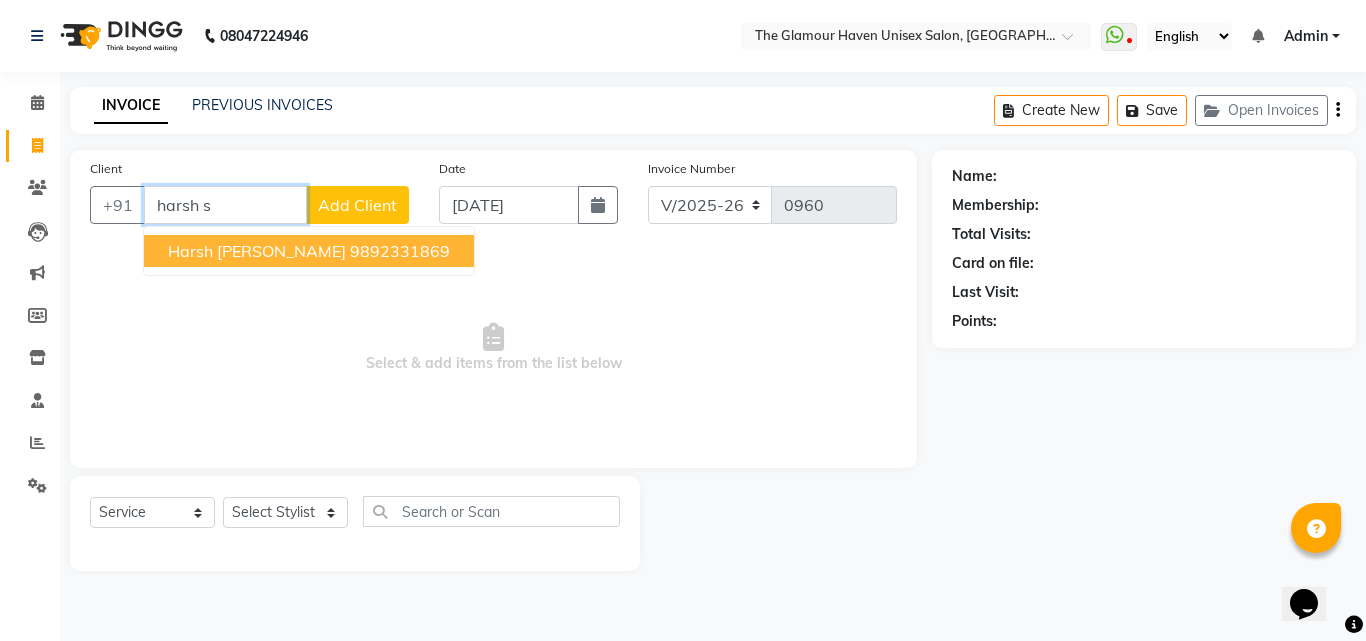 click on "harsh [PERSON_NAME]" at bounding box center (257, 251) 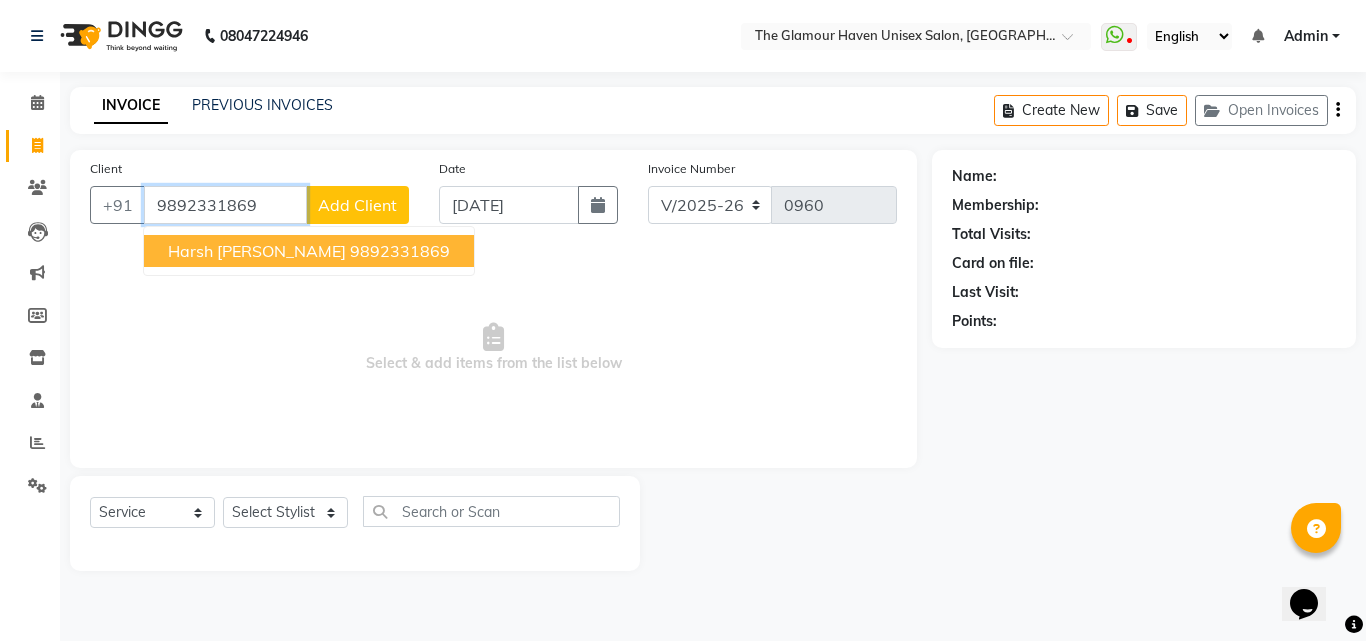 type on "9892331869" 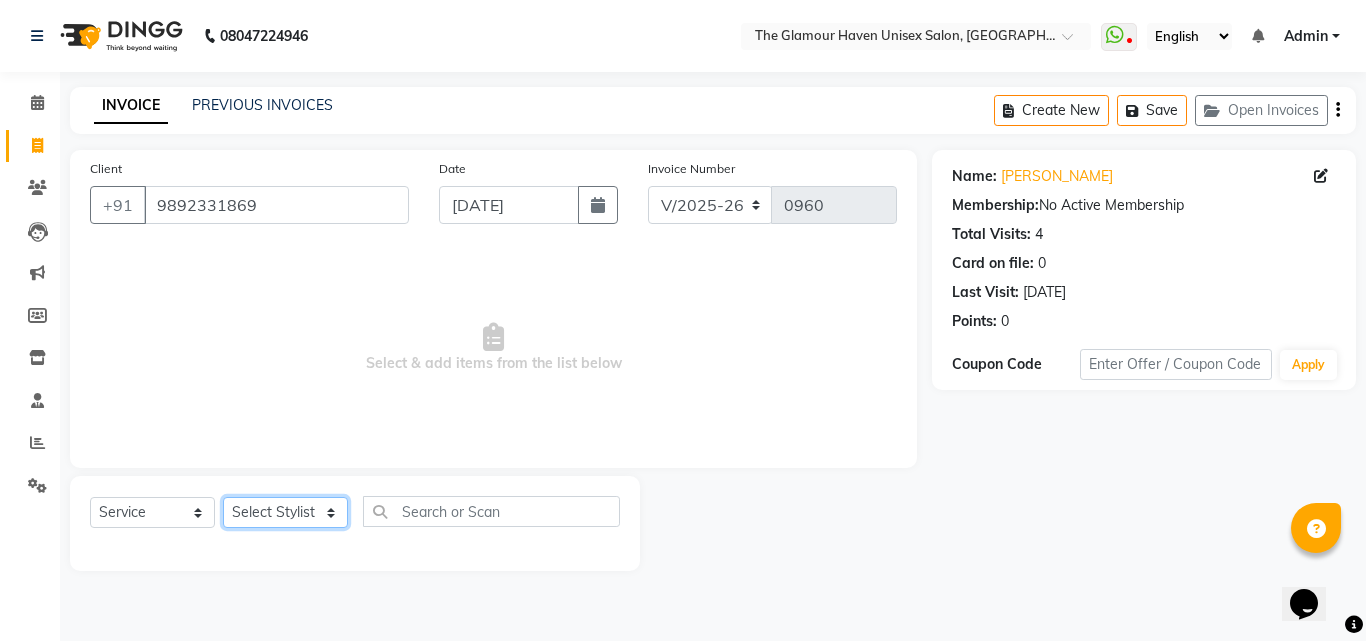 click on "Select Stylist Bharat sen [PERSON_NAME] [PERSON_NAME] [PERSON_NAME] [PERSON_NAME] RESHMA [PERSON_NAME] SWATI [PERSON_NAME] [PERSON_NAME]" 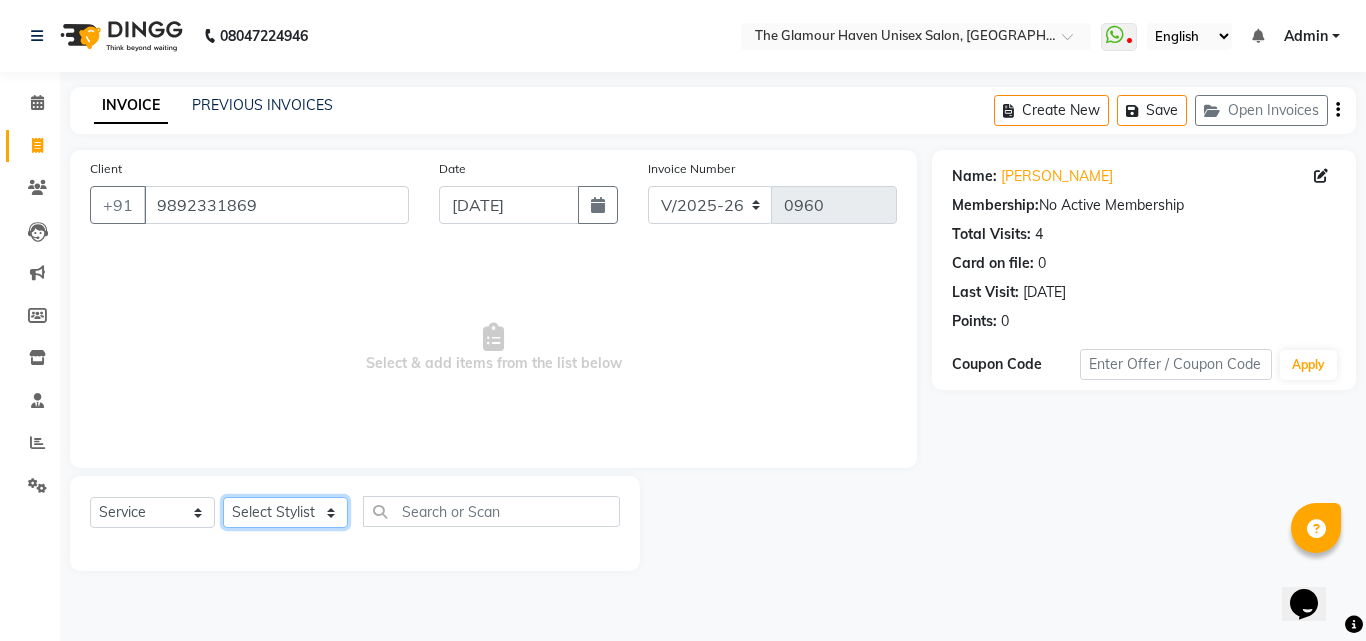 select on "59913" 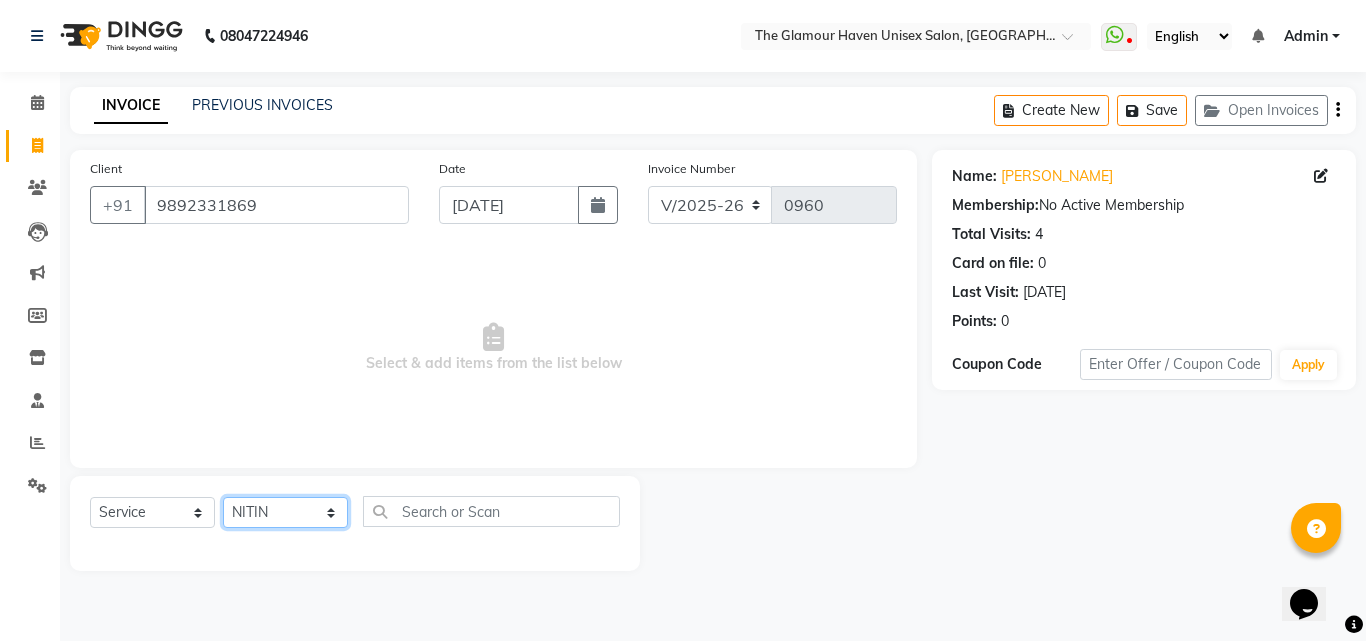 click on "Select Stylist Bharat sen [PERSON_NAME] [PERSON_NAME] [PERSON_NAME] [PERSON_NAME] RESHMA [PERSON_NAME] SWATI [PERSON_NAME] [PERSON_NAME]" 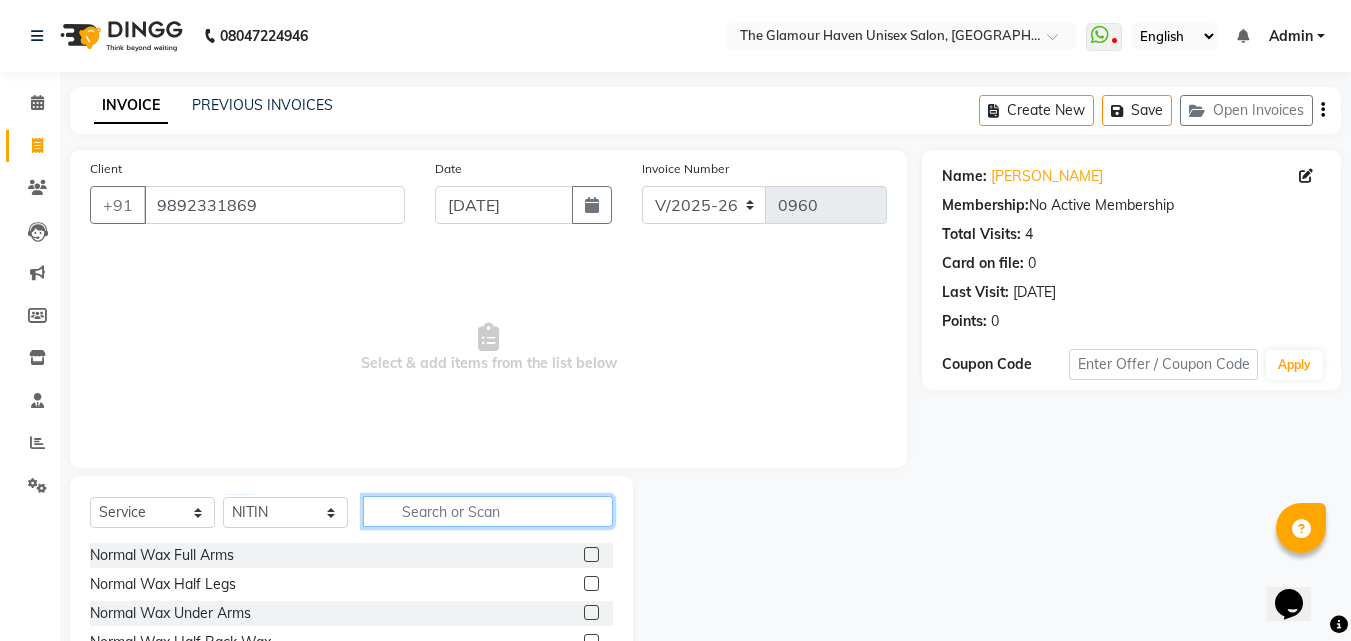 click 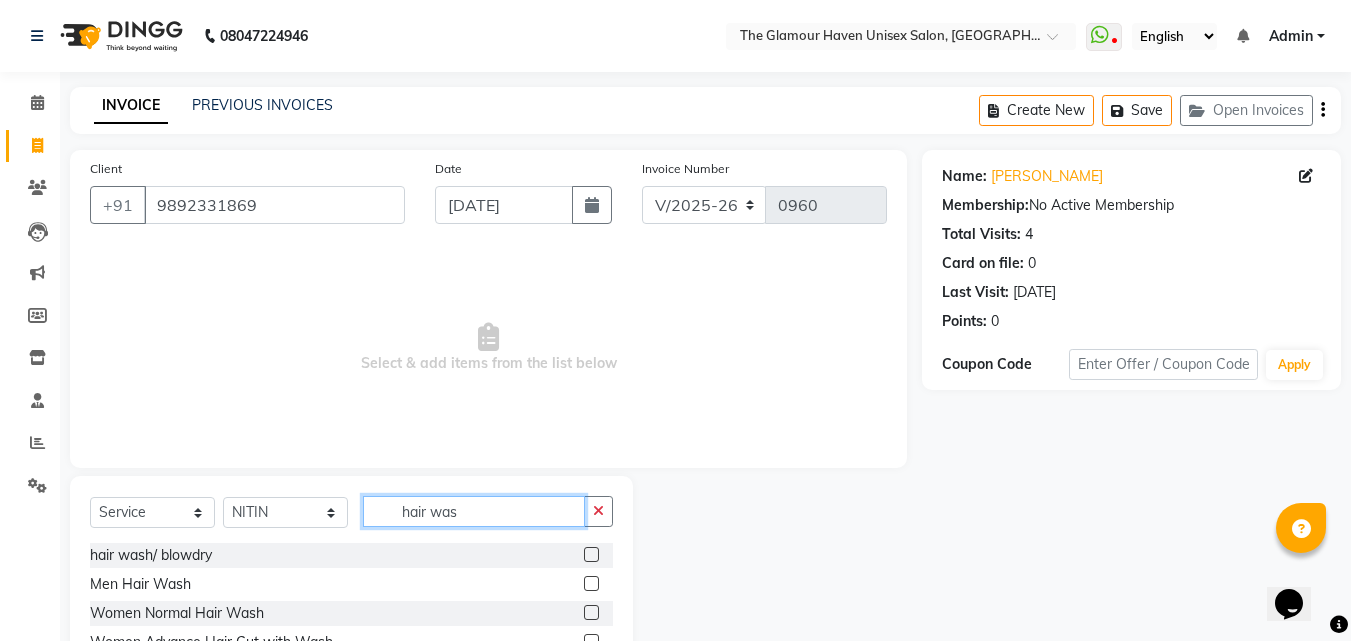 type on "hair was" 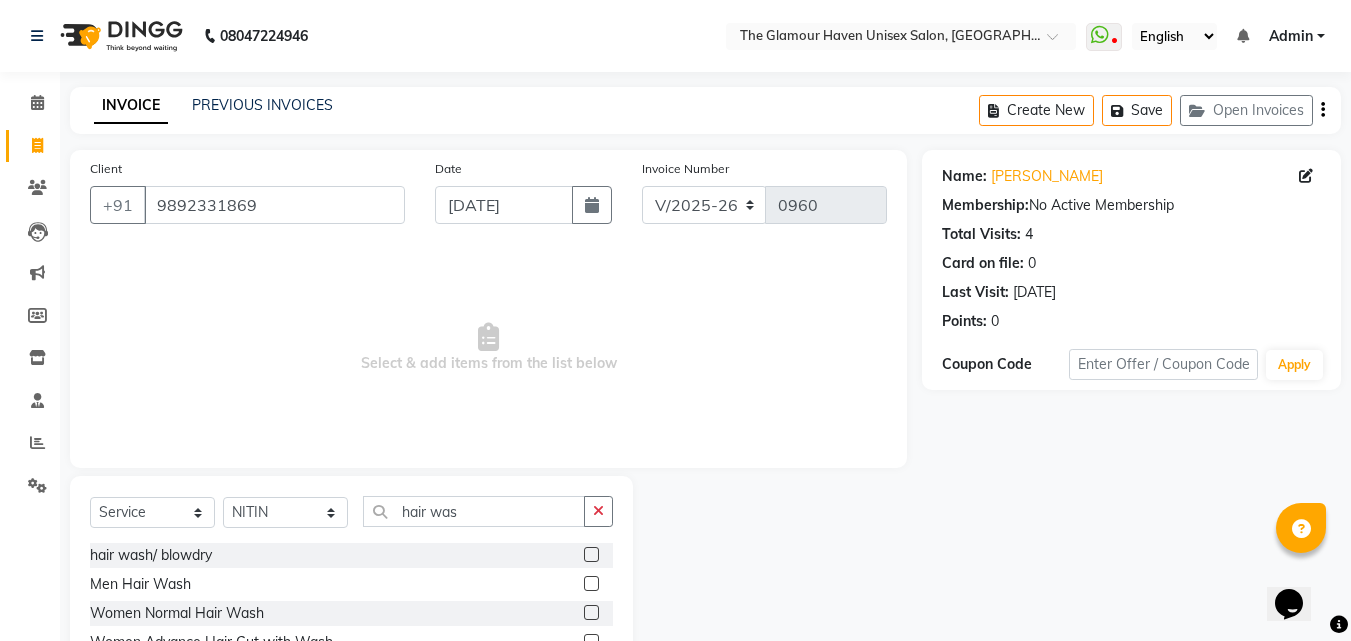 click 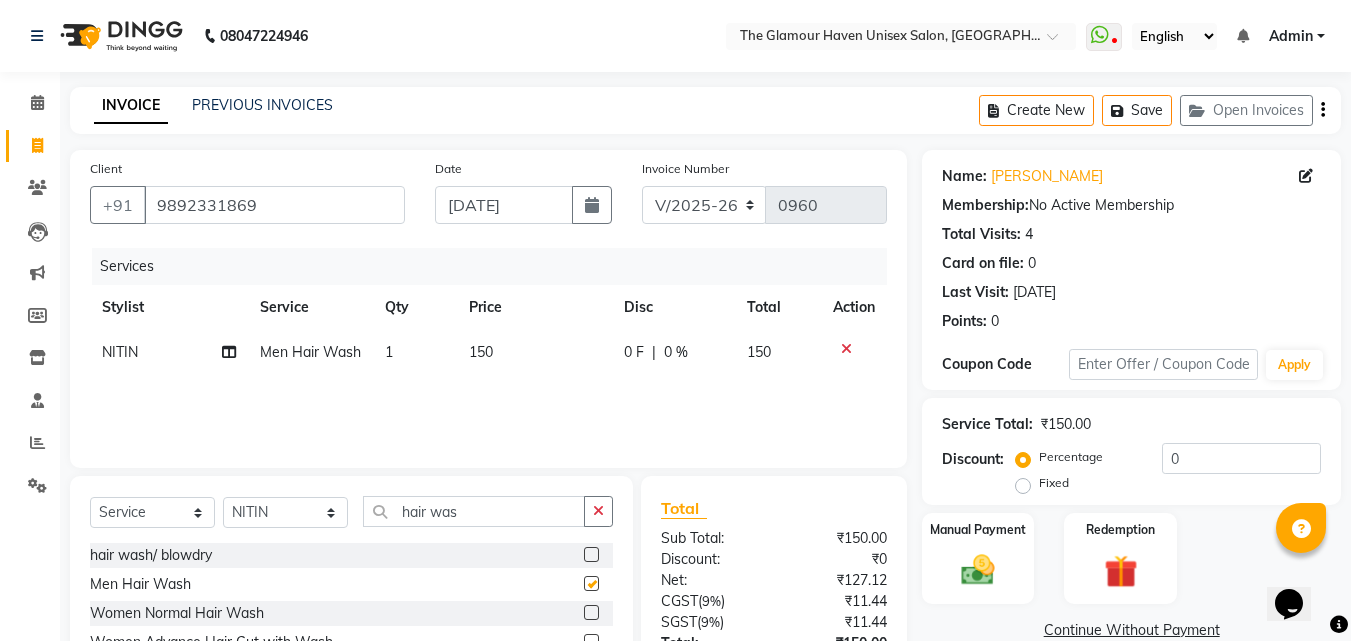 checkbox on "false" 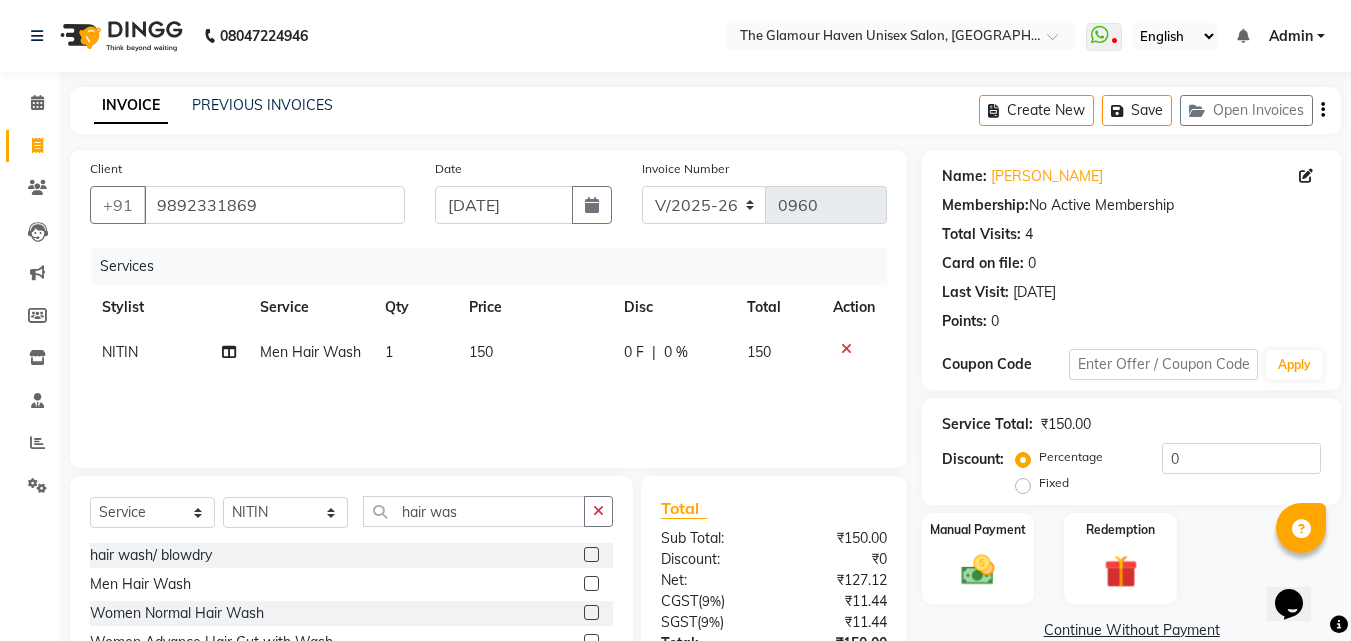 click on "150" 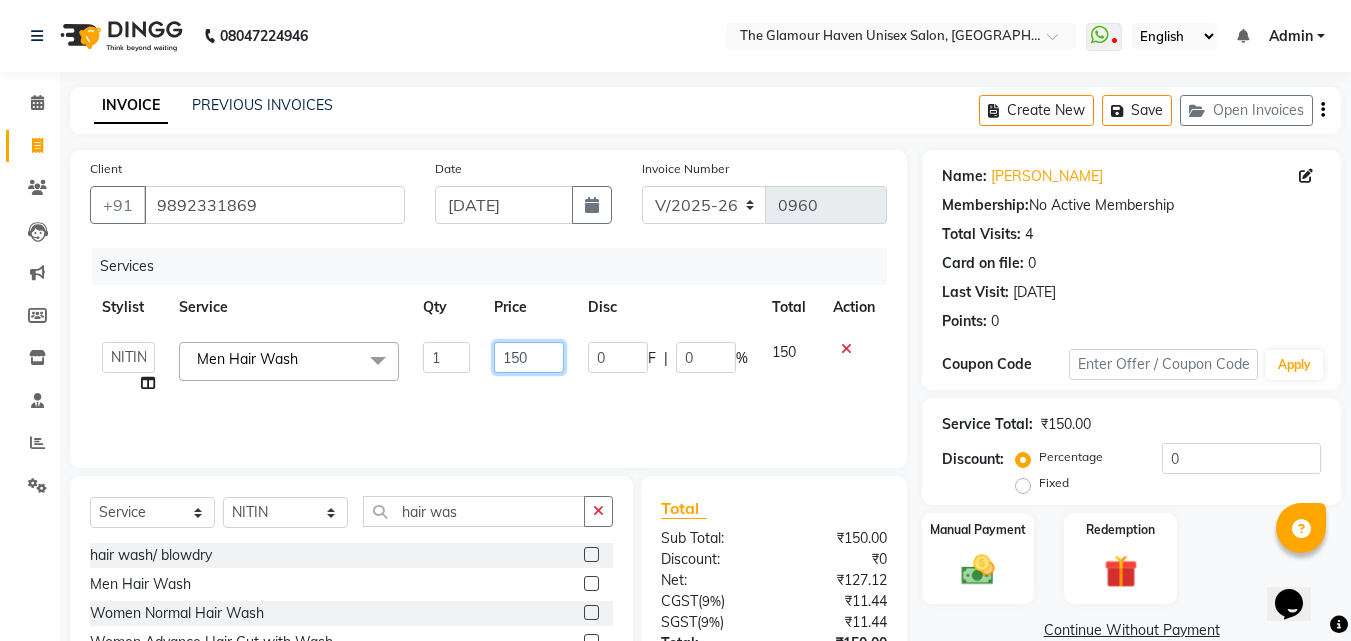 drag, startPoint x: 497, startPoint y: 351, endPoint x: 438, endPoint y: 351, distance: 59 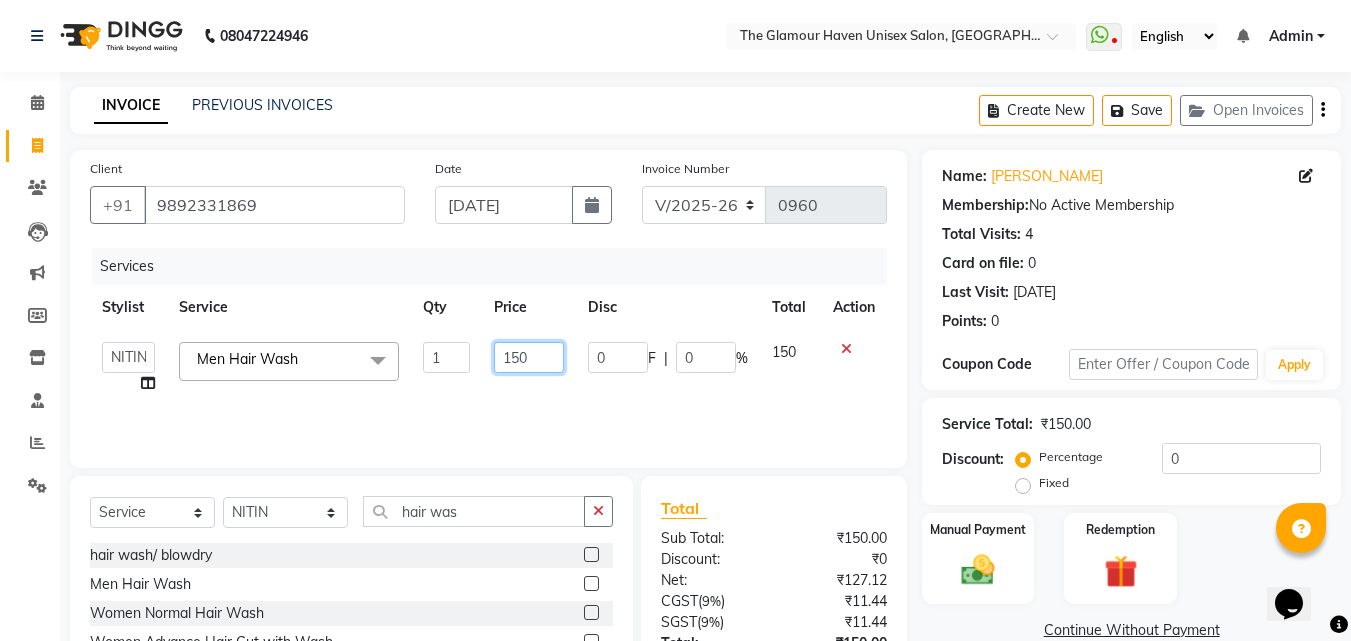 click on "Bharat sen   [PERSON_NAME]   [PERSON_NAME]   Kundan [PERSON_NAME]   RAHUL   [PERSON_NAME]   RESHMA   [PERSON_NAME]   SWATI   [PERSON_NAME]   [PERSON_NAME]  Men Hair Wash  x Normal Wax Full Arms Normal Wax Half Legs Normal Wax Under Arms Normal Wax Half Back Wax Normal Wax Full Back Wax Normal Wax Full Legs Normal Wax Stomach Wax Normal Wax Full Front Wax Normal Wax Half Front Wax Normal Wax Bead Wax Full Face Normal Wax Bead Wax (U. Lip, [PERSON_NAME], S.L, [PERSON_NAME], [PERSON_NAME] Lip) Normal Wax Under Arm Bead Normal Wax Bikini Line Normal Wax Brazilian Roll on Cartridge Wax Classic Roll on Cartridge Wax Classic (1+1) Roll on Cartridge Wax Premium Roll on Cartridge Wax Premium (1+1) Liposoluble Wax / Imported Full Arms Liposoluble Wax / Imported Half Arms Liposoluble Wax / Imported Half Legs Liposoluble Wax / Imported Full Legs Liposoluble Wax / Imported Under Arms Liposoluble Wax / Imported Full Back Waxing Liposoluble Wax / Imported Half Back Waxing Liposoluble Wax / Imported Full Front Waxing Black & Mask Full Arm EYEBROW 1" 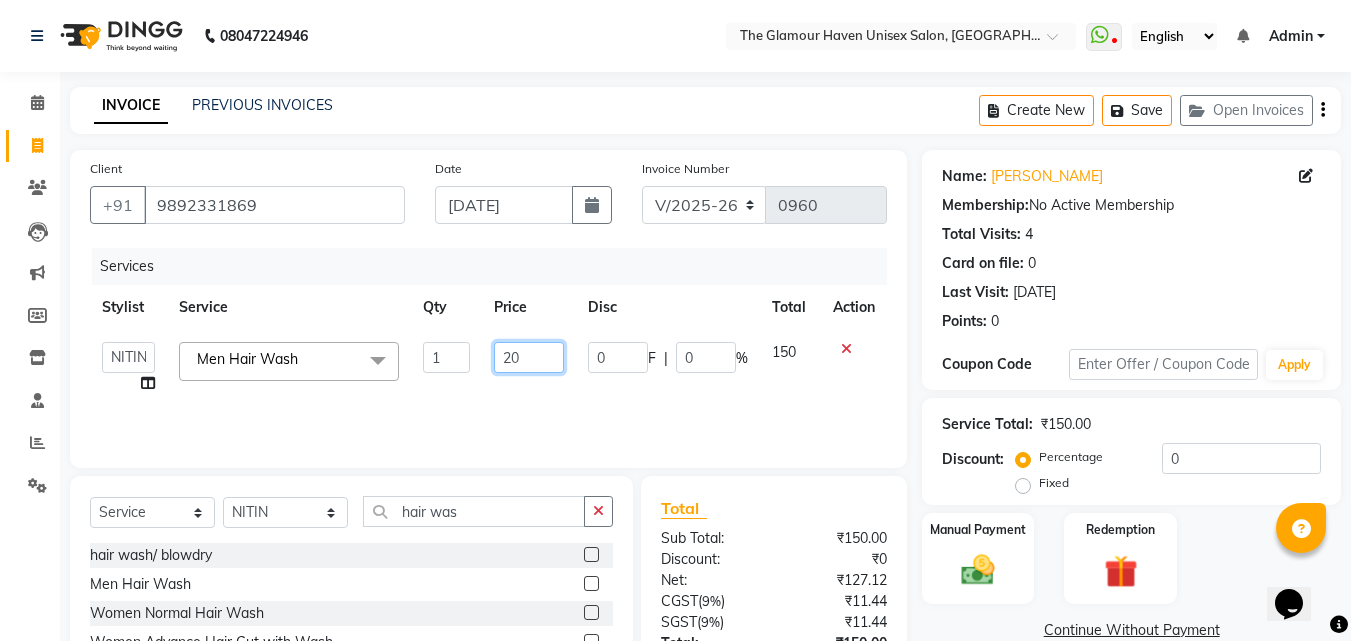 type on "200" 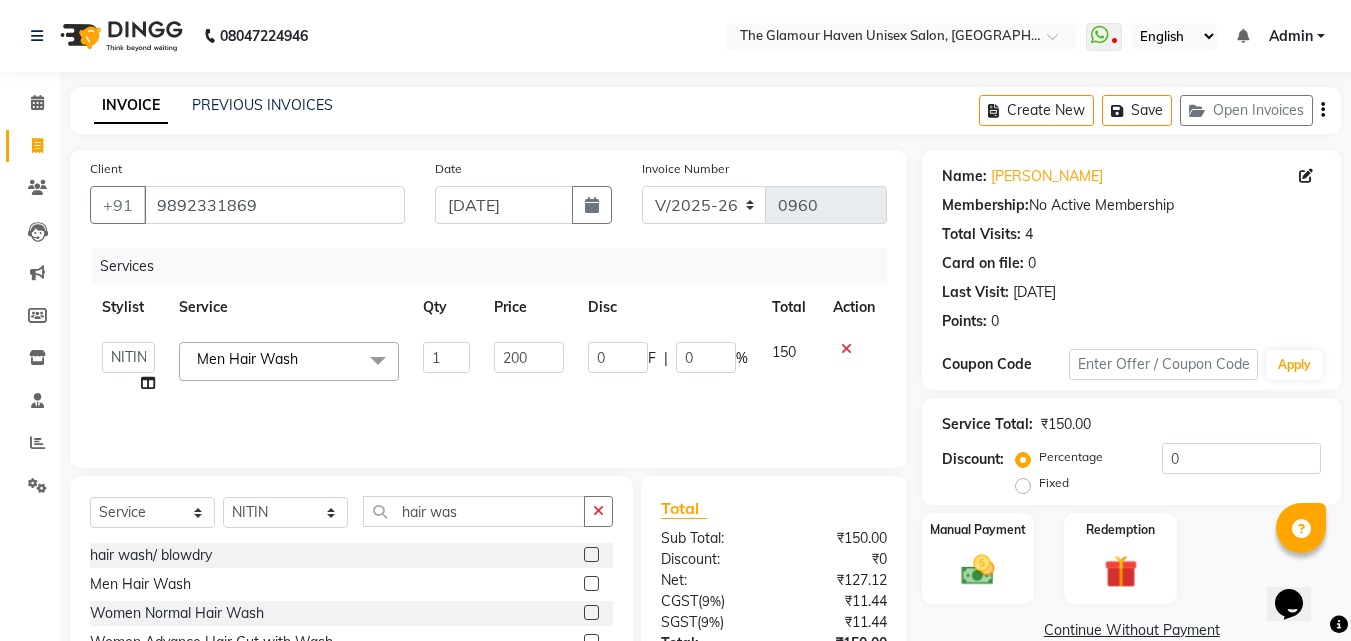 click on "Services Stylist Service Qty Price Disc Total Action  Bharat sen   [PERSON_NAME]   [PERSON_NAME]   Kundan [PERSON_NAME]   RAHUL   [PERSON_NAME]   RESHMA   [PERSON_NAME]   SWATI   [PERSON_NAME]   [PERSON_NAME]  Men Hair Wash  x Normal Wax Full Arms Normal Wax Half Legs Normal Wax Under Arms Normal Wax Half Back Wax Normal Wax Full Back Wax Normal Wax Full Legs Normal Wax Stomach Wax Normal Wax Full Front Wax Normal Wax Half Front Wax Normal Wax Bead Wax Full Face Normal Wax Bead Wax (U. Lip, [PERSON_NAME], S.L, [PERSON_NAME], [PERSON_NAME] Lip) Normal Wax Under Arm Bead Normal Wax Bikini Line Normal Wax Brazilian Roll on Cartridge Wax Classic Roll on Cartridge Wax Classic (1+1) Roll on Cartridge Wax Premium Roll on Cartridge Wax Premium (1+1) Liposoluble Wax / Imported Full Arms Liposoluble Wax / Imported Half Arms Liposoluble Wax / Imported Half Legs Liposoluble Wax / Imported Full Legs Liposoluble Wax / Imported Under Arms Liposoluble Wax / Imported Full Back Waxing Liposoluble Wax / Imported Half Back Waxing Black & Mask Full Arm 1" 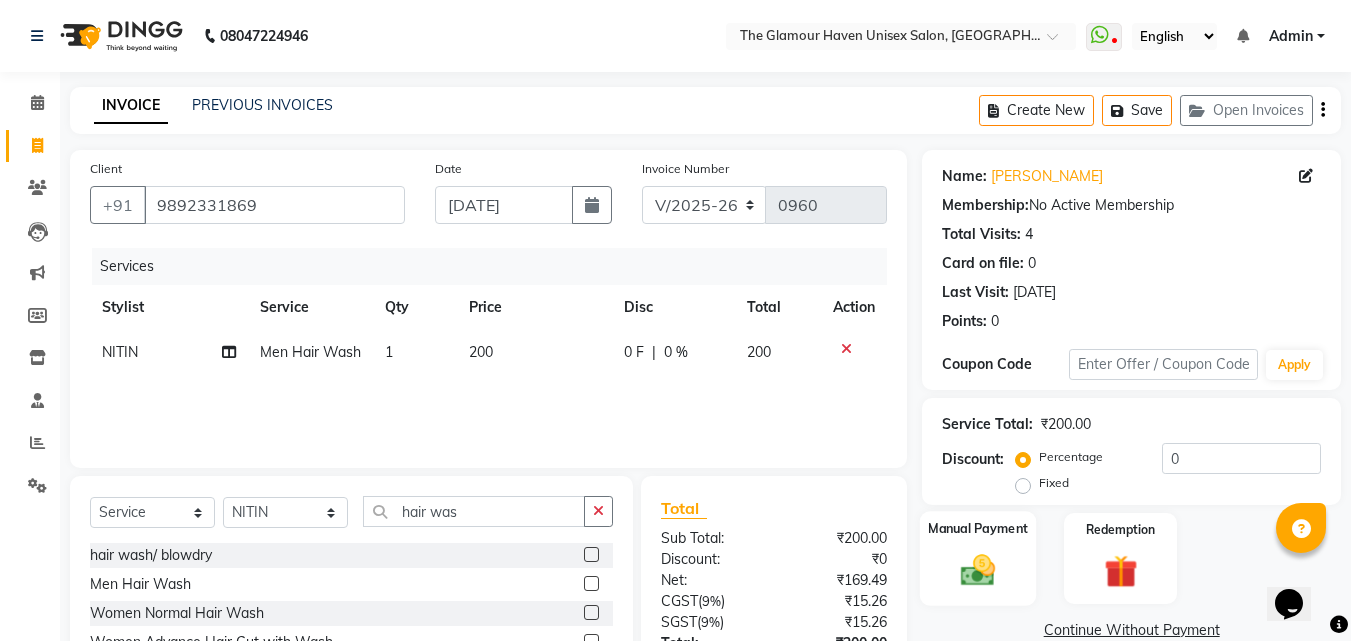 click on "Manual Payment" 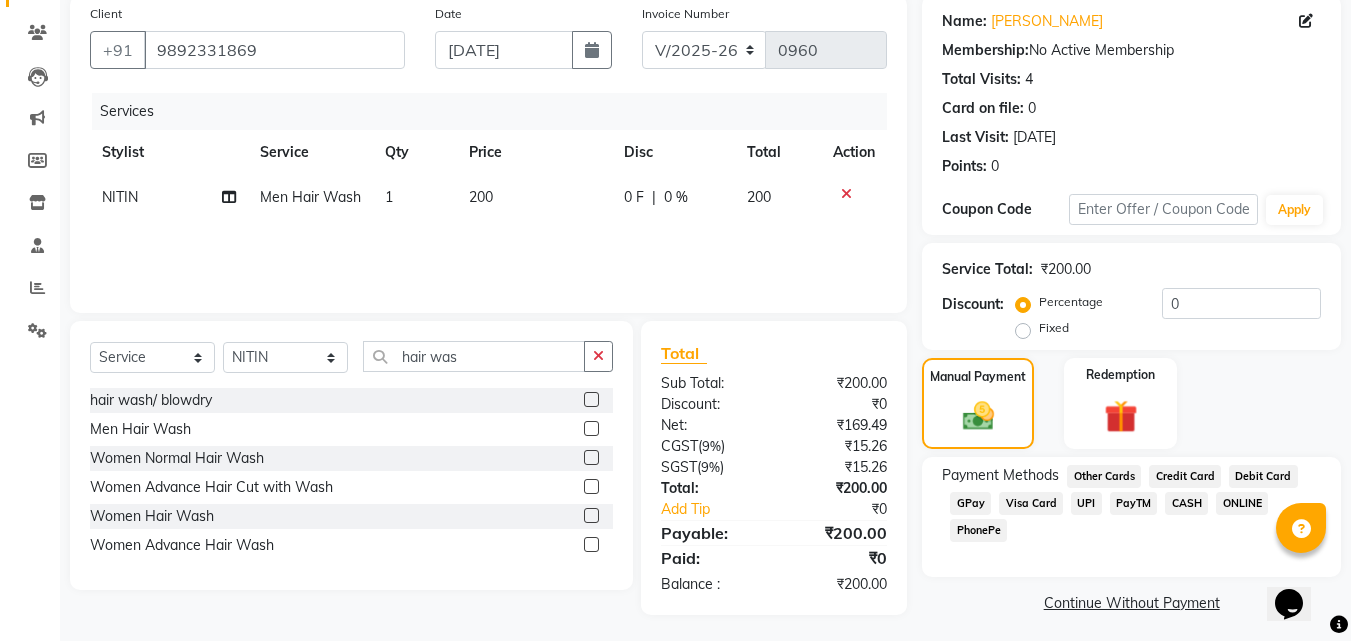 scroll, scrollTop: 162, scrollLeft: 0, axis: vertical 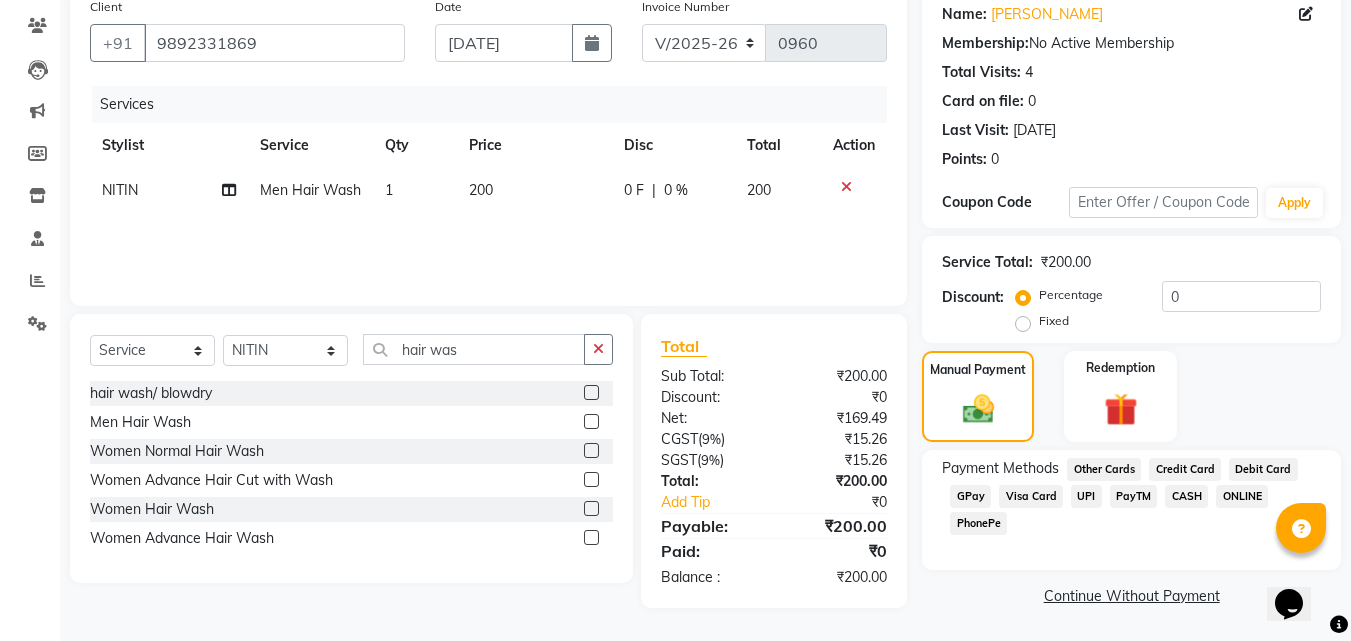 click on "GPay" 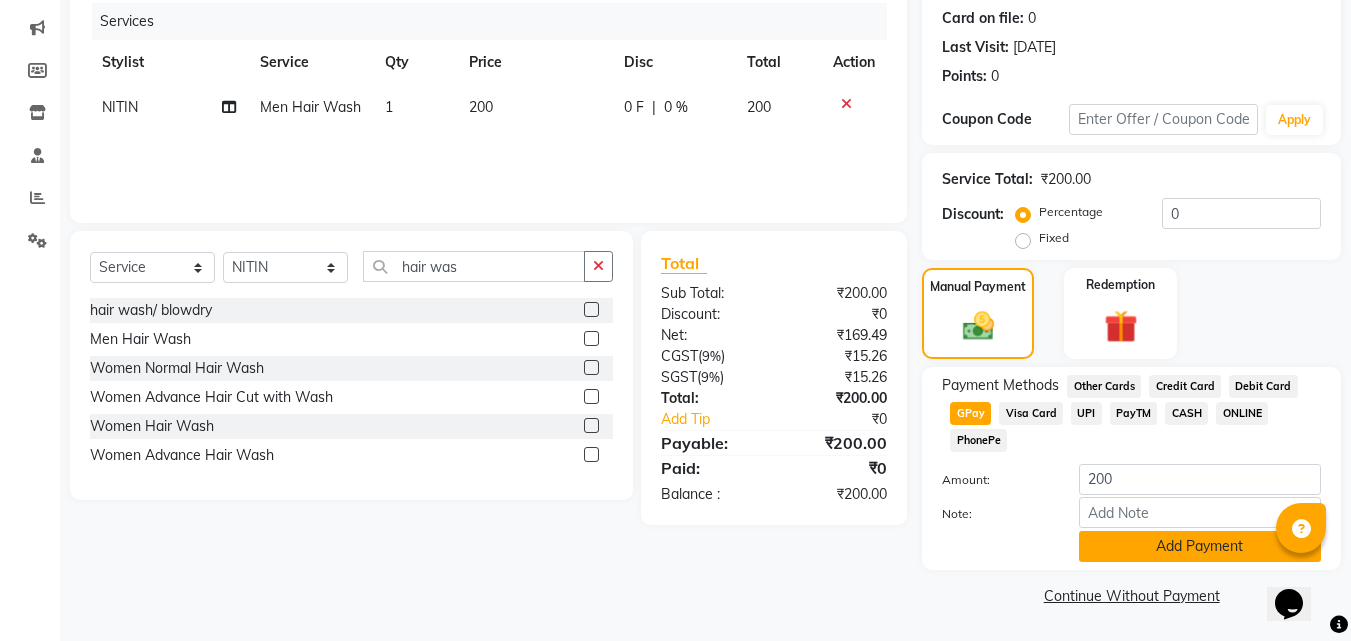 click on "Add Payment" 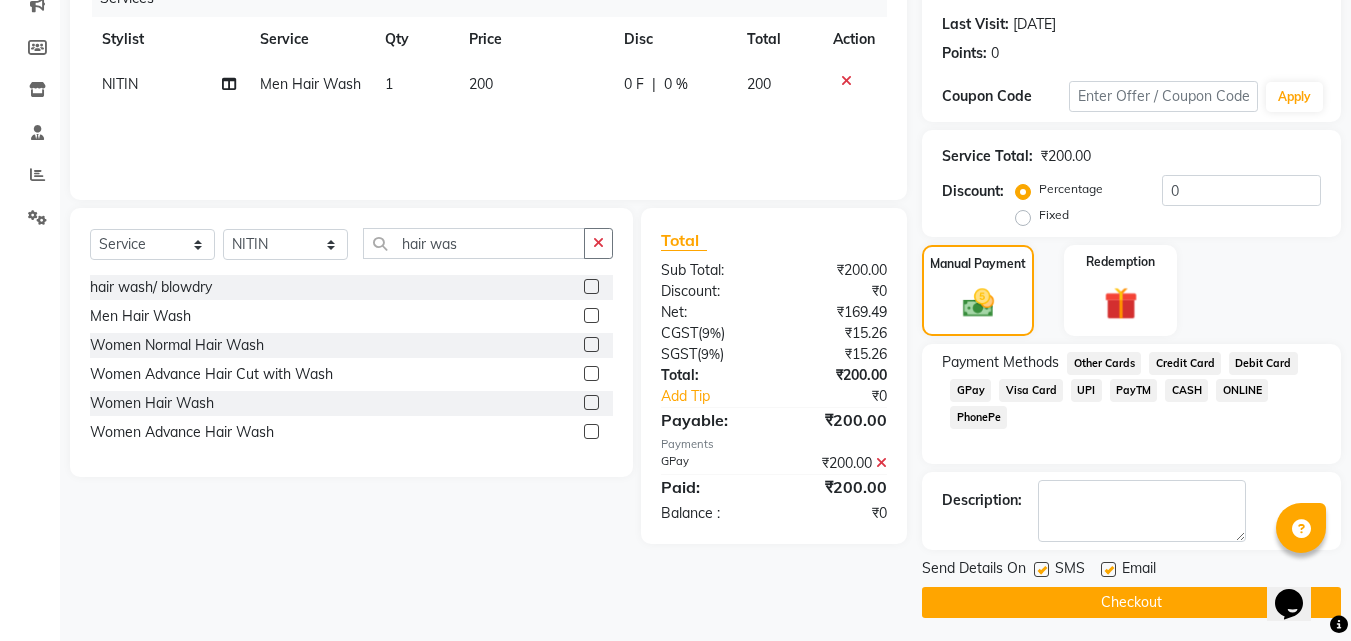 scroll, scrollTop: 275, scrollLeft: 0, axis: vertical 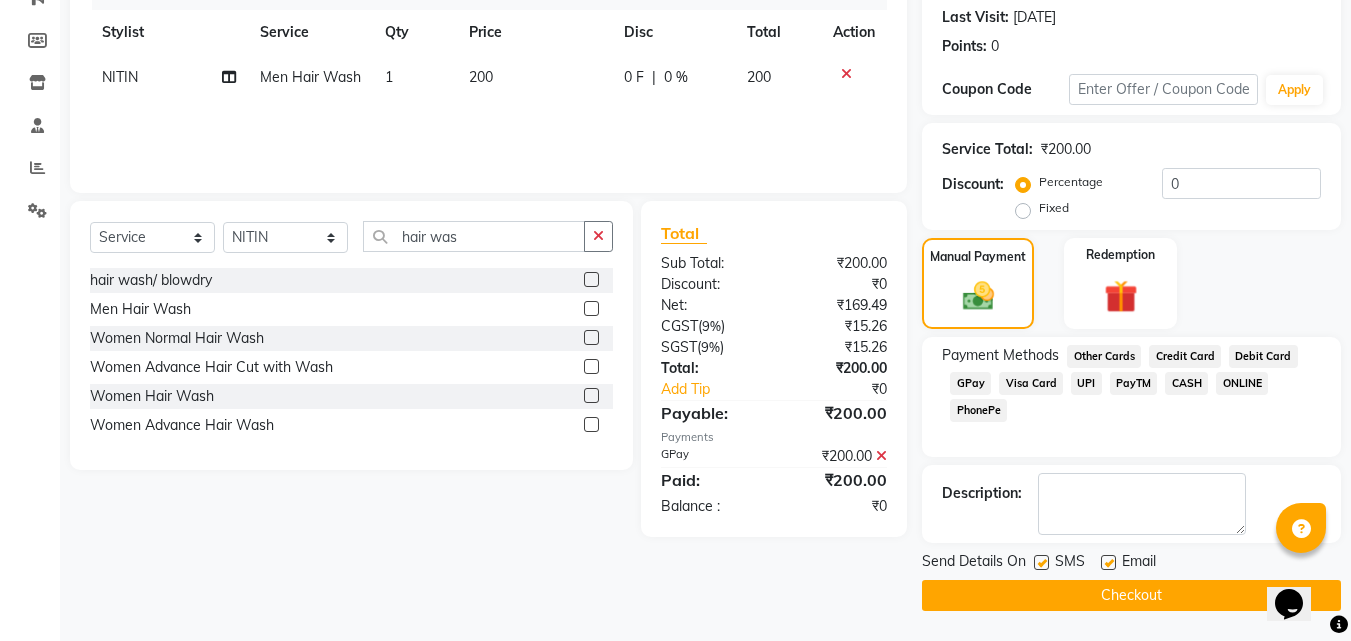 click 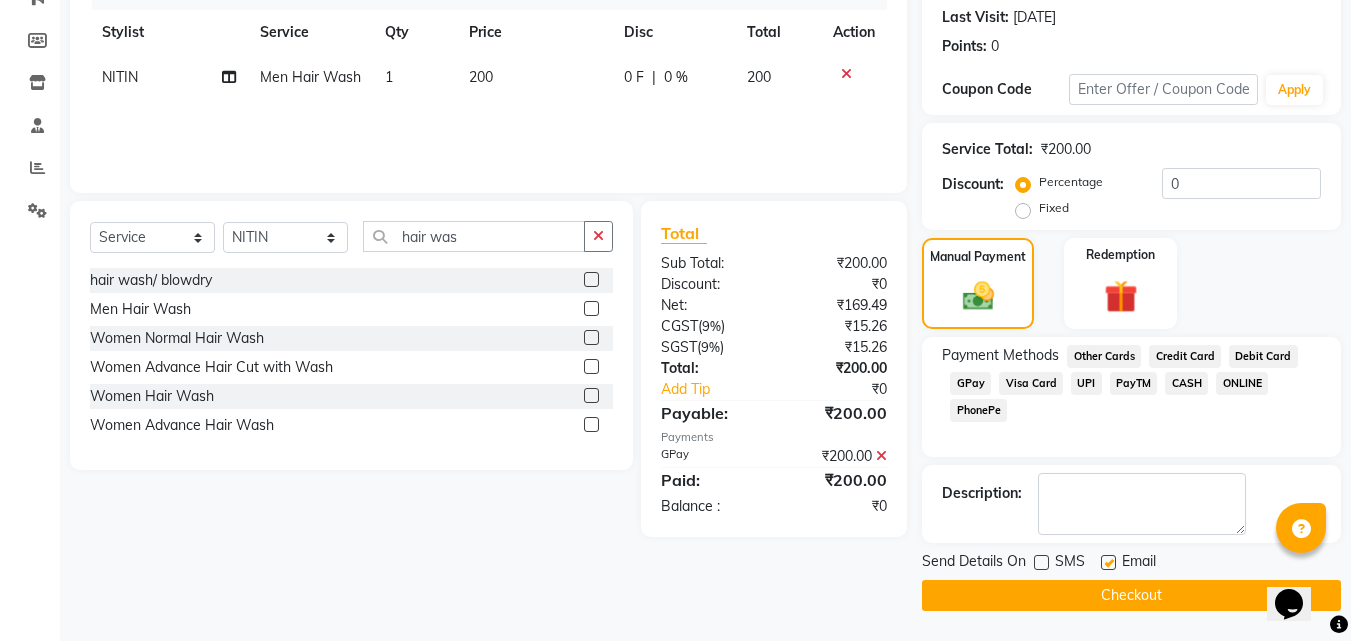 click 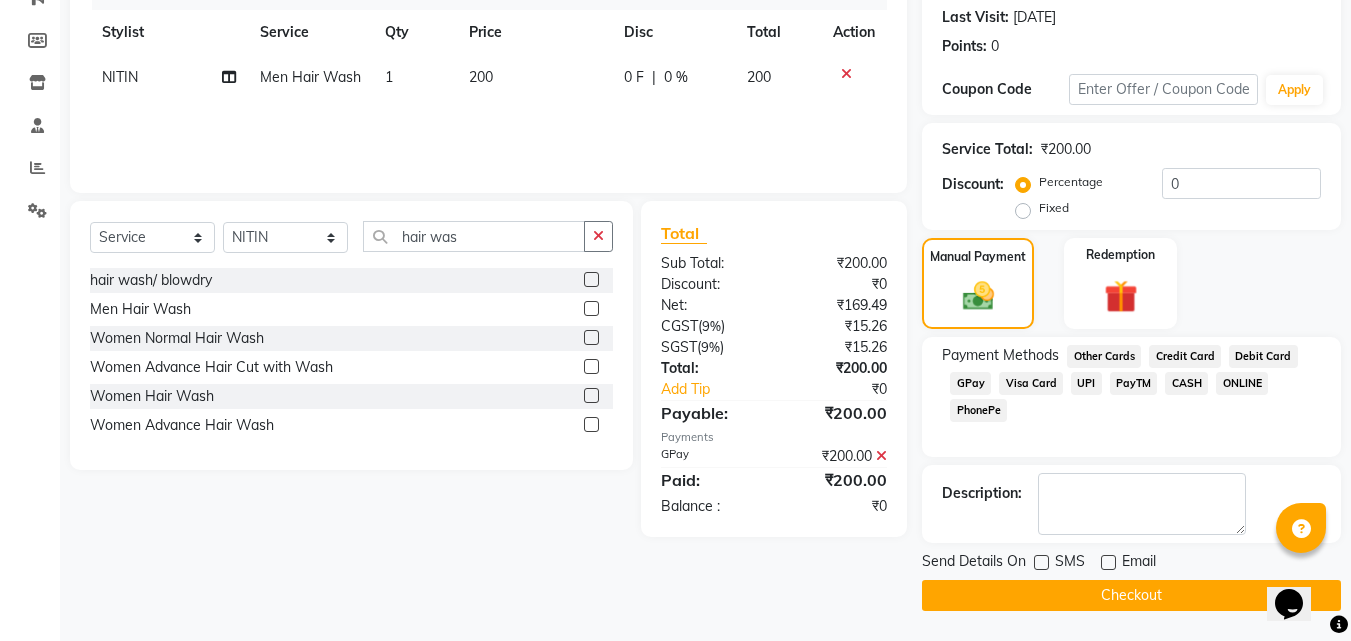 click on "Checkout" 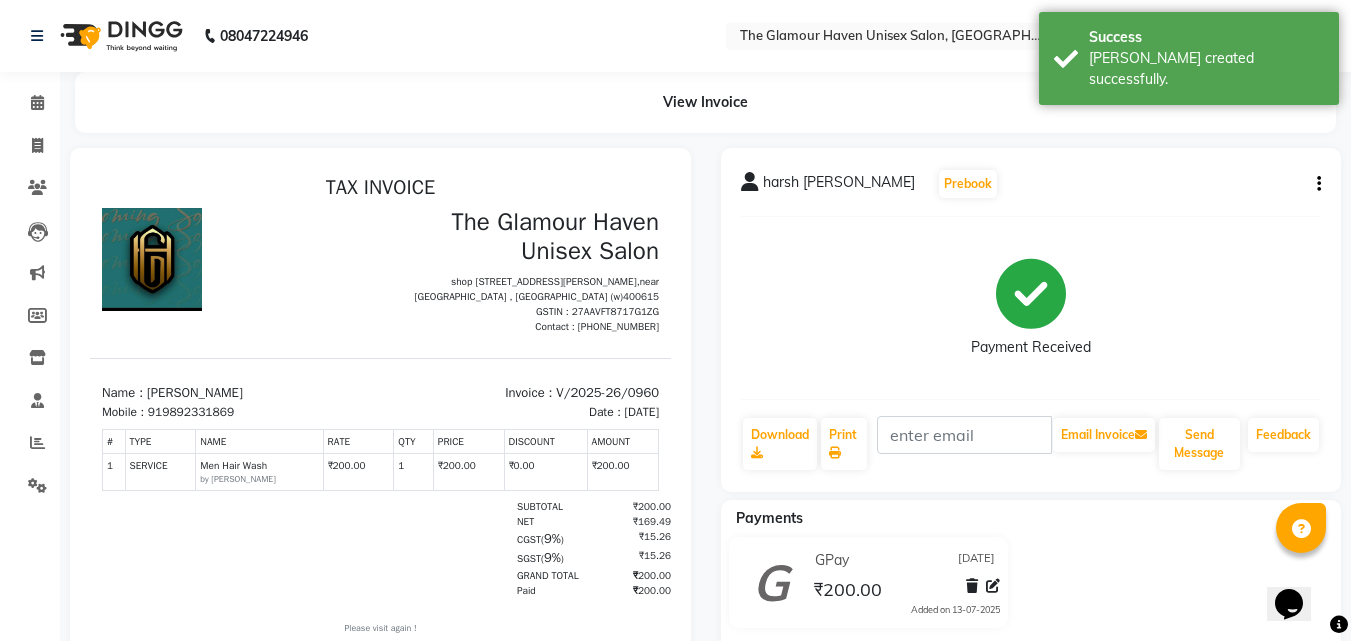 scroll, scrollTop: 0, scrollLeft: 0, axis: both 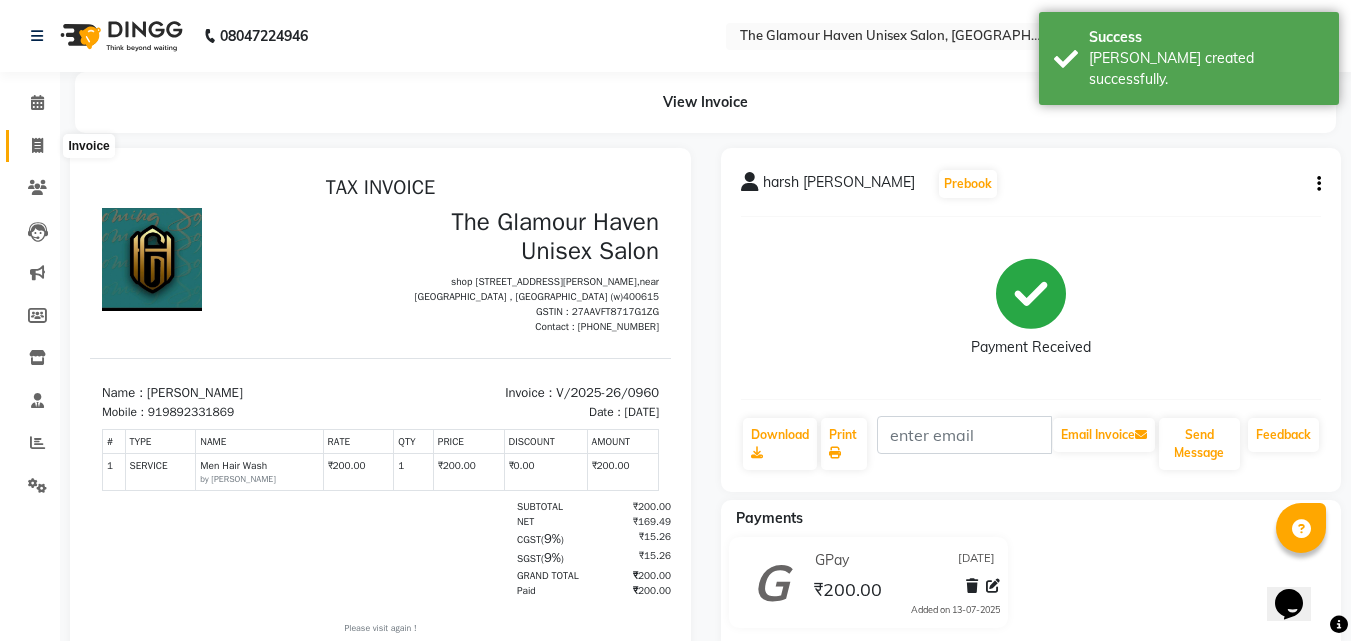 click 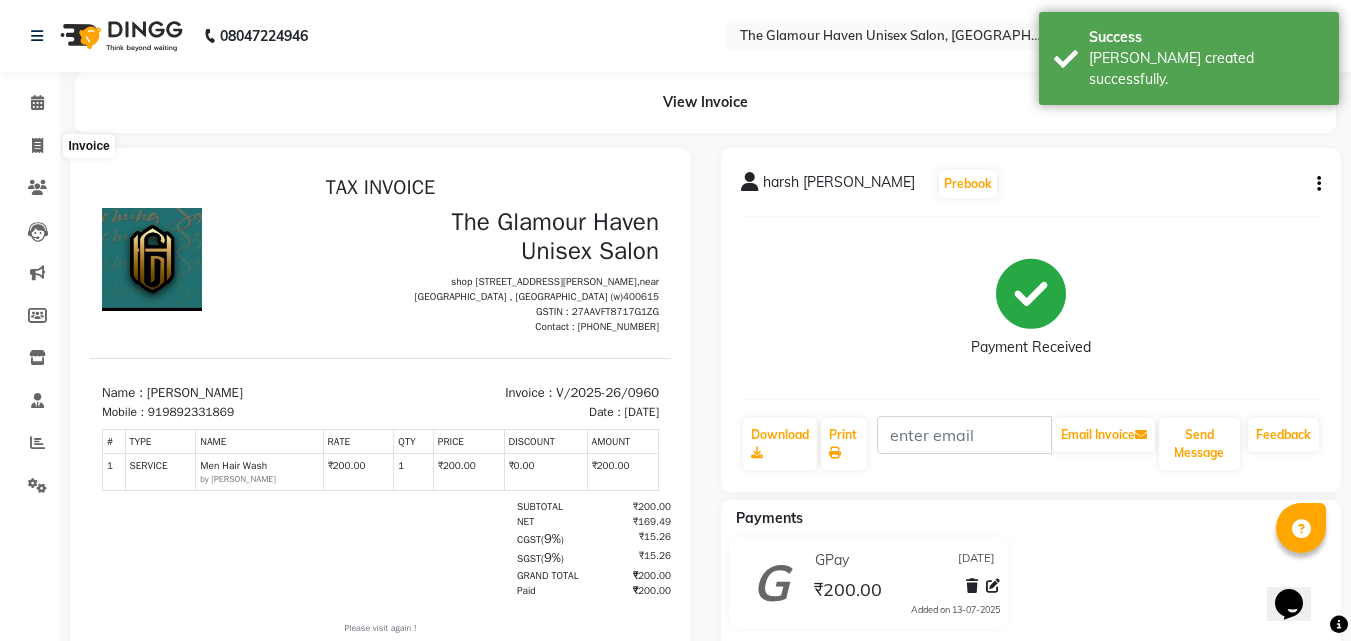 select on "service" 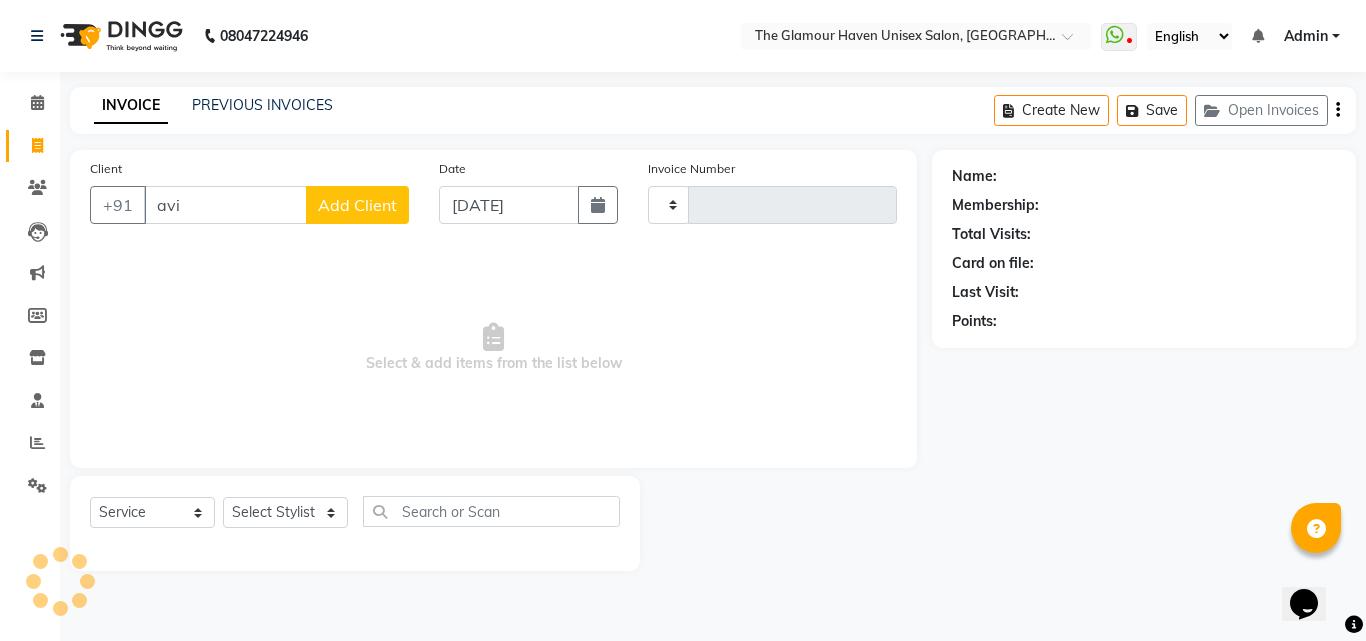 type on "avi s" 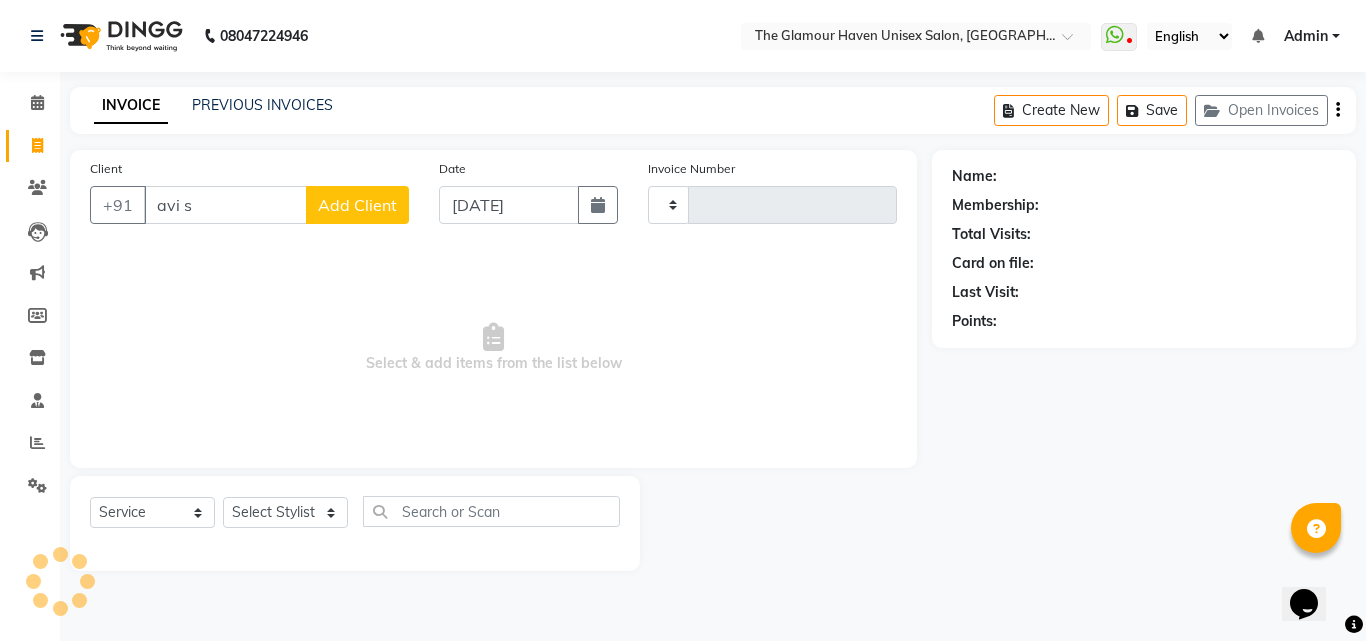 type on "0961" 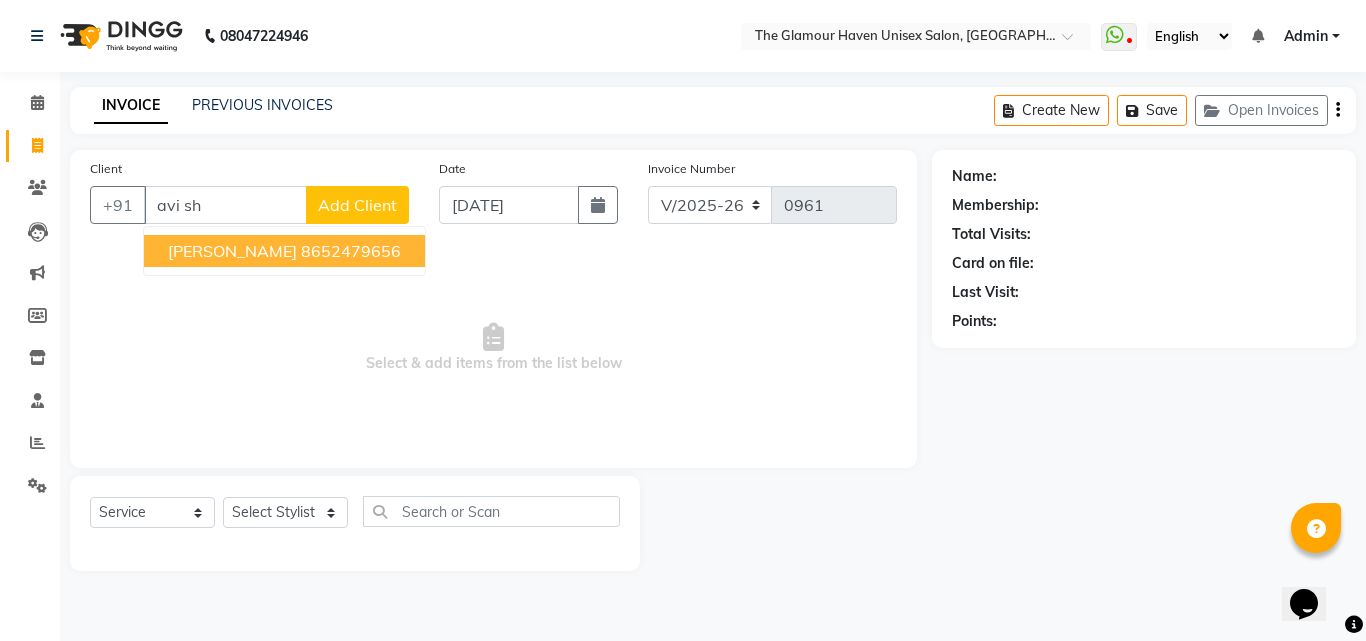 click on "[PERSON_NAME]" at bounding box center (232, 251) 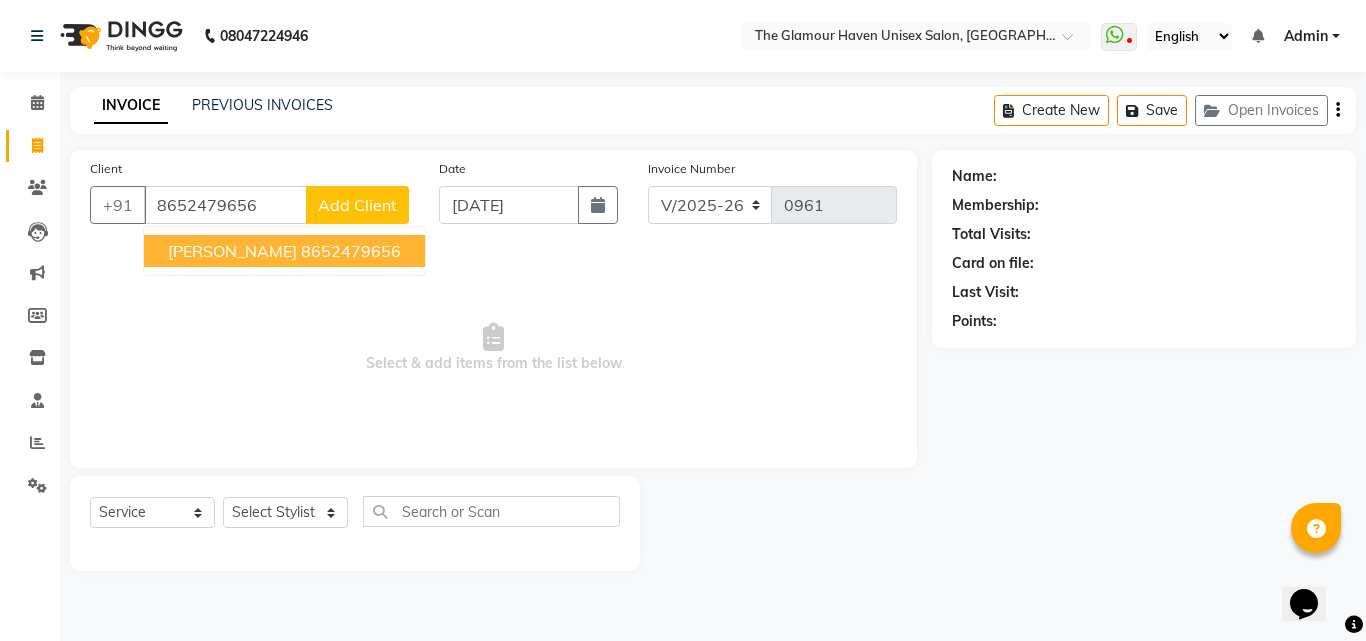type on "8652479656" 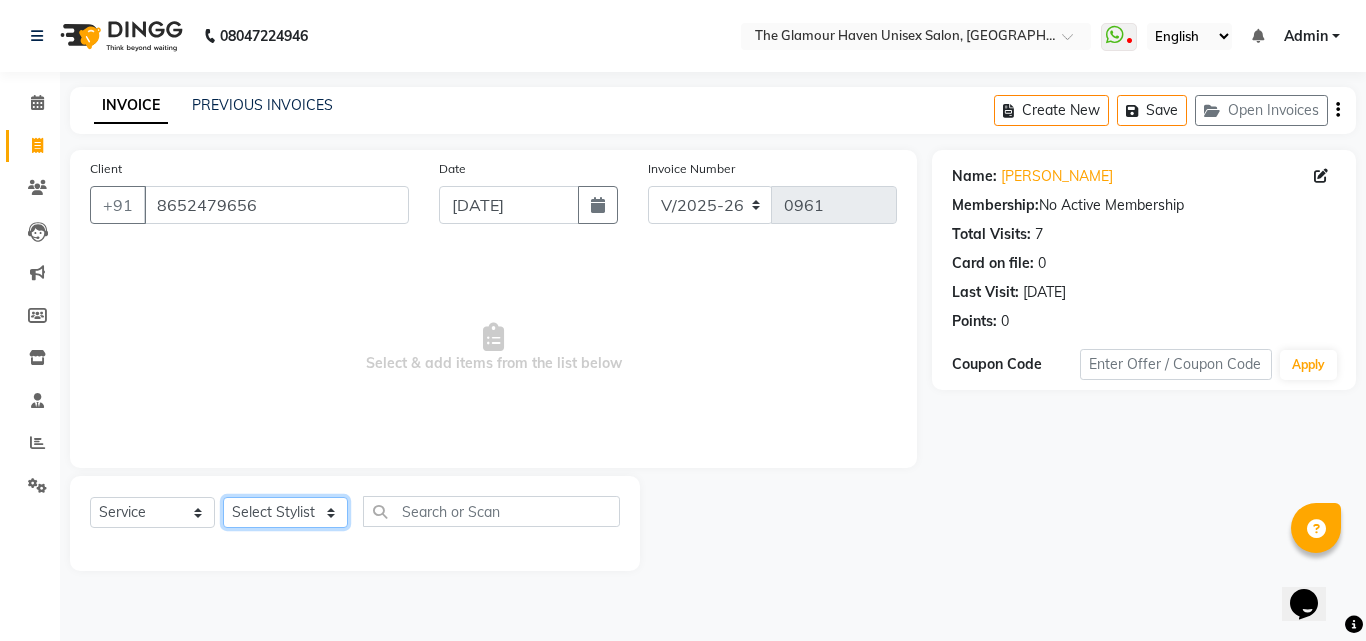 click on "Select Stylist Bharat sen [PERSON_NAME] [PERSON_NAME] [PERSON_NAME] [PERSON_NAME] RESHMA [PERSON_NAME] SWATI [PERSON_NAME] [PERSON_NAME]" 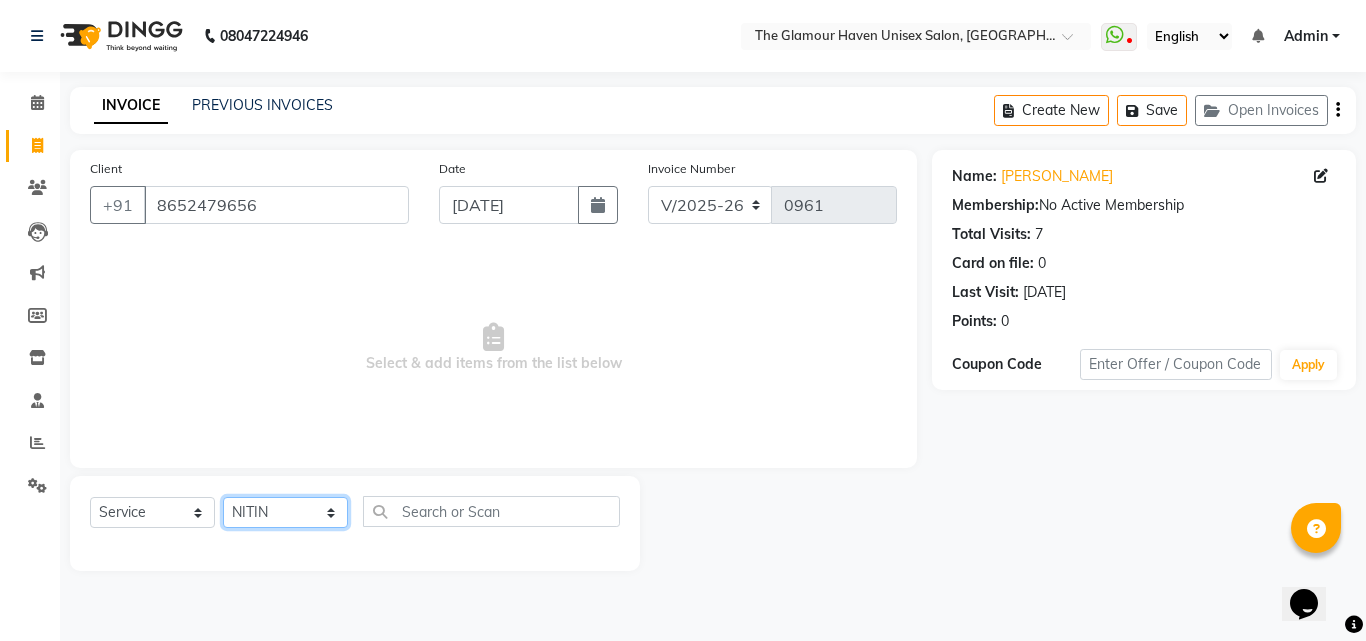 click on "Select Stylist Bharat sen [PERSON_NAME] [PERSON_NAME] [PERSON_NAME] [PERSON_NAME] RESHMA [PERSON_NAME] SWATI [PERSON_NAME] [PERSON_NAME]" 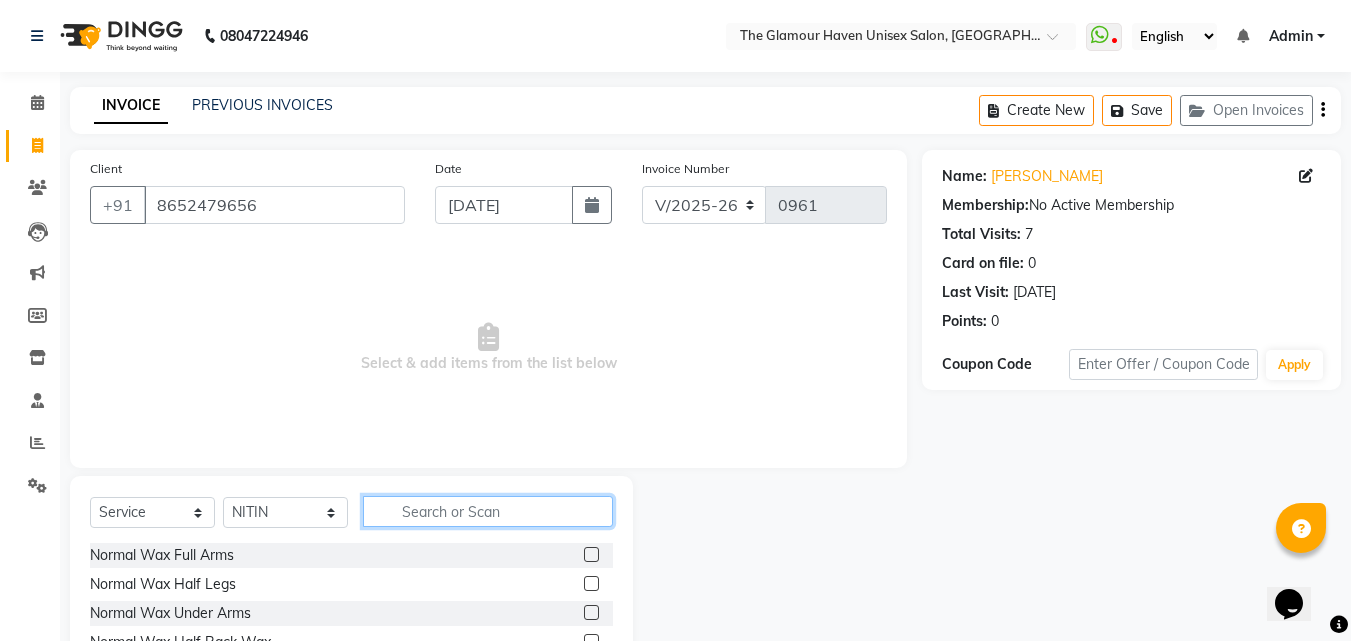 click 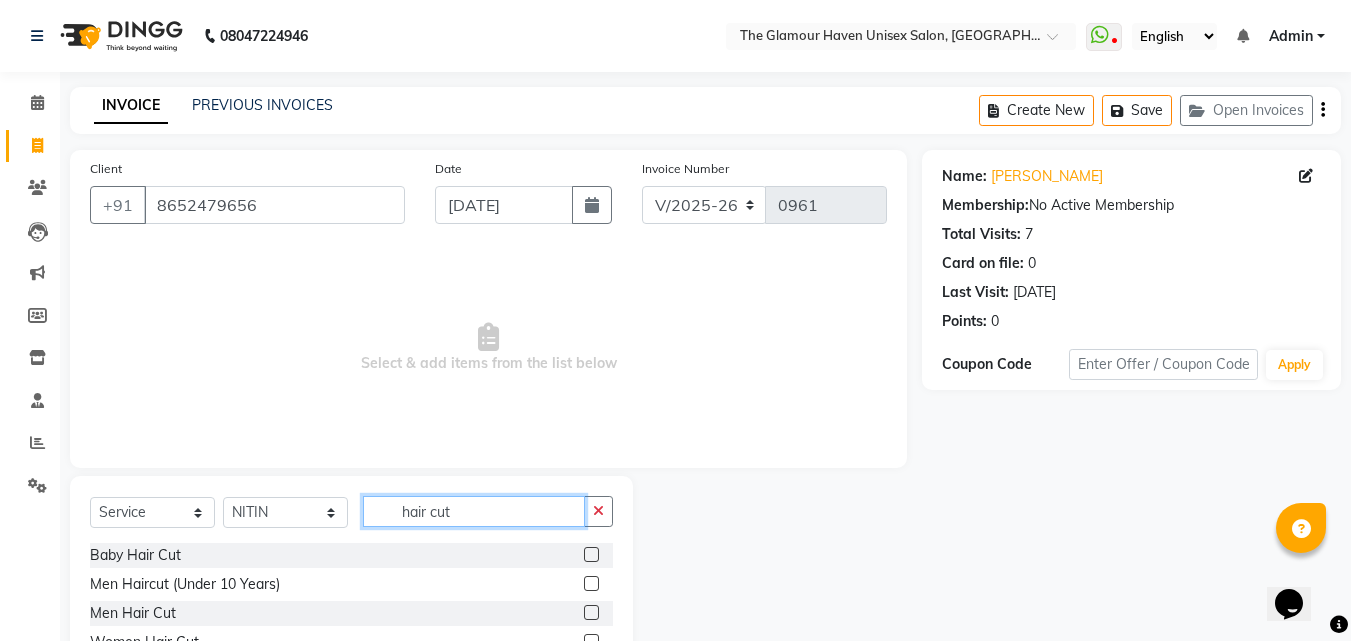 type on "hair cut" 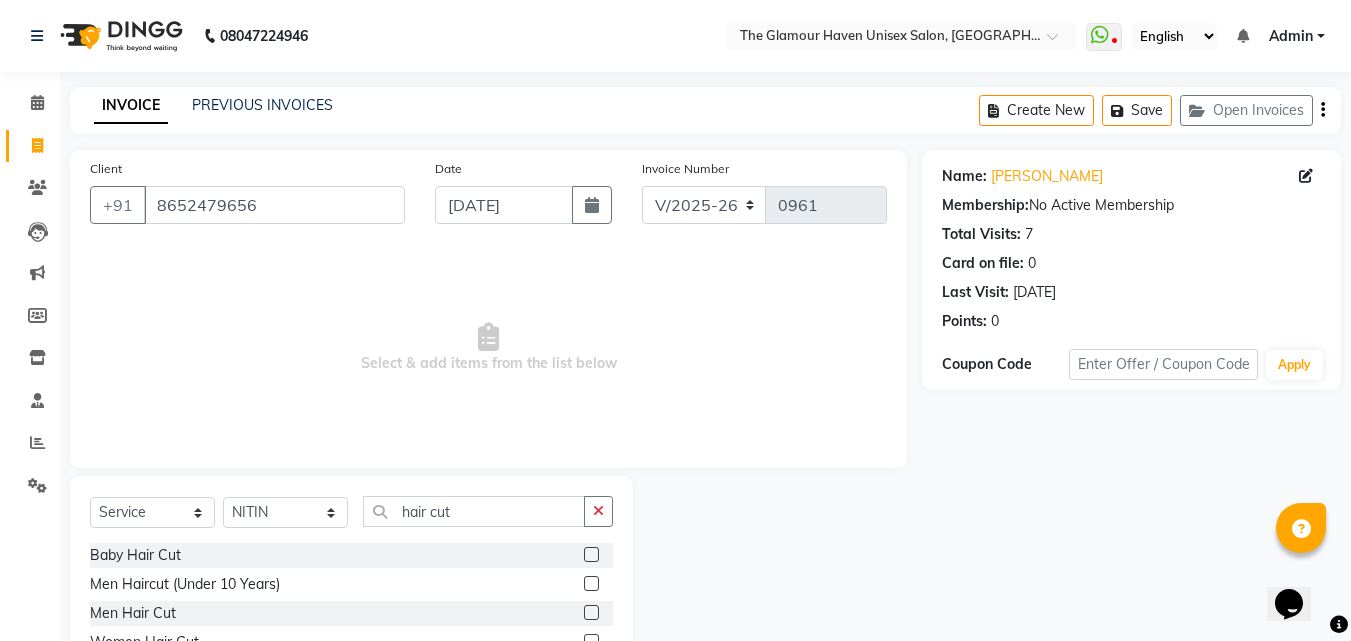 click 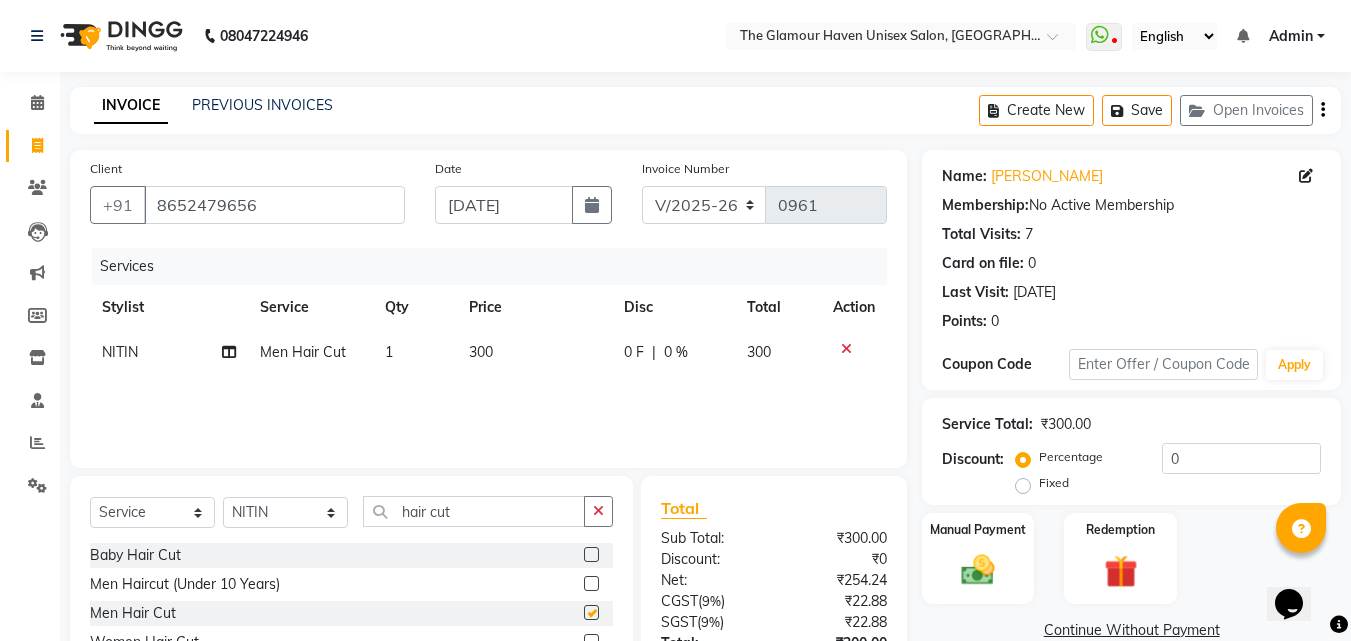 checkbox on "false" 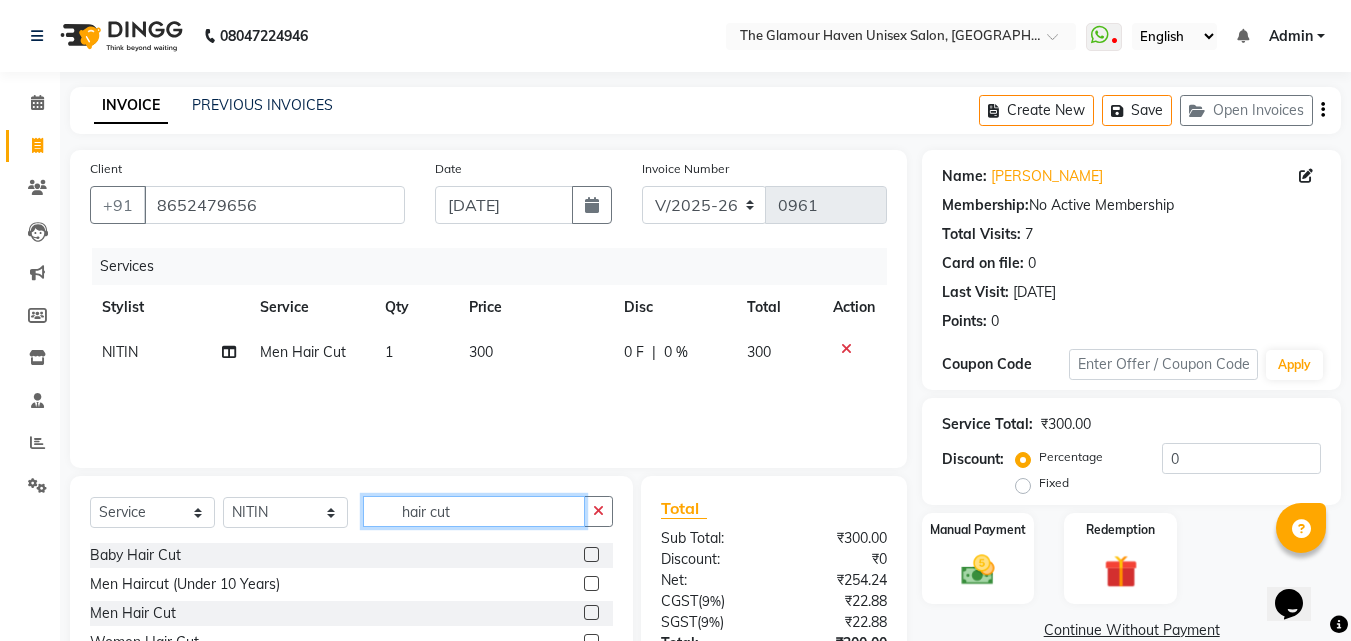drag, startPoint x: 478, startPoint y: 518, endPoint x: 307, endPoint y: 513, distance: 171.07309 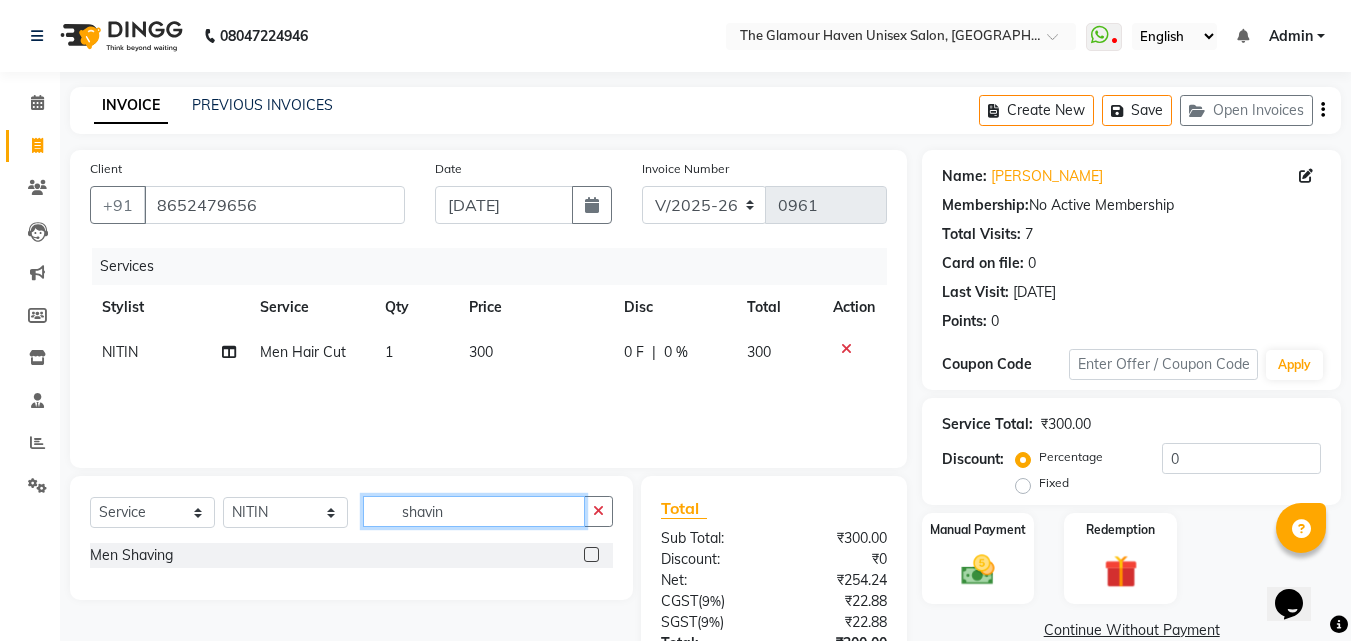 type on "shavin" 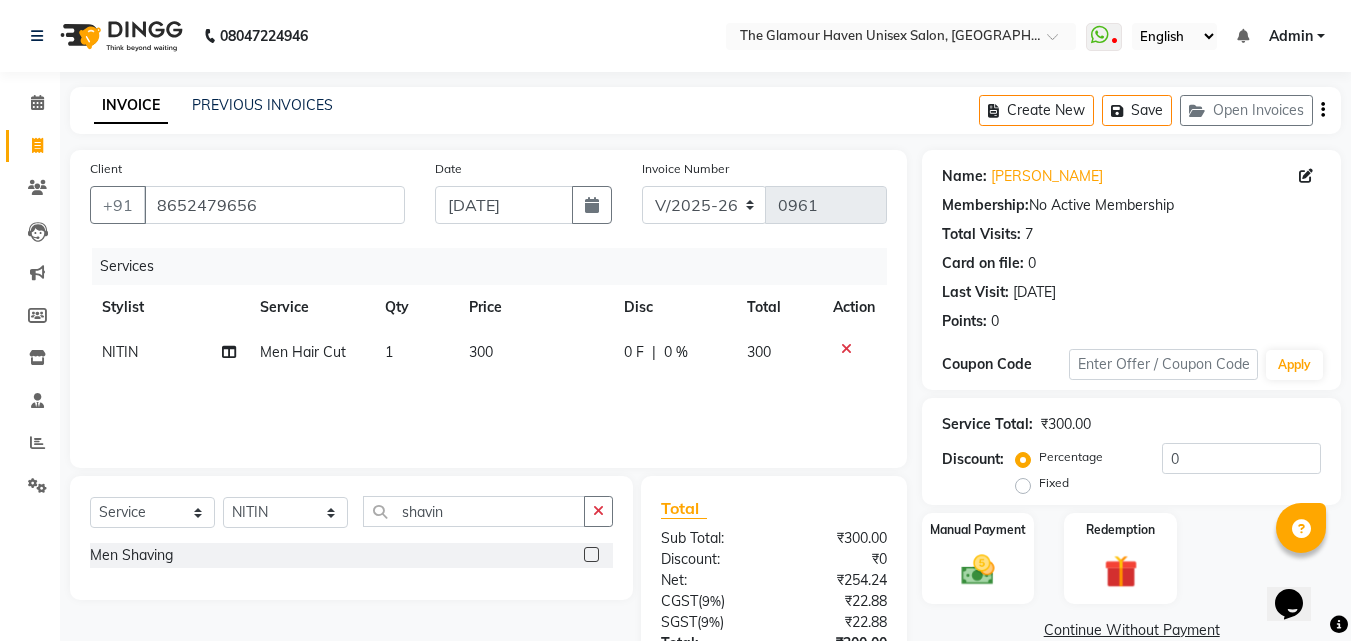 click 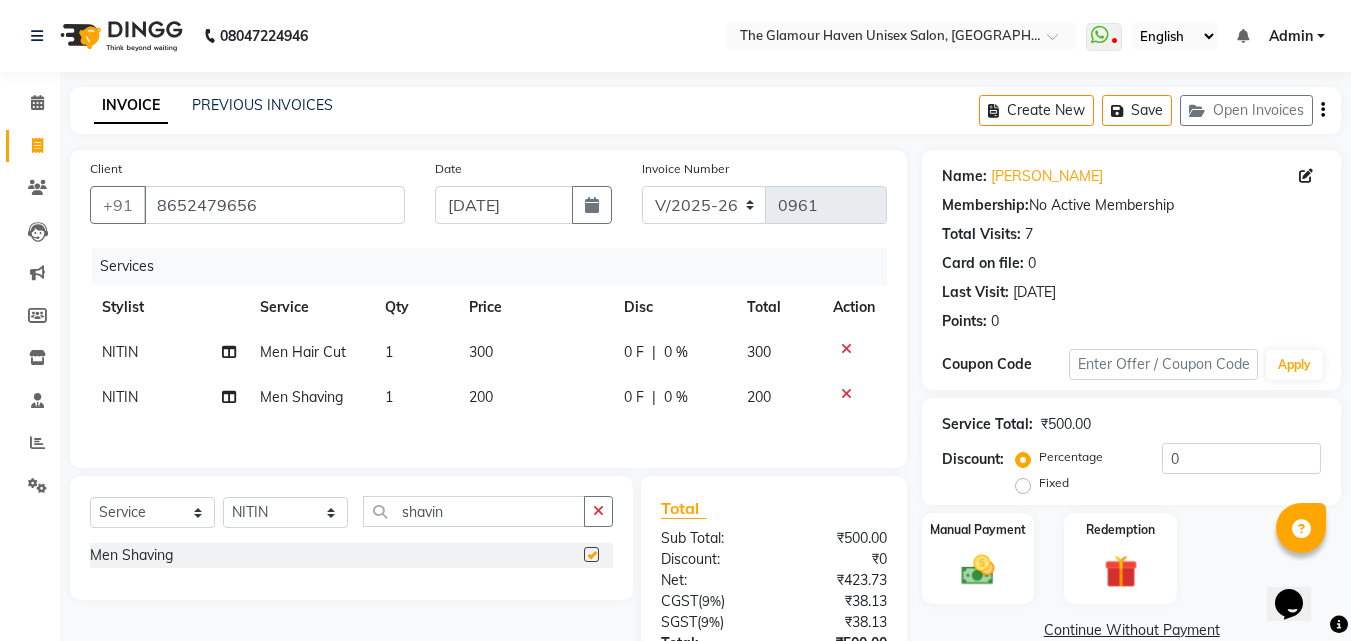 scroll, scrollTop: 162, scrollLeft: 0, axis: vertical 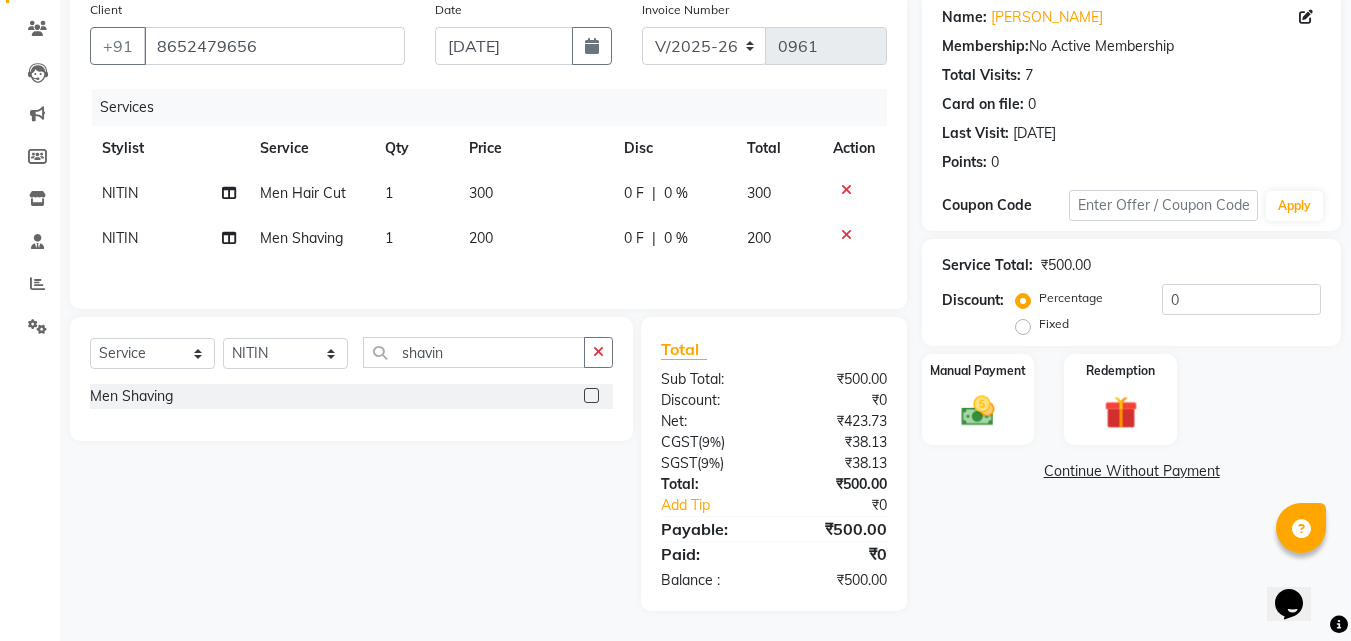 checkbox on "false" 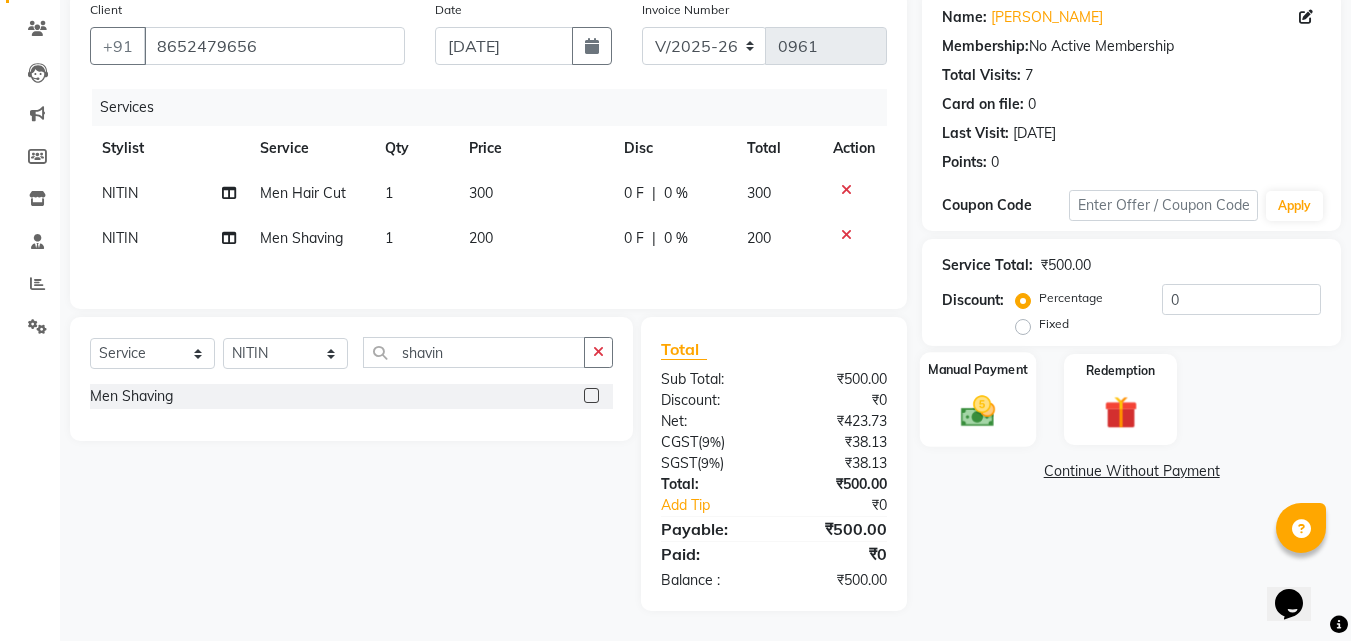 click 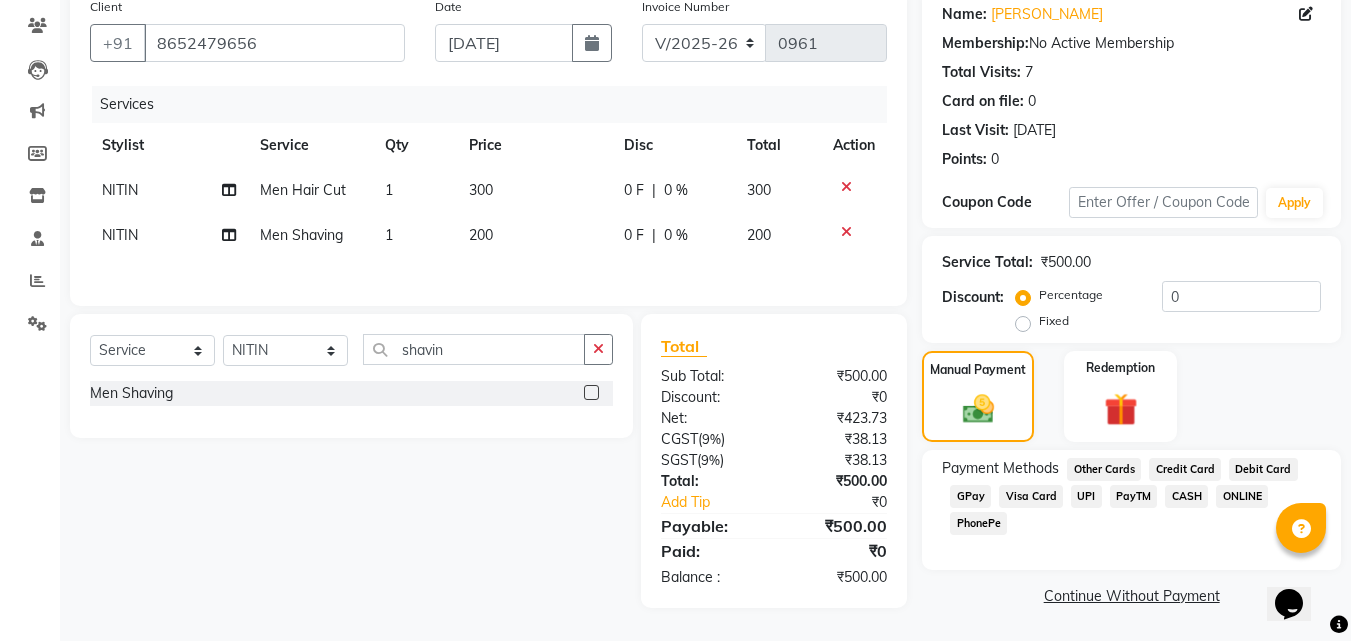 click on "CASH" 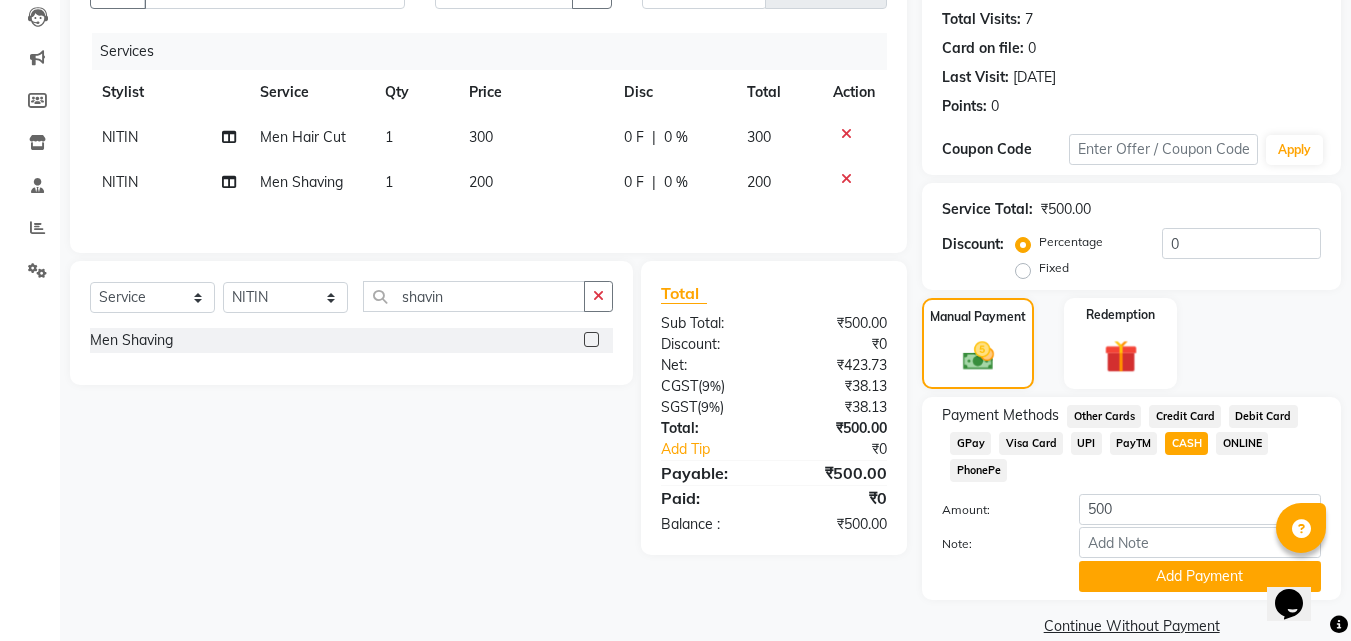 scroll, scrollTop: 245, scrollLeft: 0, axis: vertical 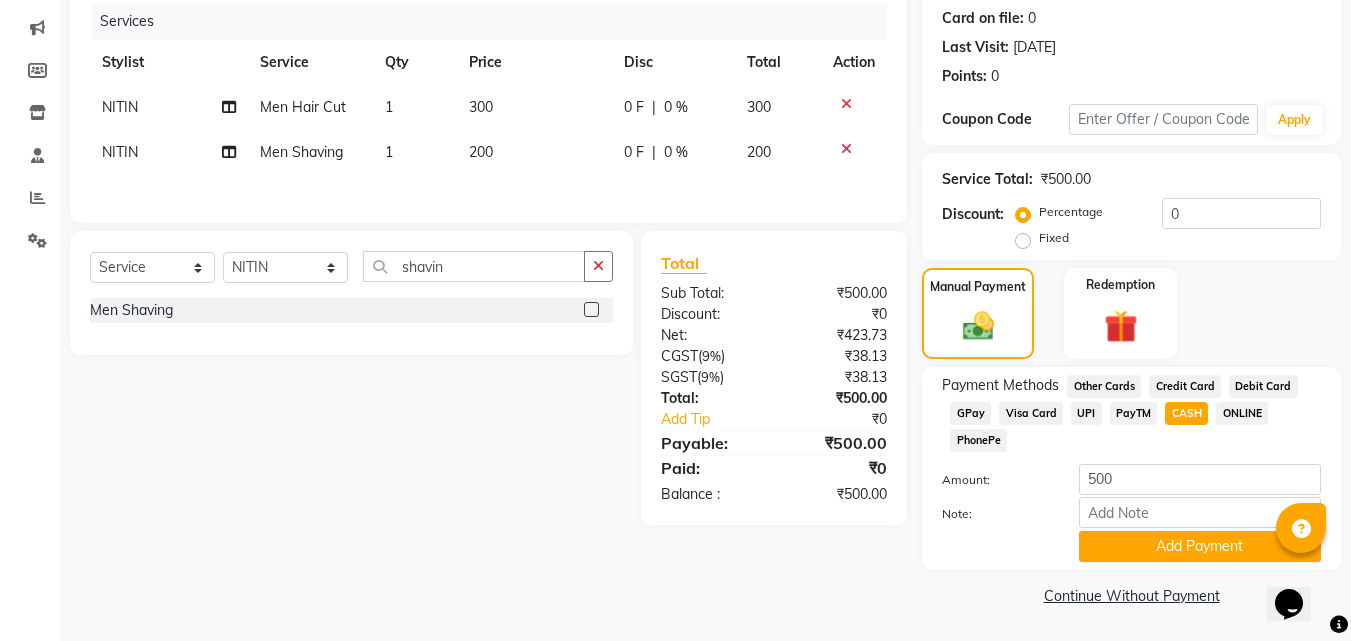 click on "Payment Methods  Other Cards   Credit Card   Debit Card   GPay   Visa Card   UPI   PayTM   CASH   ONLINE   PhonePe  Amount: 500 Note: Add Payment" 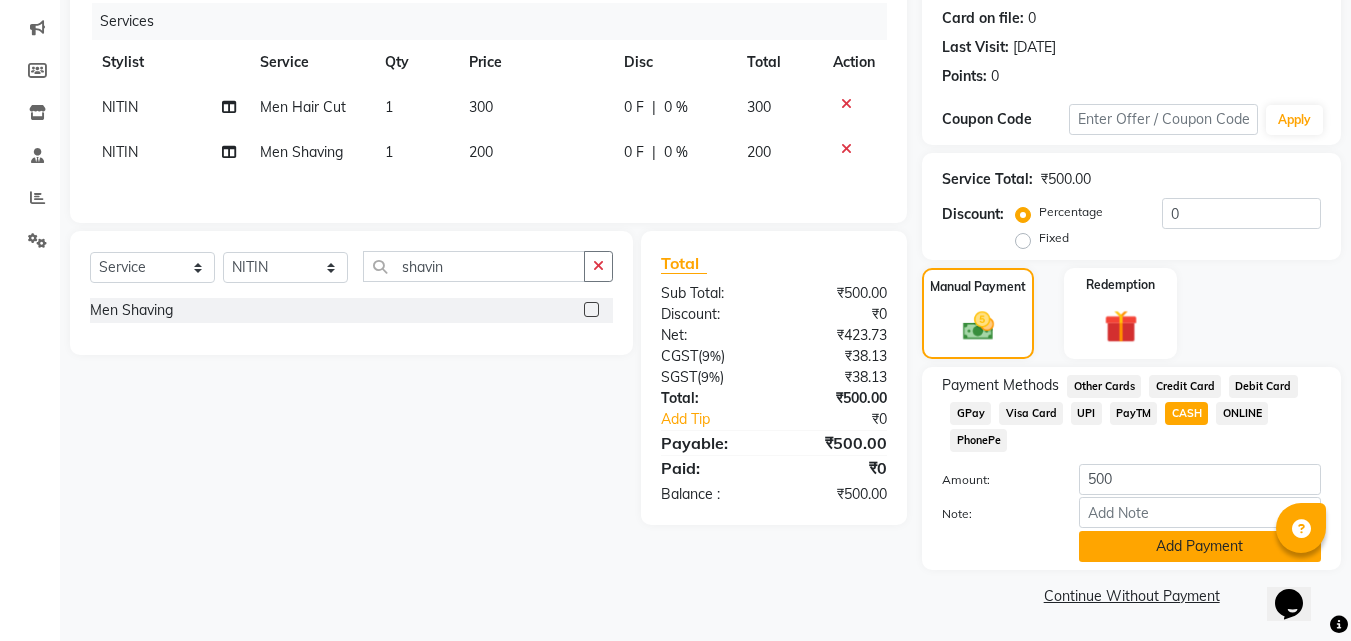 click on "Add Payment" 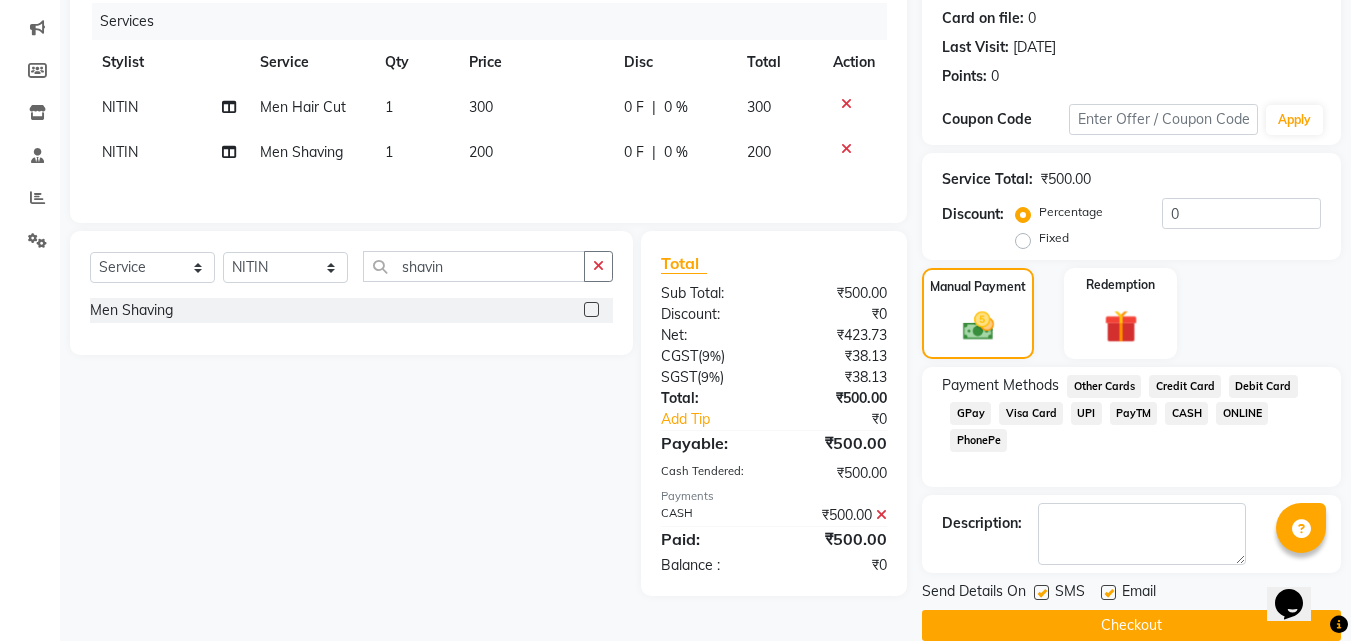 click 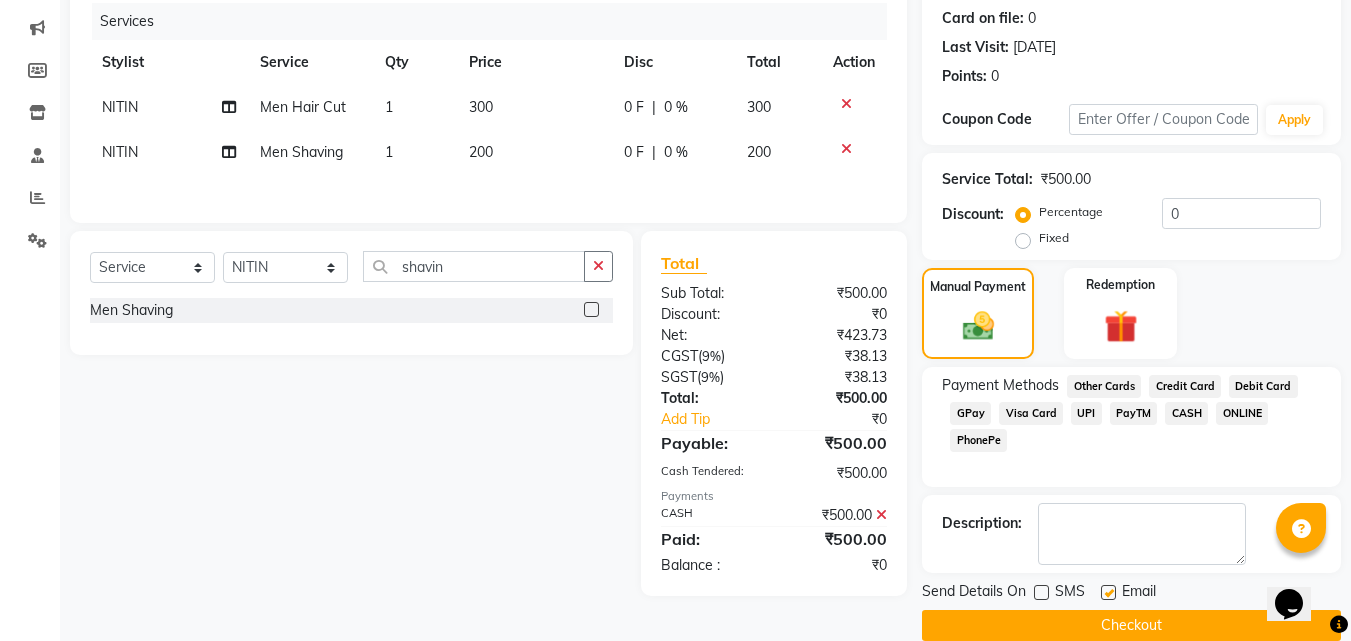click on "Checkout" 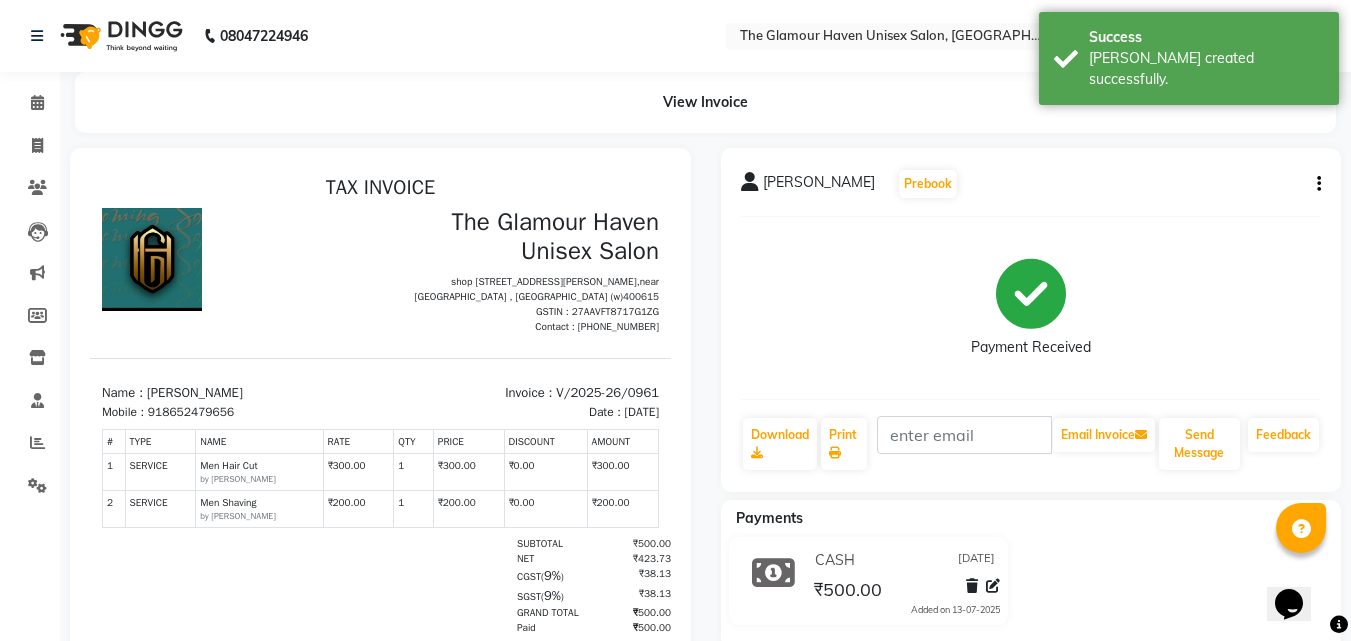 scroll, scrollTop: 0, scrollLeft: 0, axis: both 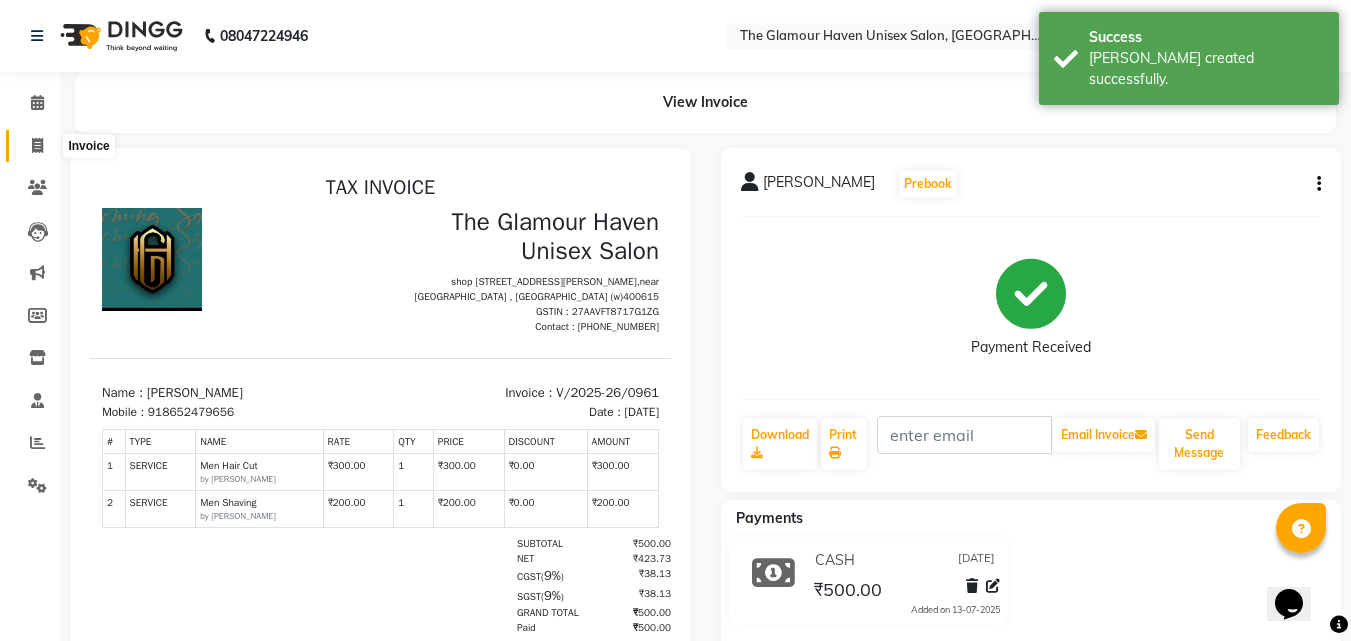 click 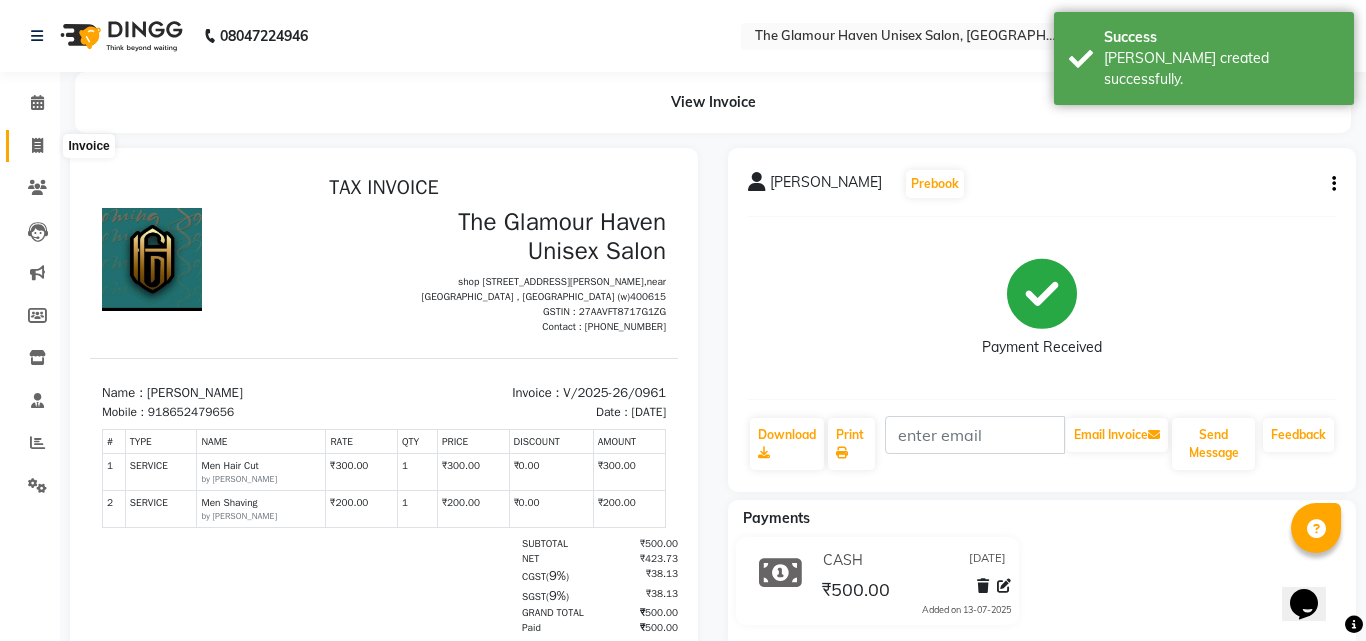 select on "7124" 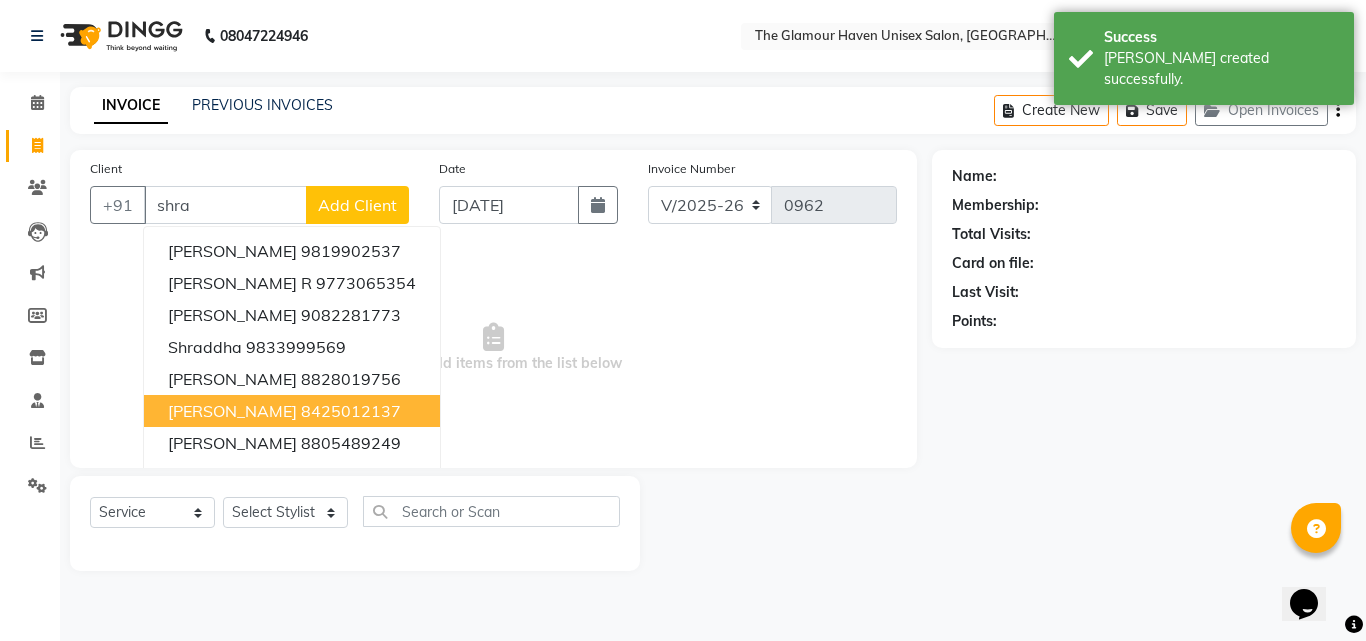 click on "8425012137" at bounding box center [351, 411] 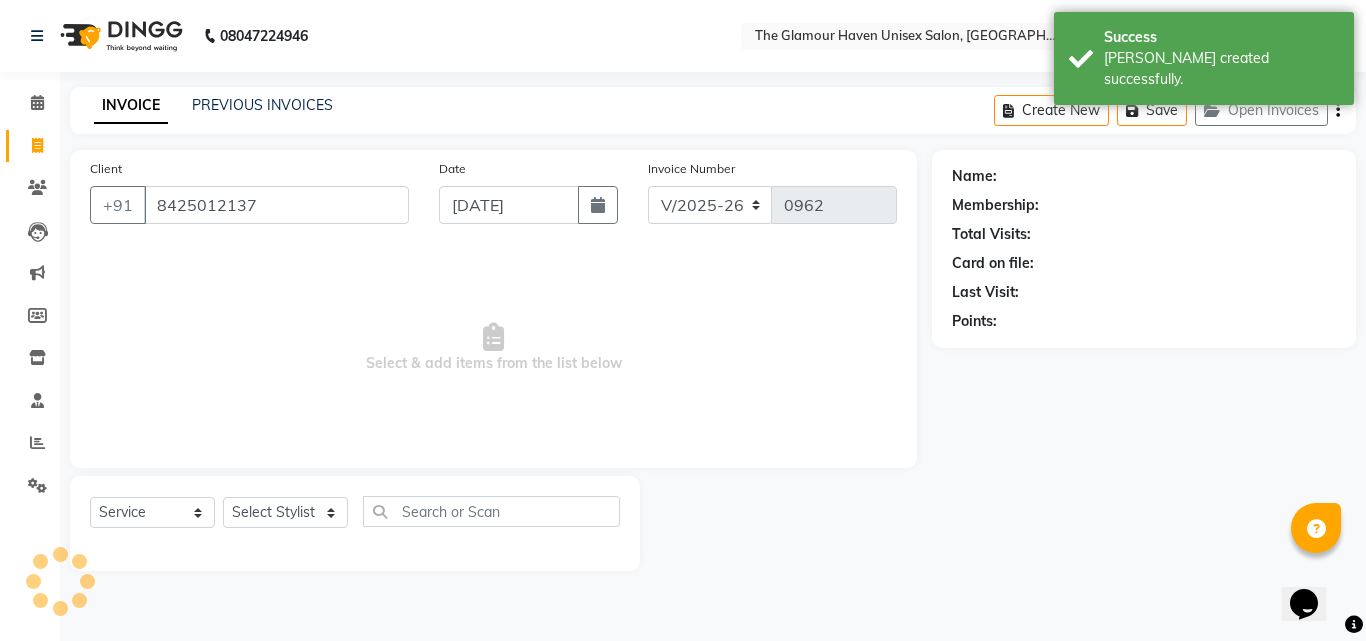 type on "8425012137" 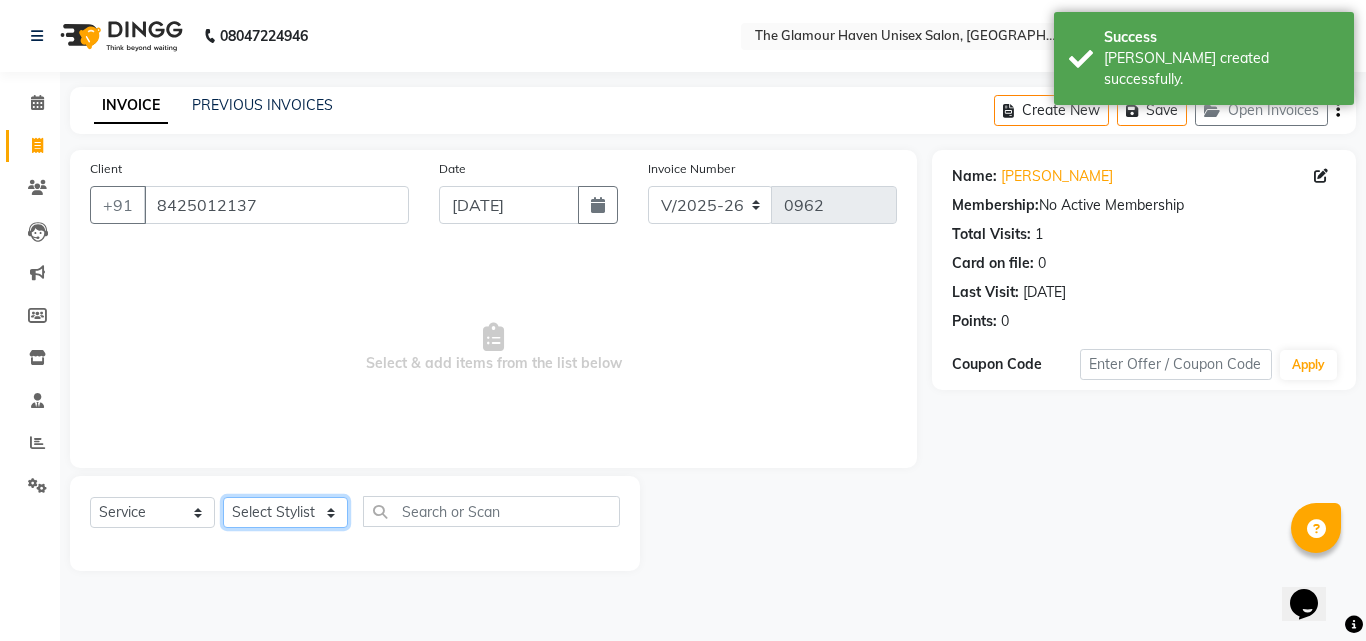 click on "Select Stylist Bharat sen [PERSON_NAME] [PERSON_NAME] [PERSON_NAME] [PERSON_NAME] RESHMA [PERSON_NAME] SWATI [PERSON_NAME] [PERSON_NAME]" 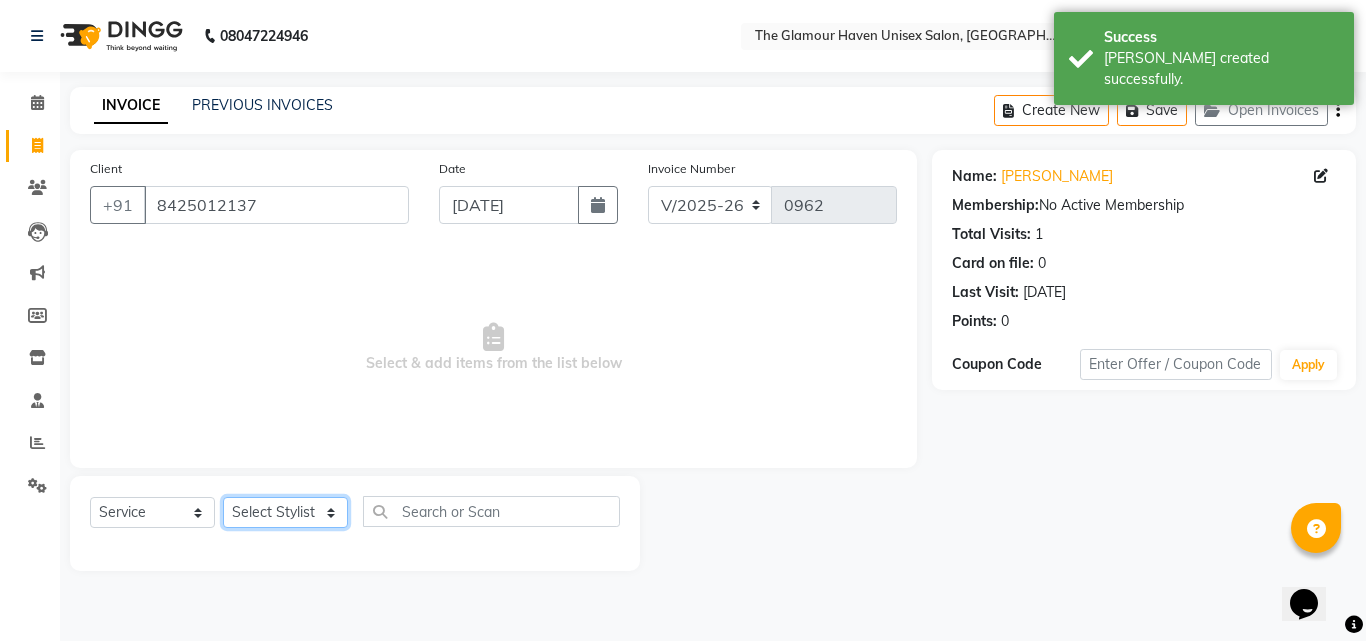 select on "59902" 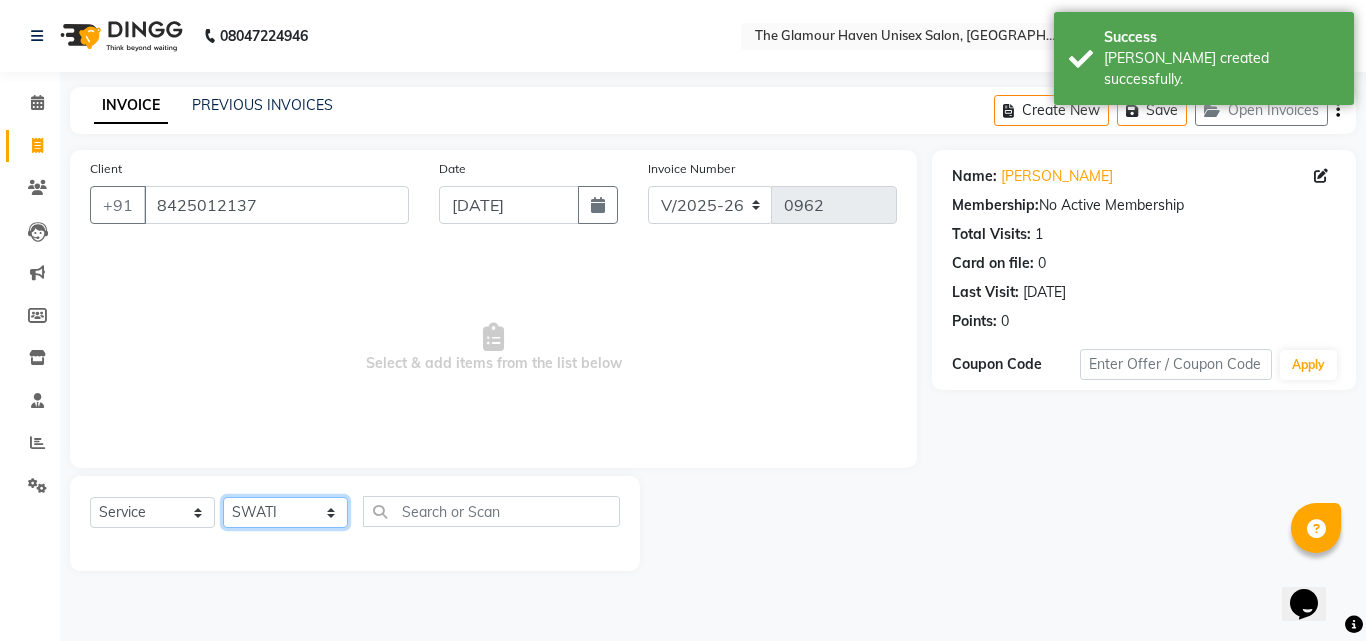 click on "Select Stylist Bharat sen [PERSON_NAME] [PERSON_NAME] [PERSON_NAME] [PERSON_NAME] RESHMA [PERSON_NAME] SWATI [PERSON_NAME] [PERSON_NAME]" 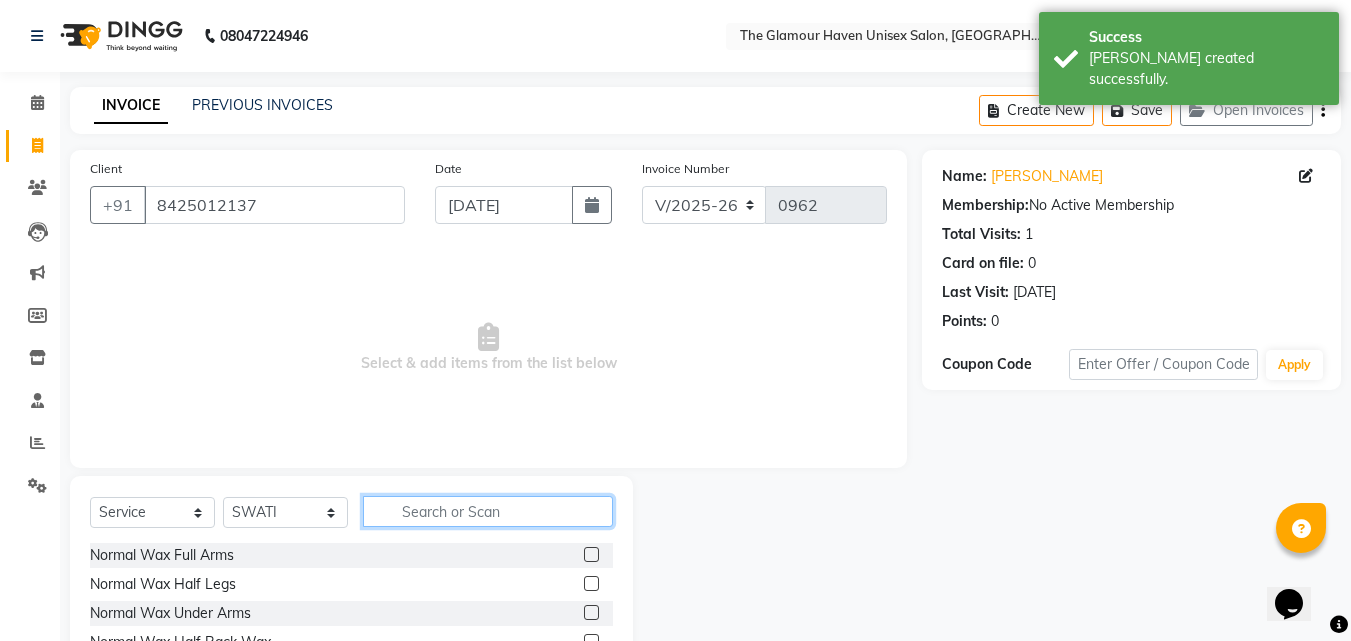 click 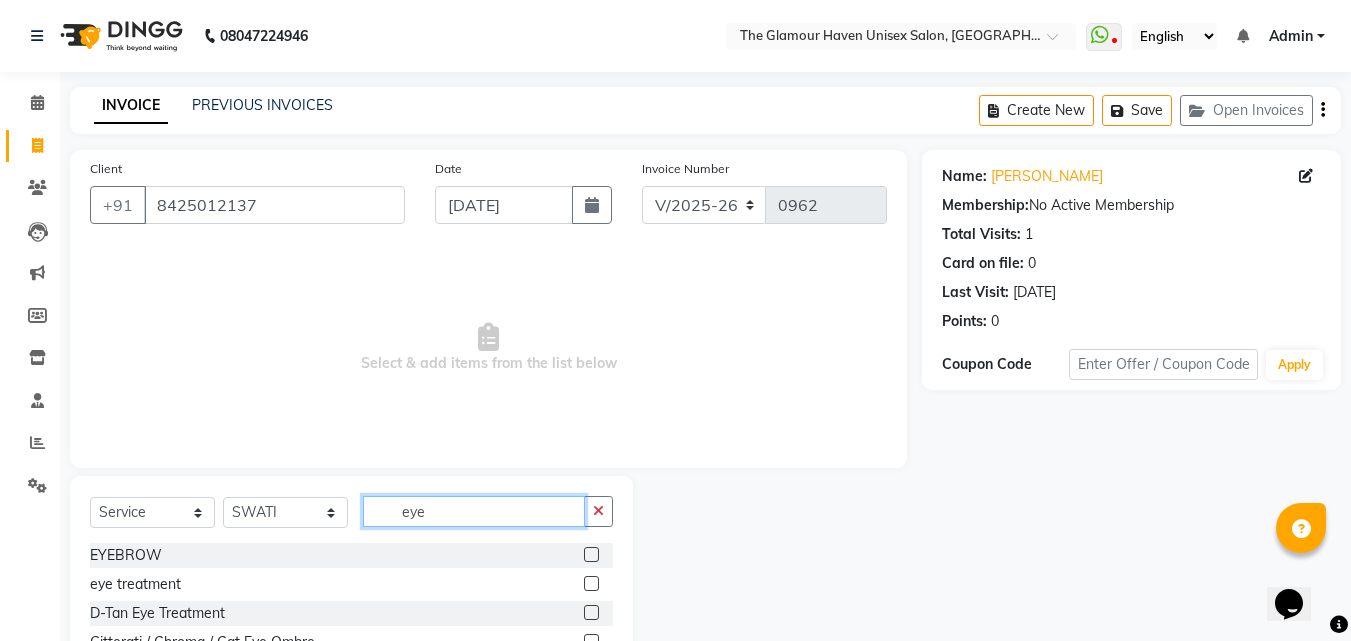 type on "eye" 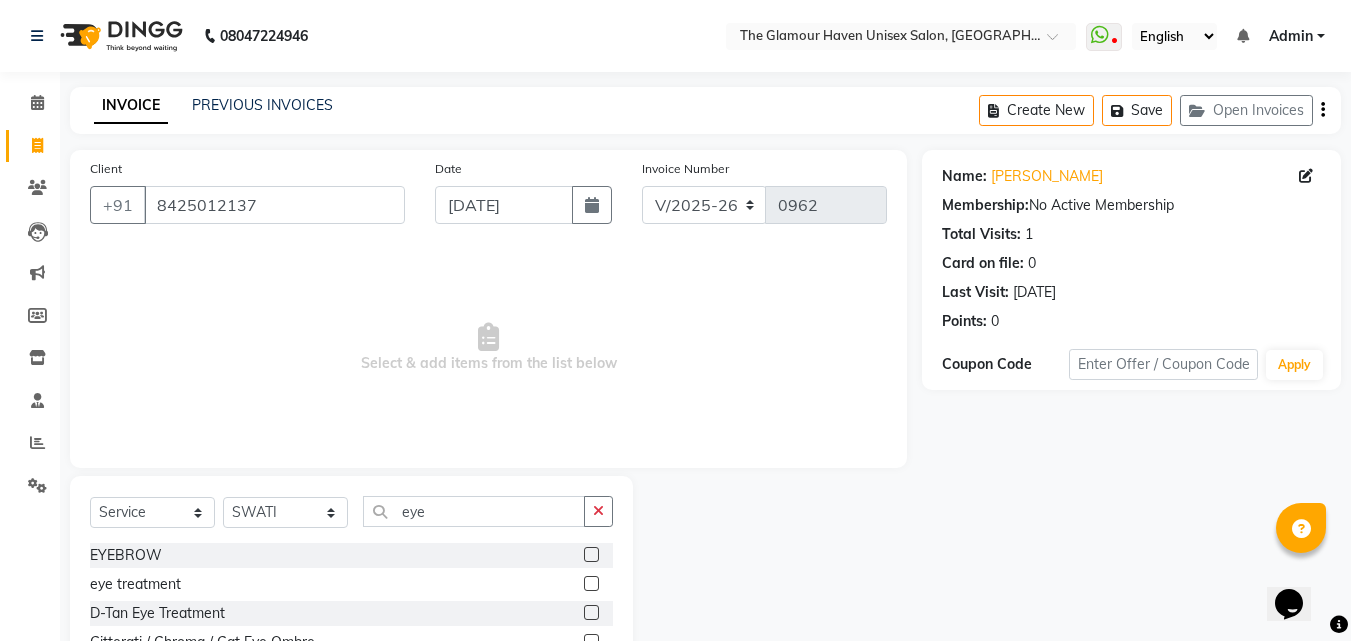 click 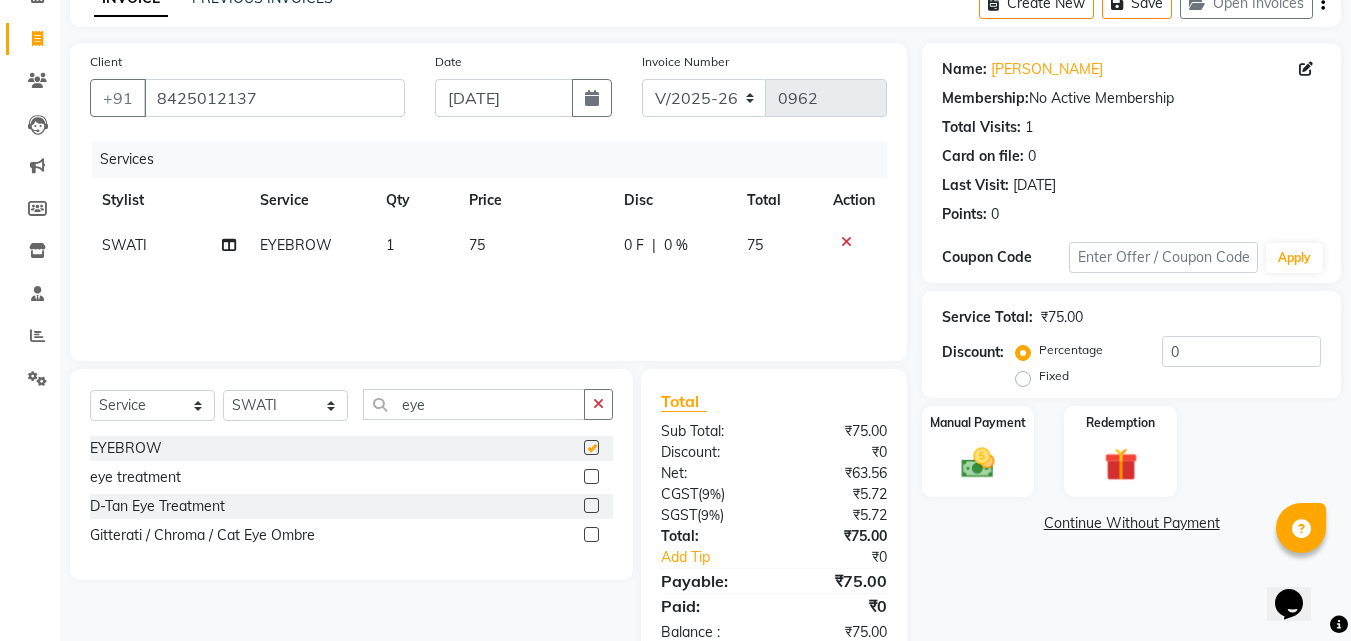 checkbox on "false" 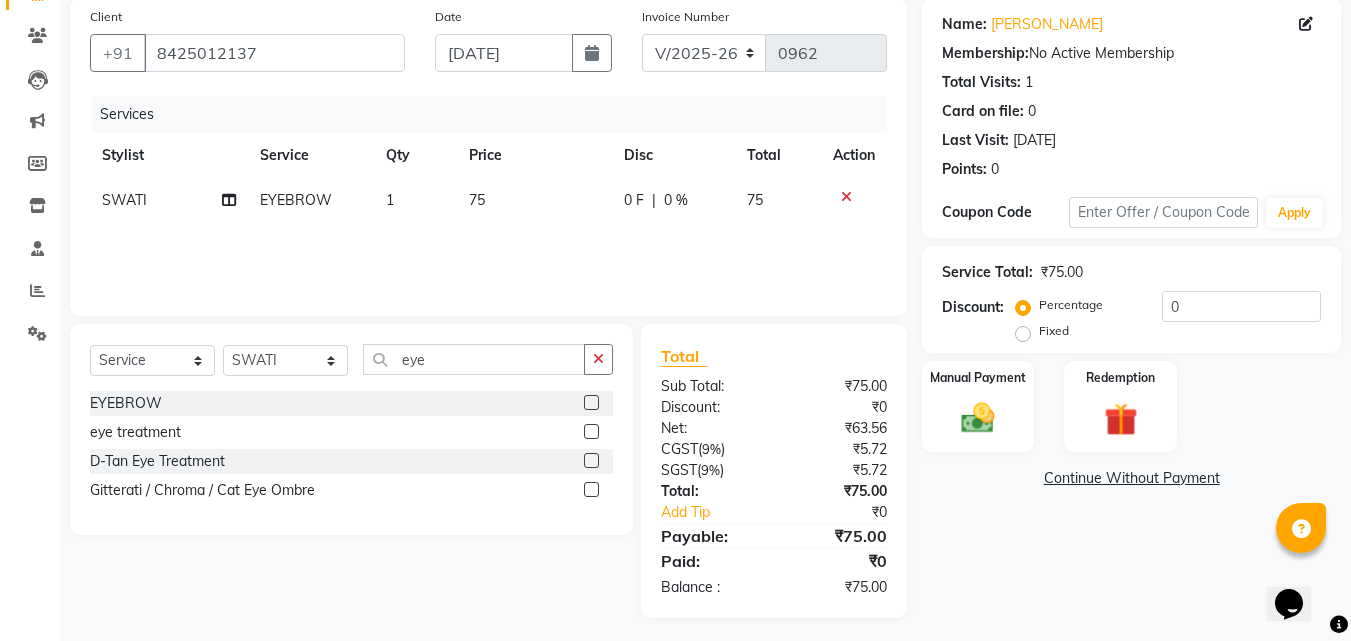 scroll, scrollTop: 159, scrollLeft: 0, axis: vertical 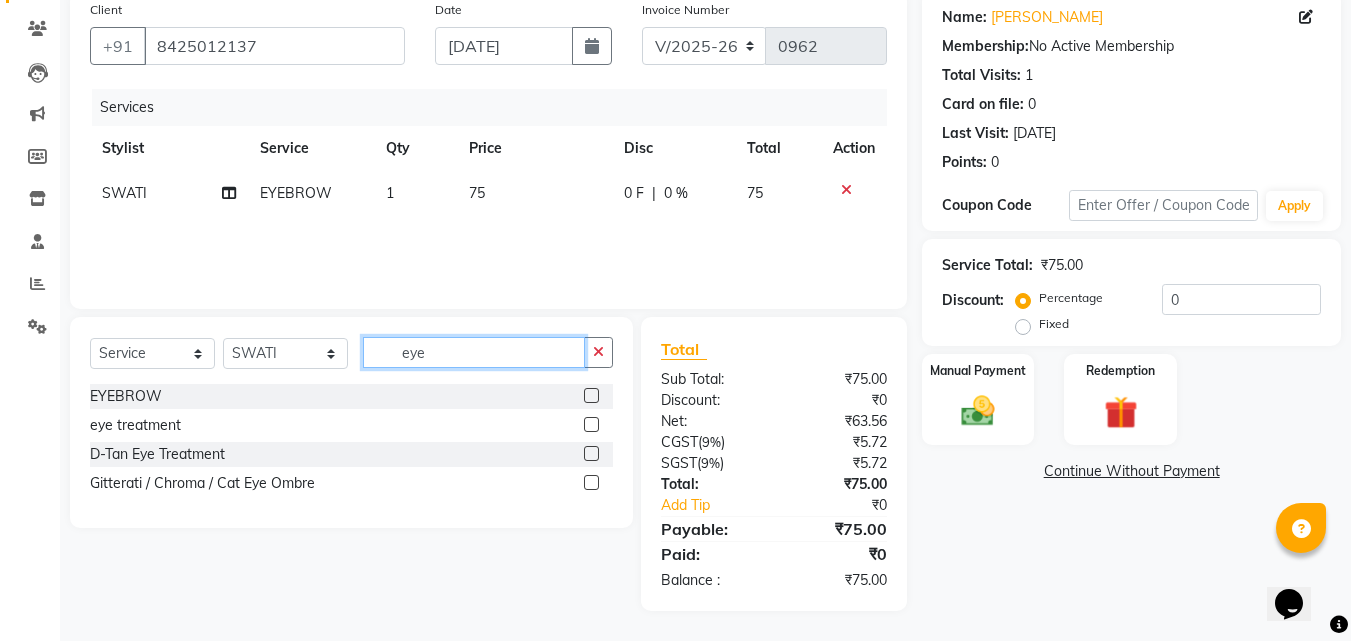 drag, startPoint x: 452, startPoint y: 347, endPoint x: 244, endPoint y: 353, distance: 208.08652 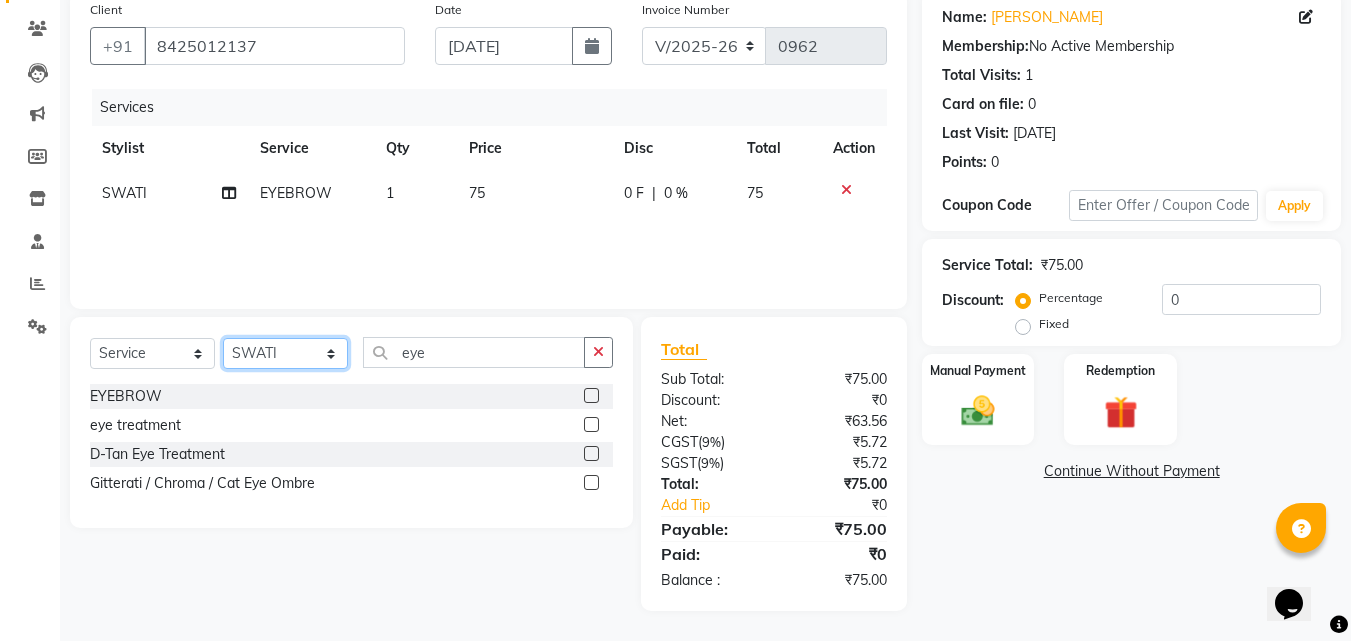 click on "Select Stylist Bharat sen [PERSON_NAME] [PERSON_NAME] [PERSON_NAME] [PERSON_NAME] RESHMA [PERSON_NAME] SWATI [PERSON_NAME] [PERSON_NAME]" 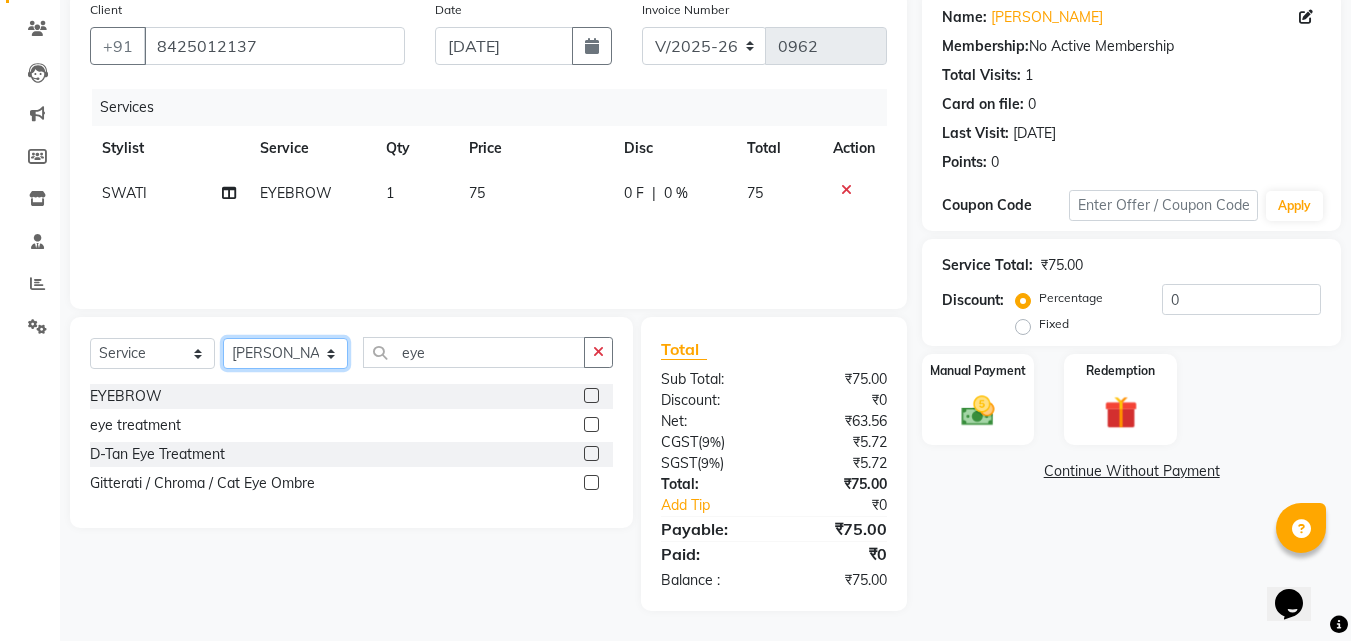 click on "Select Stylist Bharat sen [PERSON_NAME] [PERSON_NAME] [PERSON_NAME] [PERSON_NAME] RESHMA [PERSON_NAME] SWATI [PERSON_NAME] [PERSON_NAME]" 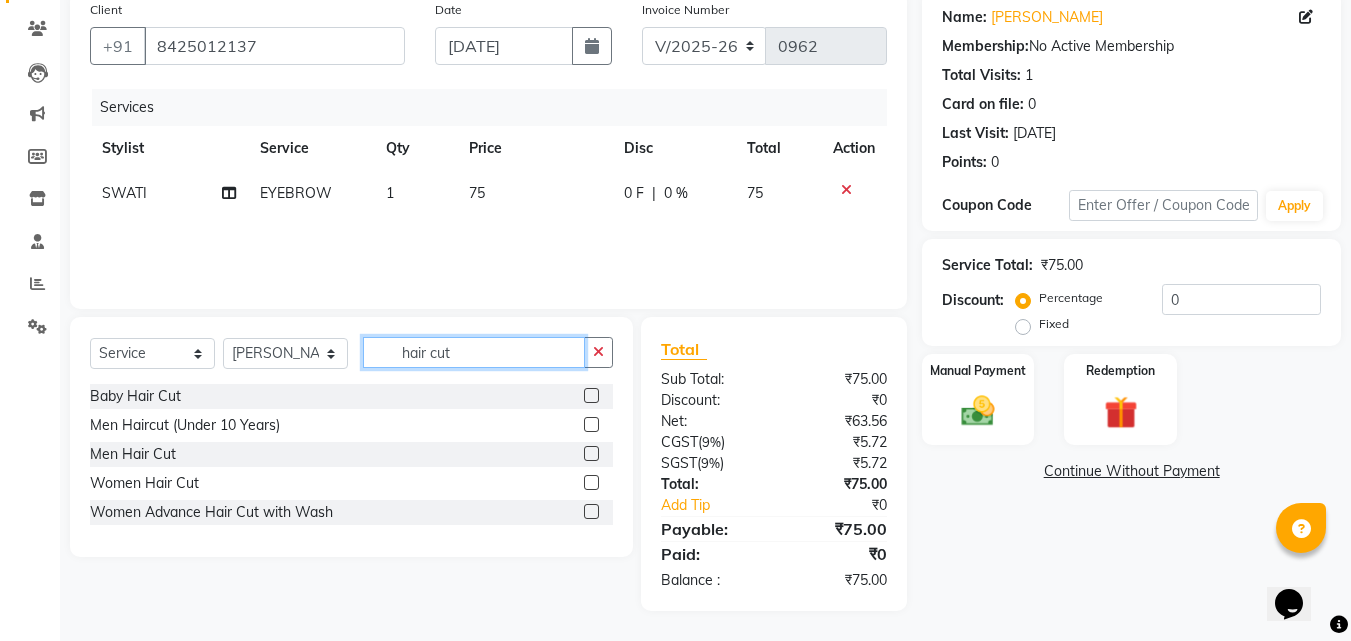 type on "hair cut" 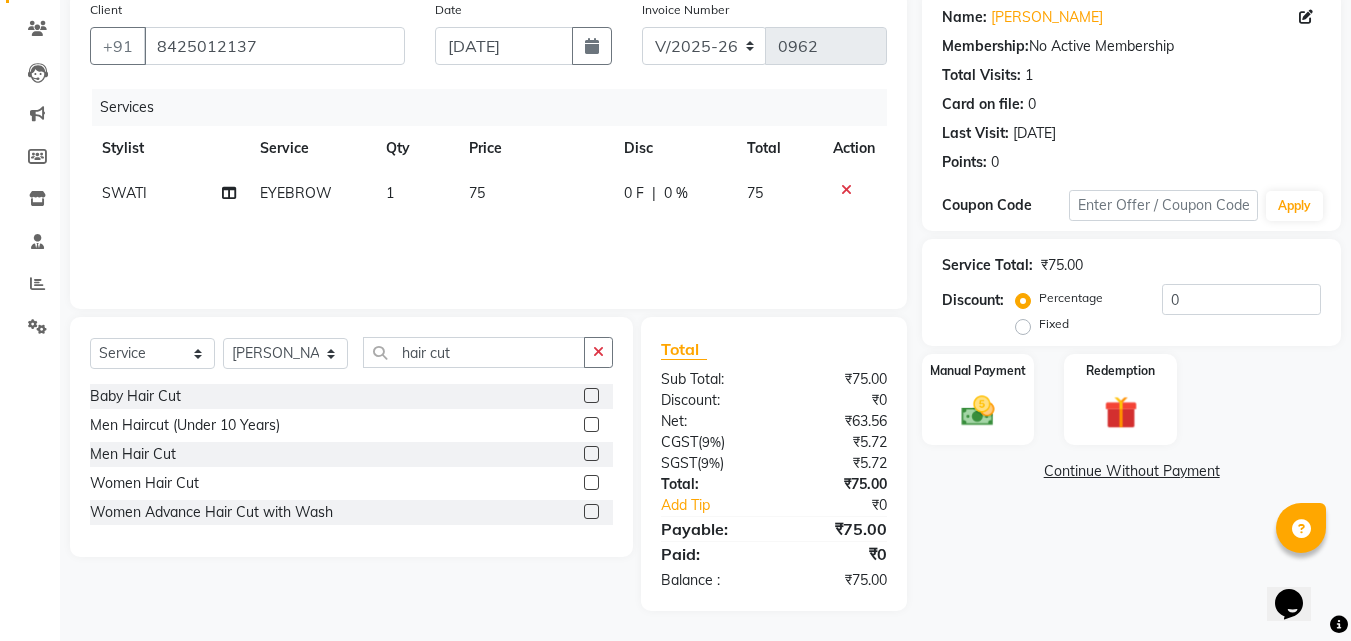 click 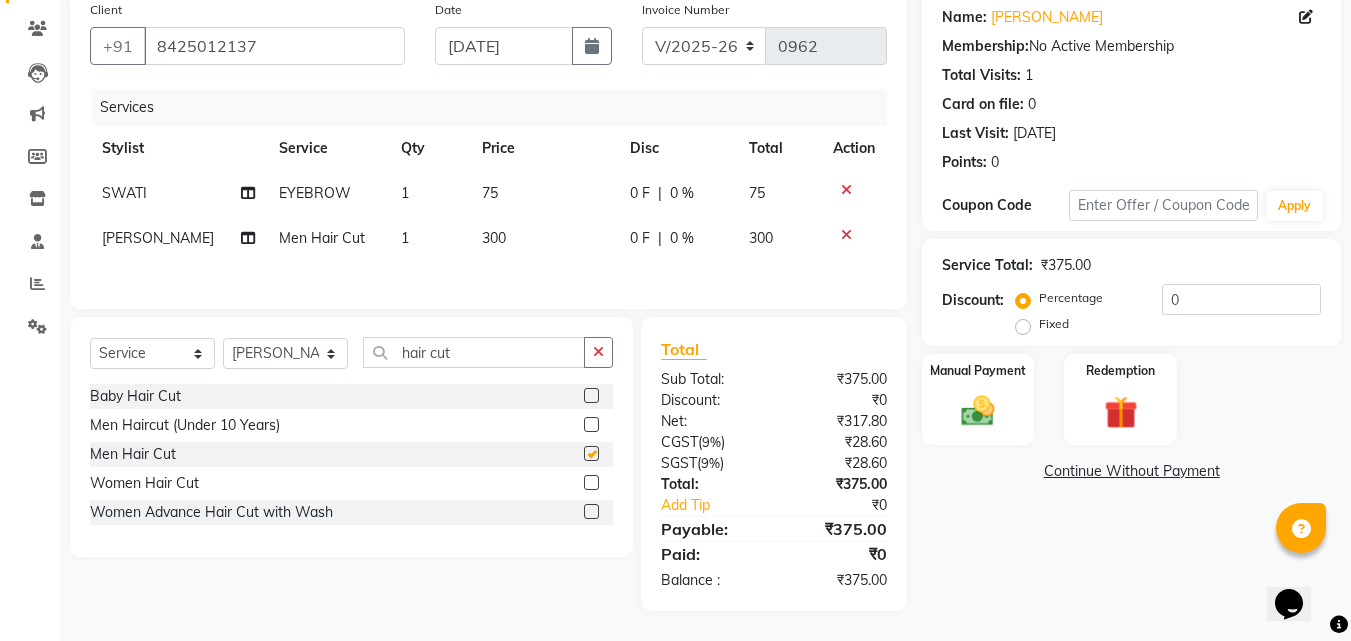 checkbox on "false" 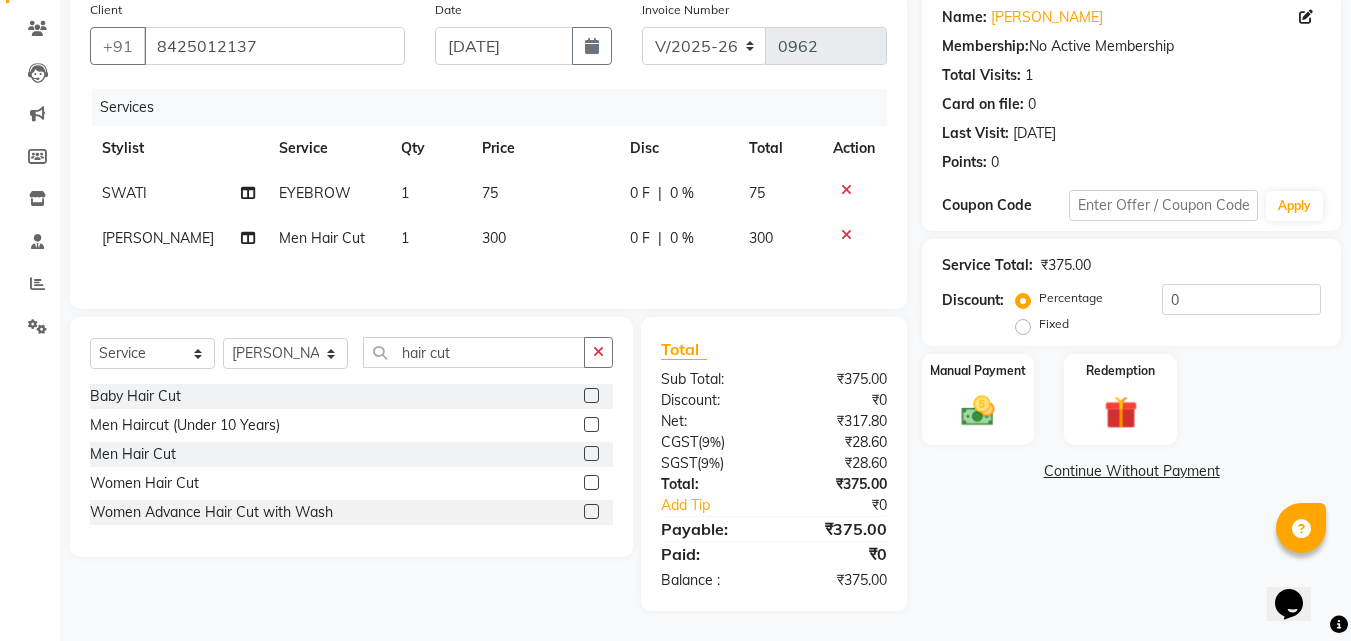 click on "300" 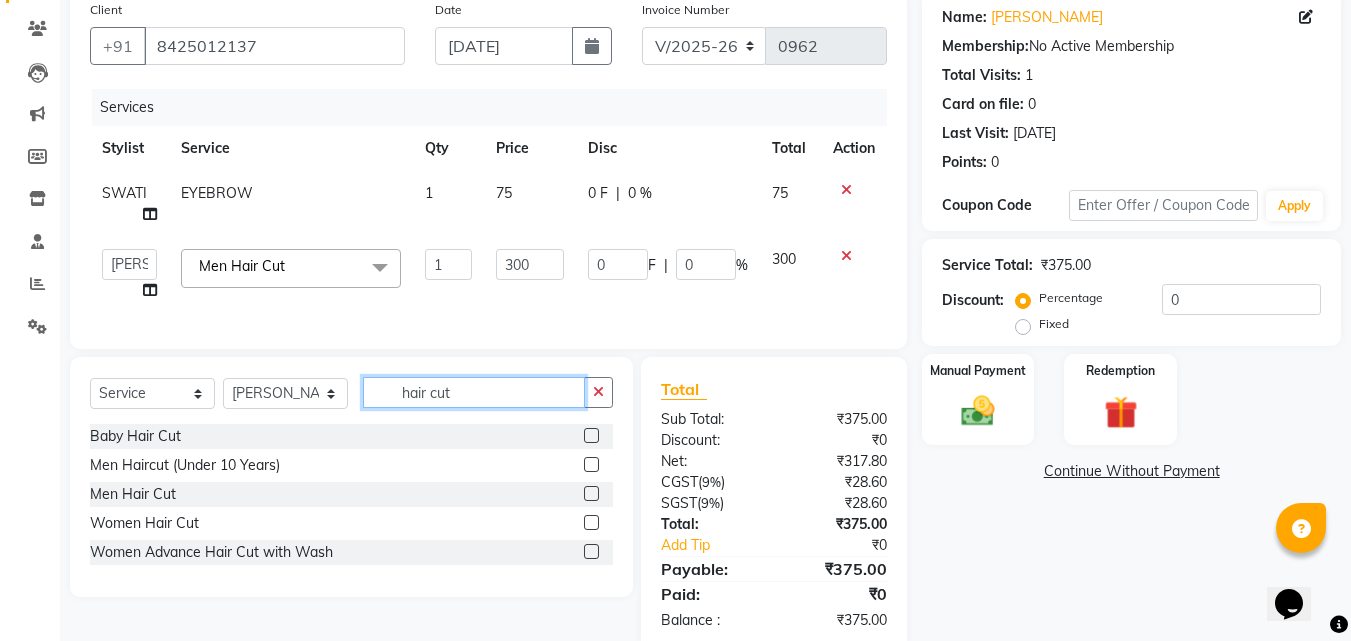drag, startPoint x: 470, startPoint y: 416, endPoint x: 274, endPoint y: 401, distance: 196.57314 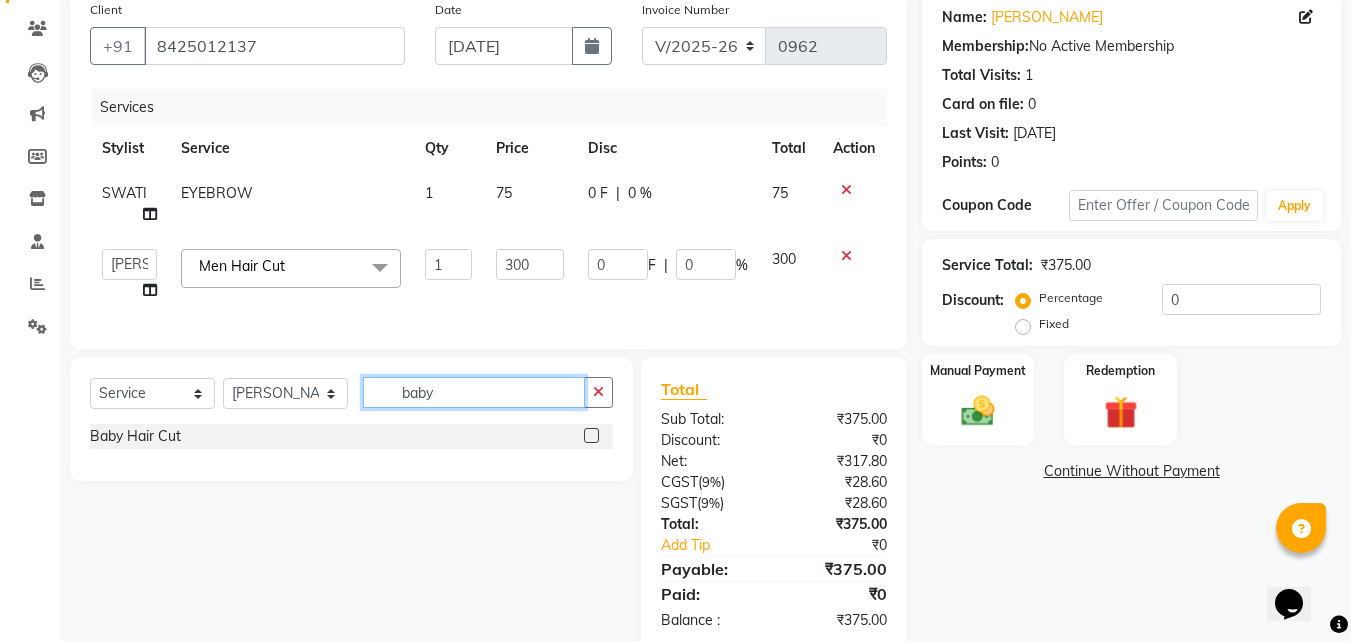 type on "baby" 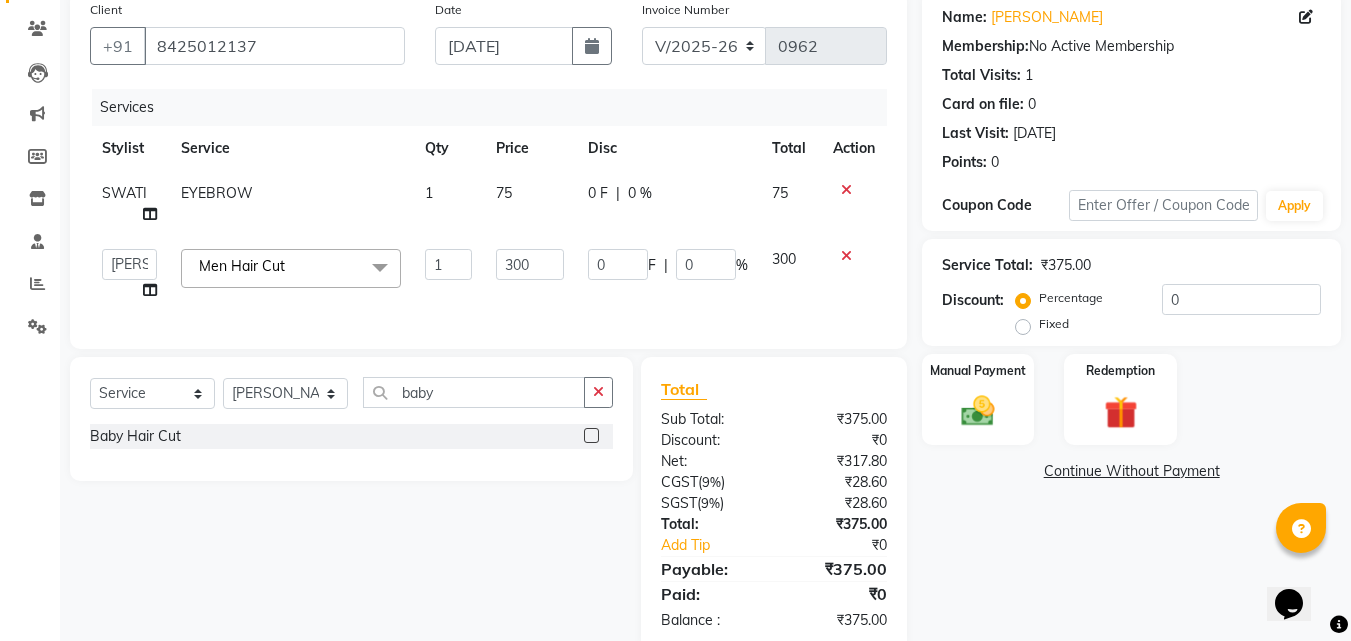 click 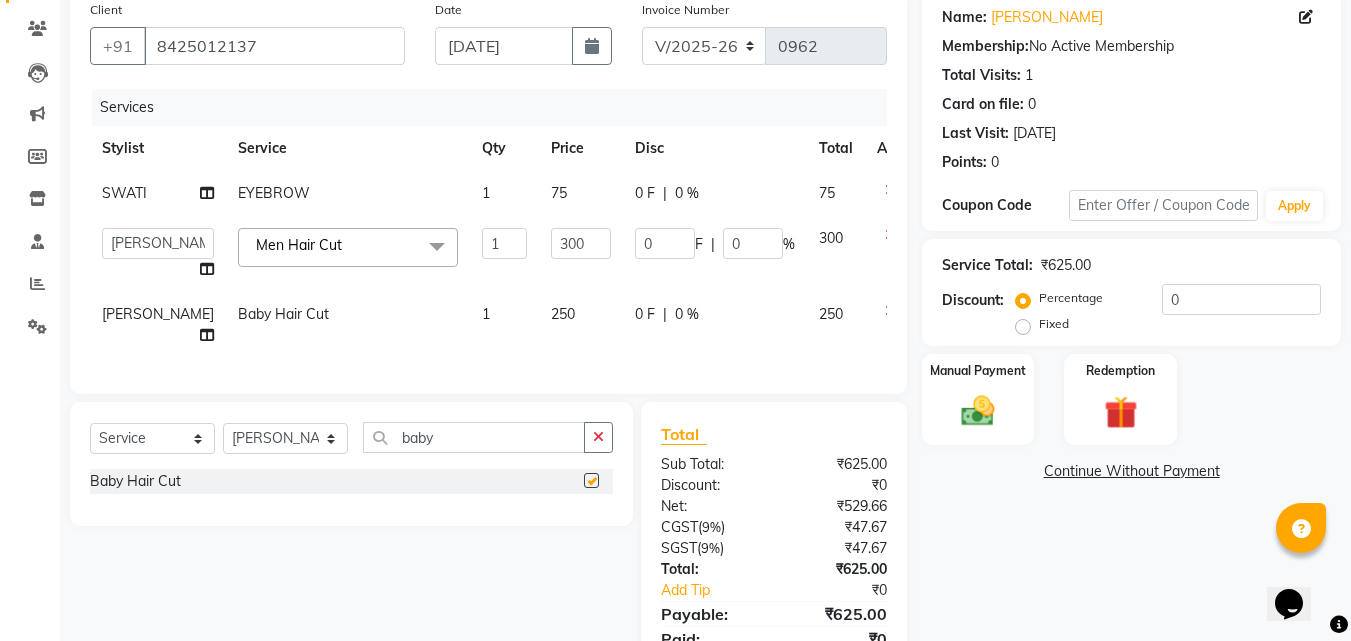 checkbox on "false" 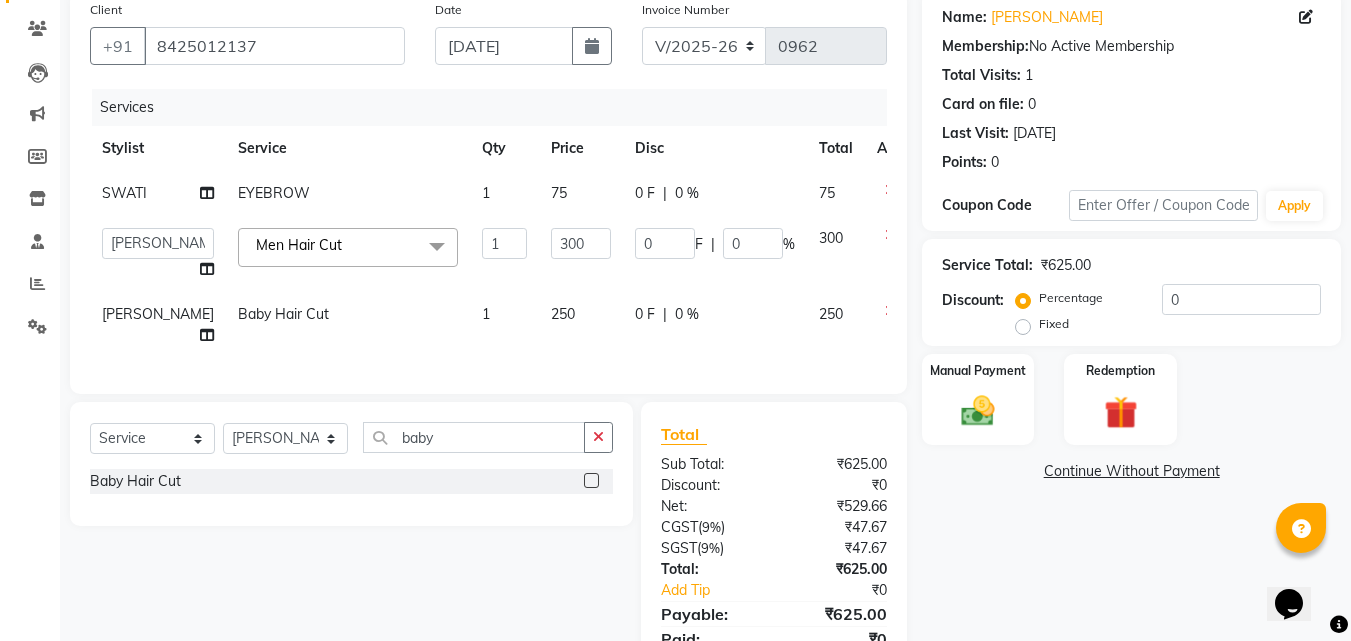 click 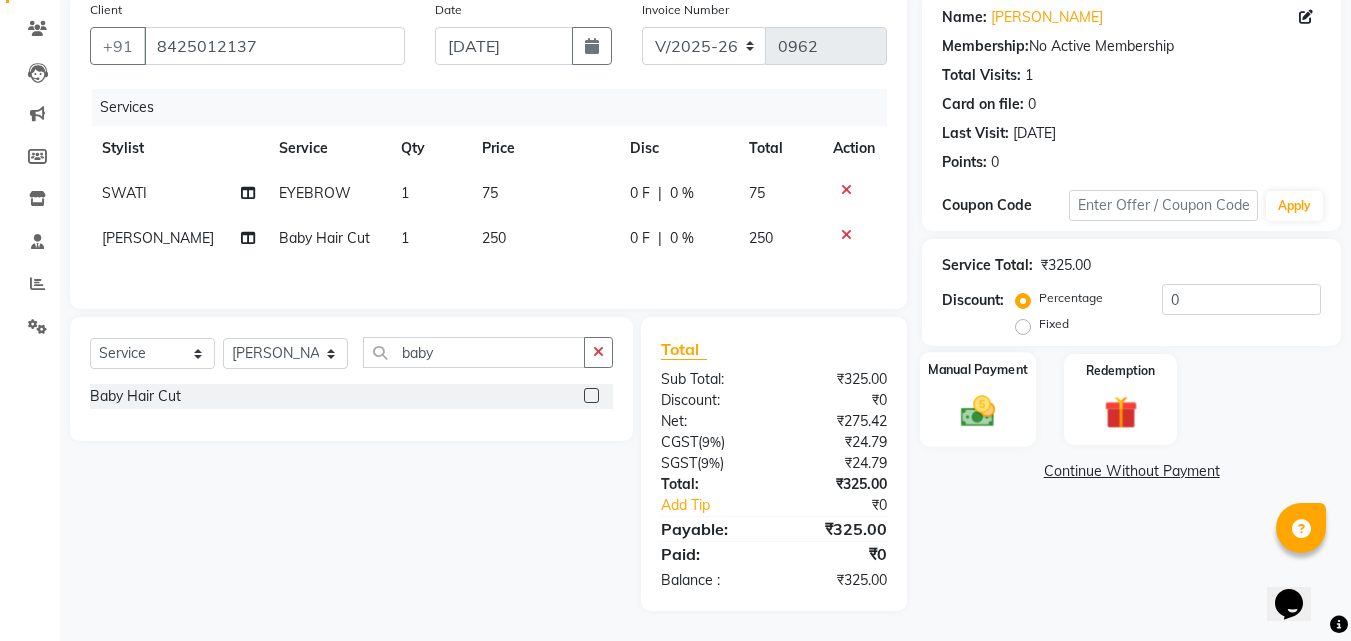 click 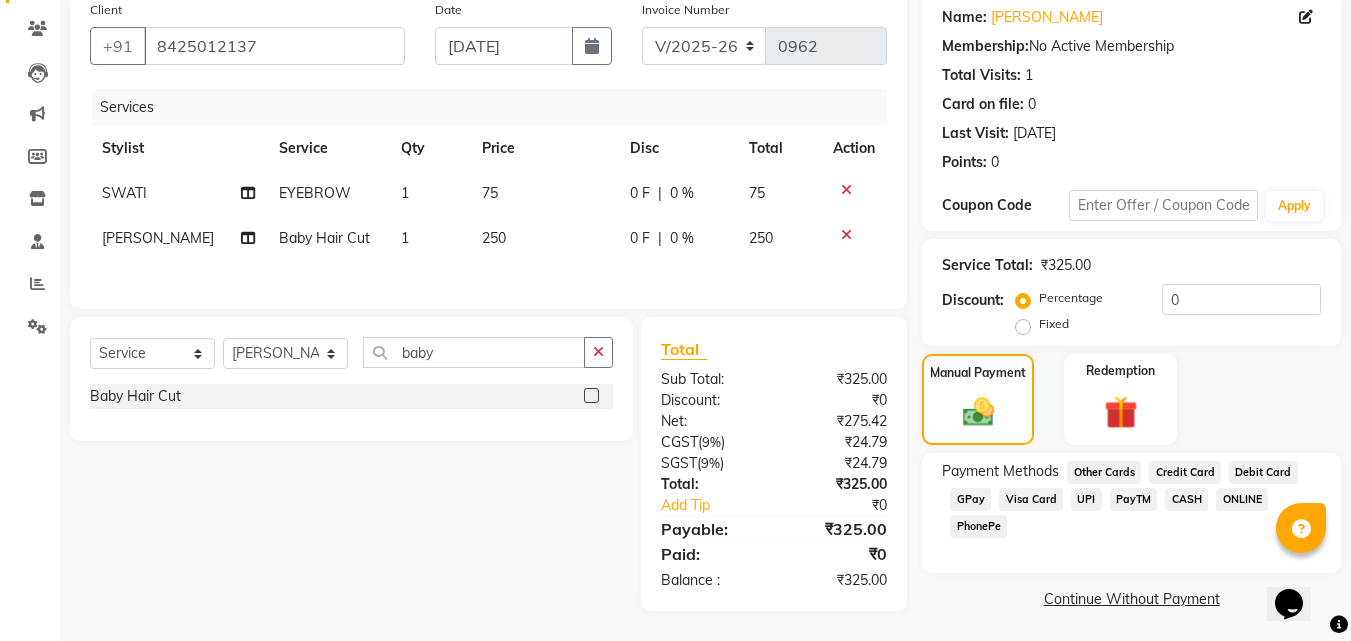 click on "GPay" 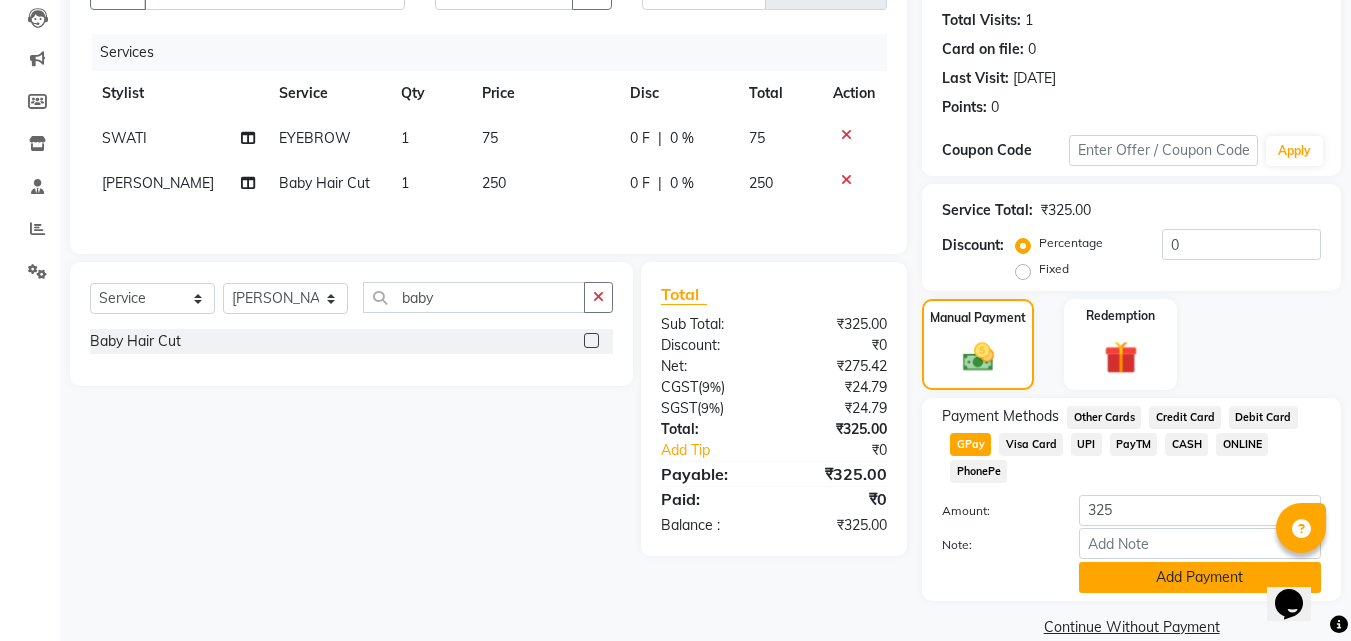 scroll, scrollTop: 245, scrollLeft: 0, axis: vertical 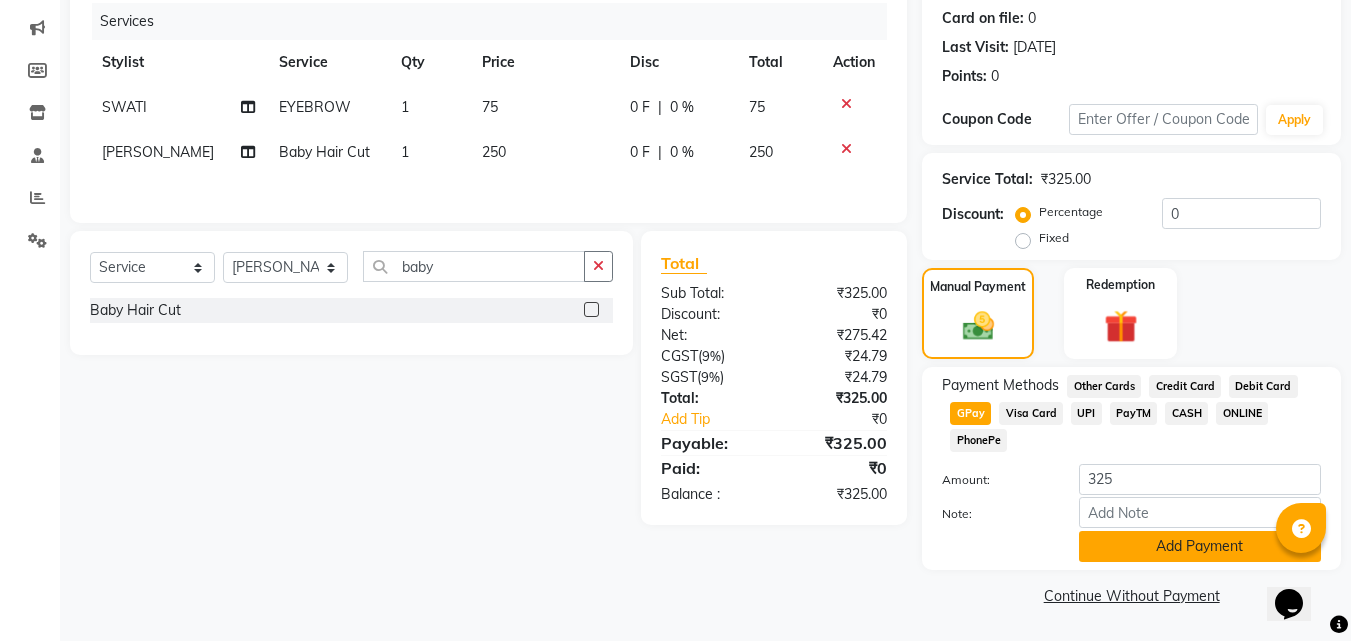 click on "Add Payment" 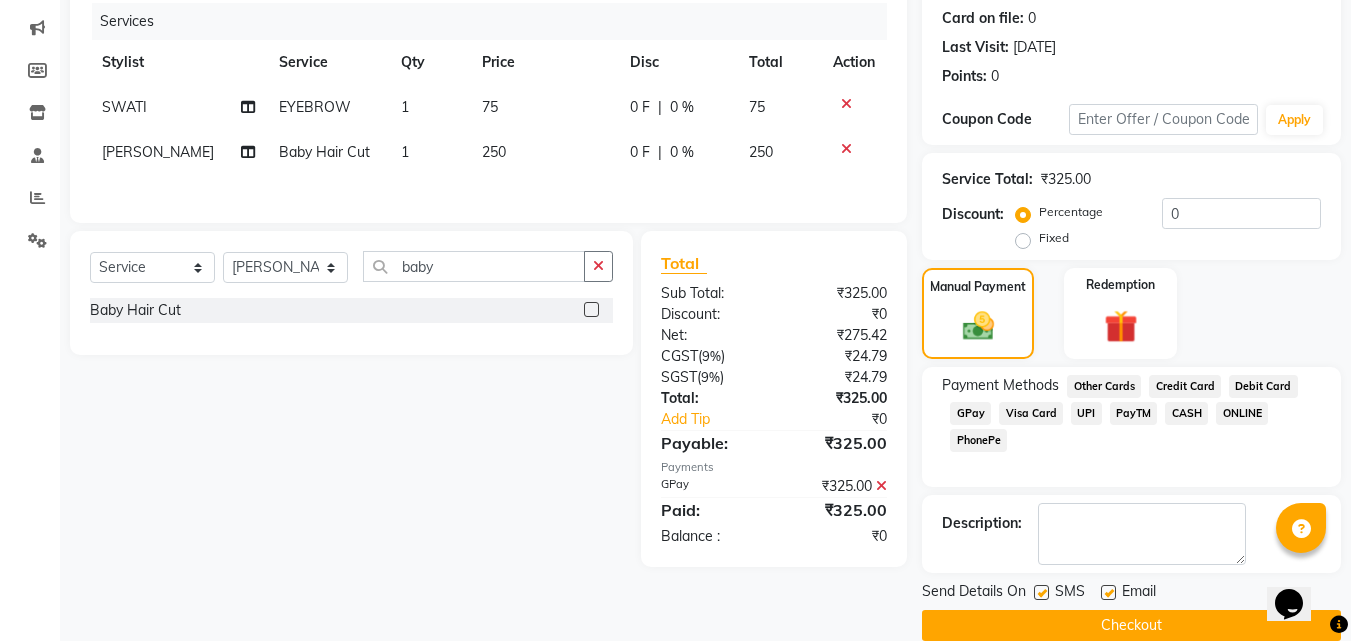 click 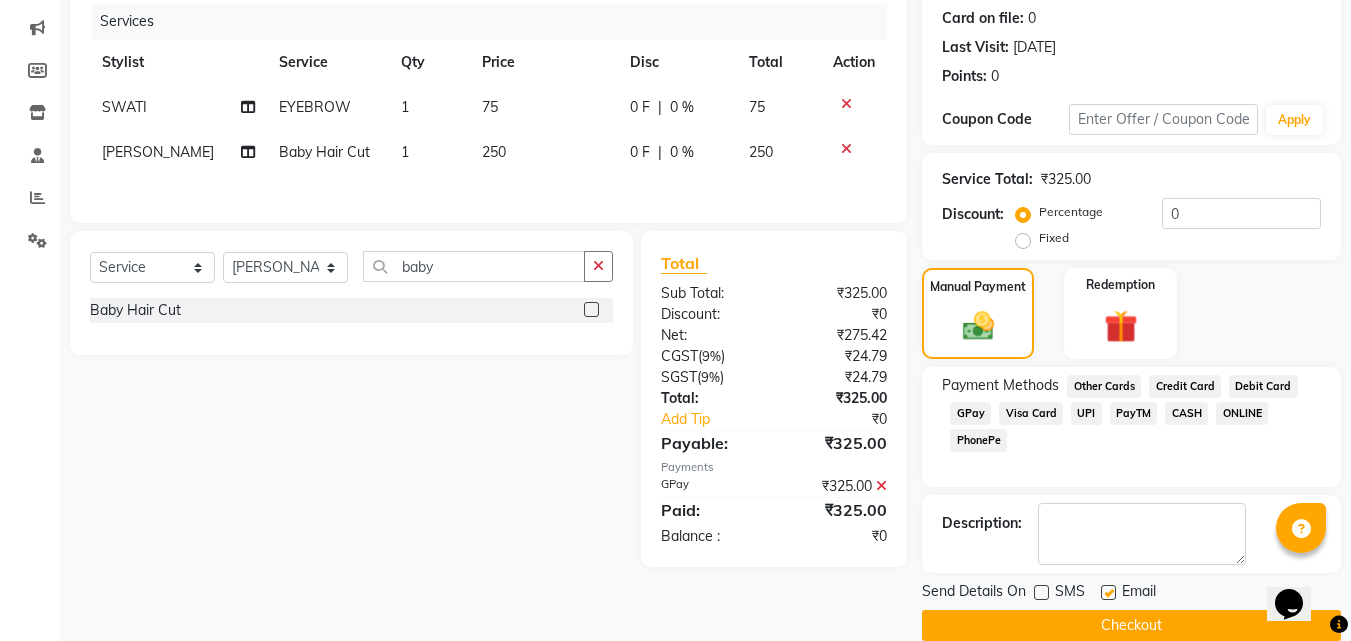 click on "Checkout" 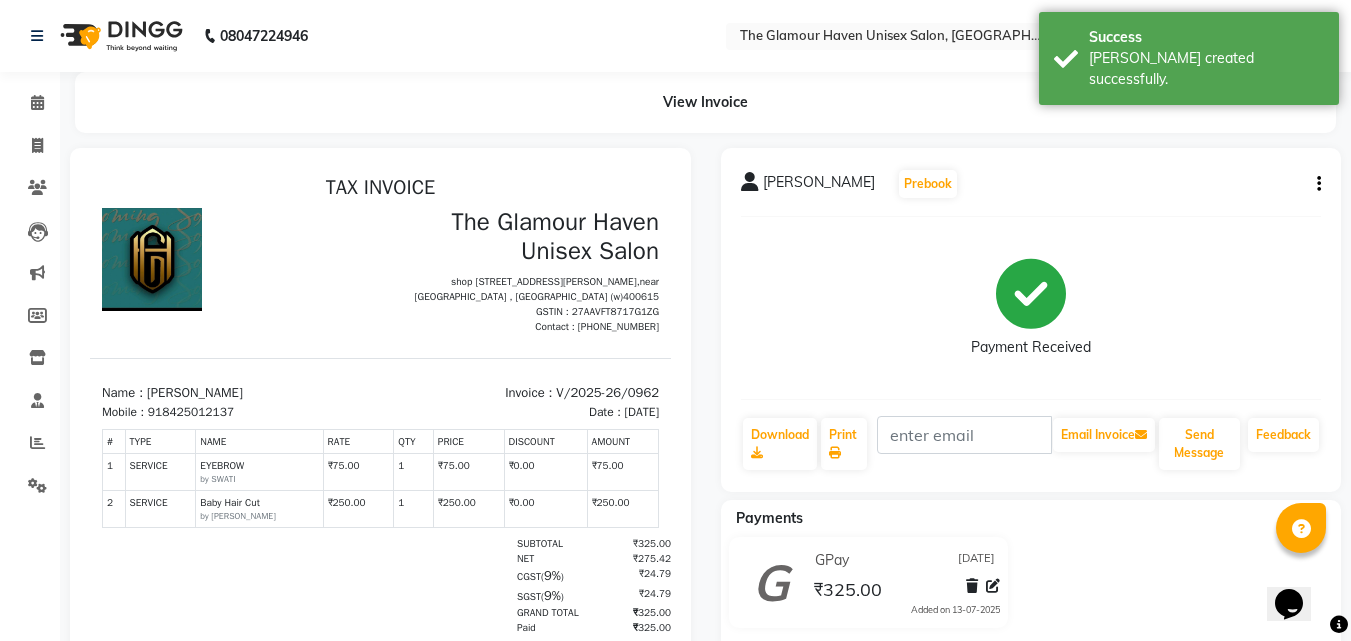 scroll, scrollTop: 0, scrollLeft: 0, axis: both 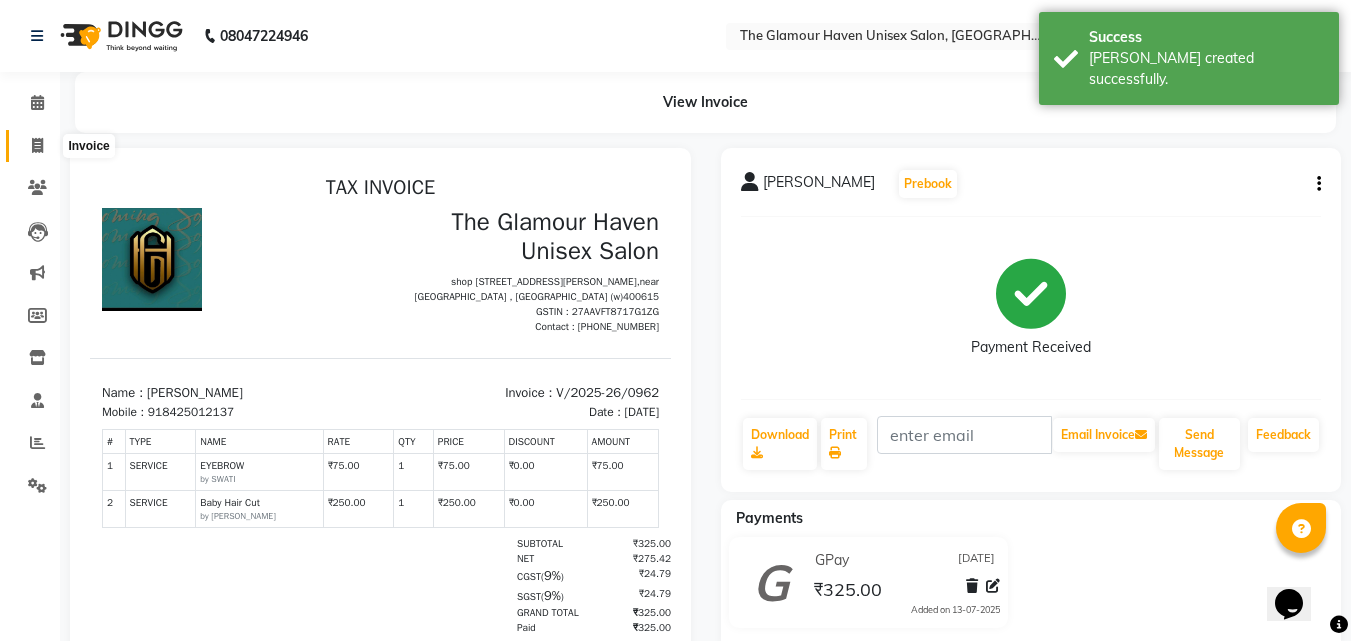 click 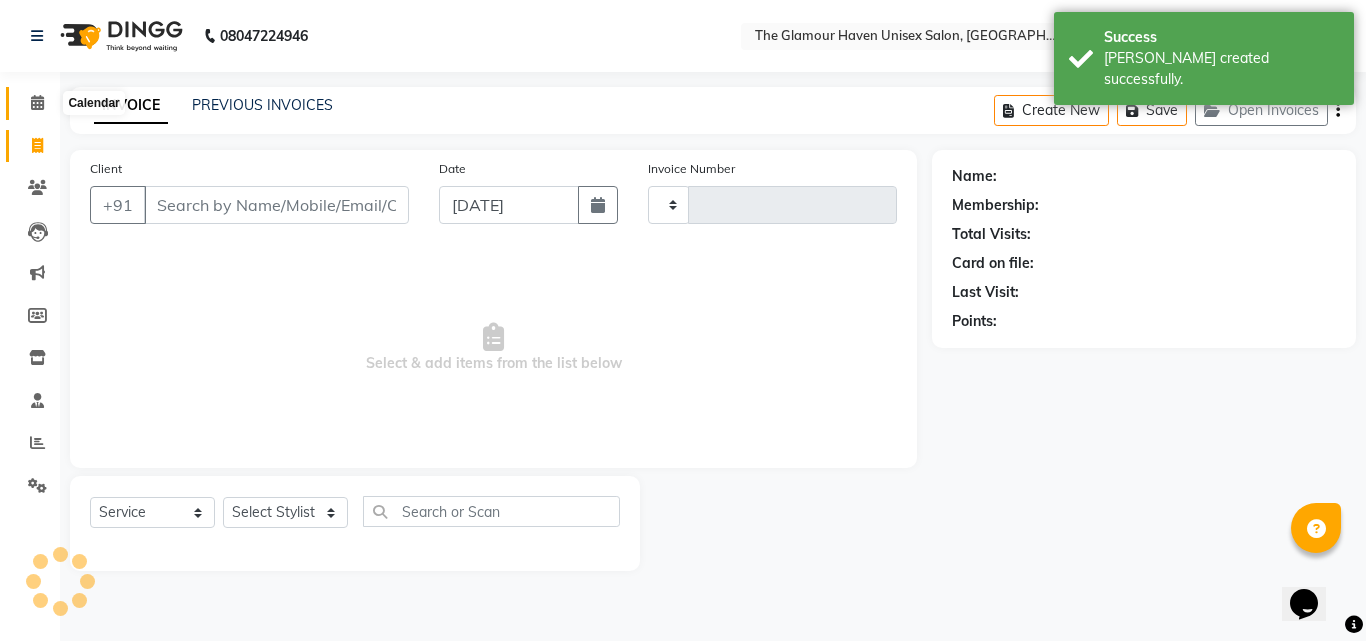 type on "0963" 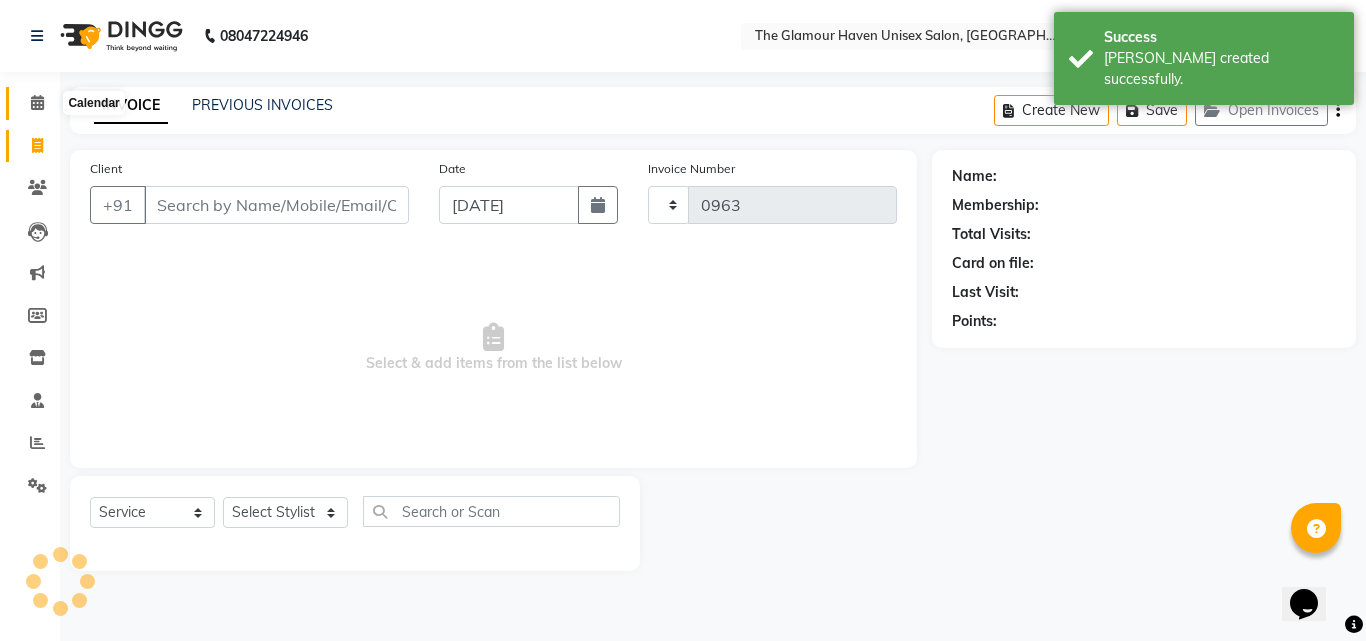 select on "7124" 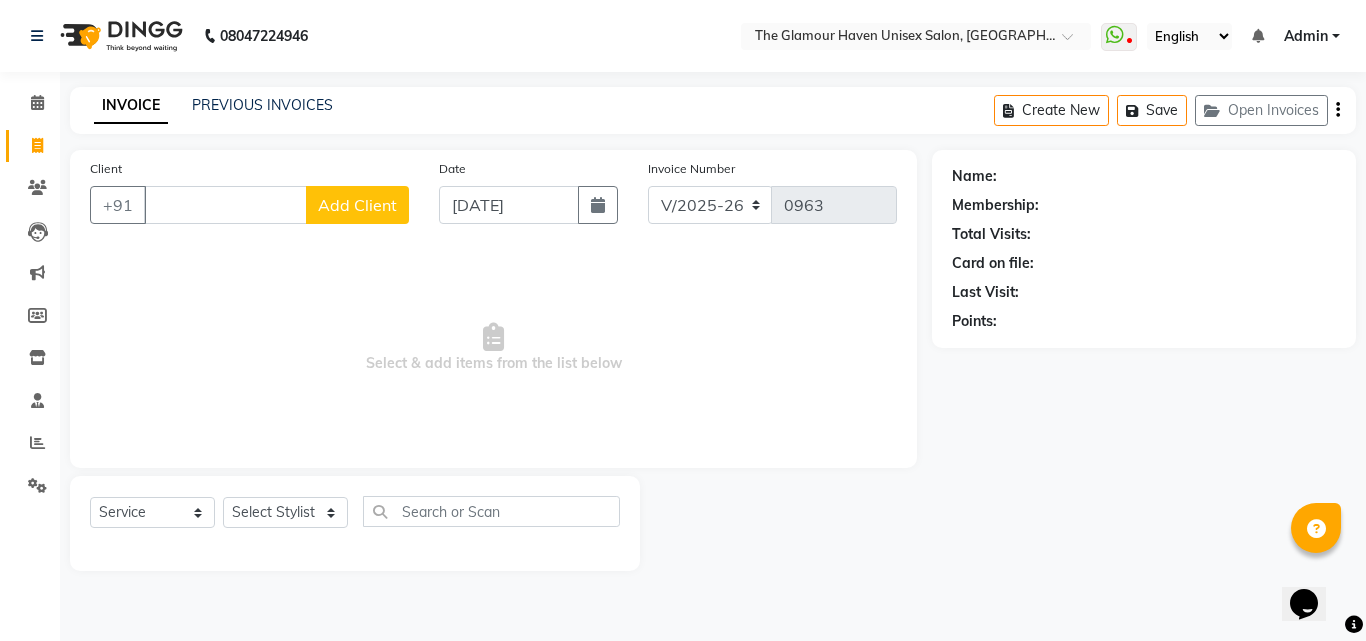 type 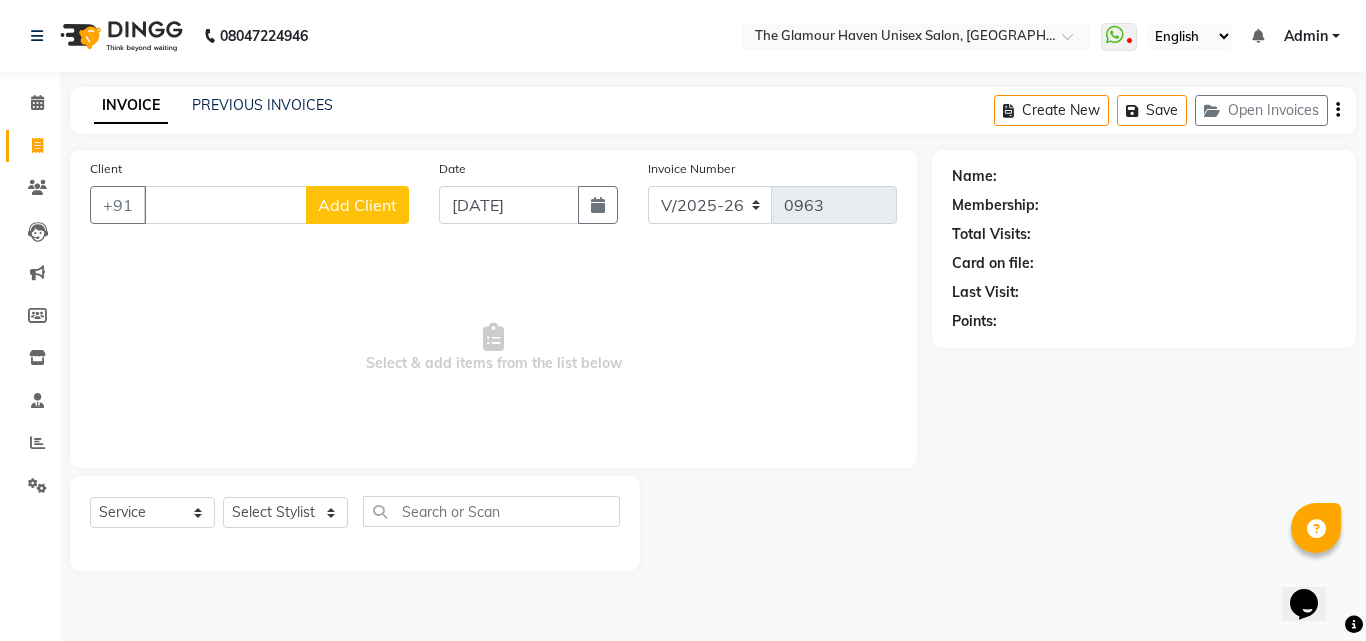 click on "08047224946 Select Location × [GEOGRAPHIC_DATA] Unisex Salon, Thane  WhatsApp Status  ✕ Status:  Disconnected Most Recent Message: [DATE]     06:51 PM Recent Service Activity: [DATE]     08:38 PM  08047224946 Whatsapp Settings English ENGLISH Español العربية मराठी हिंदी ગુજરાતી தமிழ் 中文 Notifications nothing to show Admin Manage Profile Change Password Sign out  Version:3.15.4" 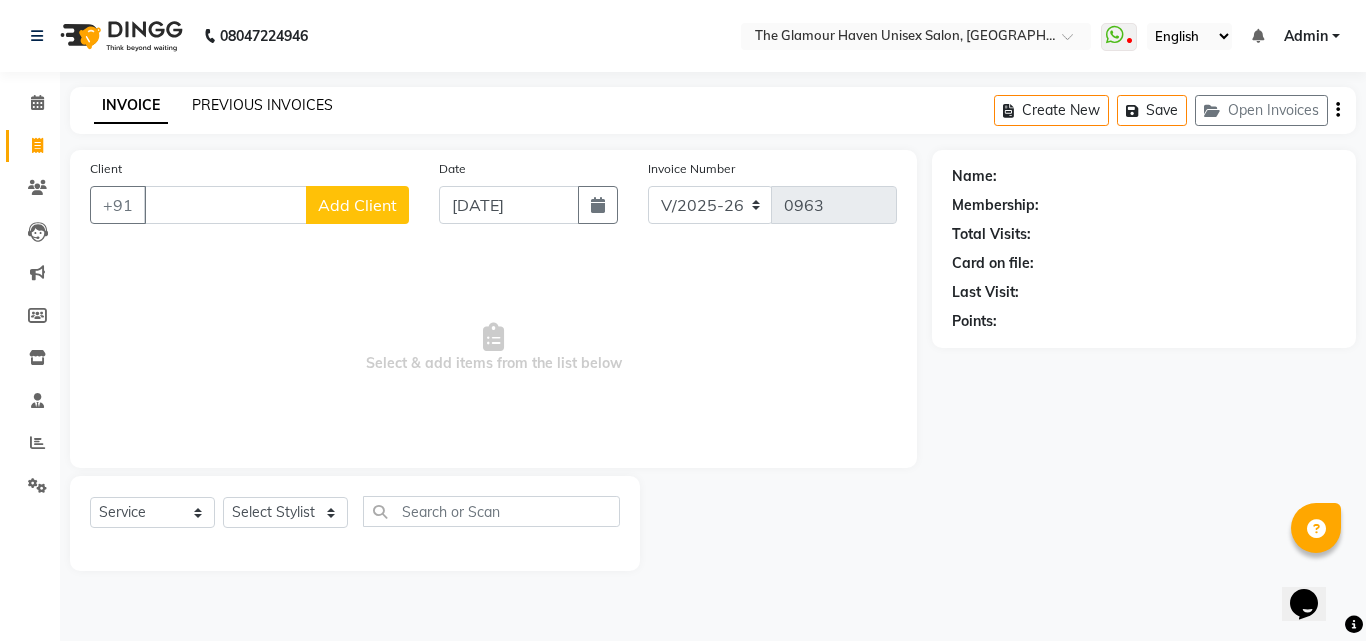 click on "PREVIOUS INVOICES" 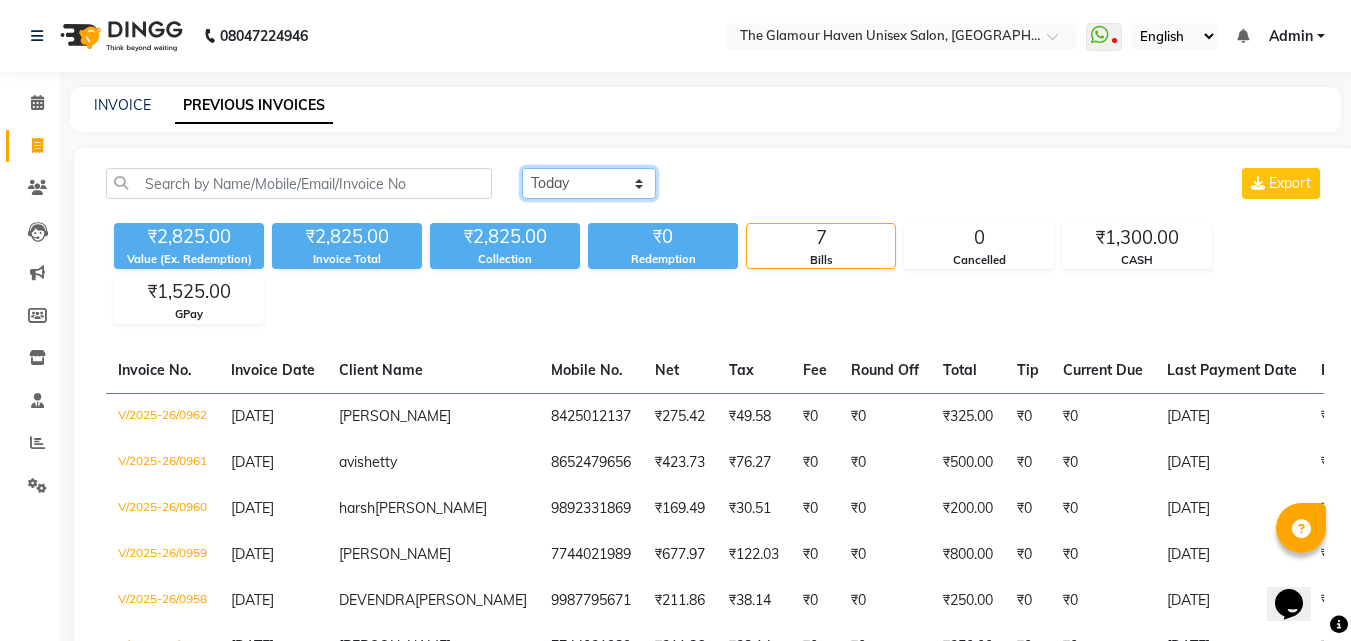 click on "[DATE] [DATE] Custom Range" 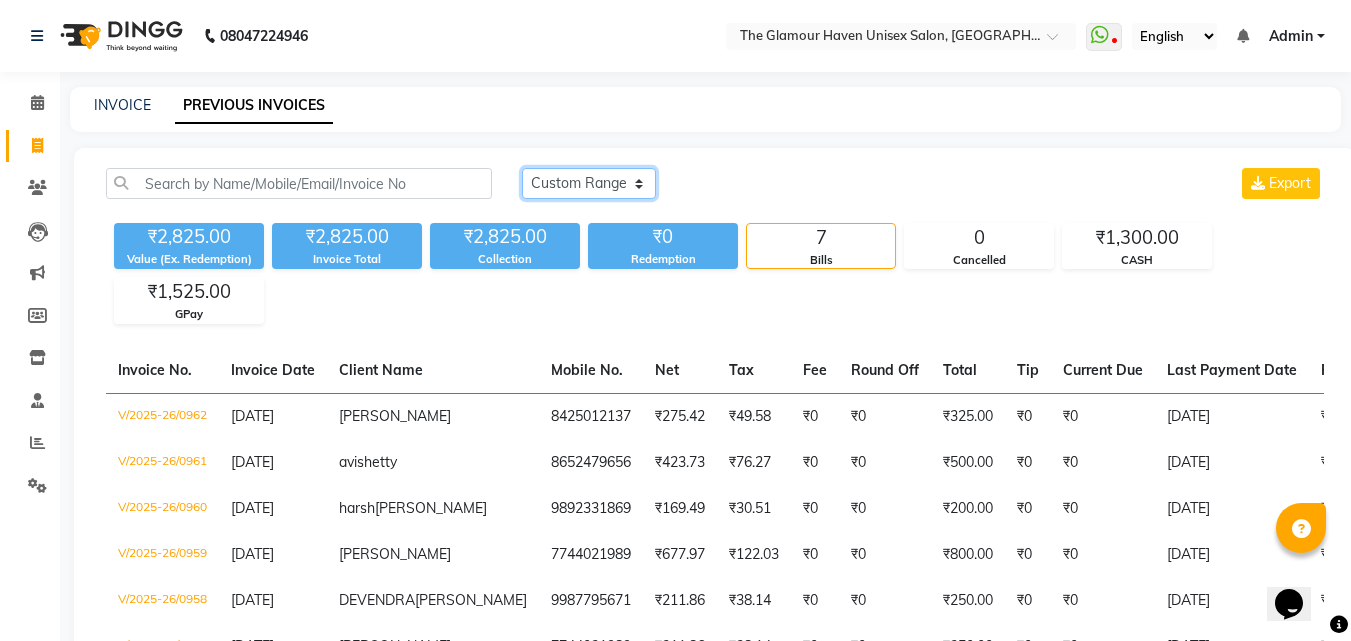 click on "[DATE] [DATE] Custom Range" 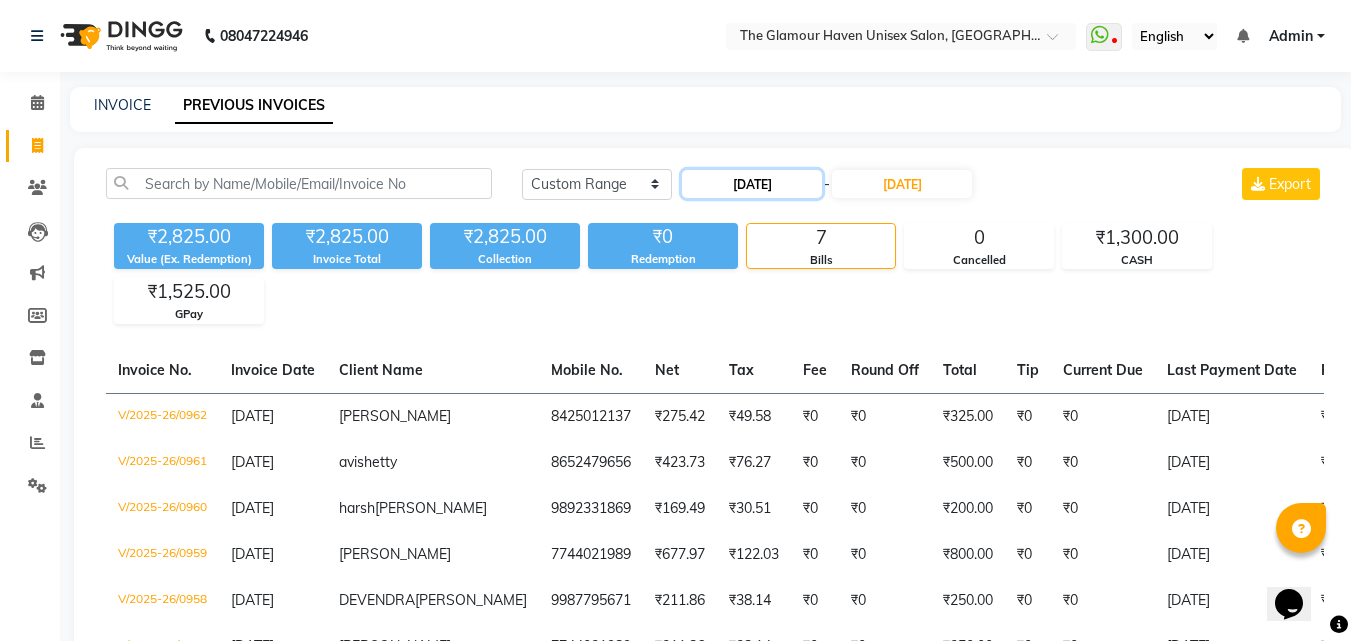 click on "[DATE]" 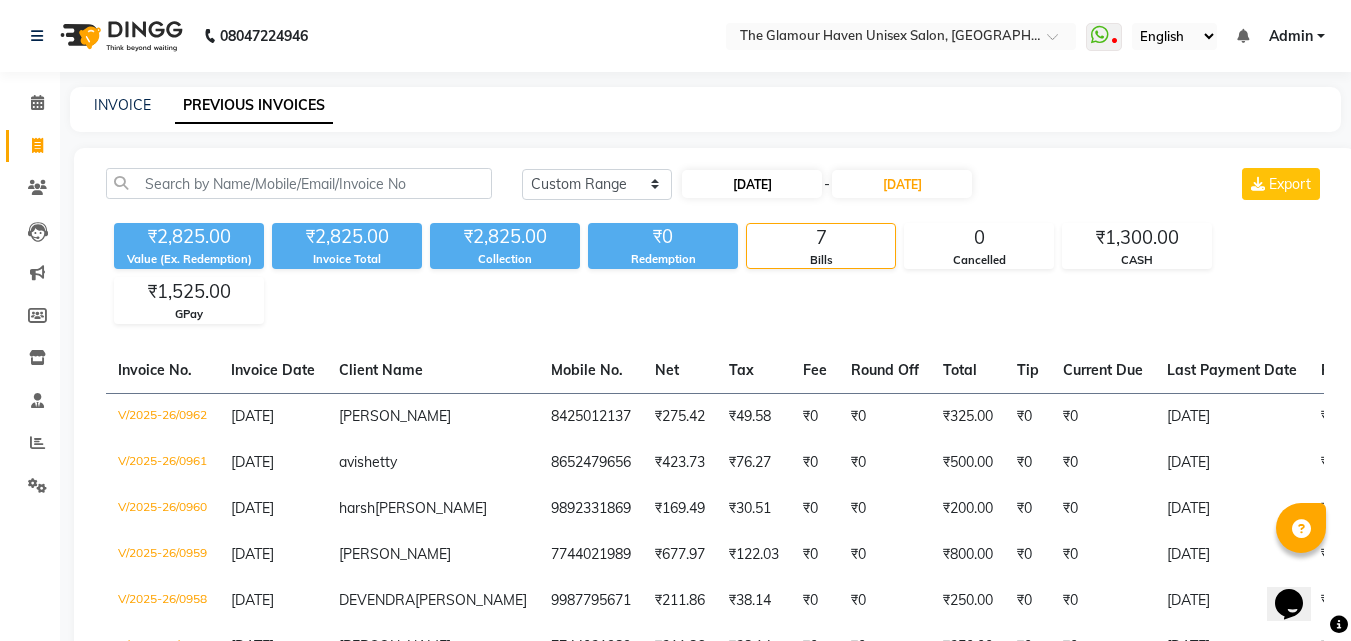 select on "7" 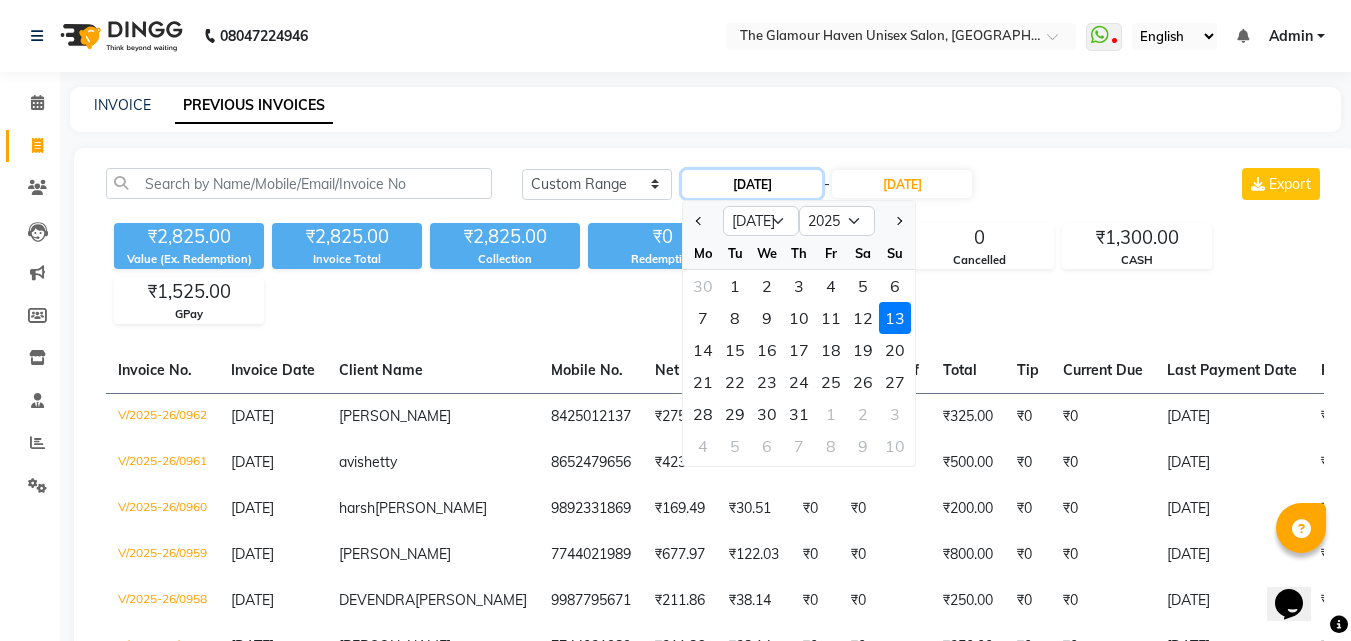 click on "[DATE]" 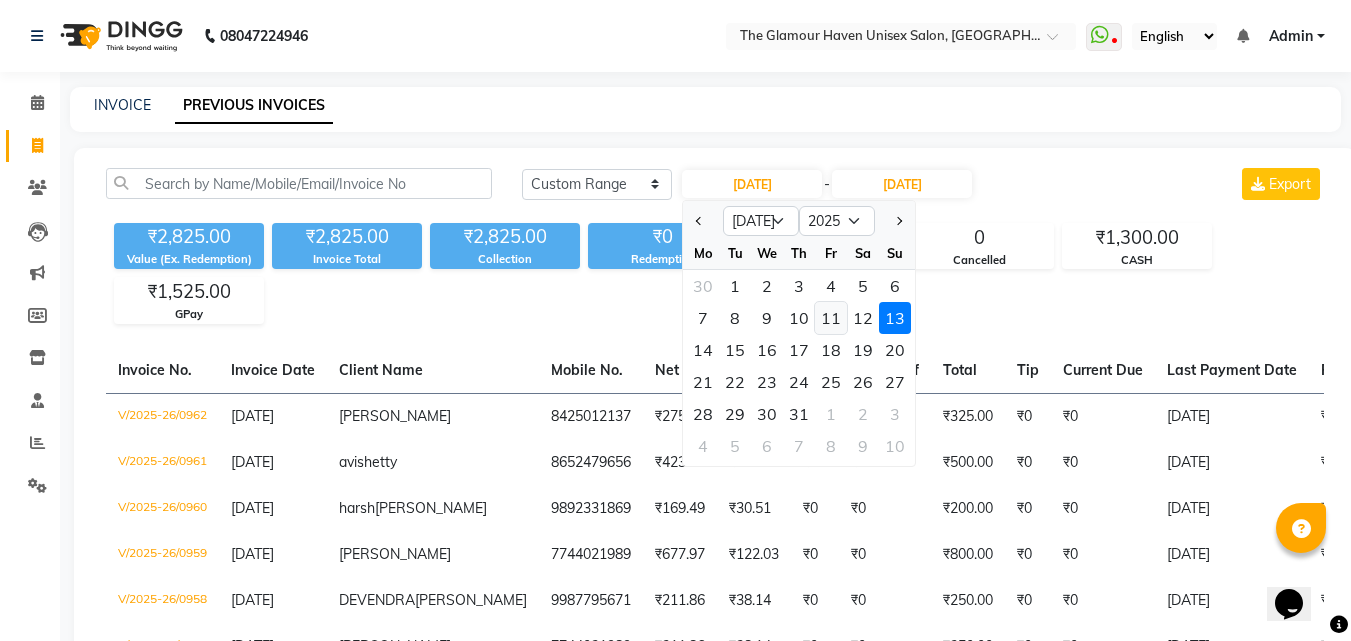 click on "11" 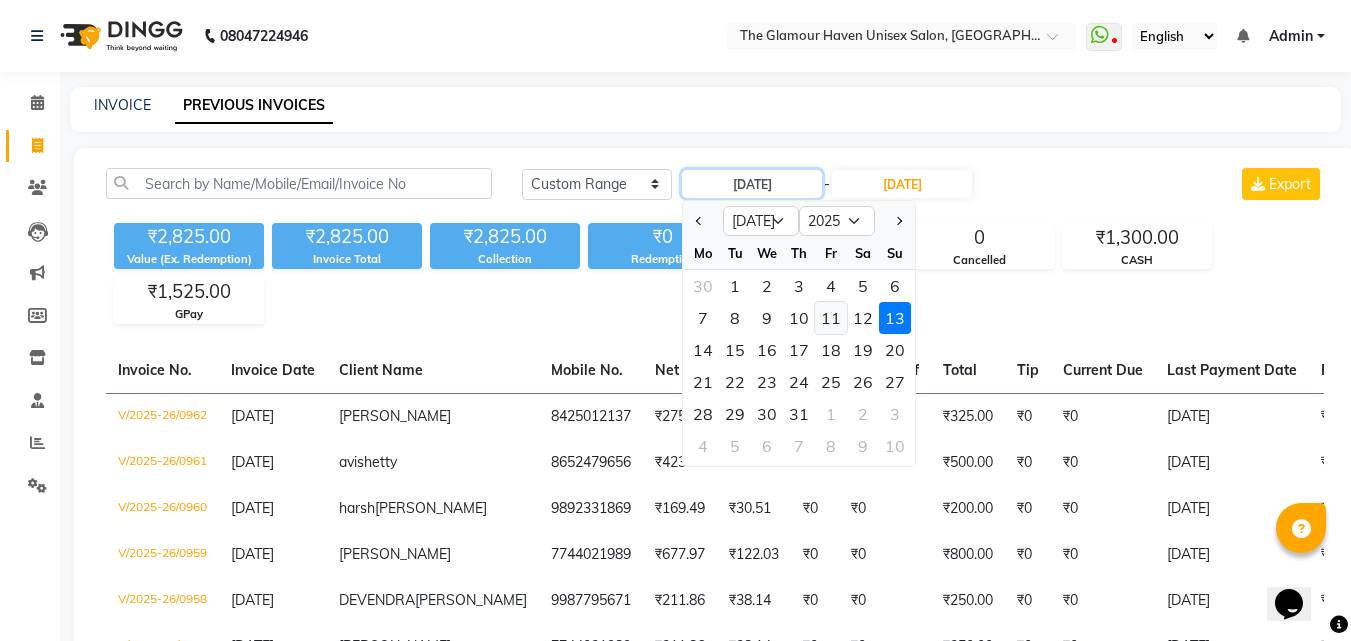 type on "[DATE]" 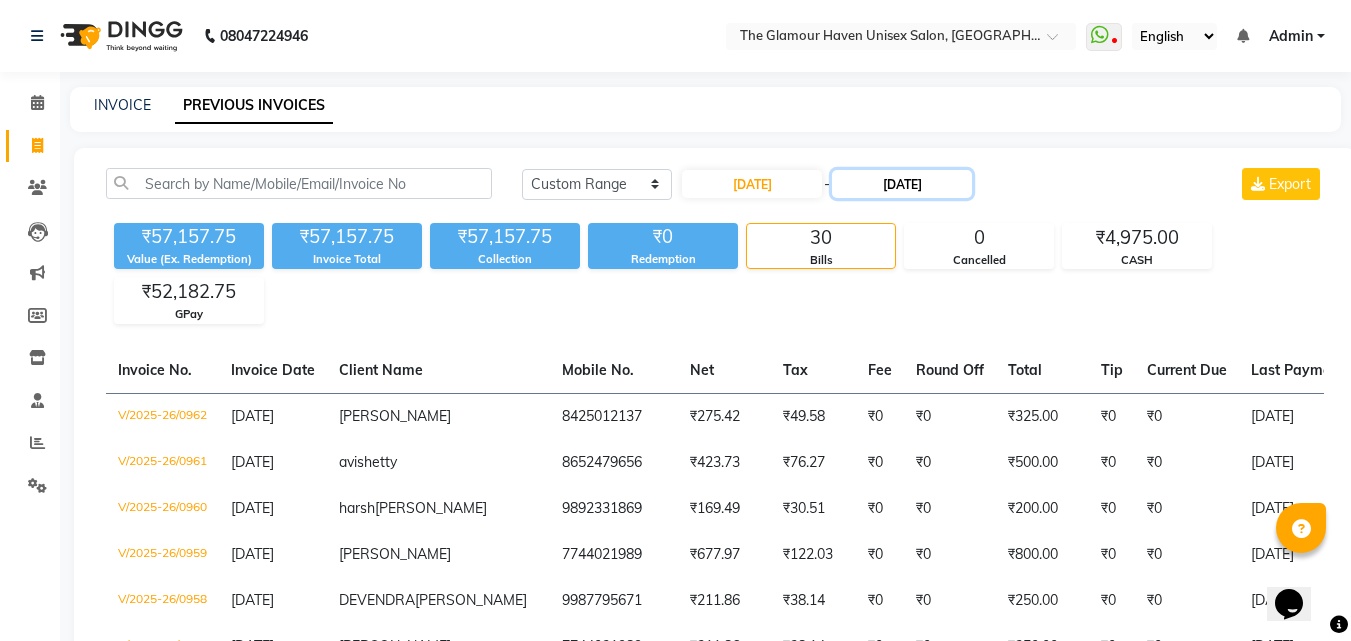 click on "[DATE]" 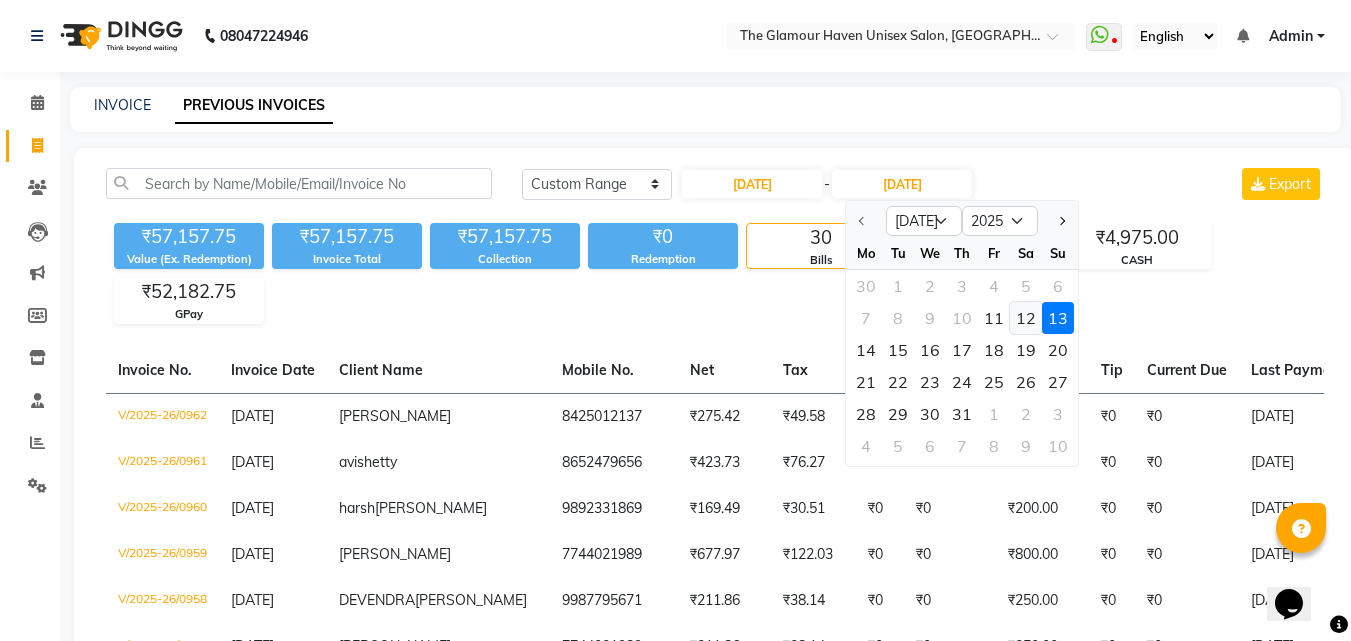 click on "12" 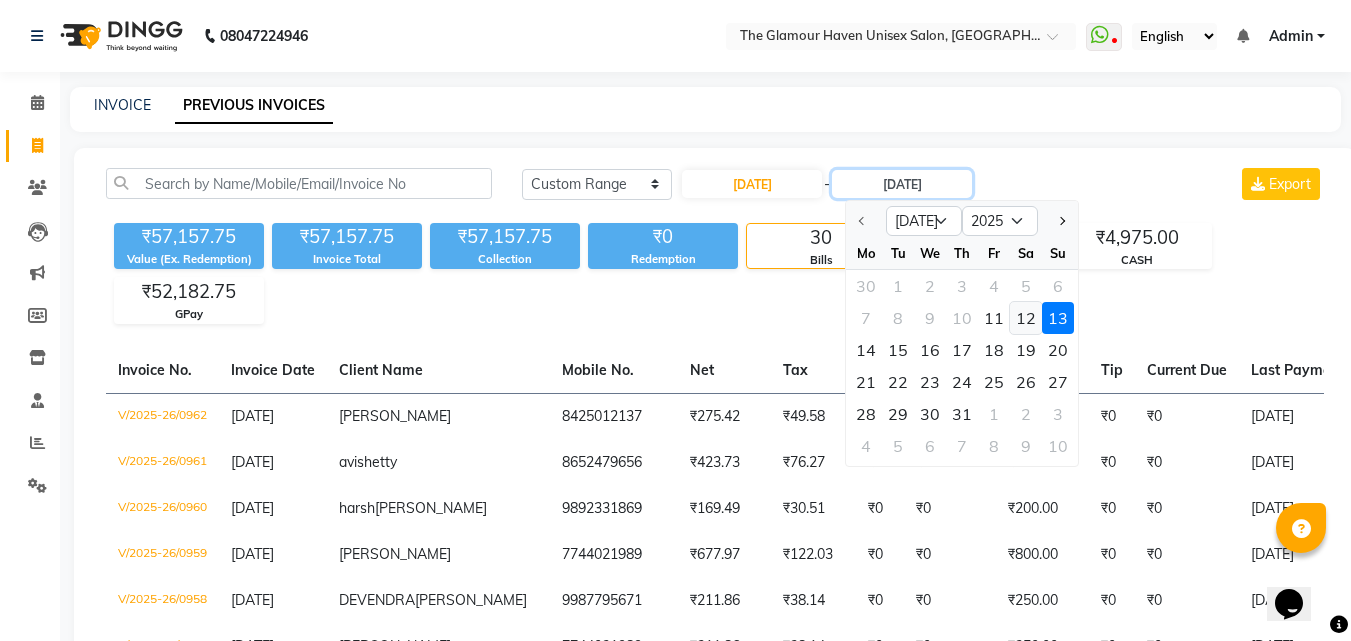 type on "12-07-2025" 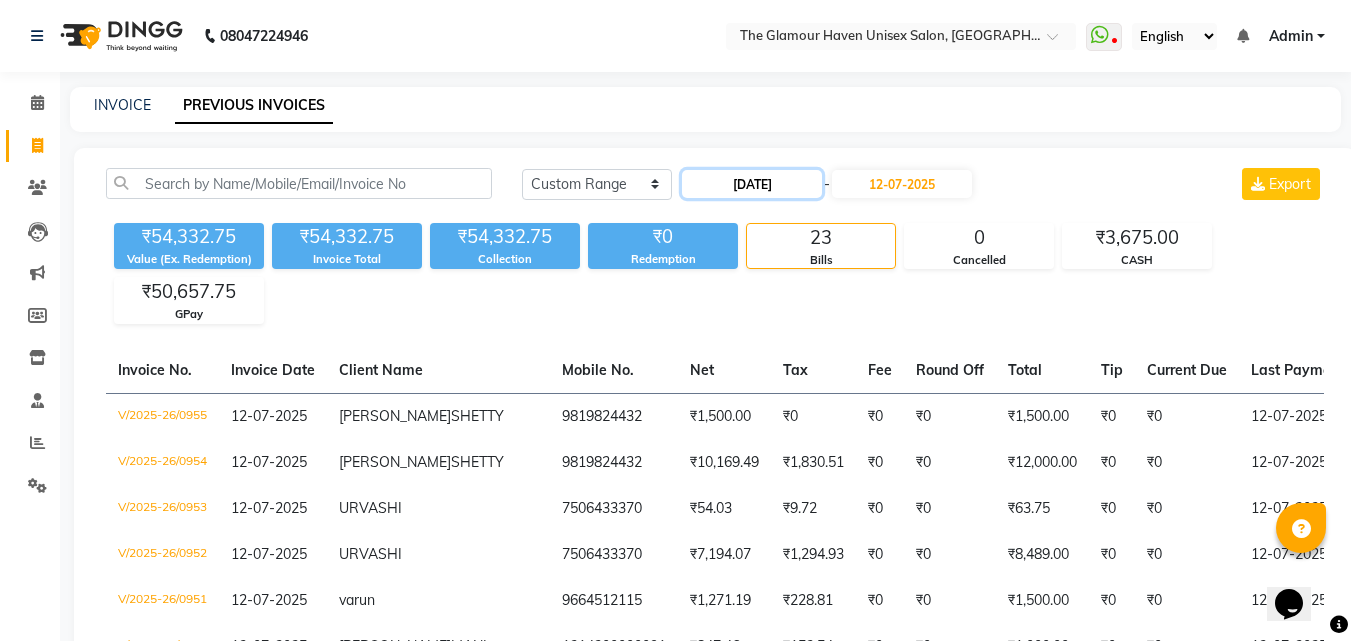 click on "[DATE]" 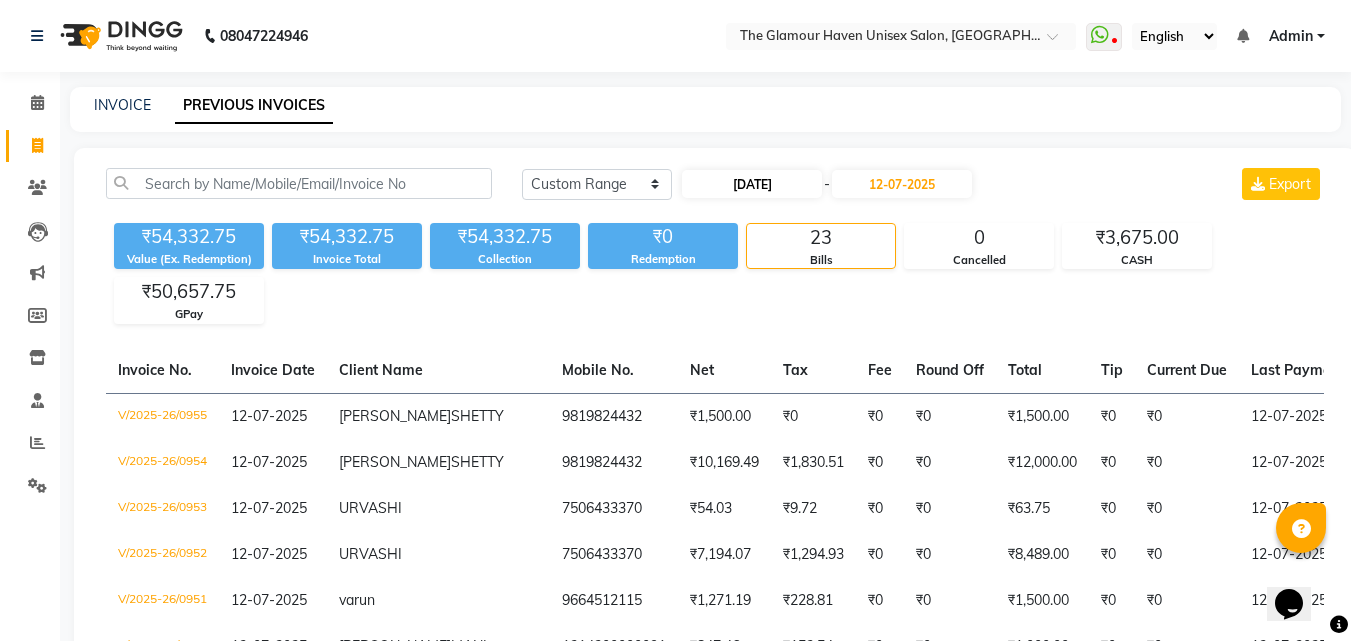select on "7" 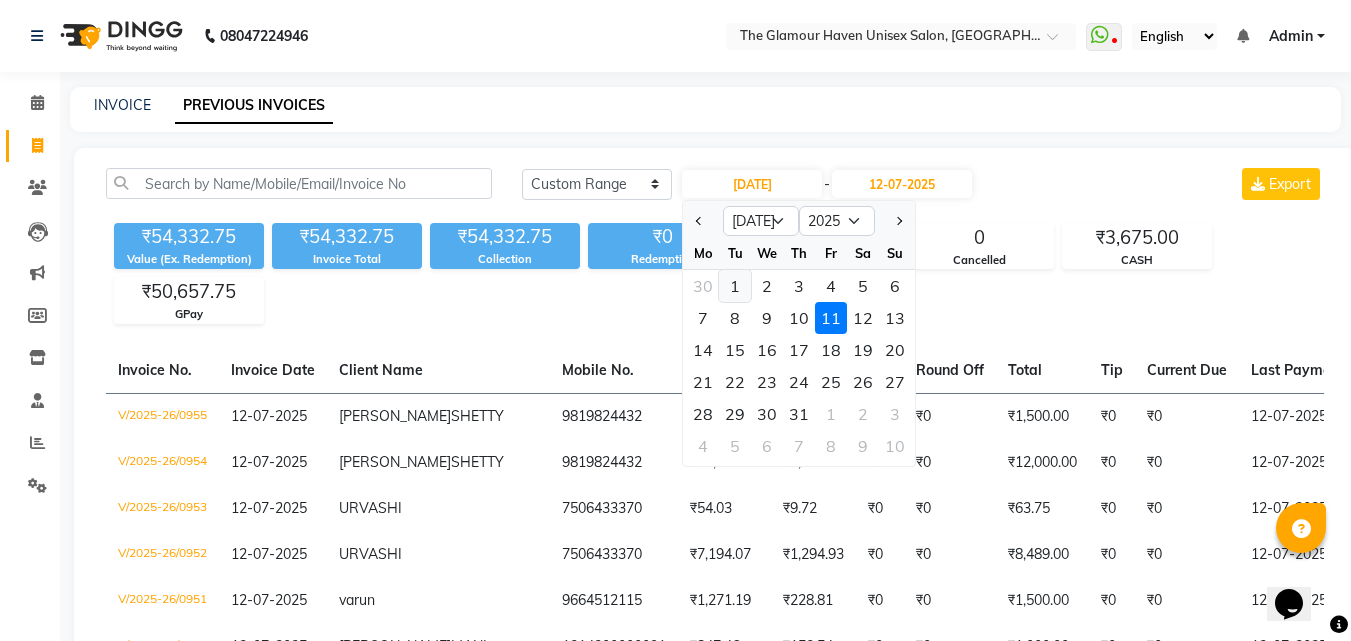 click on "1" 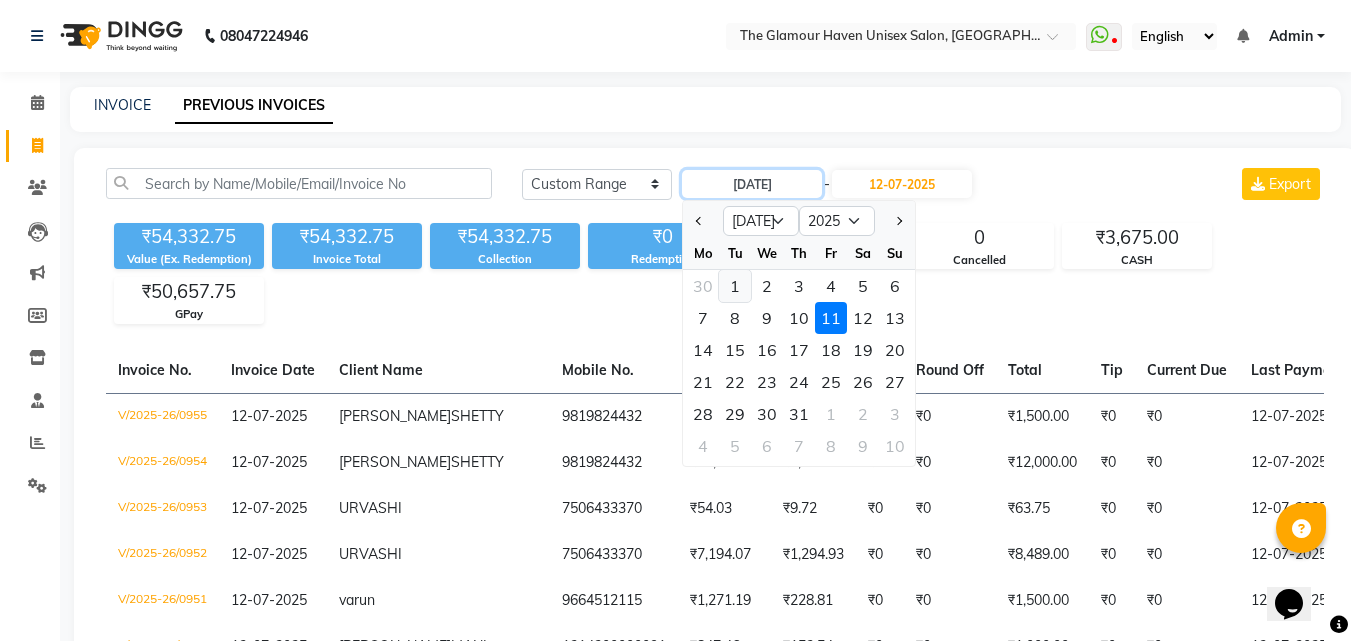 type on "[DATE]" 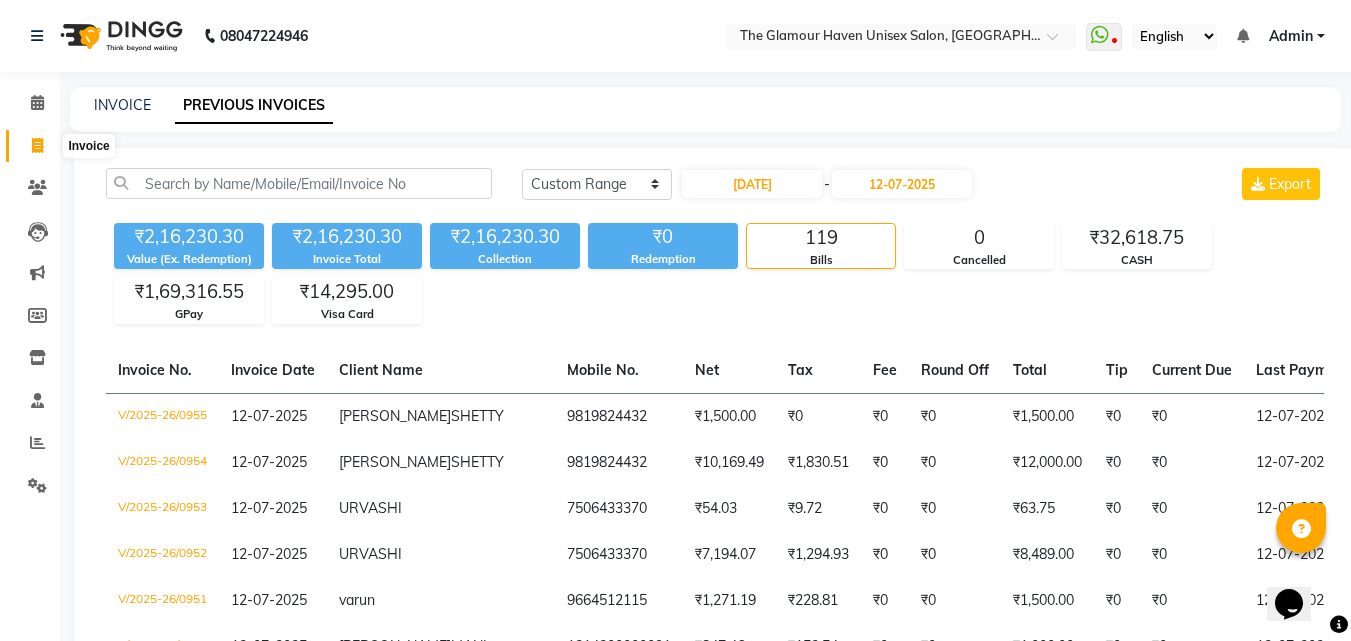 click 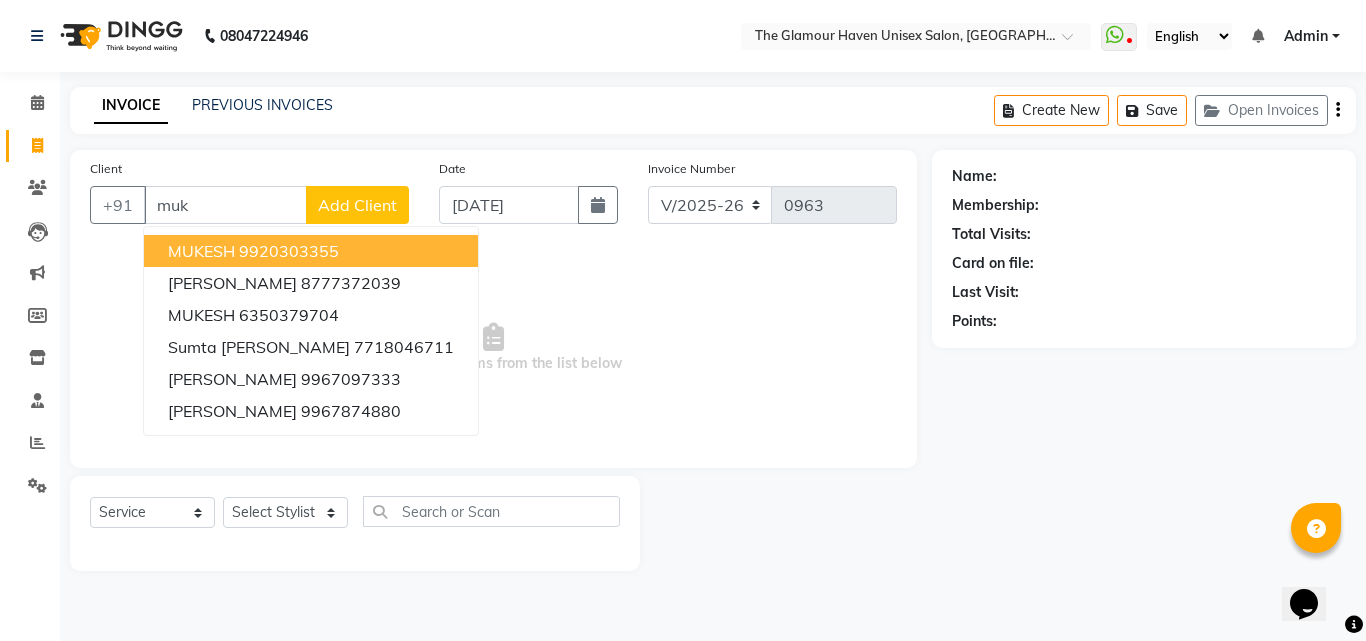 click on "MUKESH" at bounding box center [201, 251] 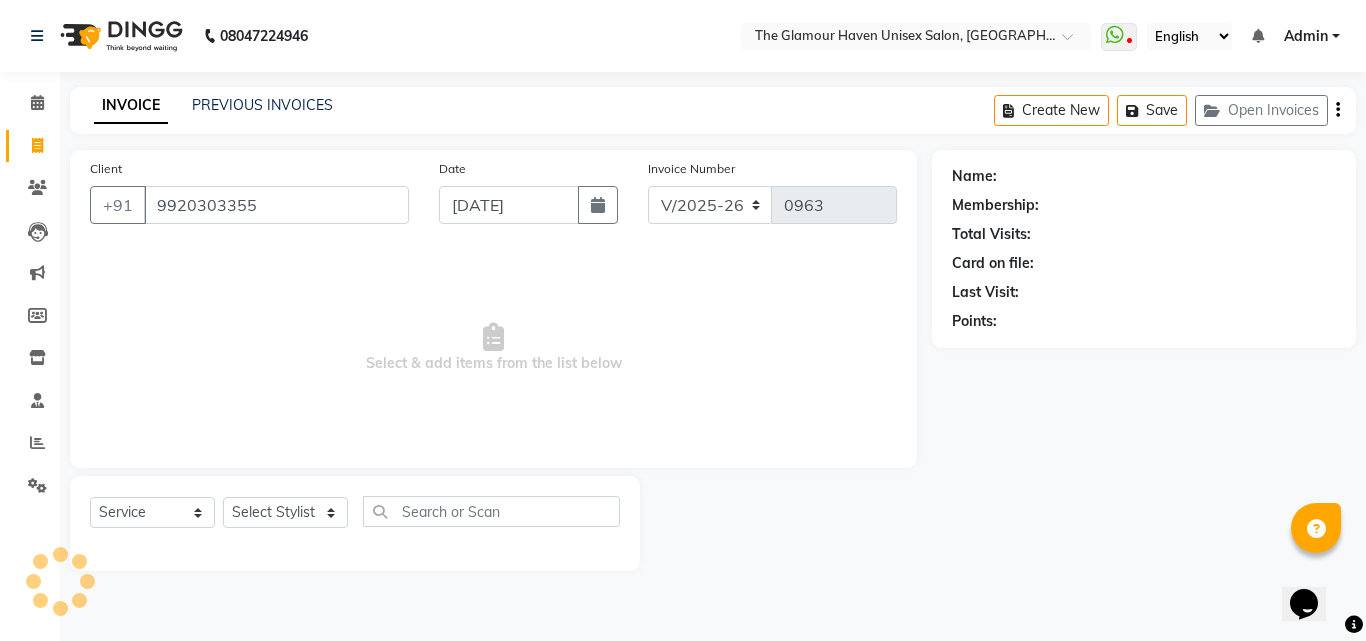 type on "9920303355" 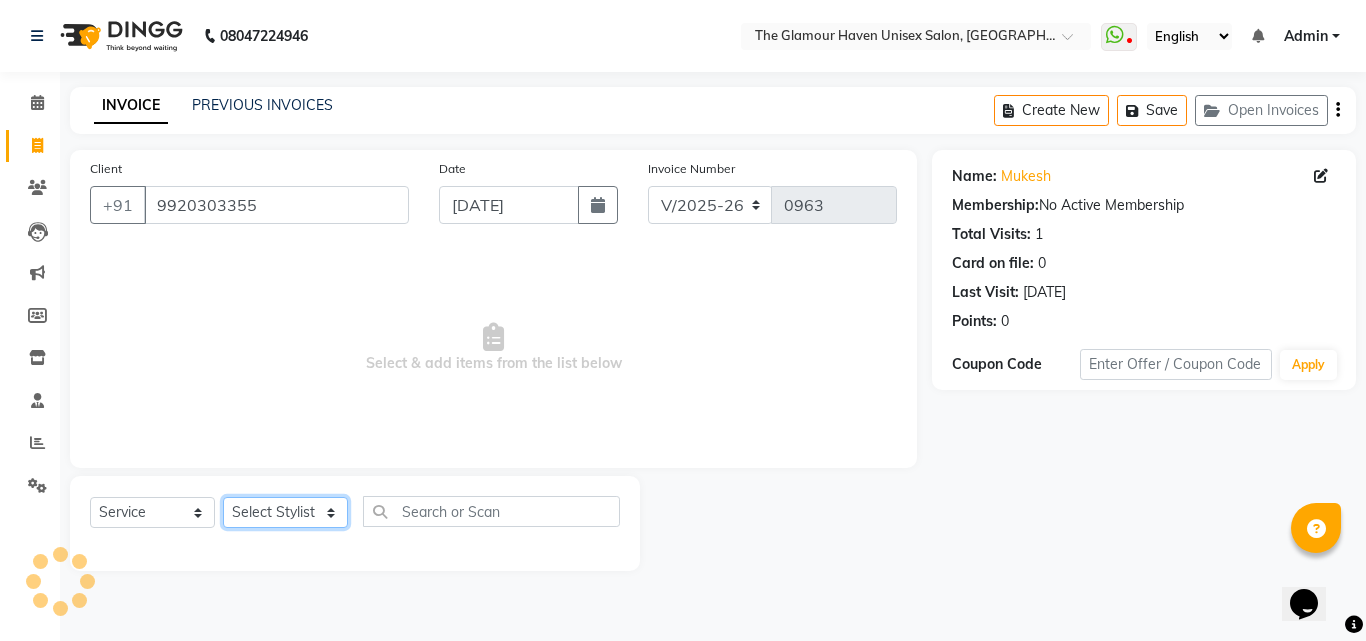 click on "Select Stylist Bharat sen [PERSON_NAME] [PERSON_NAME] [PERSON_NAME] [PERSON_NAME] RESHMA [PERSON_NAME] SWATI [PERSON_NAME] [PERSON_NAME]" 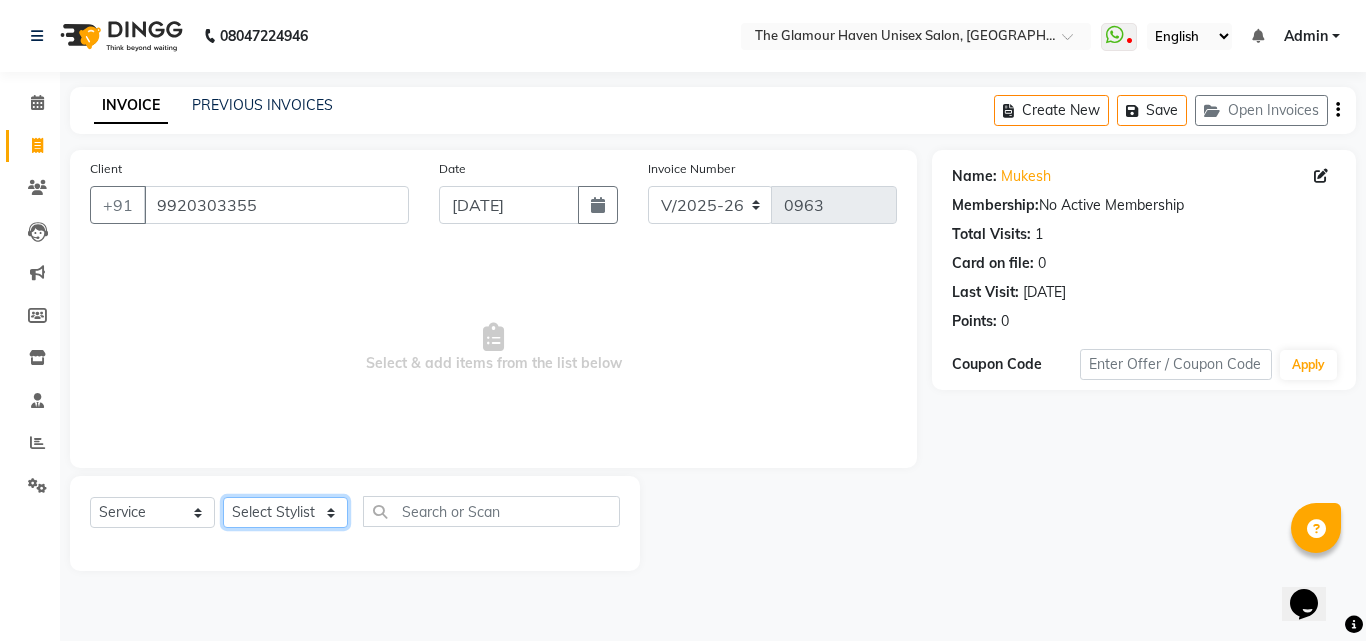 select on "59913" 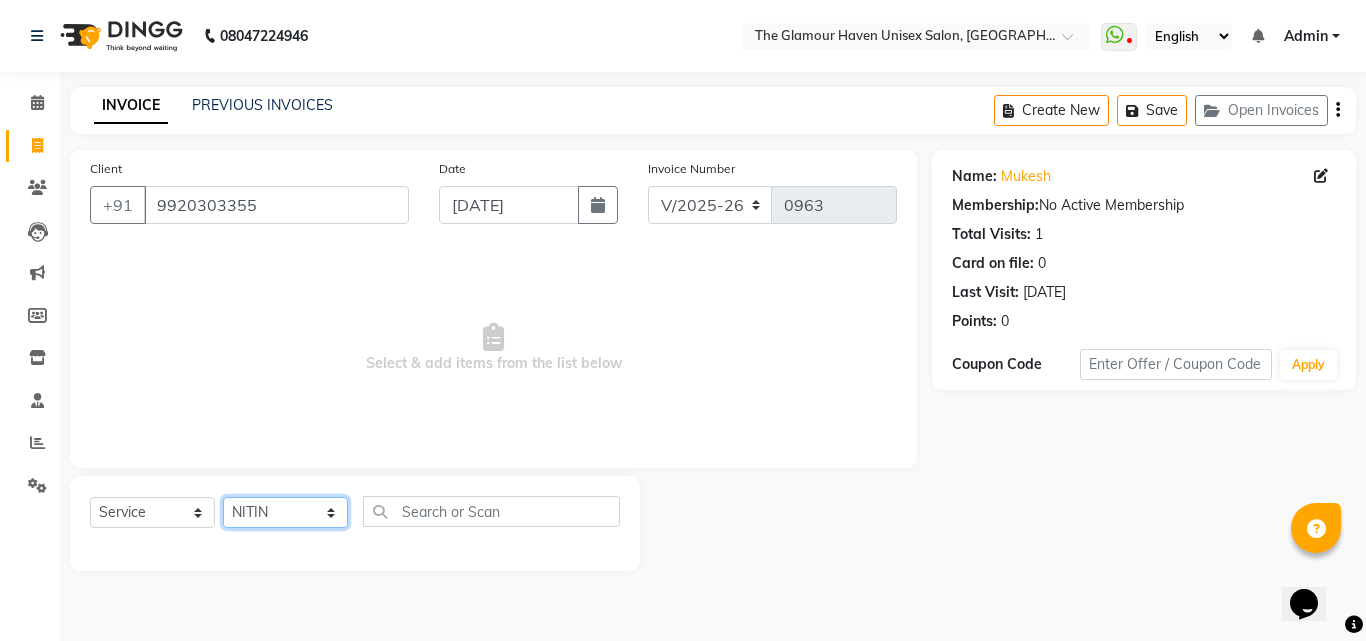 click on "Select Stylist Bharat sen [PERSON_NAME] [PERSON_NAME] [PERSON_NAME] [PERSON_NAME] RESHMA [PERSON_NAME] SWATI [PERSON_NAME] [PERSON_NAME]" 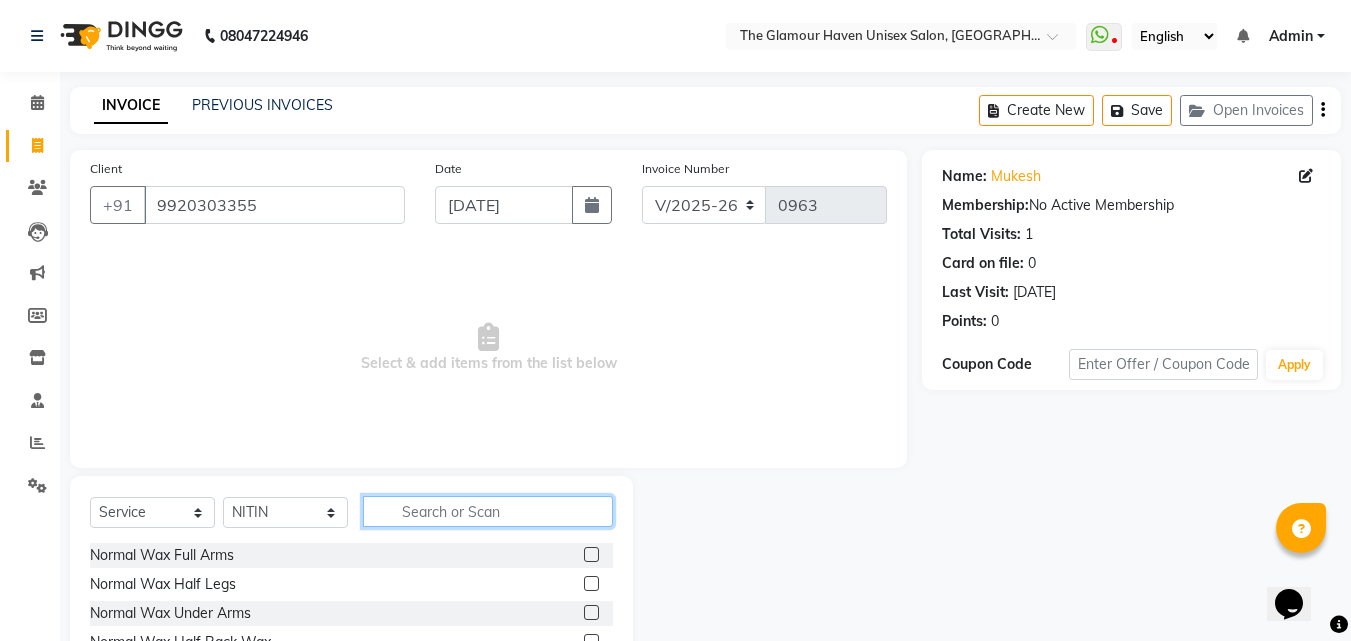 click 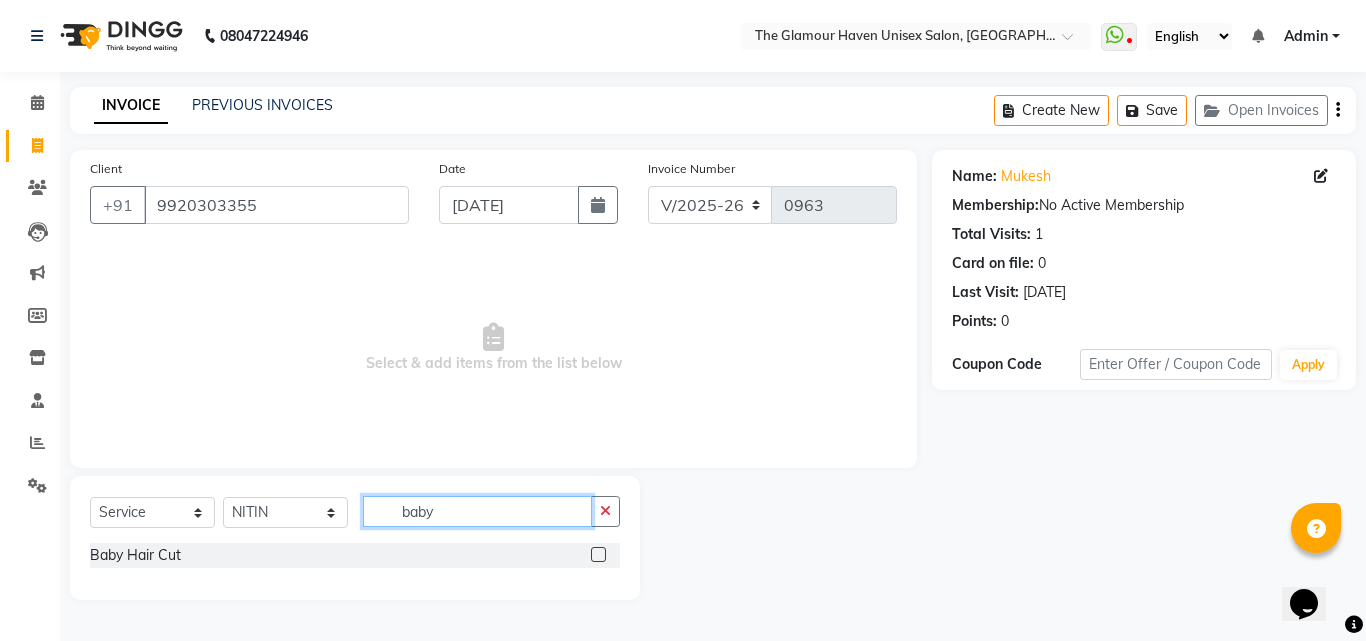 type on "baby" 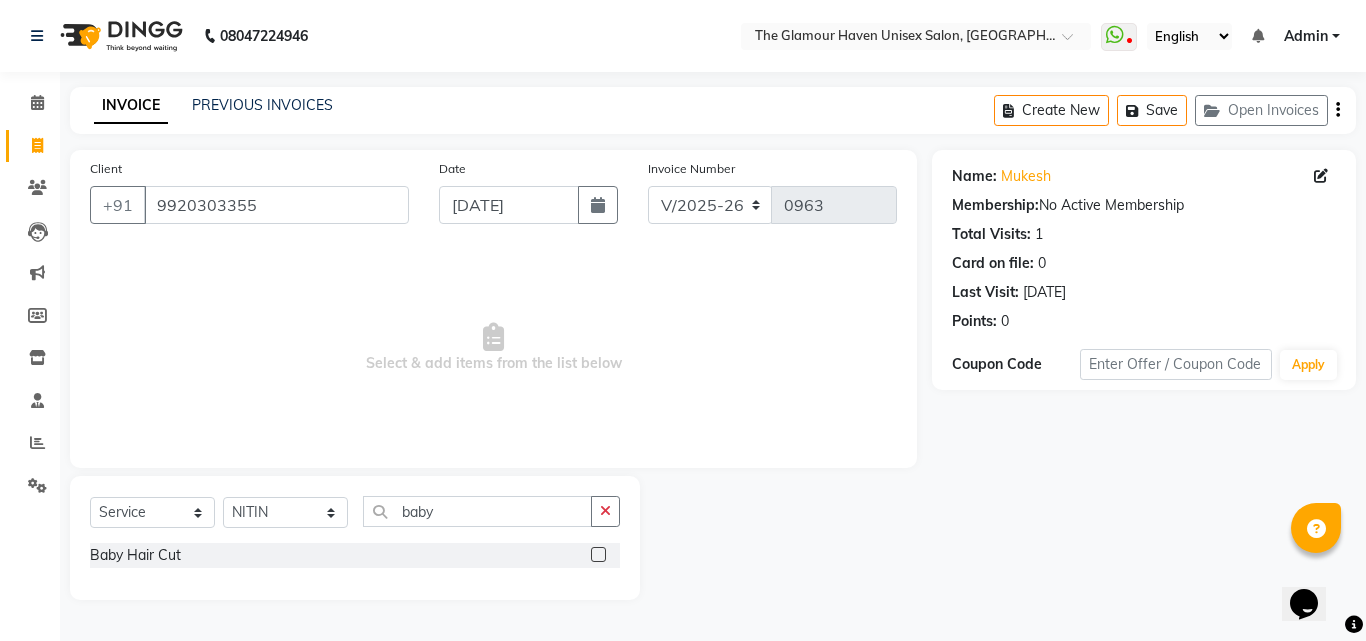 click 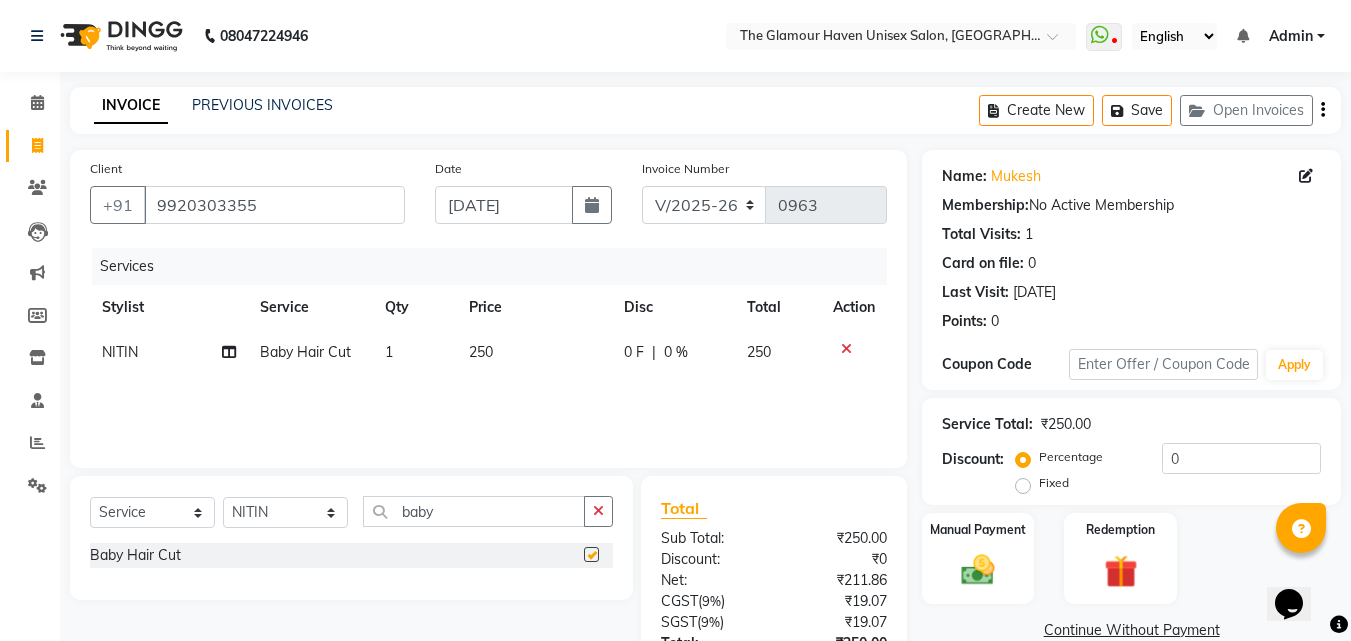 checkbox on "false" 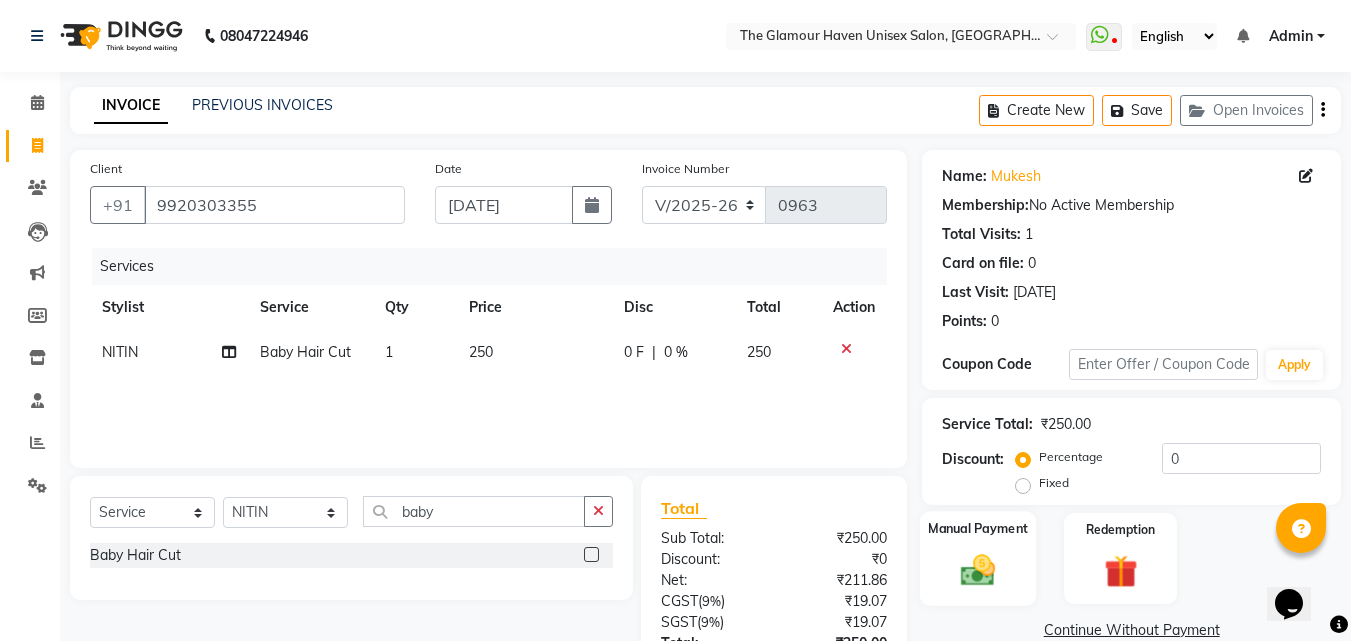 click on "Manual Payment" 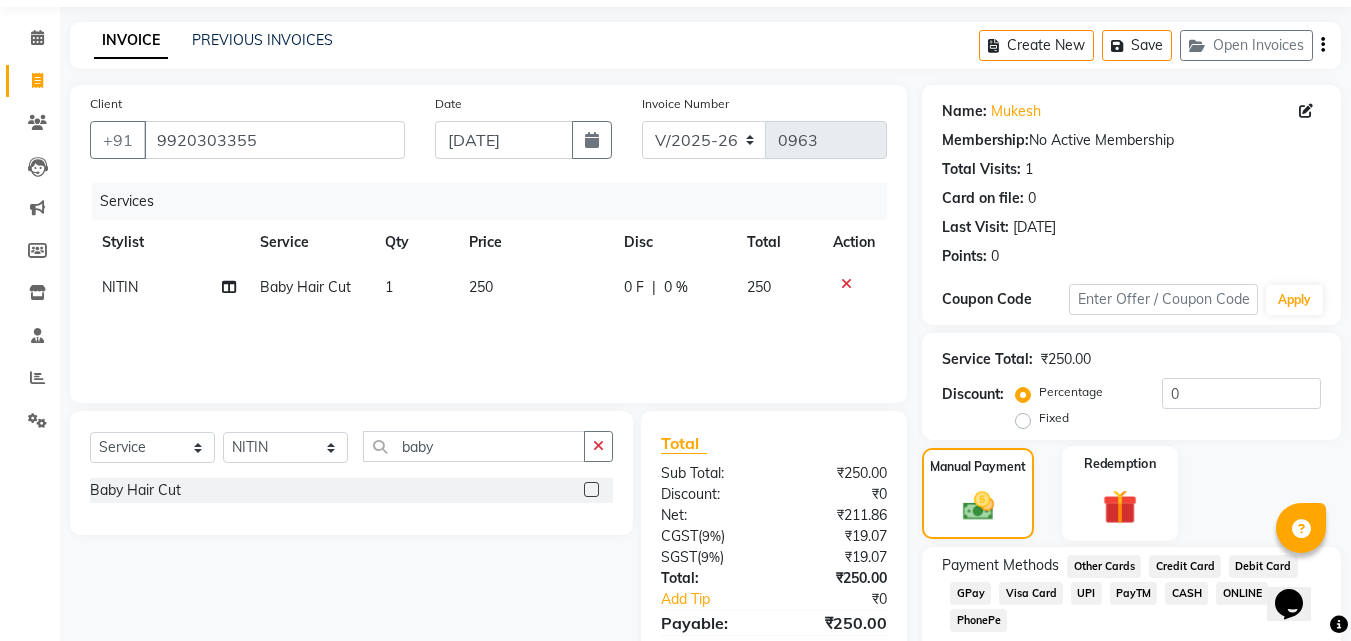 scroll, scrollTop: 100, scrollLeft: 0, axis: vertical 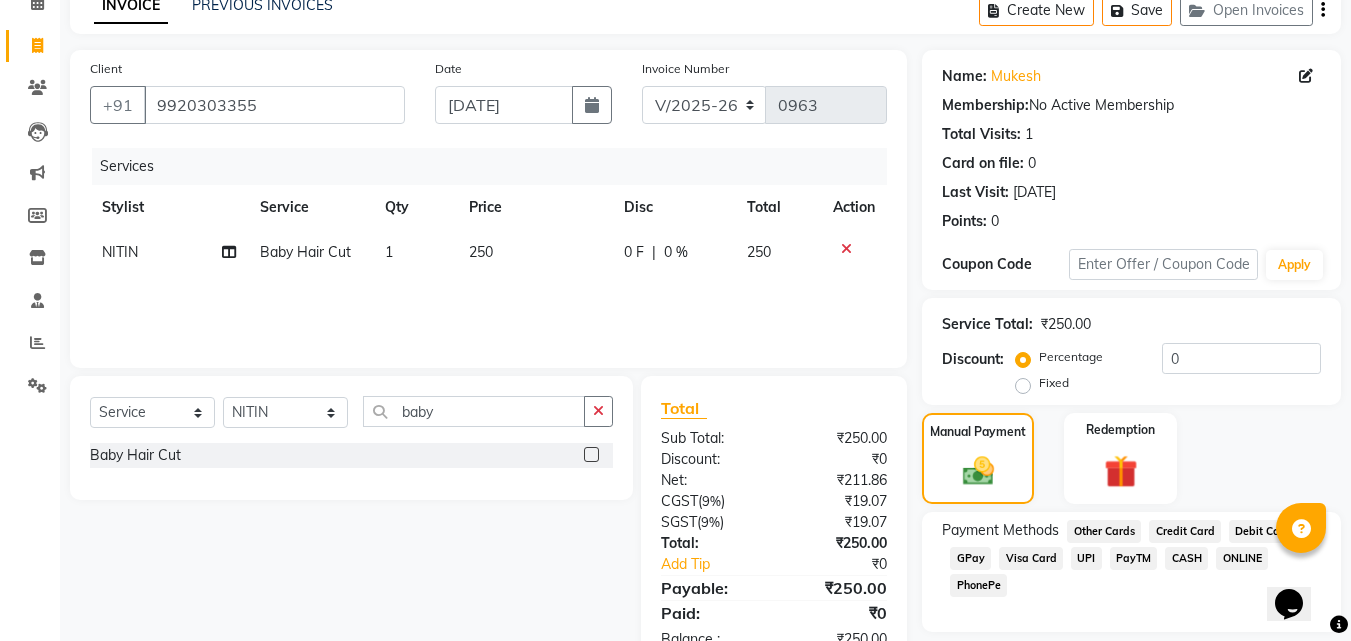 click on "GPay" 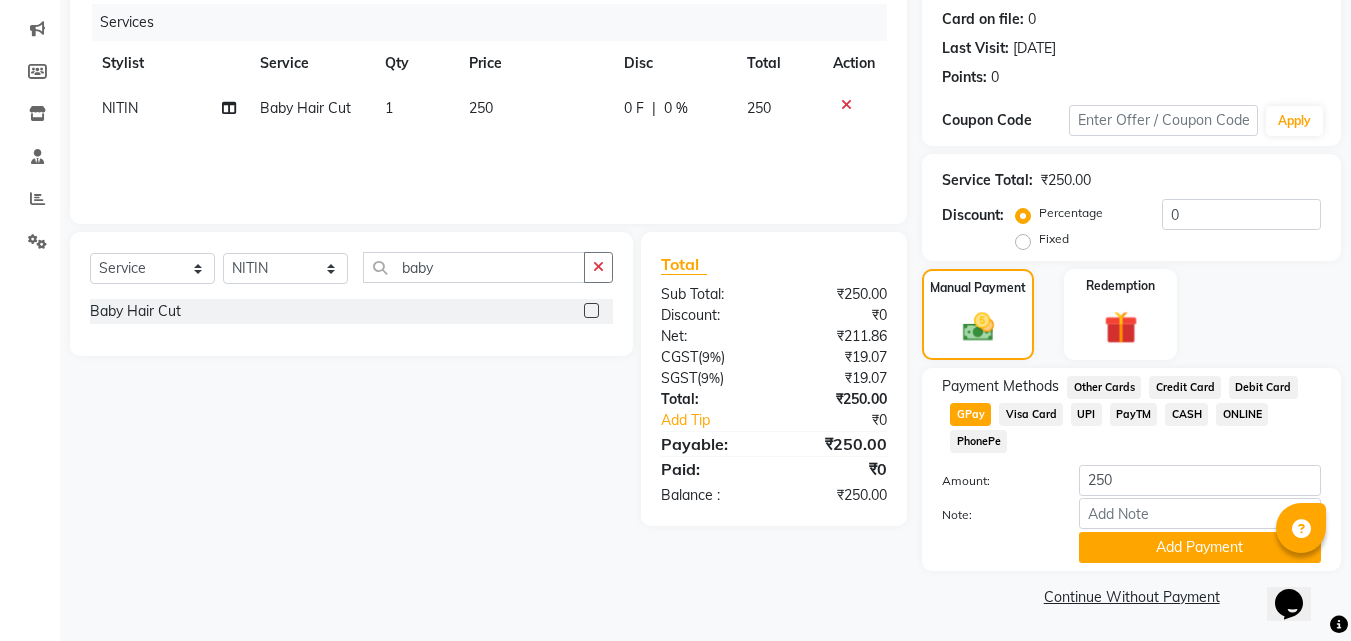 scroll, scrollTop: 245, scrollLeft: 0, axis: vertical 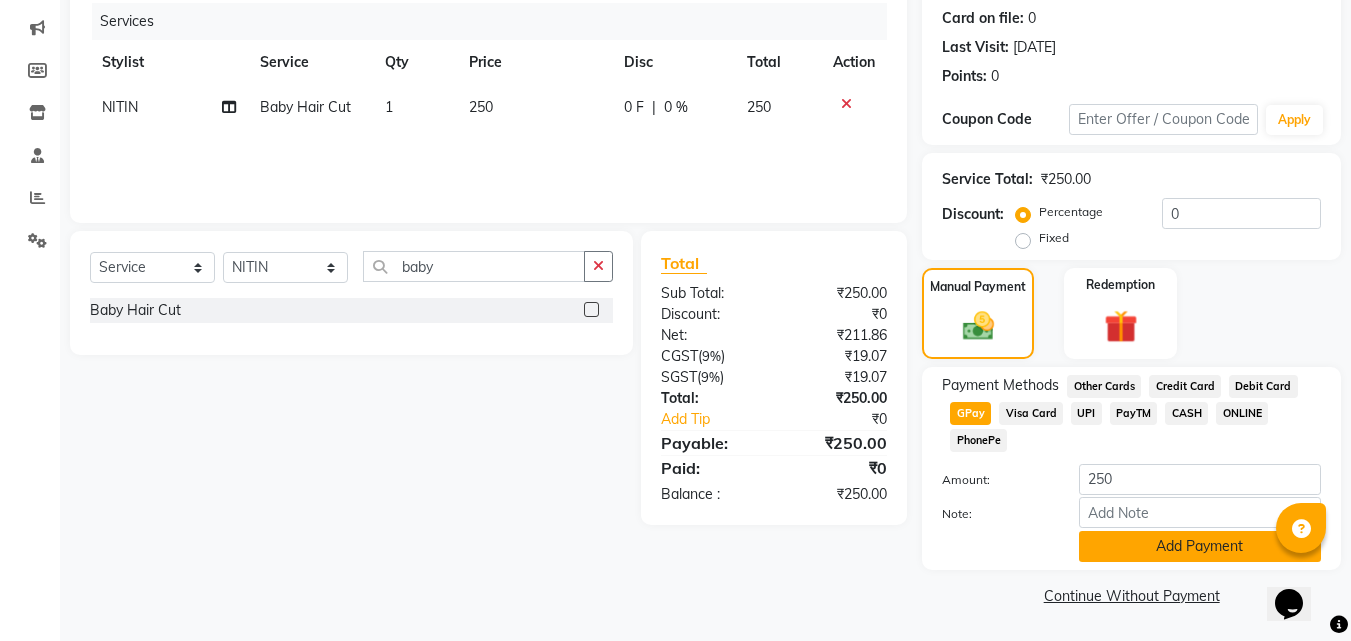 click on "Add Payment" 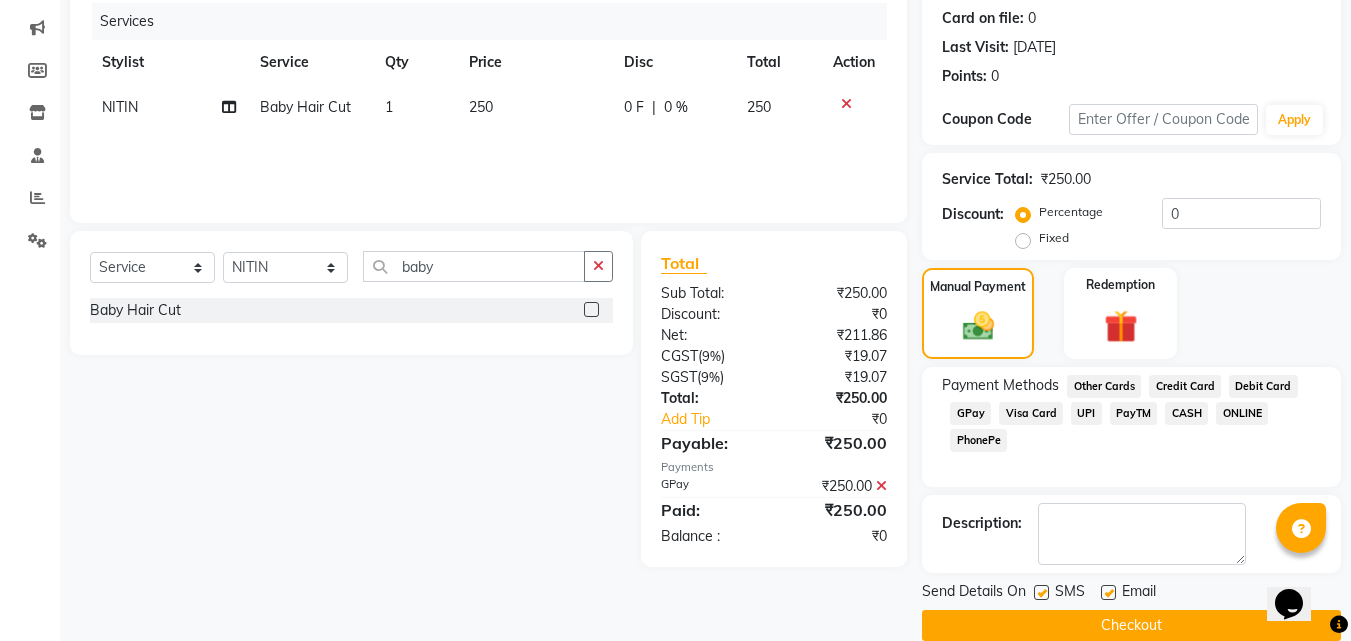 click 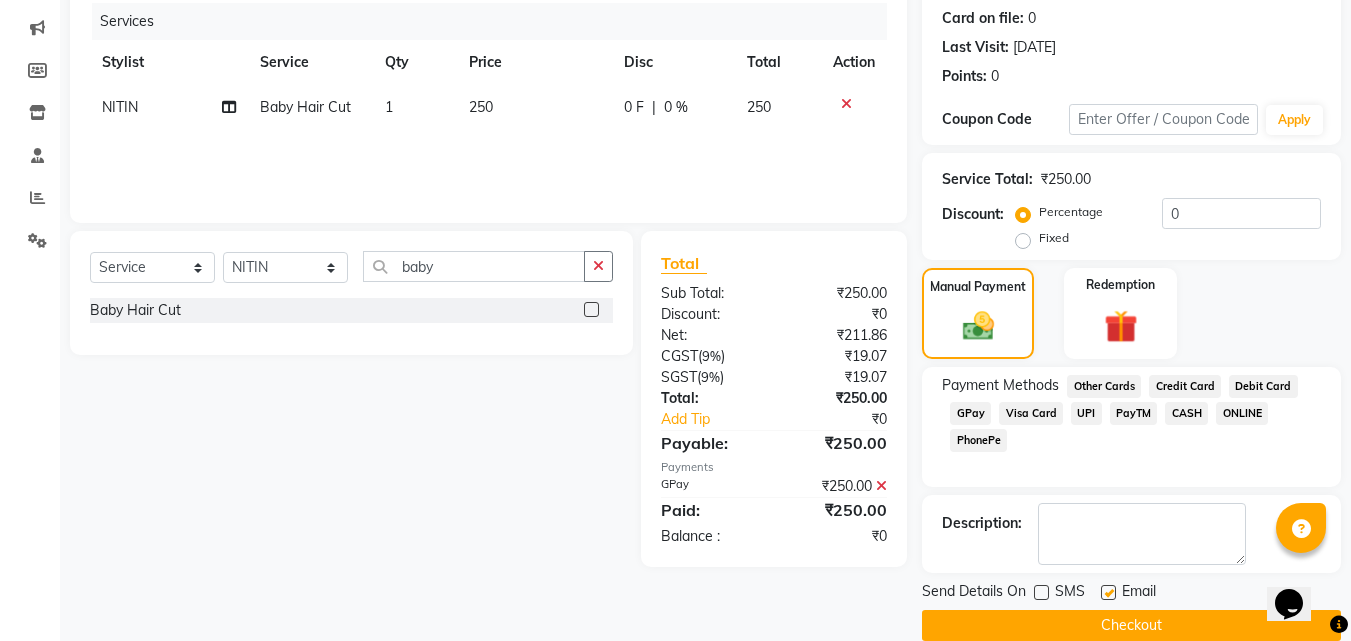click 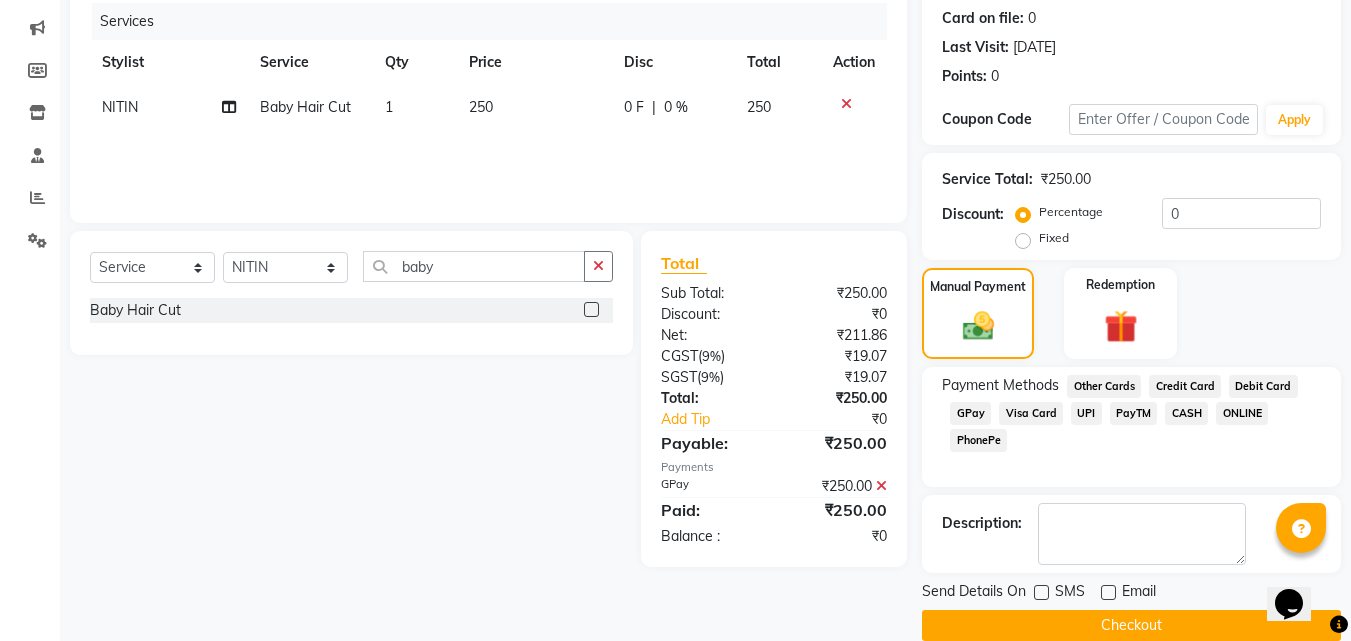 click on "Checkout" 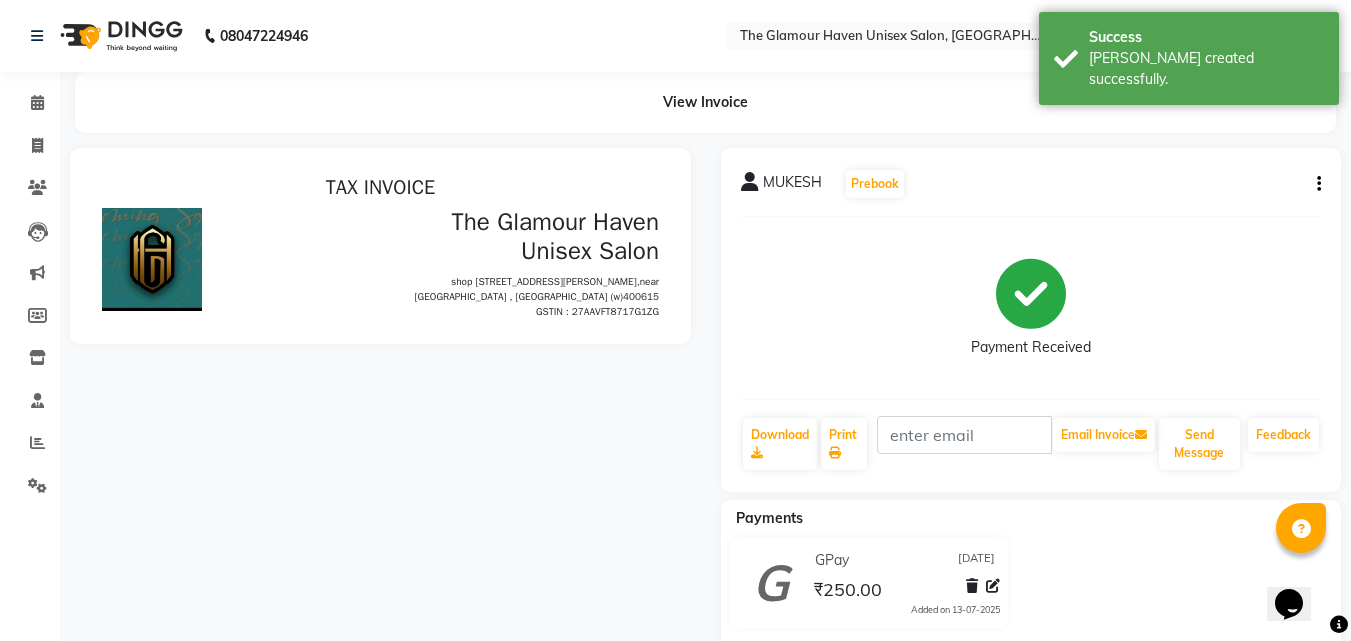 scroll, scrollTop: 0, scrollLeft: 0, axis: both 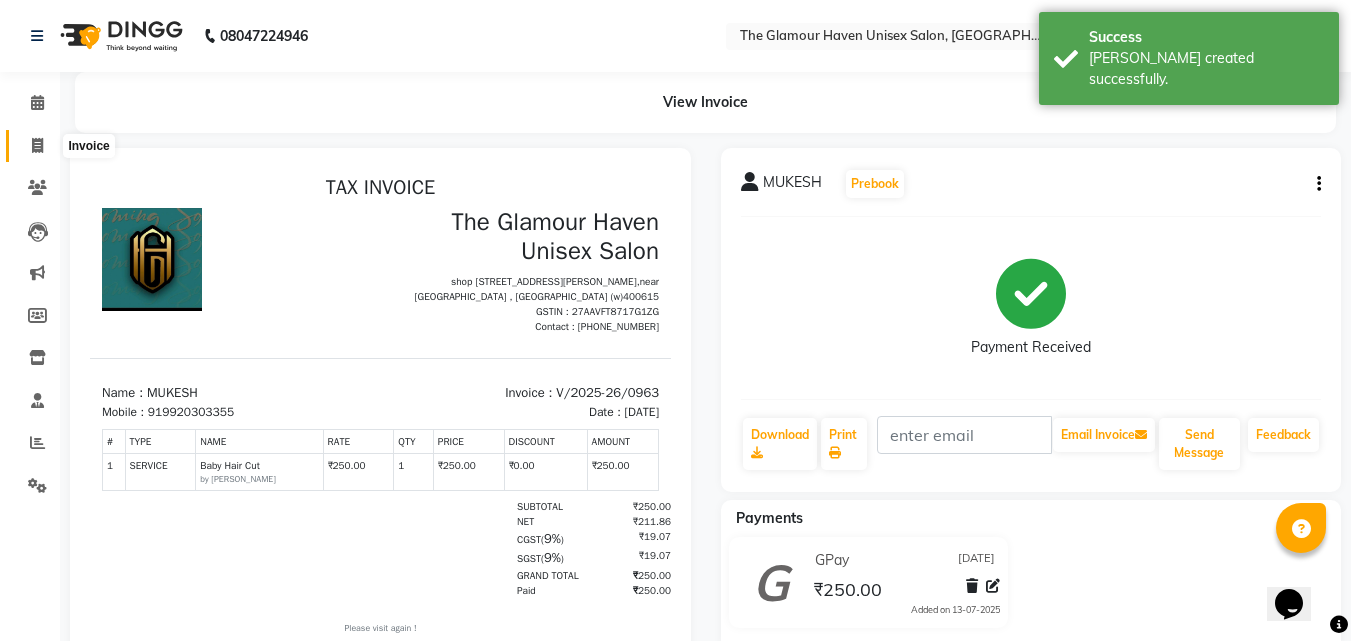 click 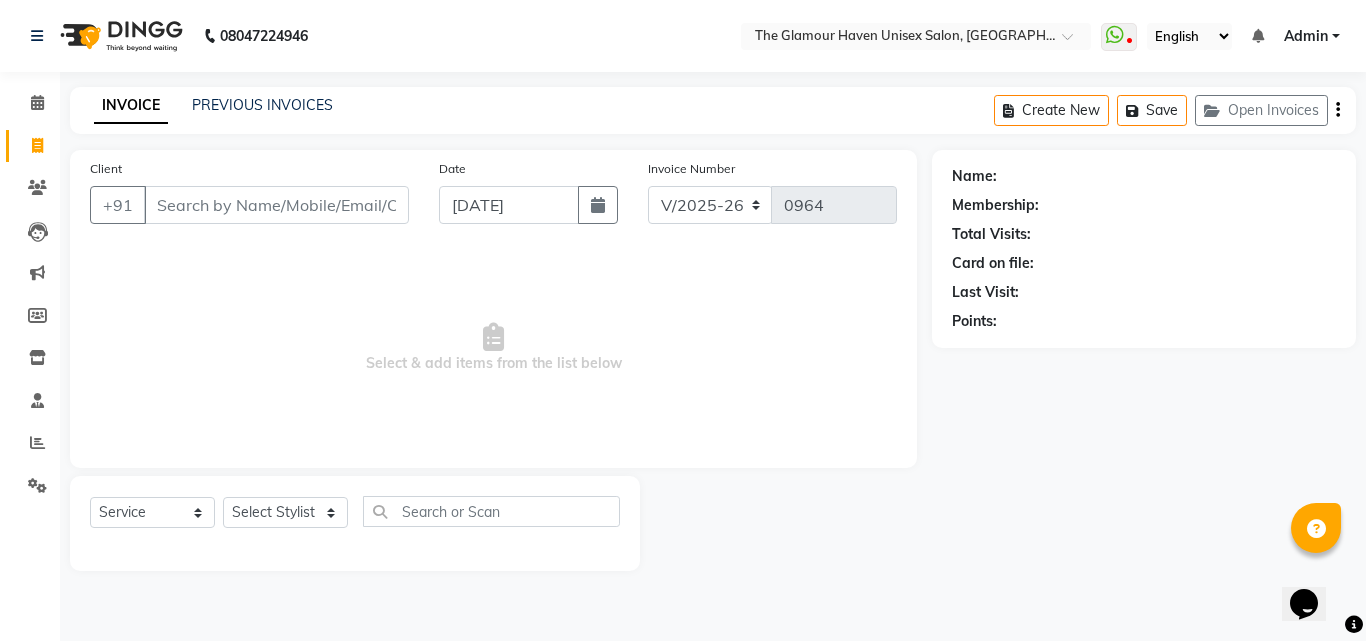 click on "INVOICE PREVIOUS INVOICES Create New   Save   Open Invoices" 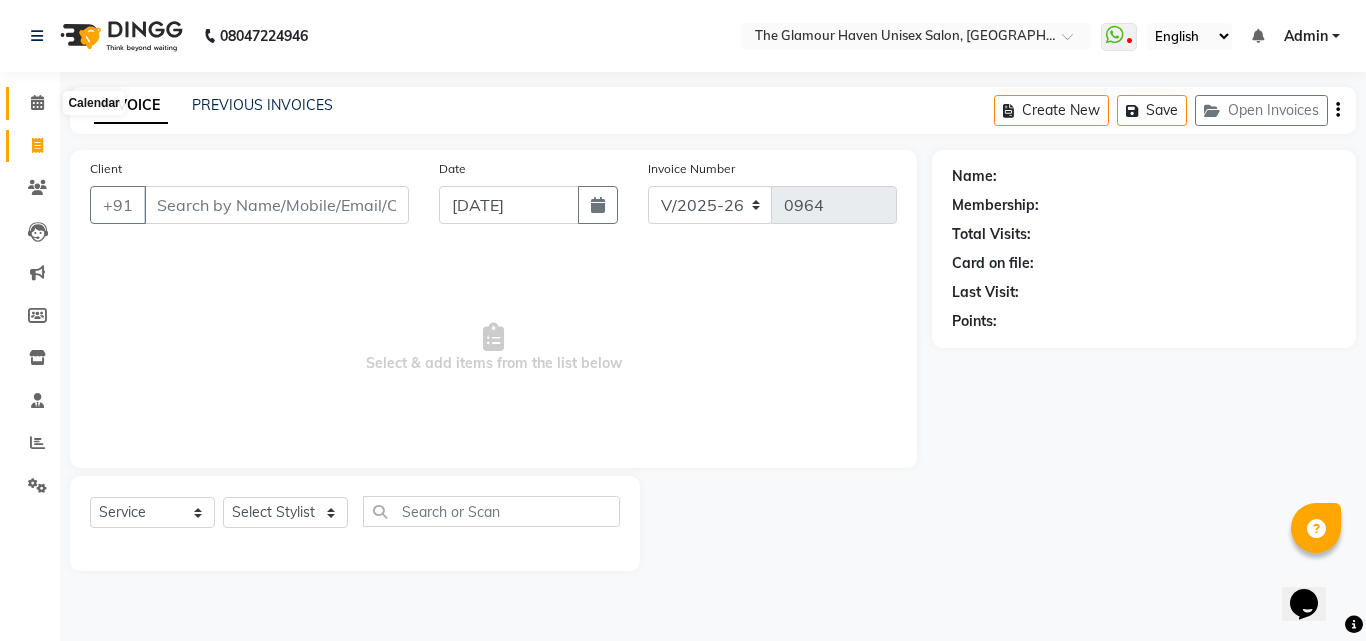 click 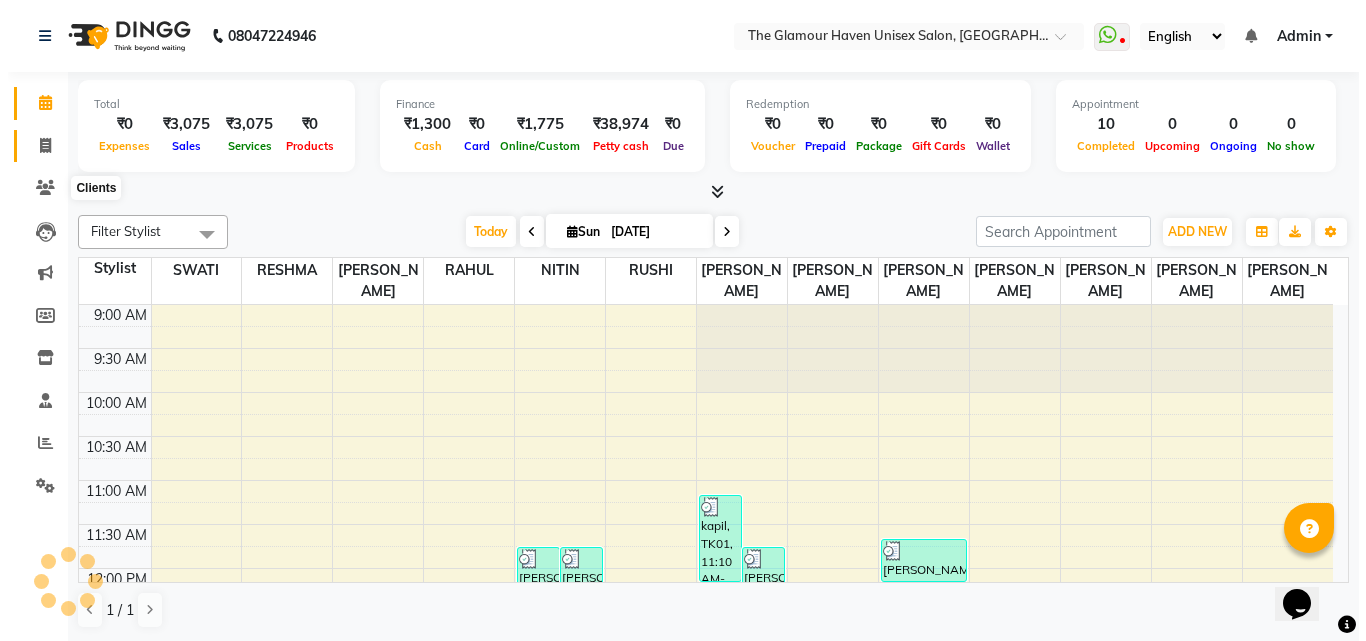 scroll, scrollTop: 353, scrollLeft: 0, axis: vertical 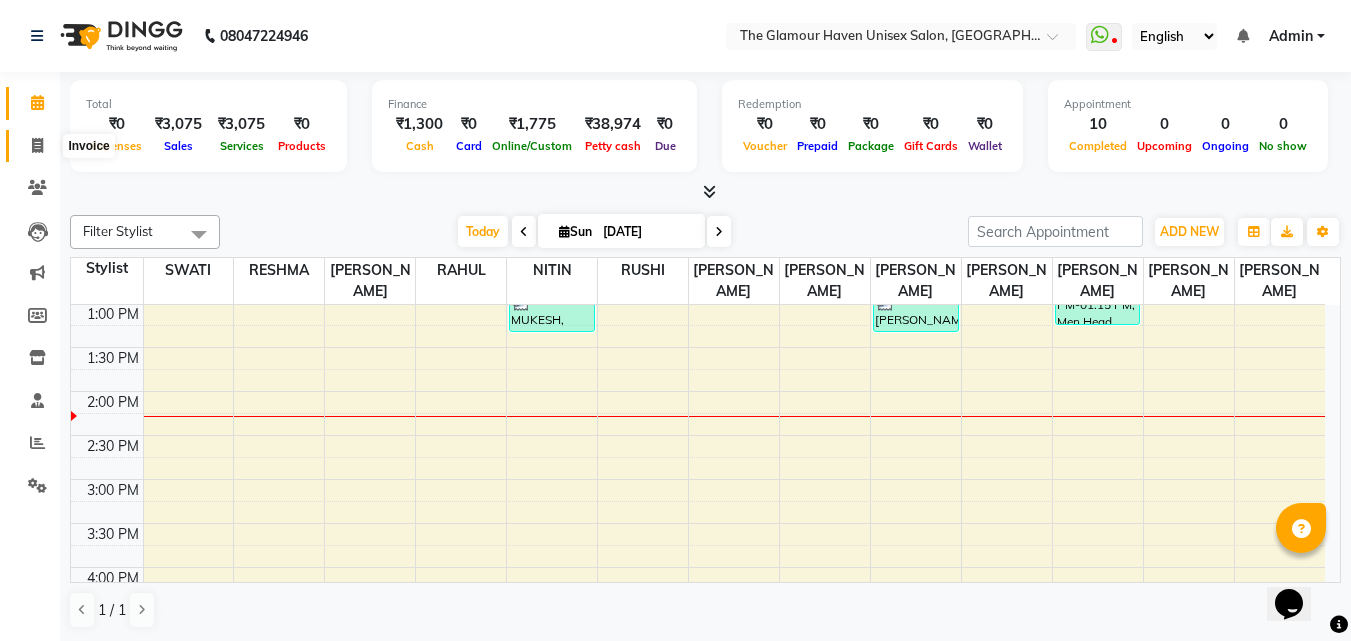 click 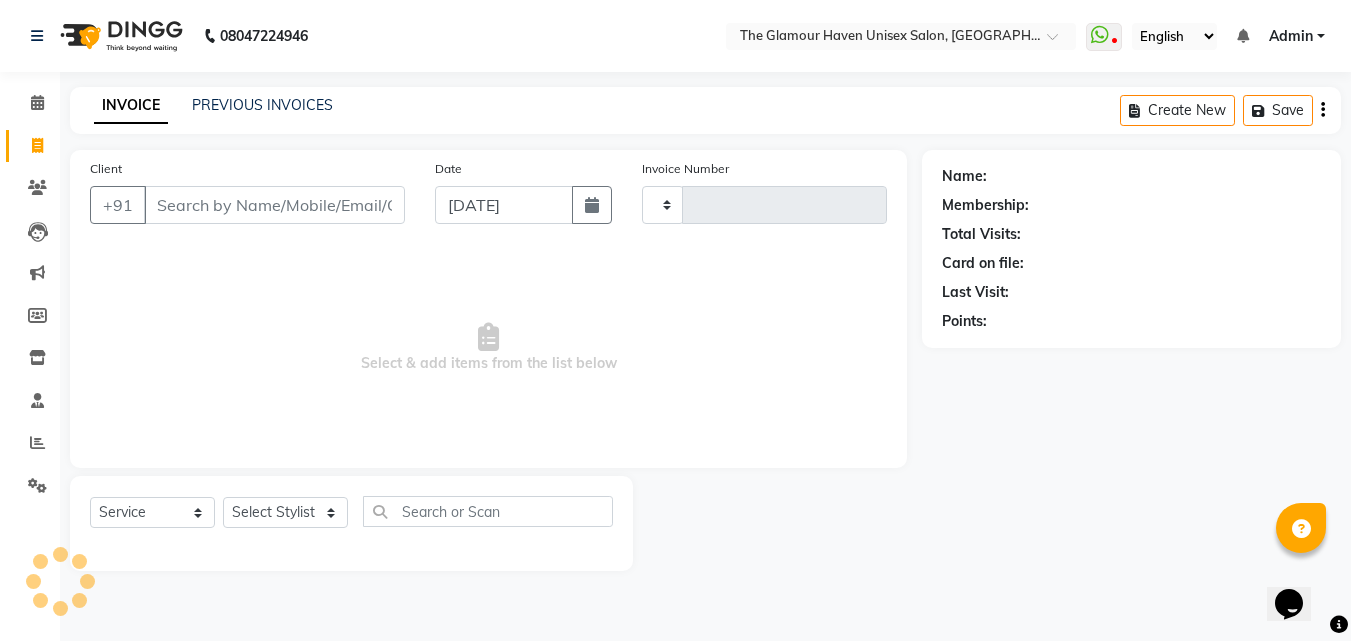 type on "0964" 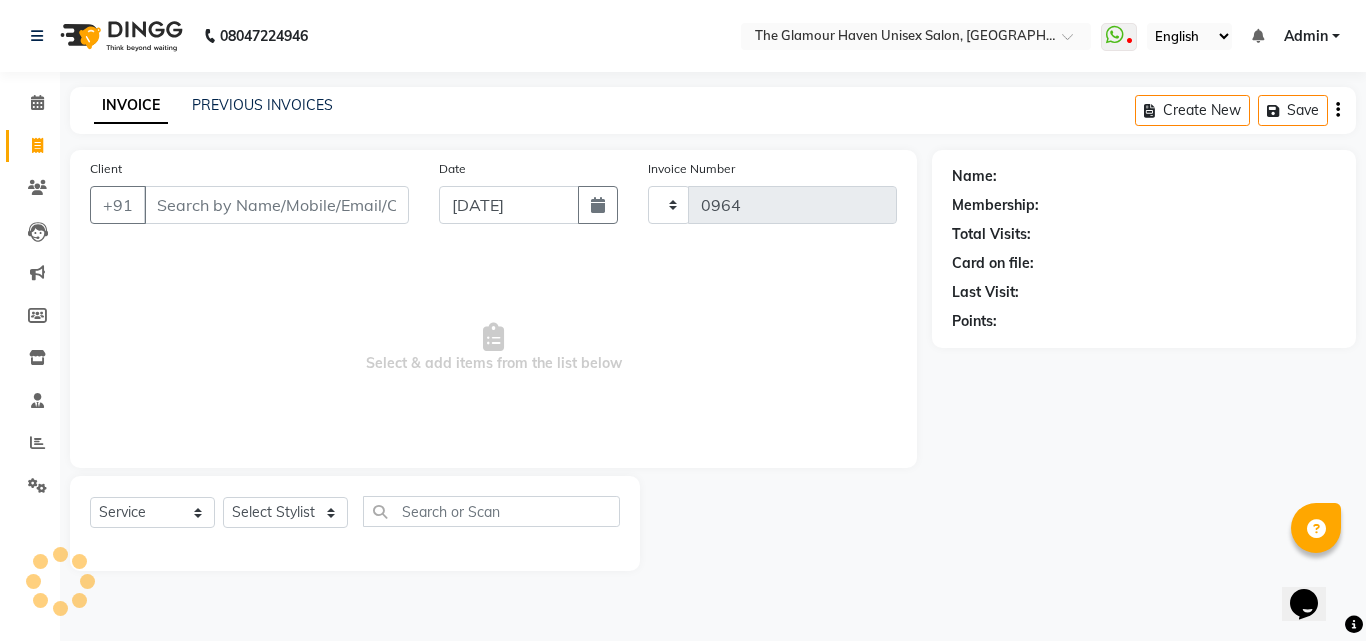 select on "7124" 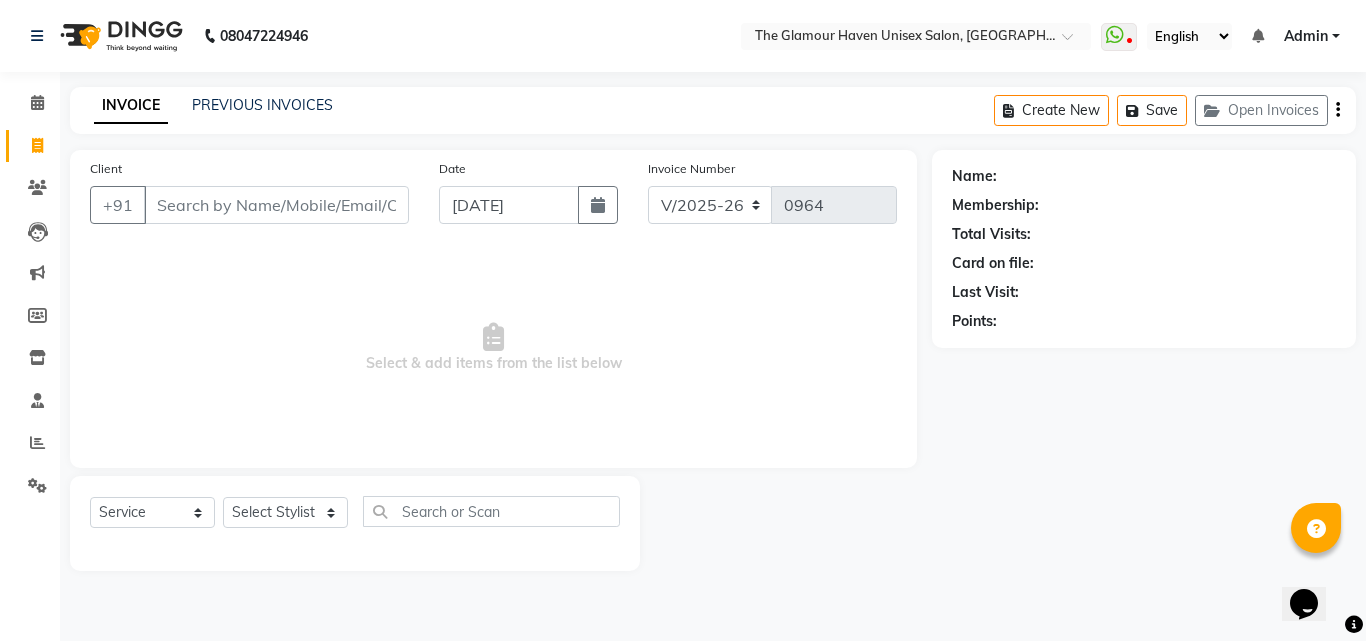 click on "Client" at bounding box center (276, 205) 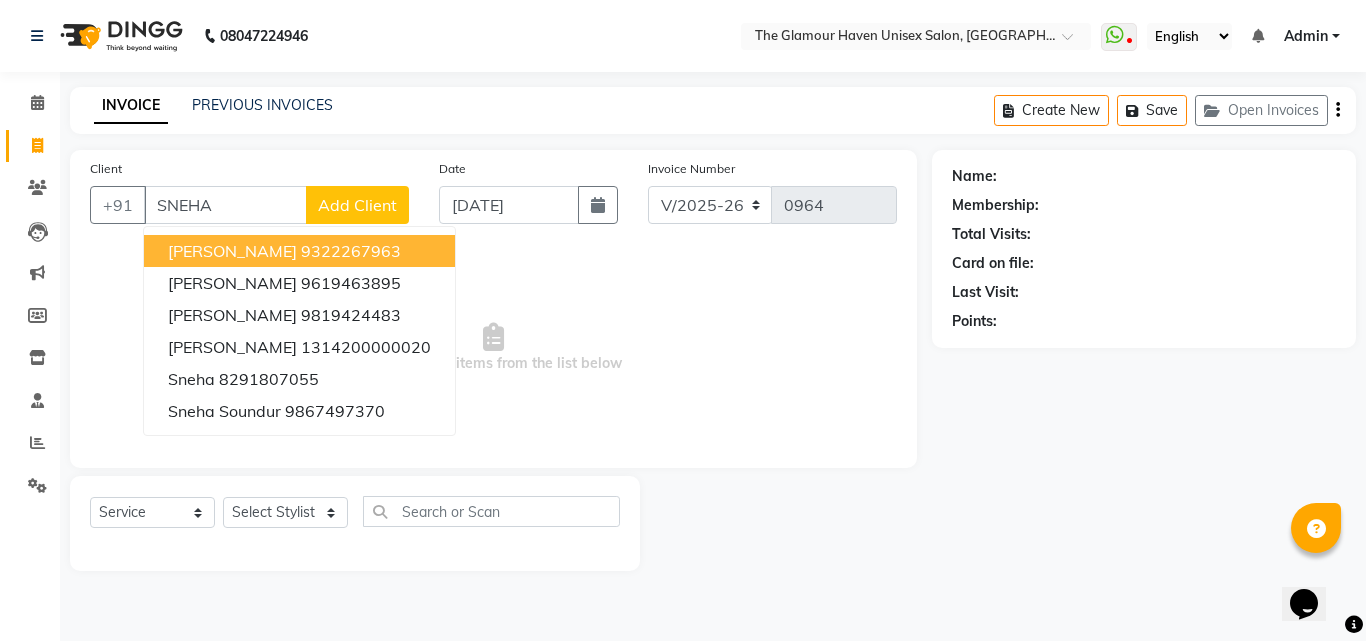 type on "SNEHA" 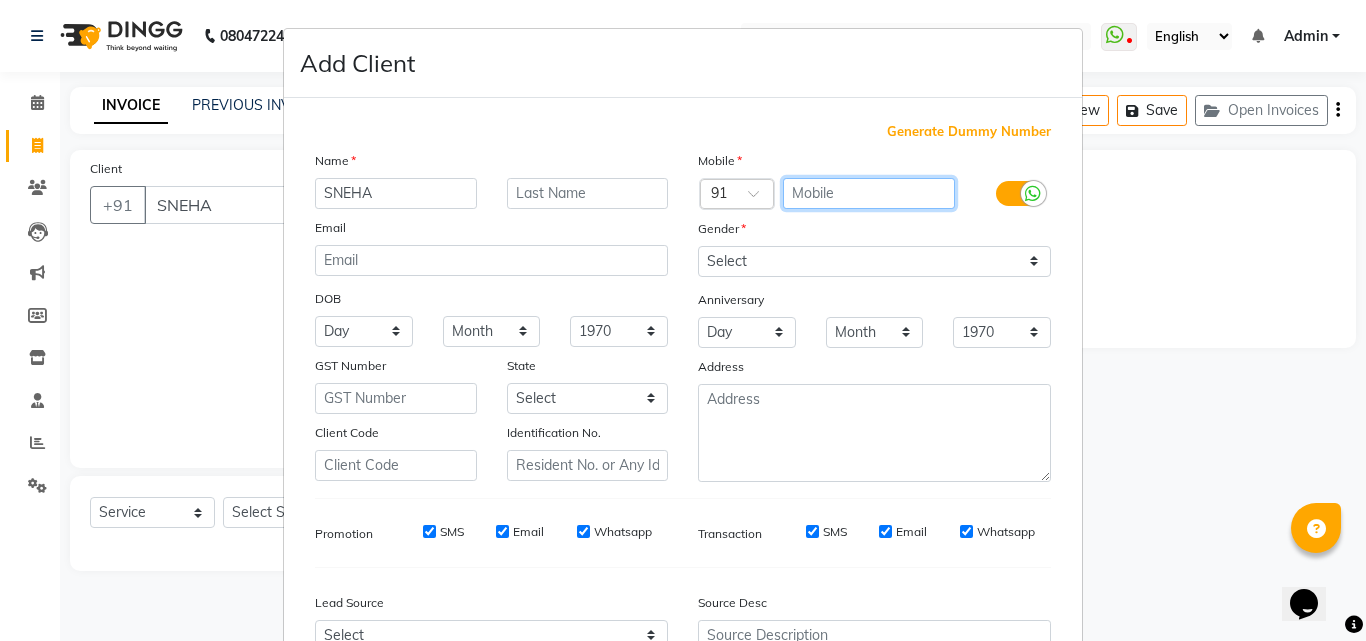 click at bounding box center (869, 193) 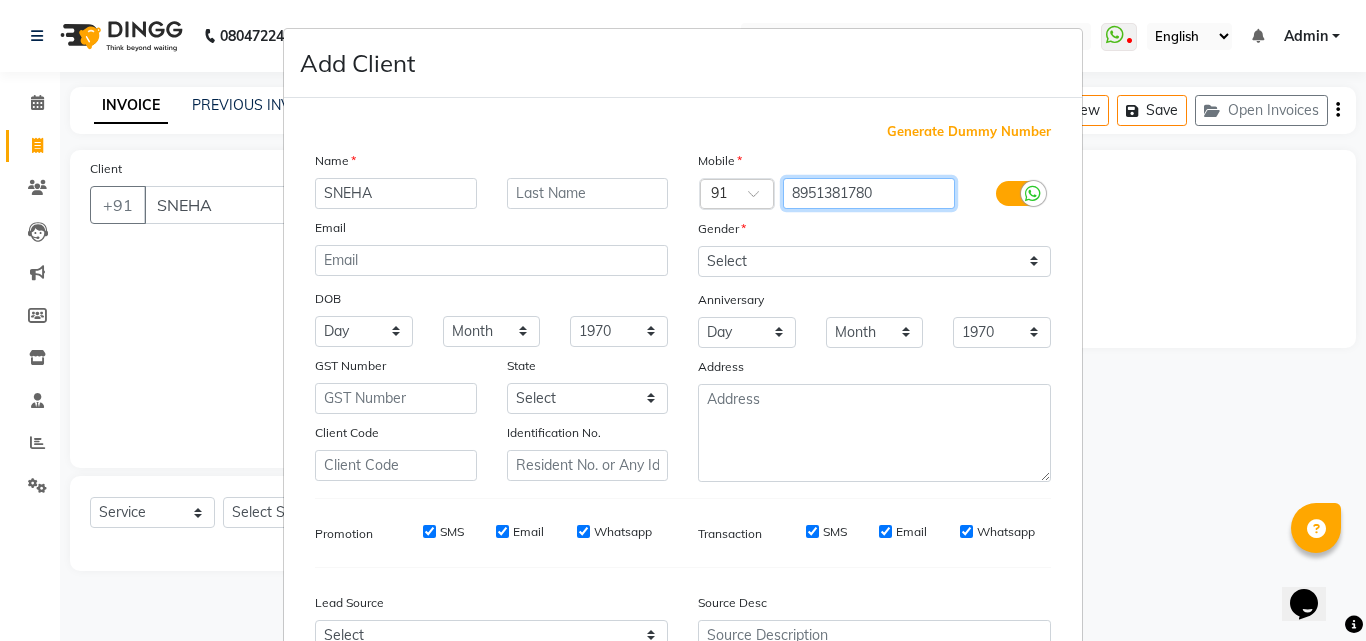 type on "8951381780" 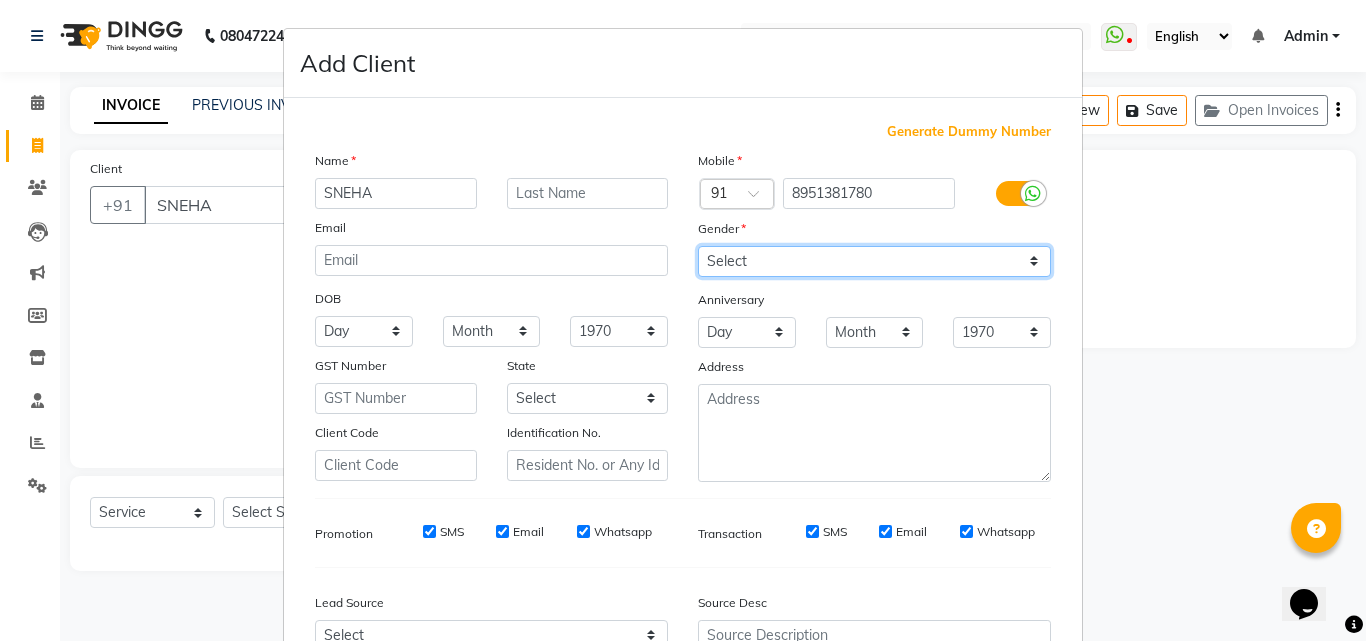 click on "Select [DEMOGRAPHIC_DATA] [DEMOGRAPHIC_DATA] Other Prefer Not To Say" at bounding box center (874, 261) 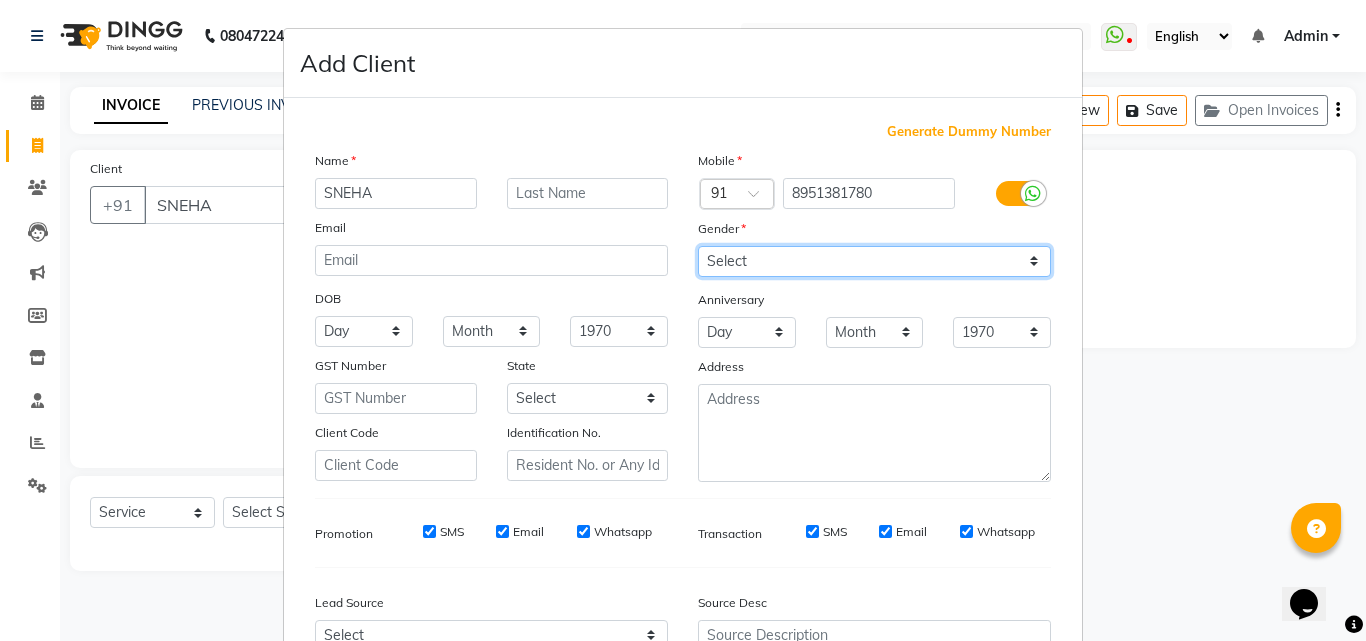 select on "[DEMOGRAPHIC_DATA]" 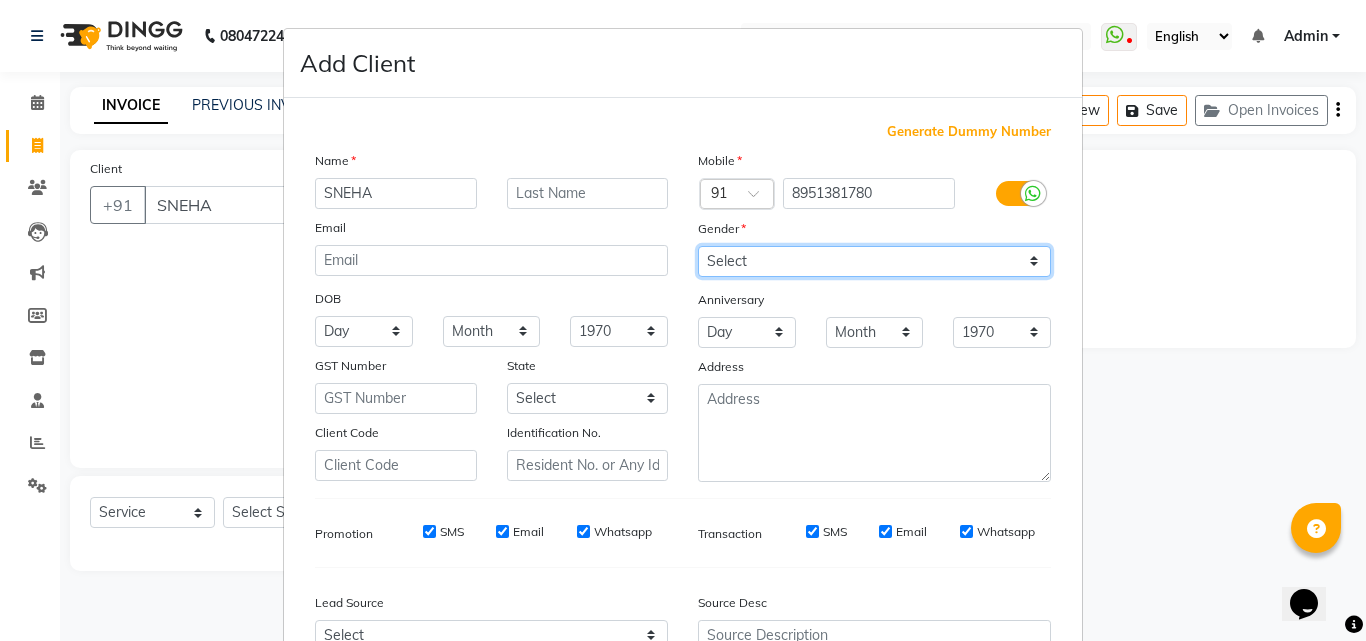 click on "Select [DEMOGRAPHIC_DATA] [DEMOGRAPHIC_DATA] Other Prefer Not To Say" at bounding box center (874, 261) 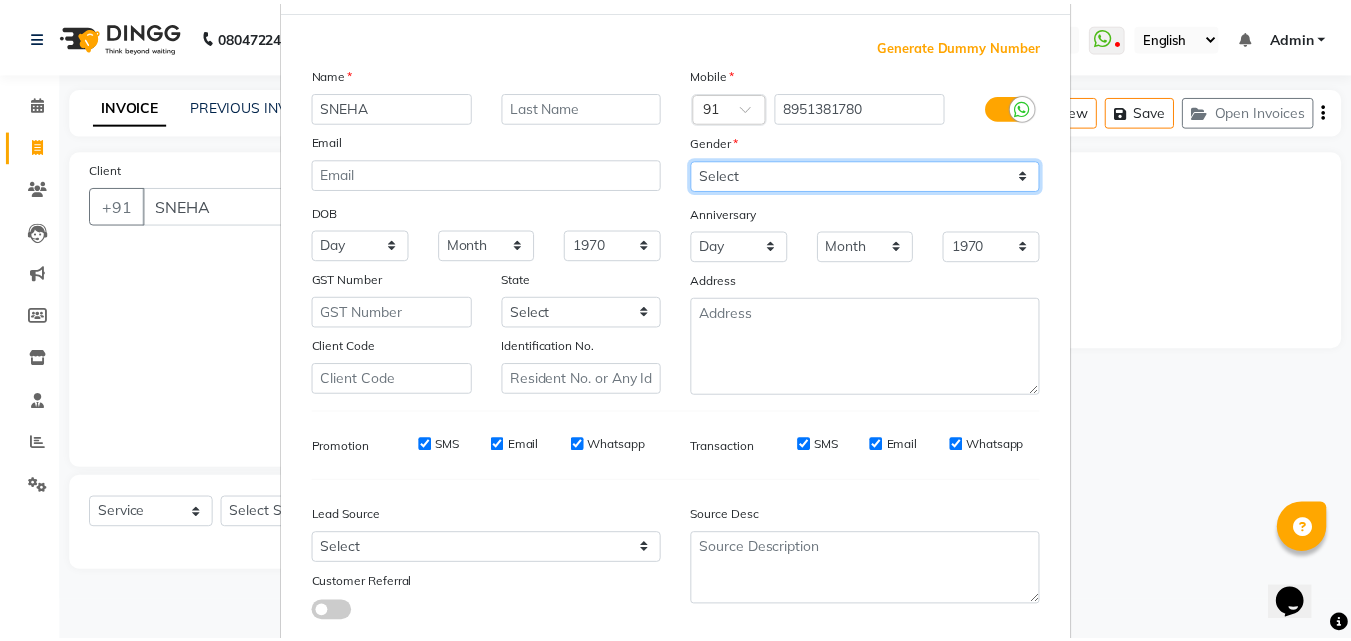 scroll, scrollTop: 208, scrollLeft: 0, axis: vertical 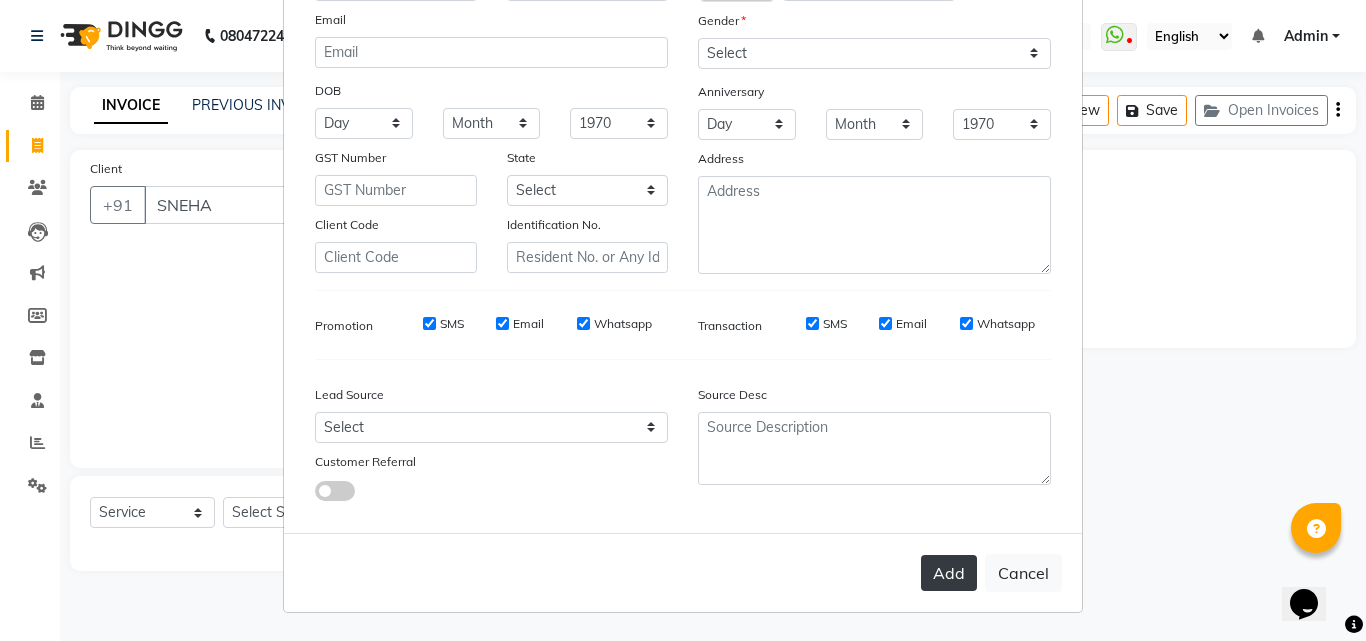click on "Add" at bounding box center [949, 573] 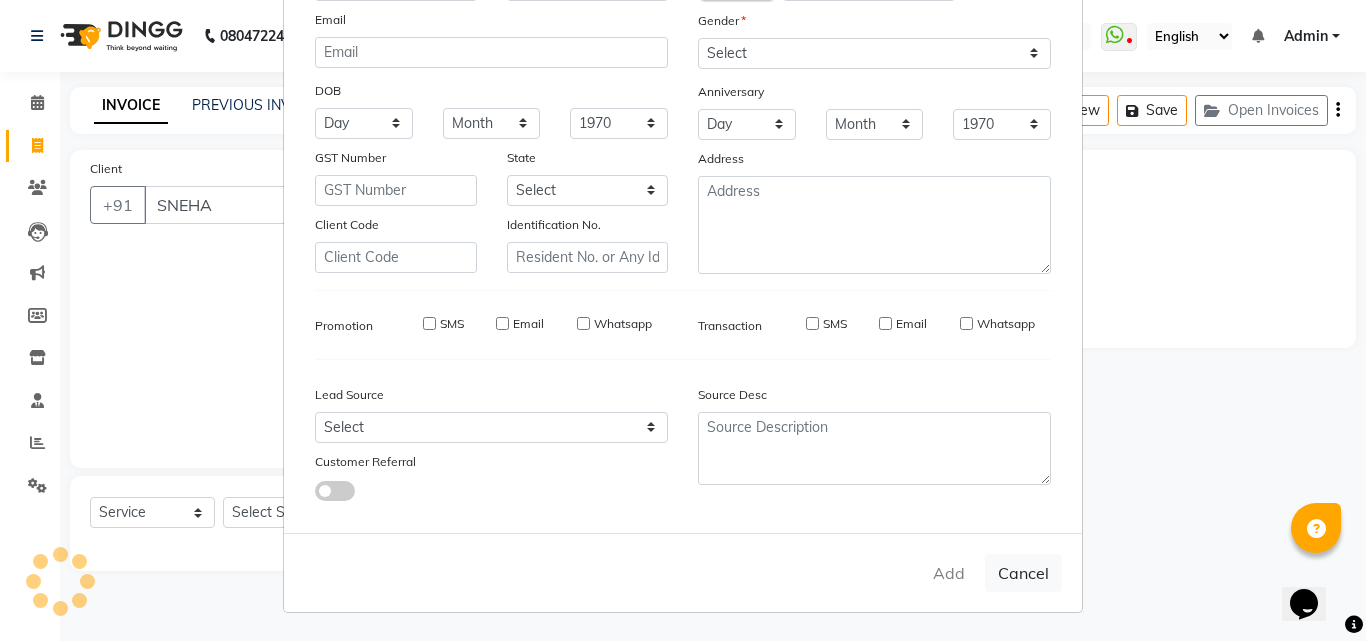 type on "8951381780" 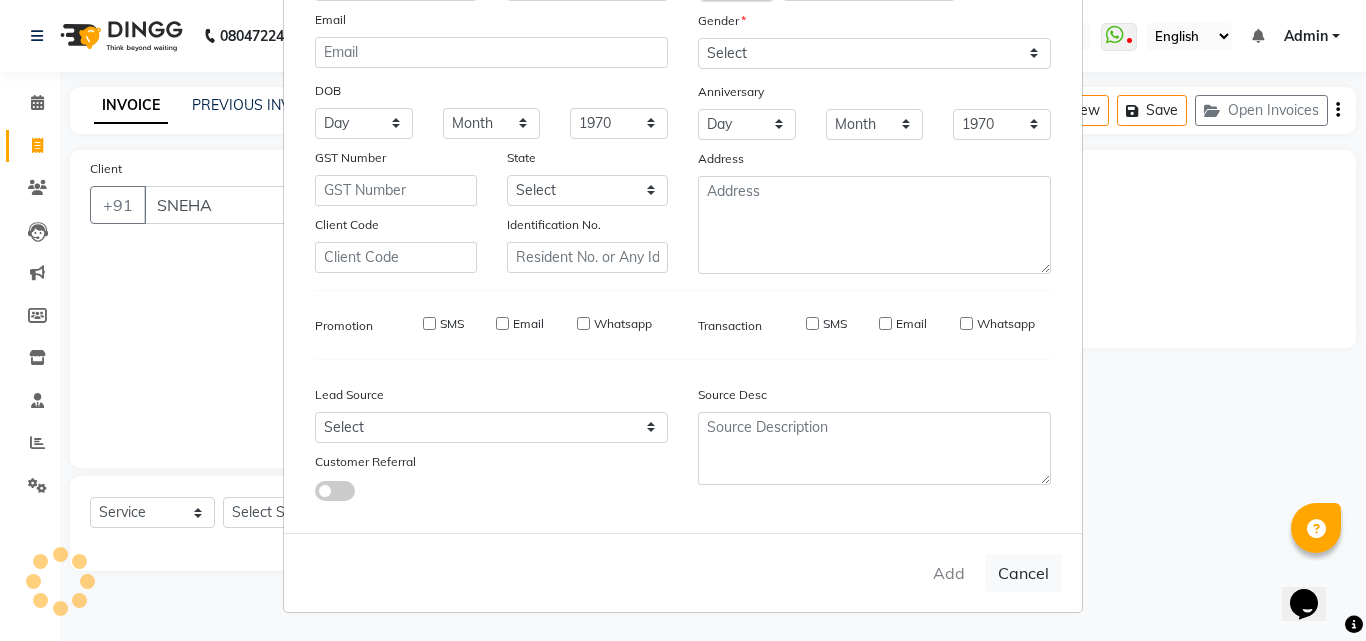 type 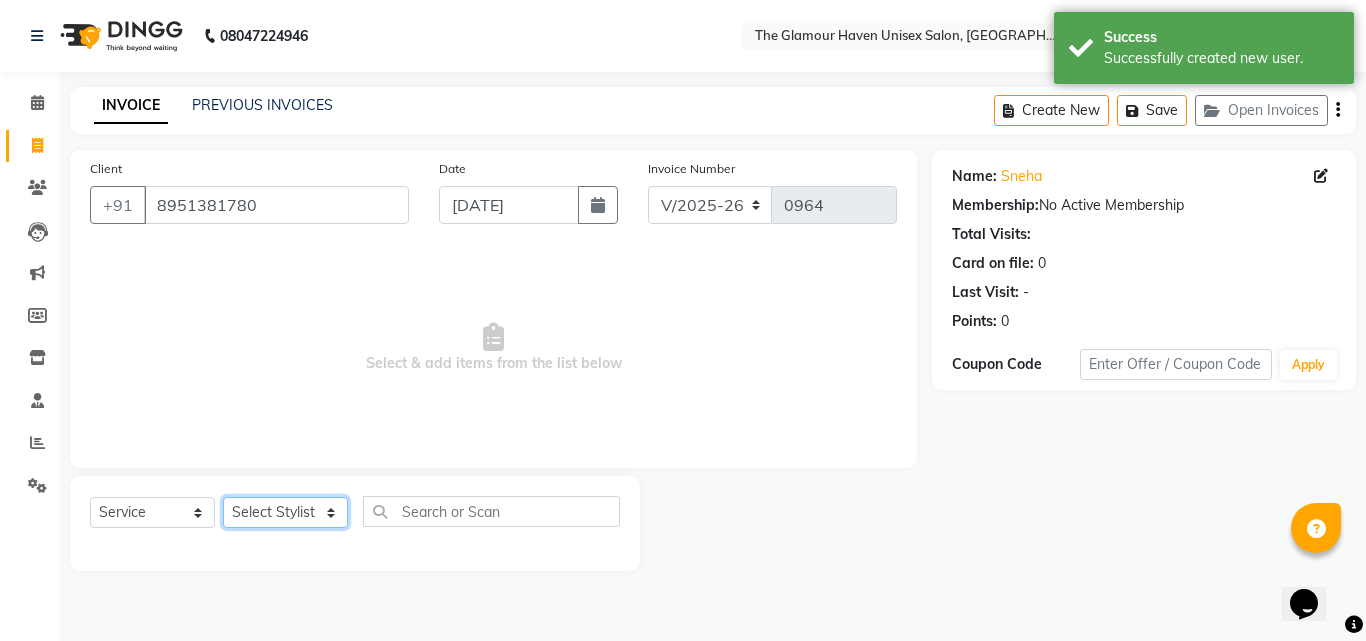 click on "Select Stylist Bharat sen [PERSON_NAME] [PERSON_NAME] [PERSON_NAME] [PERSON_NAME] RESHMA [PERSON_NAME] SWATI [PERSON_NAME] [PERSON_NAME]" 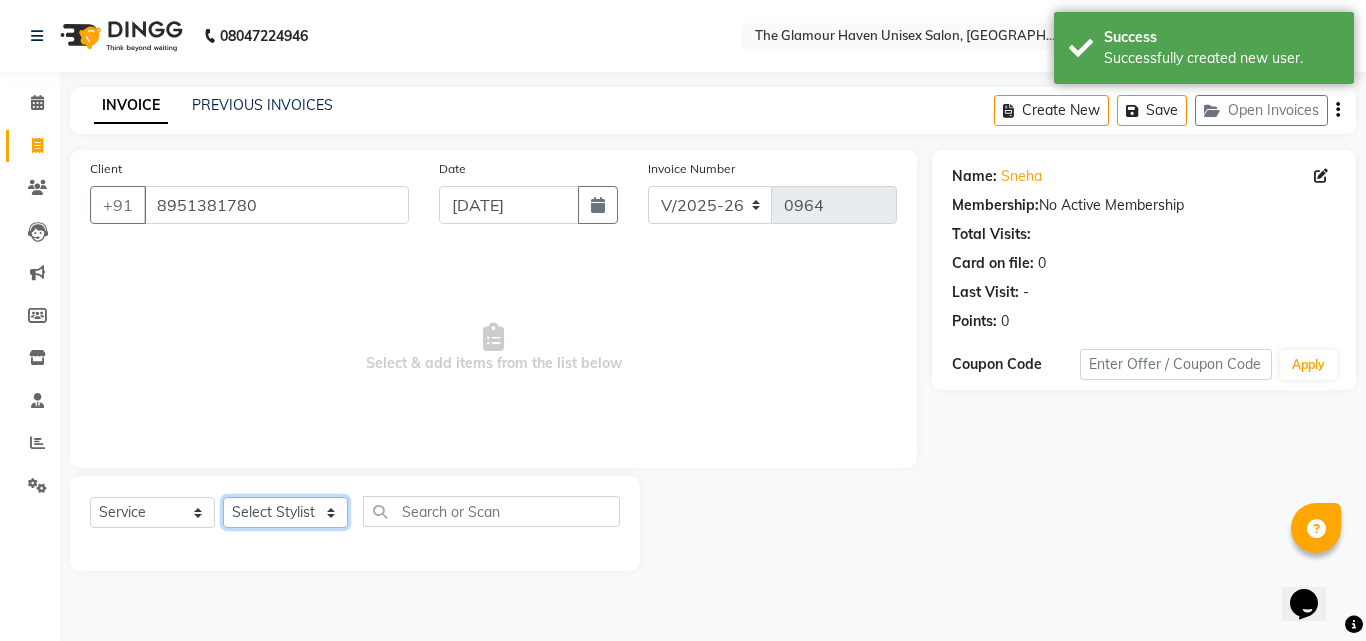 select on "59902" 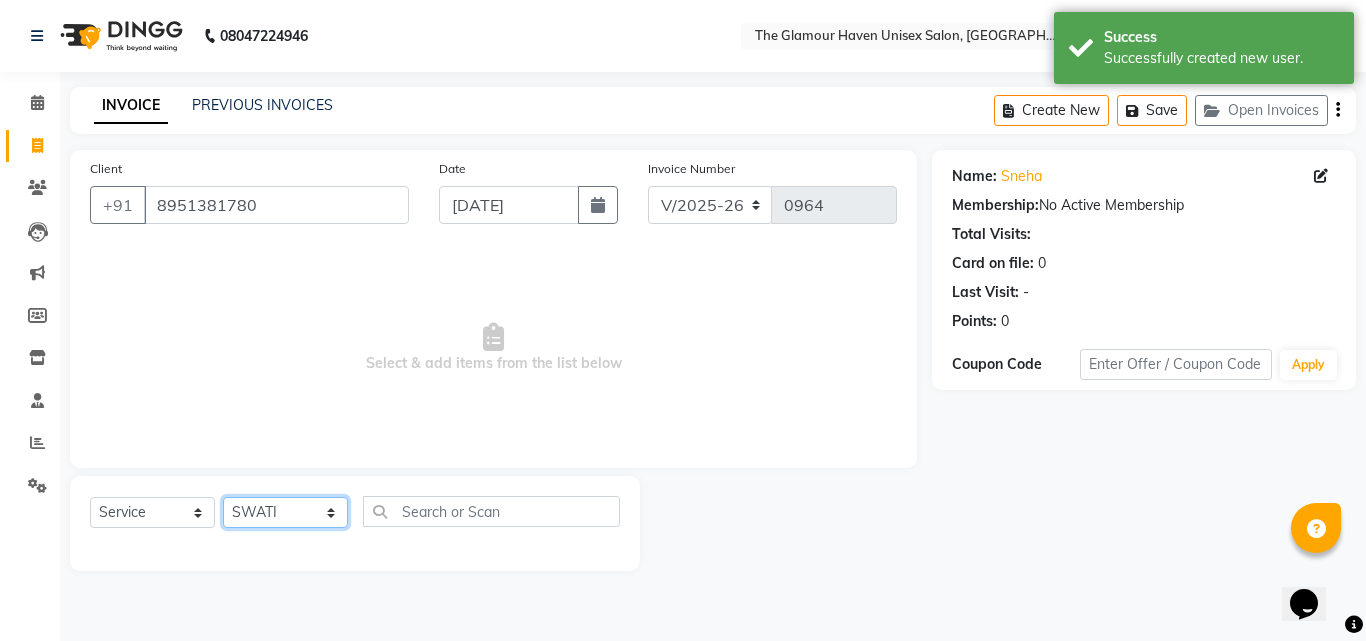 click on "Select Stylist Bharat sen [PERSON_NAME] [PERSON_NAME] [PERSON_NAME] [PERSON_NAME] RESHMA [PERSON_NAME] SWATI [PERSON_NAME] [PERSON_NAME]" 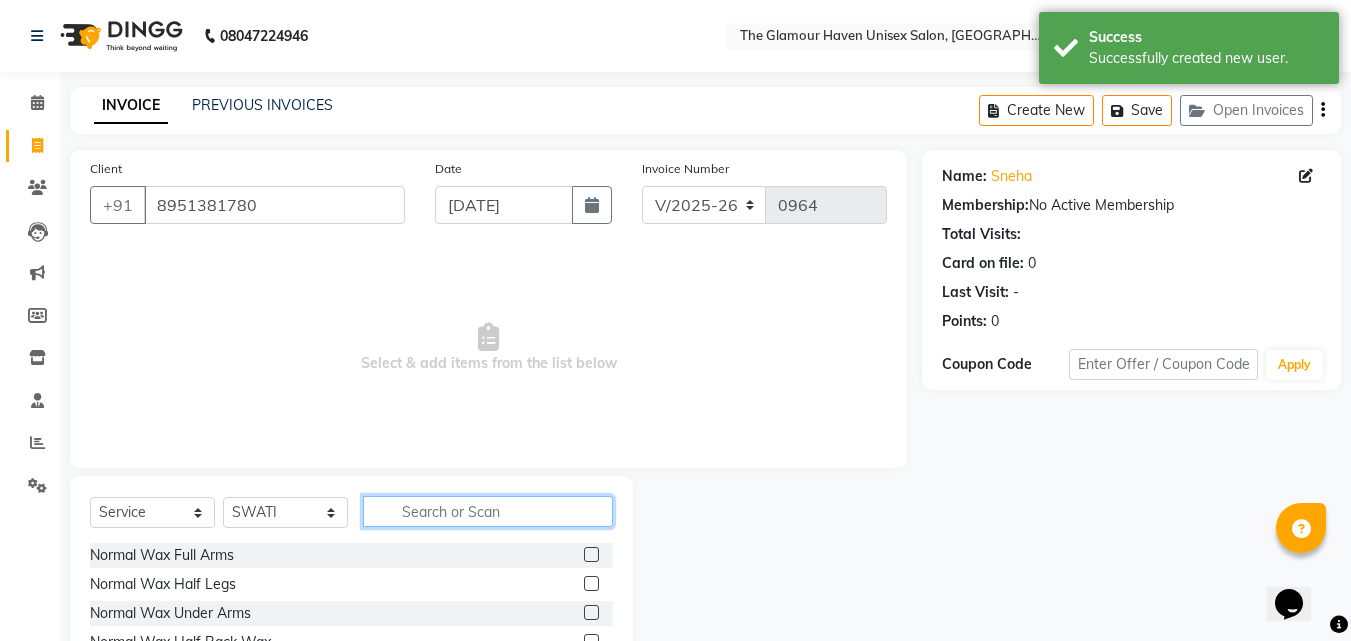 click 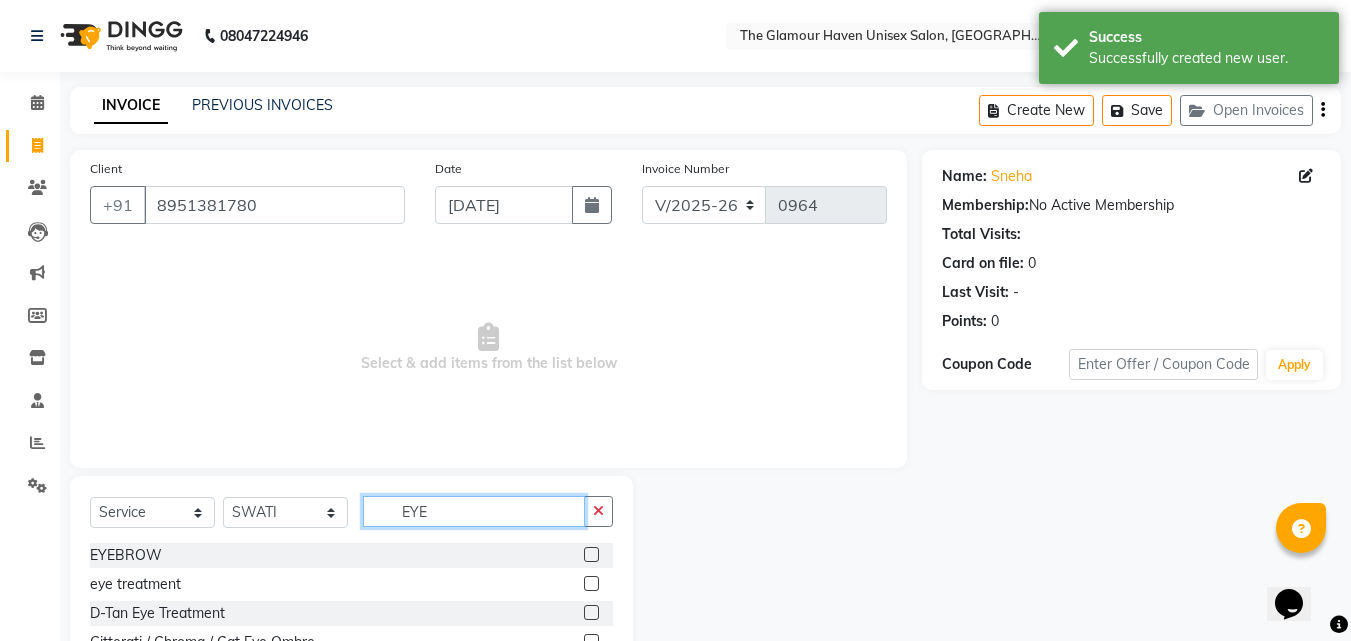 type on "EYE" 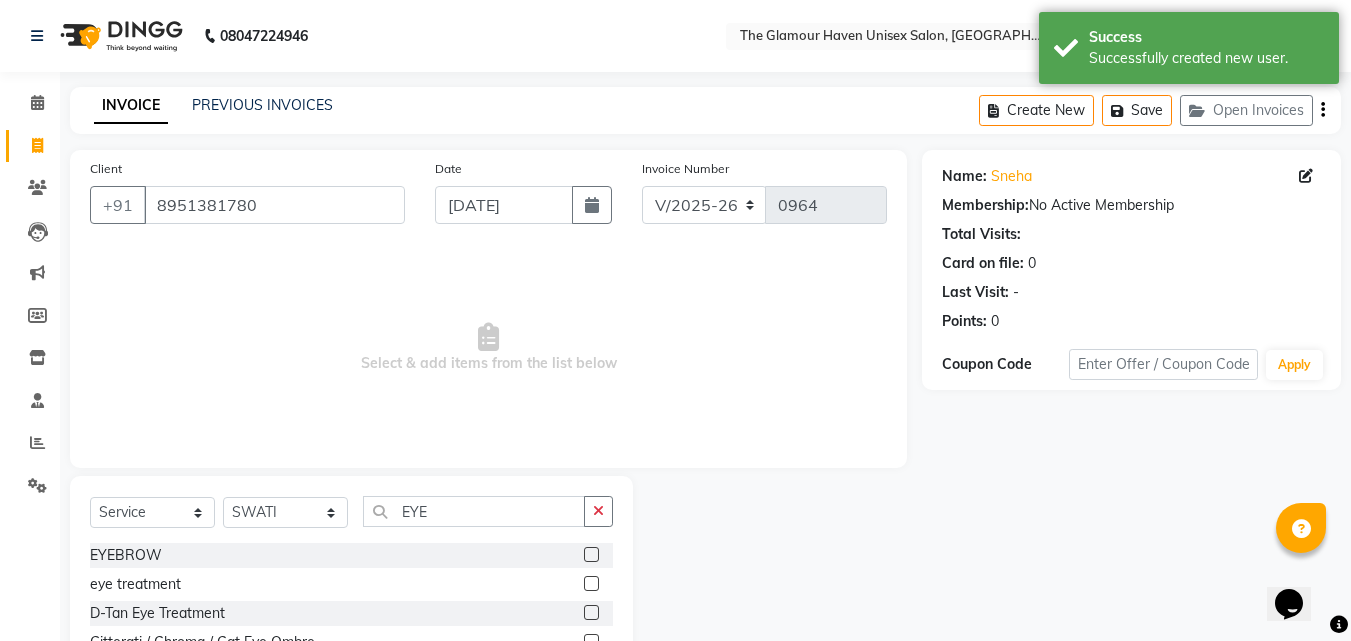 click 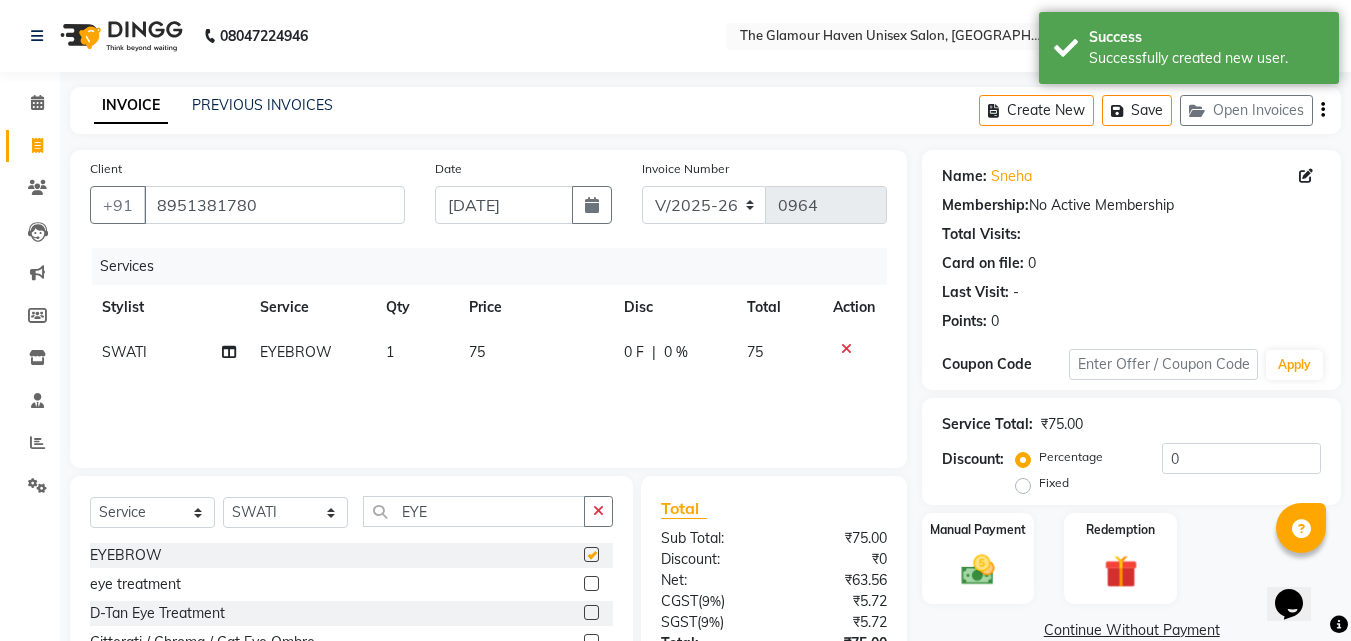 checkbox on "false" 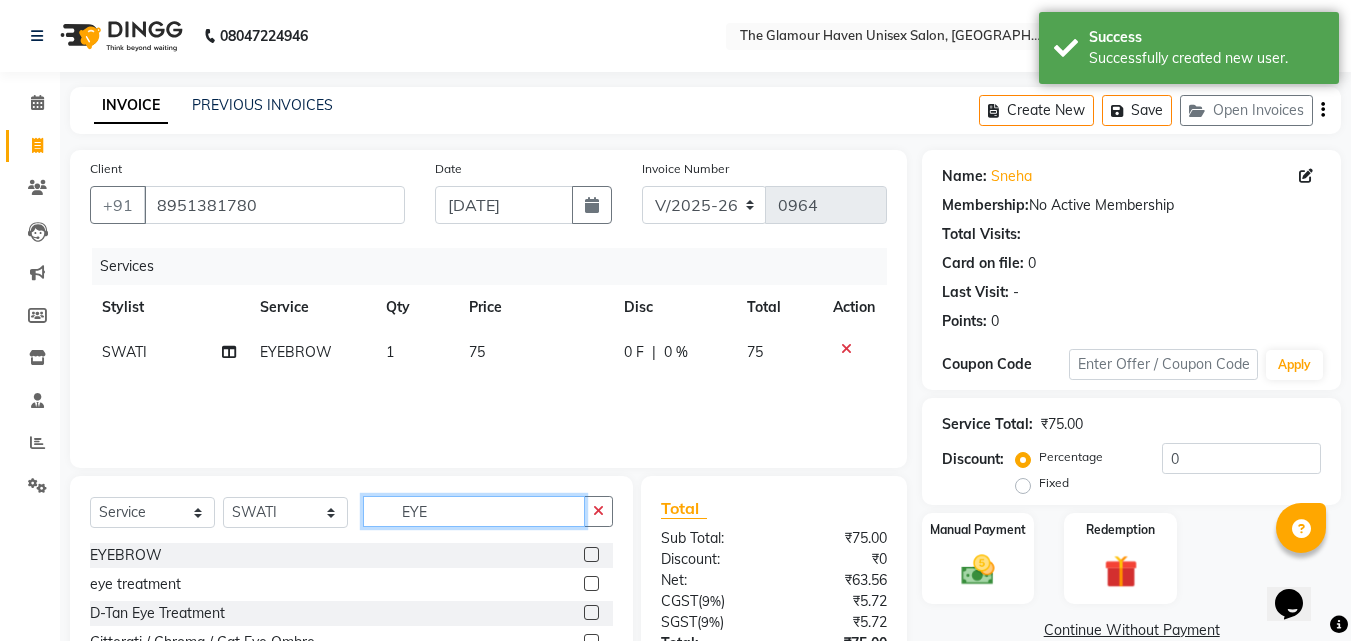drag, startPoint x: 437, startPoint y: 514, endPoint x: 235, endPoint y: 505, distance: 202.2004 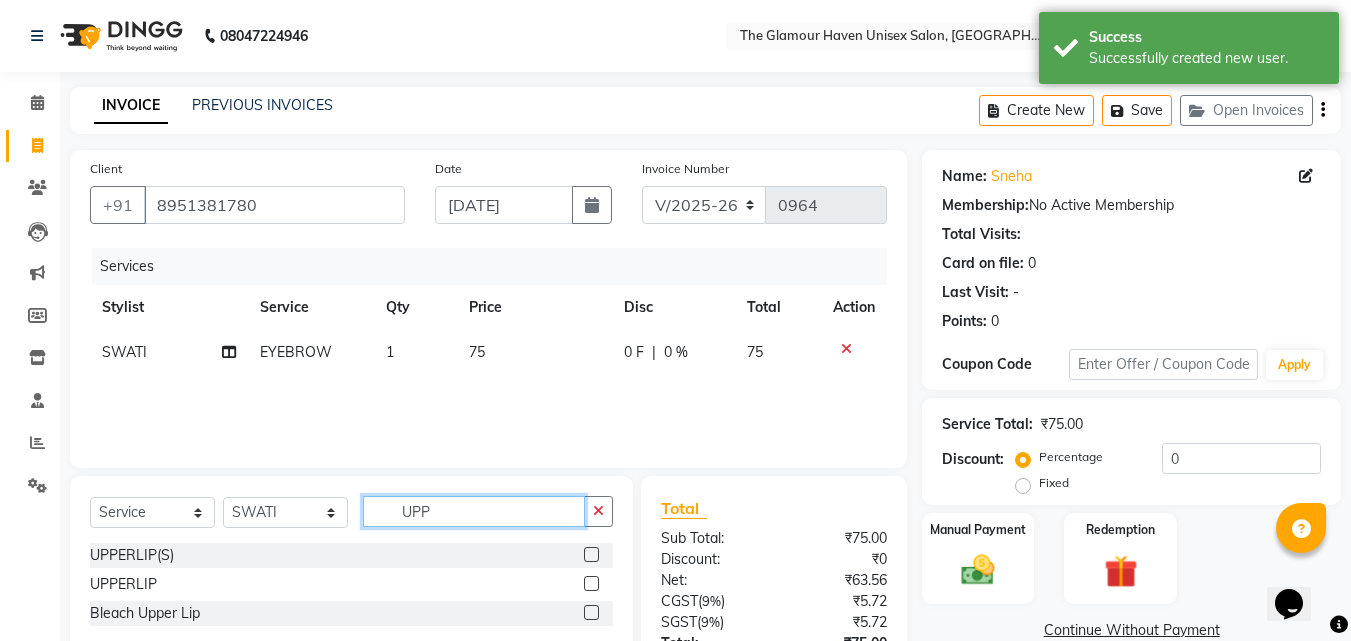 type on "UPP" 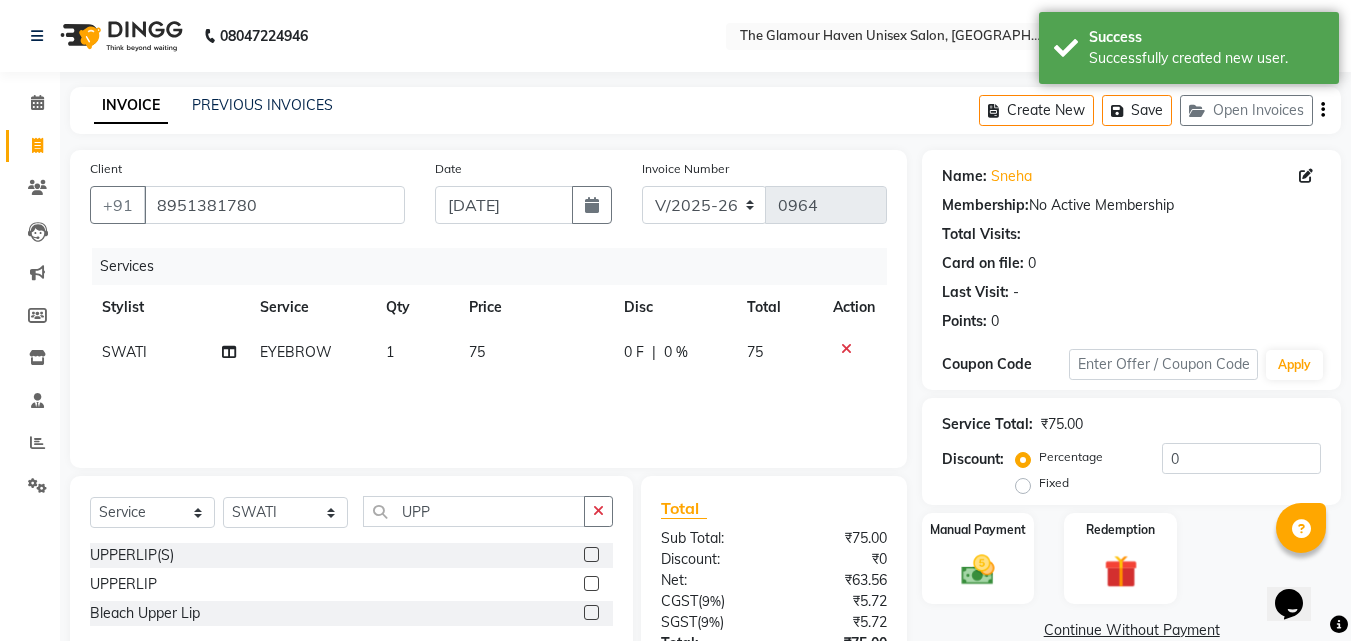click 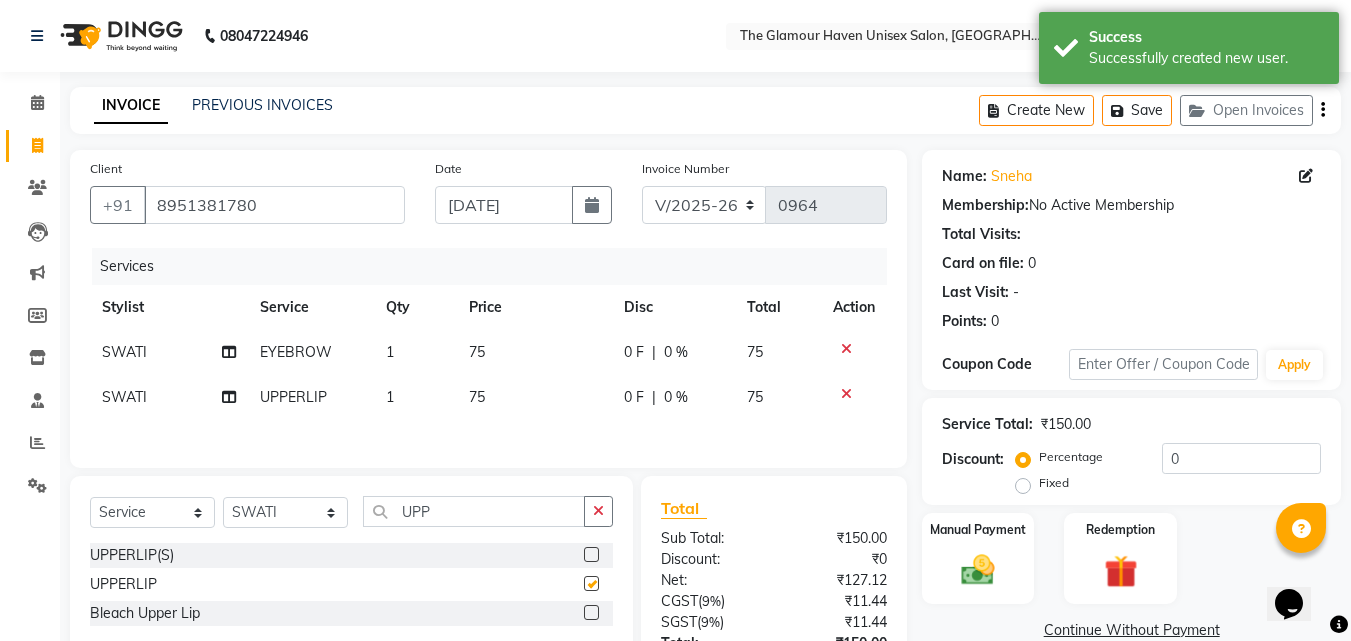 checkbox on "false" 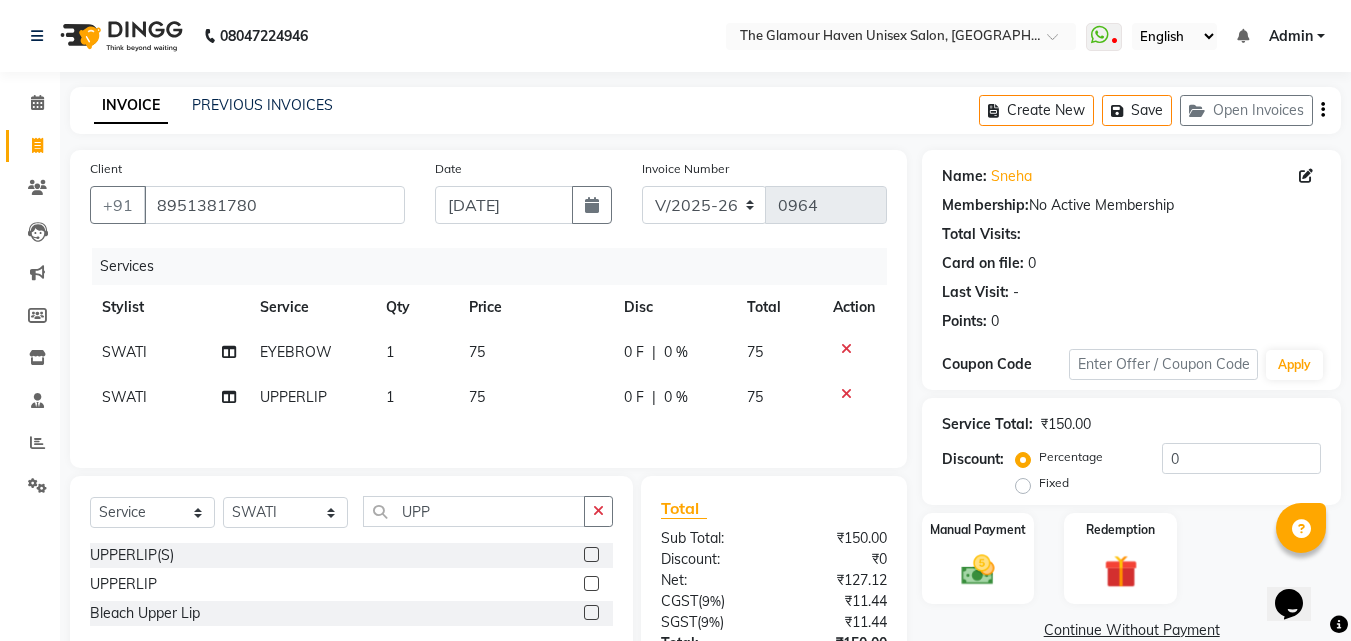 scroll, scrollTop: 162, scrollLeft: 0, axis: vertical 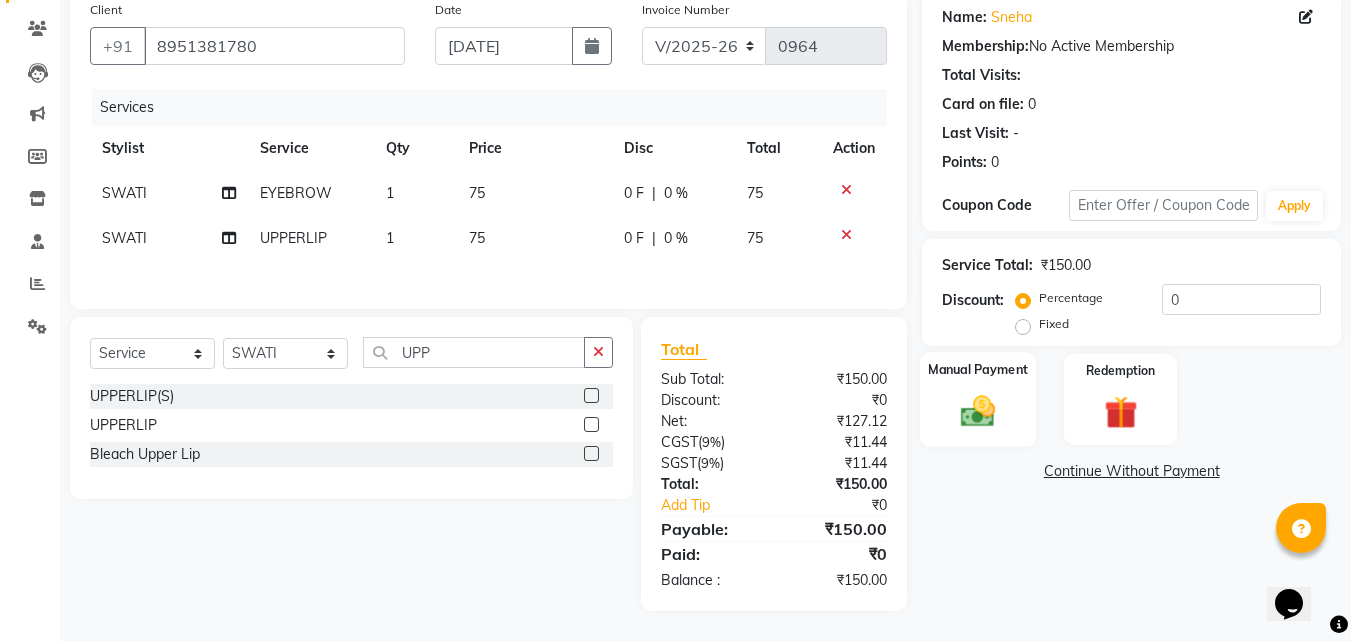 click 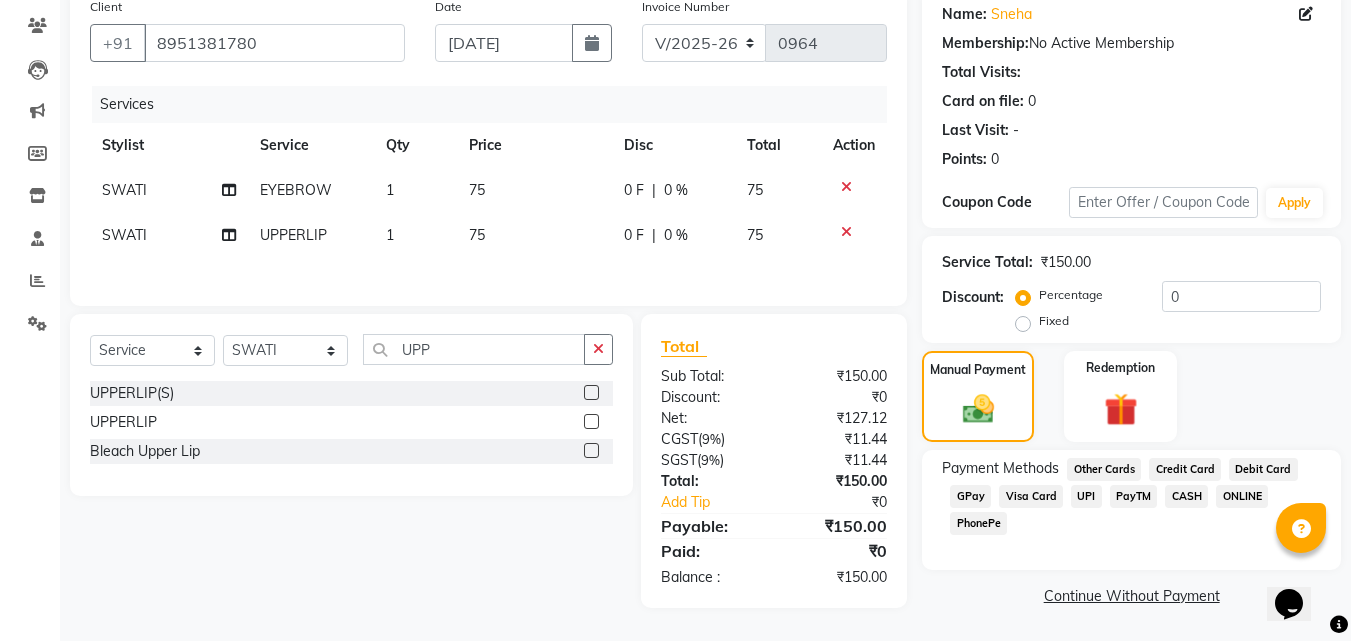 click on "GPay" 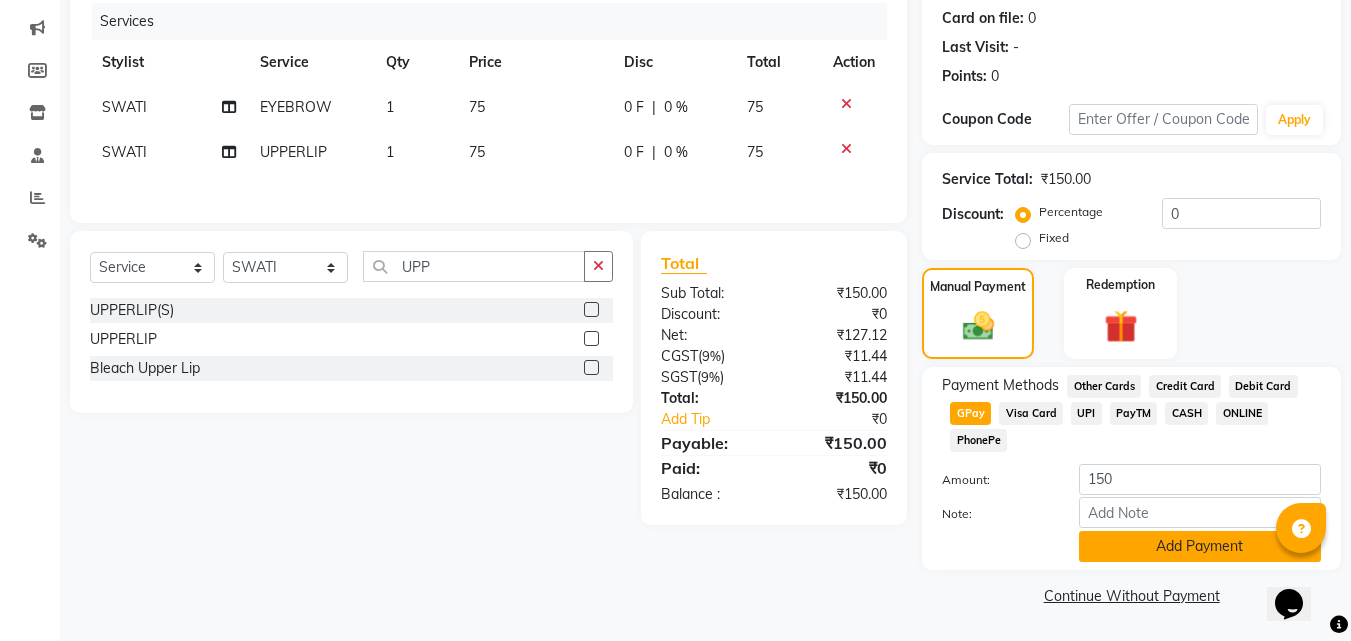 click on "Add Payment" 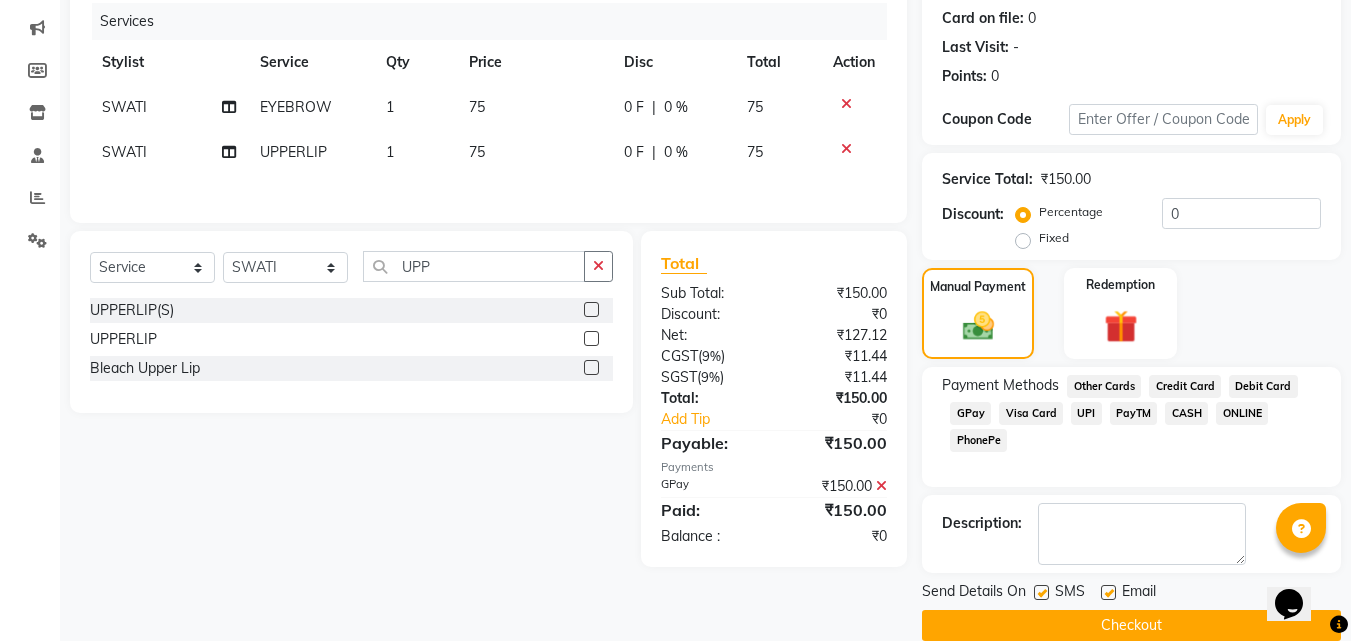 scroll, scrollTop: 275, scrollLeft: 0, axis: vertical 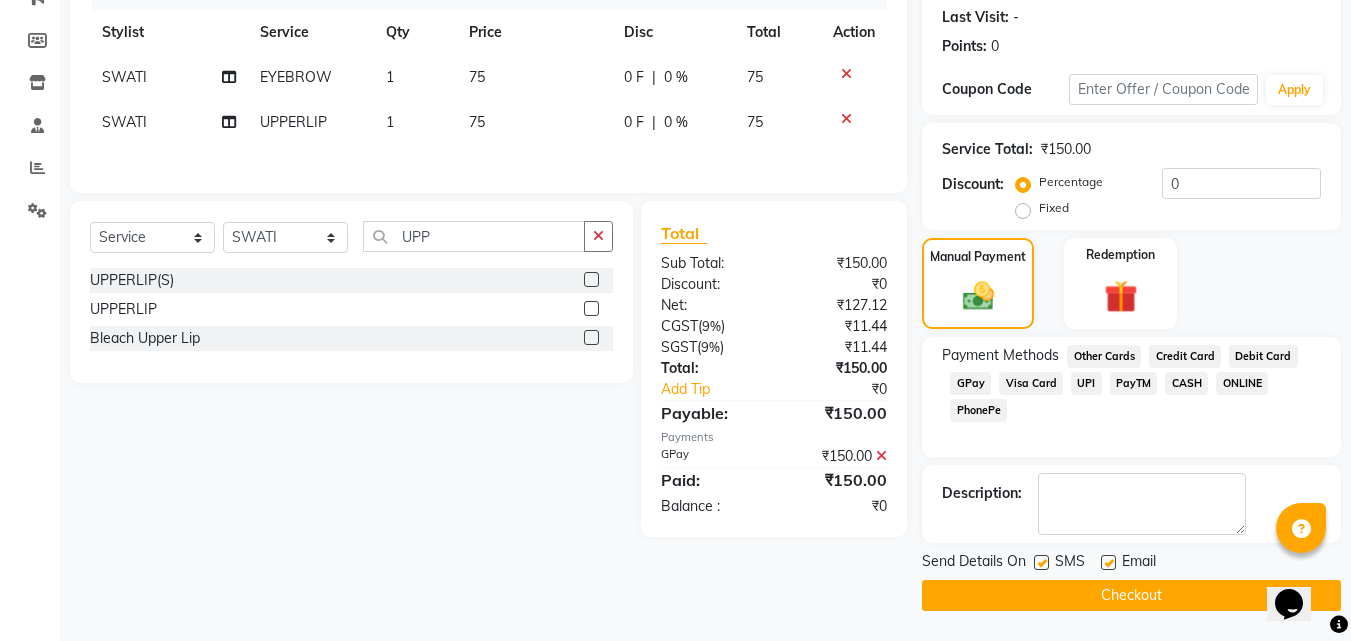 click 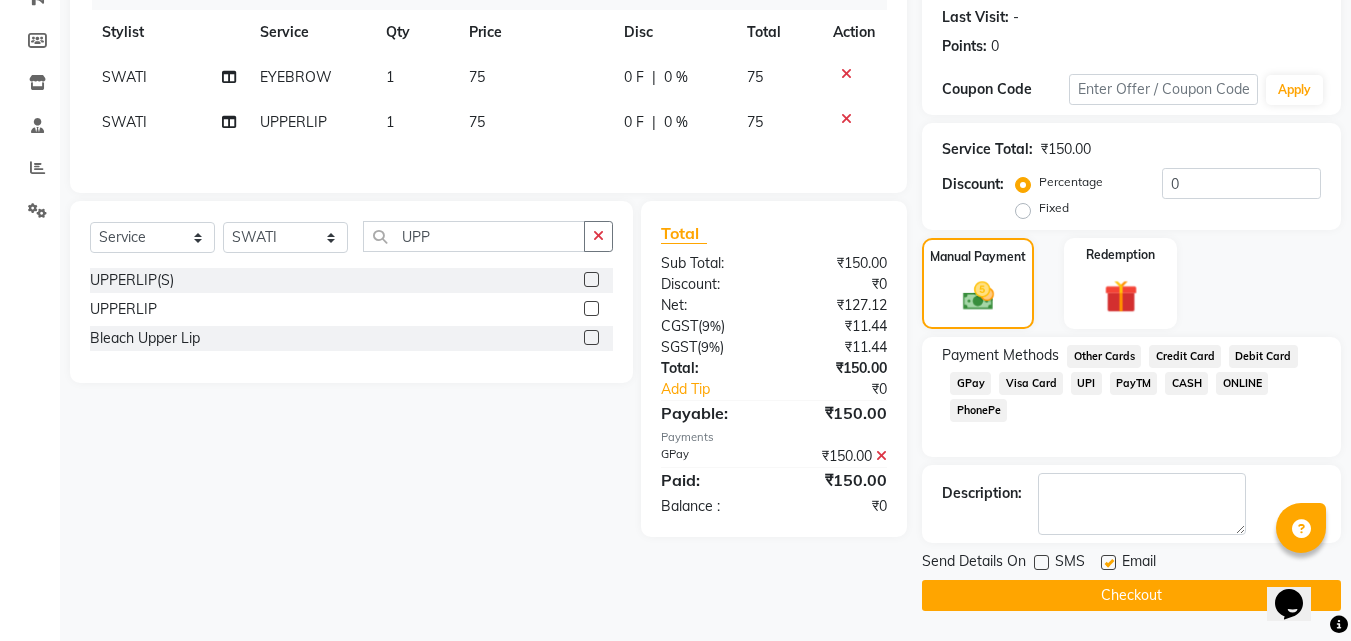 click 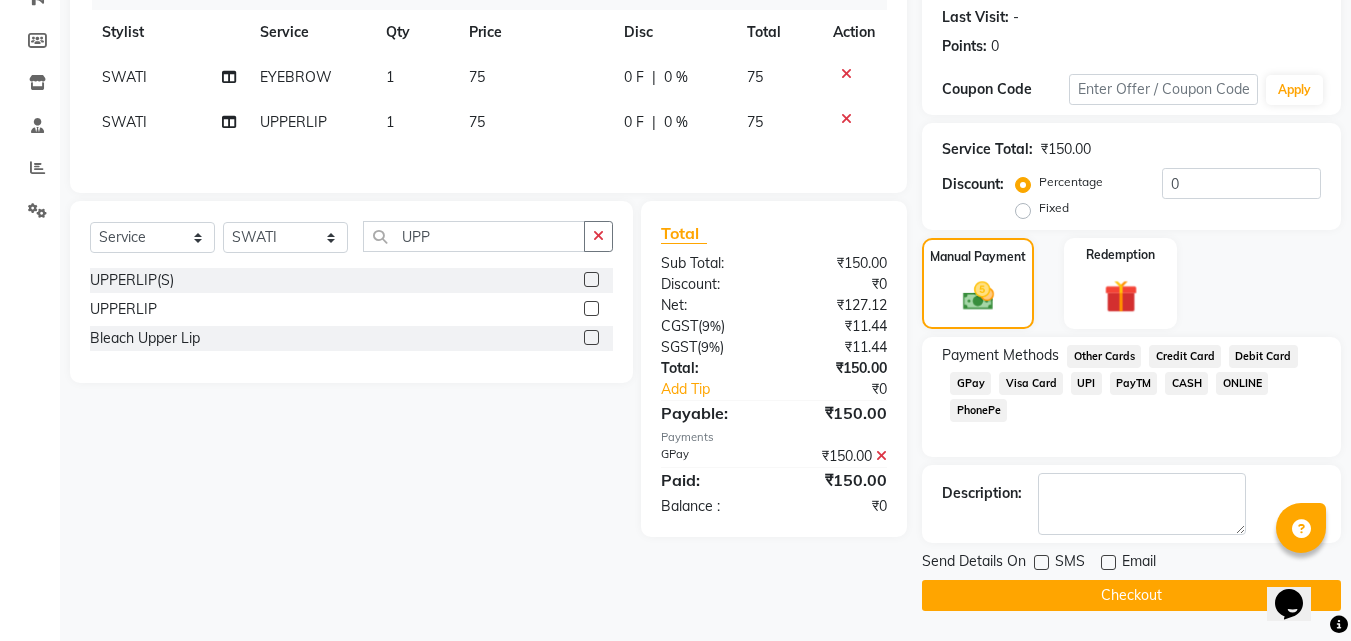 click on "Checkout" 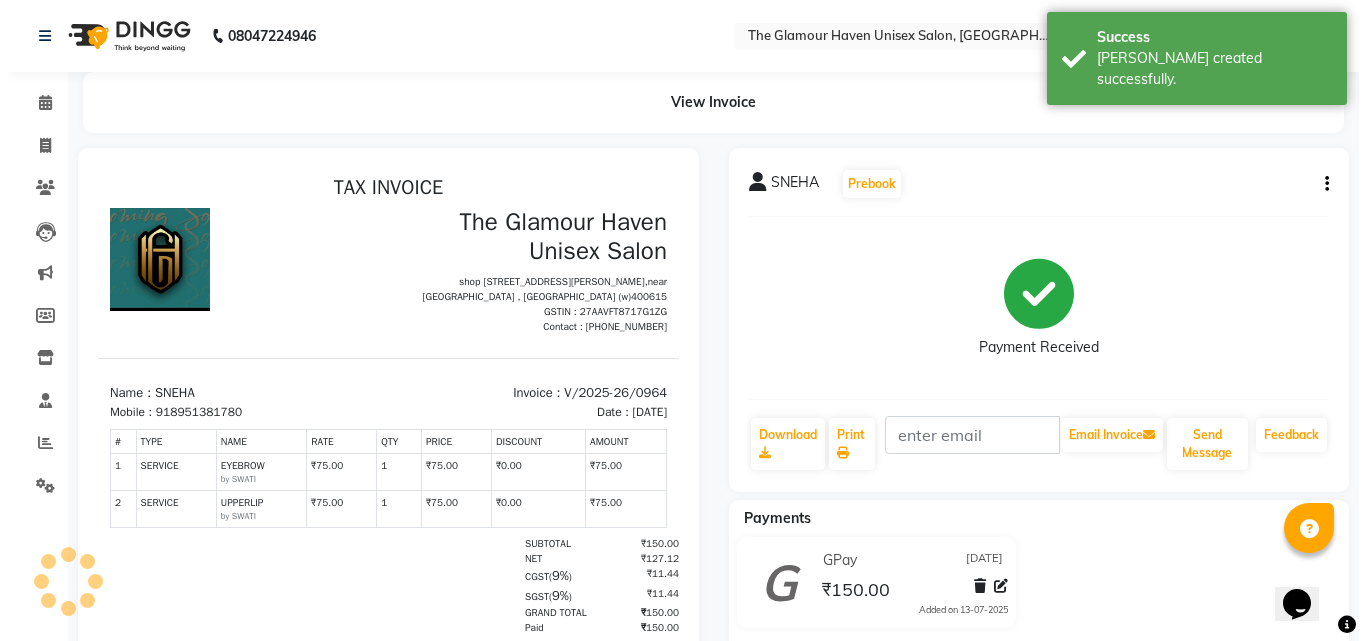 scroll, scrollTop: 0, scrollLeft: 0, axis: both 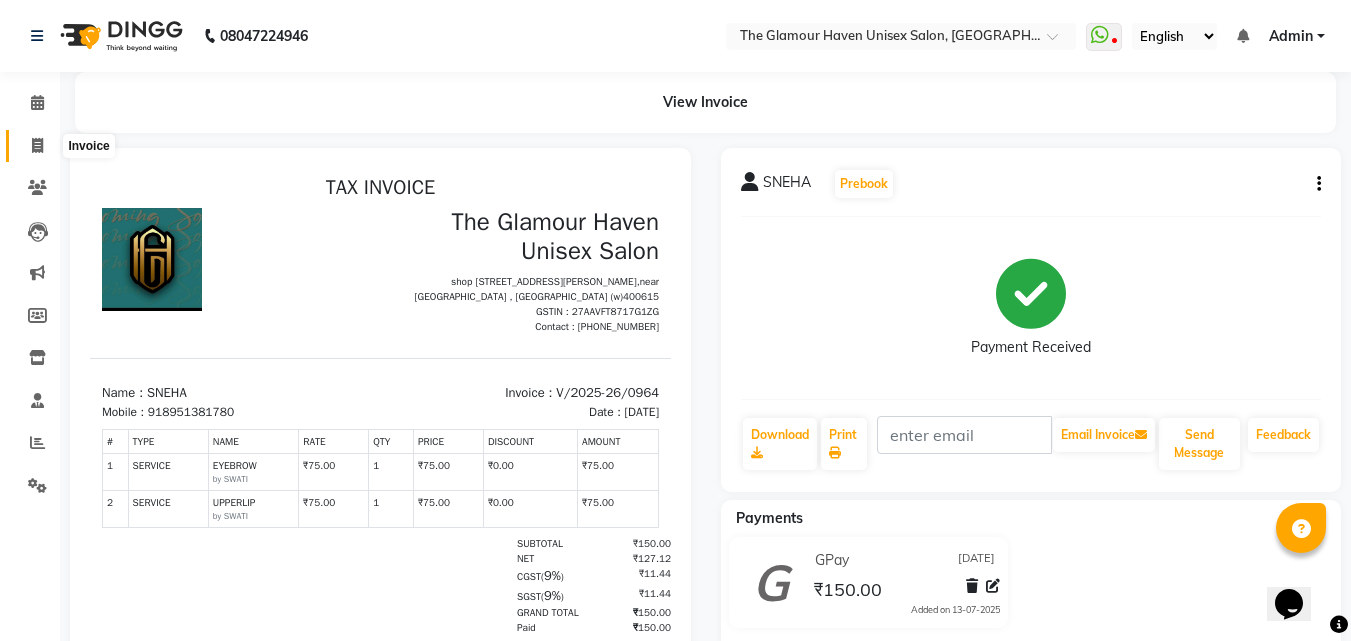 click 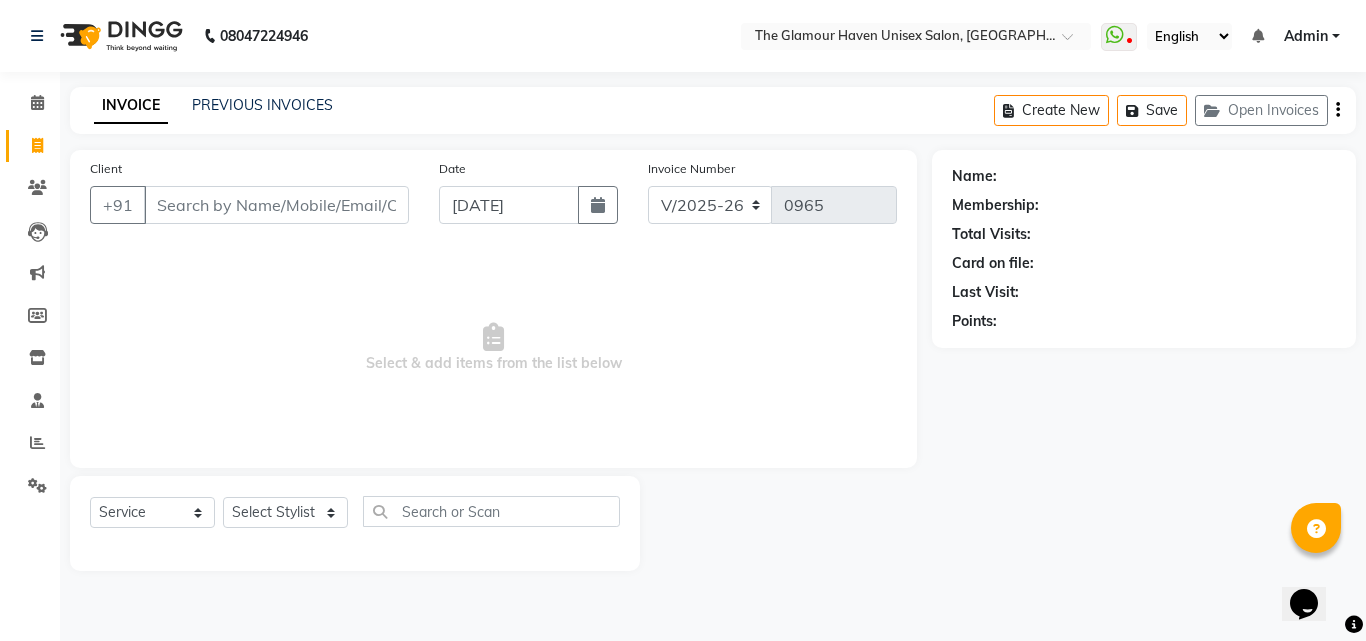 click on "Client" at bounding box center [276, 205] 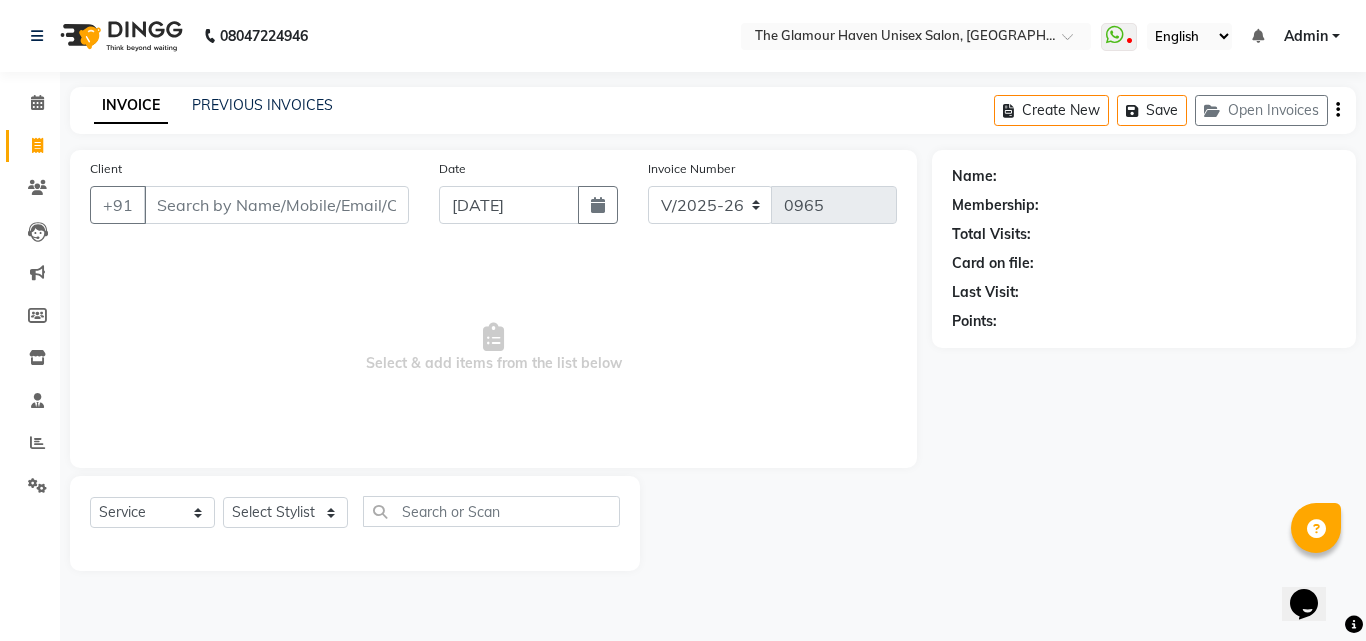 click on "Client" at bounding box center [276, 205] 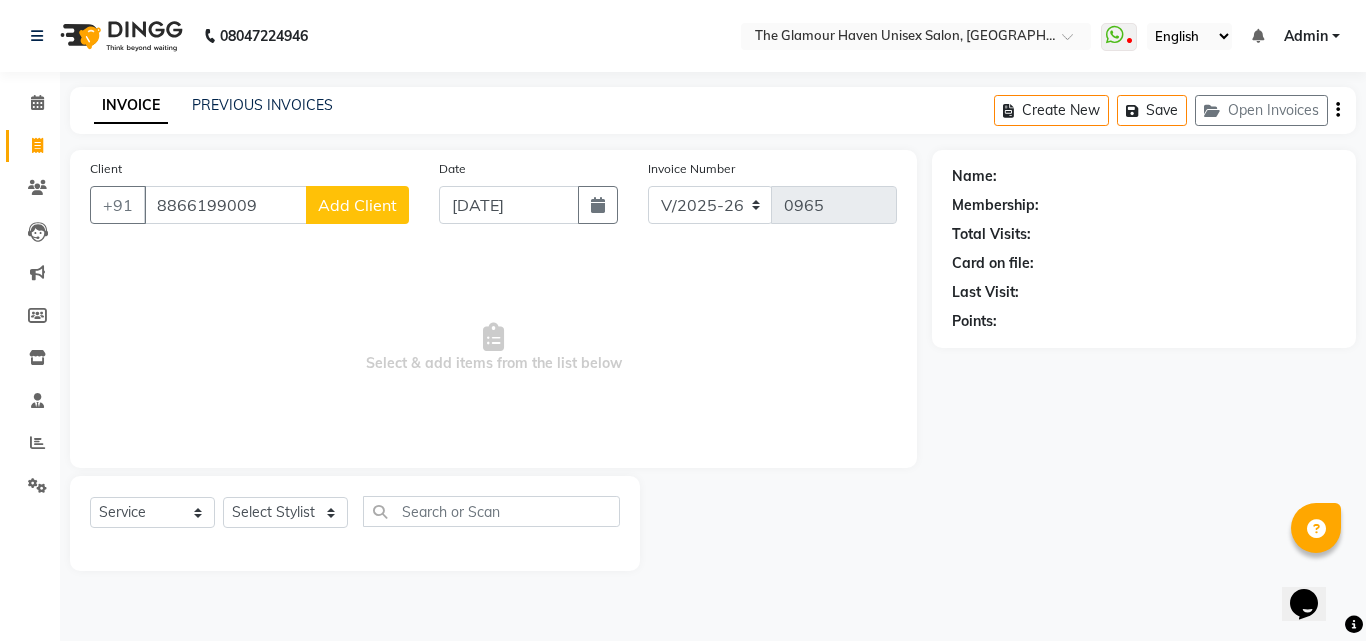 type on "8866199009" 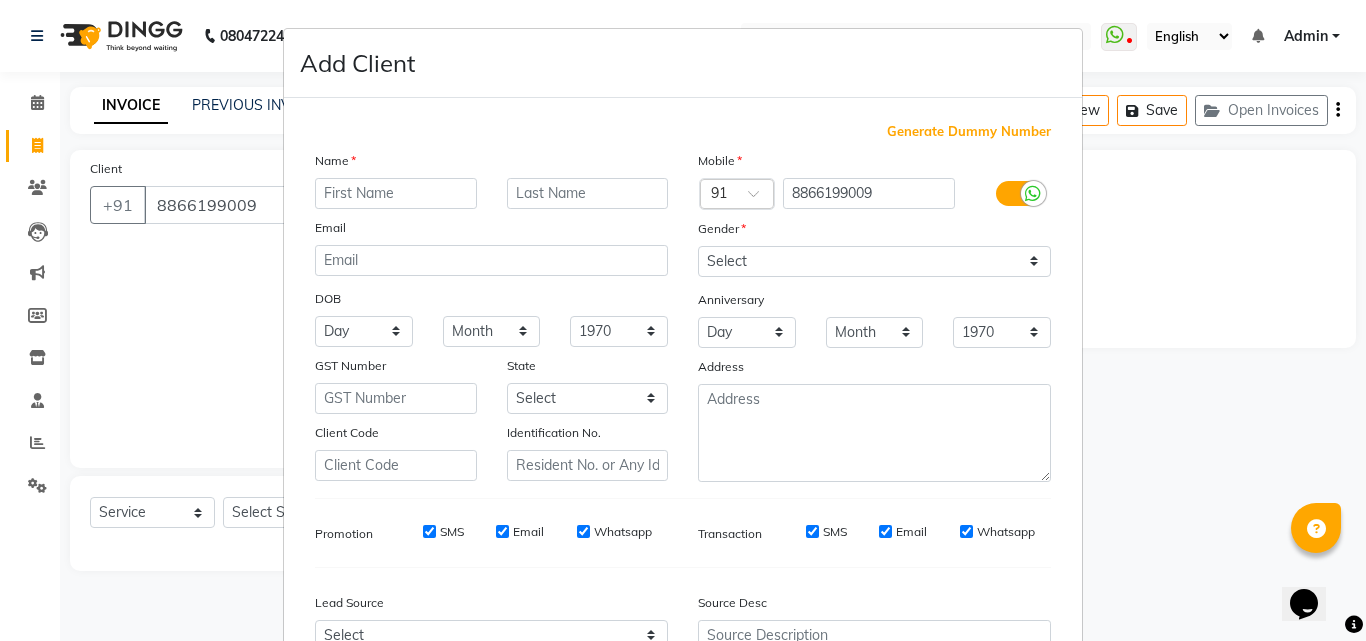 click at bounding box center (396, 193) 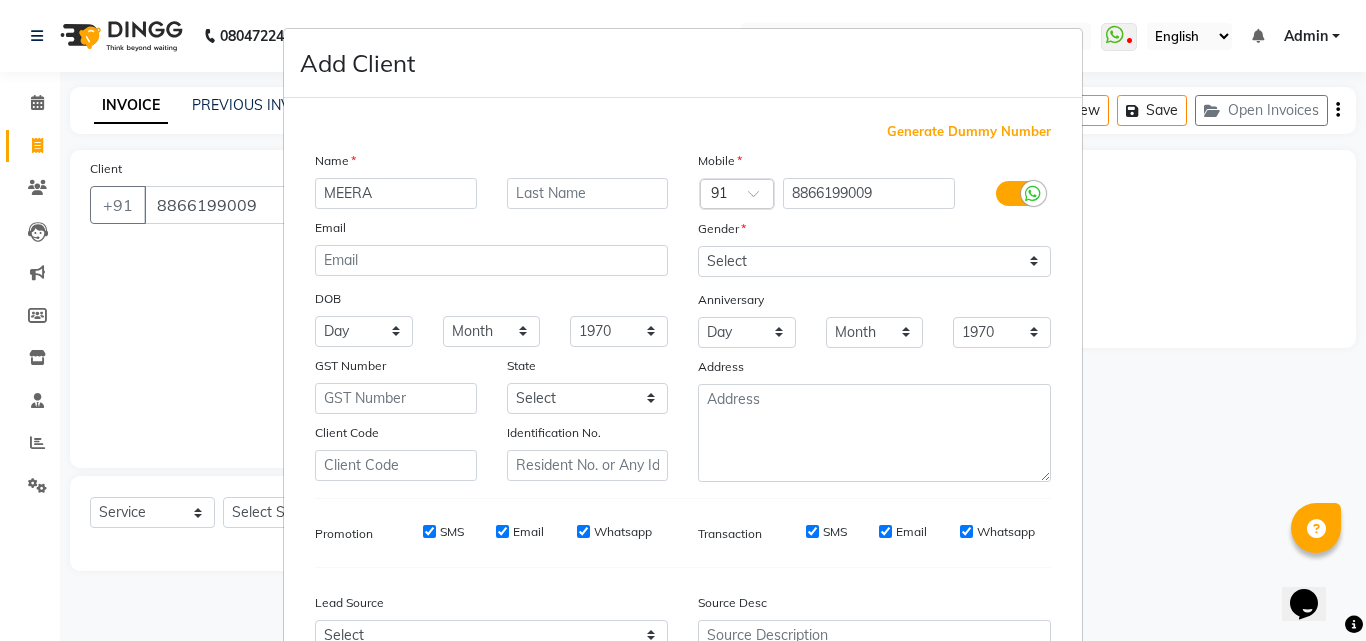type on "MEERA" 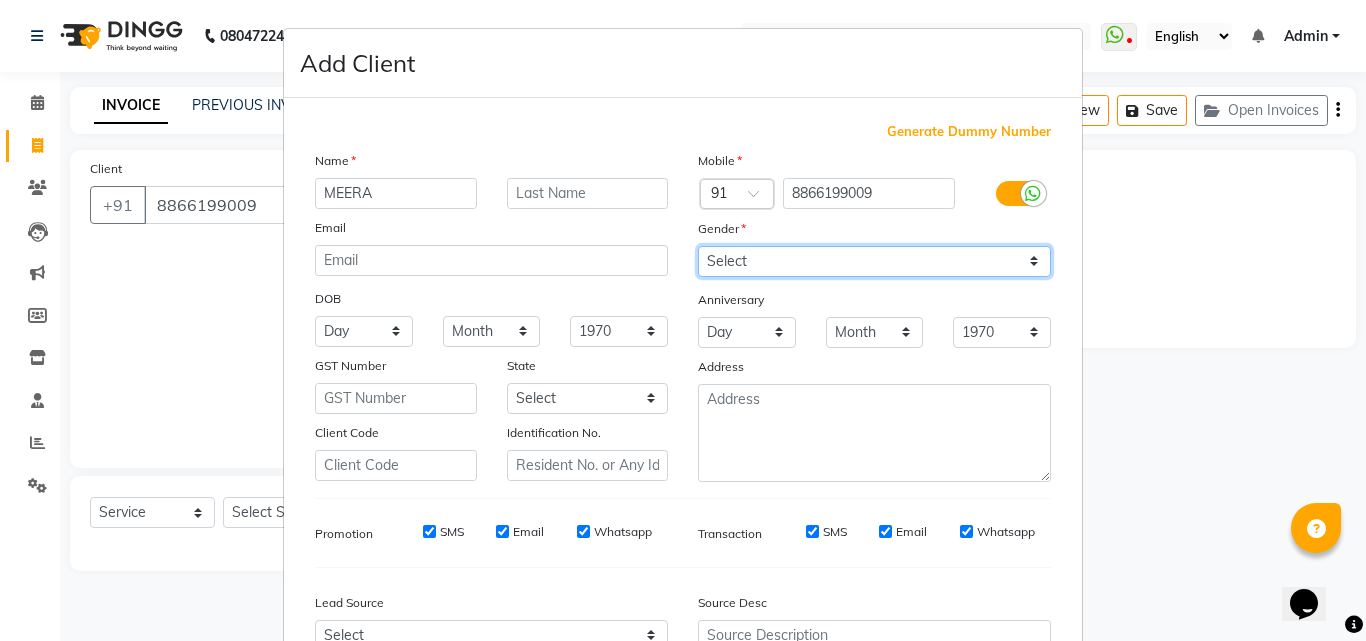 click on "Select [DEMOGRAPHIC_DATA] [DEMOGRAPHIC_DATA] Other Prefer Not To Say" at bounding box center (874, 261) 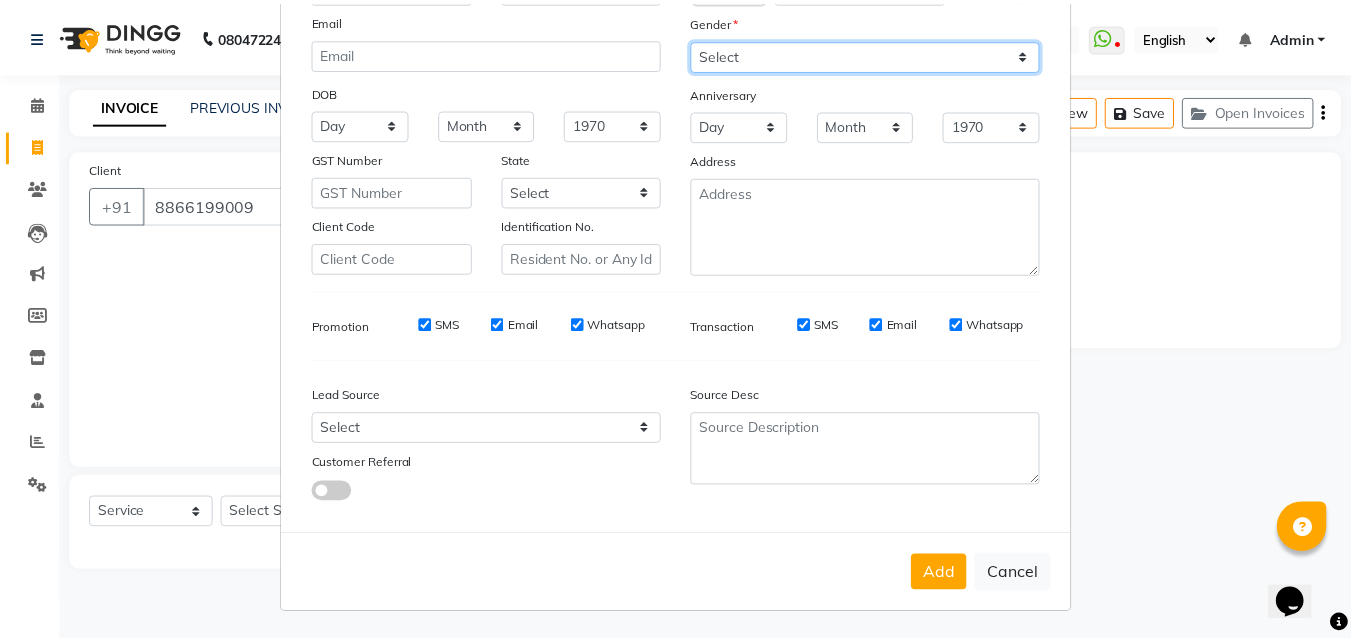 scroll, scrollTop: 208, scrollLeft: 0, axis: vertical 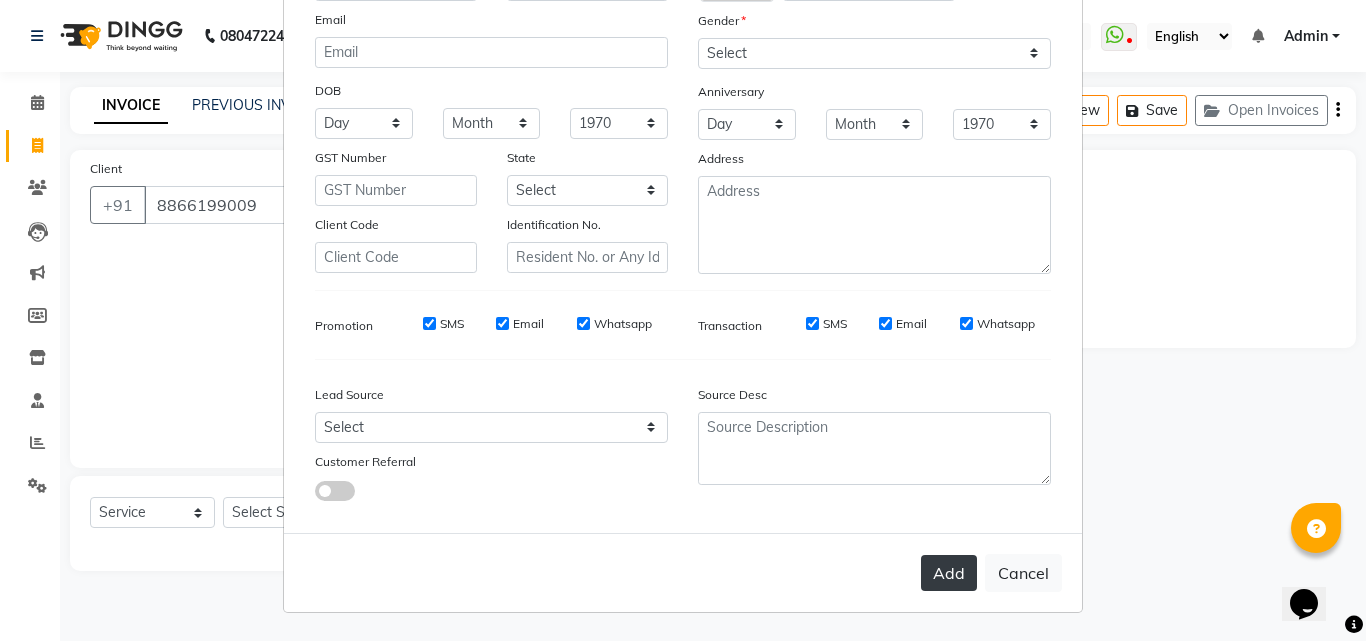 click on "Add" at bounding box center (949, 573) 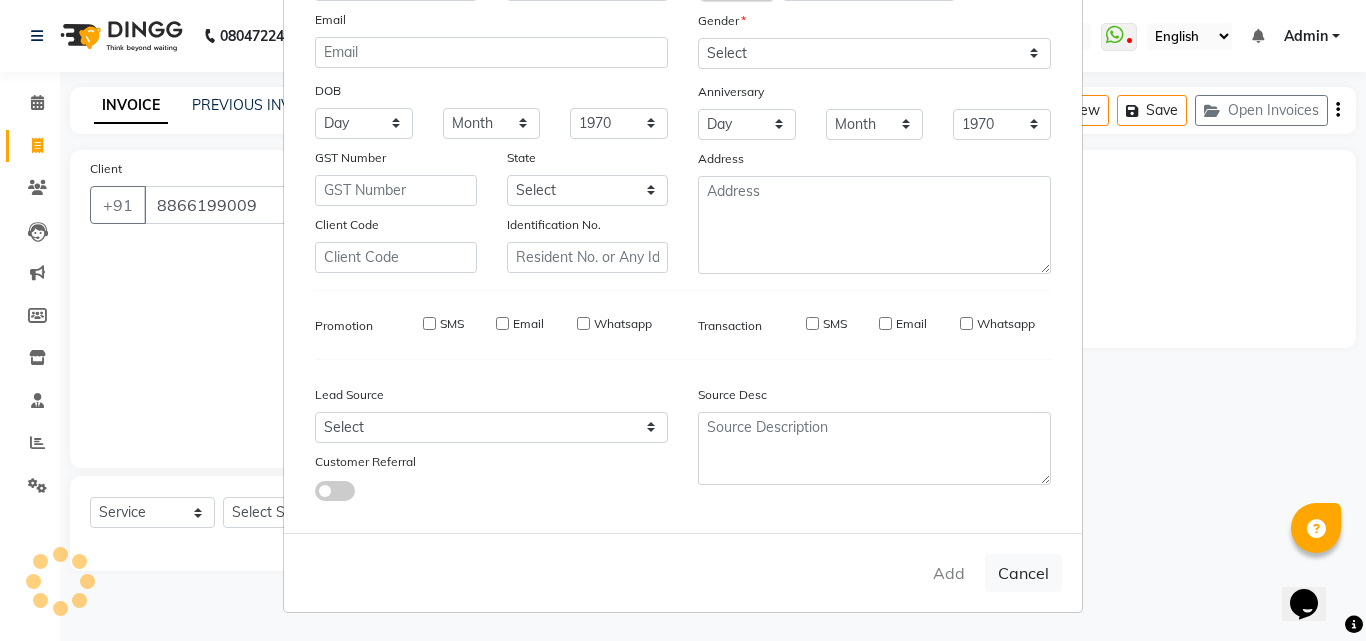 type 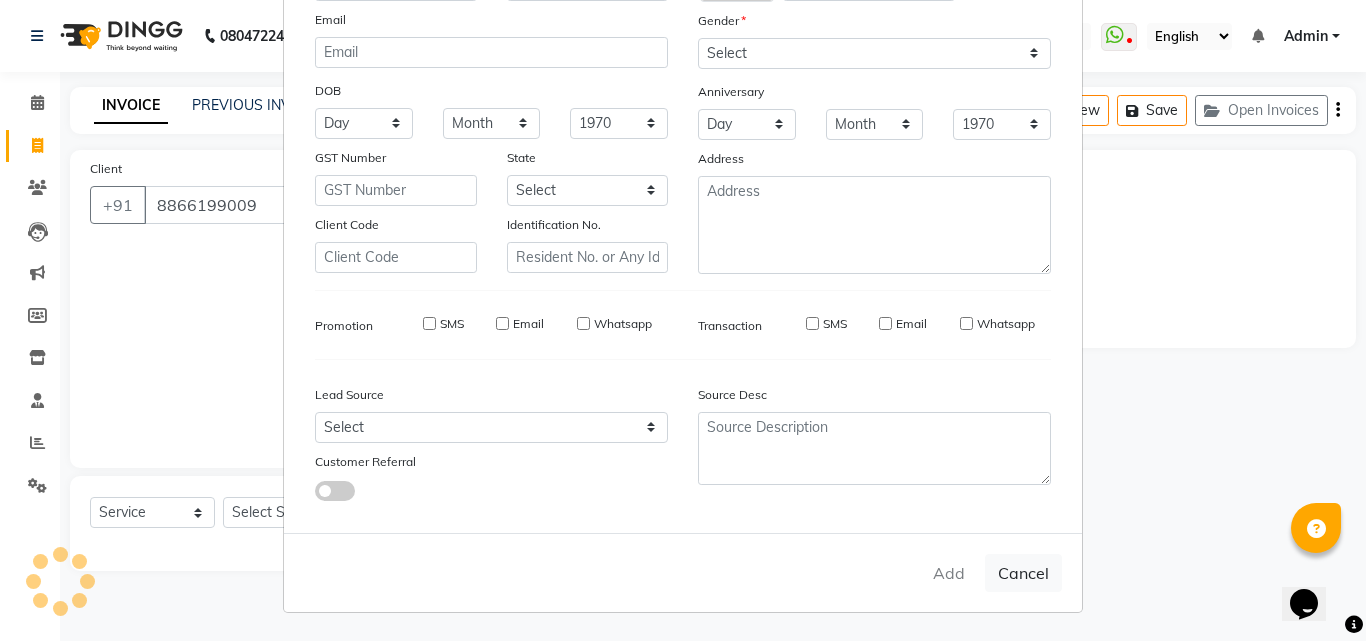select 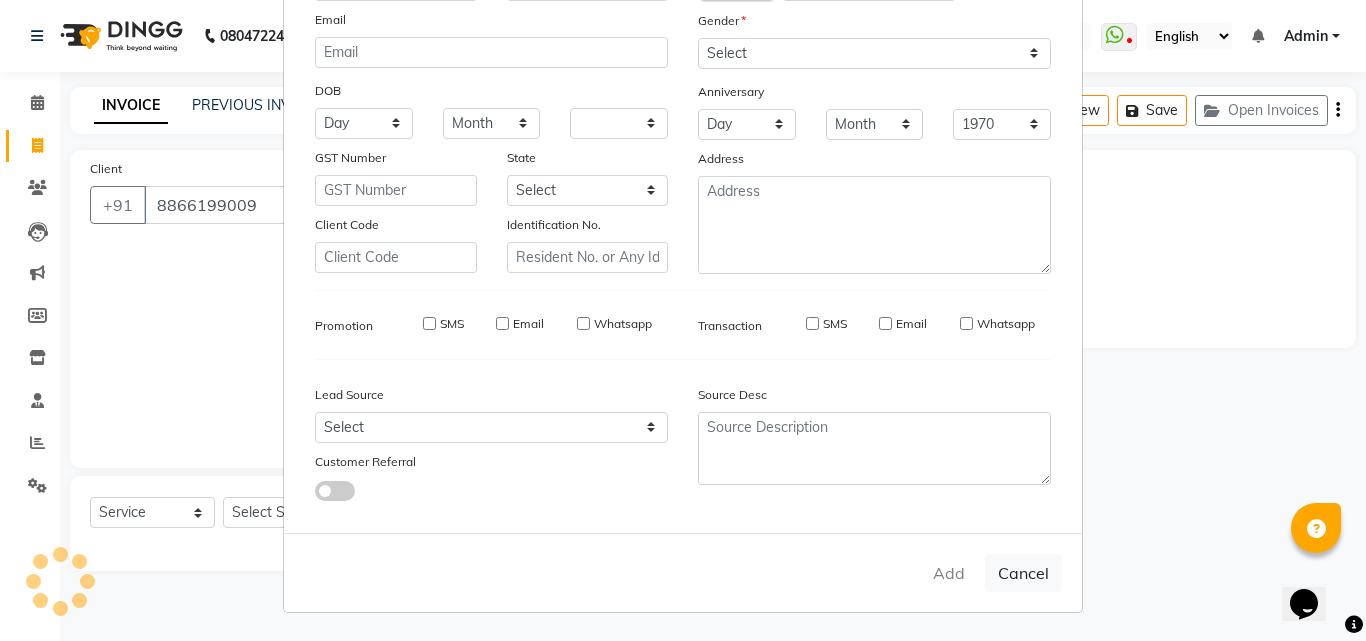 type 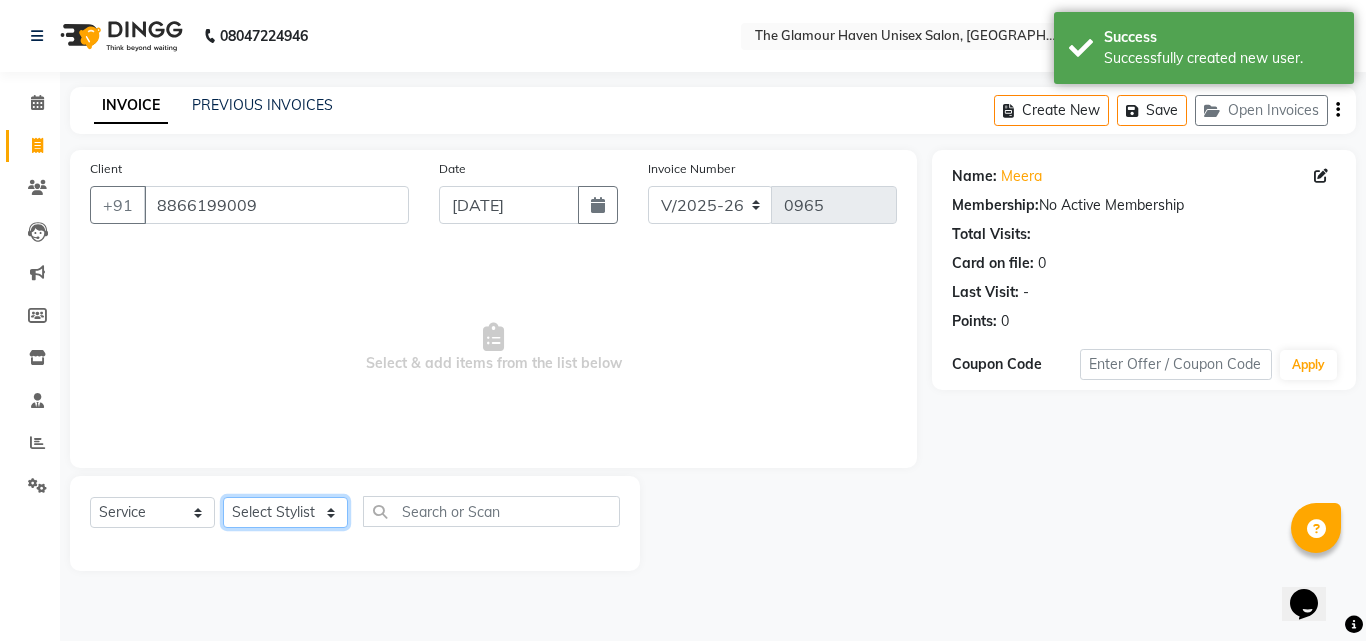 click on "Select Stylist Bharat sen [PERSON_NAME] [PERSON_NAME] [PERSON_NAME] [PERSON_NAME] RESHMA [PERSON_NAME] SWATI [PERSON_NAME] [PERSON_NAME]" 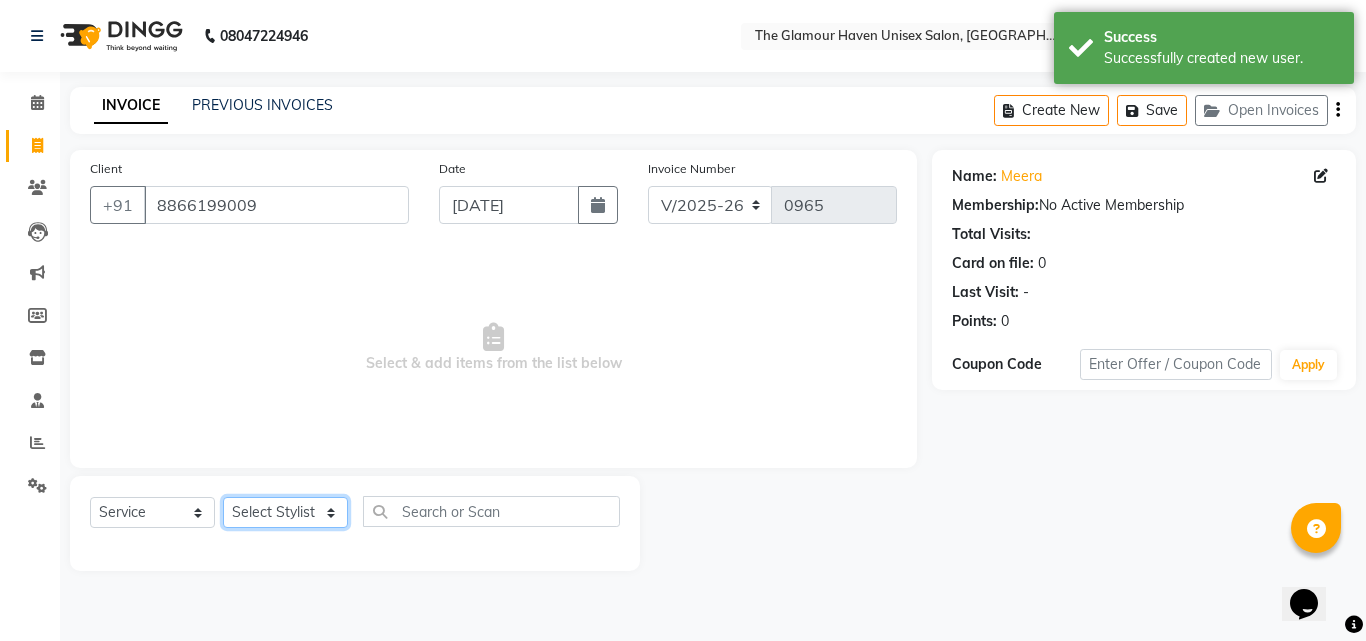 select on "68634" 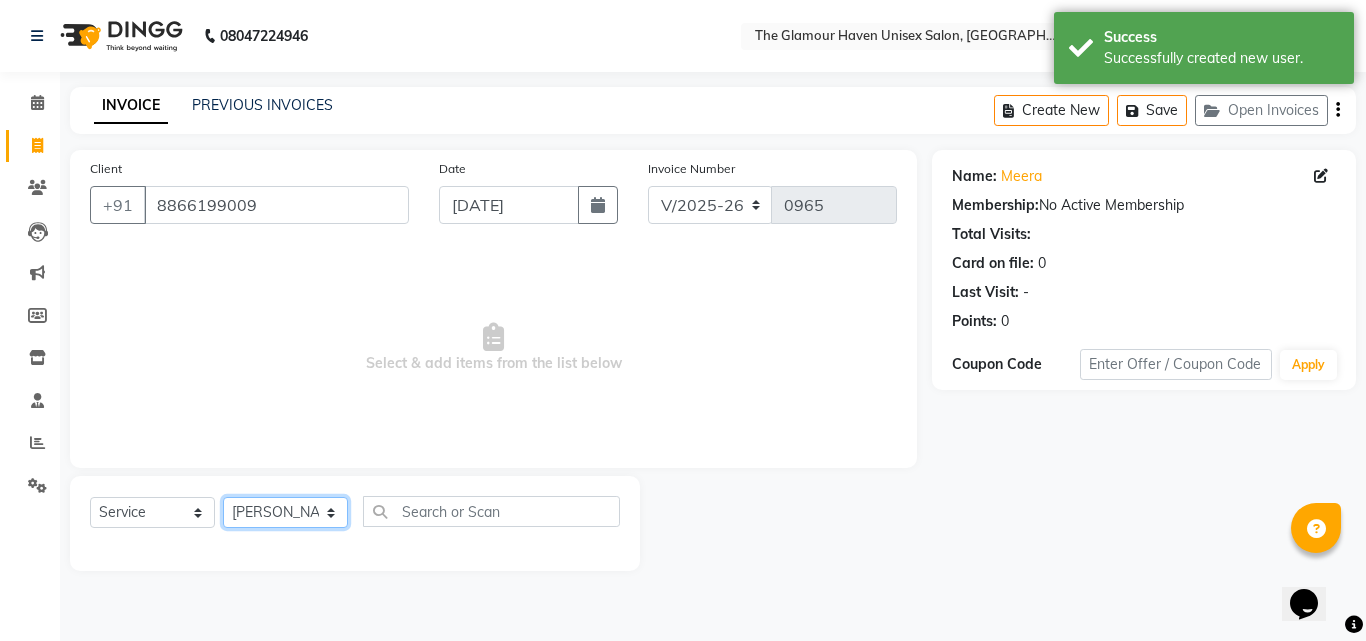 click on "Select Stylist Bharat sen [PERSON_NAME] [PERSON_NAME] [PERSON_NAME] [PERSON_NAME] RESHMA [PERSON_NAME] SWATI [PERSON_NAME] [PERSON_NAME]" 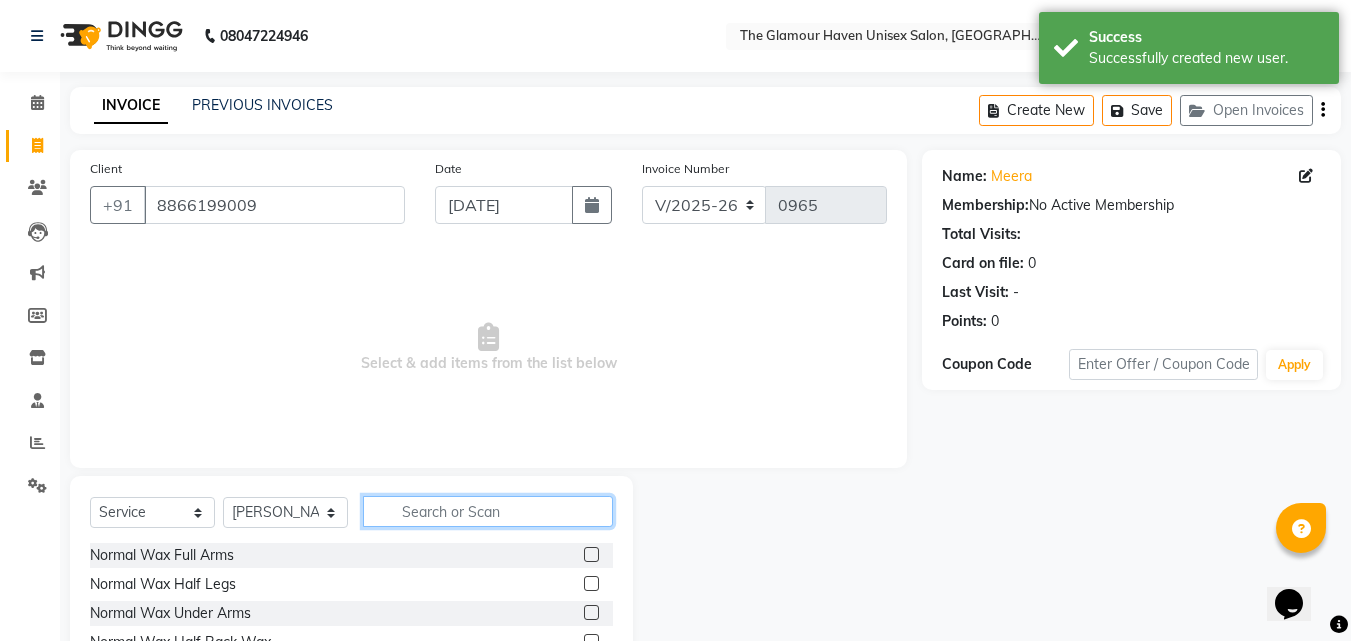 click 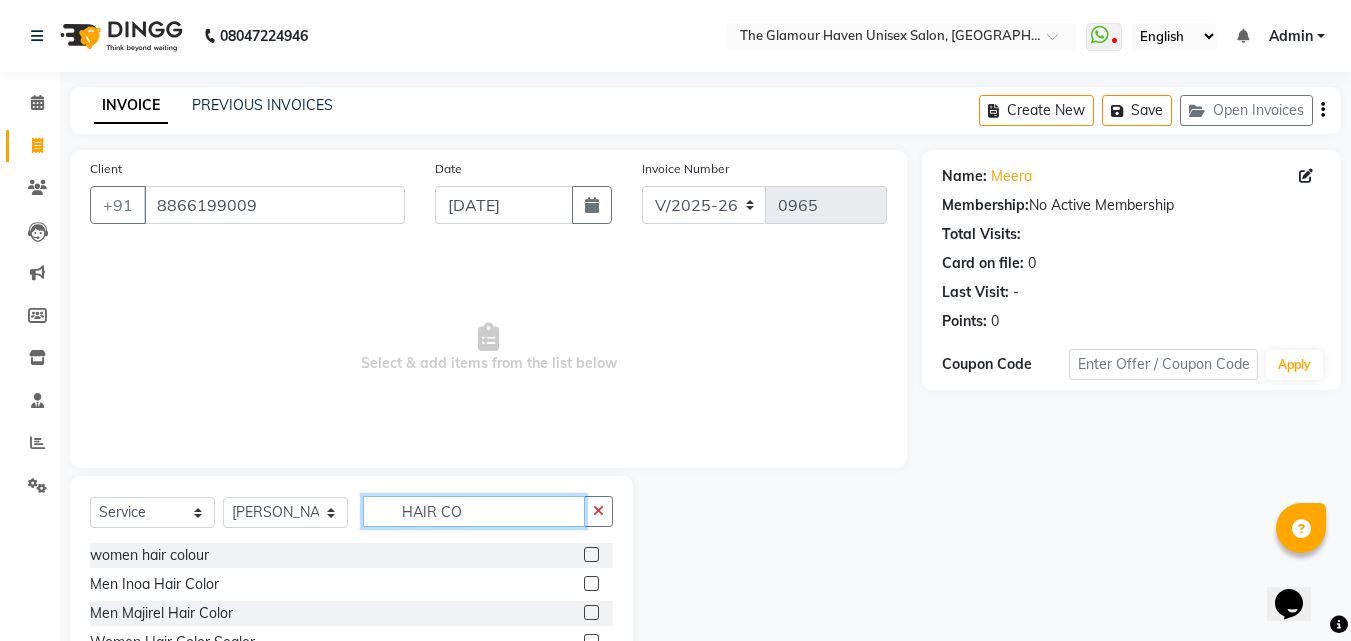 type on "HAIR CO" 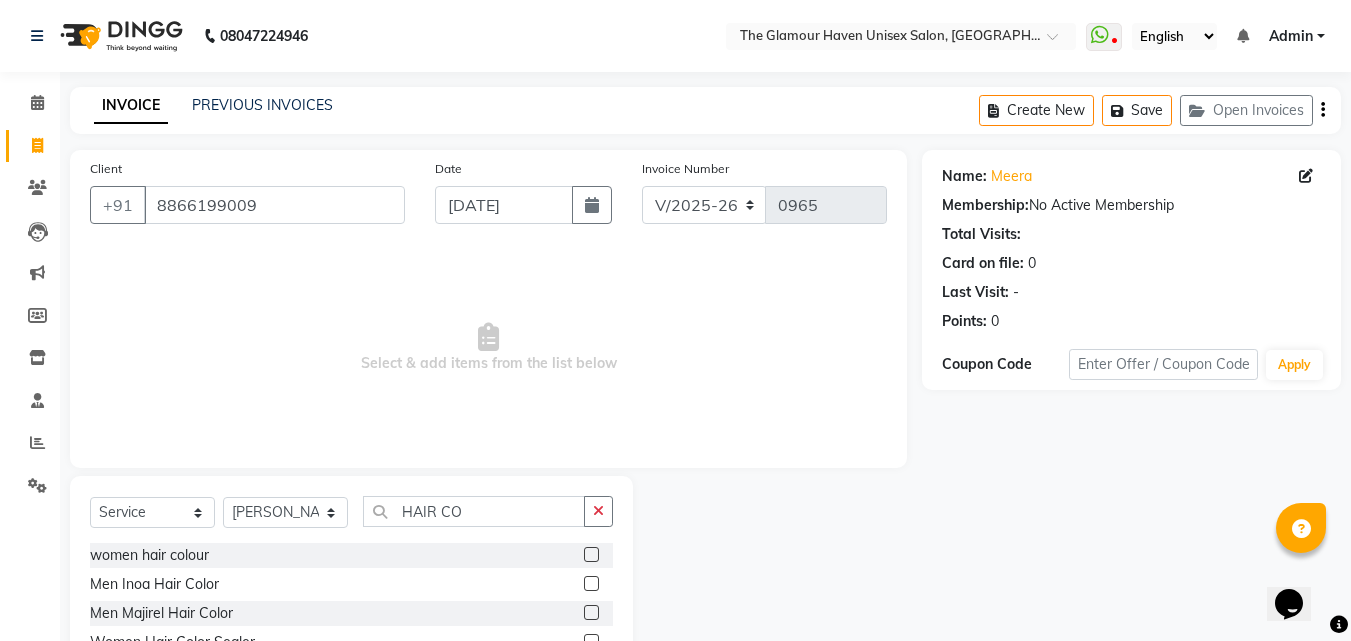 click 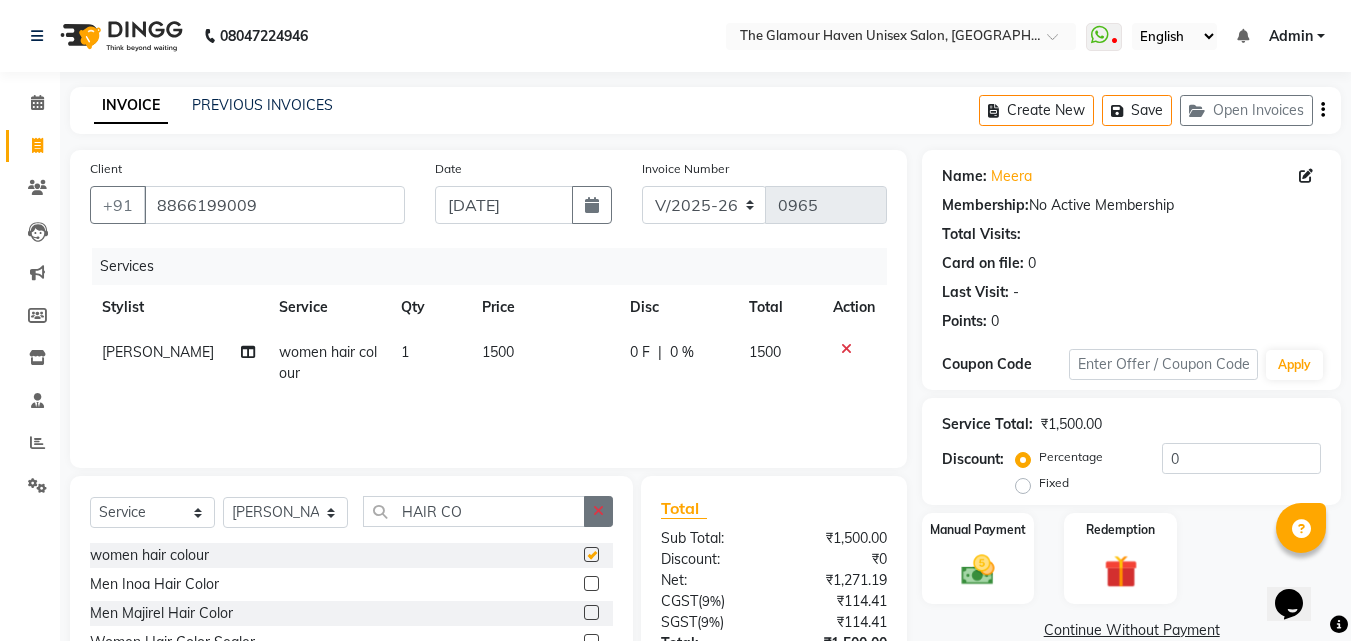 click 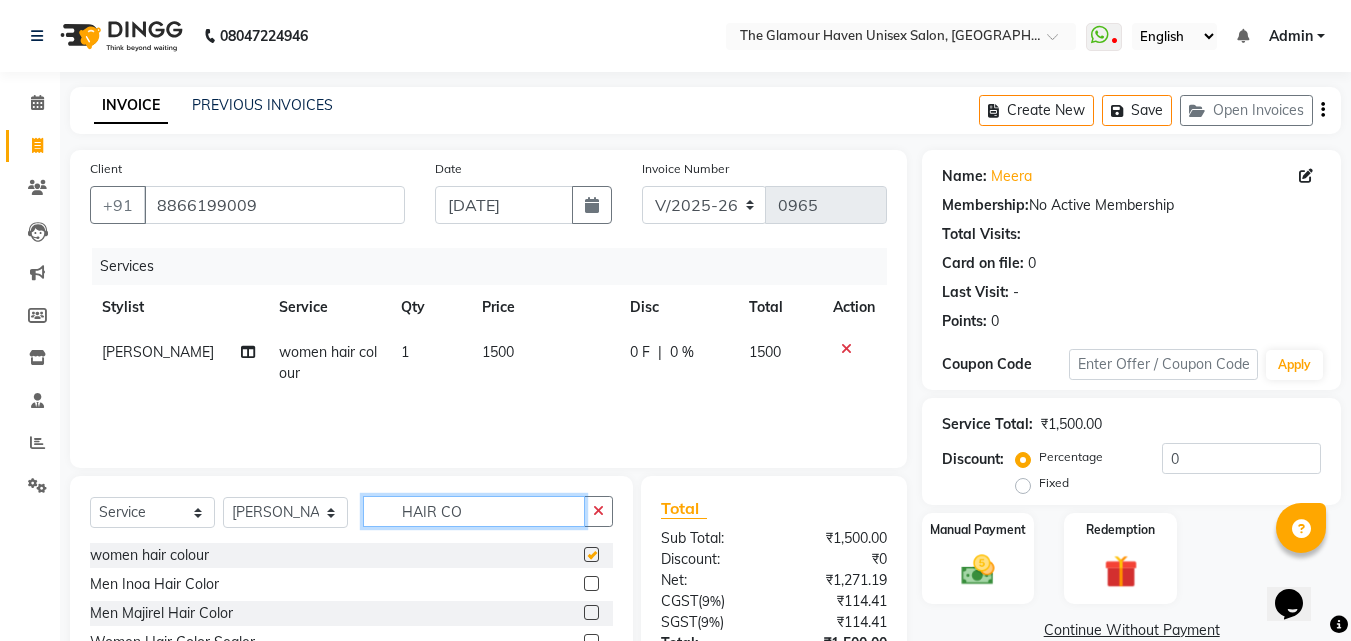 type 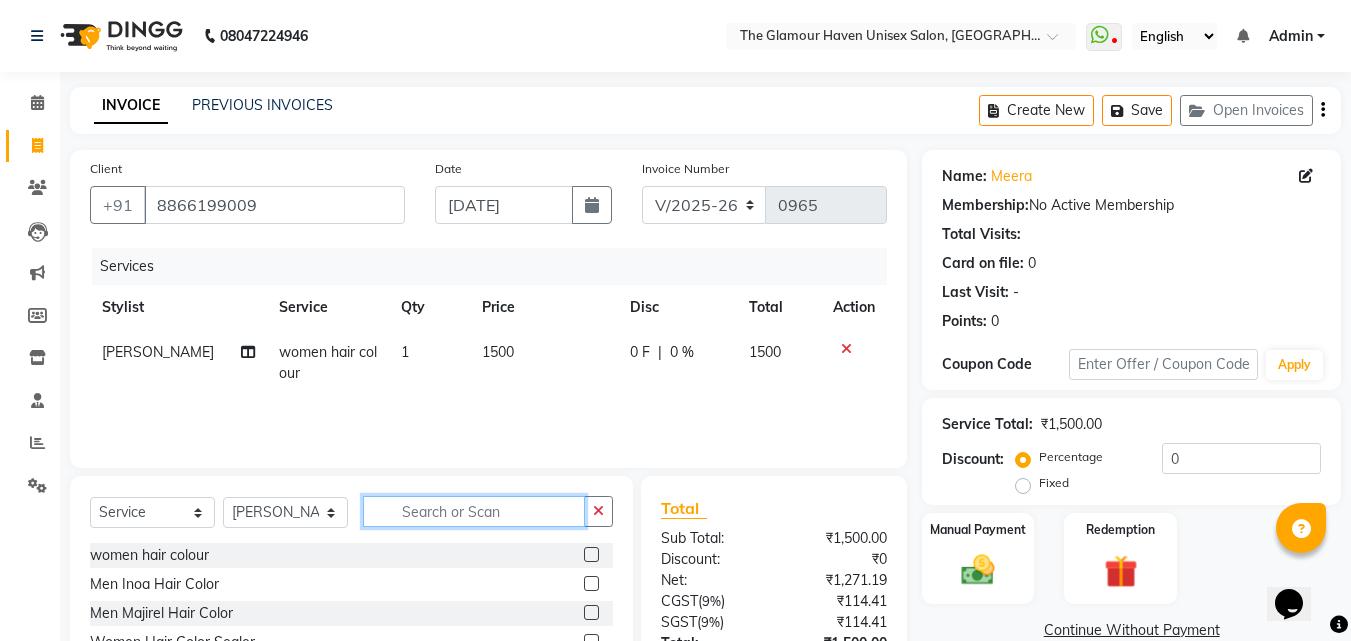 checkbox on "false" 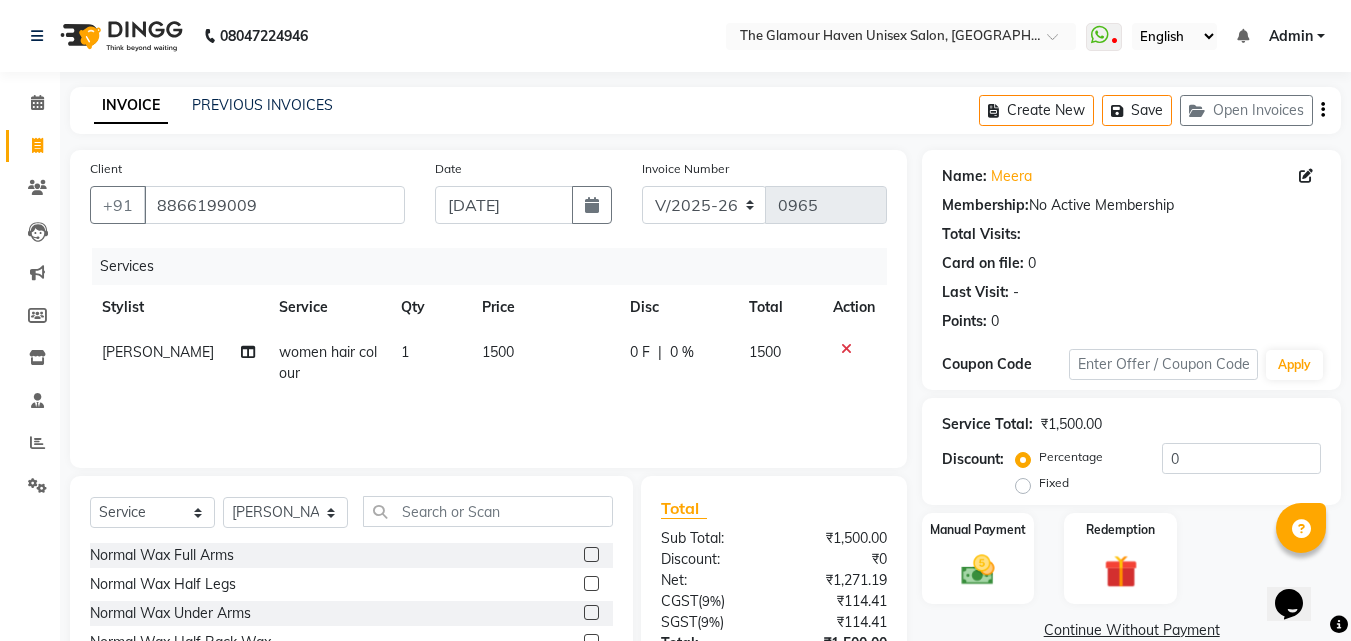 click on "1500" 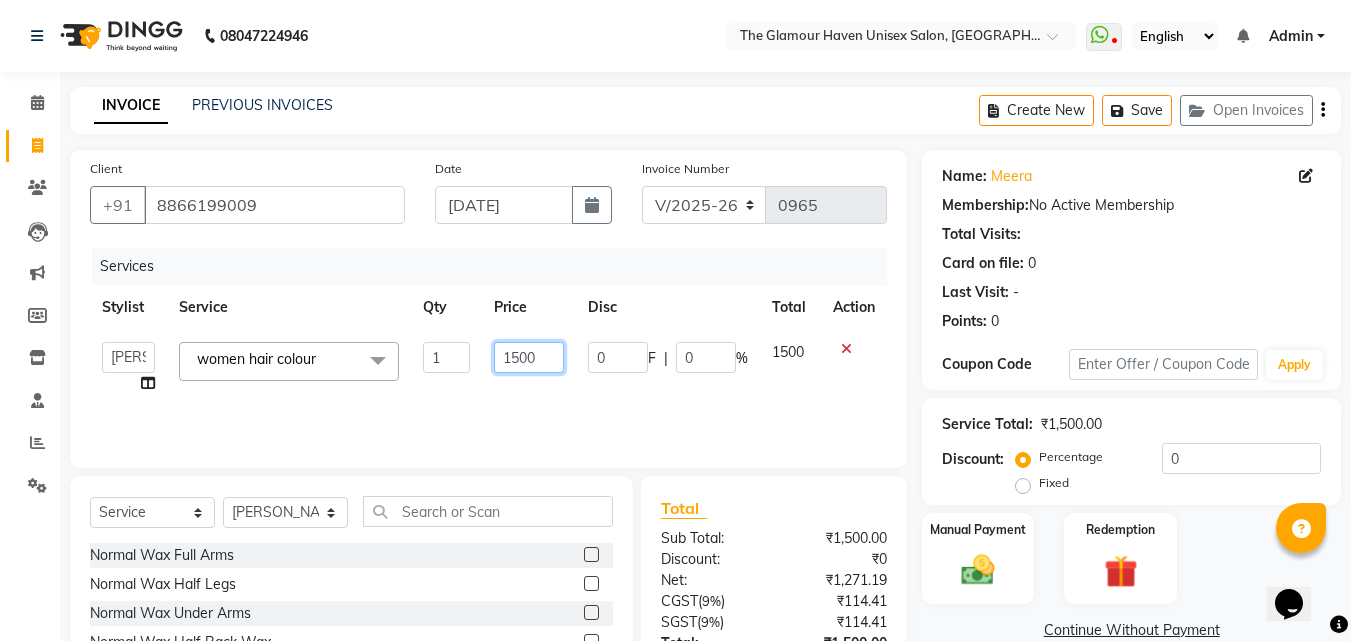drag, startPoint x: 536, startPoint y: 354, endPoint x: 490, endPoint y: 358, distance: 46.173584 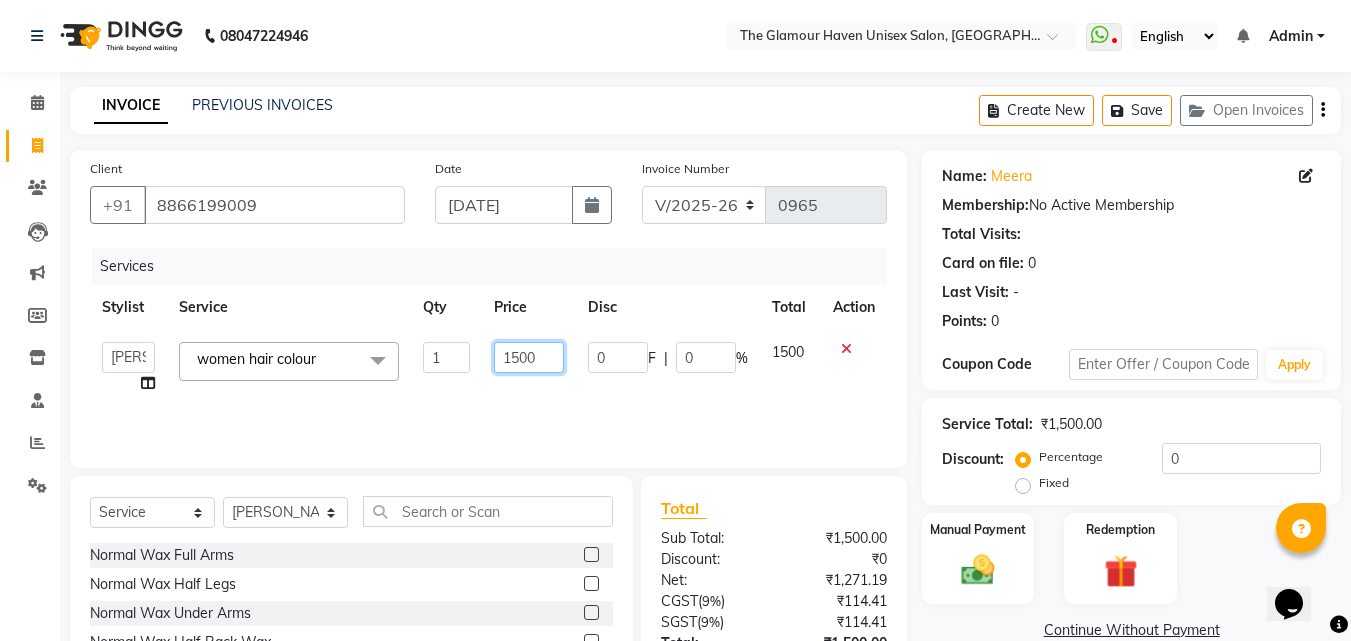 click on "1500" 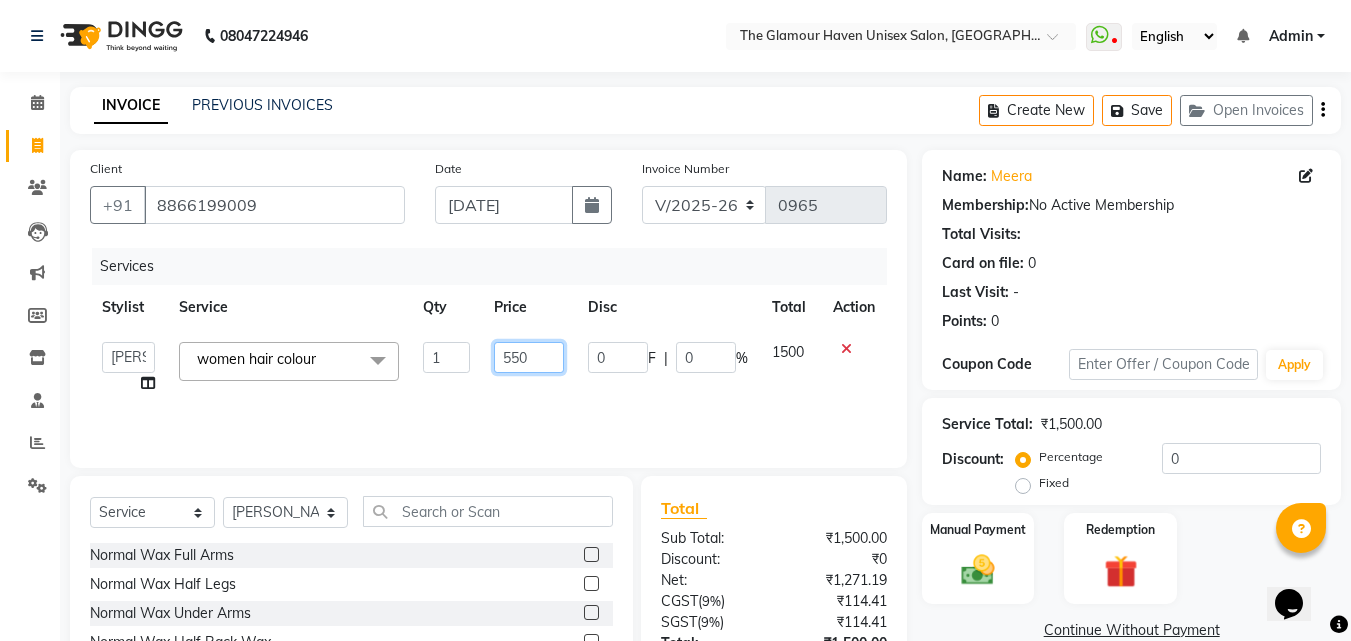 type on "5500" 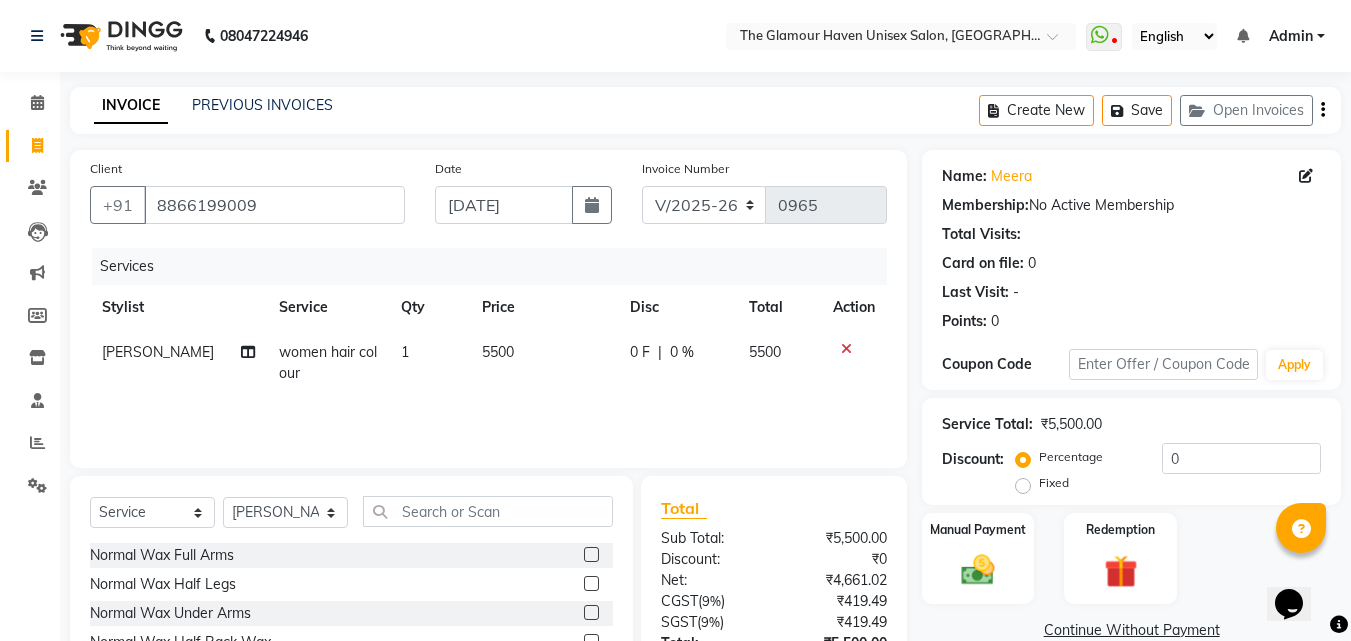 click on "Services Stylist Service Qty Price Disc Total Action Bharat sen women hair colour 1 5500 0 F | 0 % 5500" 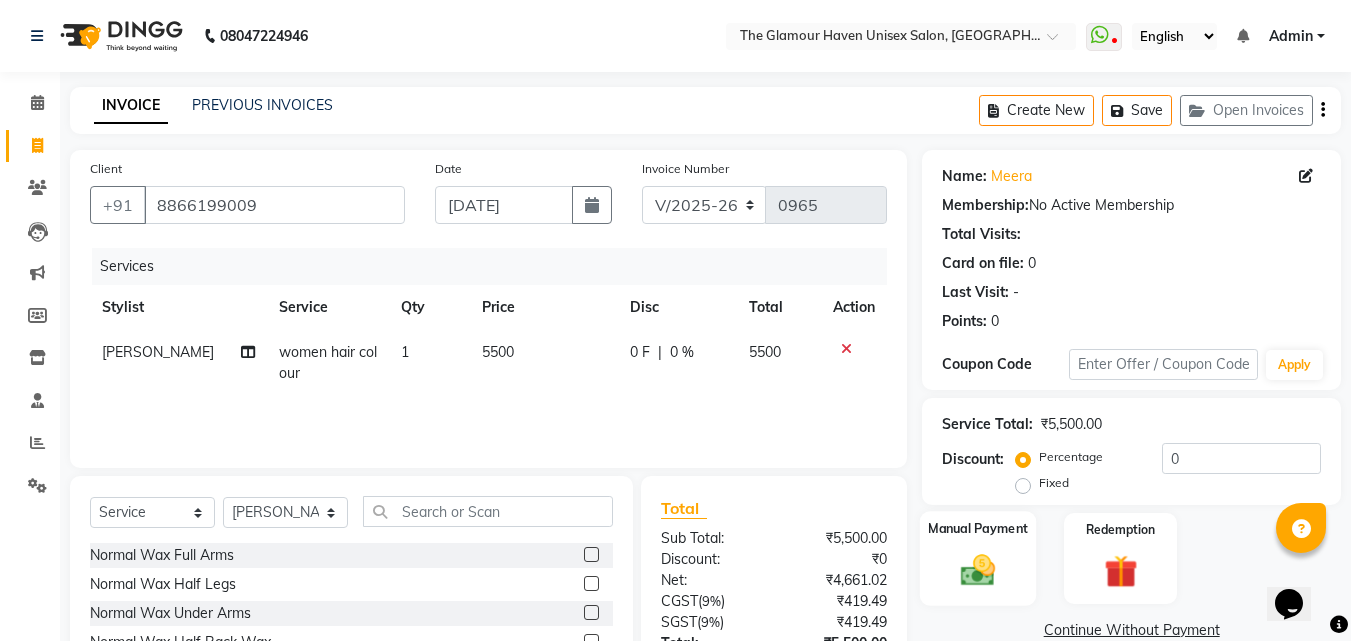click 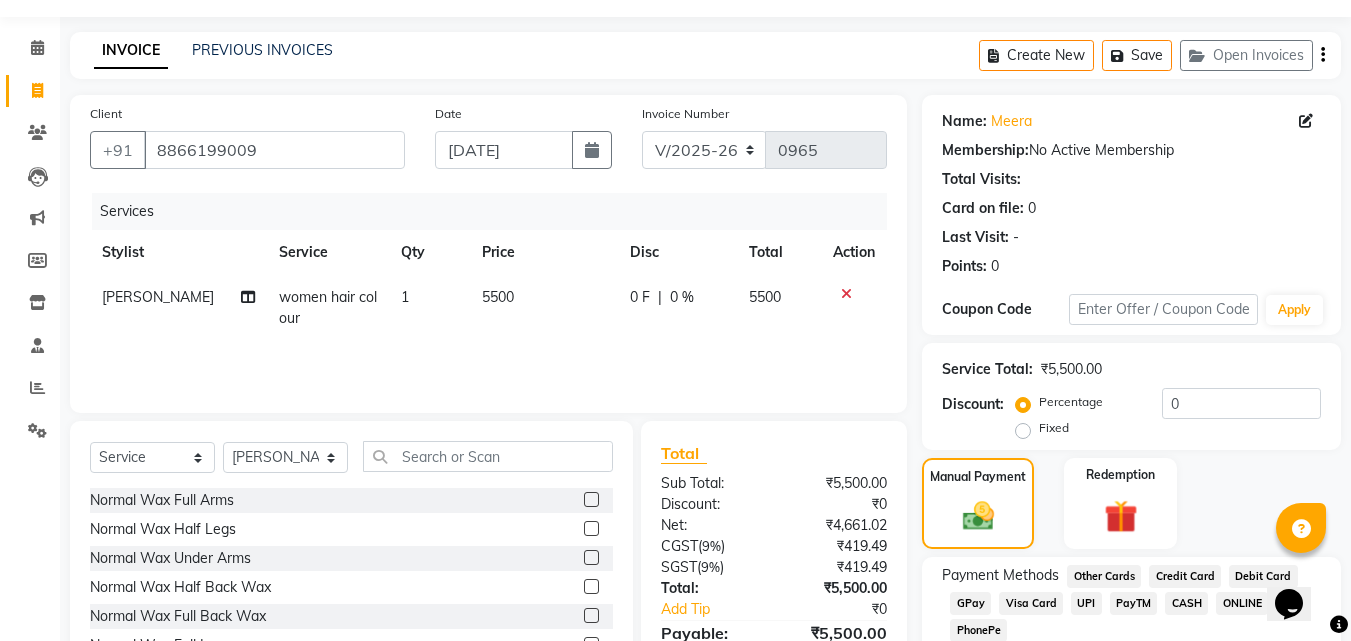 scroll, scrollTop: 162, scrollLeft: 0, axis: vertical 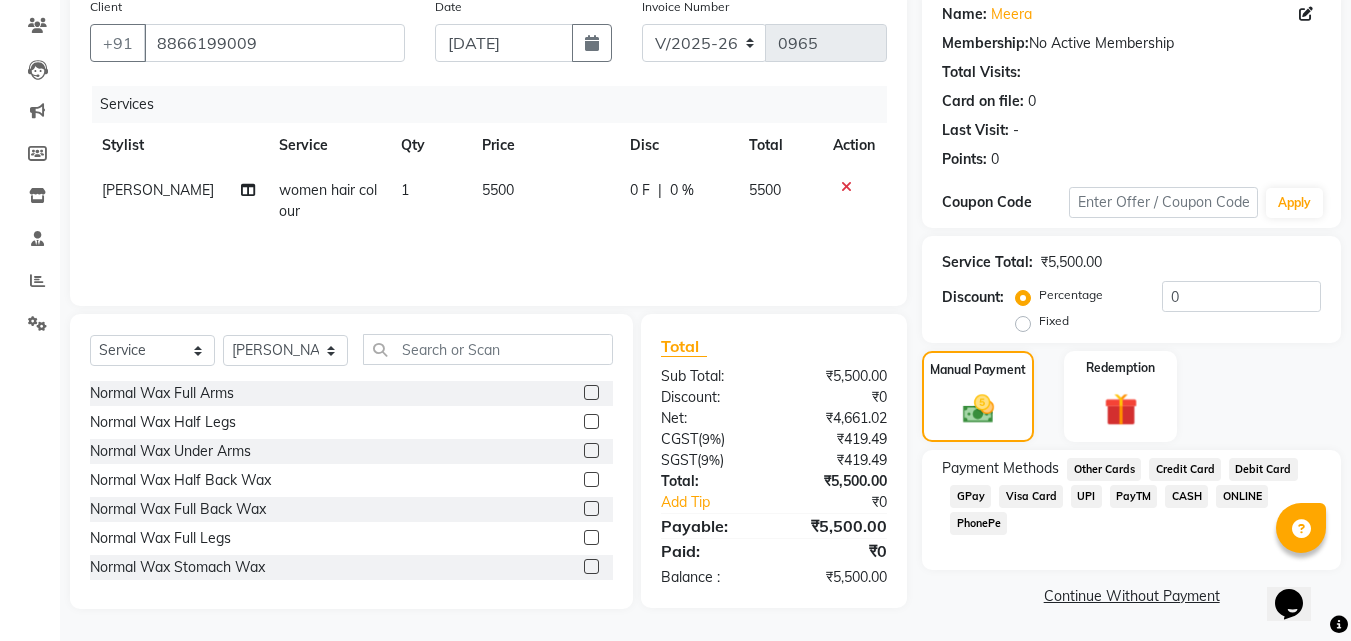 click on "Visa Card" 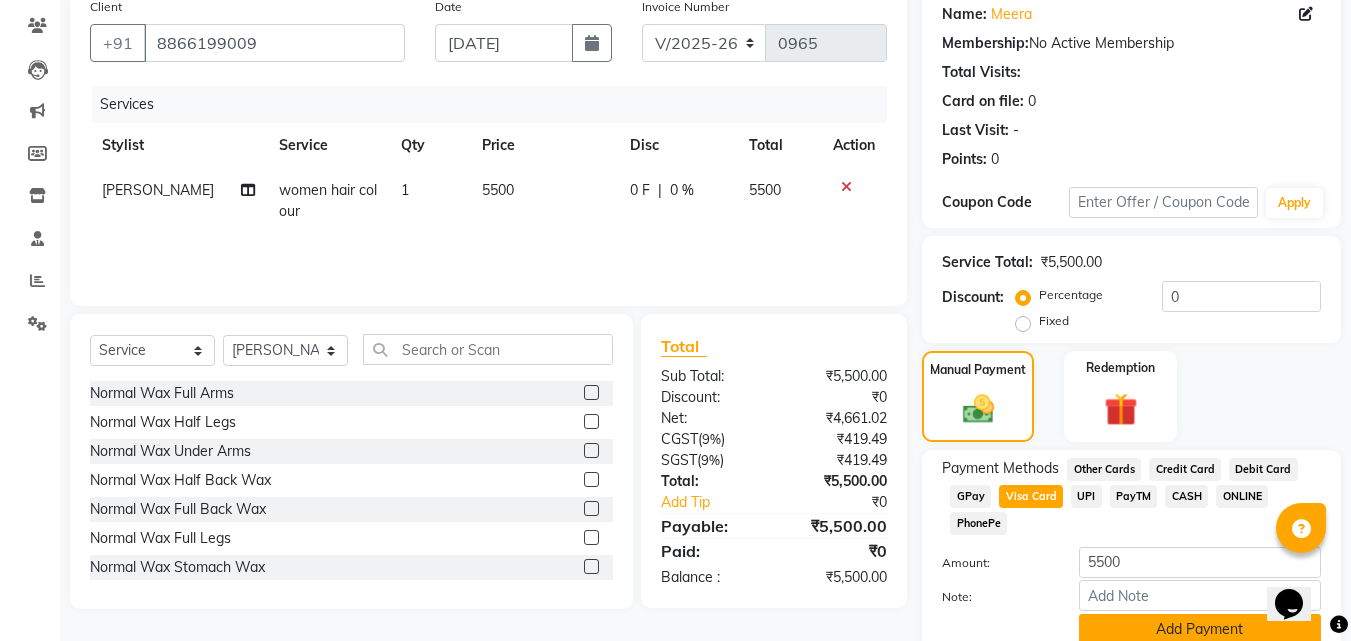 scroll, scrollTop: 245, scrollLeft: 0, axis: vertical 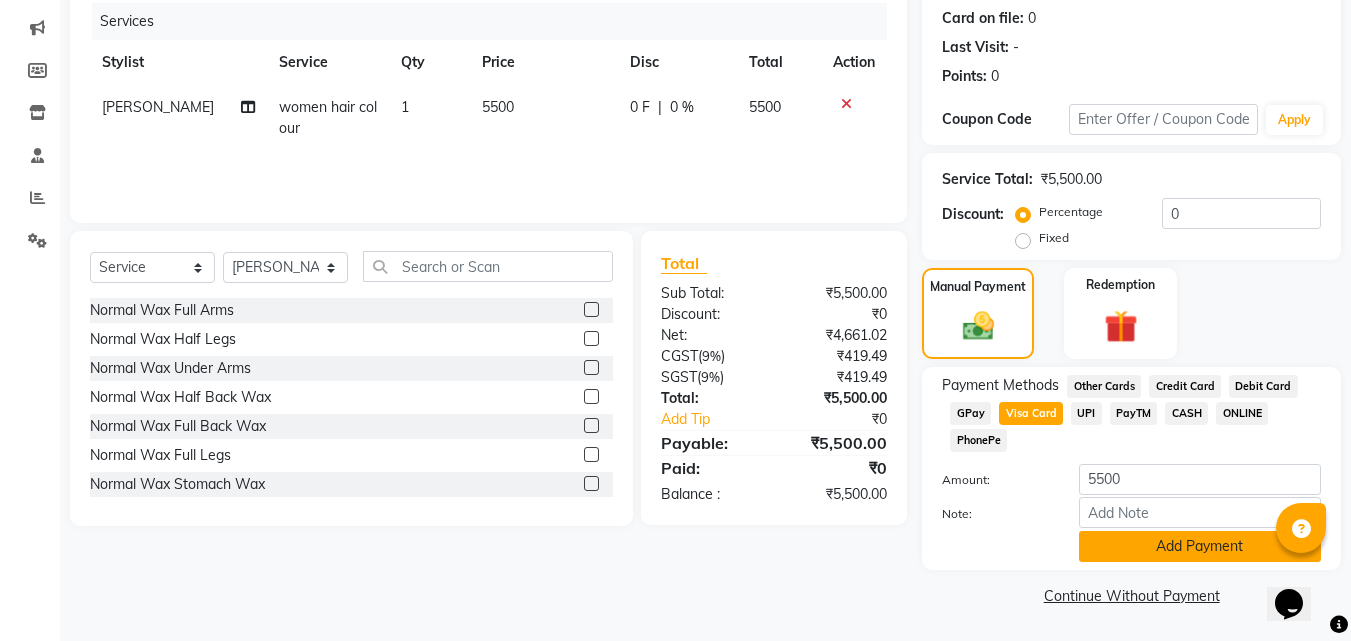 click on "Add Payment" 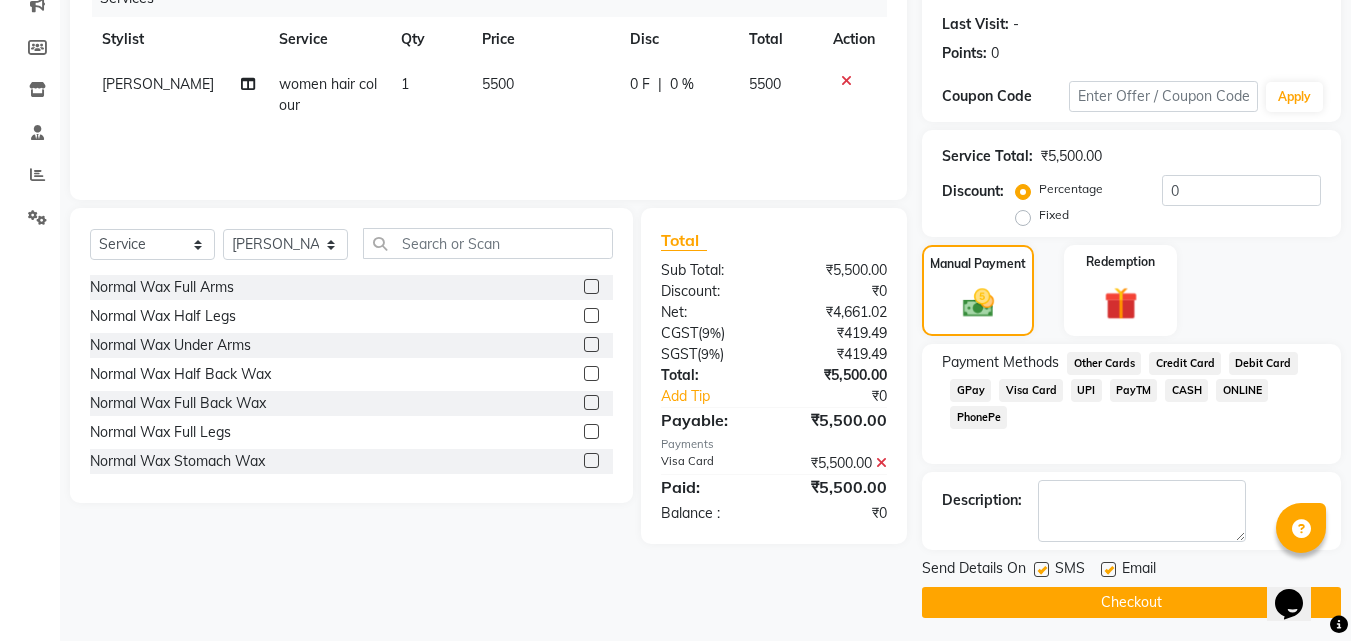 scroll, scrollTop: 275, scrollLeft: 0, axis: vertical 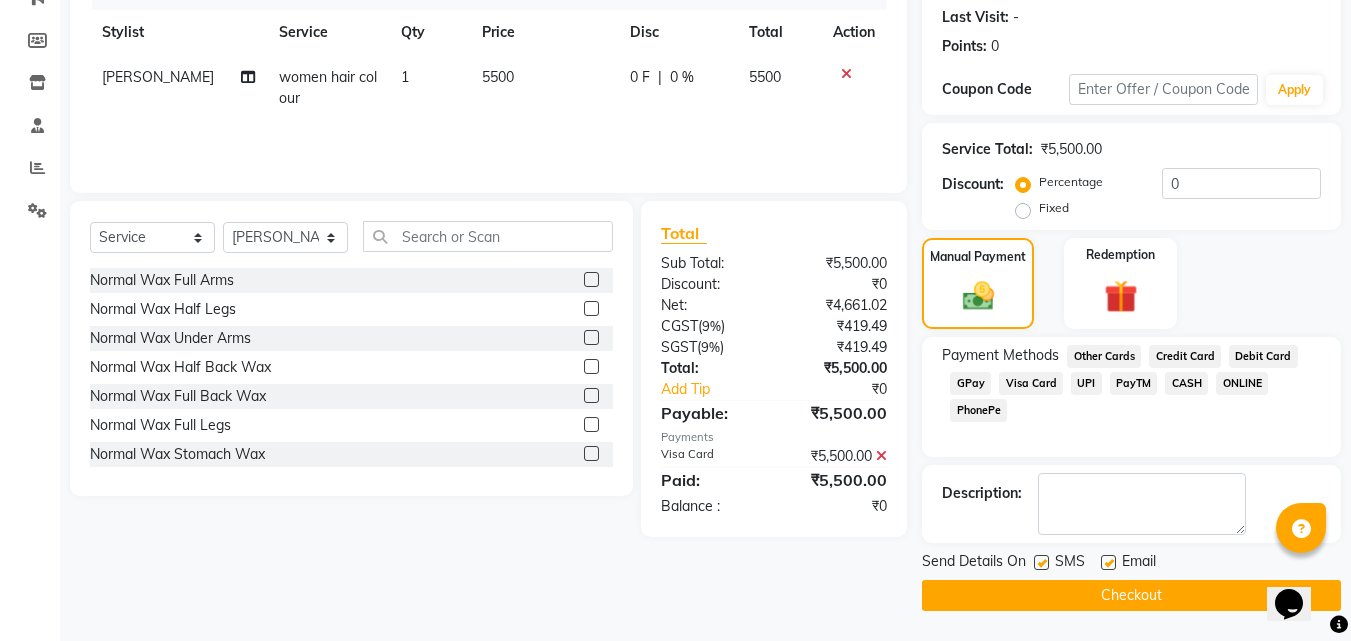 click 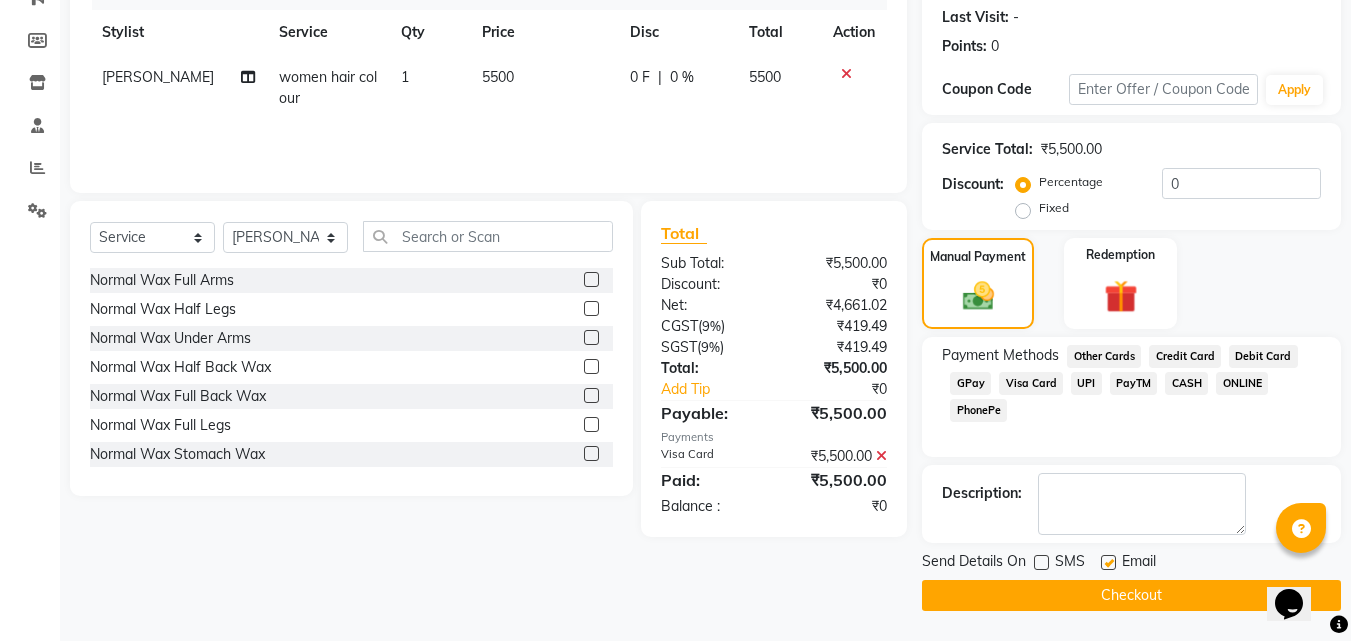 click on "Checkout" 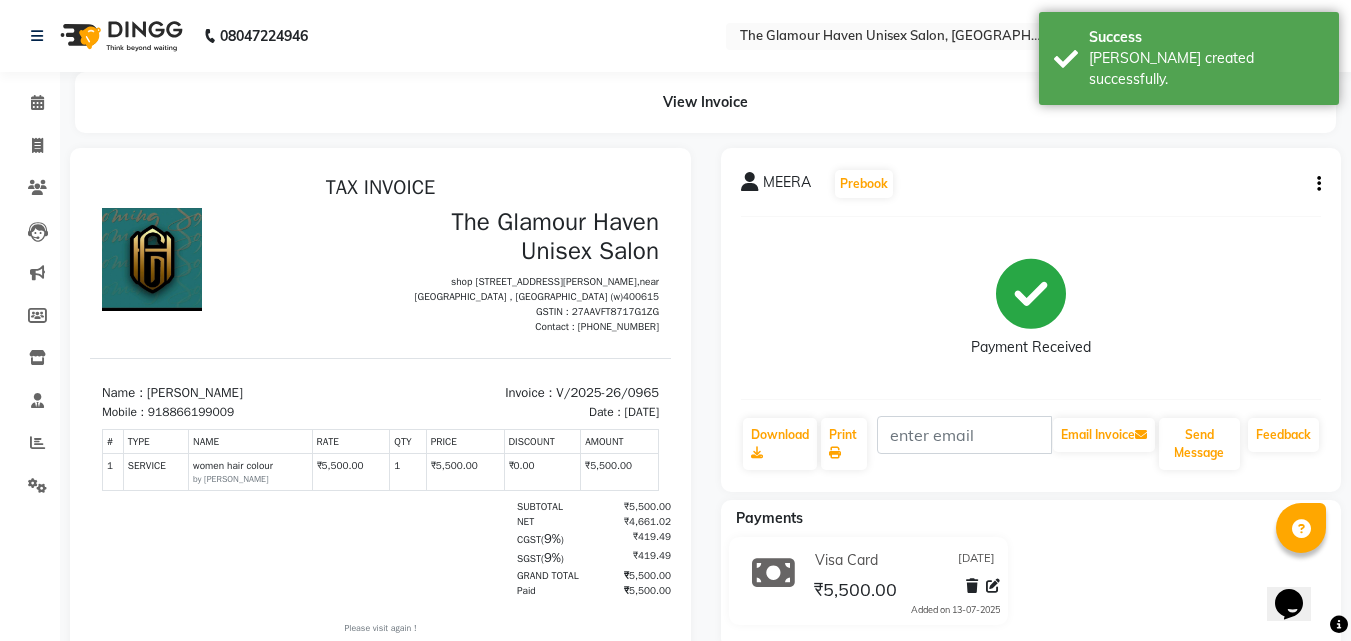 scroll, scrollTop: 0, scrollLeft: 0, axis: both 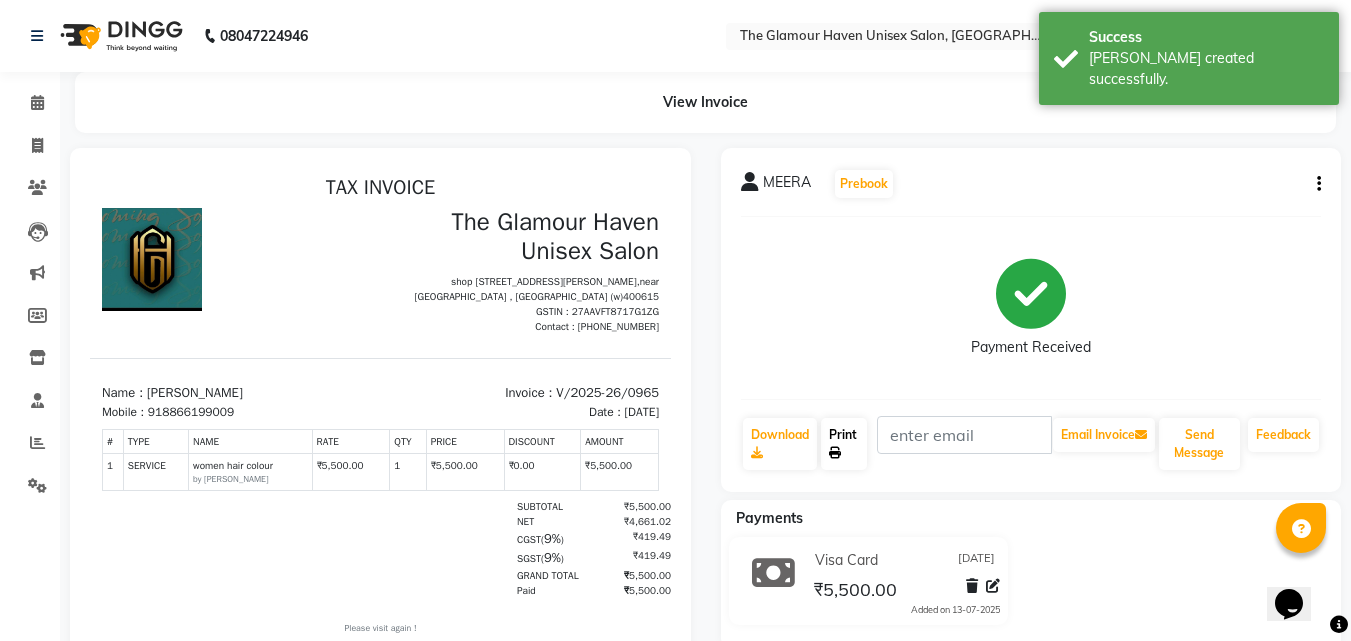 click on "Print" 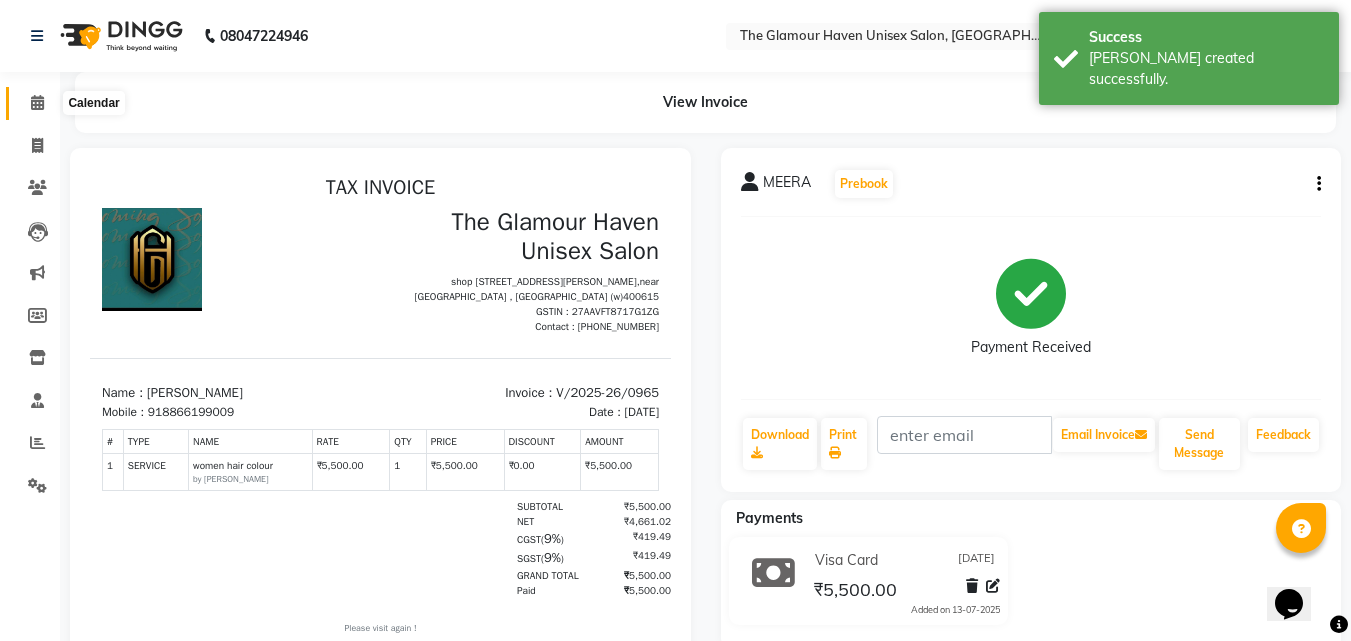 click 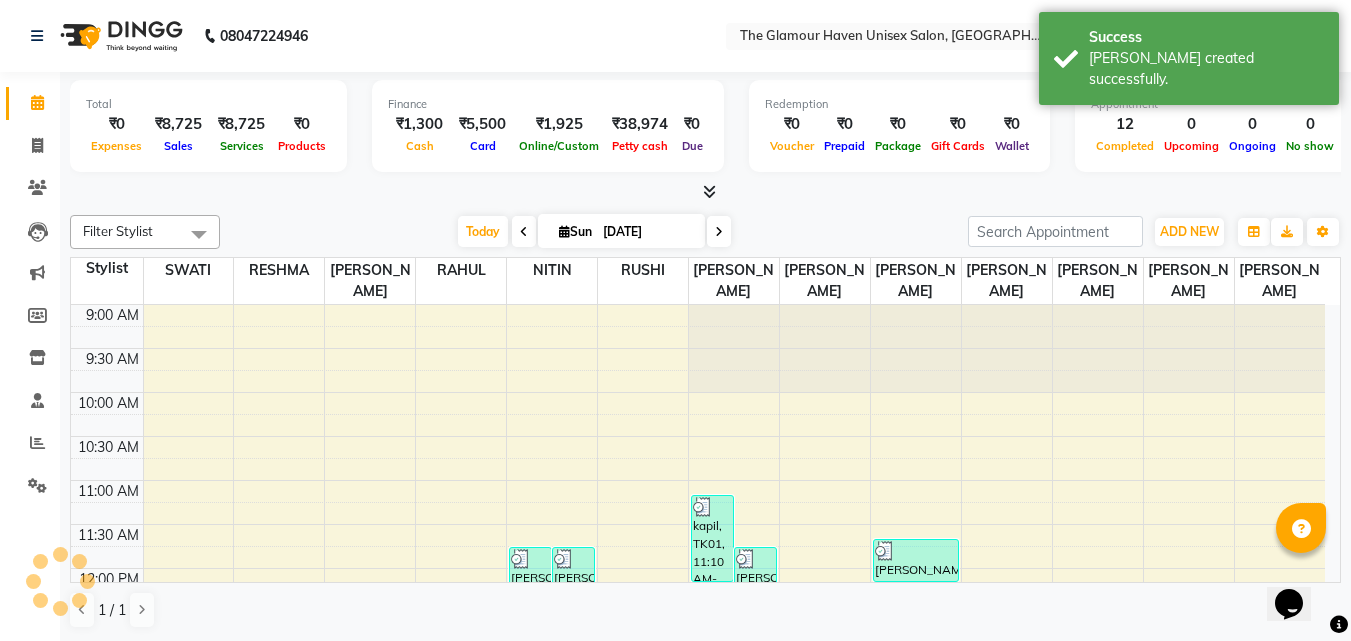 scroll, scrollTop: 0, scrollLeft: 0, axis: both 